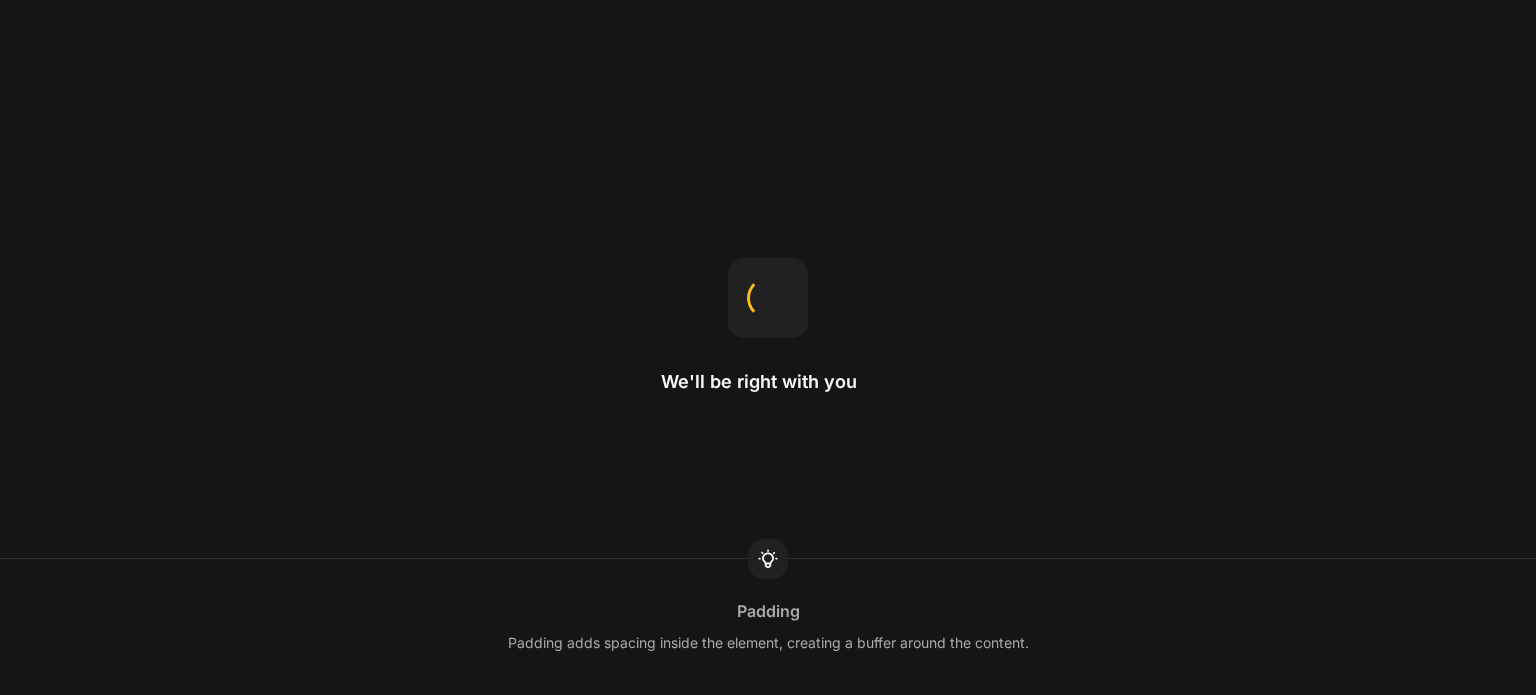 scroll, scrollTop: 0, scrollLeft: 0, axis: both 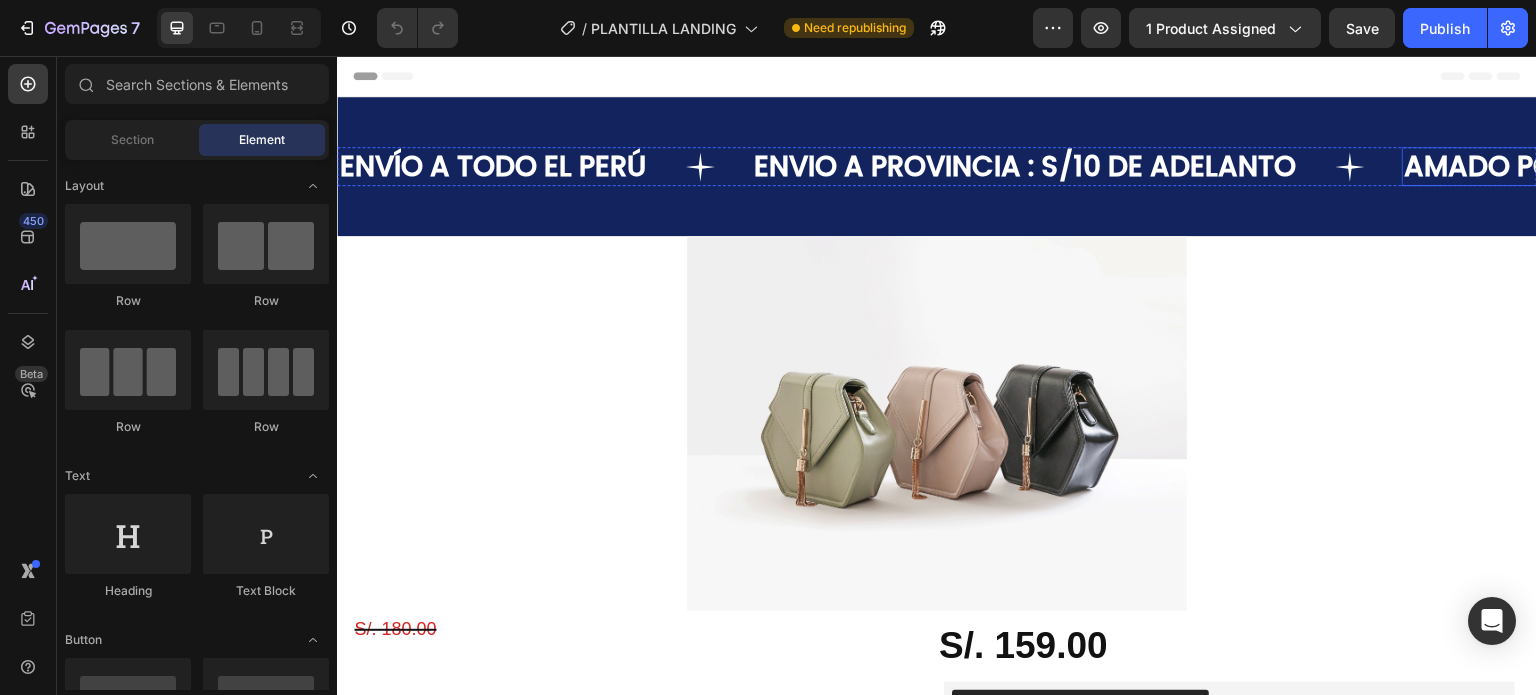 click on "AMADO POR TODOS" at bounding box center (1540, 166) 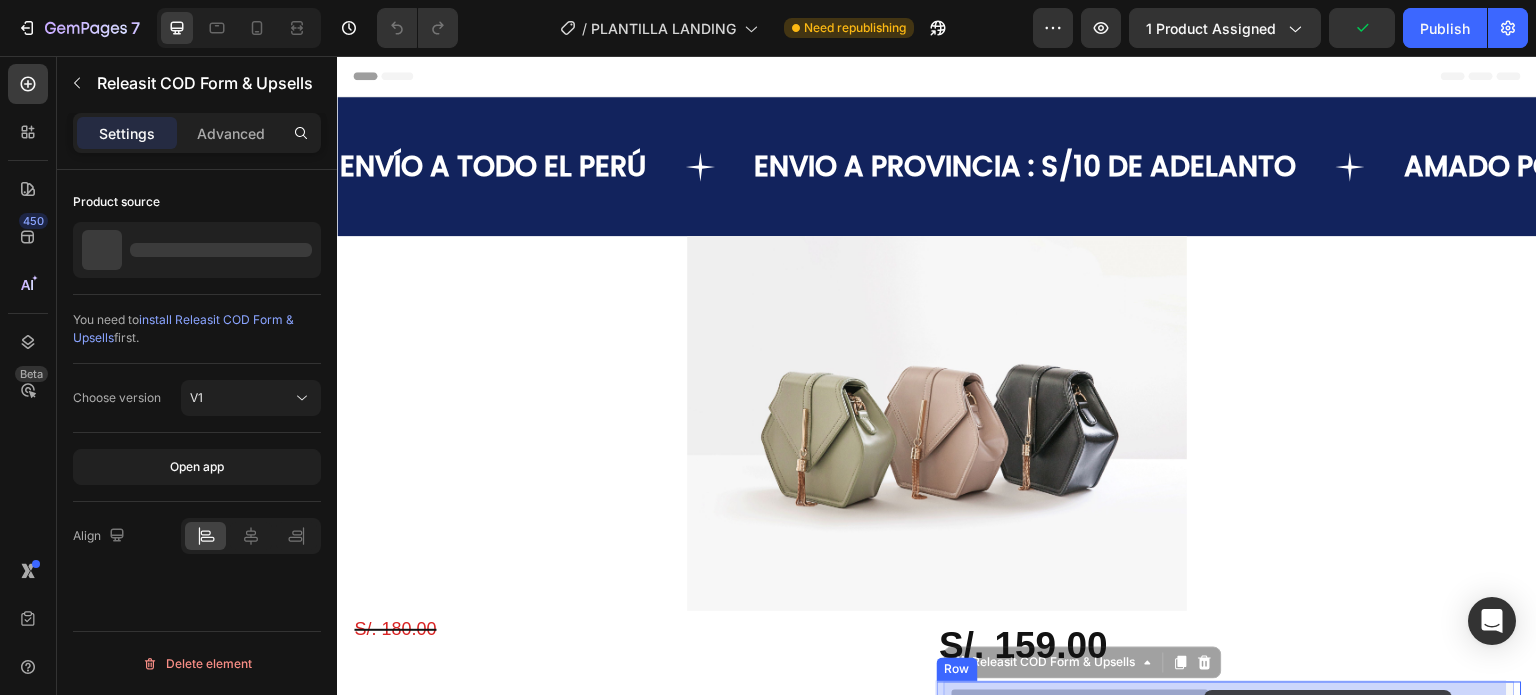 drag, startPoint x: 1151, startPoint y: 692, endPoint x: 1191, endPoint y: 693, distance: 40.012497 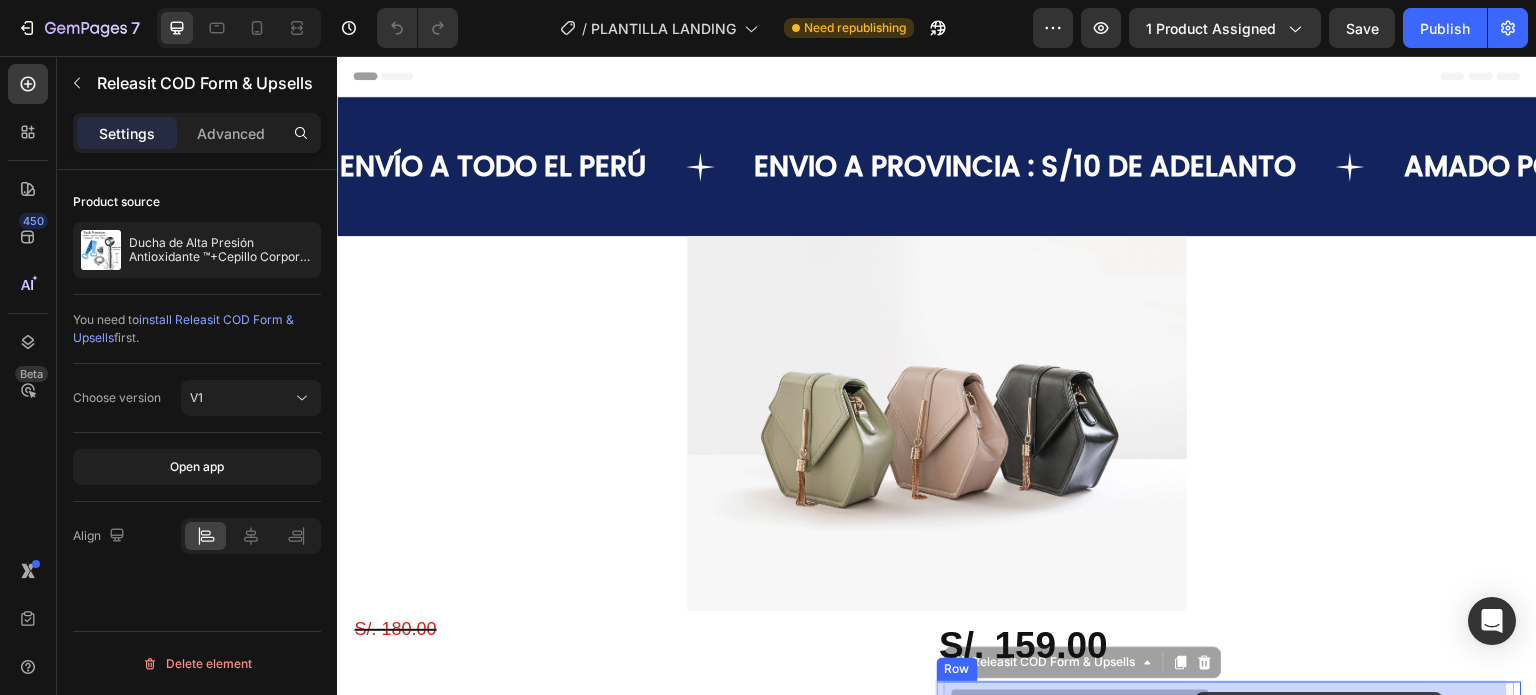 drag, startPoint x: 1171, startPoint y: 693, endPoint x: 1198, endPoint y: 693, distance: 27 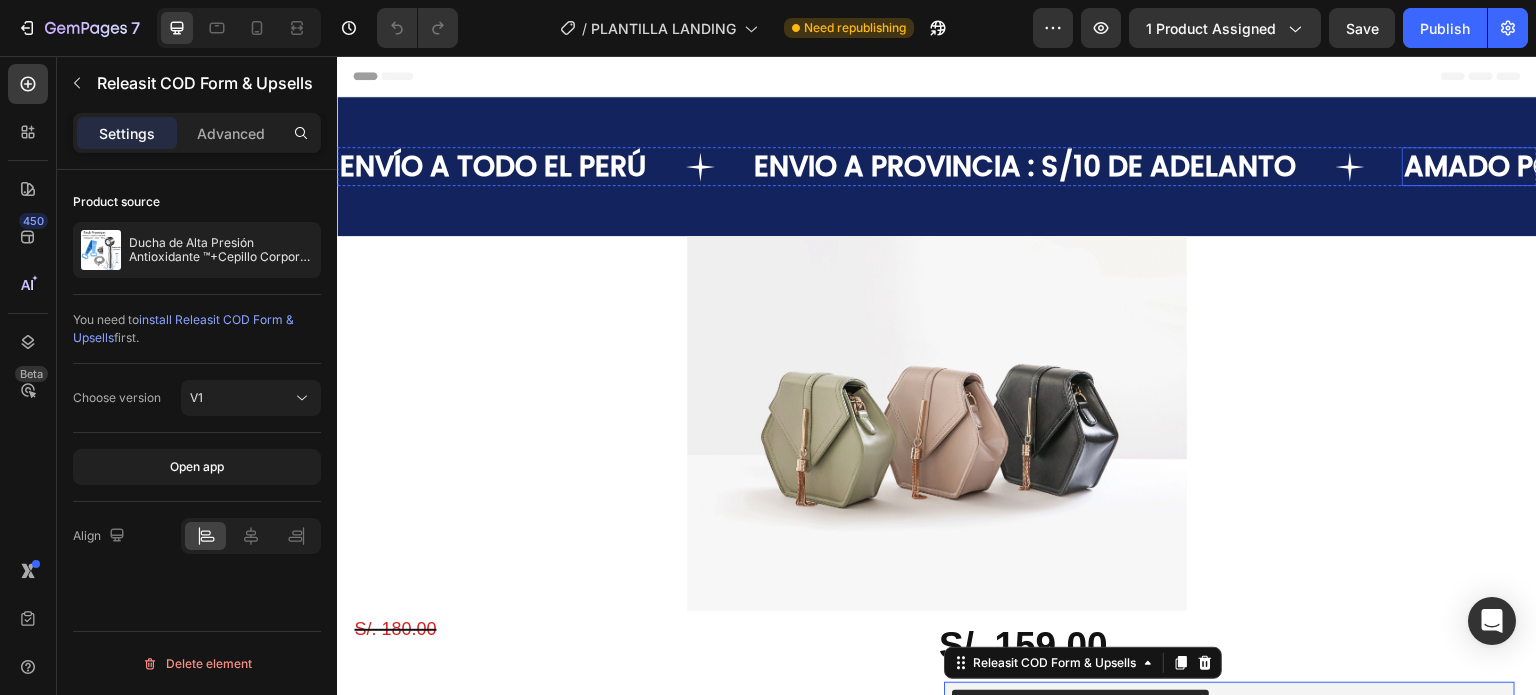 click on "AMADO POR TODOS" at bounding box center (1540, 166) 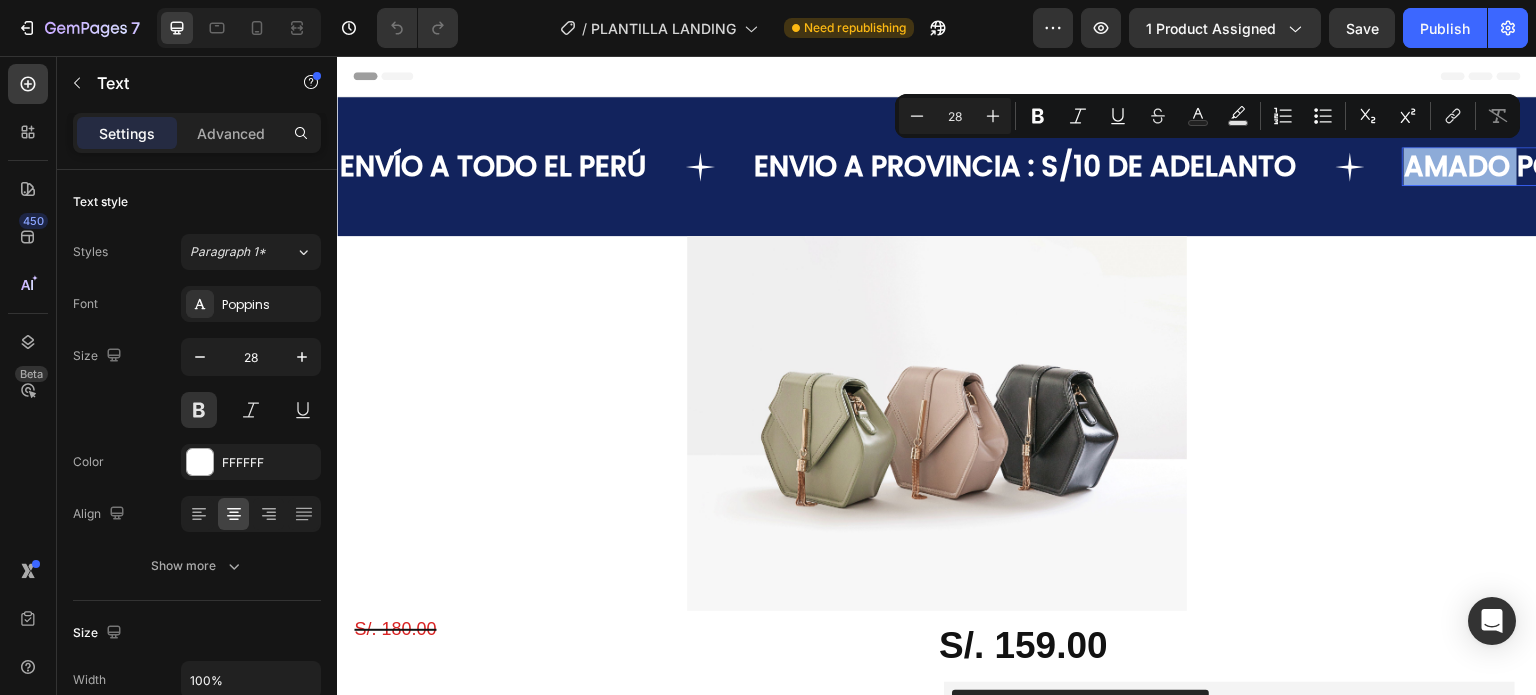 click on "AMADO POR TODOS" at bounding box center (1540, 166) 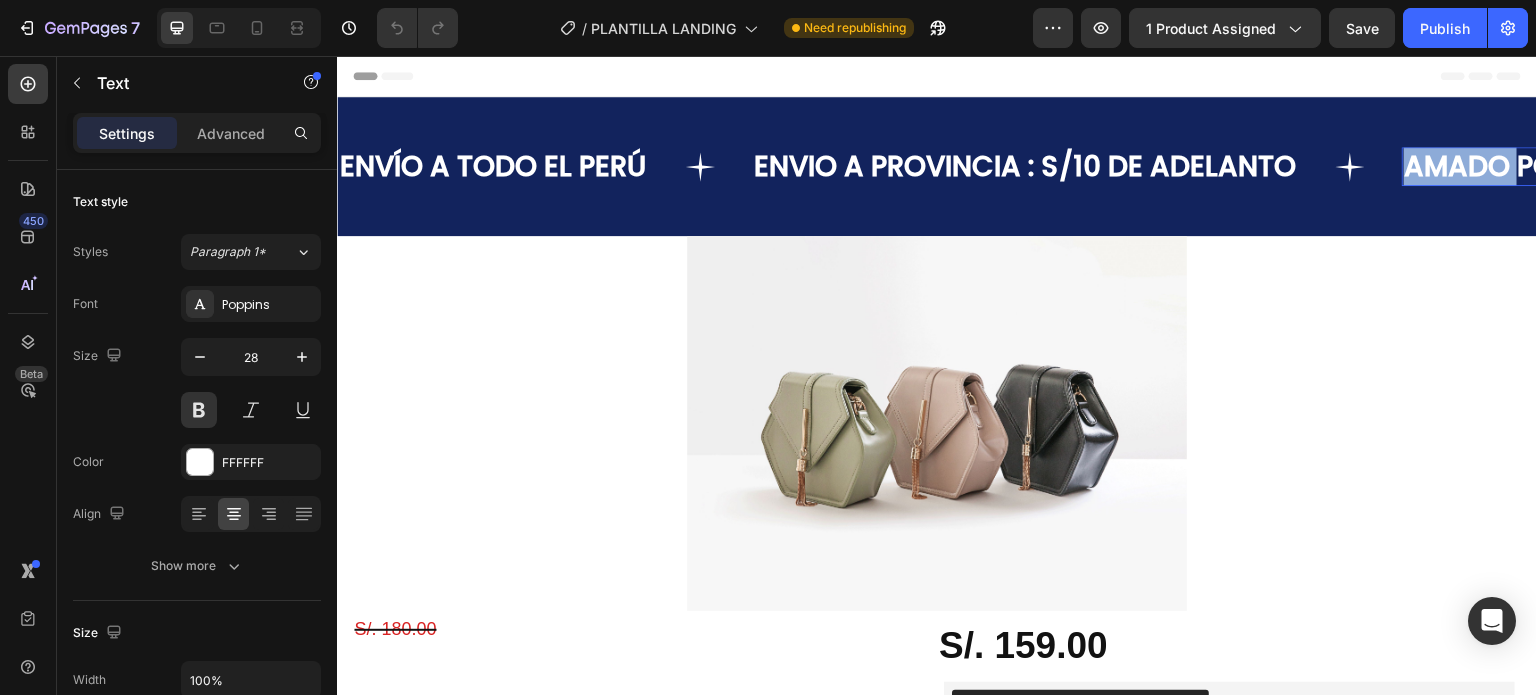 click on "AMADO POR TODOS" at bounding box center [1540, 166] 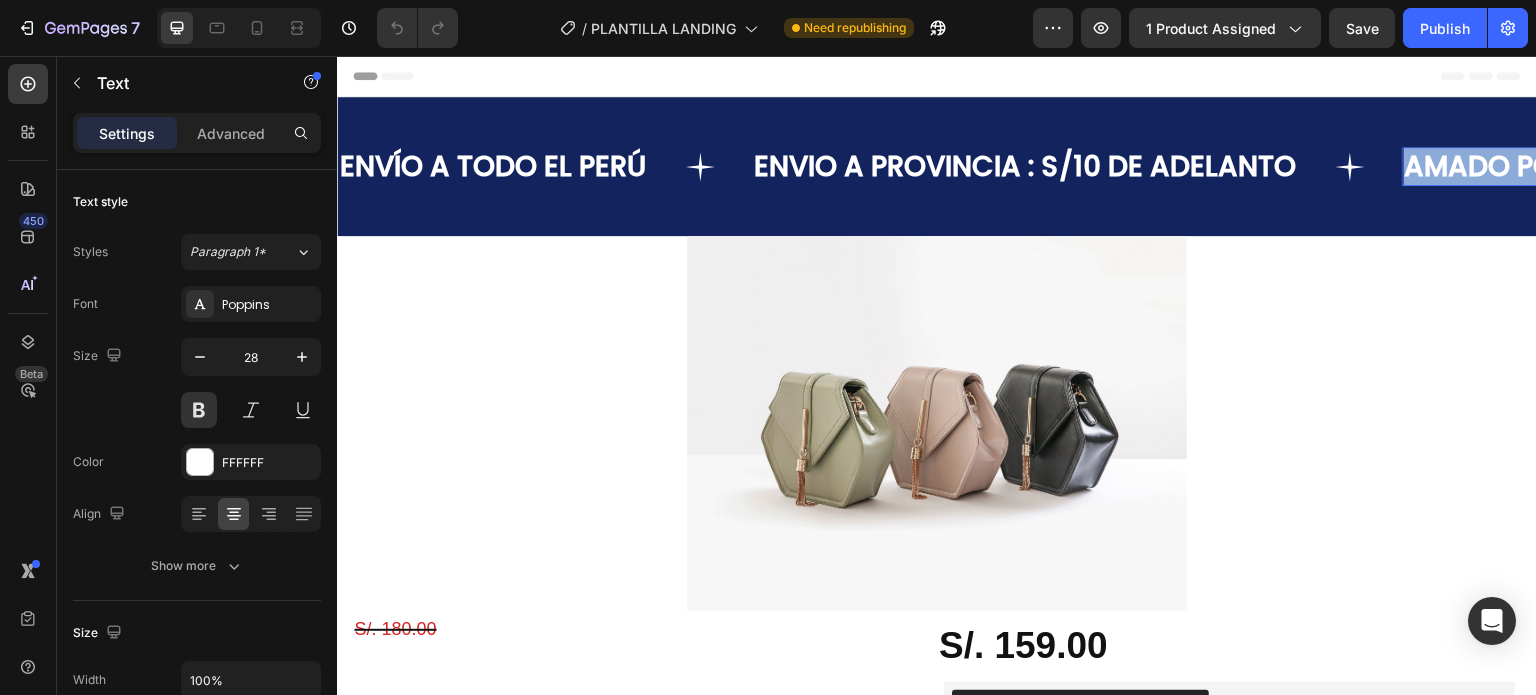 click on "AMADO POR TODOS" at bounding box center (1540, 166) 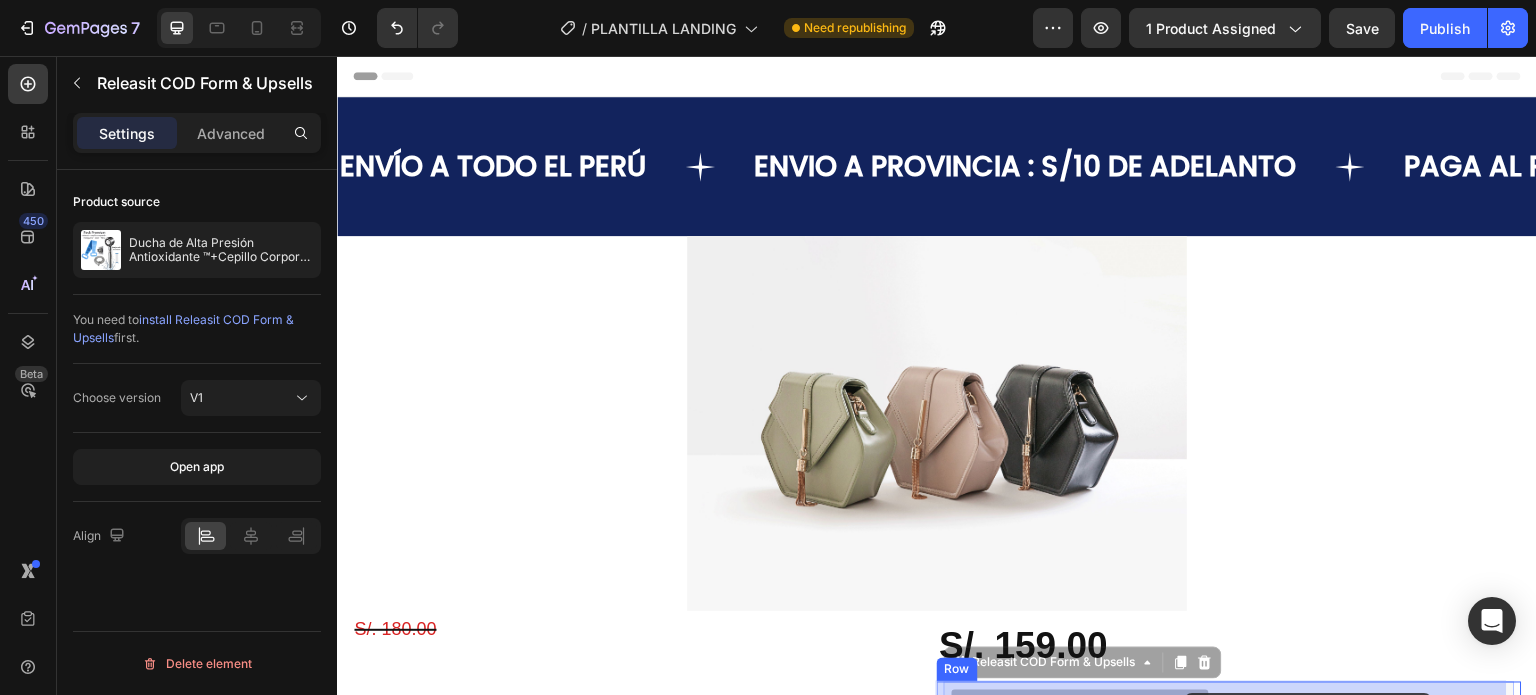 drag, startPoint x: 1164, startPoint y: 693, endPoint x: 1185, endPoint y: 694, distance: 21.023796 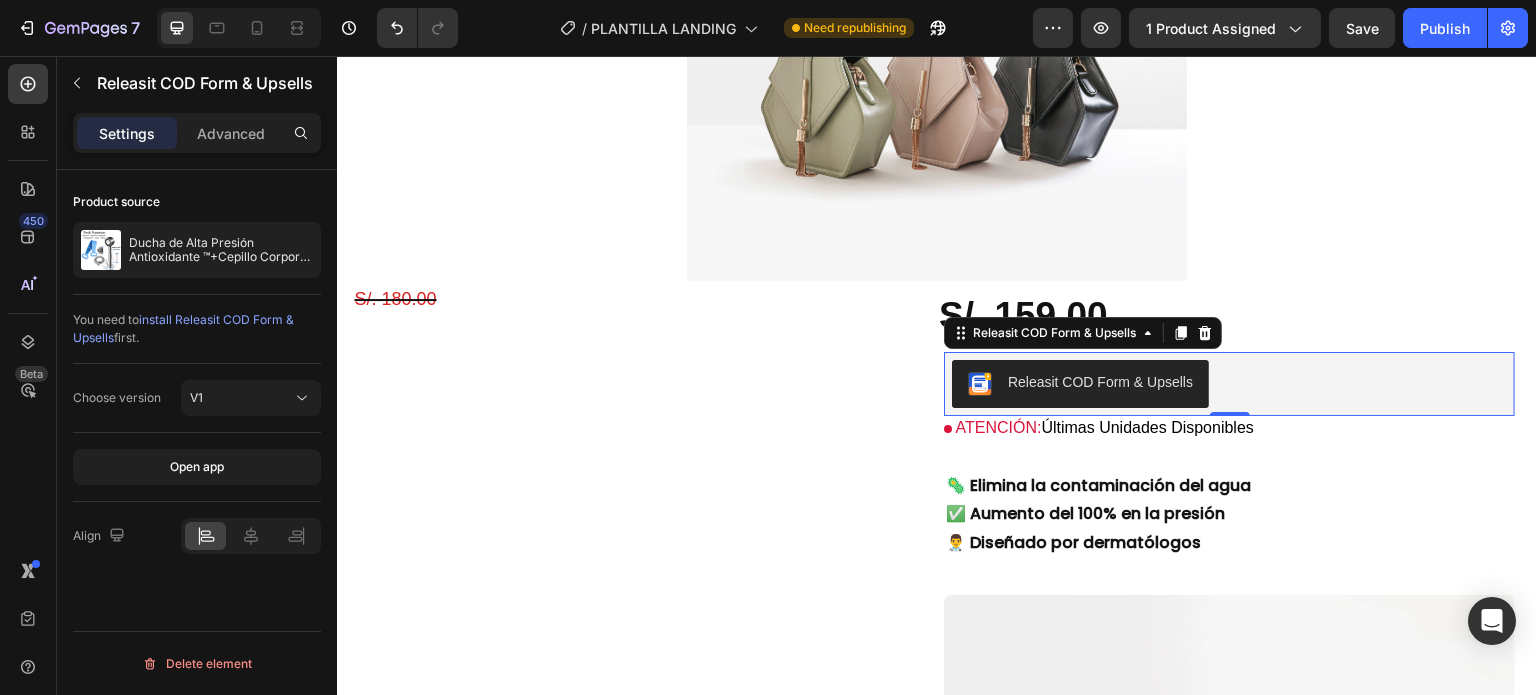 scroll, scrollTop: 0, scrollLeft: 0, axis: both 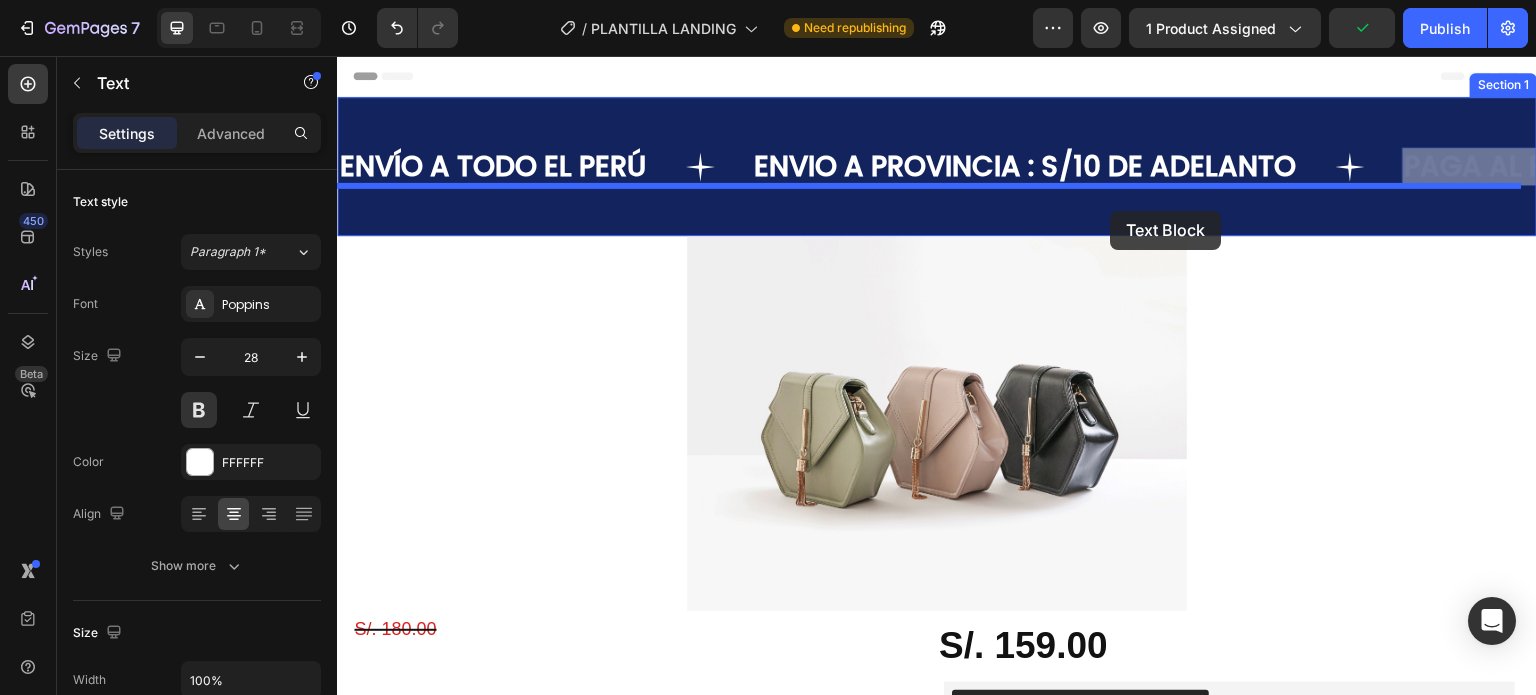 drag, startPoint x: 1480, startPoint y: 169, endPoint x: 1253, endPoint y: 206, distance: 229.99565 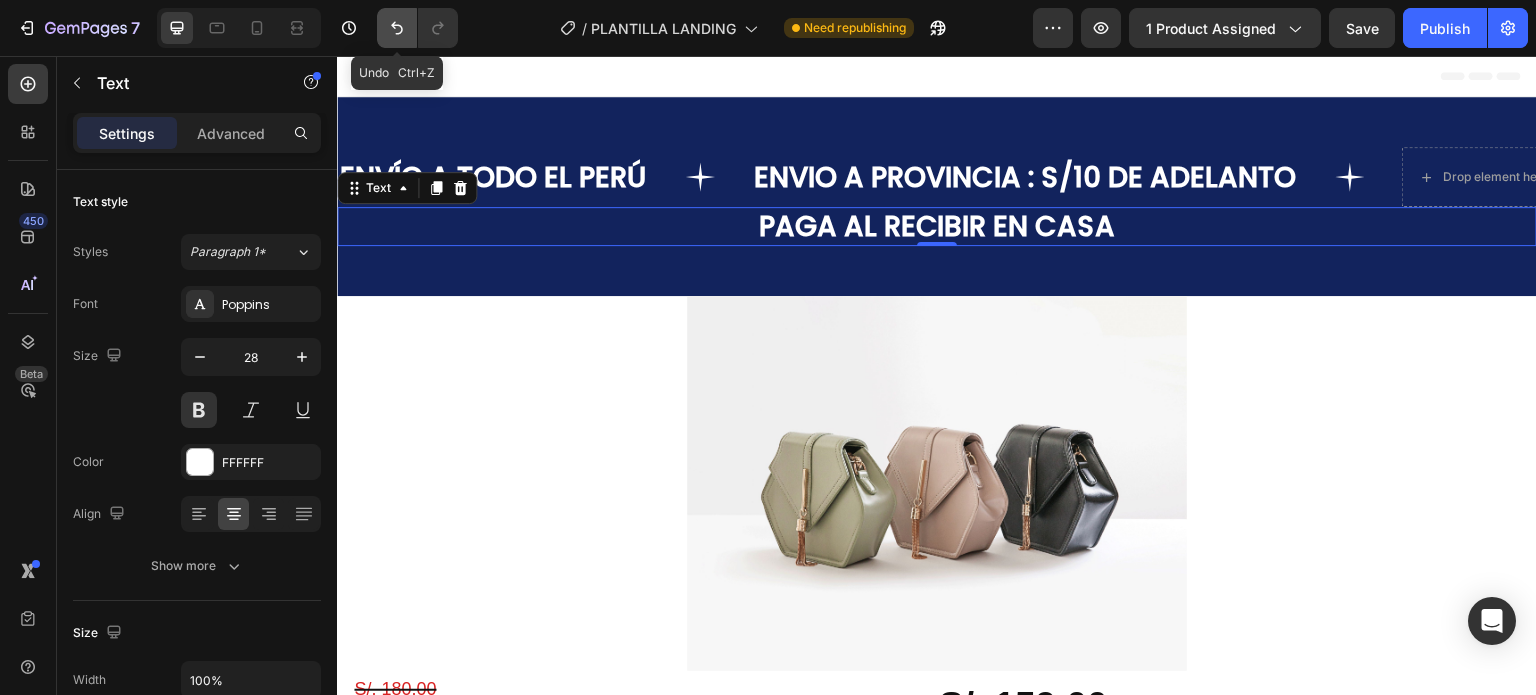 click 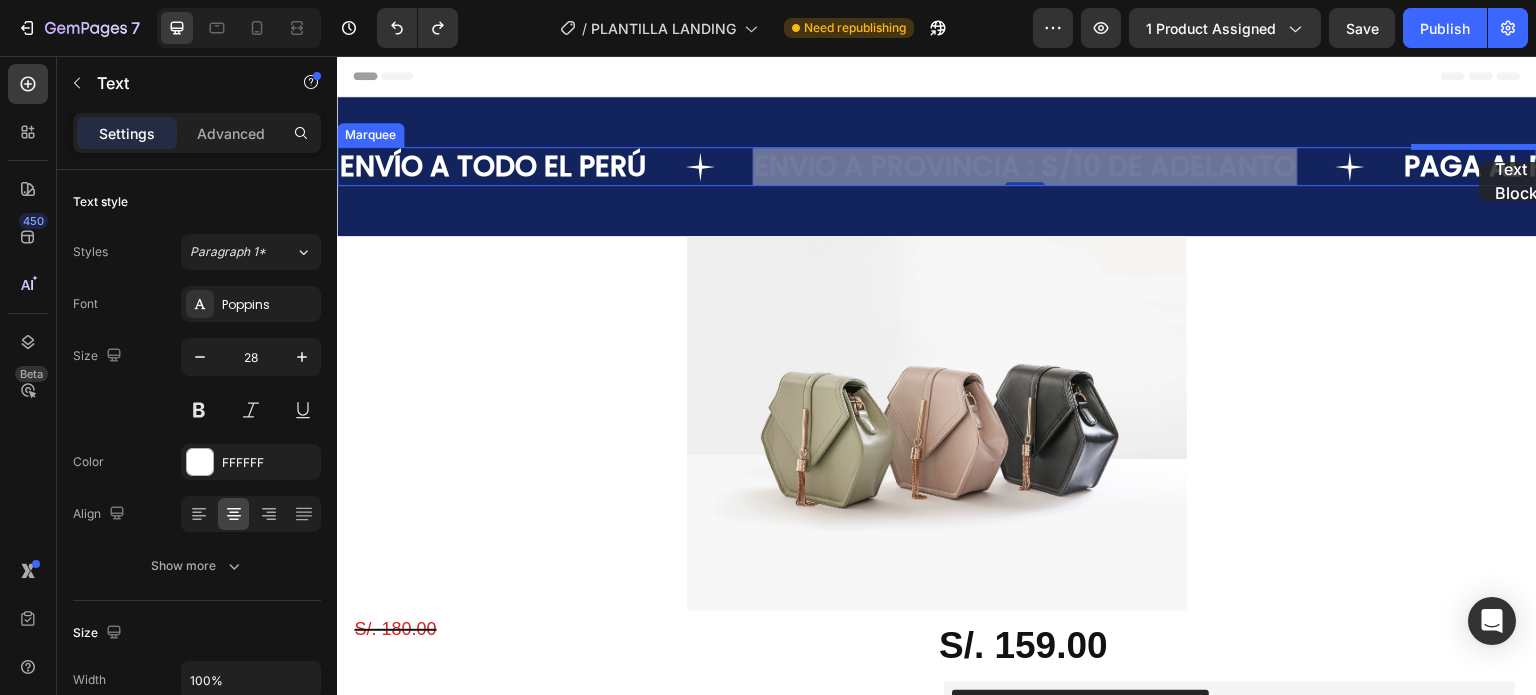 drag, startPoint x: 827, startPoint y: 174, endPoint x: 1480, endPoint y: 162, distance: 653.1102 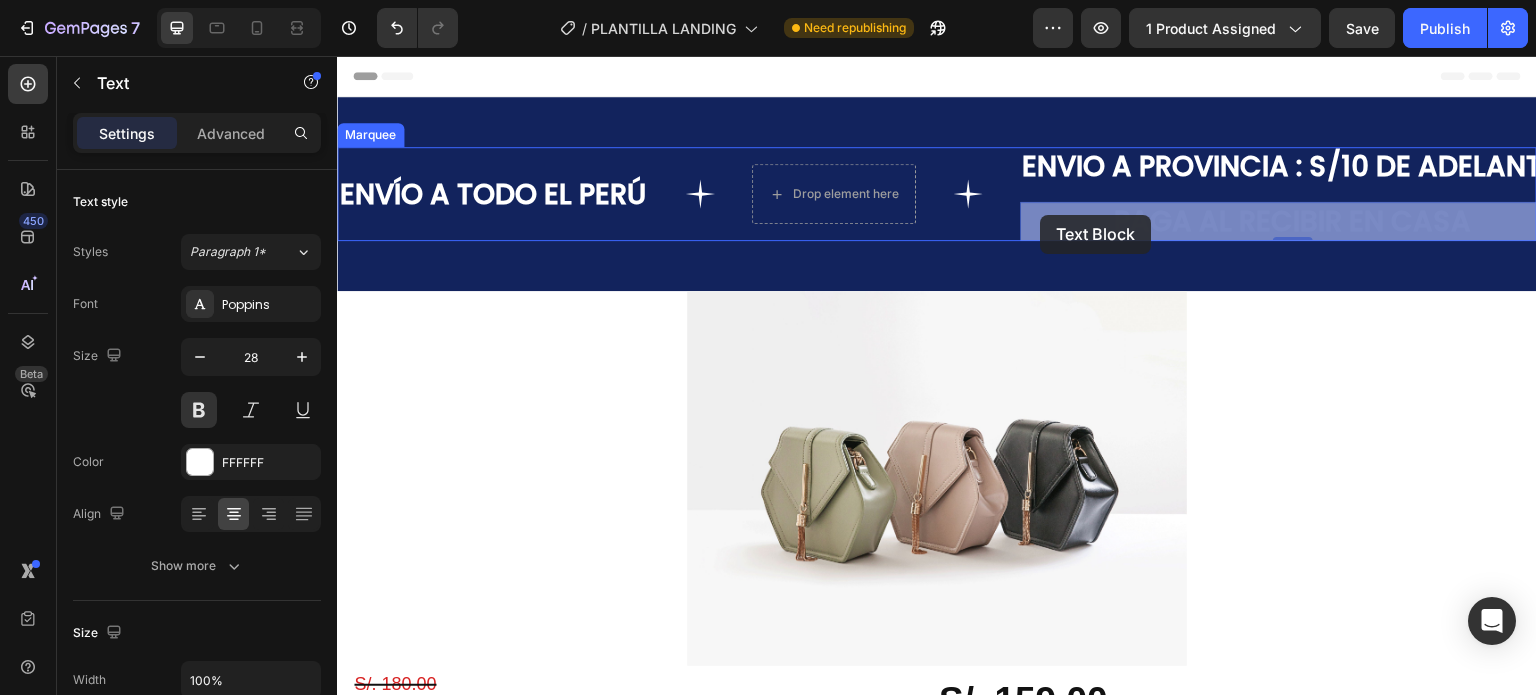 drag, startPoint x: 1208, startPoint y: 221, endPoint x: 1041, endPoint y: 215, distance: 167.10774 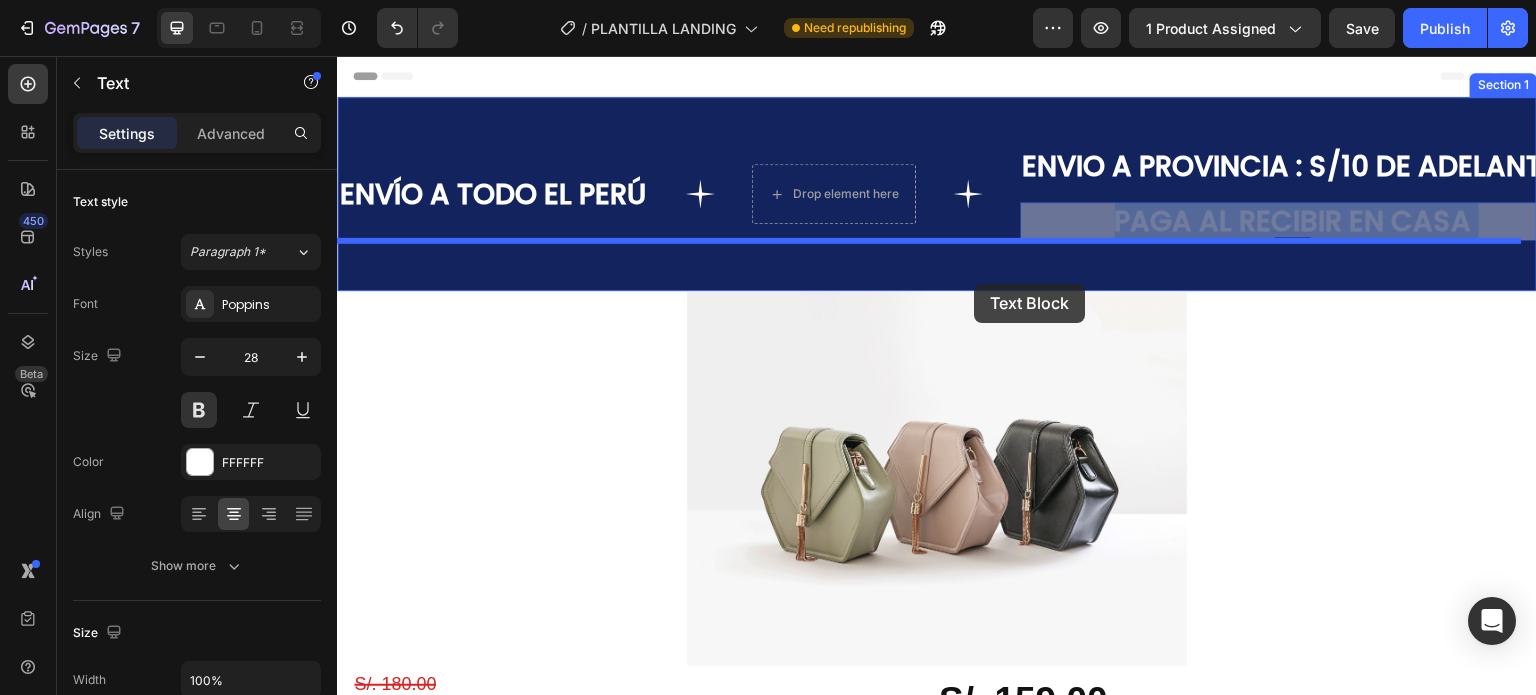 drag, startPoint x: 1084, startPoint y: 213, endPoint x: 974, endPoint y: 283, distance: 130.38405 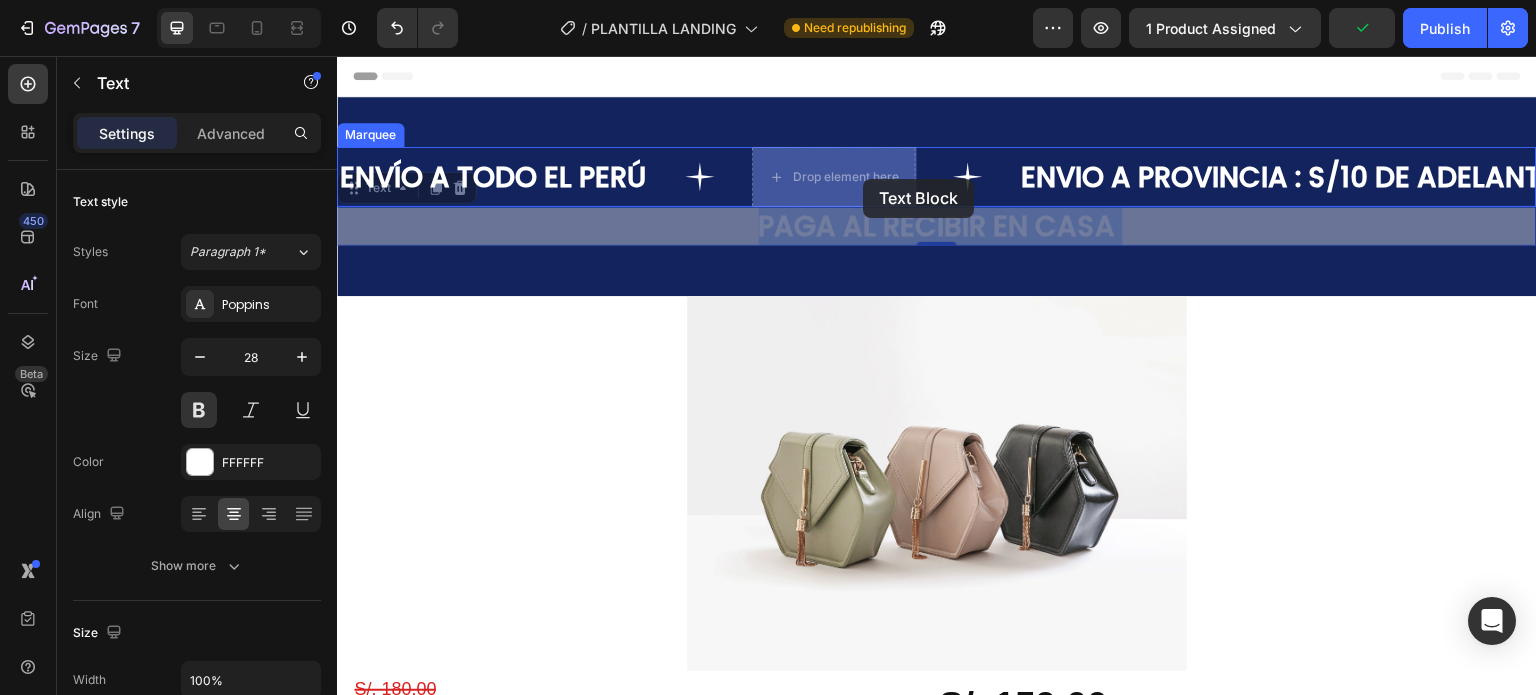 drag, startPoint x: 937, startPoint y: 227, endPoint x: 863, endPoint y: 179, distance: 88.20431 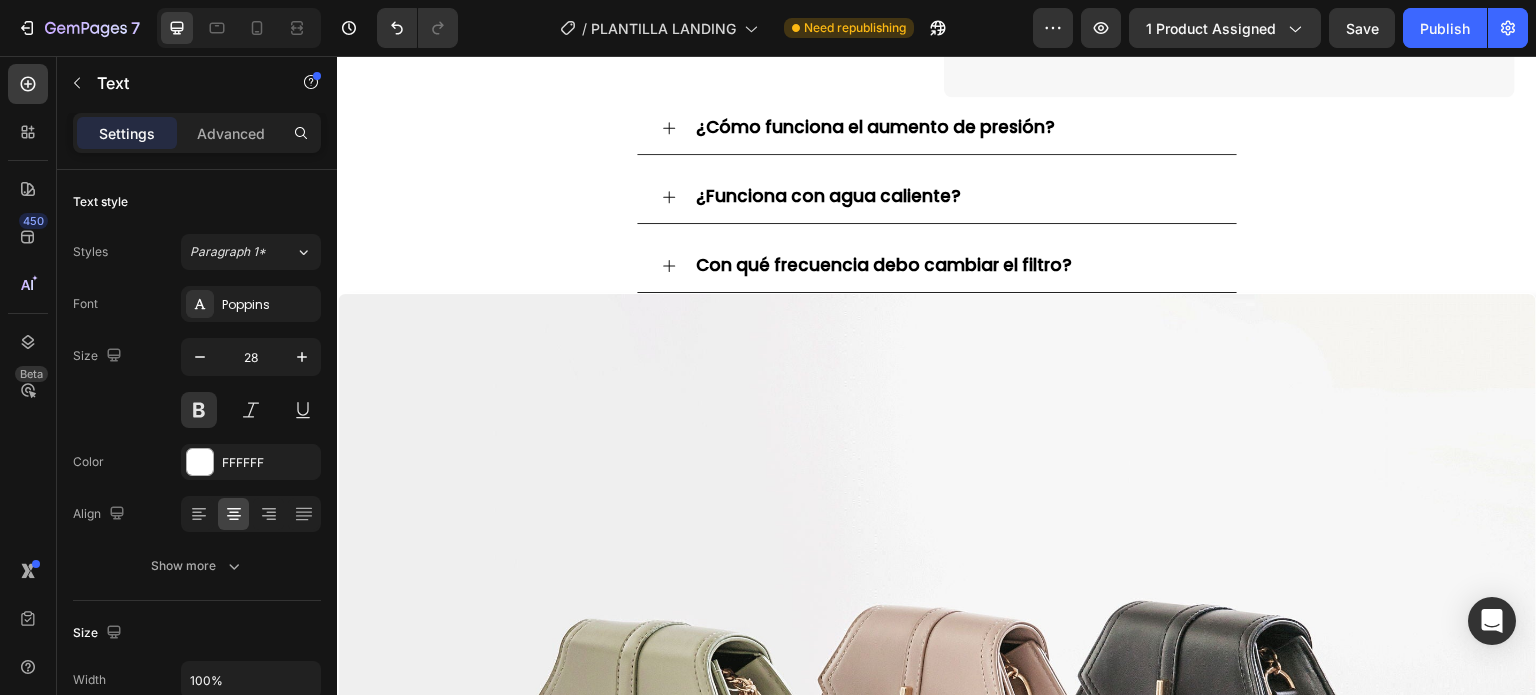 scroll, scrollTop: 1300, scrollLeft: 0, axis: vertical 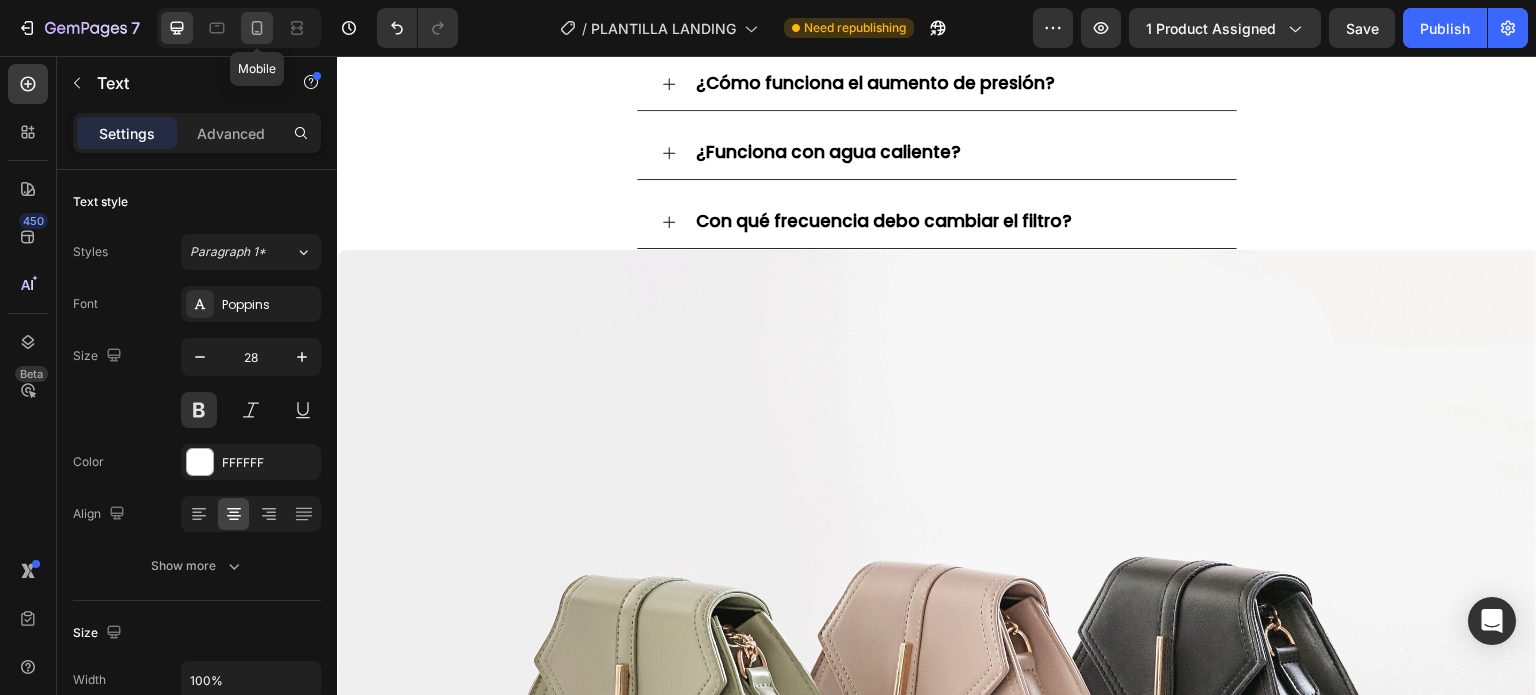 click 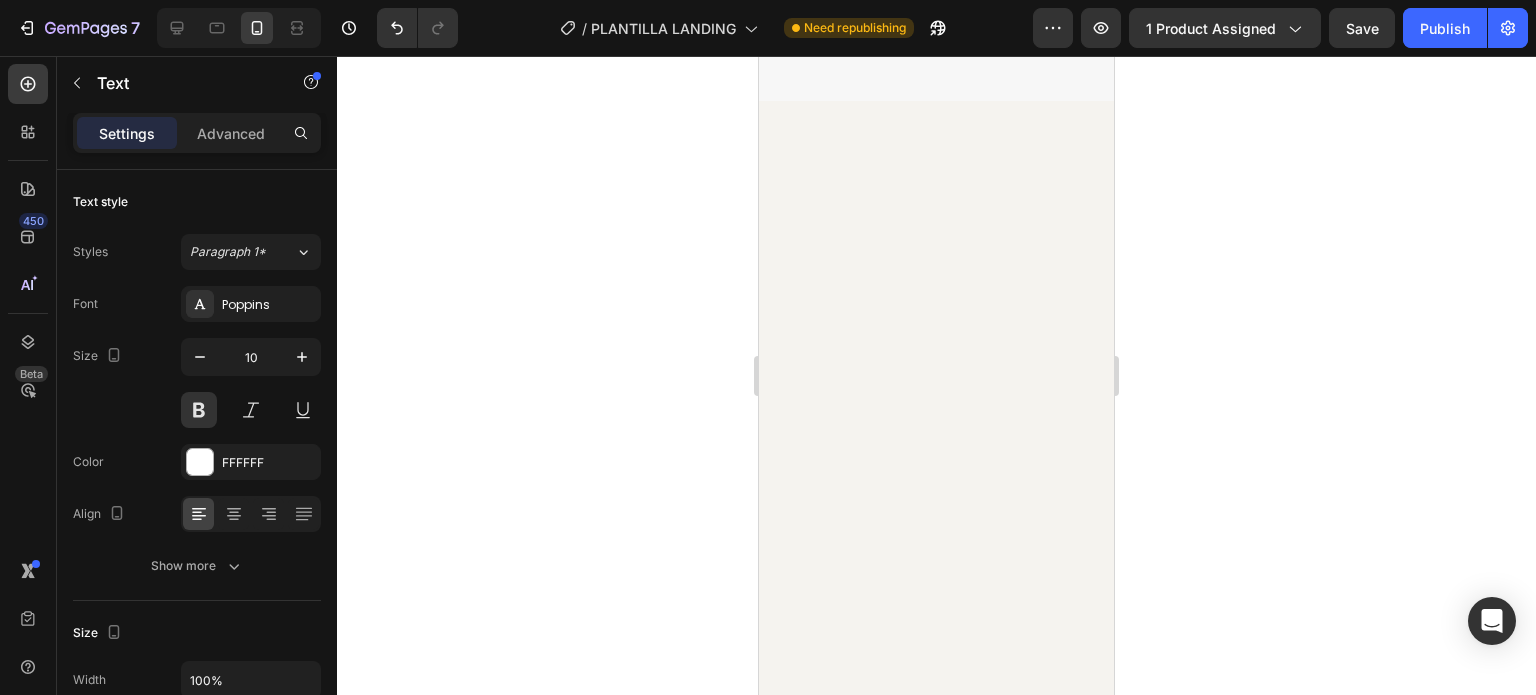 scroll, scrollTop: 0, scrollLeft: 0, axis: both 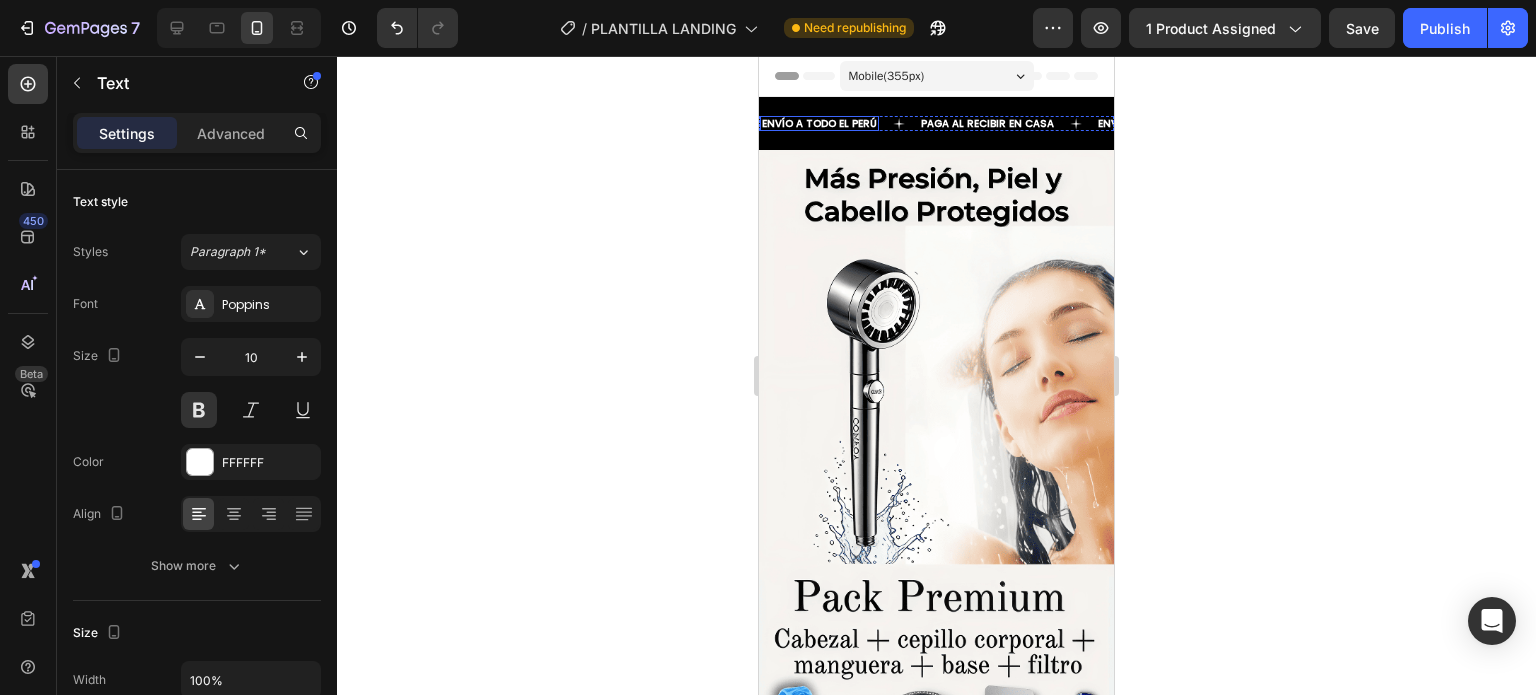 click on "ENVÍO A TODO EL PERÚ" at bounding box center (819, 123) 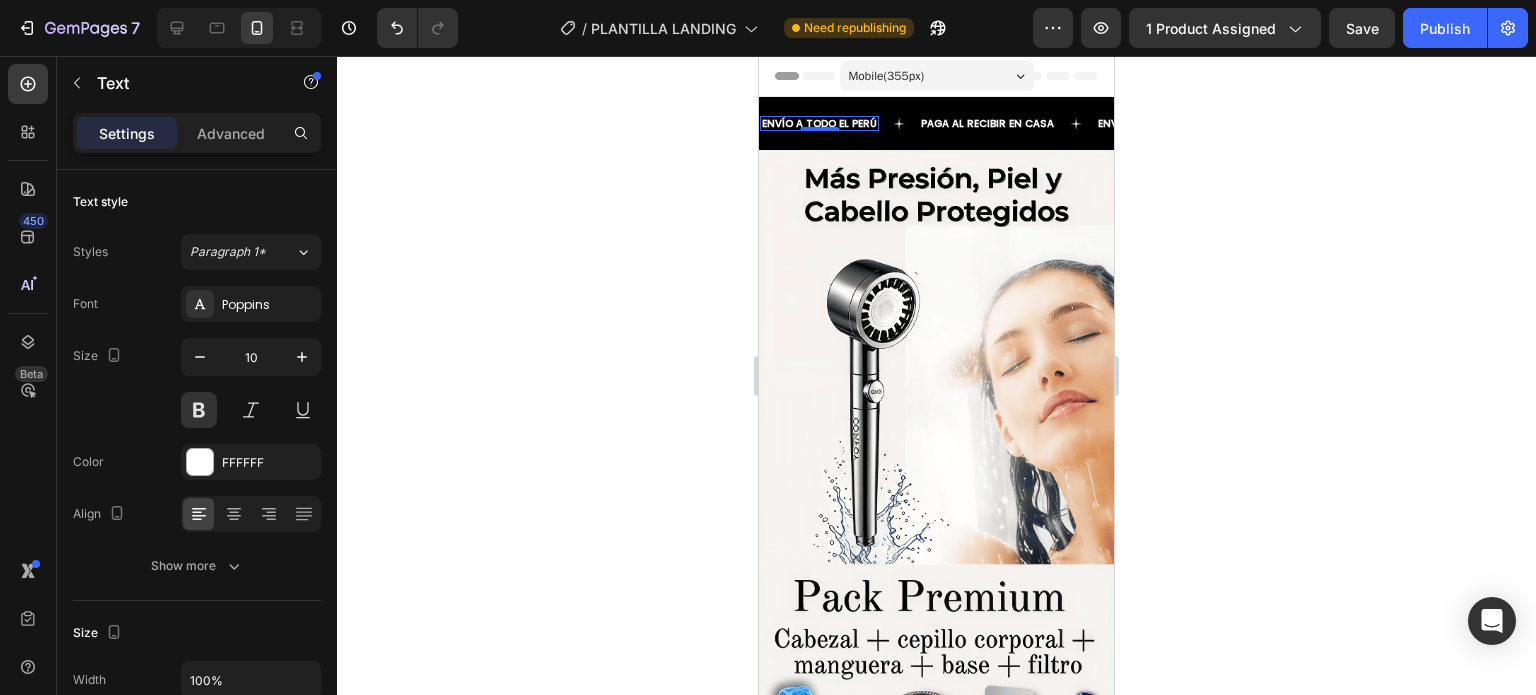 click 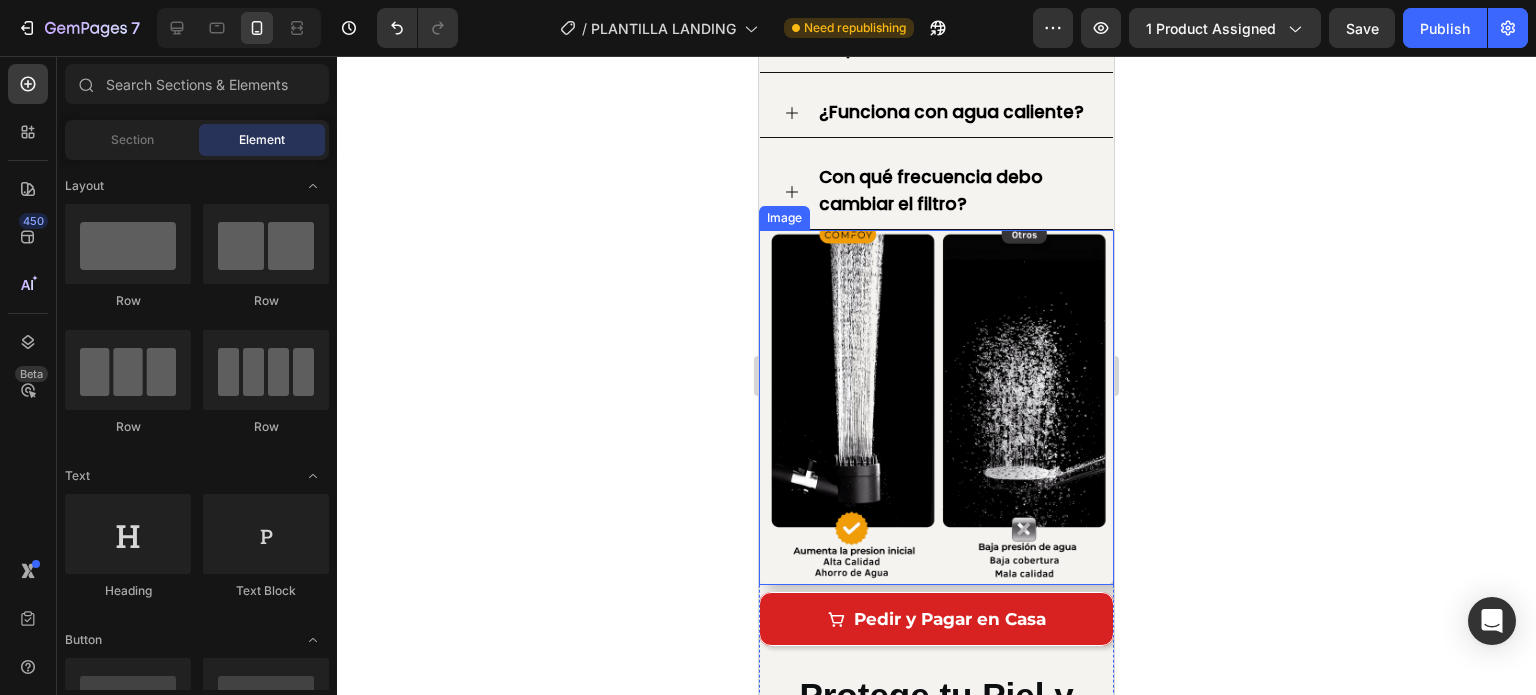 scroll, scrollTop: 1700, scrollLeft: 0, axis: vertical 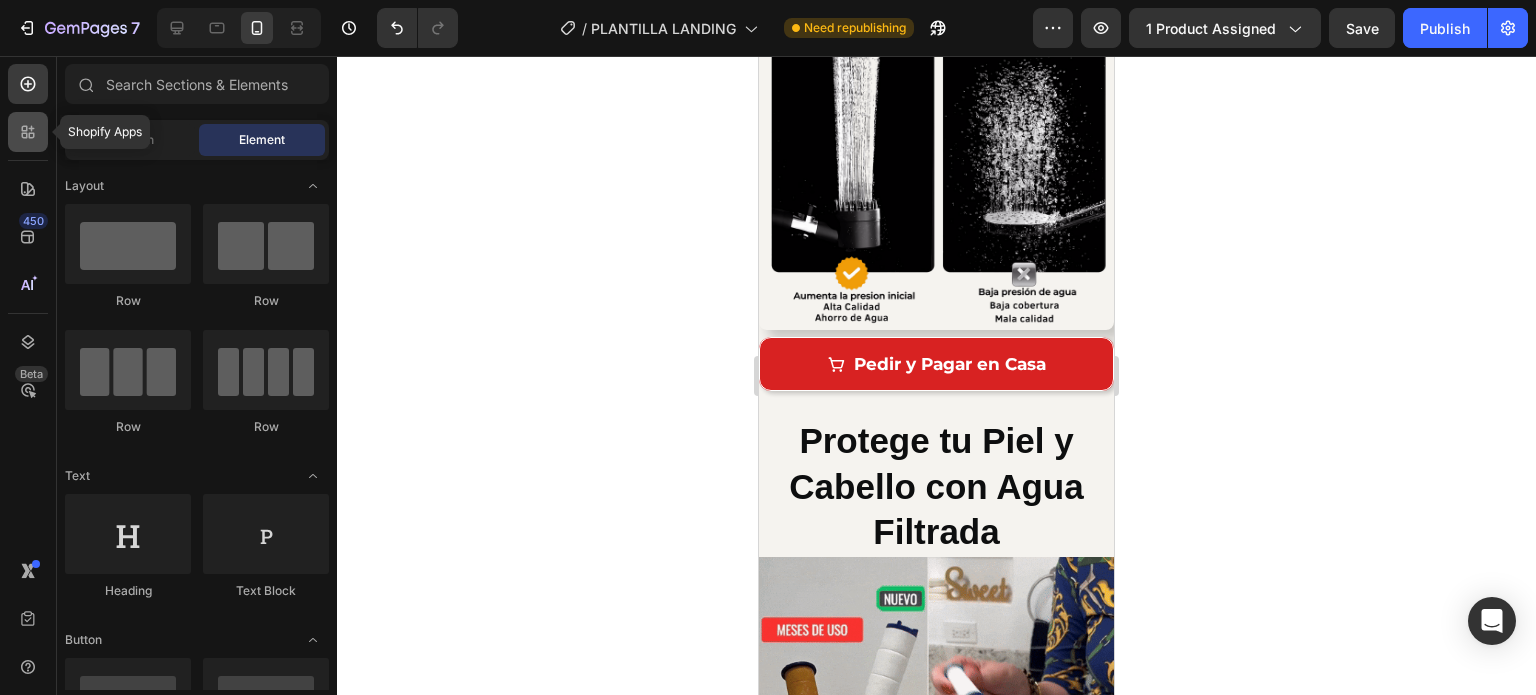 click 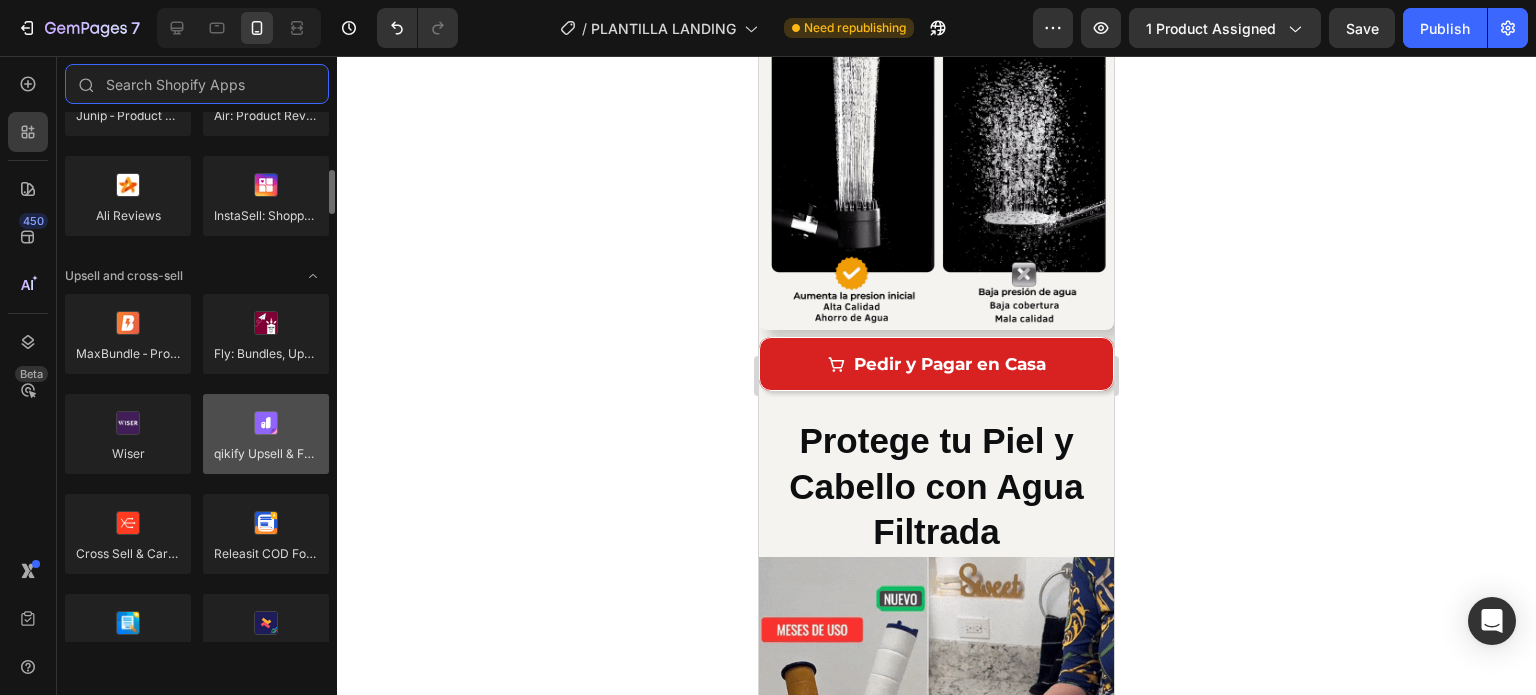 scroll, scrollTop: 800, scrollLeft: 0, axis: vertical 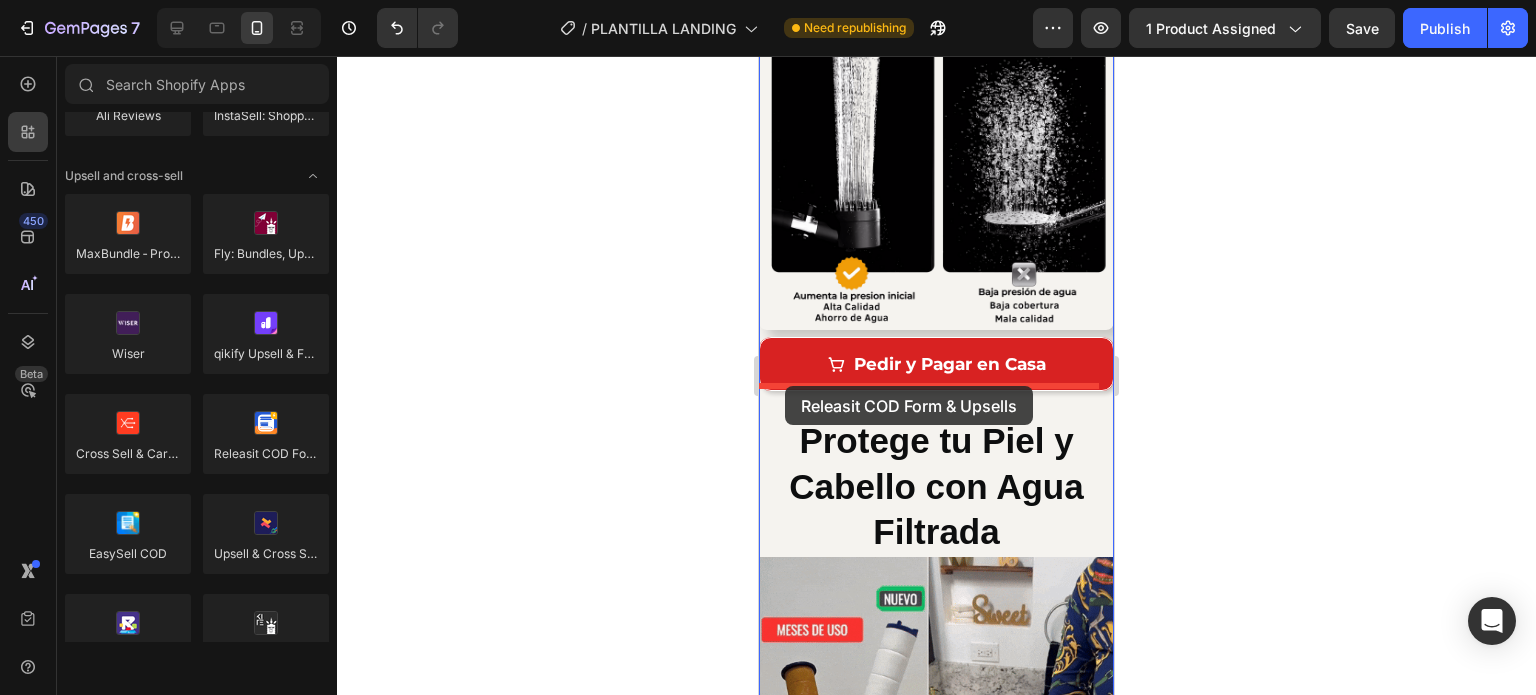 drag, startPoint x: 1023, startPoint y: 499, endPoint x: 785, endPoint y: 386, distance: 263.46347 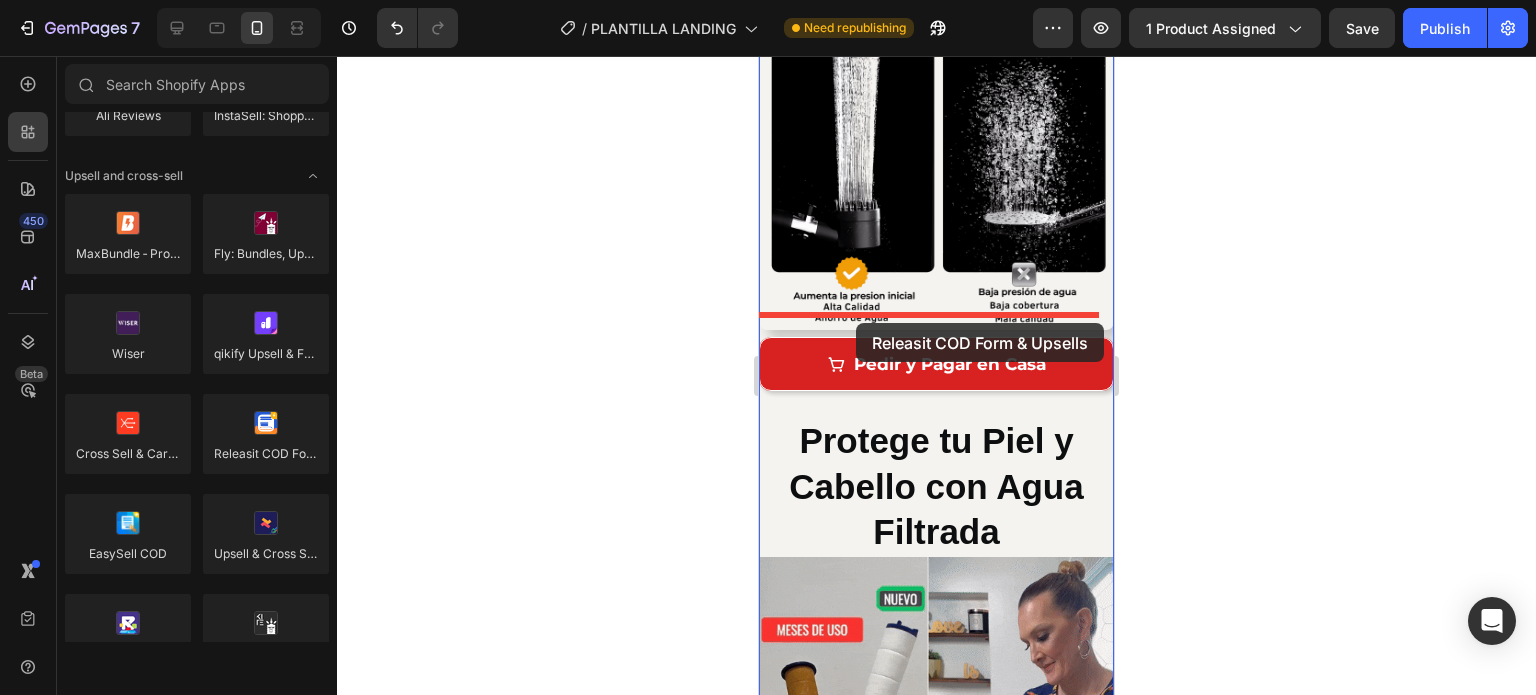 drag, startPoint x: 1035, startPoint y: 493, endPoint x: 856, endPoint y: 323, distance: 246.8623 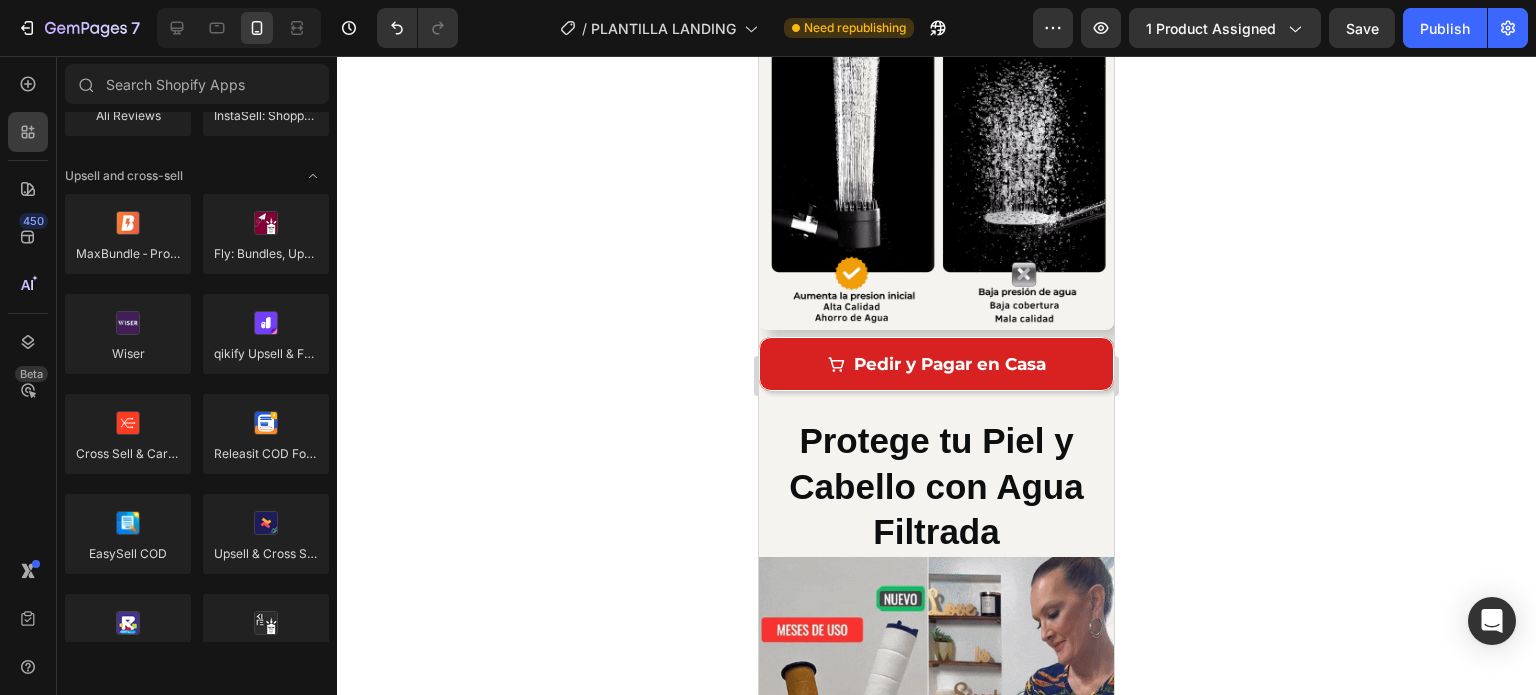 drag, startPoint x: 1016, startPoint y: 650, endPoint x: 504, endPoint y: 699, distance: 514.33936 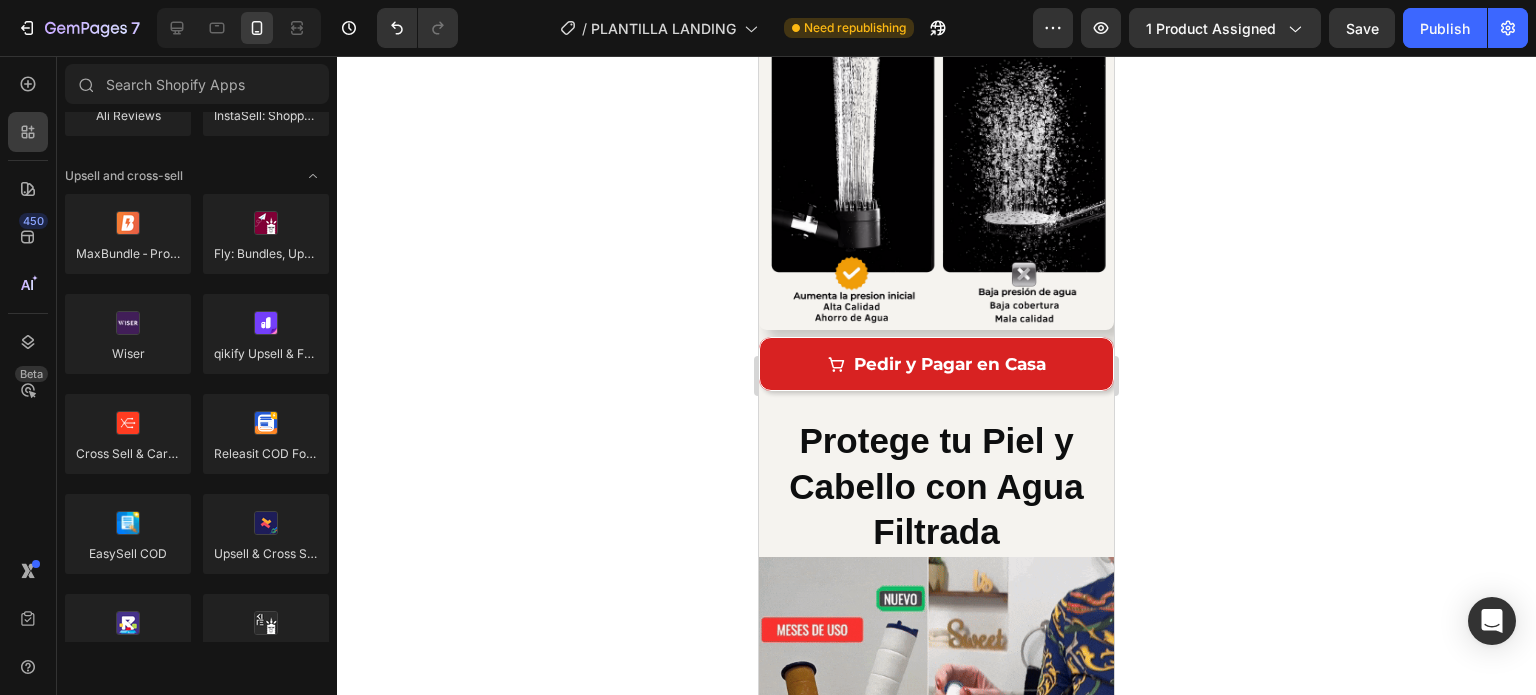 click 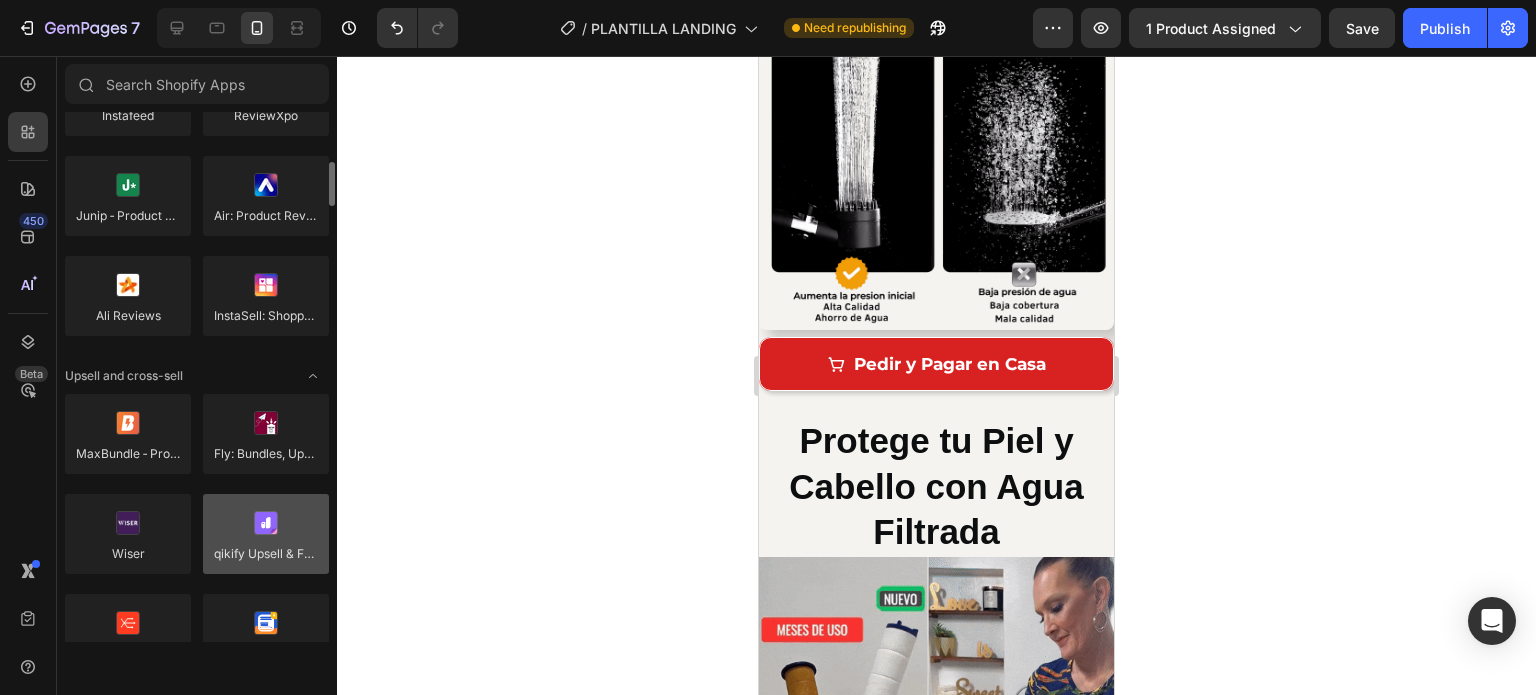scroll, scrollTop: 700, scrollLeft: 0, axis: vertical 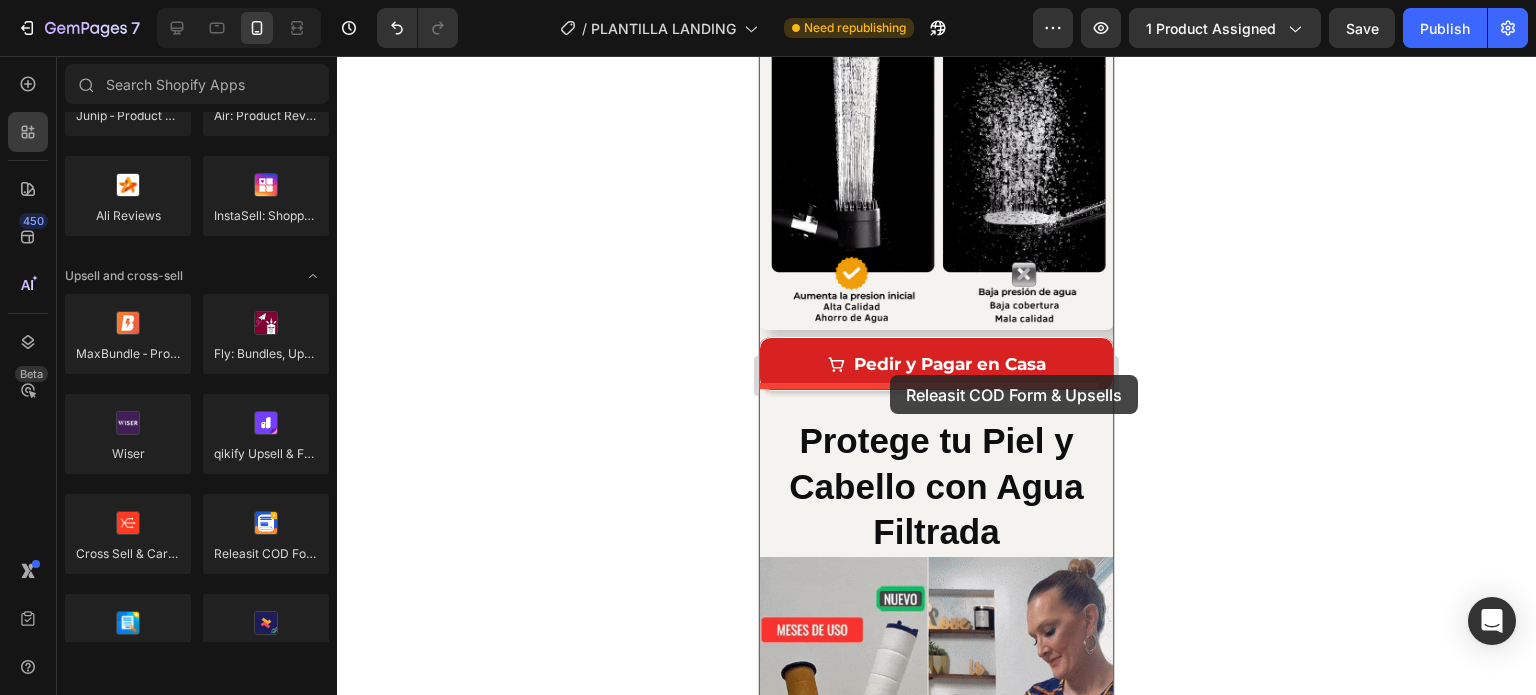 drag, startPoint x: 1040, startPoint y: 605, endPoint x: 890, endPoint y: 375, distance: 274.5906 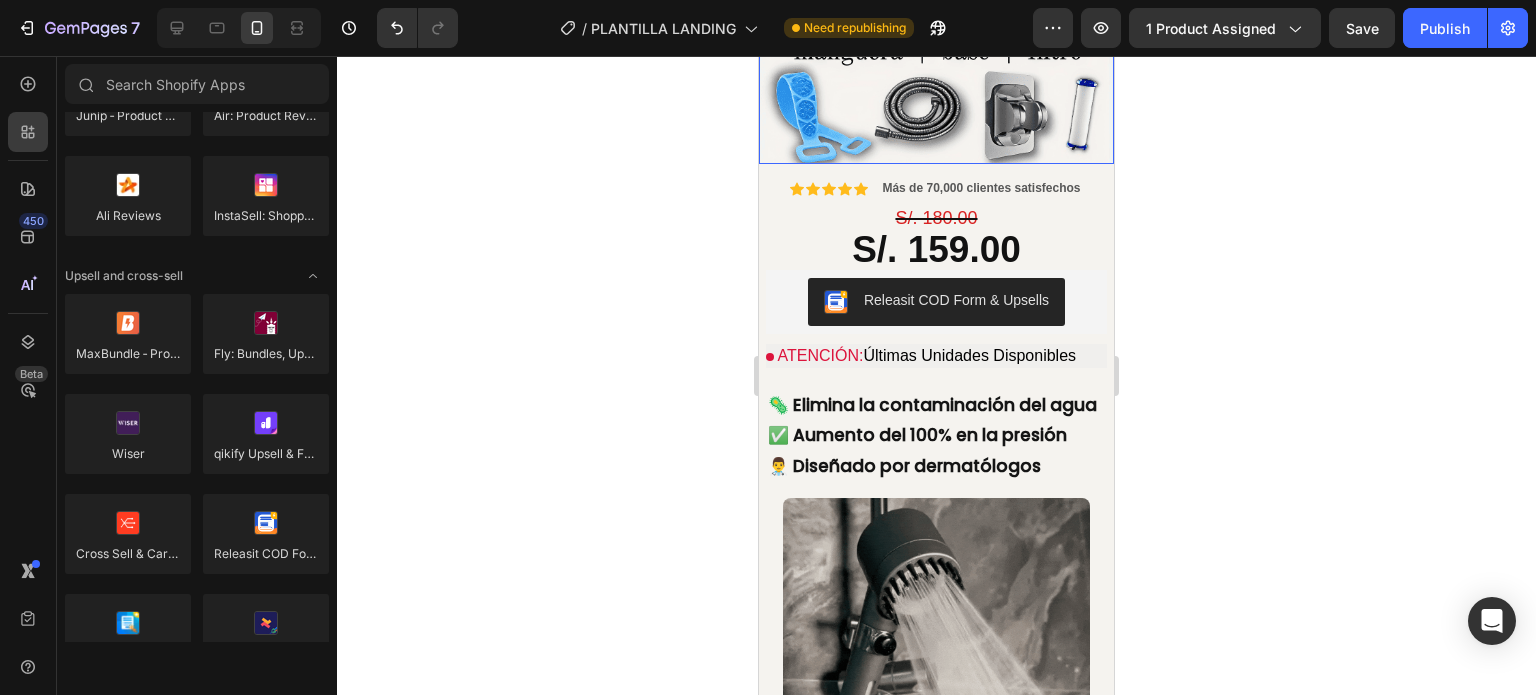 scroll, scrollTop: 700, scrollLeft: 0, axis: vertical 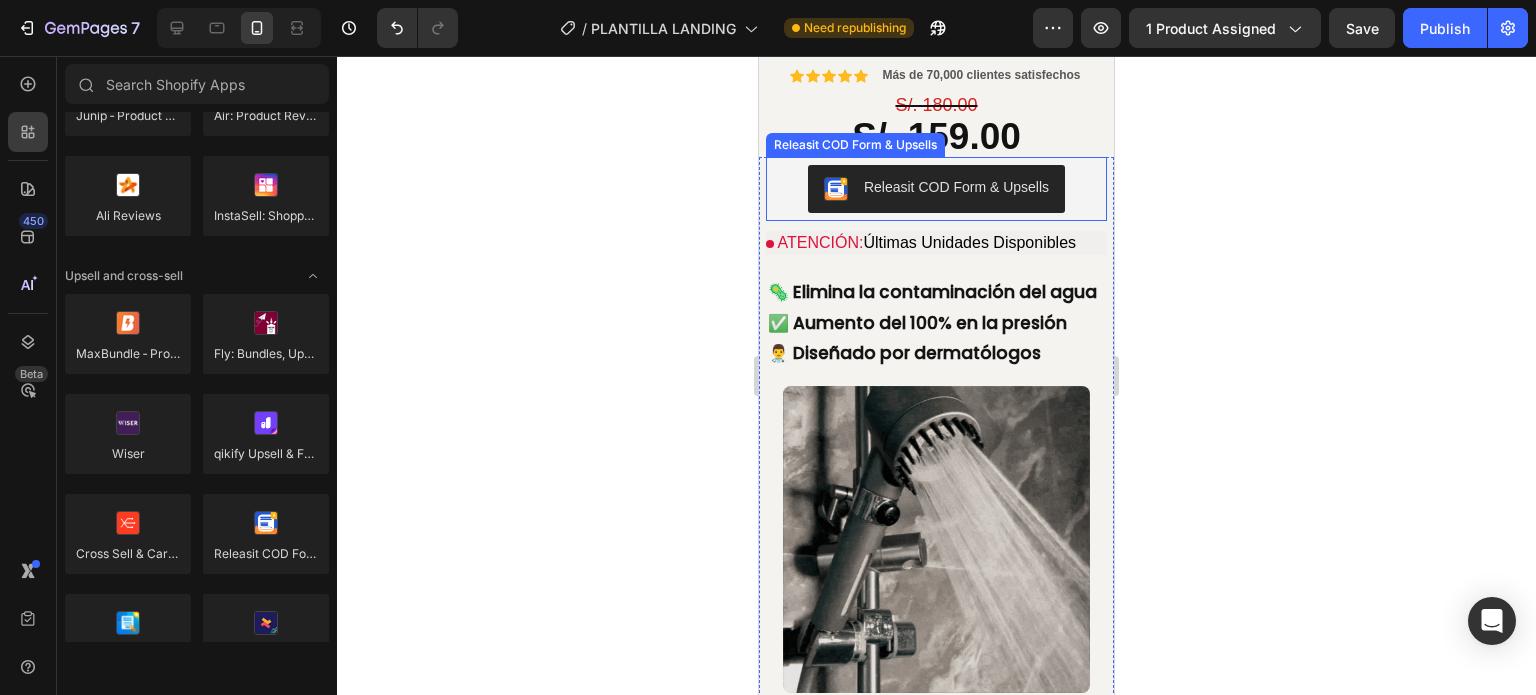 click on "Releasit COD Form & Upsells" at bounding box center [956, 187] 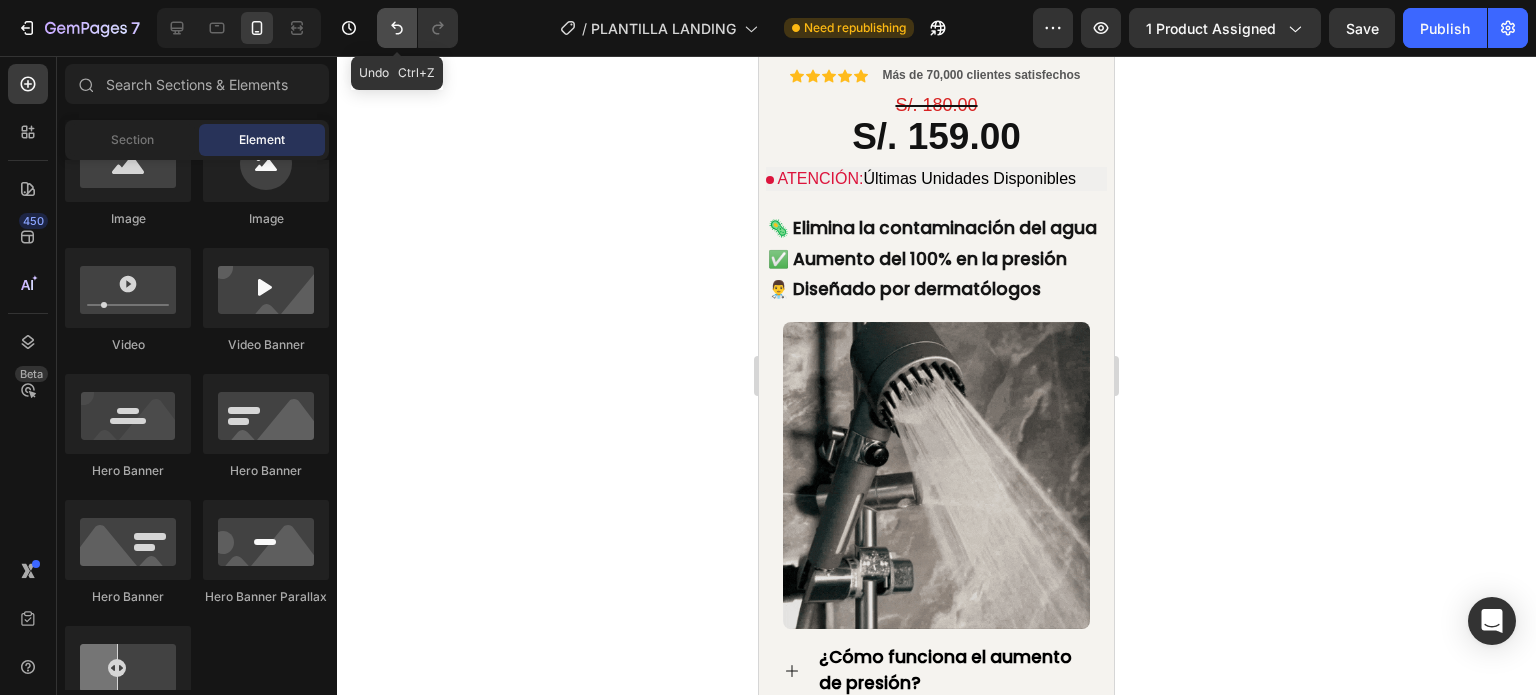 click 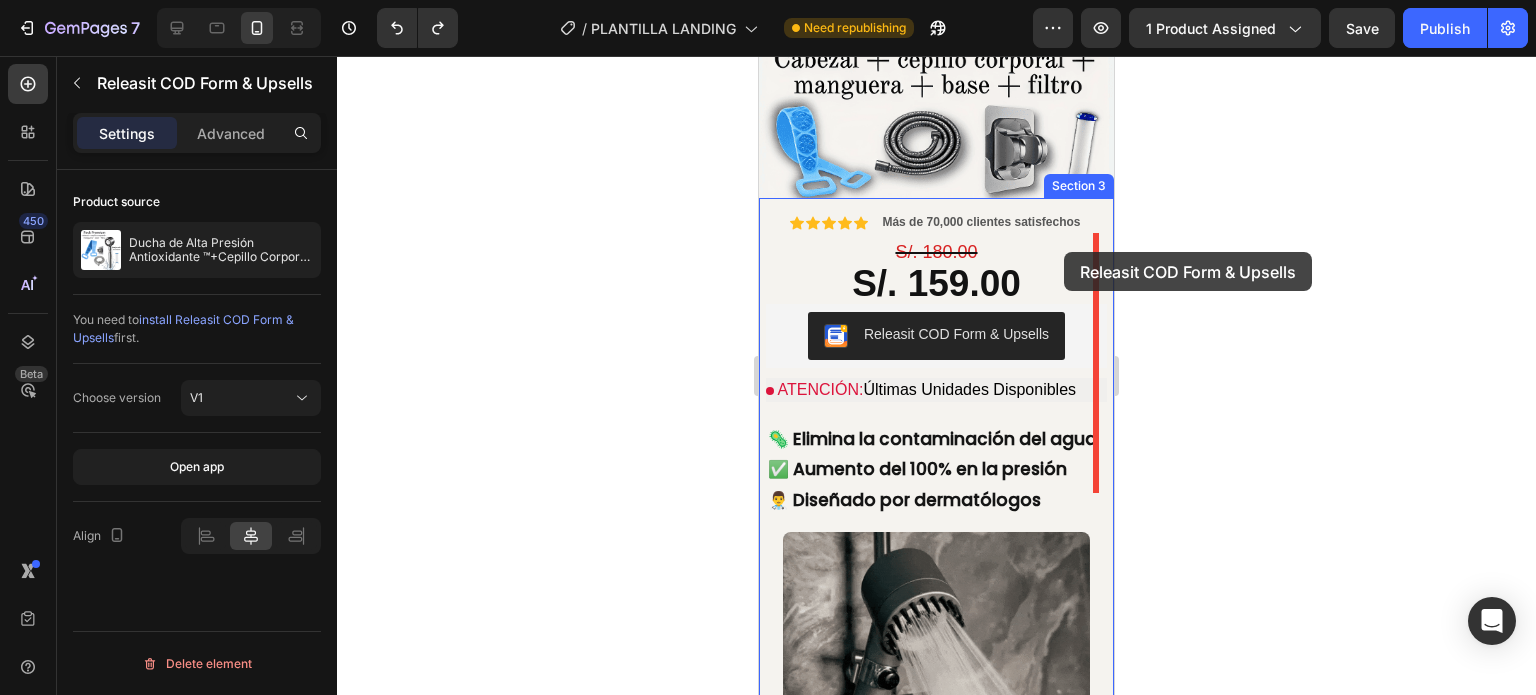 scroll, scrollTop: 600, scrollLeft: 0, axis: vertical 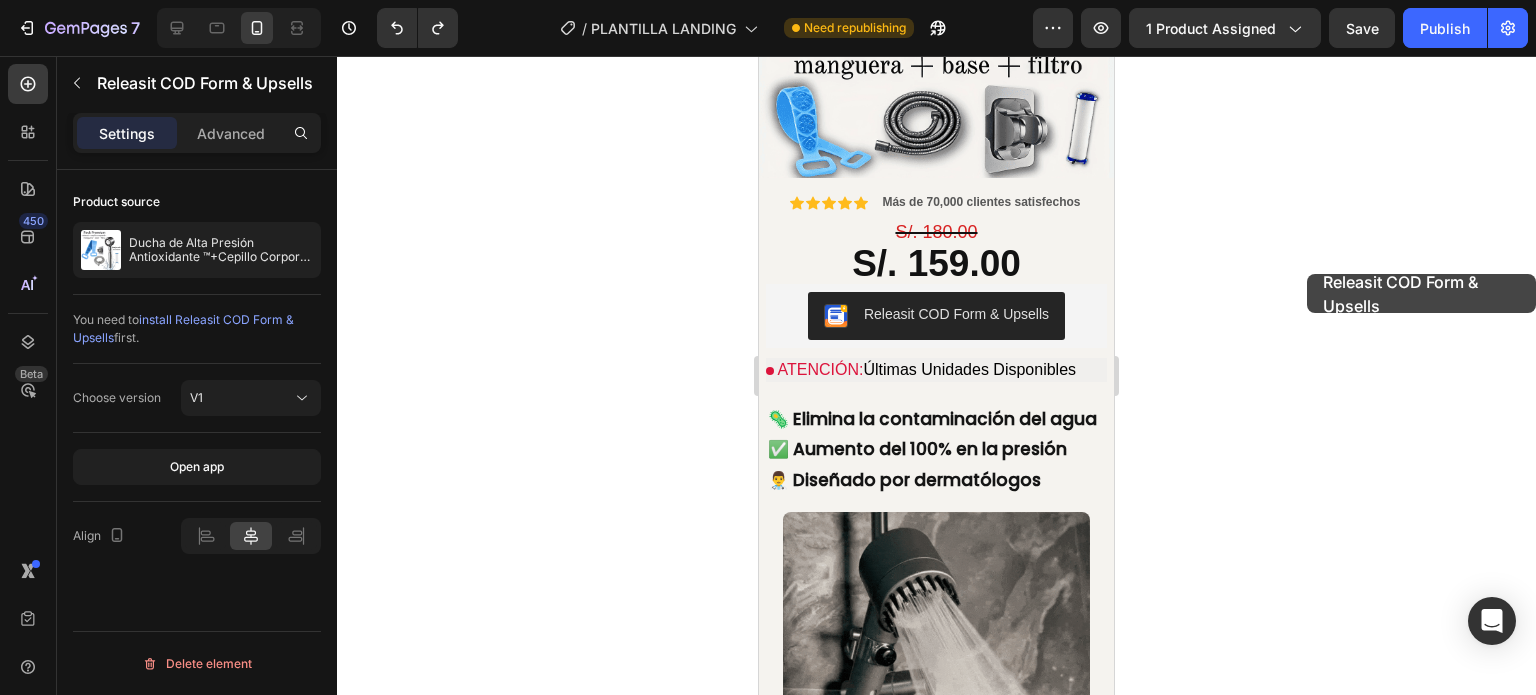 click 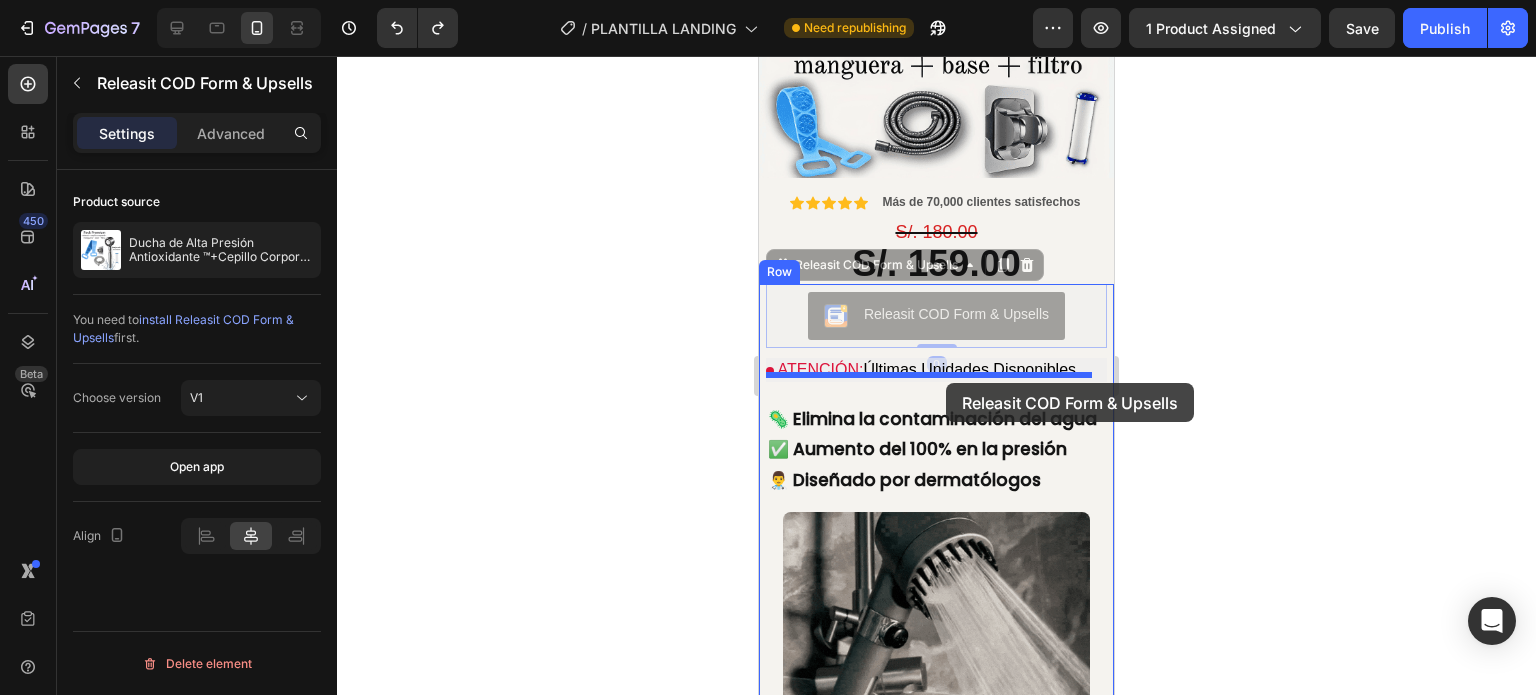 drag, startPoint x: 948, startPoint y: 277, endPoint x: 946, endPoint y: 383, distance: 106.01887 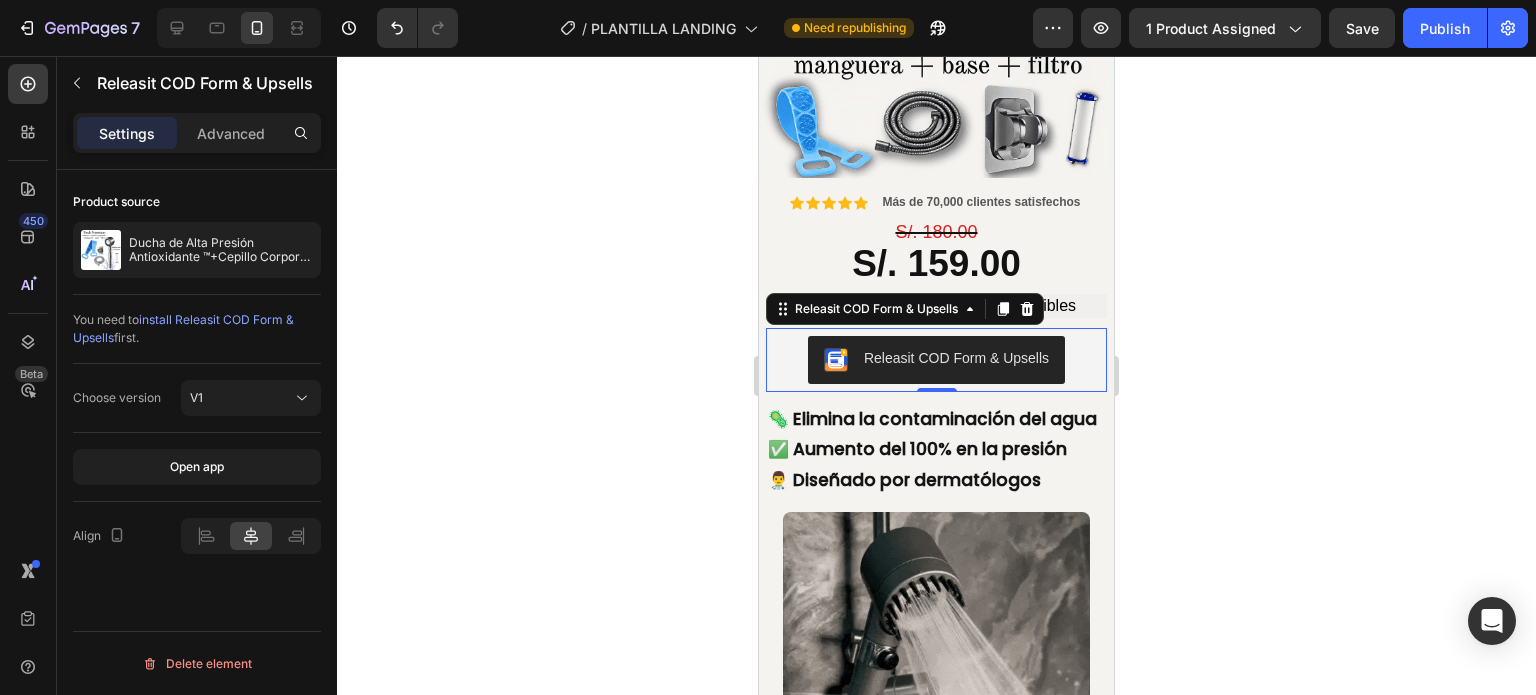 click 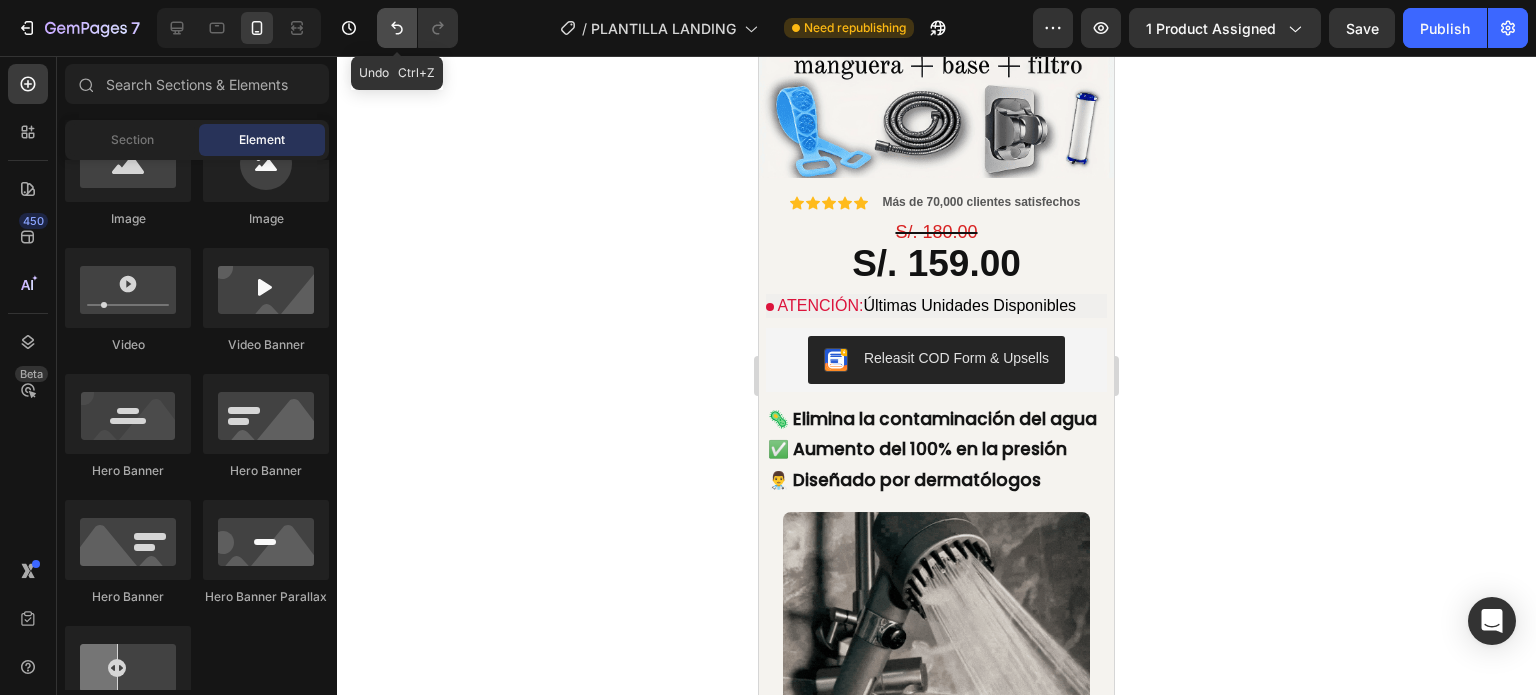 click 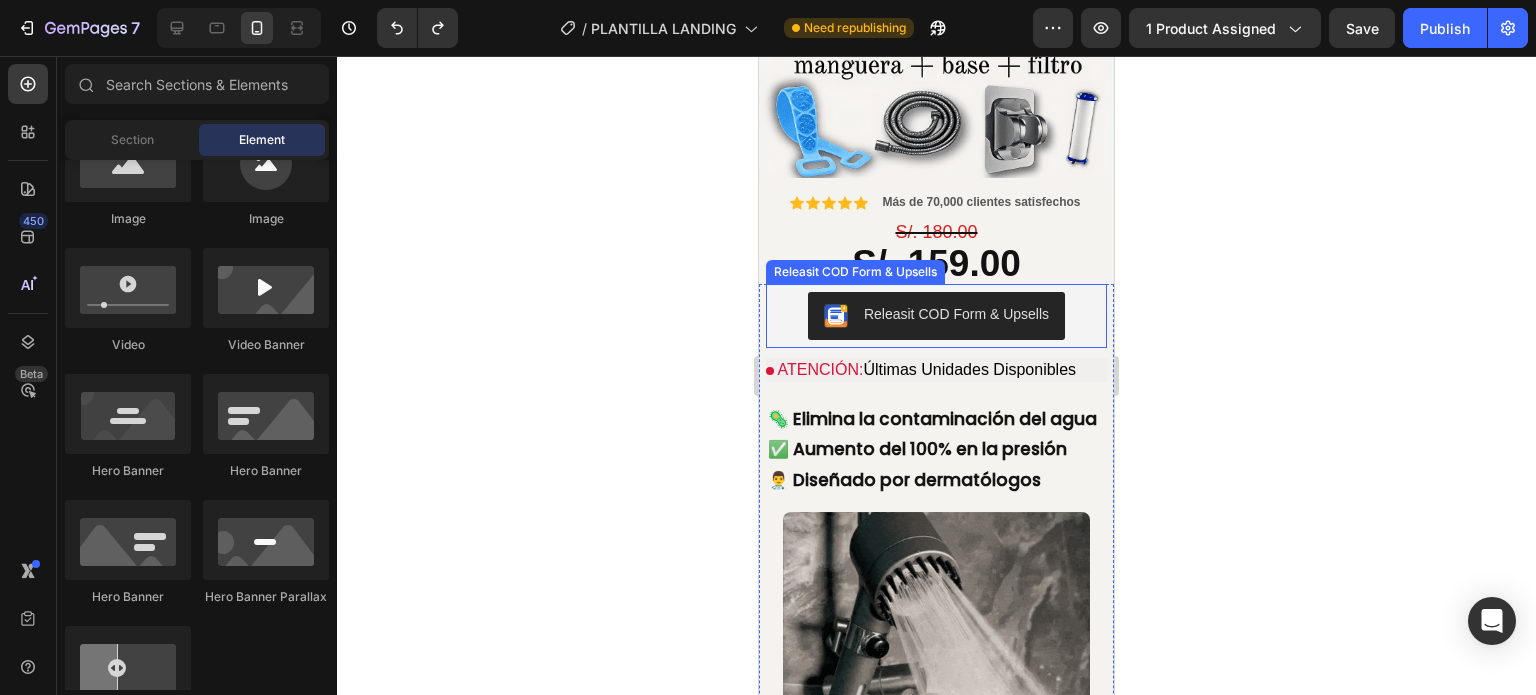 click 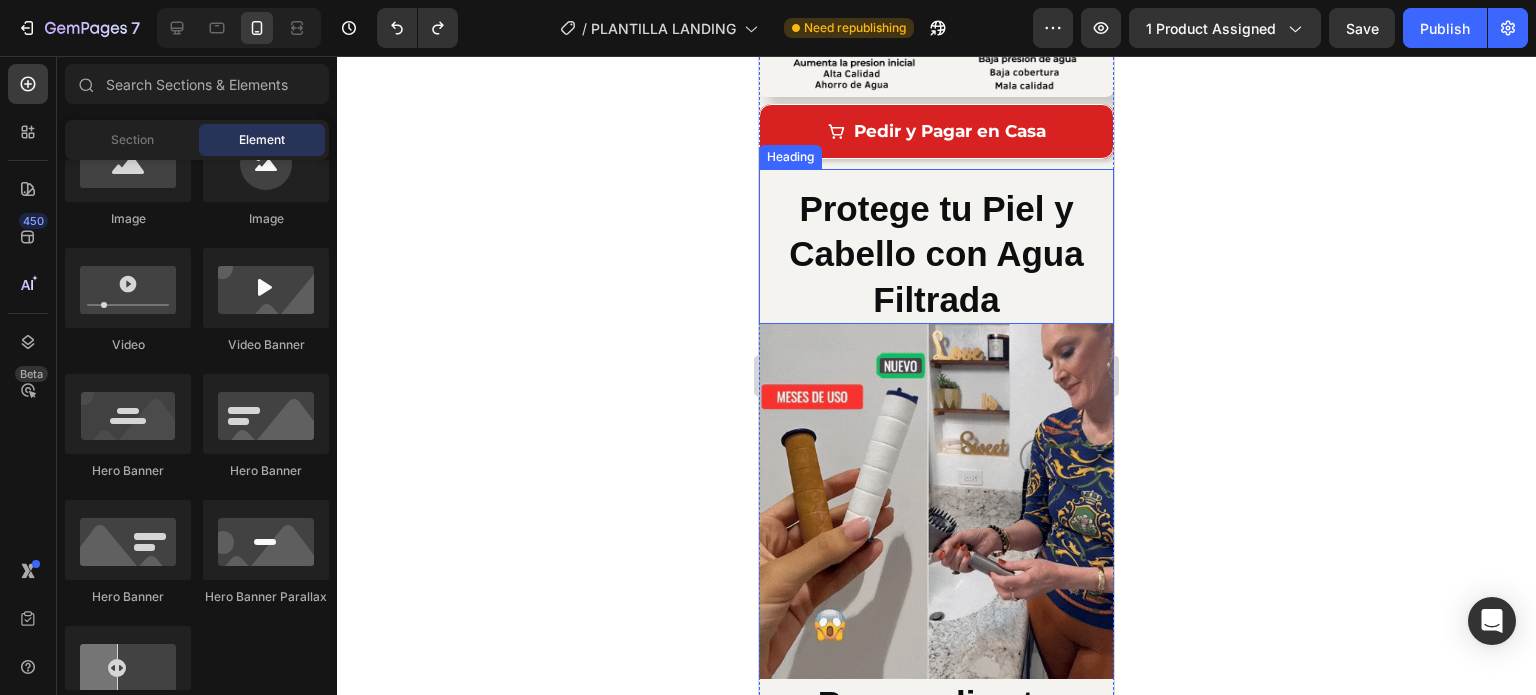 scroll, scrollTop: 1200, scrollLeft: 0, axis: vertical 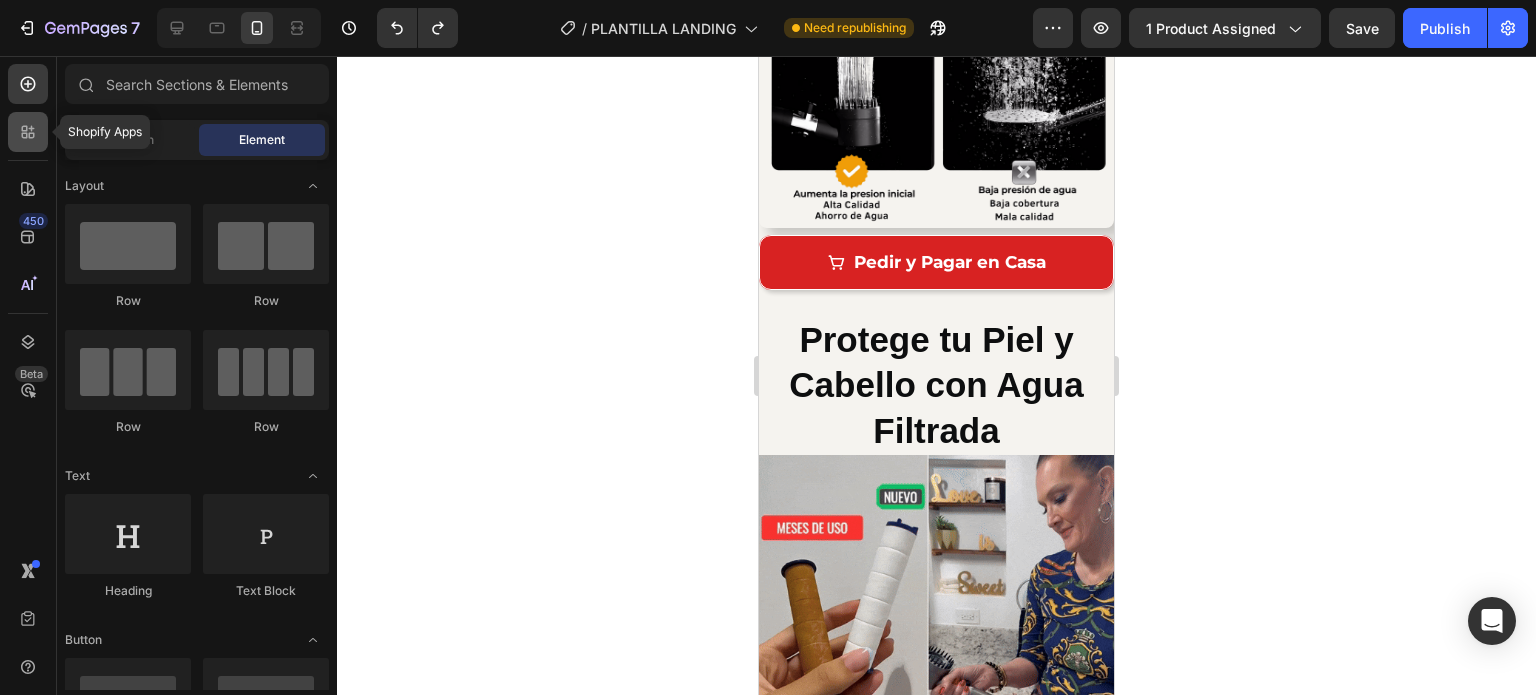 click 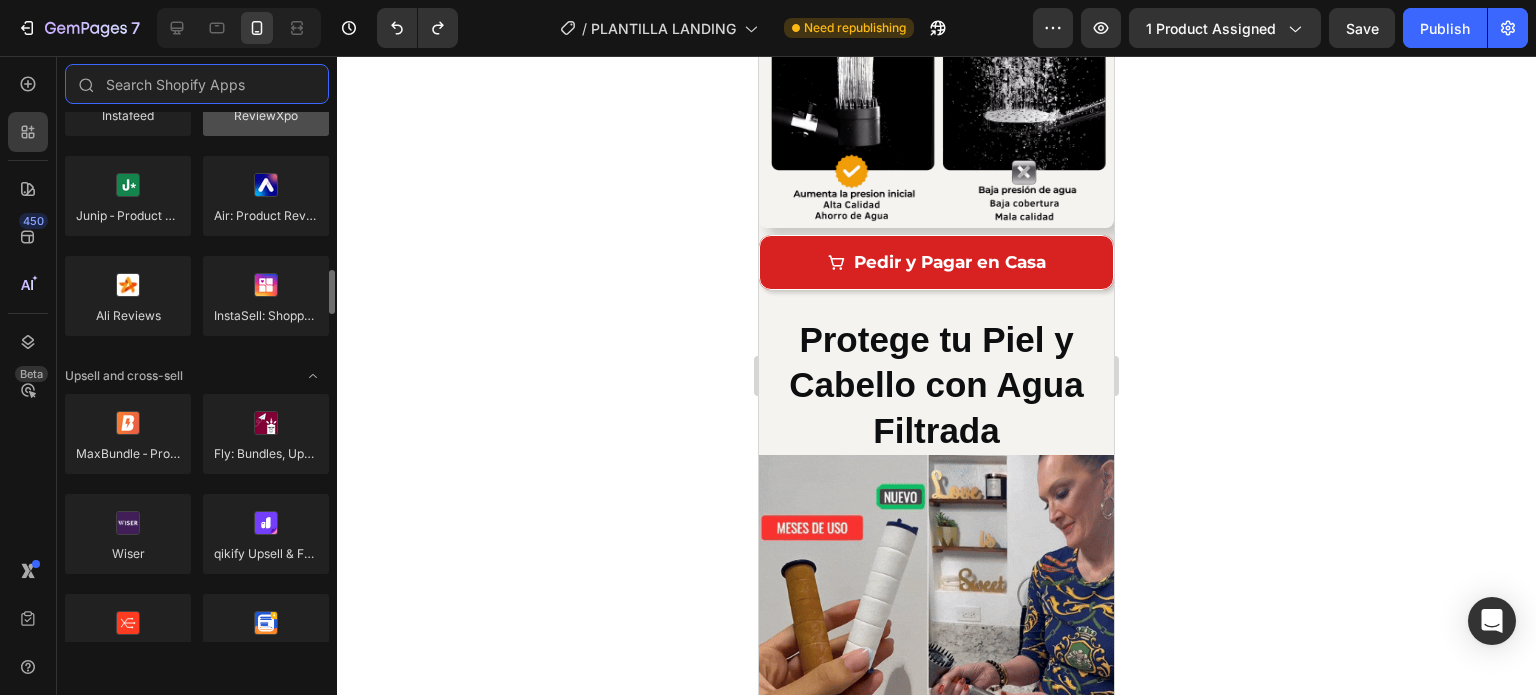 scroll, scrollTop: 700, scrollLeft: 0, axis: vertical 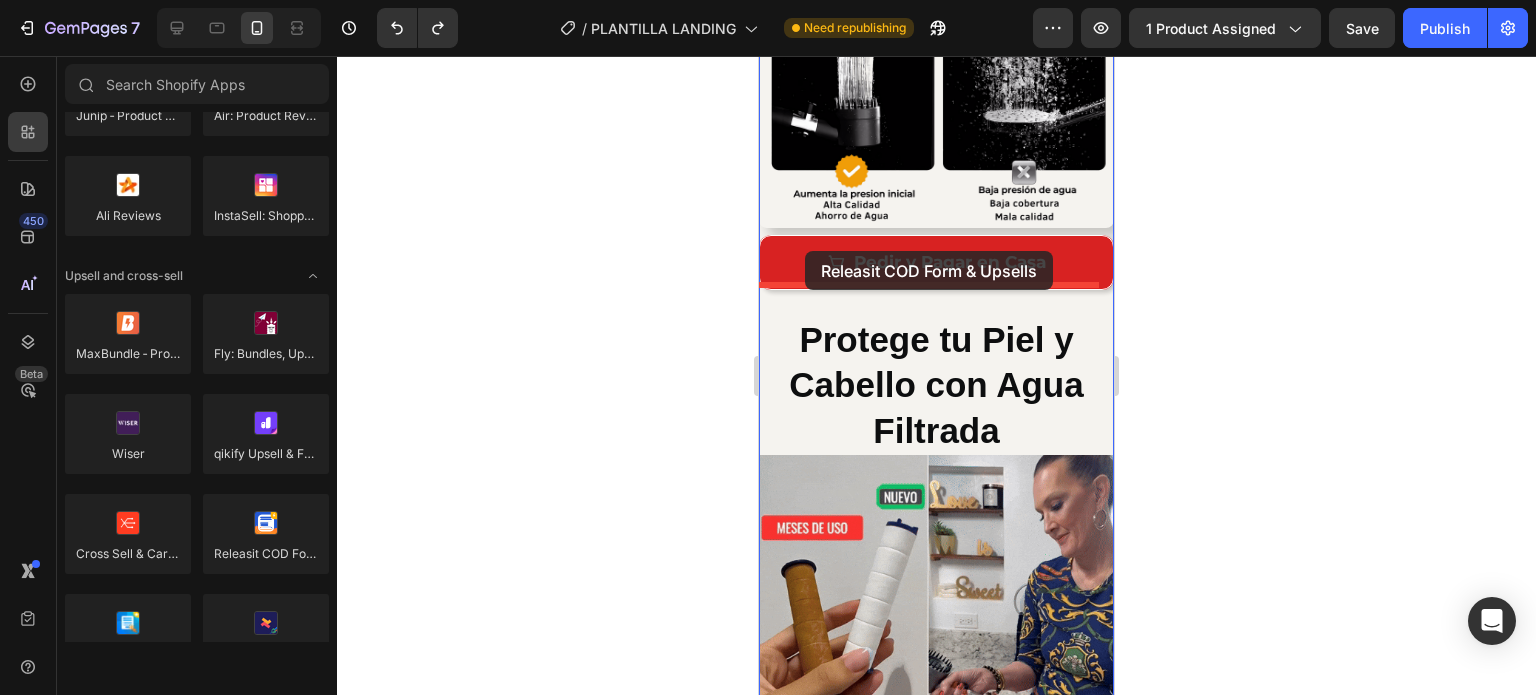 drag, startPoint x: 1116, startPoint y: 600, endPoint x: 805, endPoint y: 251, distance: 467.46338 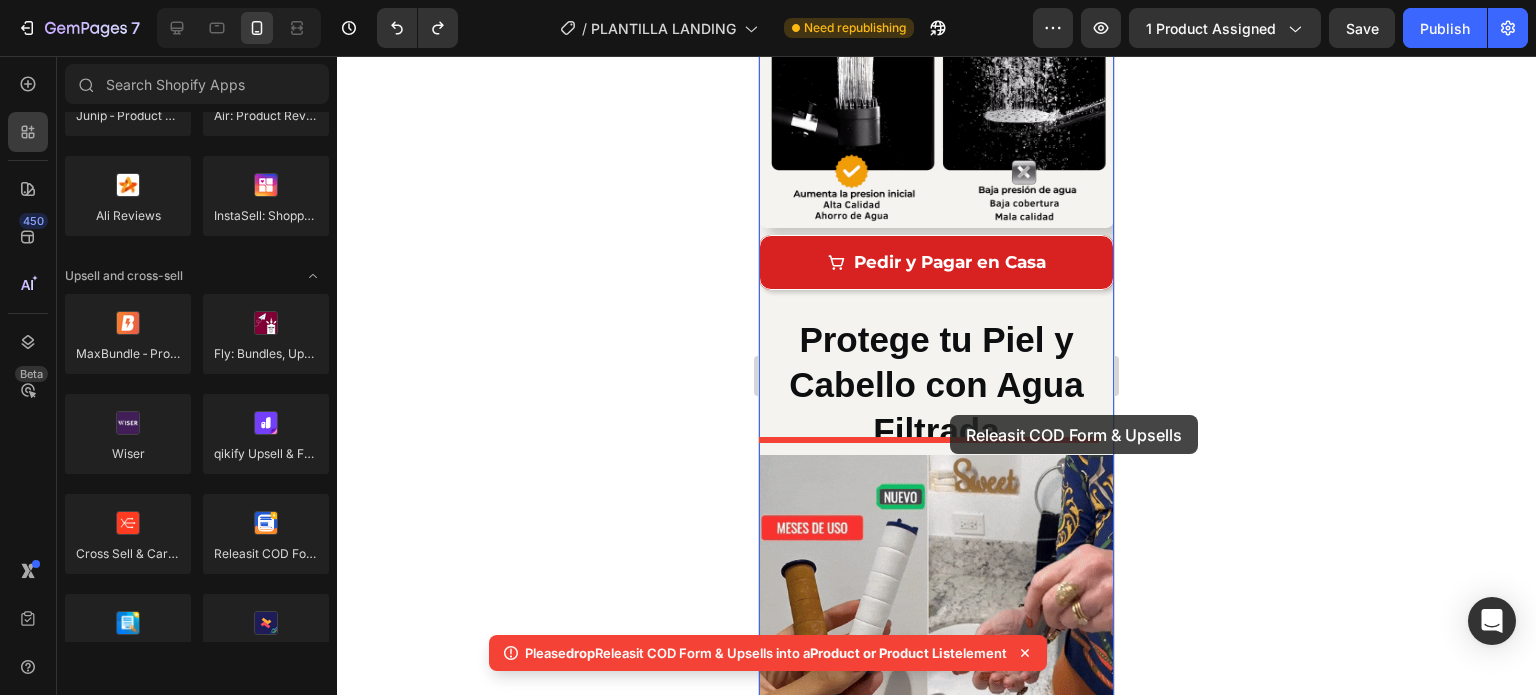 drag, startPoint x: 1019, startPoint y: 581, endPoint x: 950, endPoint y: 415, distance: 179.7693 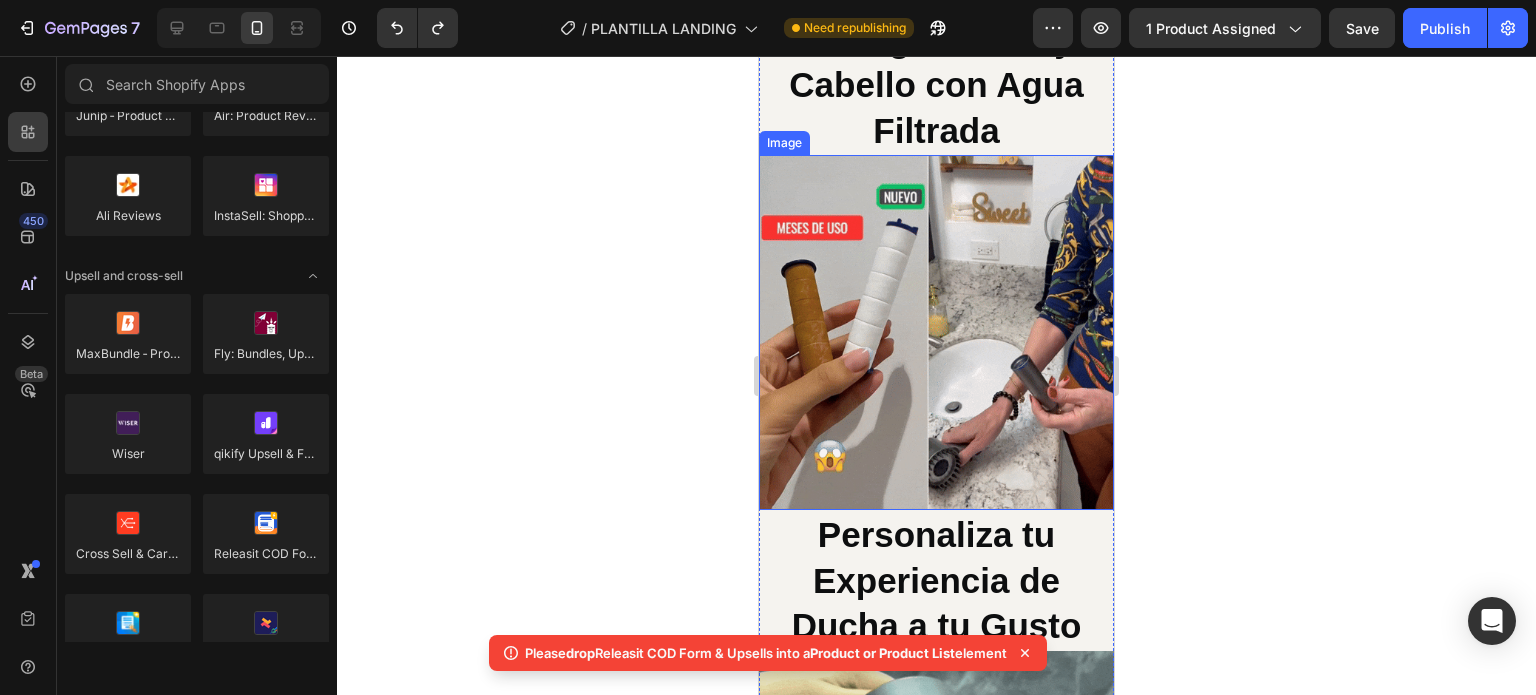 scroll, scrollTop: 1800, scrollLeft: 0, axis: vertical 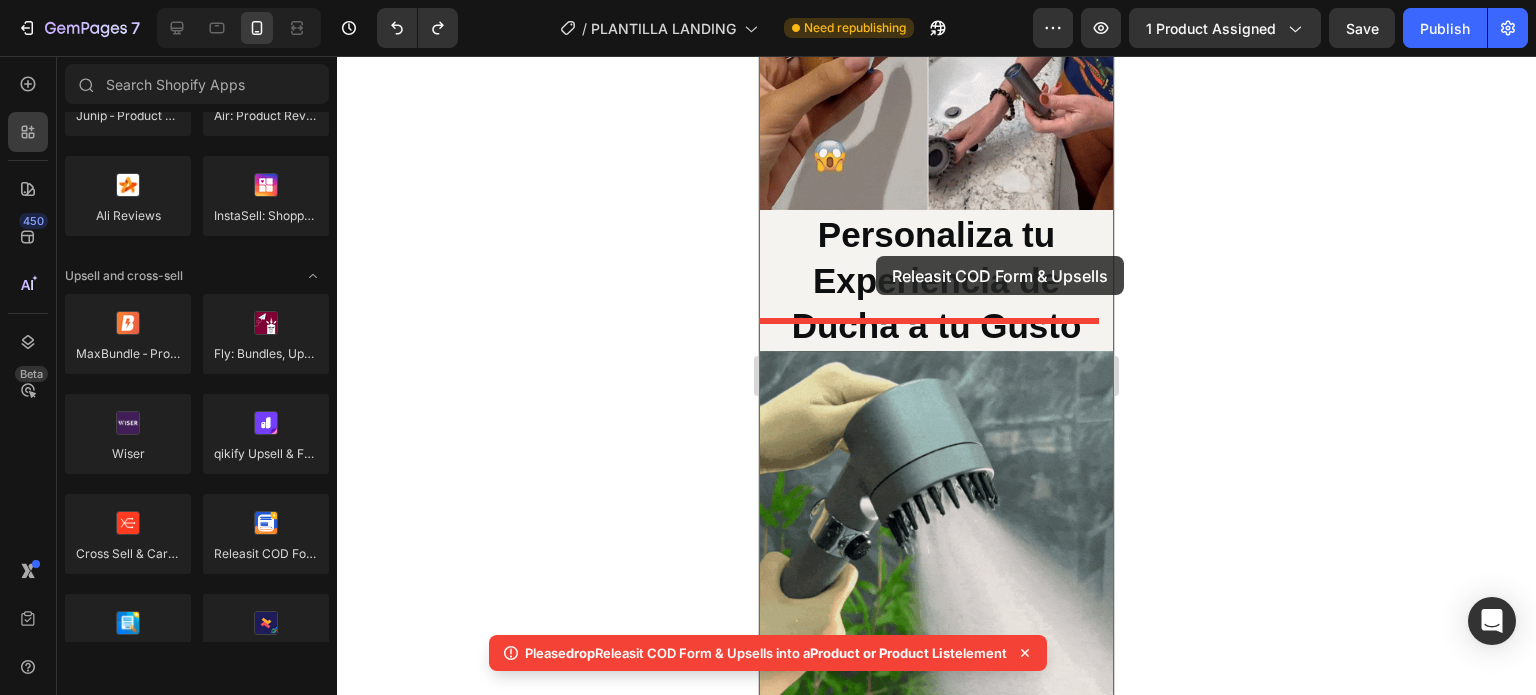 drag, startPoint x: 1194, startPoint y: 571, endPoint x: 876, endPoint y: 256, distance: 447.6036 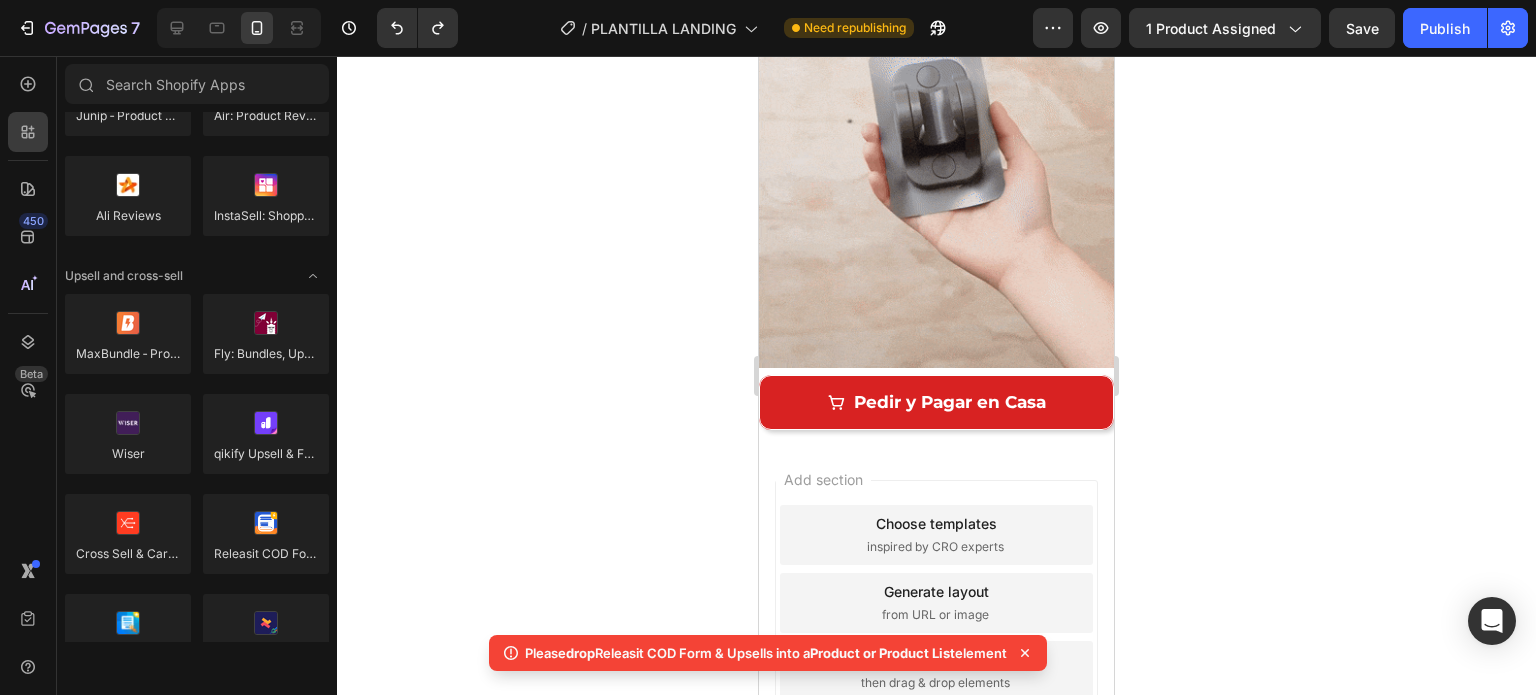 scroll, scrollTop: 2608, scrollLeft: 0, axis: vertical 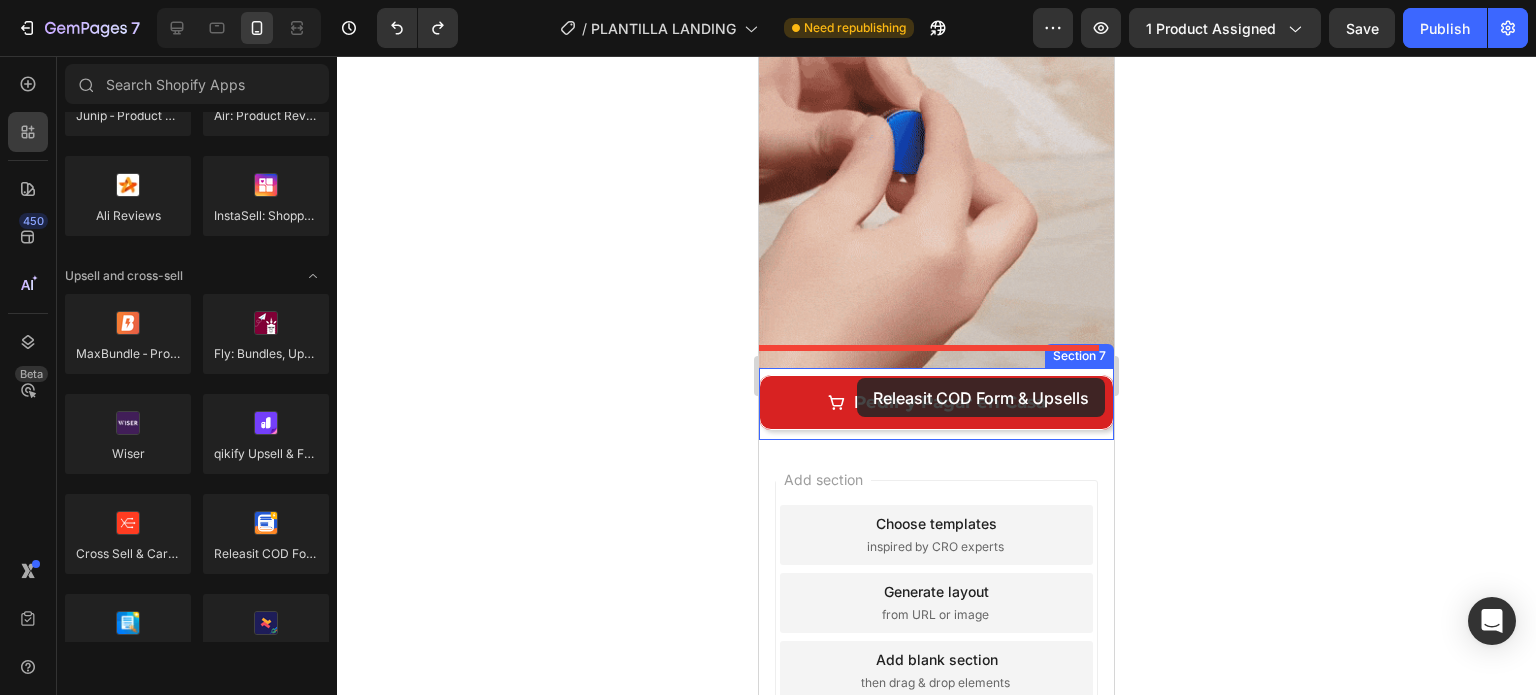 drag, startPoint x: 860, startPoint y: 391, endPoint x: 857, endPoint y: 378, distance: 13.341664 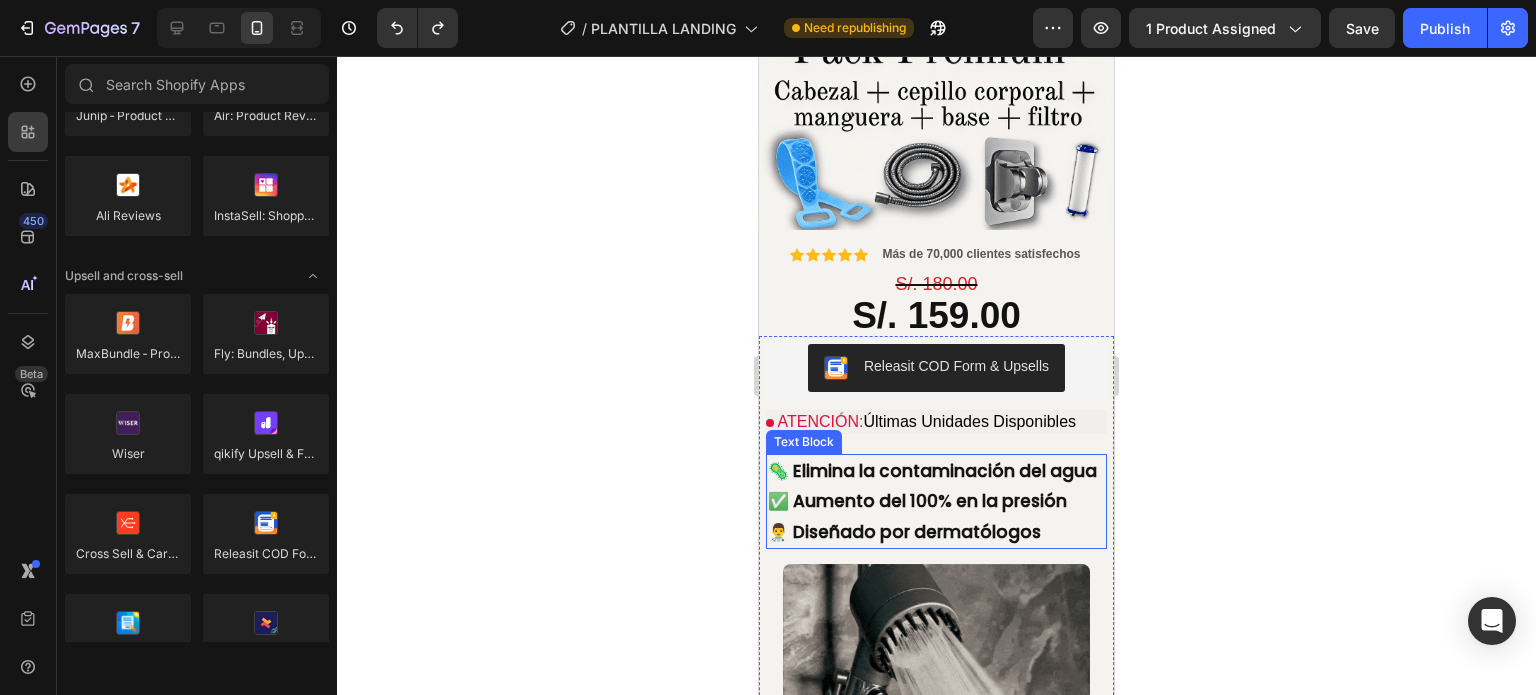scroll, scrollTop: 500, scrollLeft: 0, axis: vertical 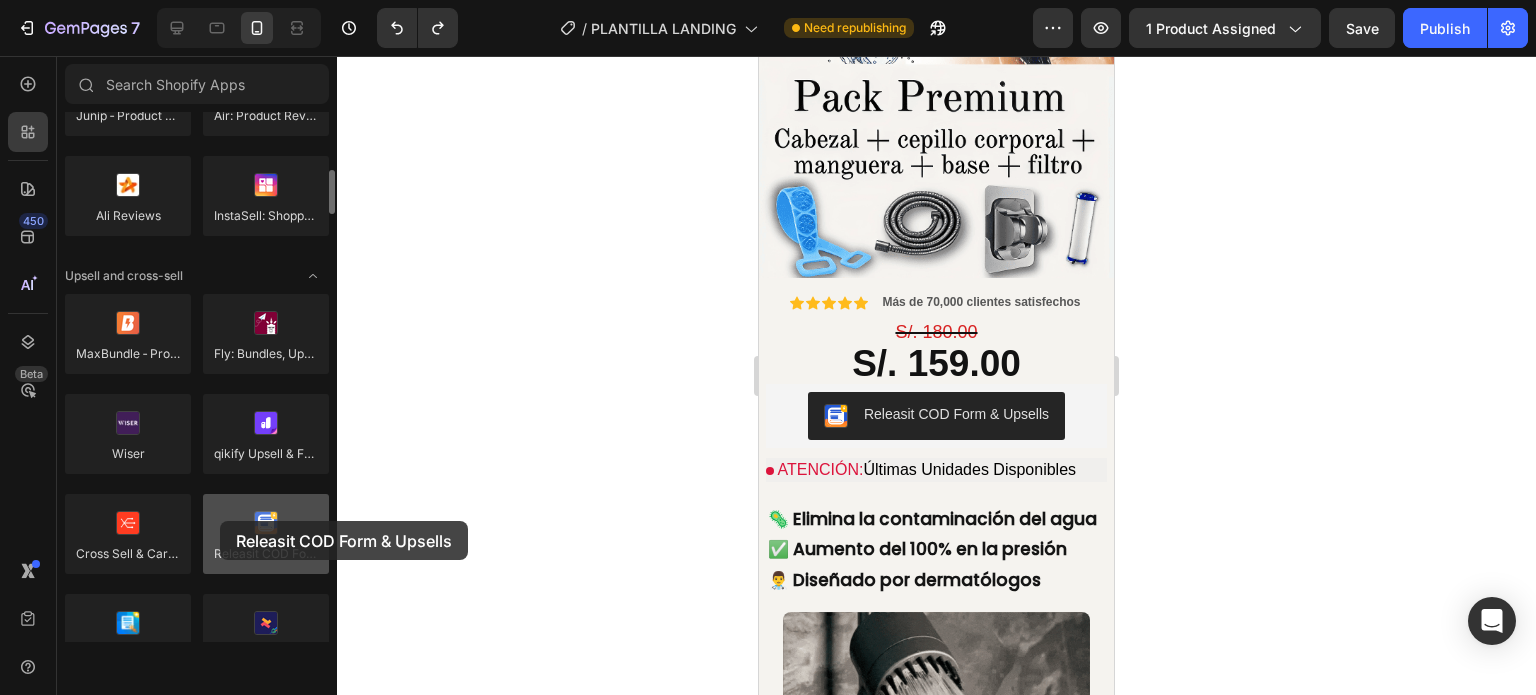 drag, startPoint x: 269, startPoint y: 534, endPoint x: 239, endPoint y: 520, distance: 33.105892 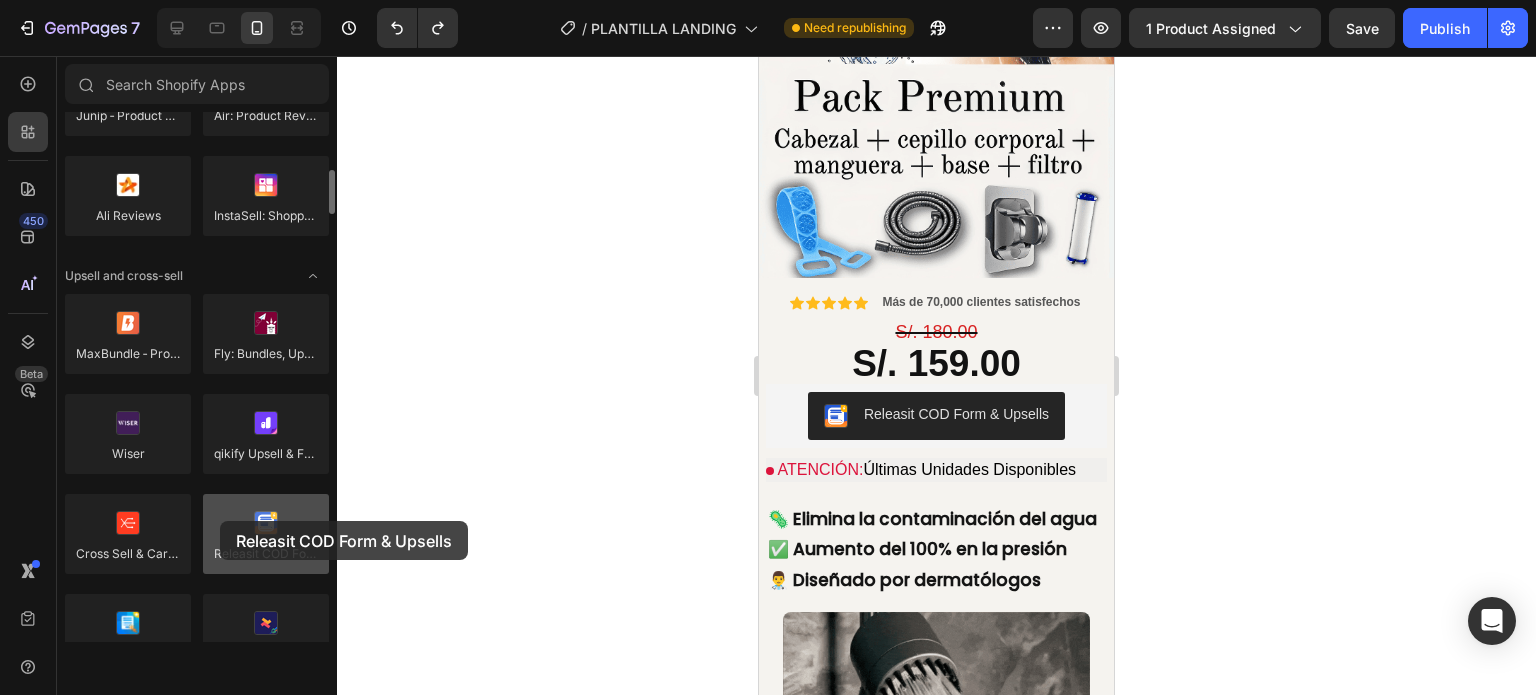 click at bounding box center (266, 534) 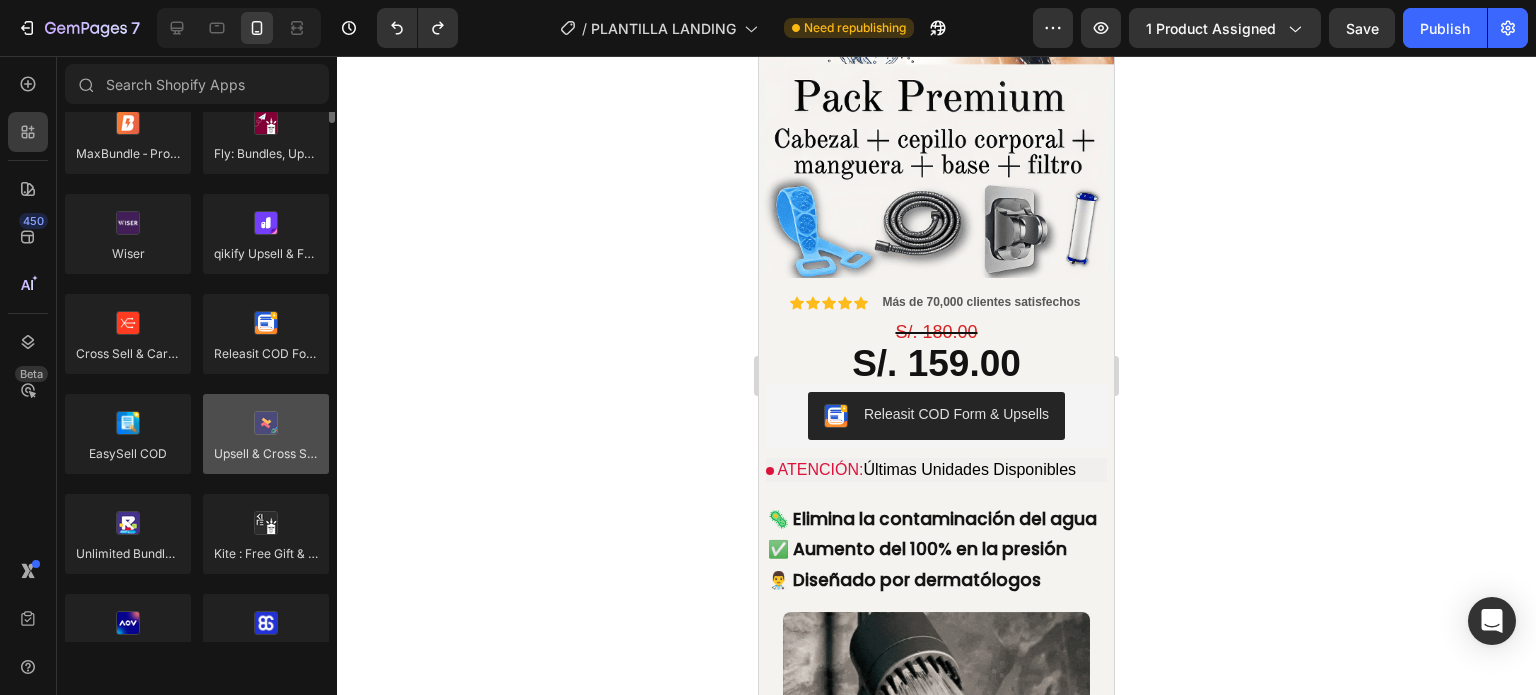 scroll, scrollTop: 800, scrollLeft: 0, axis: vertical 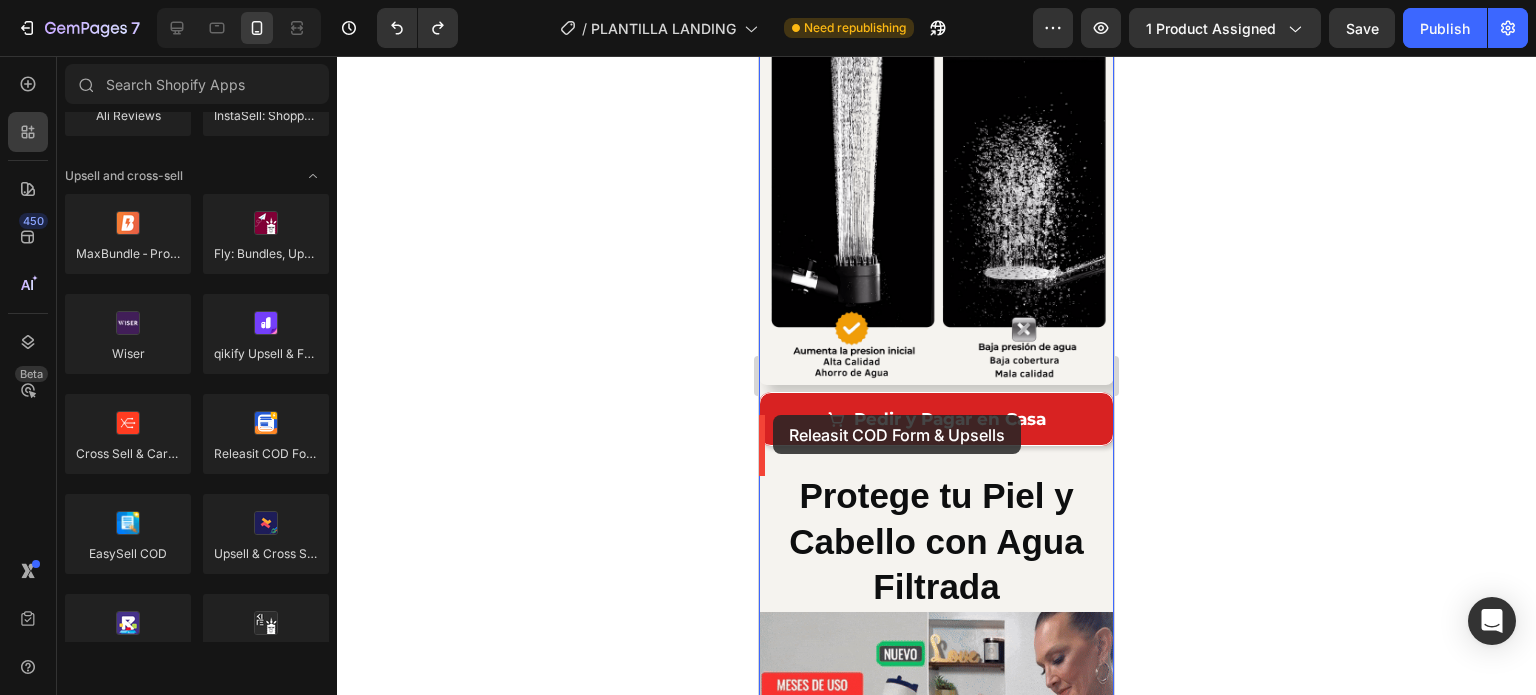 drag, startPoint x: 1386, startPoint y: 453, endPoint x: 773, endPoint y: 415, distance: 614.1767 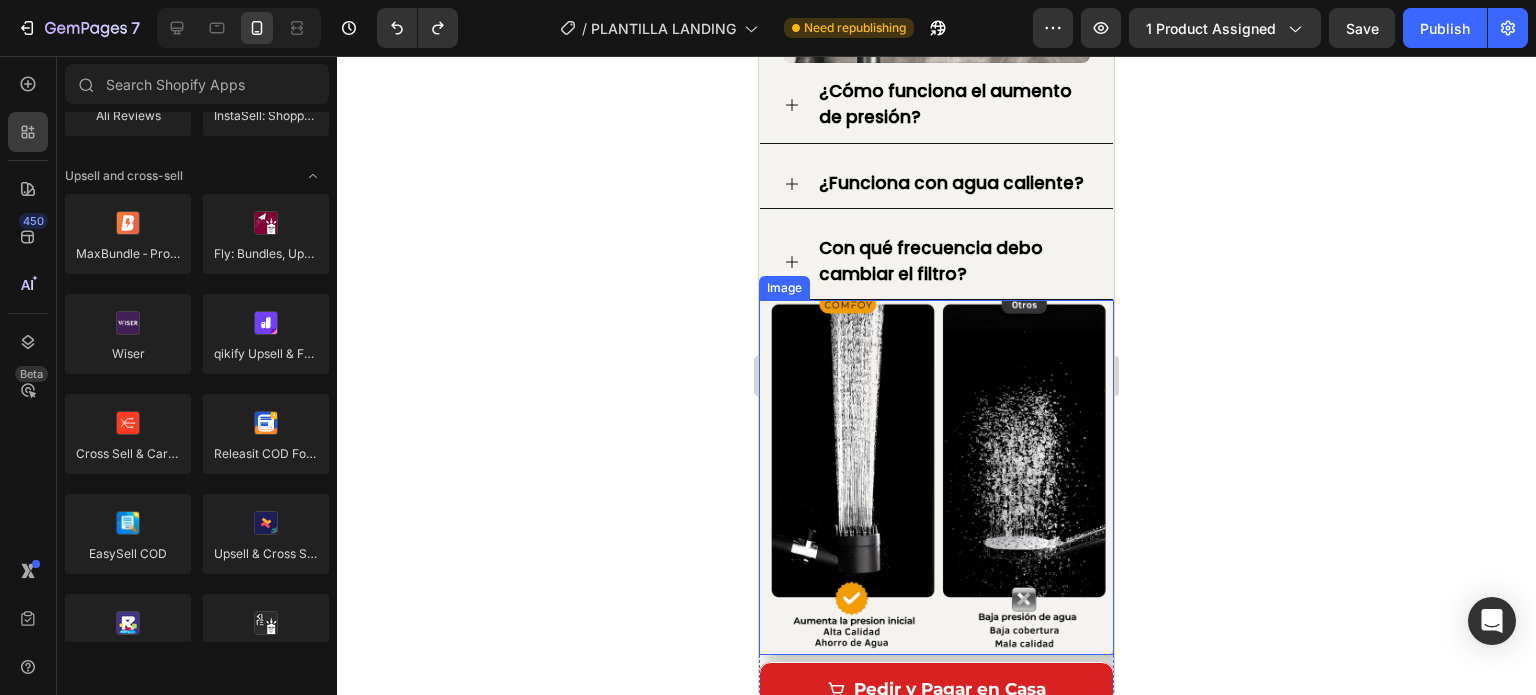 scroll, scrollTop: 800, scrollLeft: 0, axis: vertical 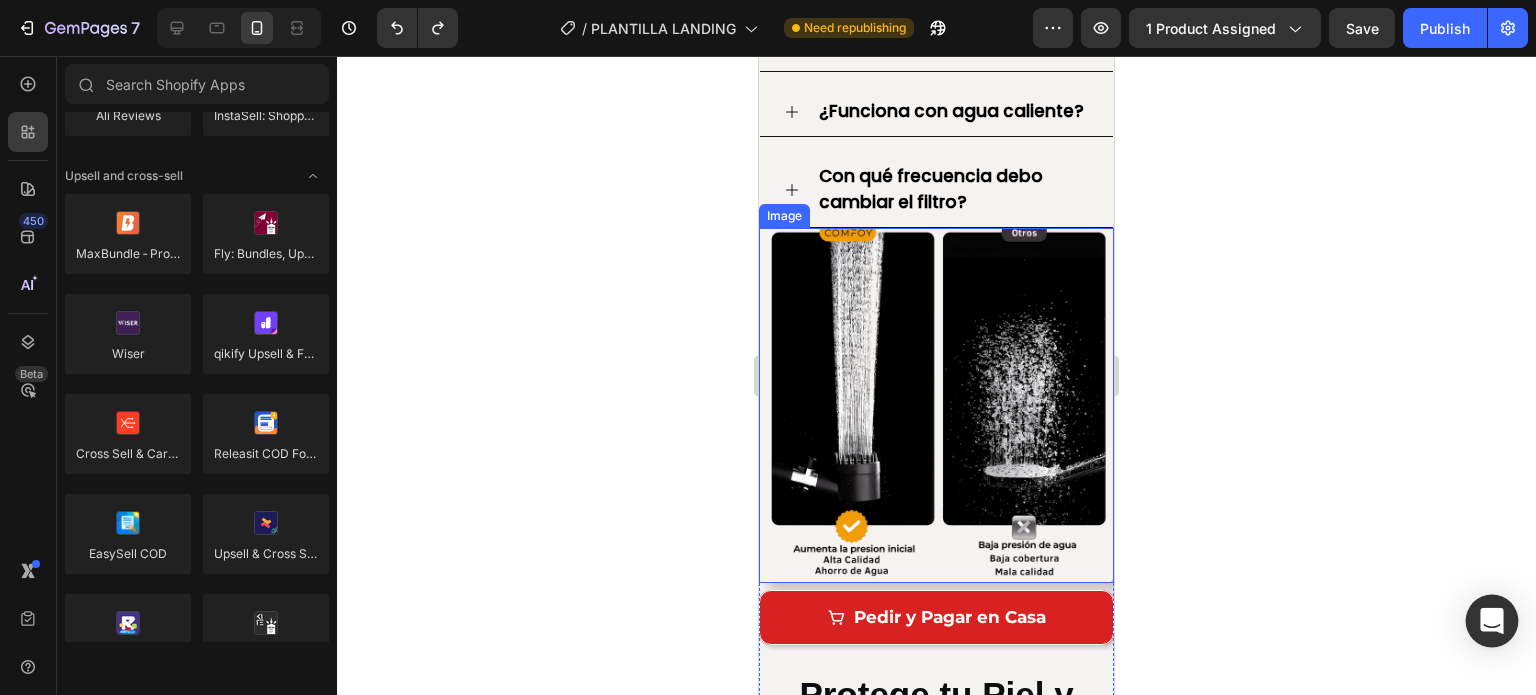 click 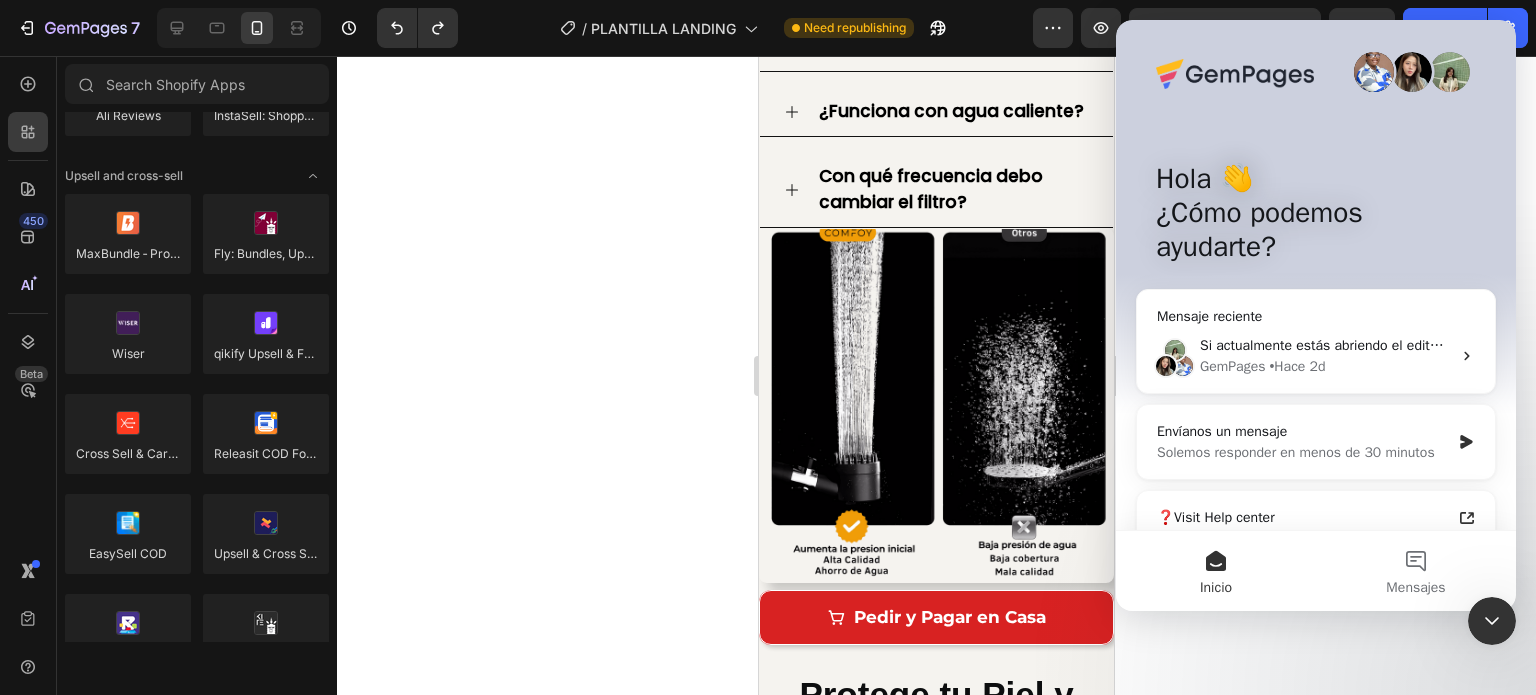 scroll, scrollTop: 500, scrollLeft: 0, axis: vertical 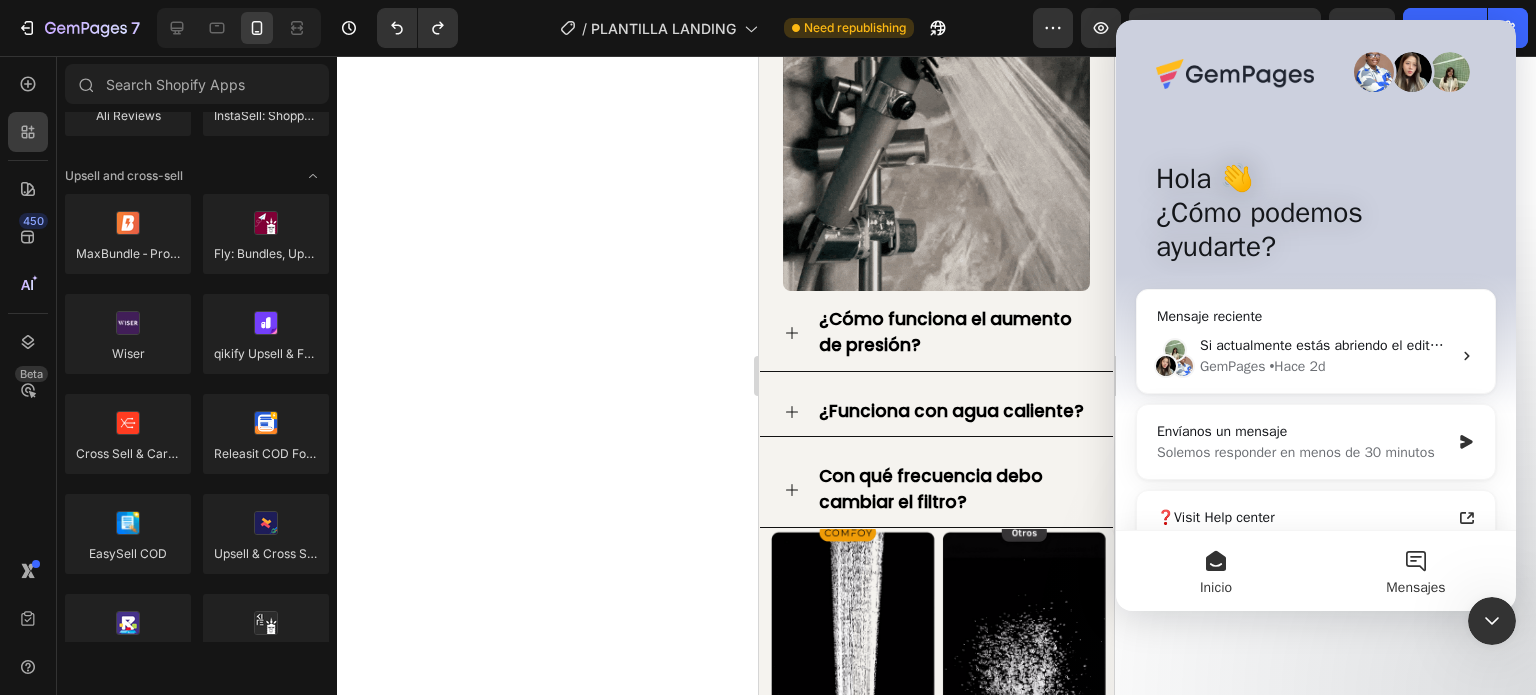 click on "Mensajes" at bounding box center [1416, 571] 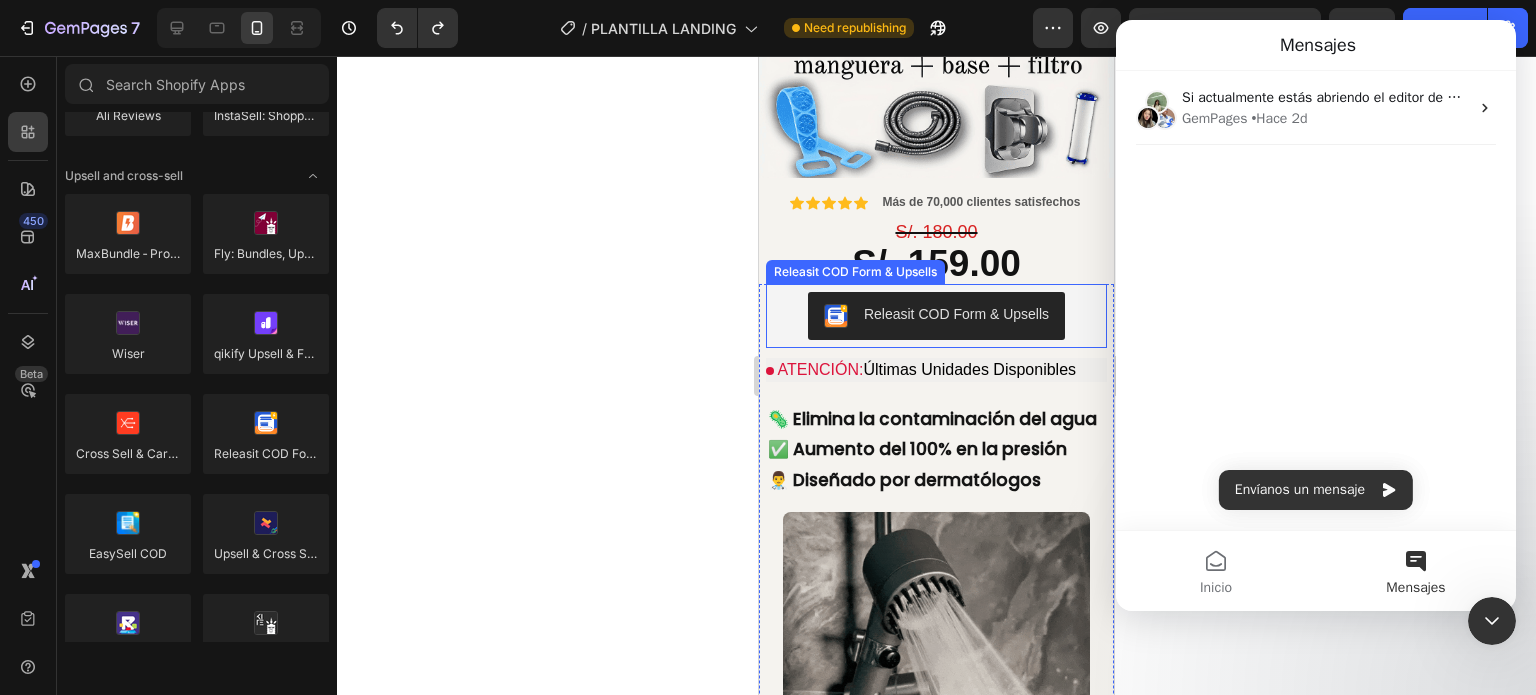 scroll, scrollTop: 500, scrollLeft: 0, axis: vertical 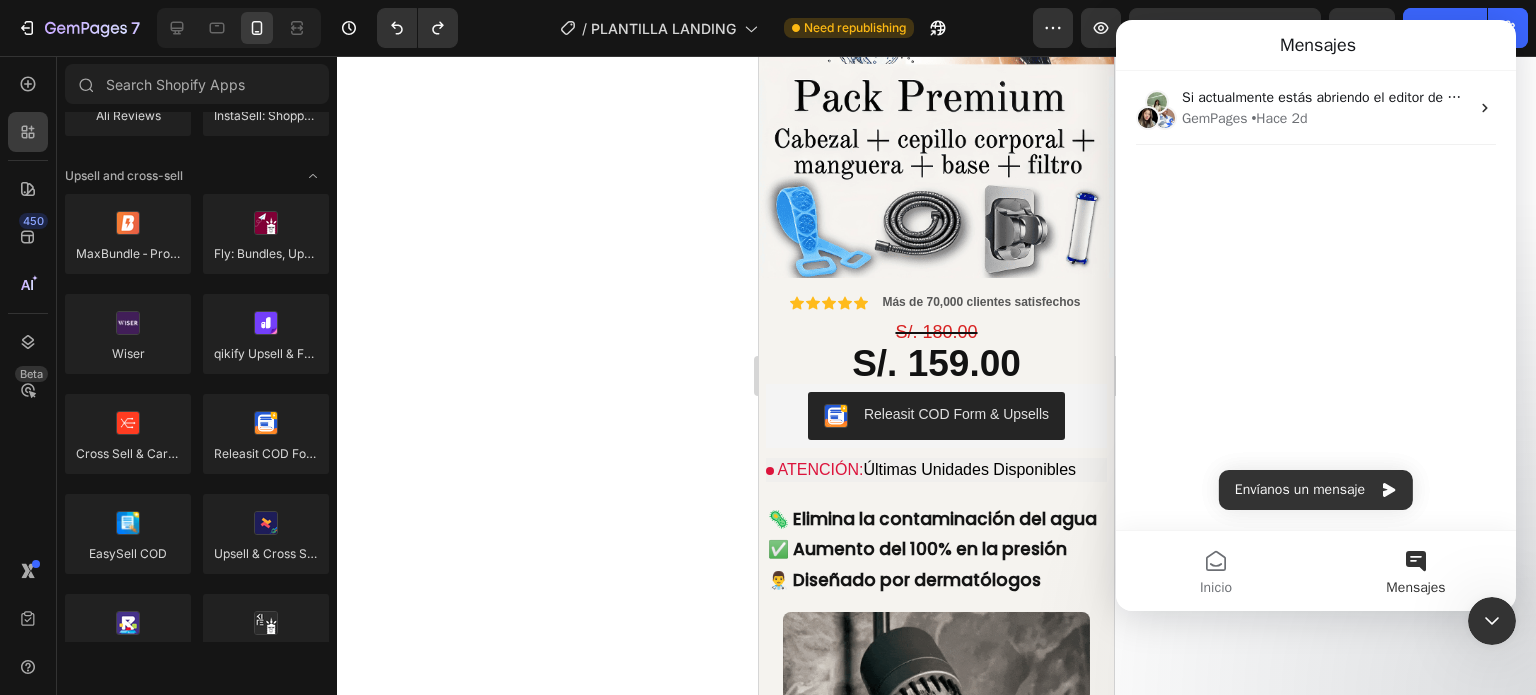 click 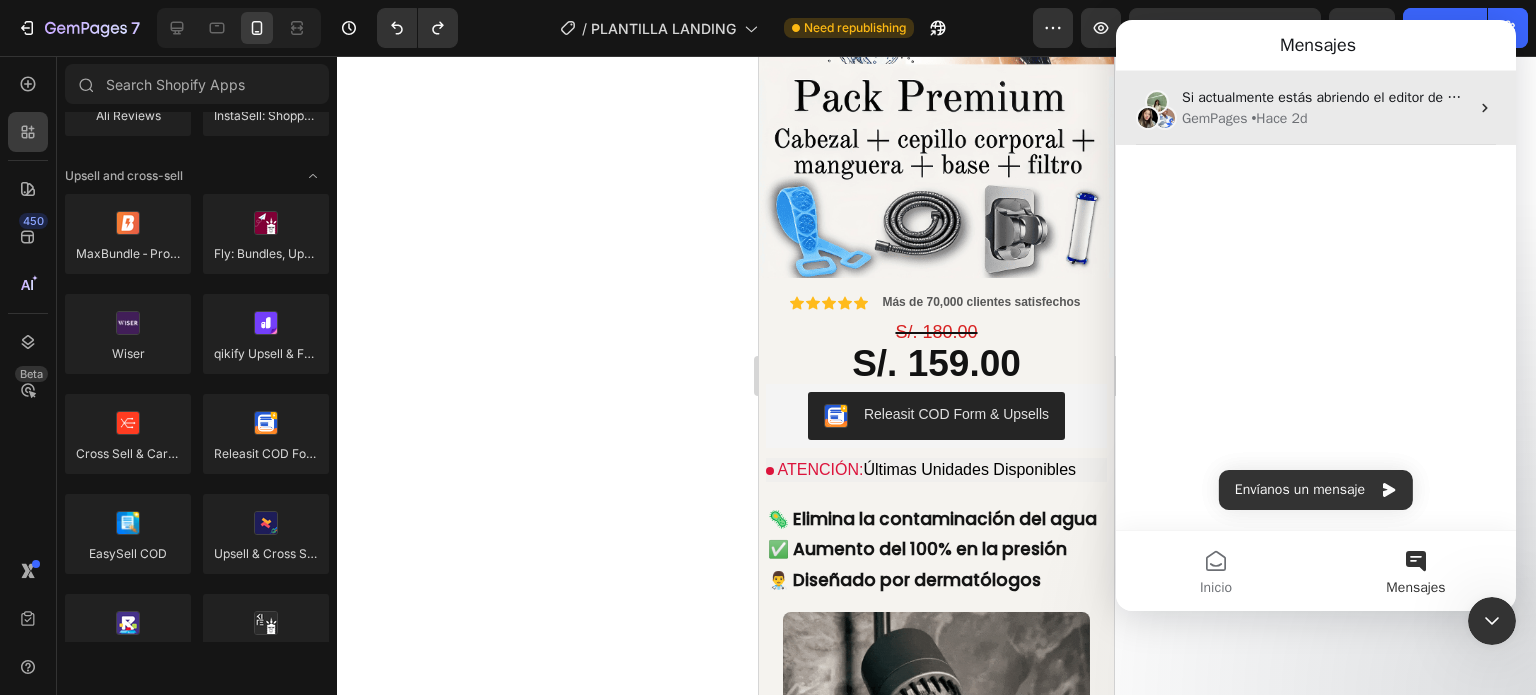 click on "GemPages •  Hace 2d" at bounding box center [1325, 118] 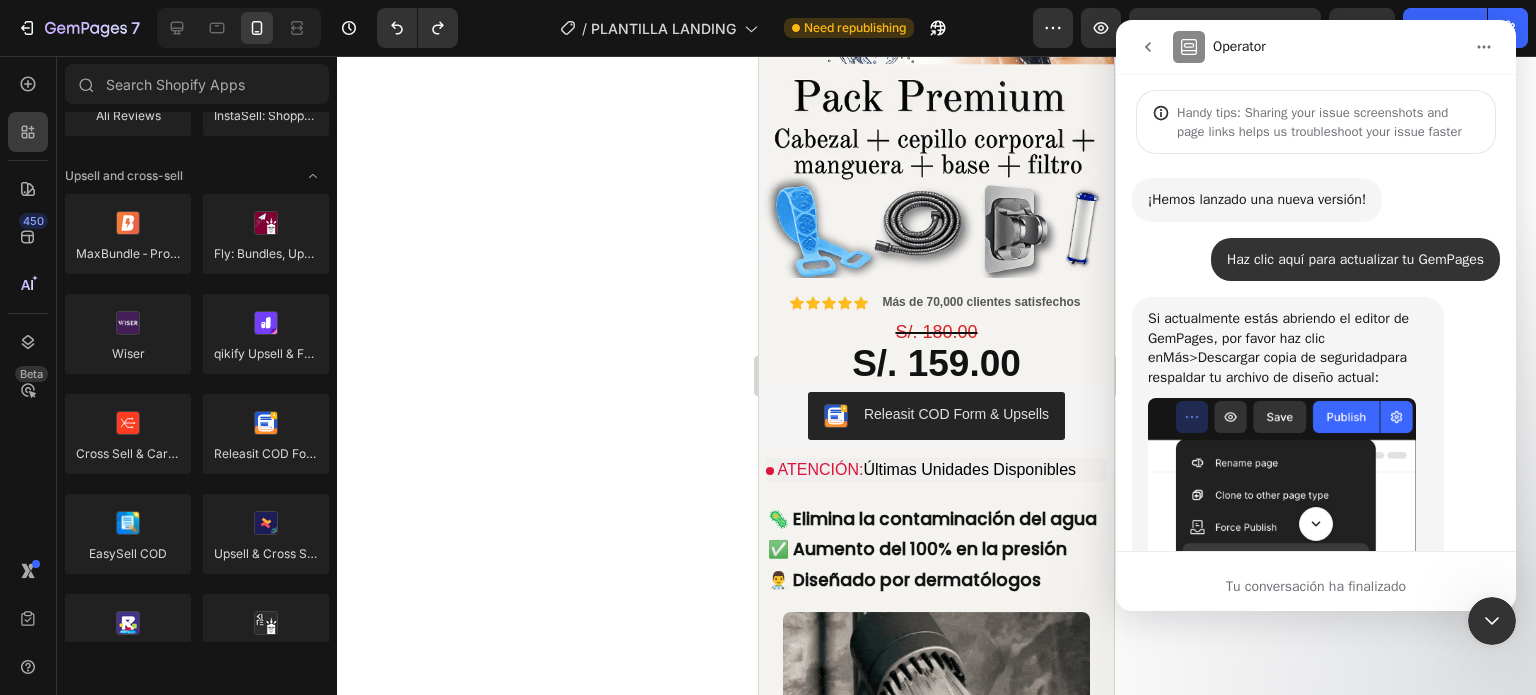 scroll, scrollTop: 0, scrollLeft: 0, axis: both 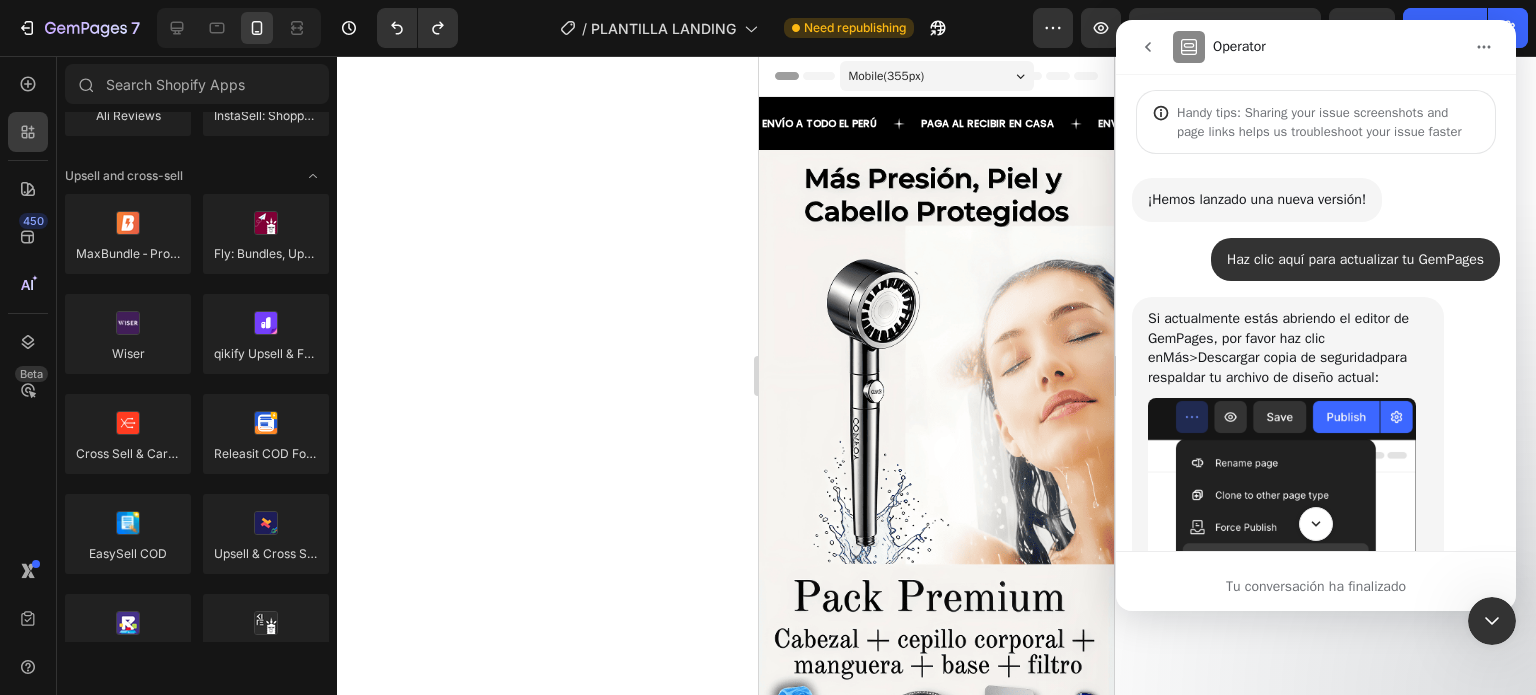 click 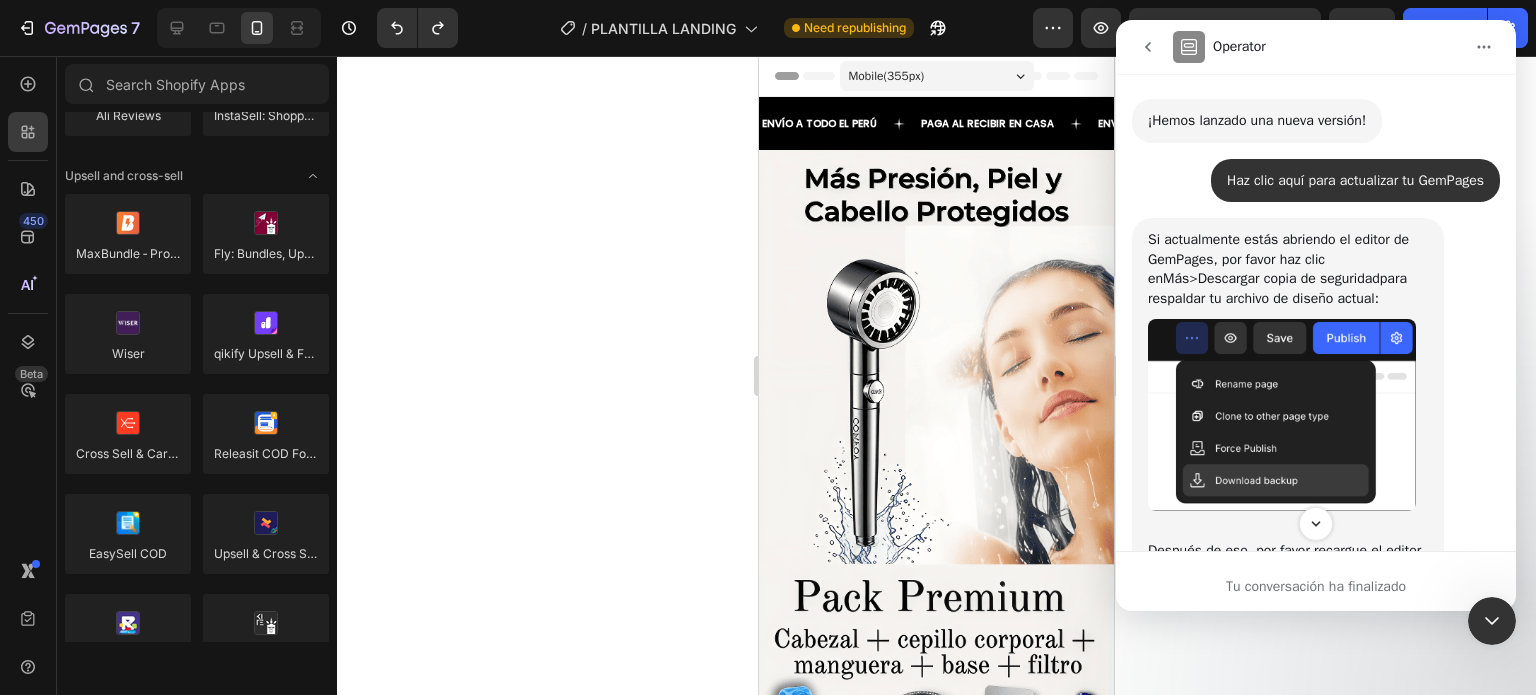 scroll, scrollTop: 200, scrollLeft: 0, axis: vertical 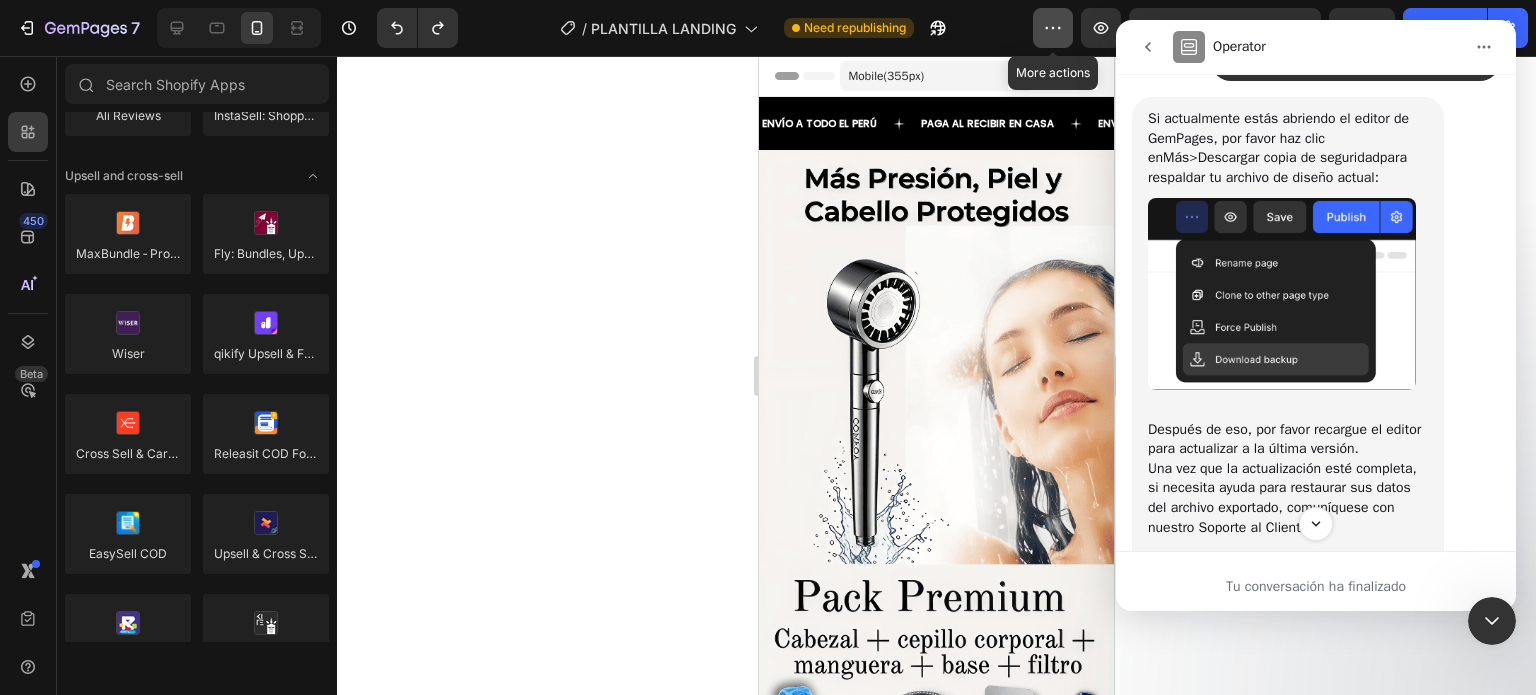 click 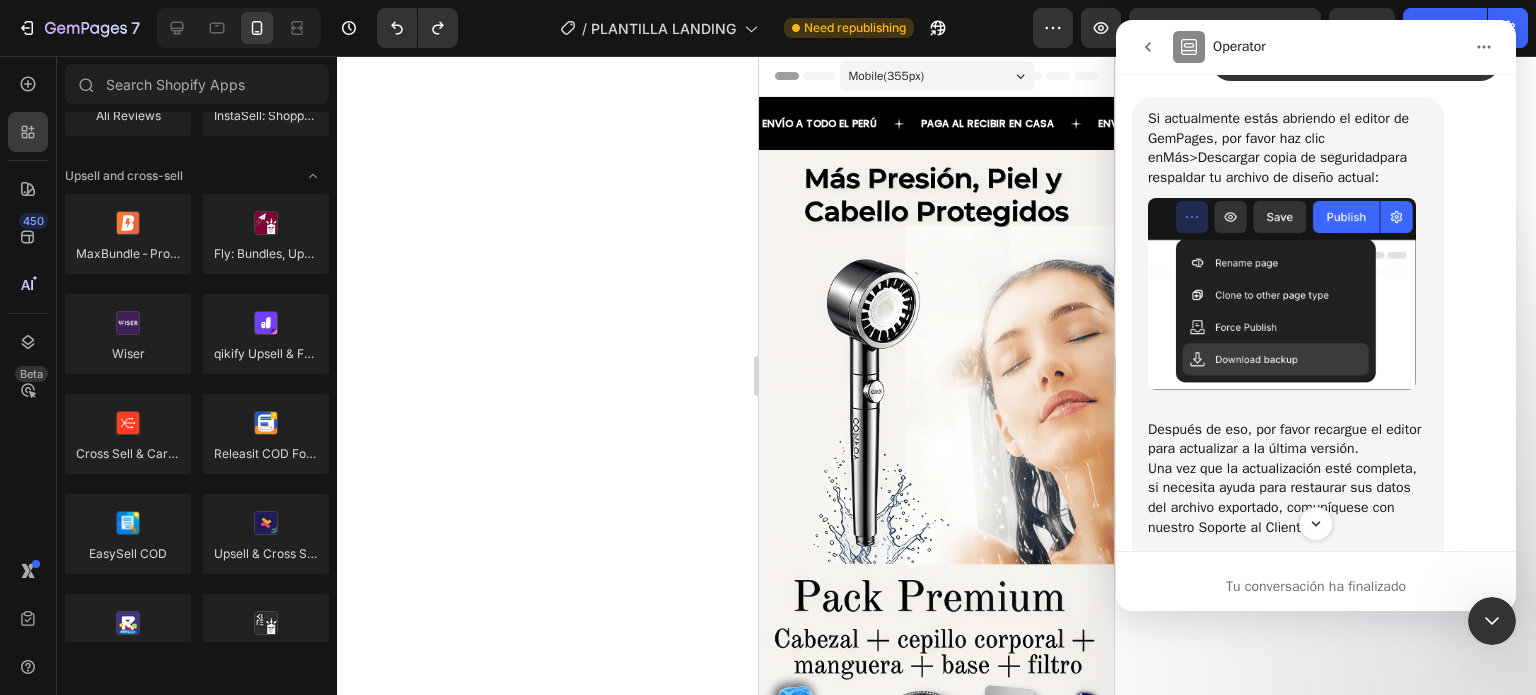 click 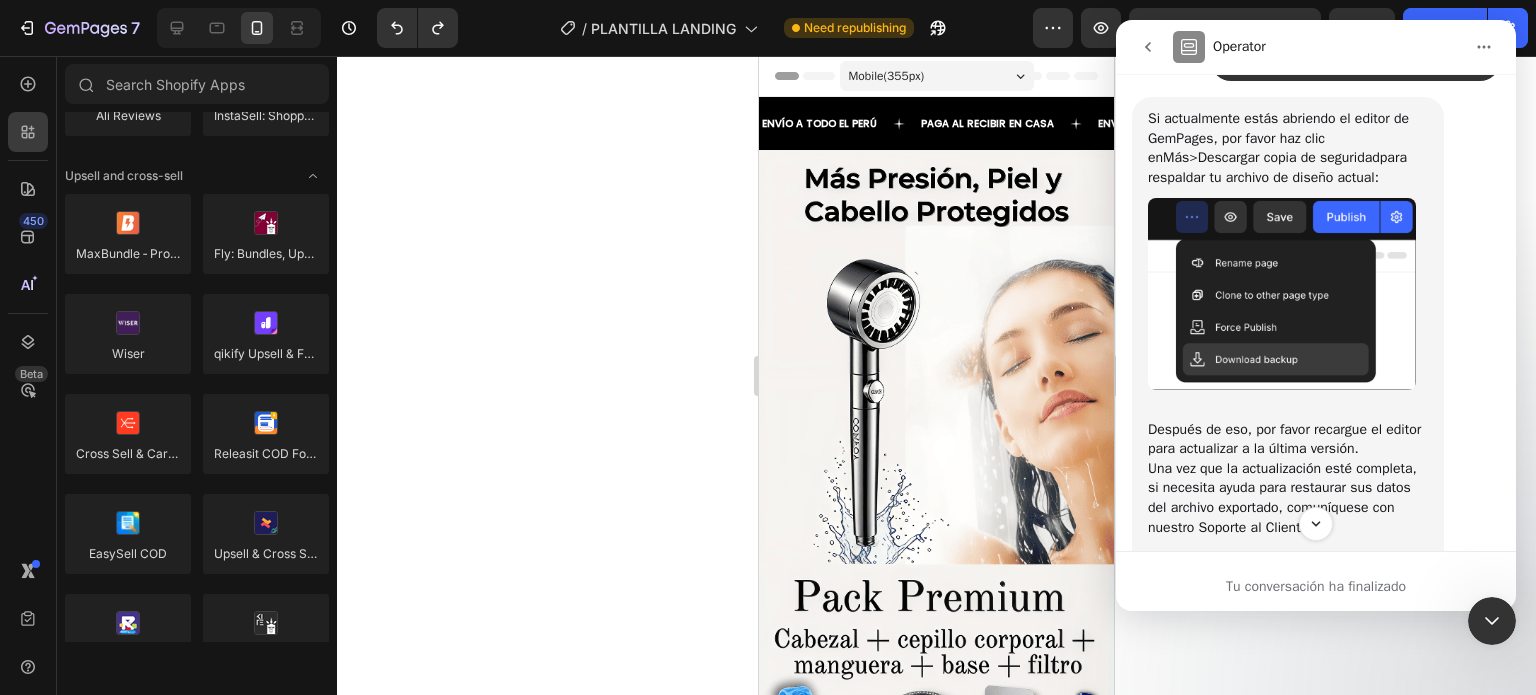 click 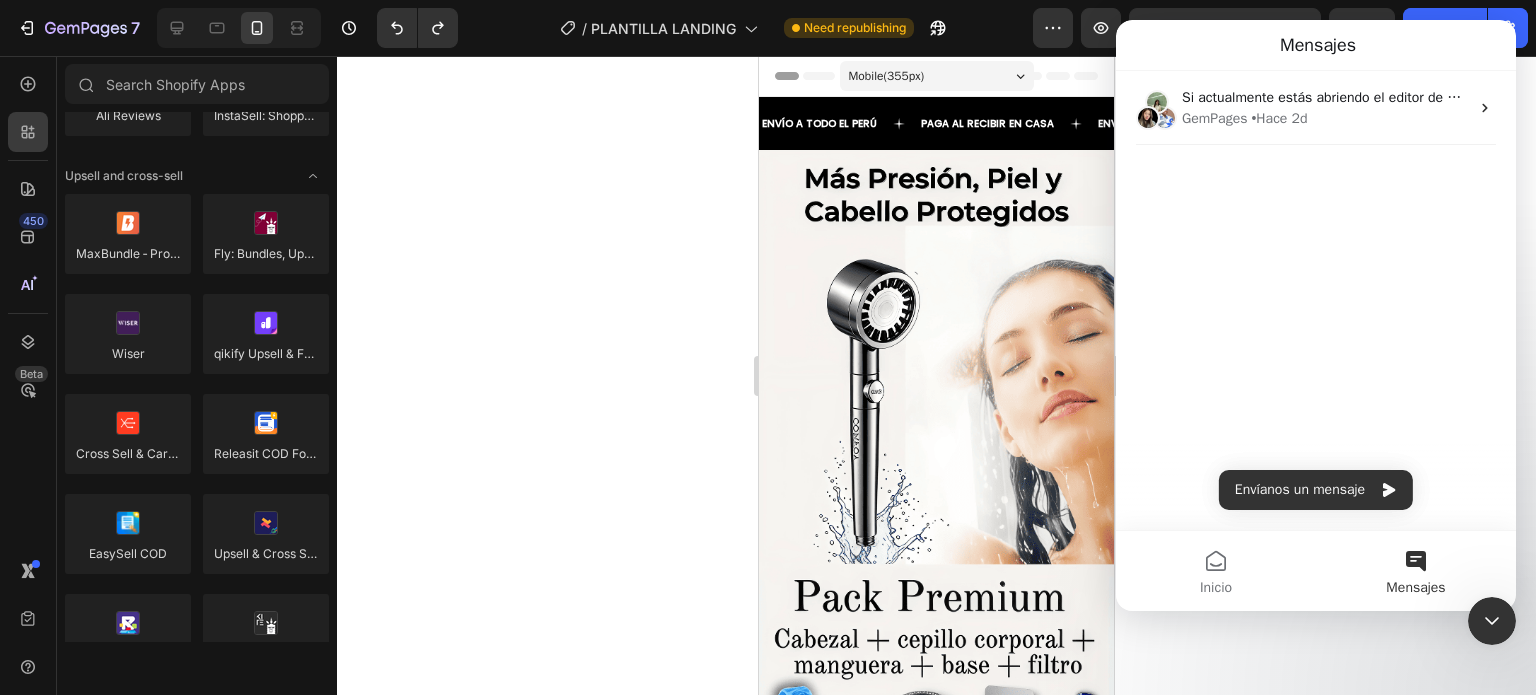 scroll, scrollTop: 0, scrollLeft: 0, axis: both 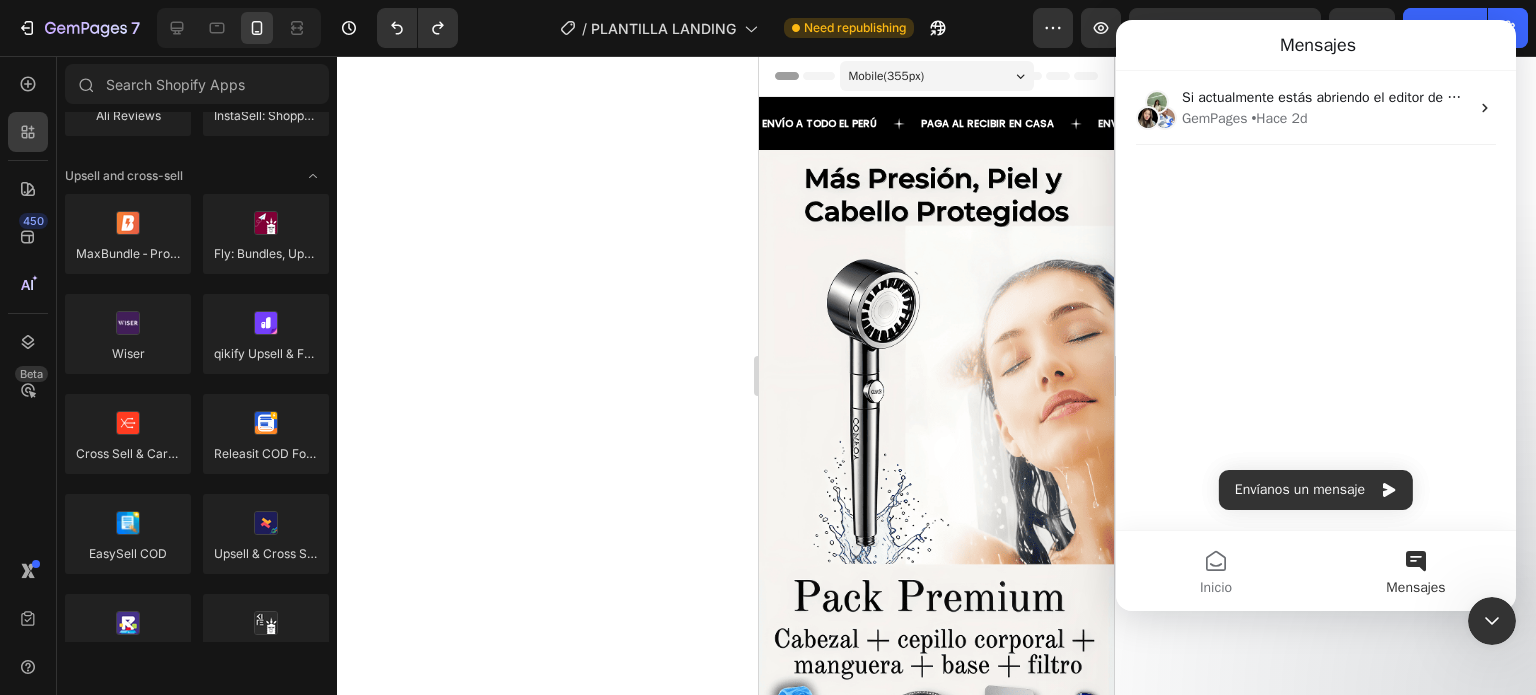 click 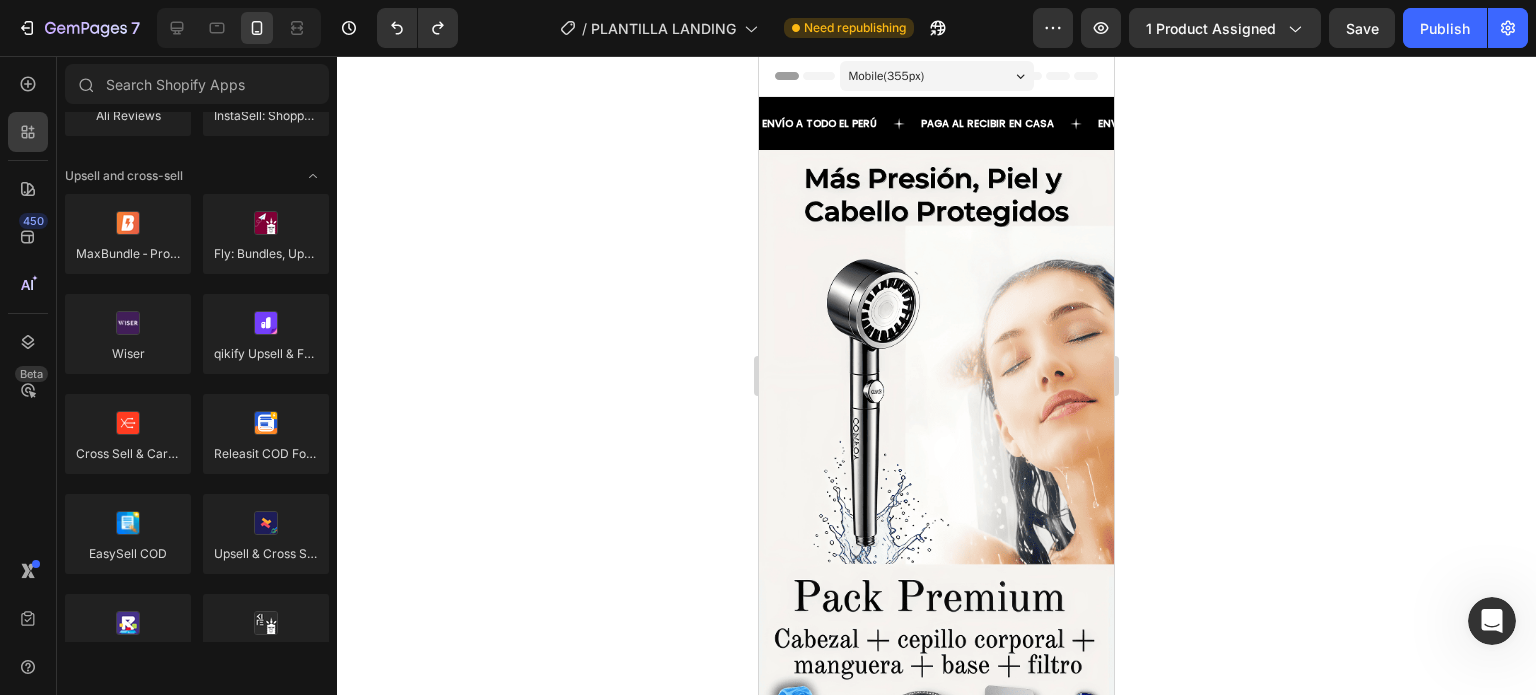 click 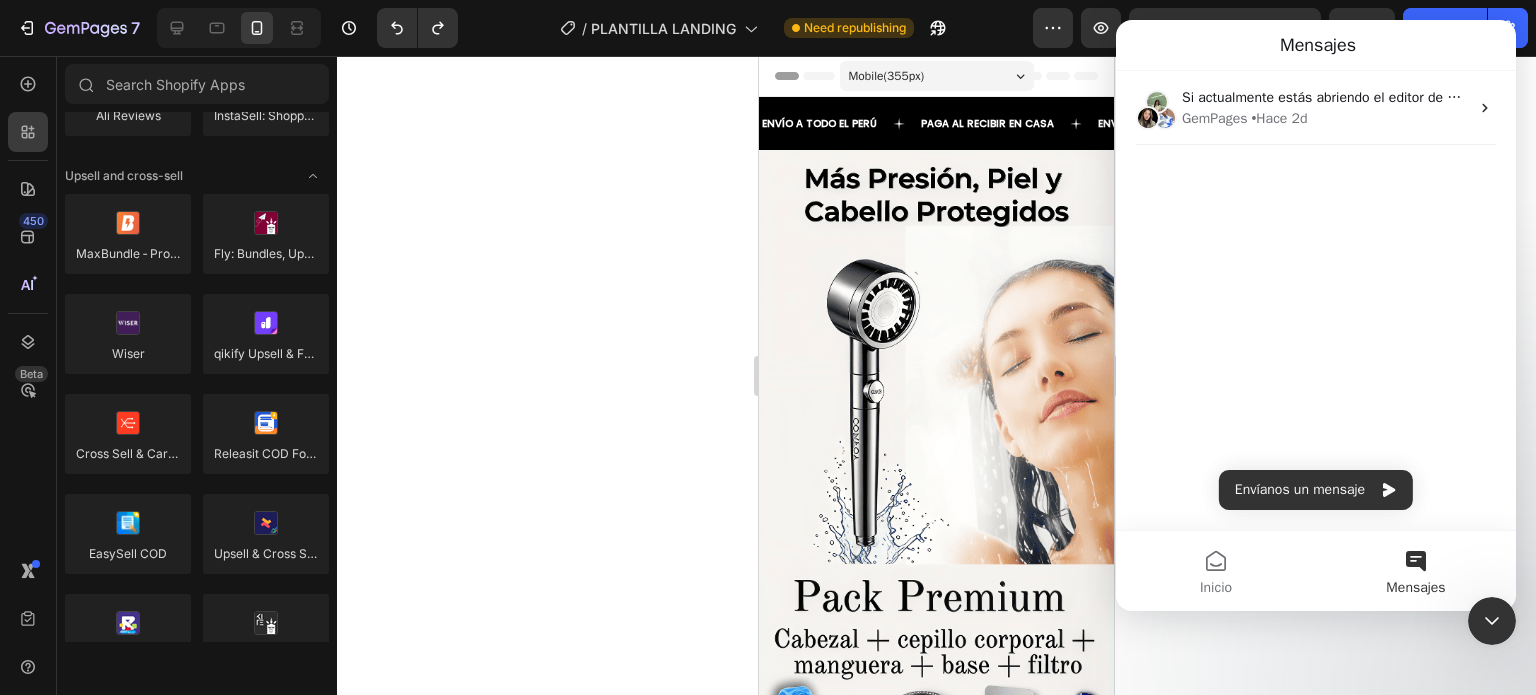 click 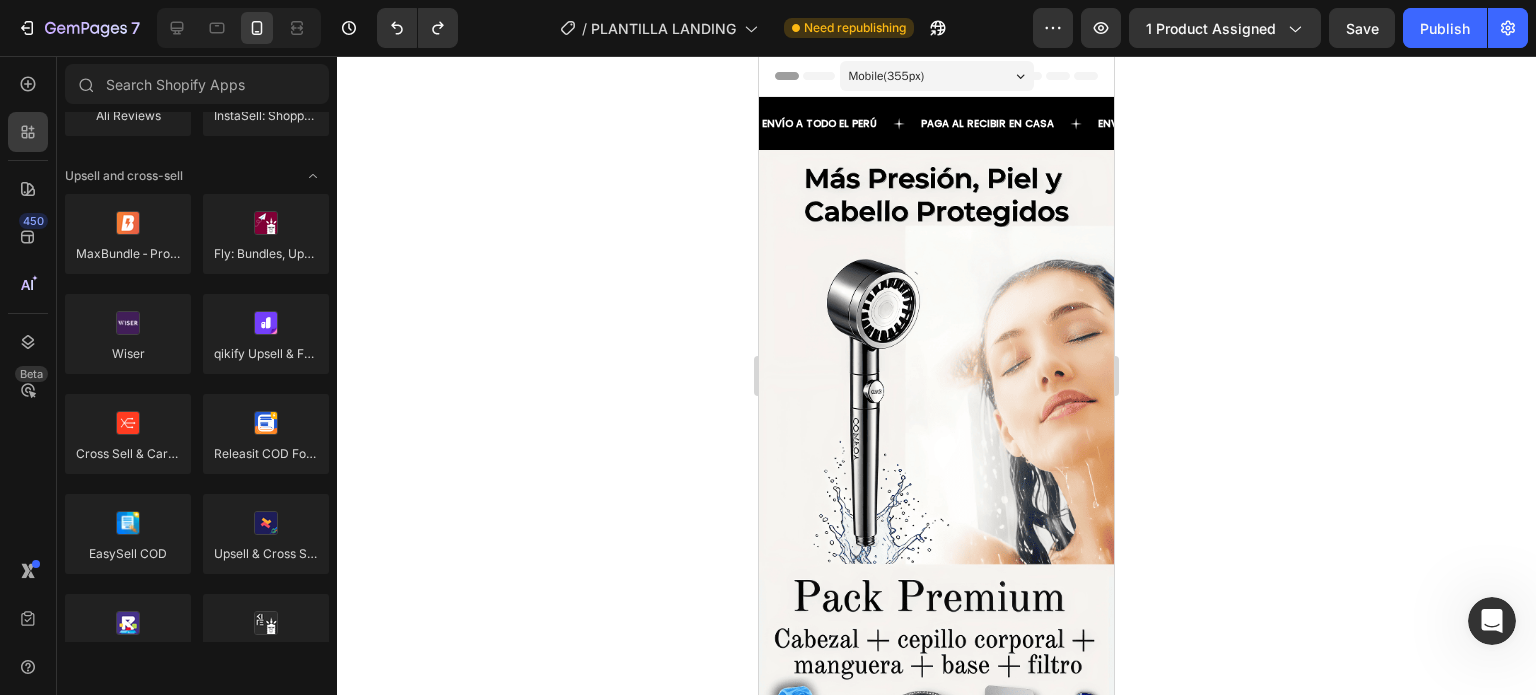 drag, startPoint x: 566, startPoint y: 228, endPoint x: 240, endPoint y: 15, distance: 389.41623 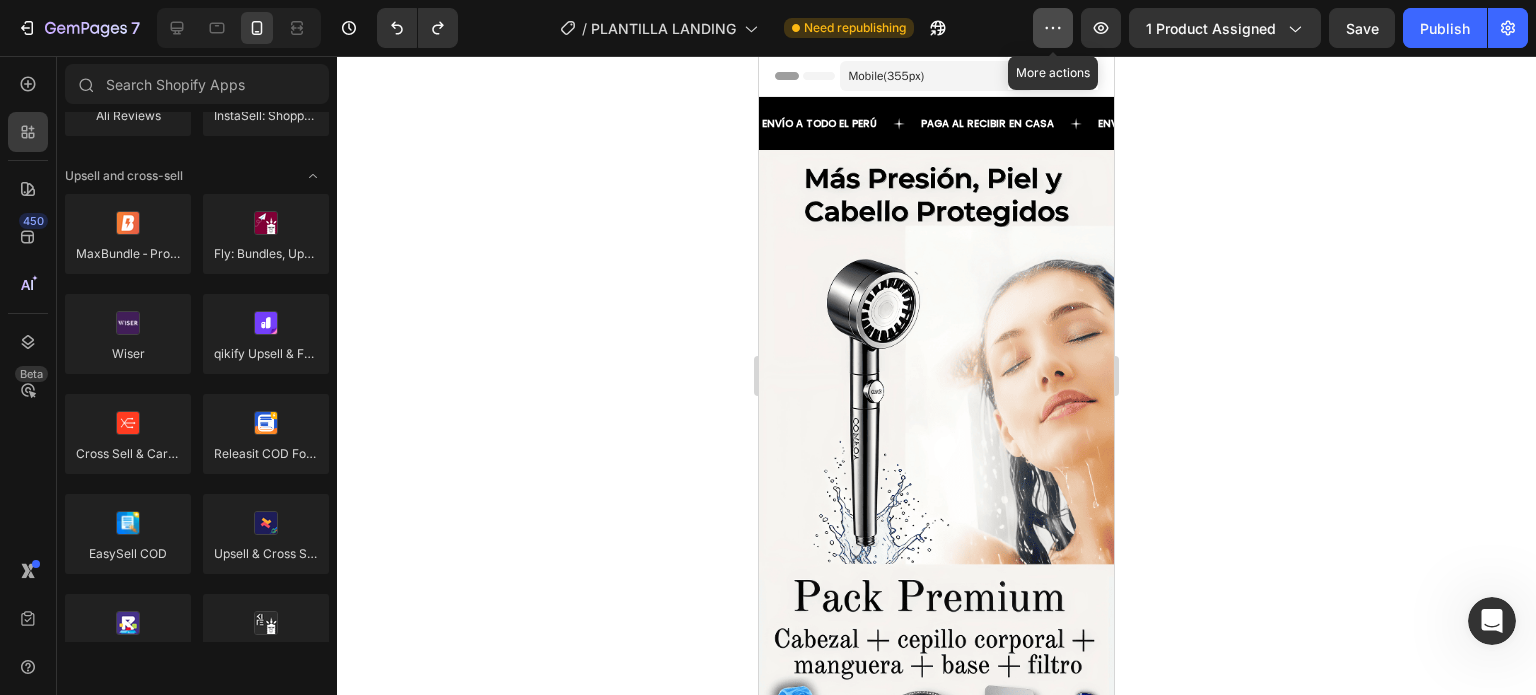 click 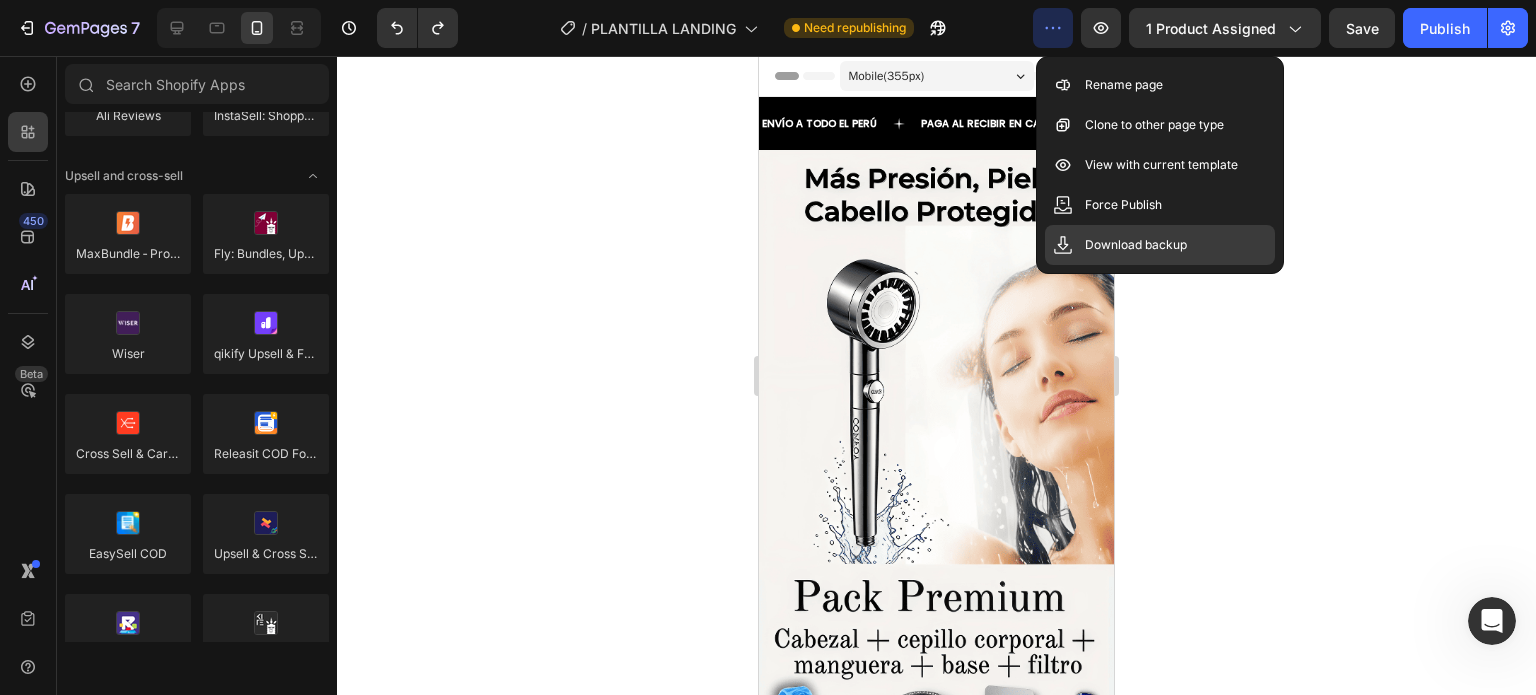 click on "Download backup" at bounding box center [1136, 245] 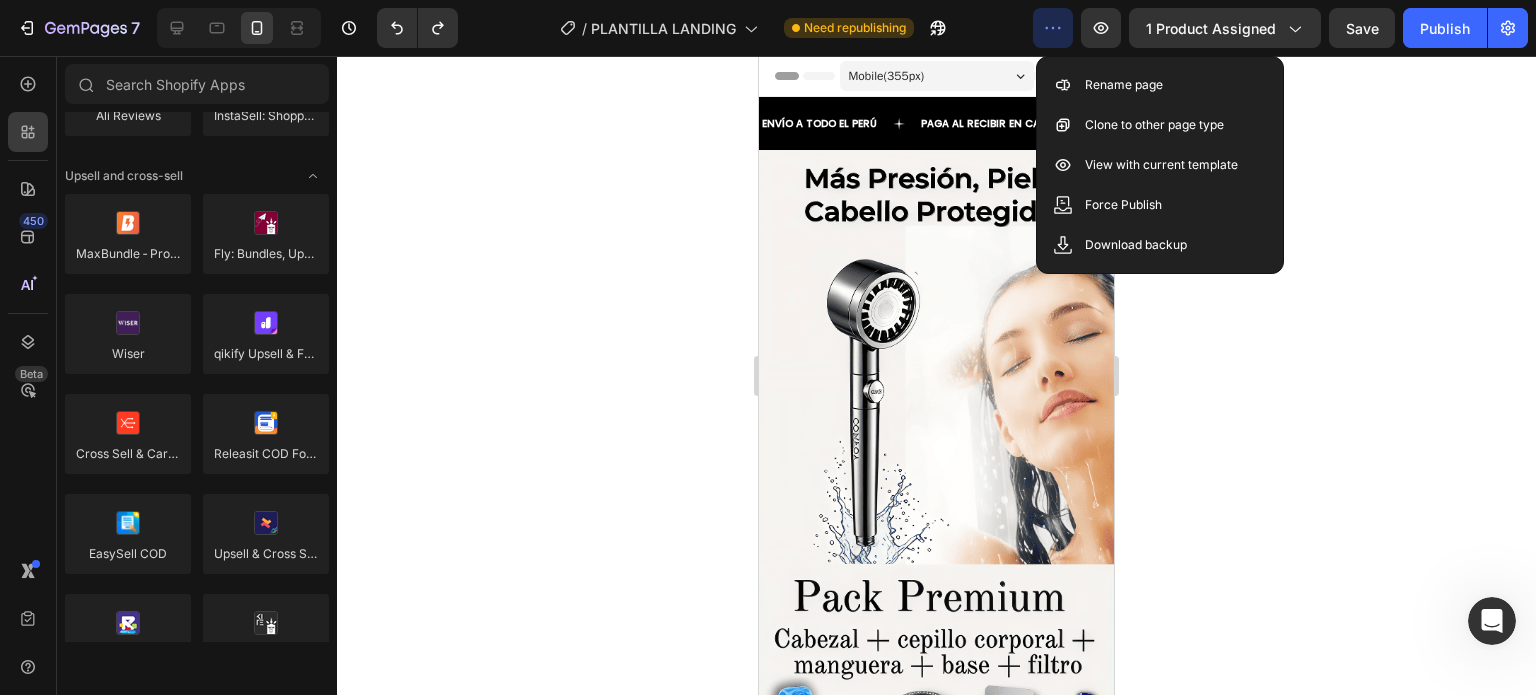 click 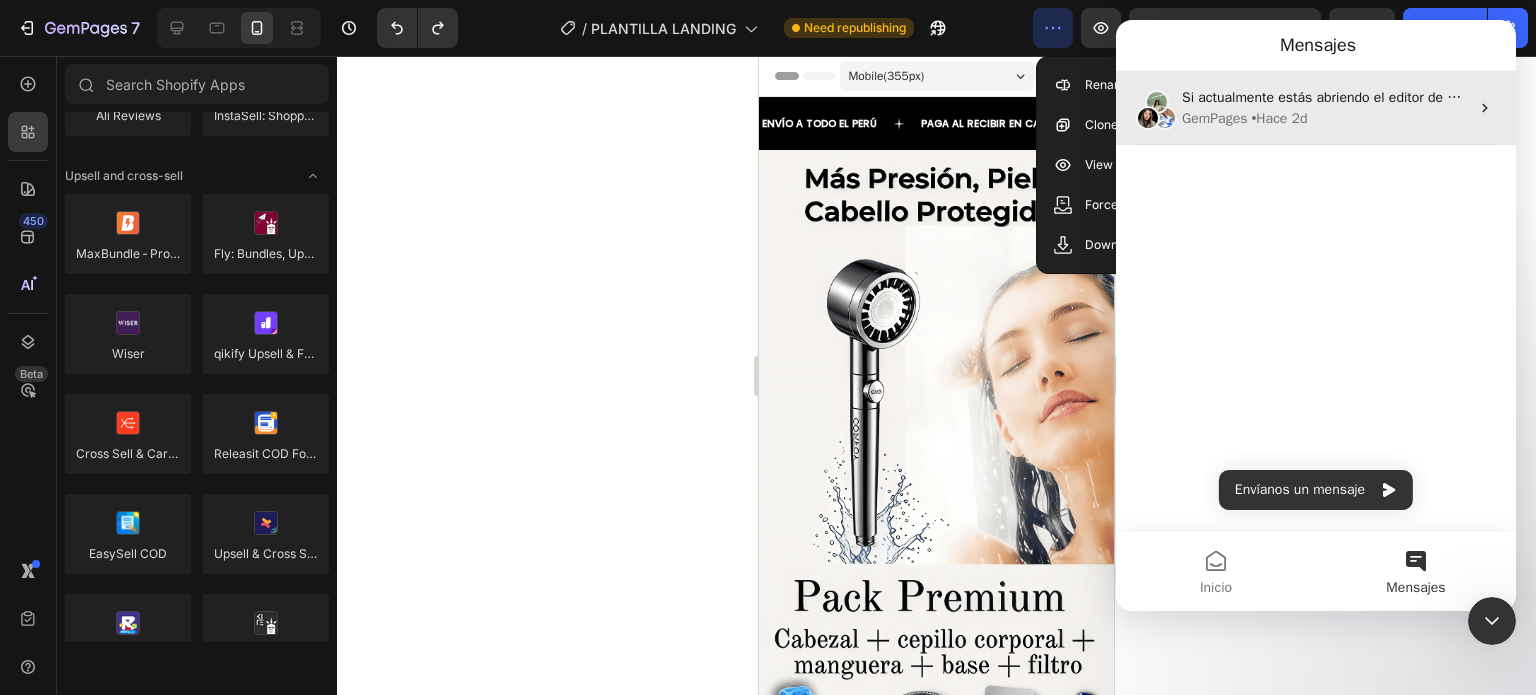 click on "Si actualmente estás abriendo el editor de GemPages, por favor haz clic en Más > Descargar copia de seguridad para respaldar tu archivo de diseño actual:   Después de eso, por favor recargue el editor para actualizar a la última versión. Una vez que la actualización esté completa, si necesita ayuda para restaurar sus datos del archivo exportado, comuníquese con nuestro Soporte al Cliente.  ¡Gracias y que tenga un buen día! 🤗" at bounding box center [2502, 97] 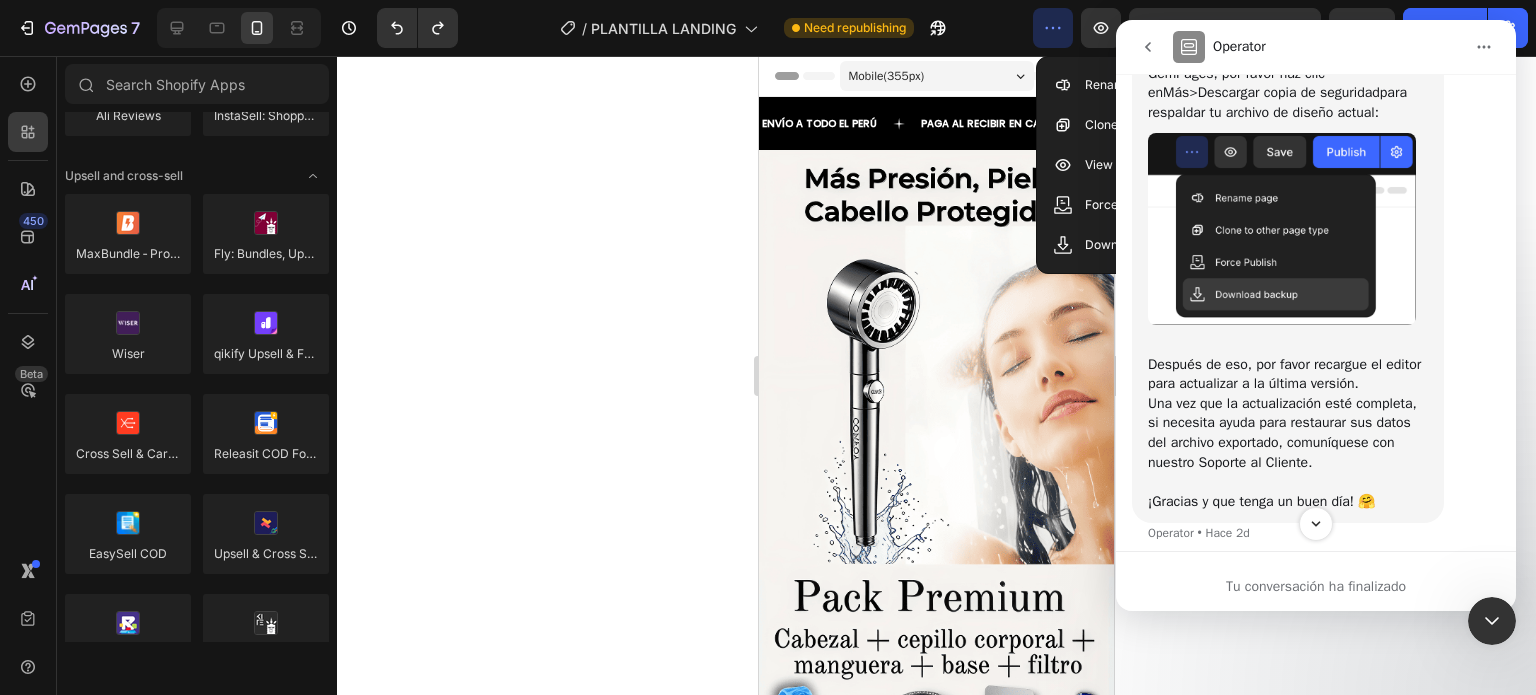 scroll, scrollTop: 297, scrollLeft: 0, axis: vertical 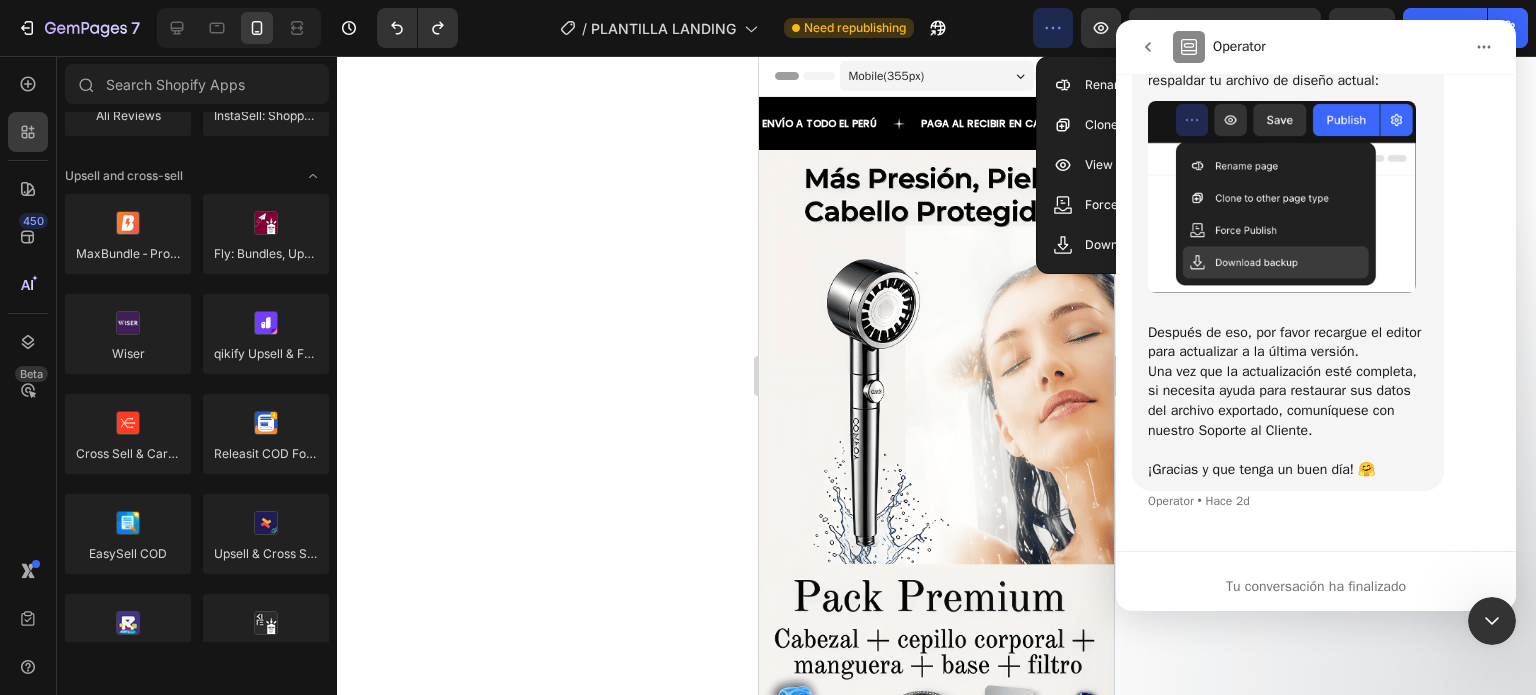 click on "Tu conversación ha finalizado" at bounding box center [1316, 586] 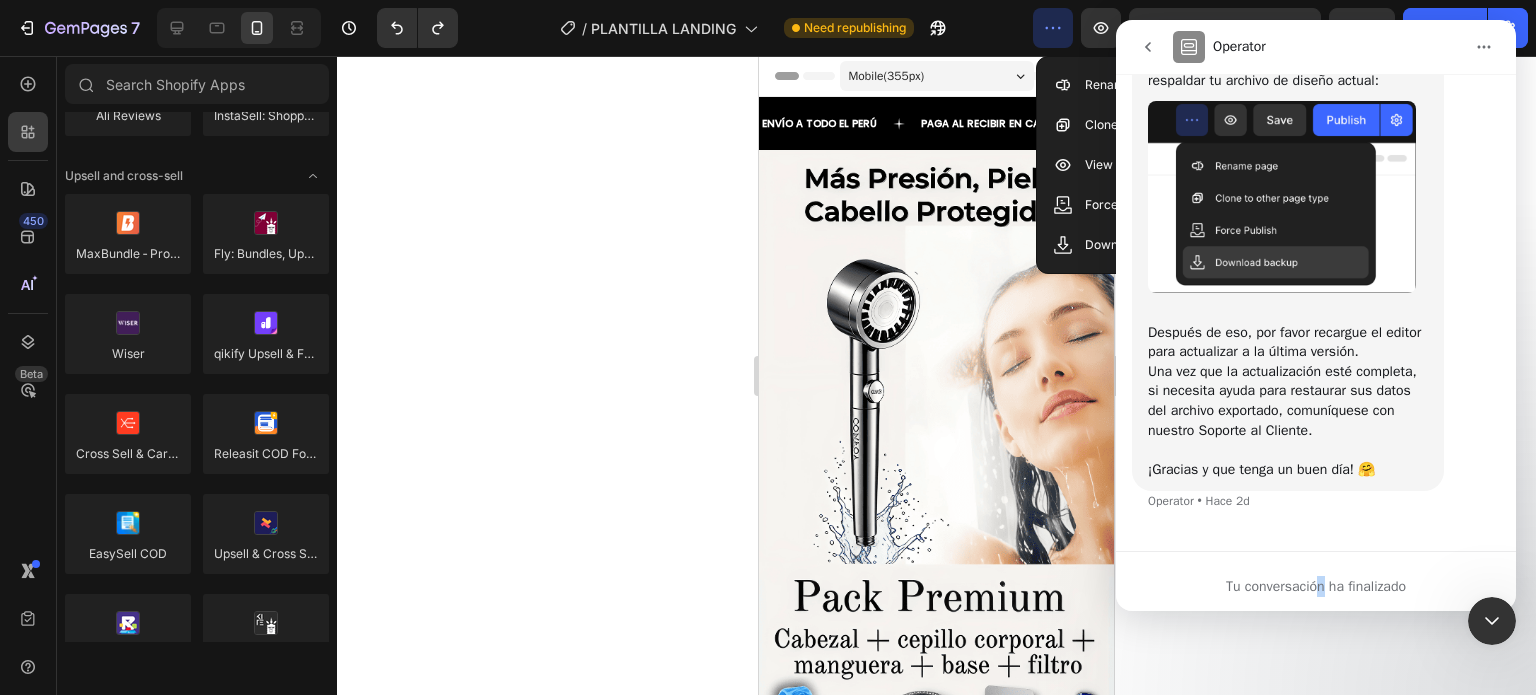 click on "Tu conversación ha finalizado" at bounding box center [1316, 586] 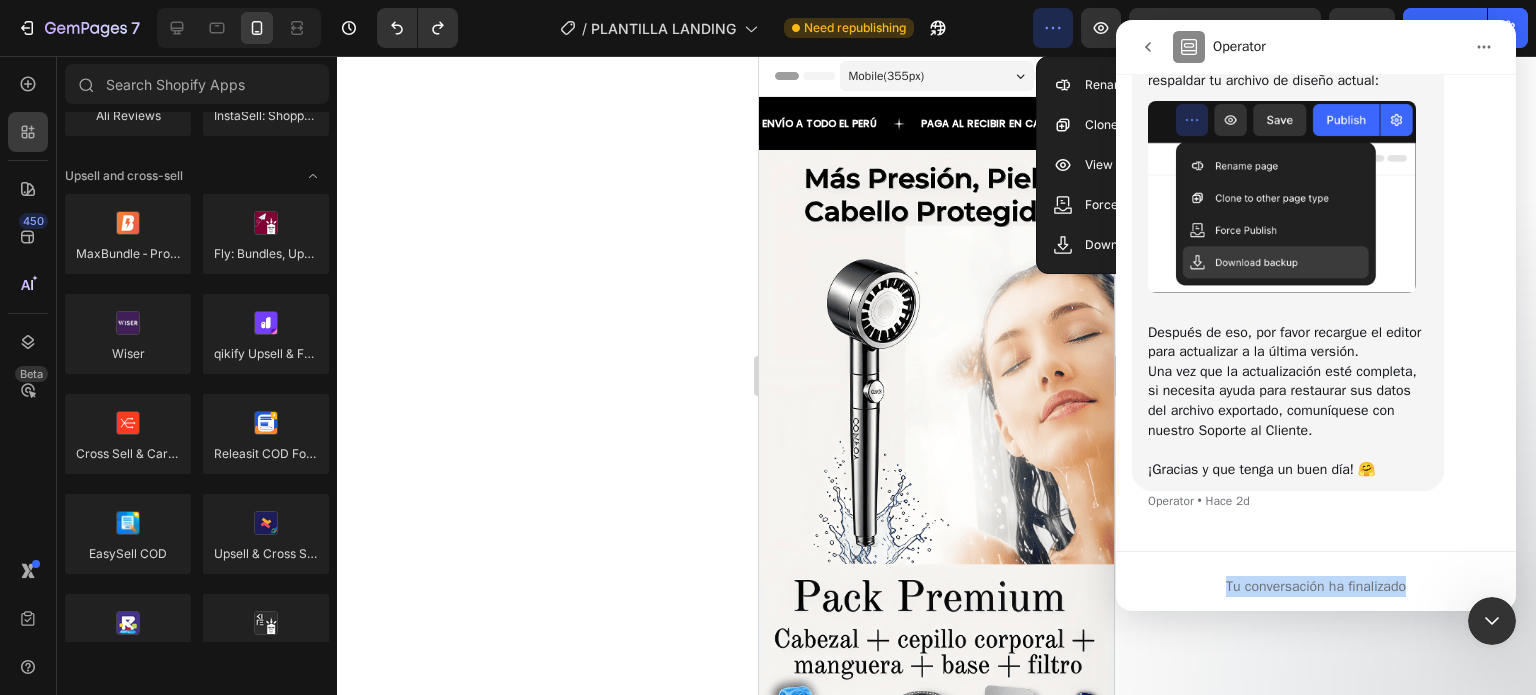 click on "Tu conversación ha finalizado" at bounding box center [1316, 586] 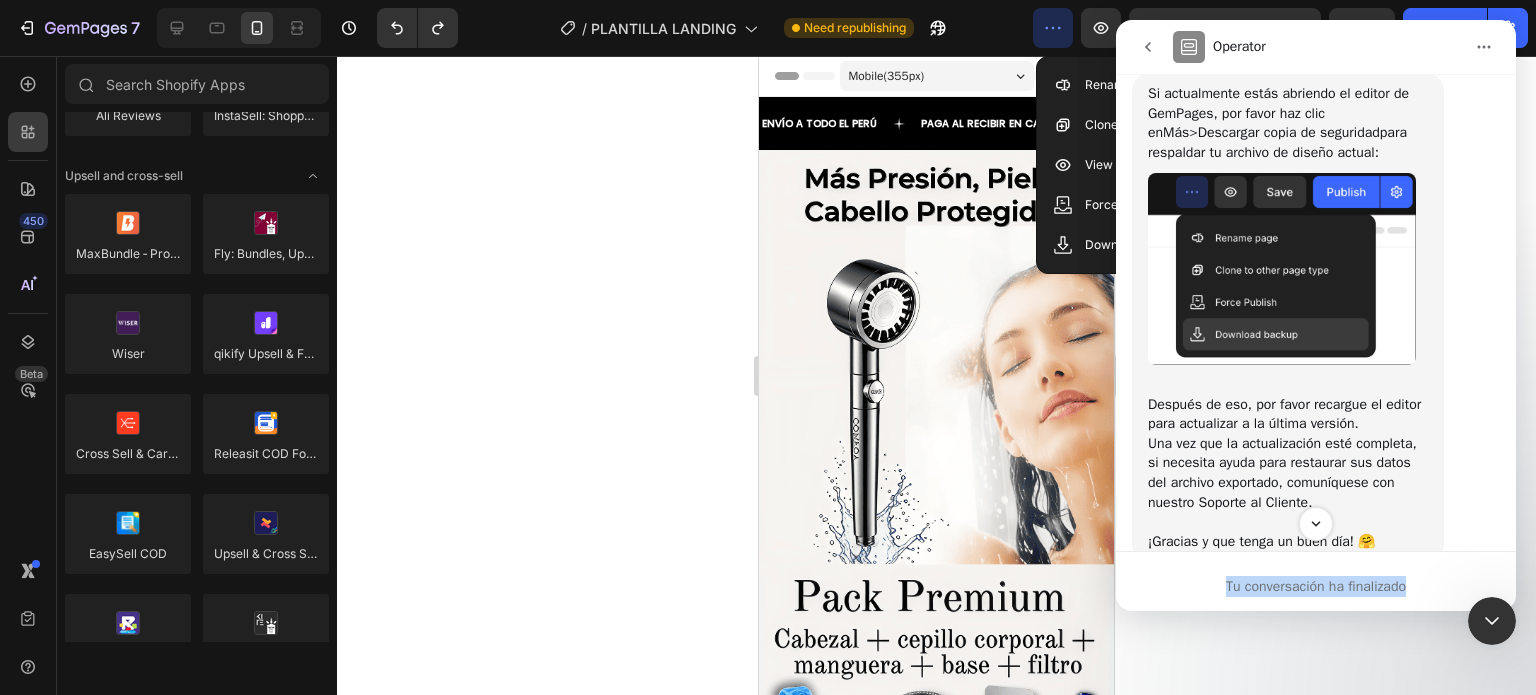 scroll, scrollTop: 297, scrollLeft: 0, axis: vertical 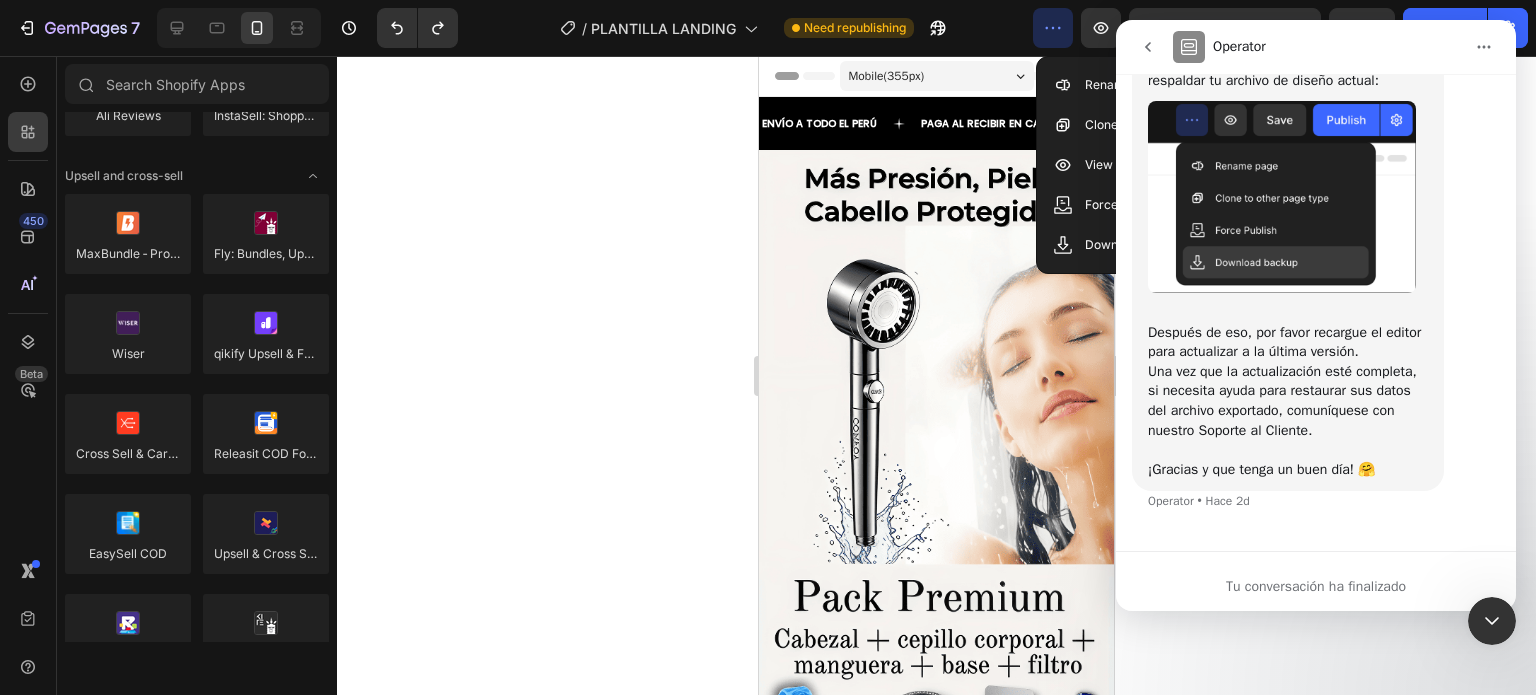 click on "Después de eso, por favor recargue el editor para actualizar a la última versión. Una vez que la actualización esté completa, si necesita ayuda para restaurar sus datos del archivo exportado, comuníquese con nuestro Soporte al Cliente.  ¡Gracias y que tenga un buen día! 🤗" at bounding box center [1288, 391] 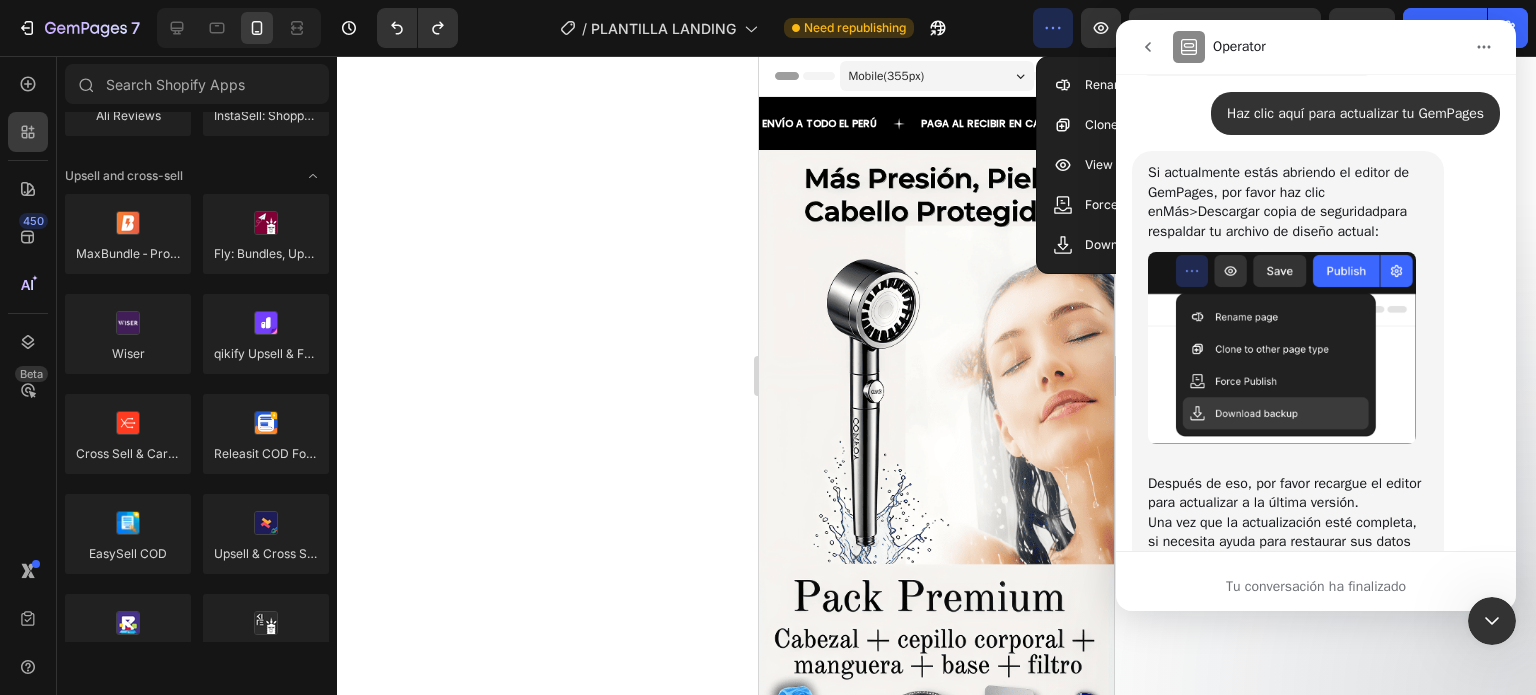 scroll, scrollTop: 0, scrollLeft: 0, axis: both 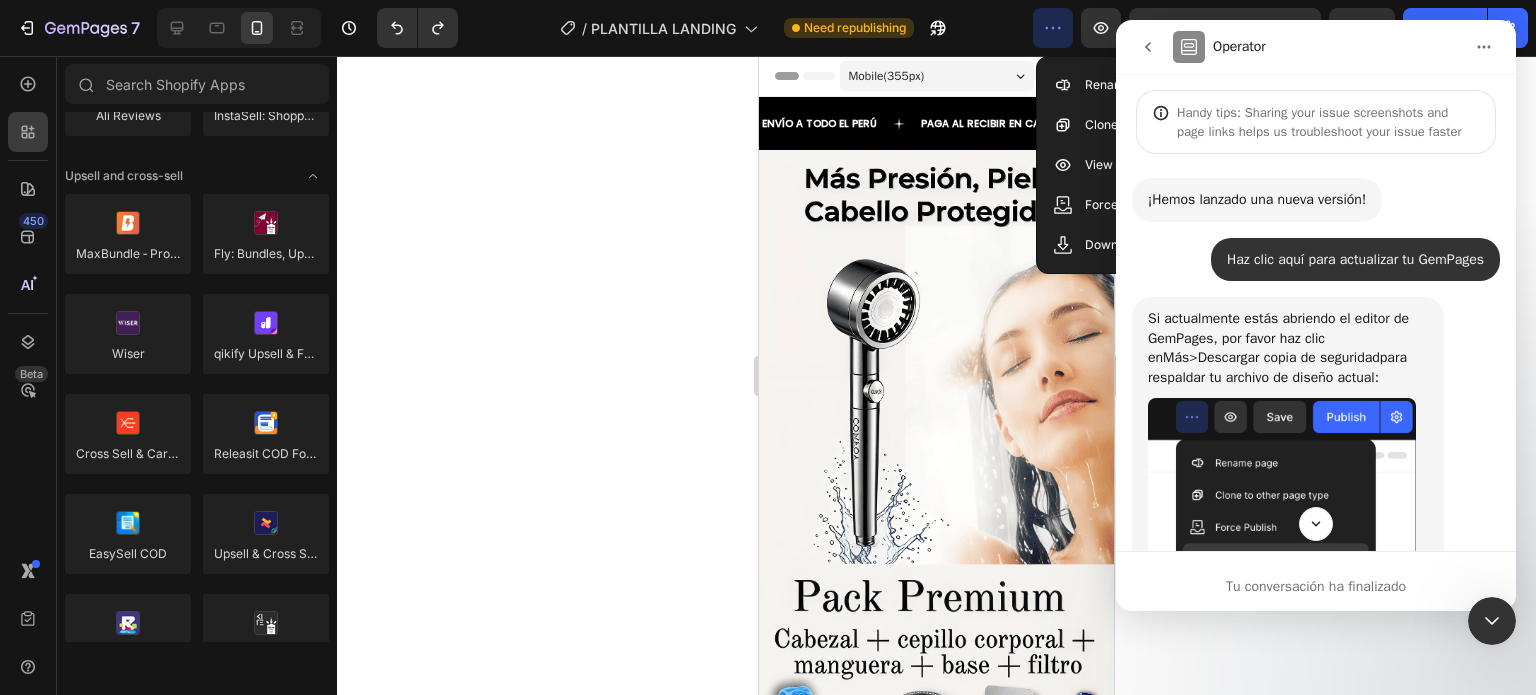 click at bounding box center [1148, 47] 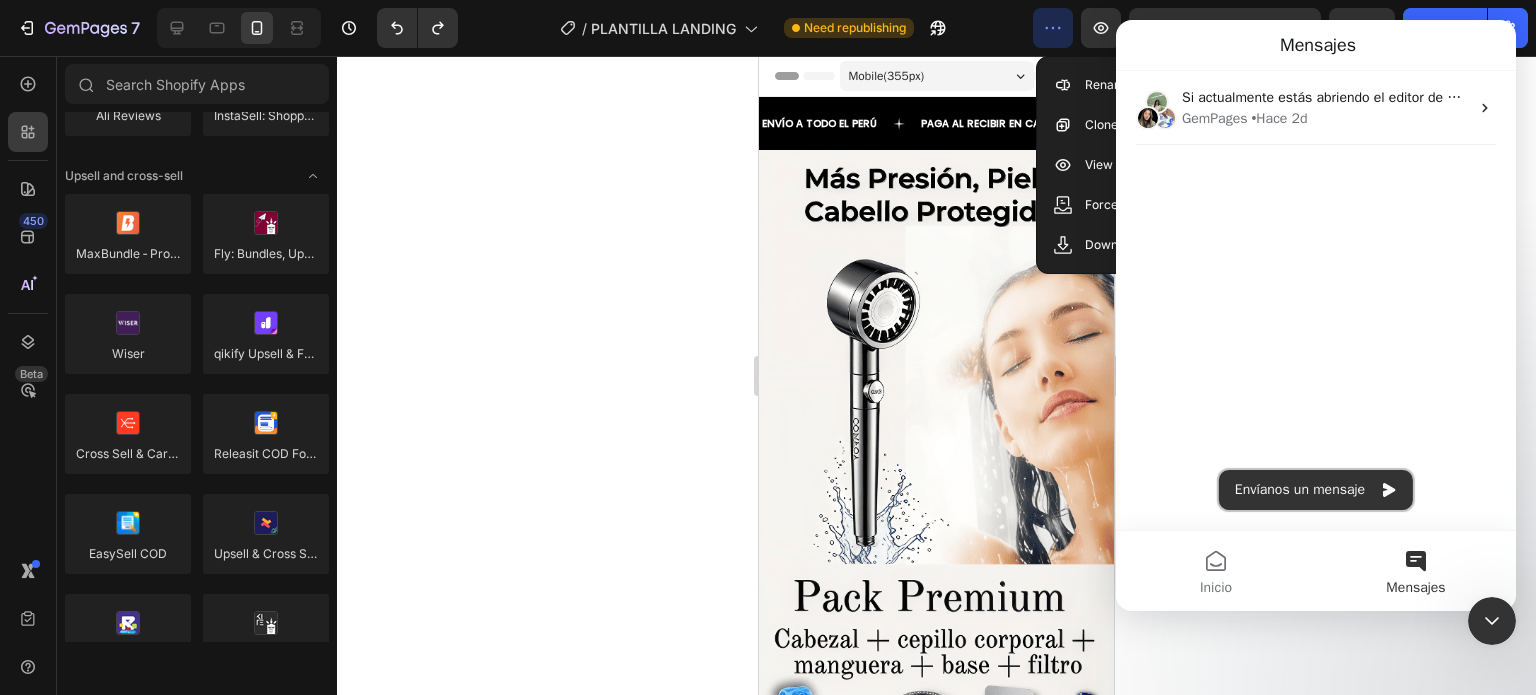 click on "Envíanos un mensaje" at bounding box center (1316, 490) 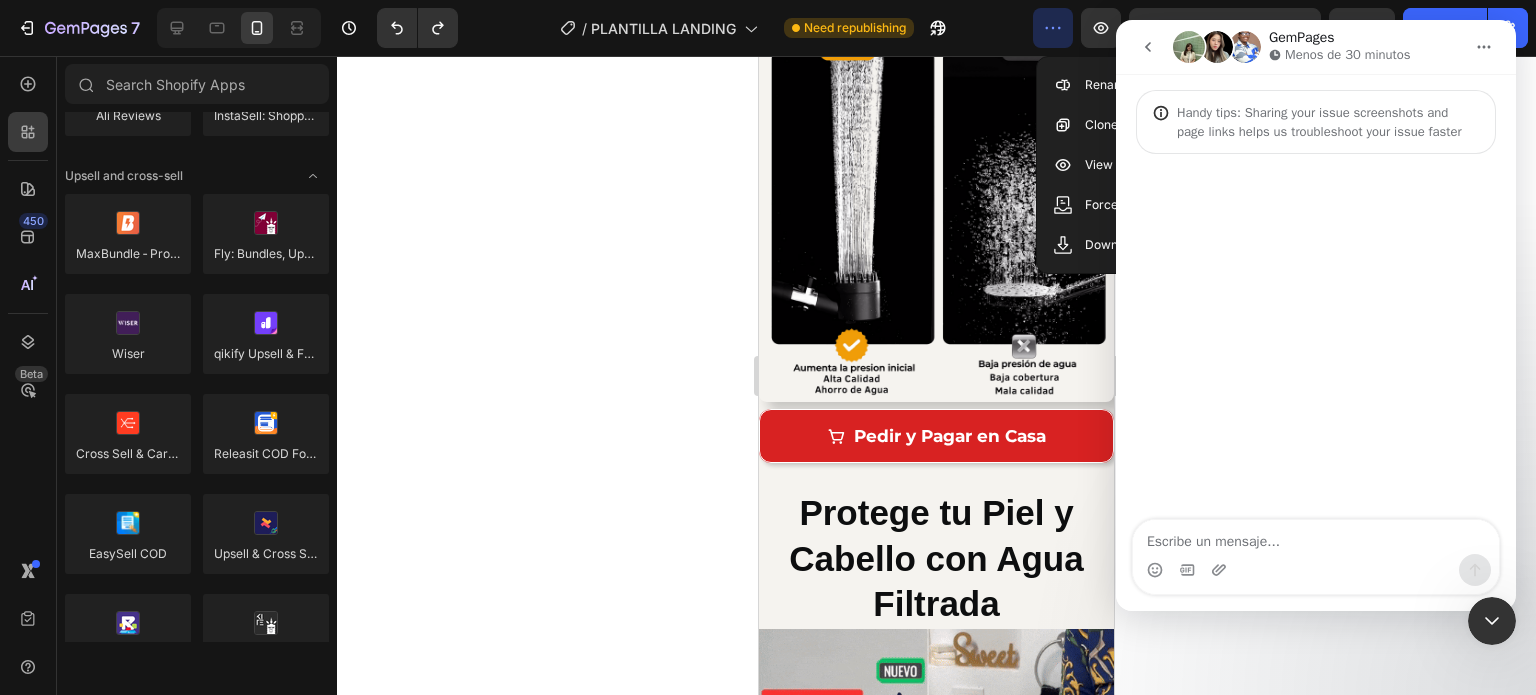 scroll, scrollTop: 1700, scrollLeft: 0, axis: vertical 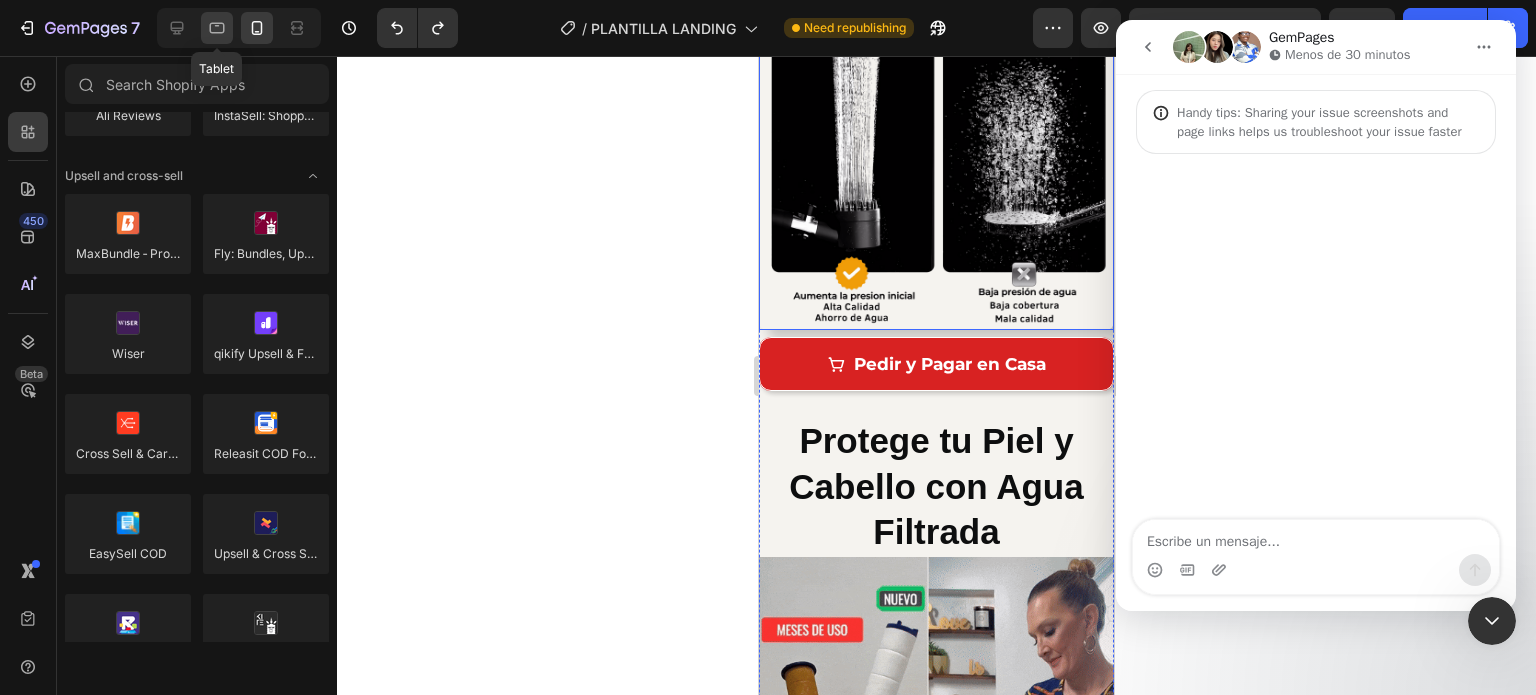 click 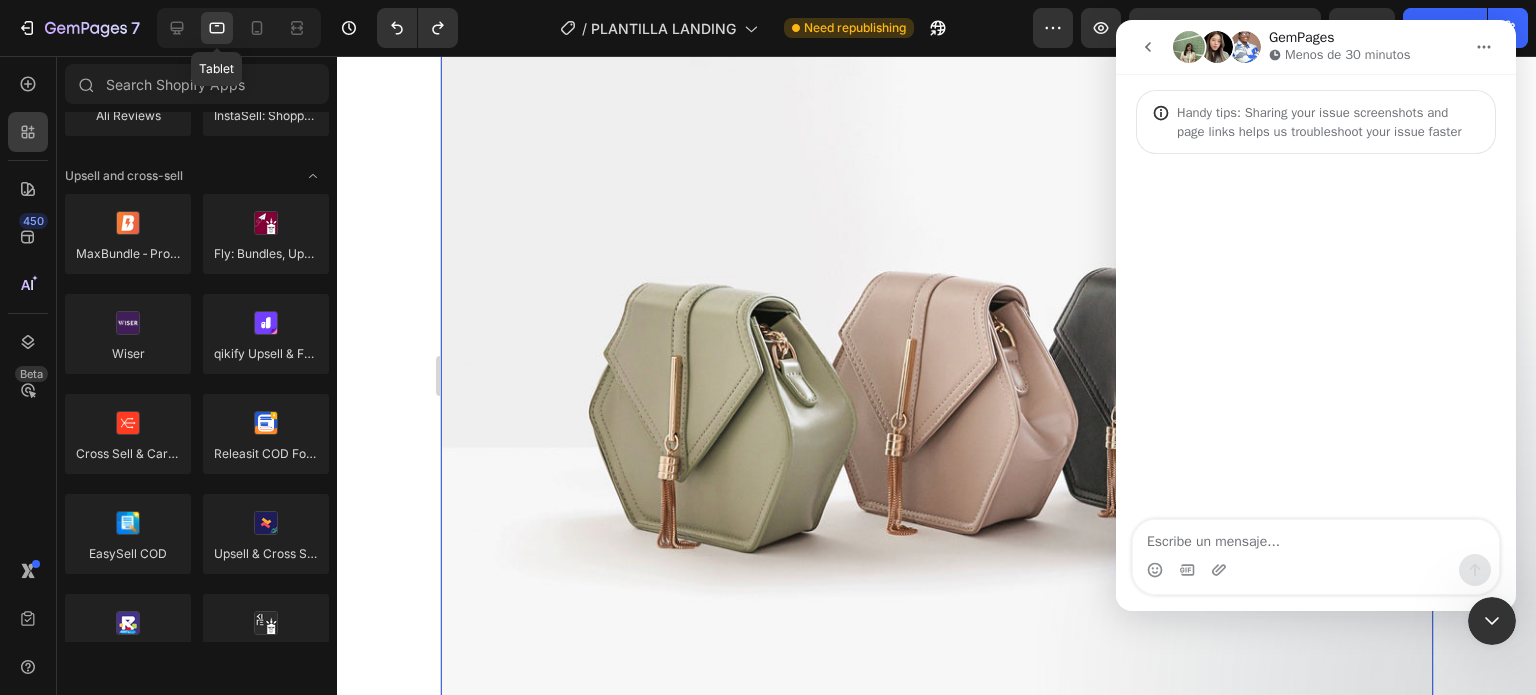 scroll, scrollTop: 1738, scrollLeft: 0, axis: vertical 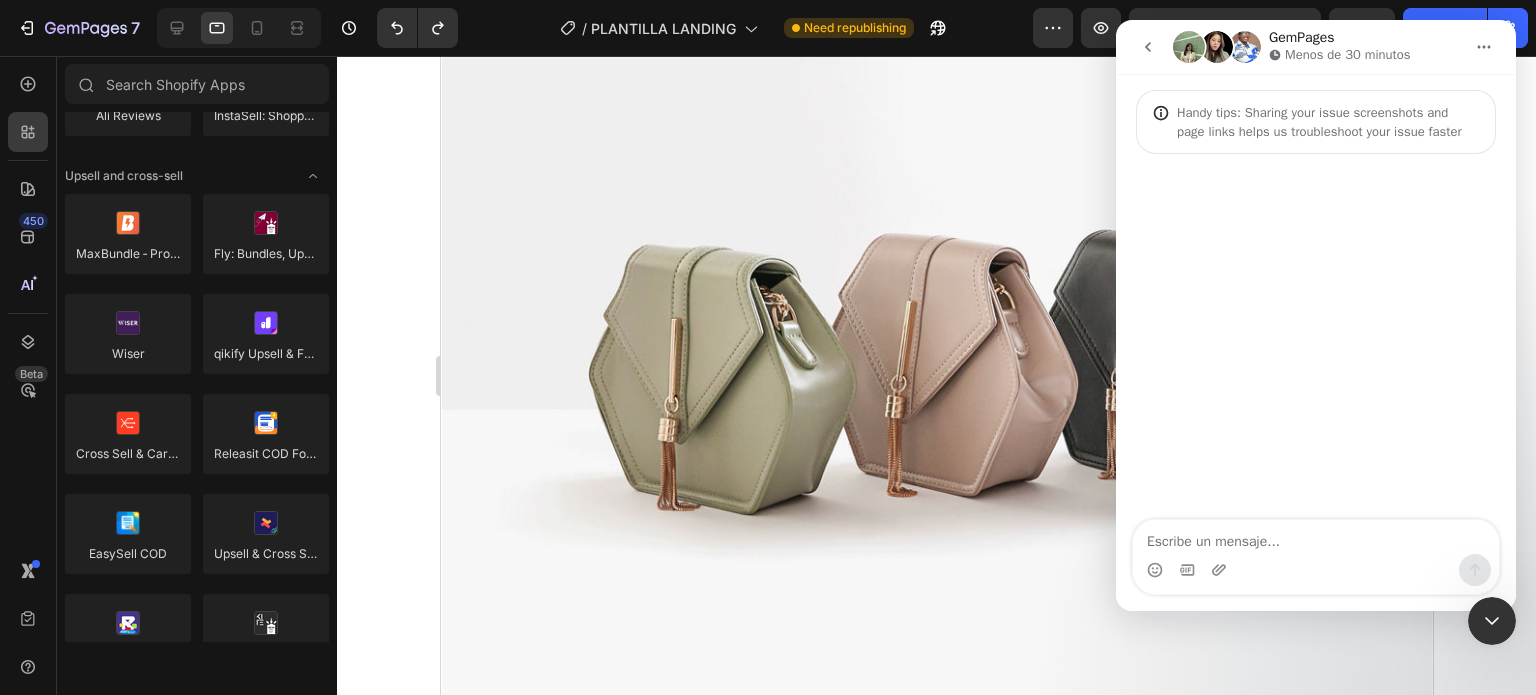click 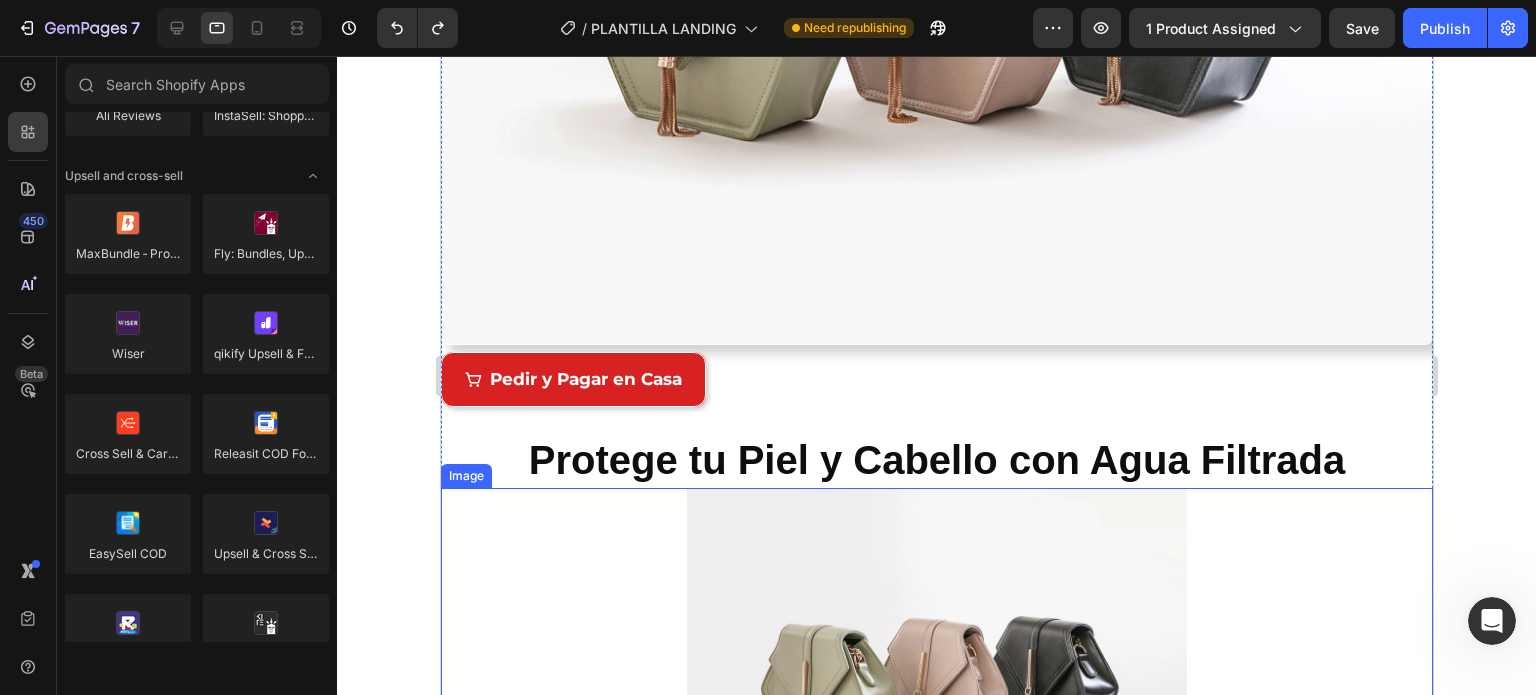 scroll, scrollTop: 1800, scrollLeft: 0, axis: vertical 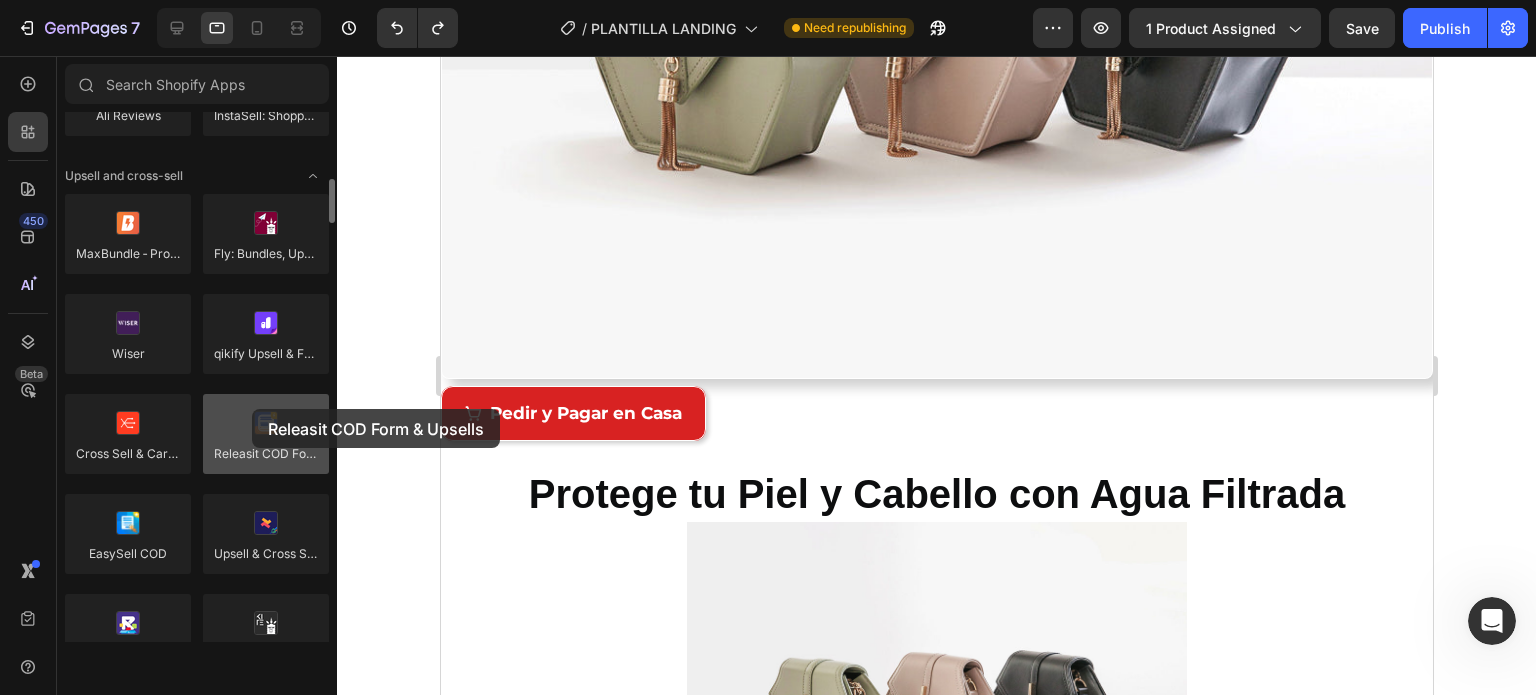 drag, startPoint x: 260, startPoint y: 452, endPoint x: 256, endPoint y: 419, distance: 33.24154 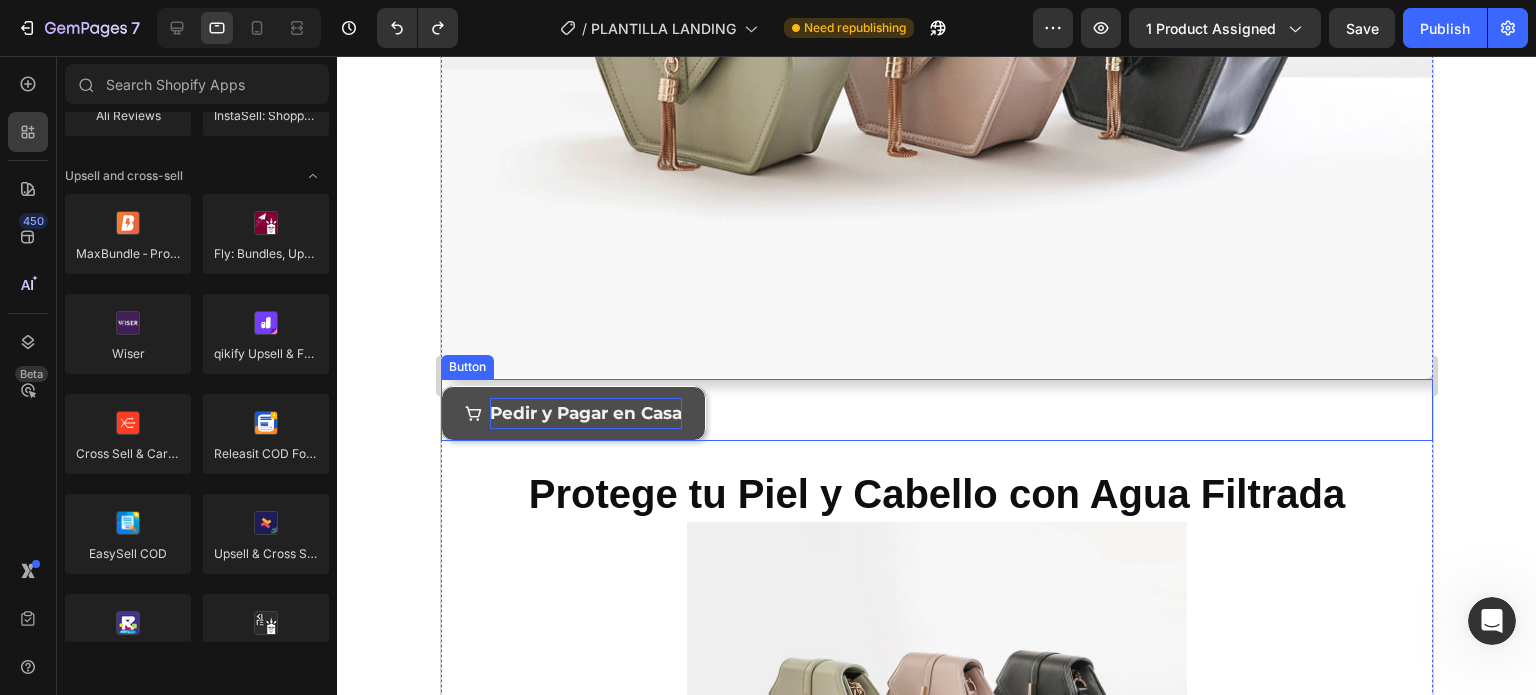 click on "Pedir y Pagar en Casa" at bounding box center [585, 413] 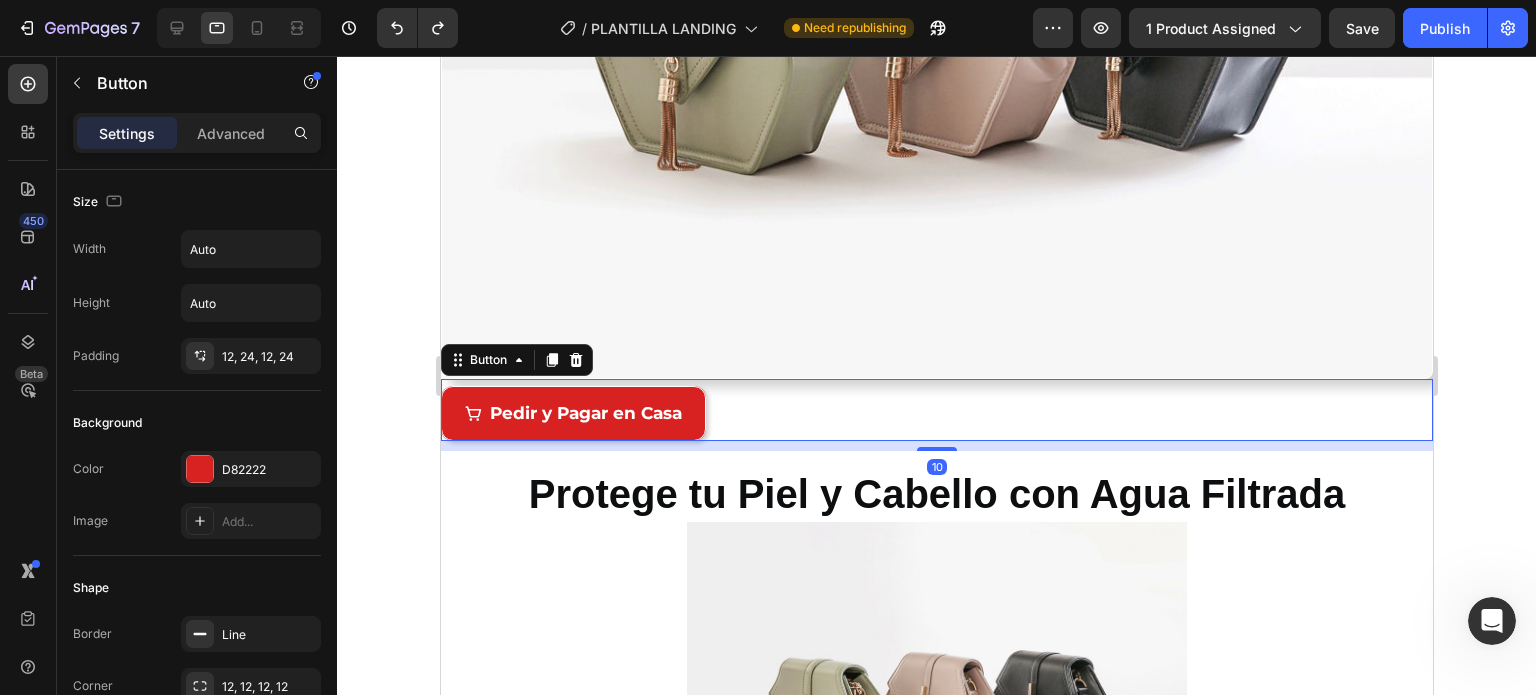 click on "Pedir y Pagar en Casa Button   10" at bounding box center (936, 410) 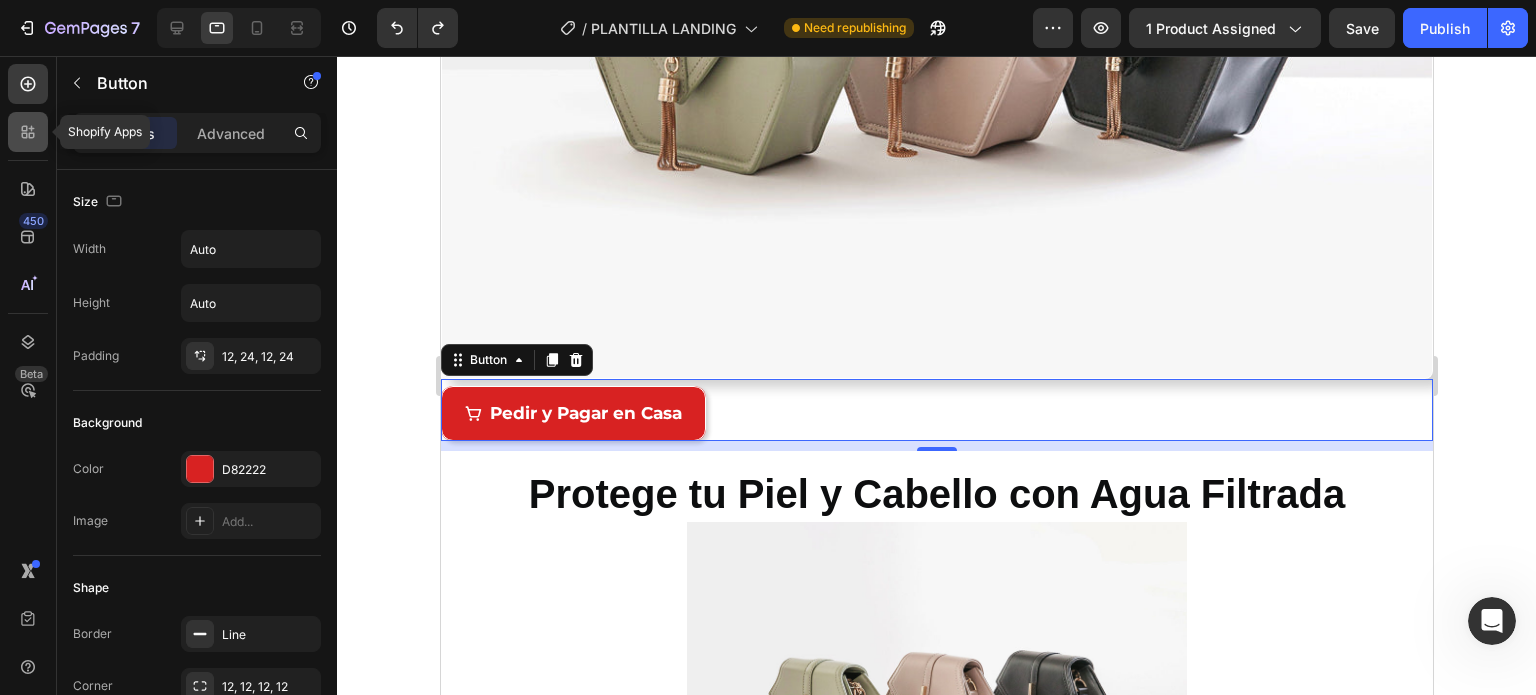 click 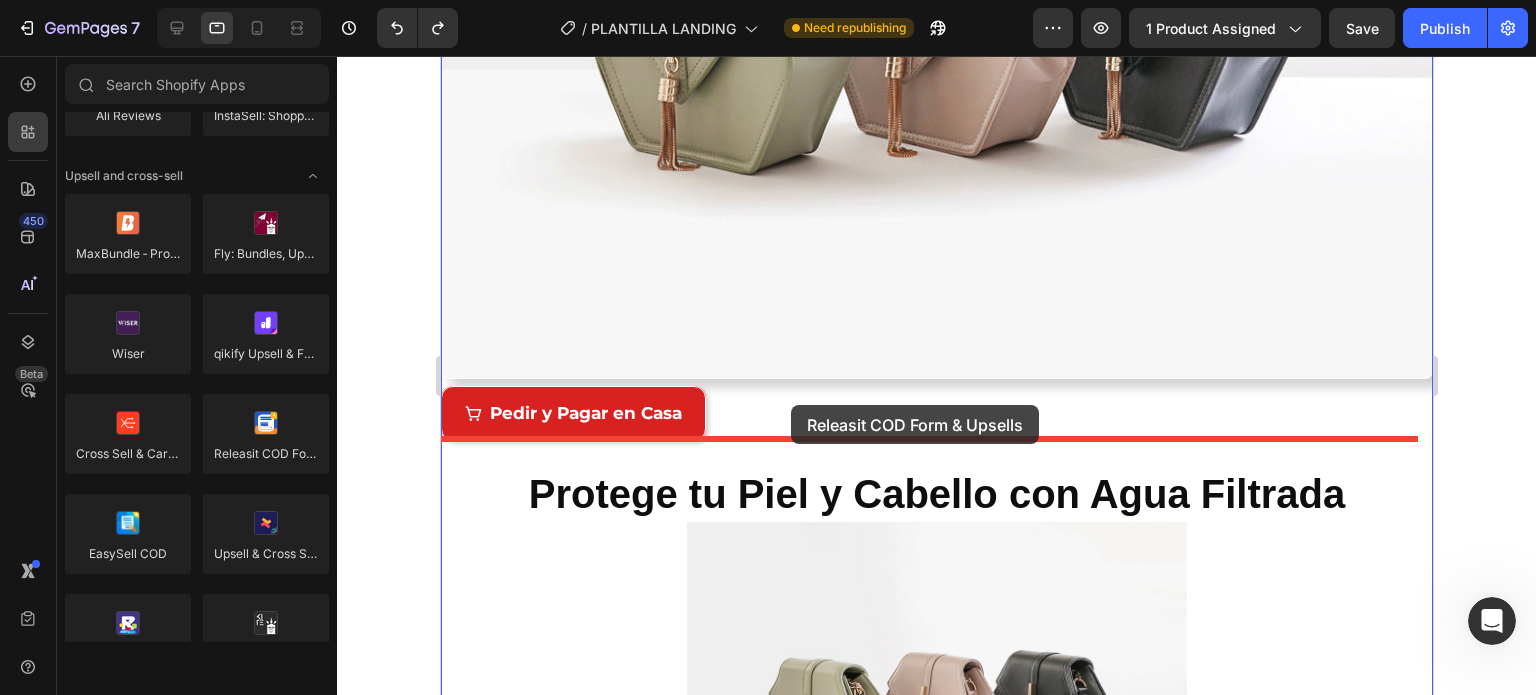 drag, startPoint x: 684, startPoint y: 495, endPoint x: 790, endPoint y: 405, distance: 139.05394 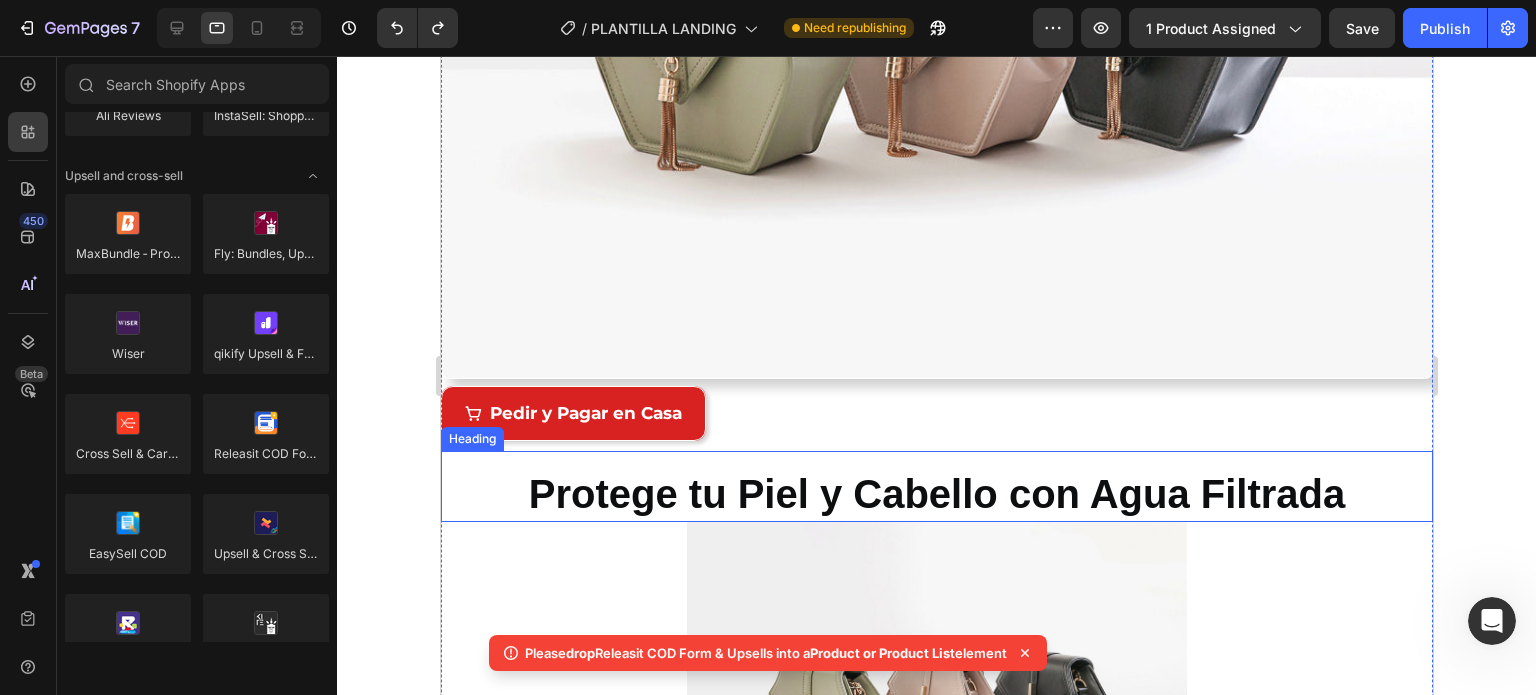 click 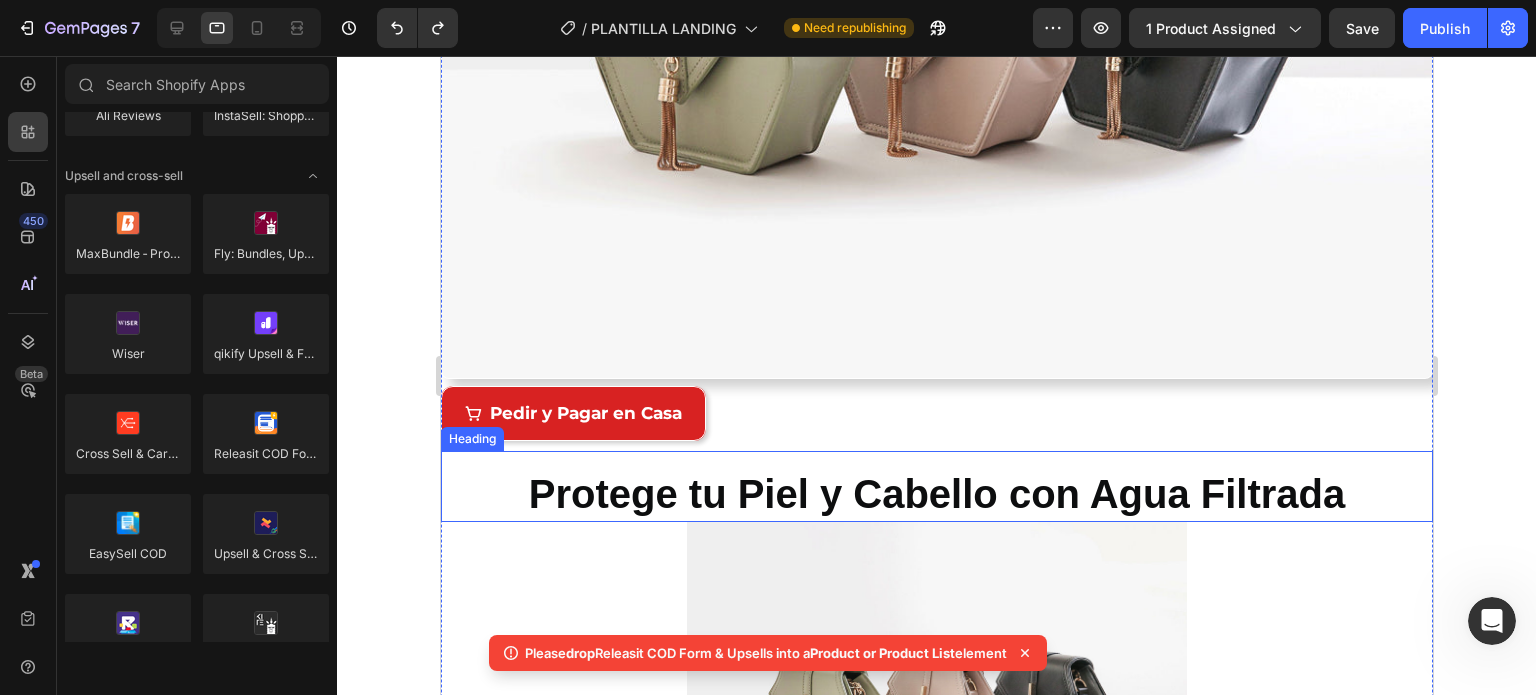 click on "Protege tu Piel y Cabello con Agua Filtrada" at bounding box center (936, 494) 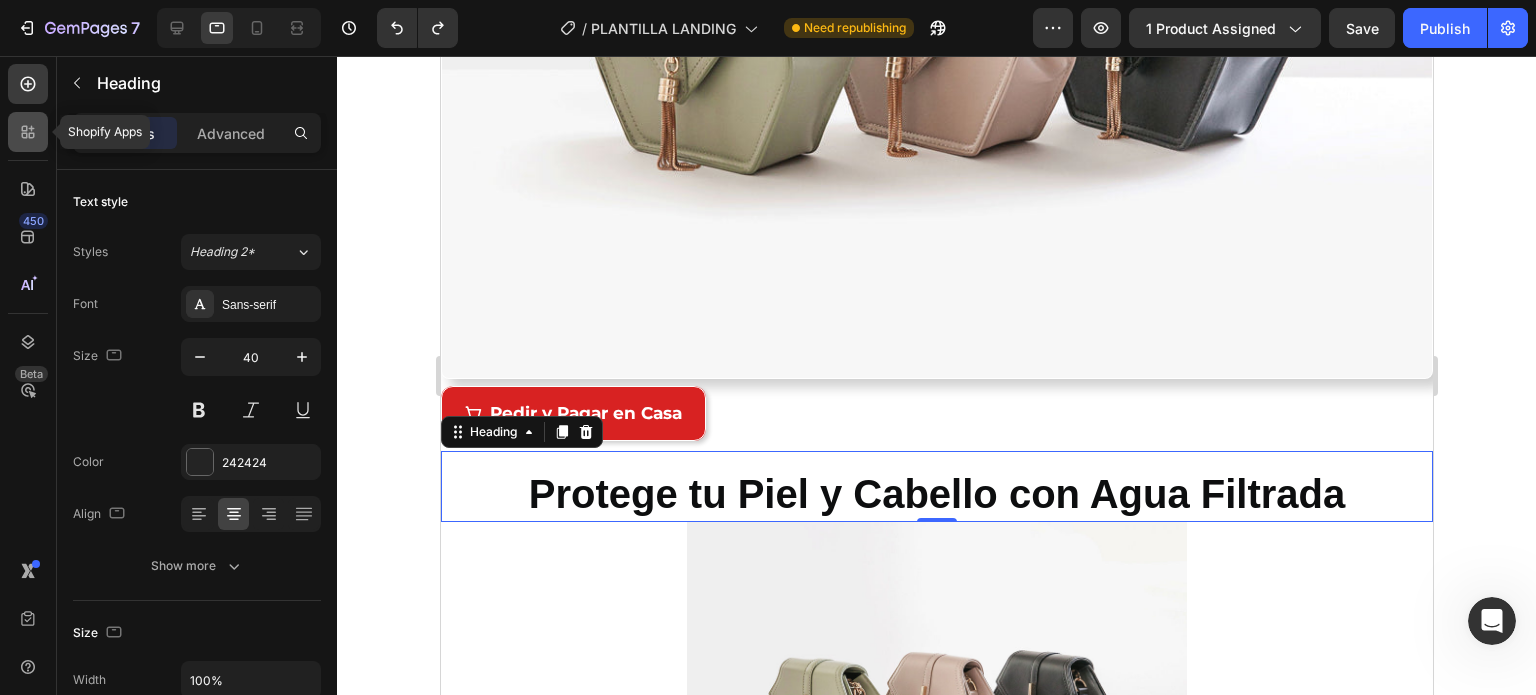 click 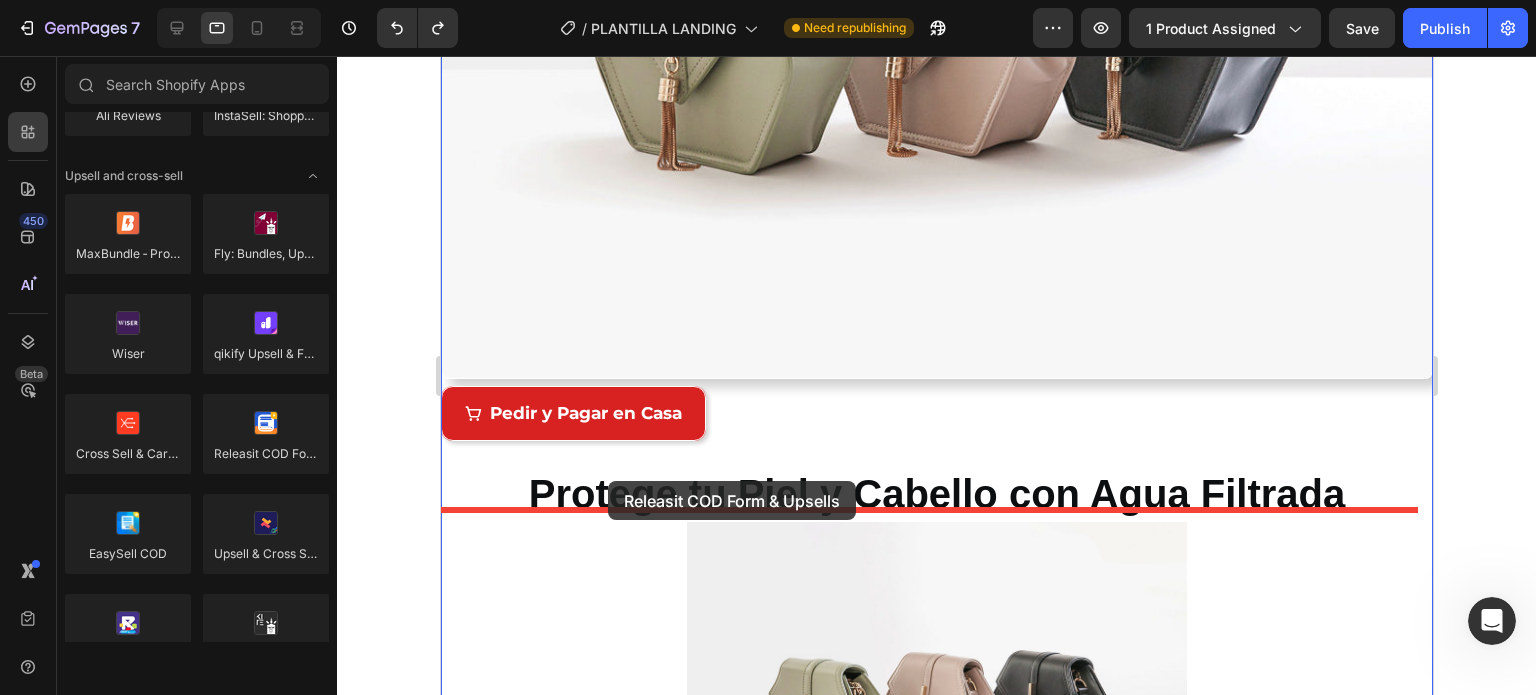 drag, startPoint x: 684, startPoint y: 503, endPoint x: 607, endPoint y: 481, distance: 80.08121 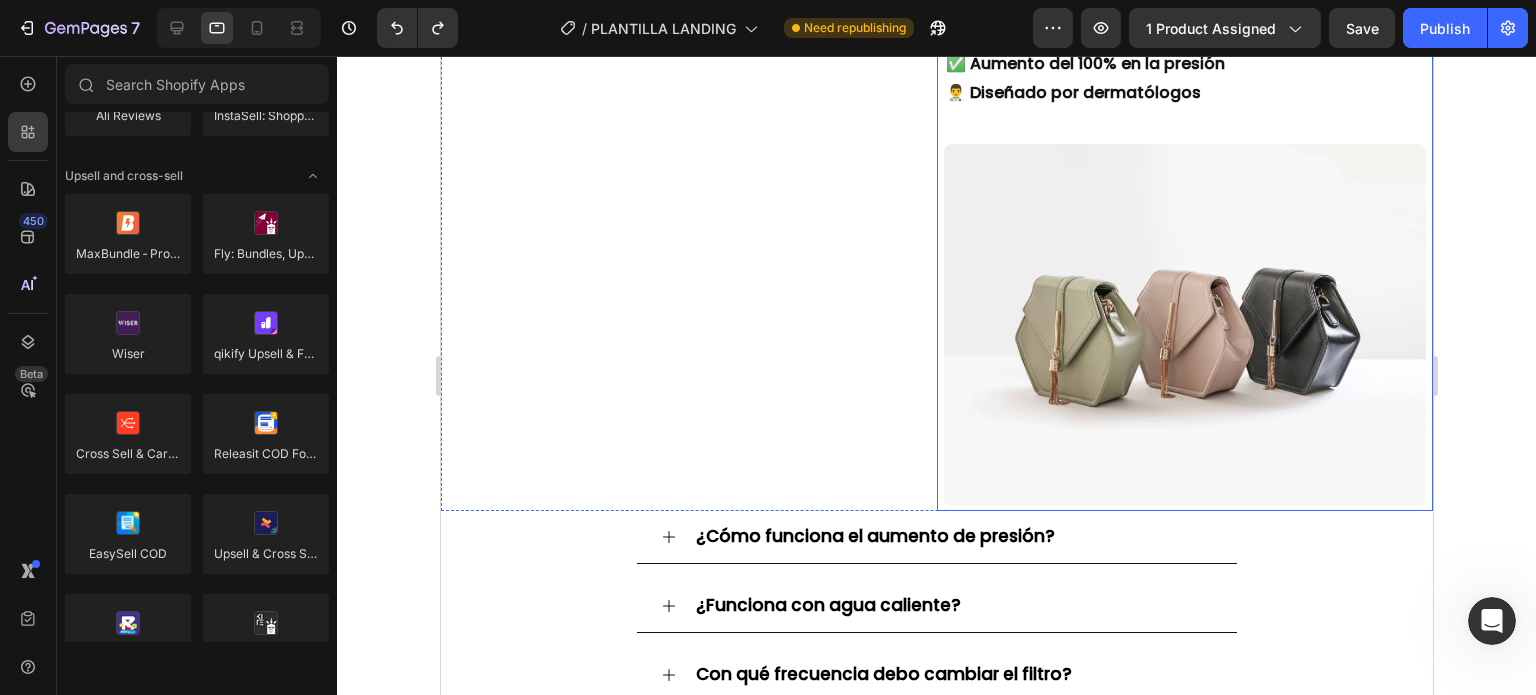 scroll, scrollTop: 803, scrollLeft: 0, axis: vertical 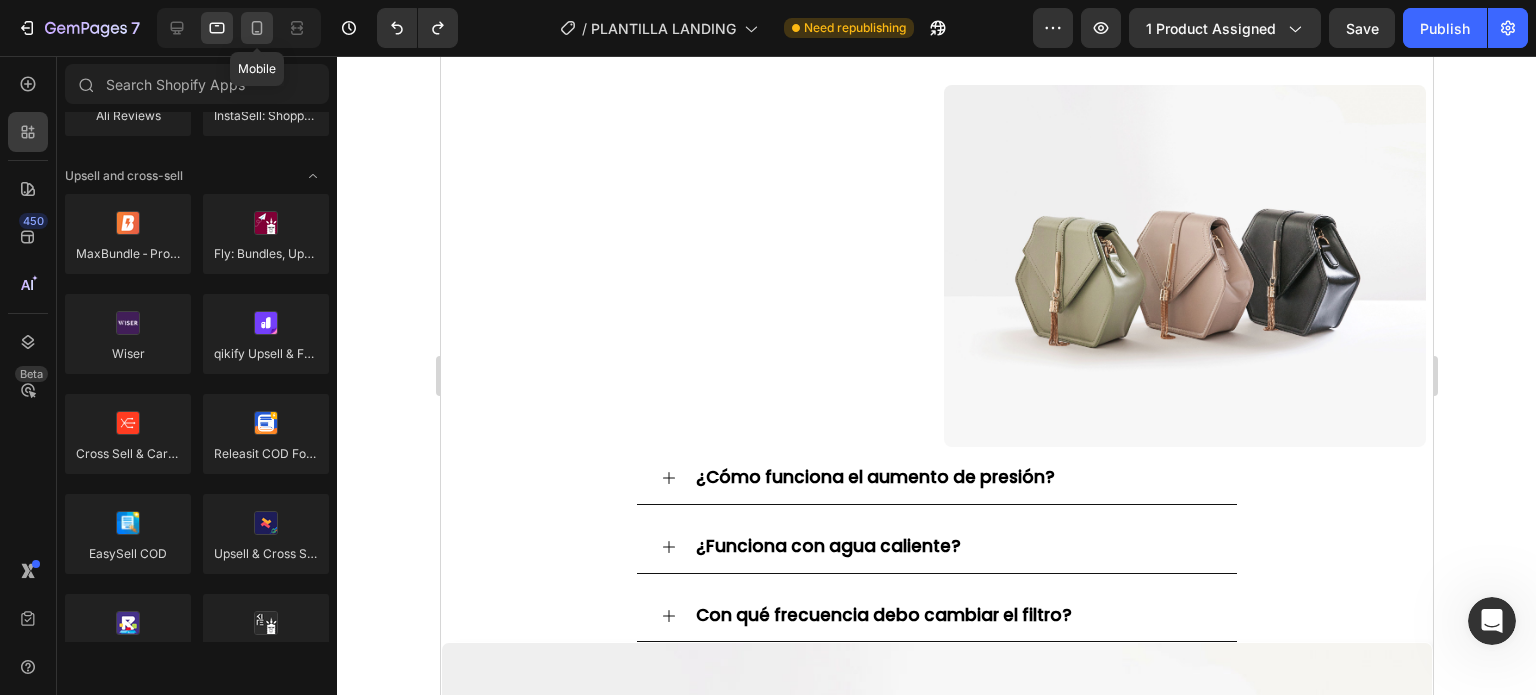 click 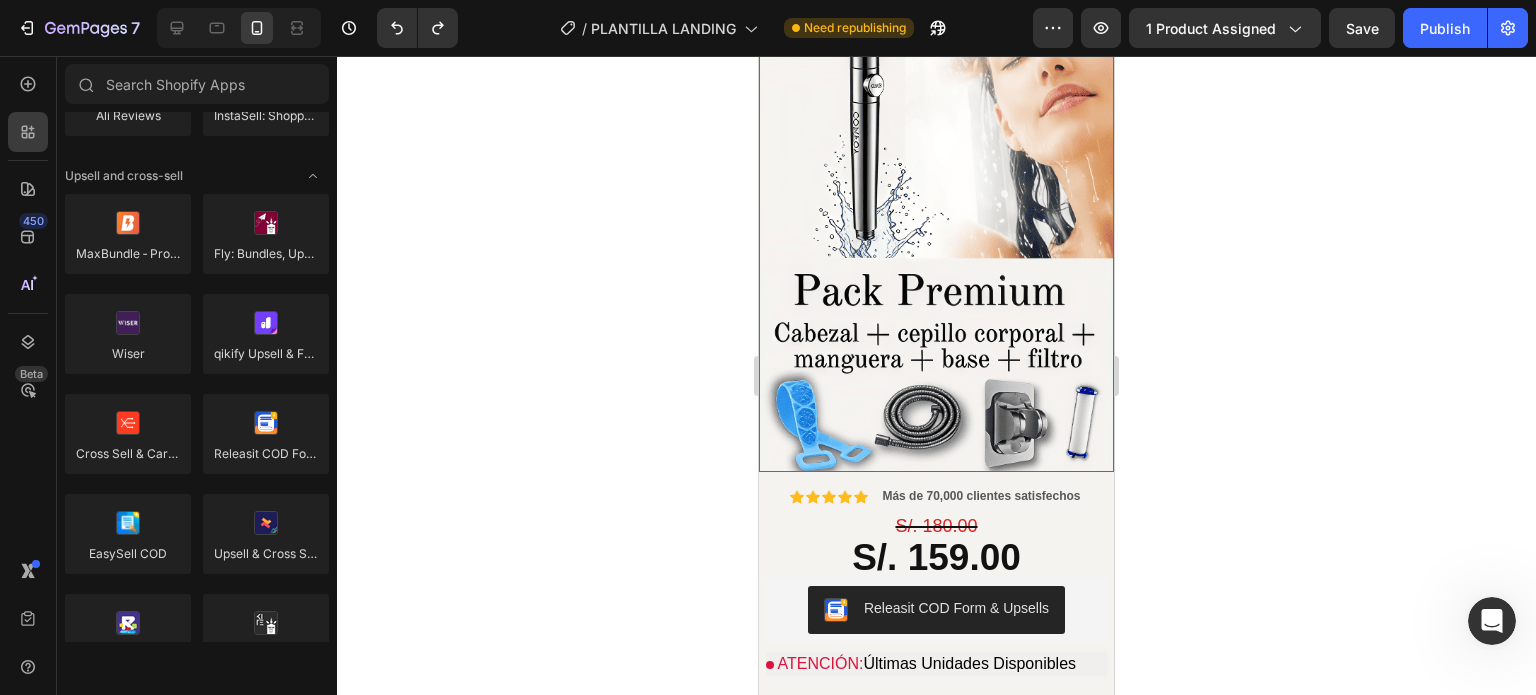 scroll, scrollTop: 600, scrollLeft: 0, axis: vertical 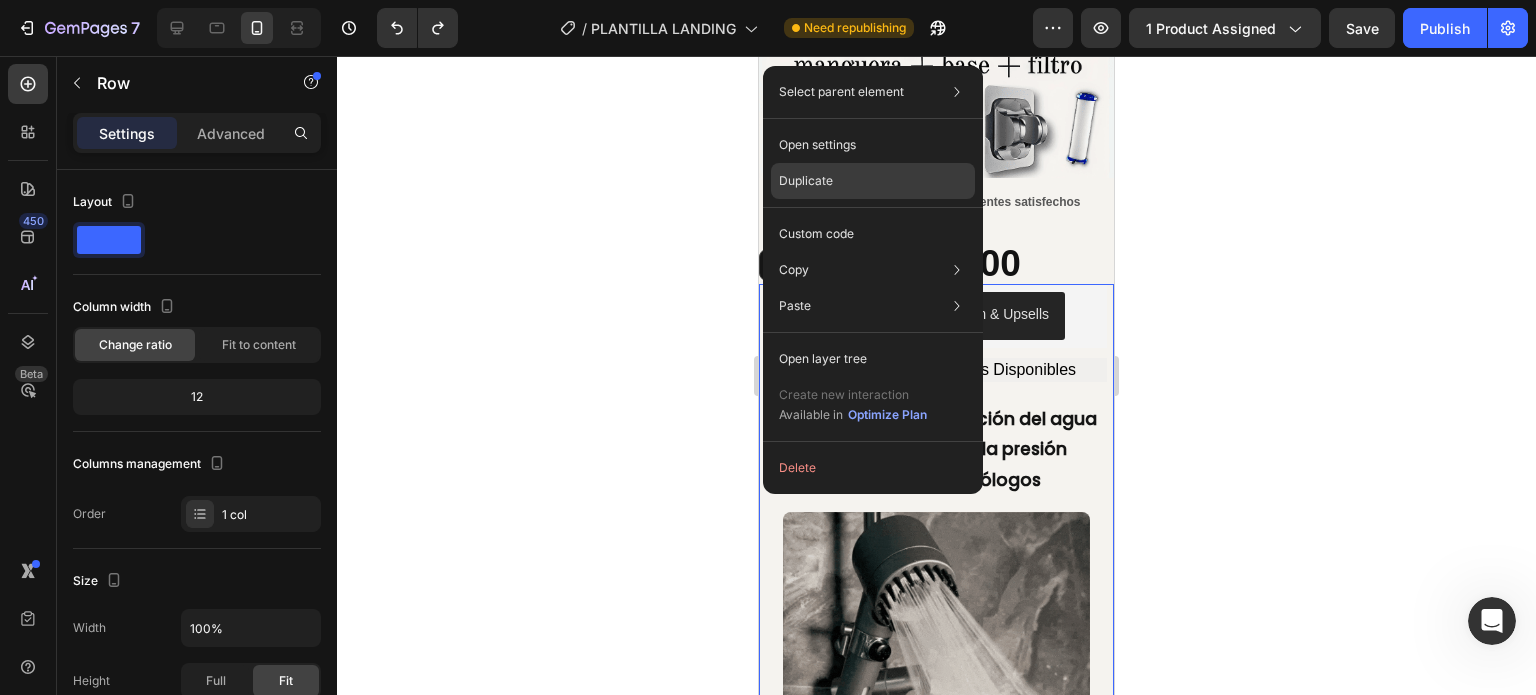 click on "Duplicate" at bounding box center (806, 181) 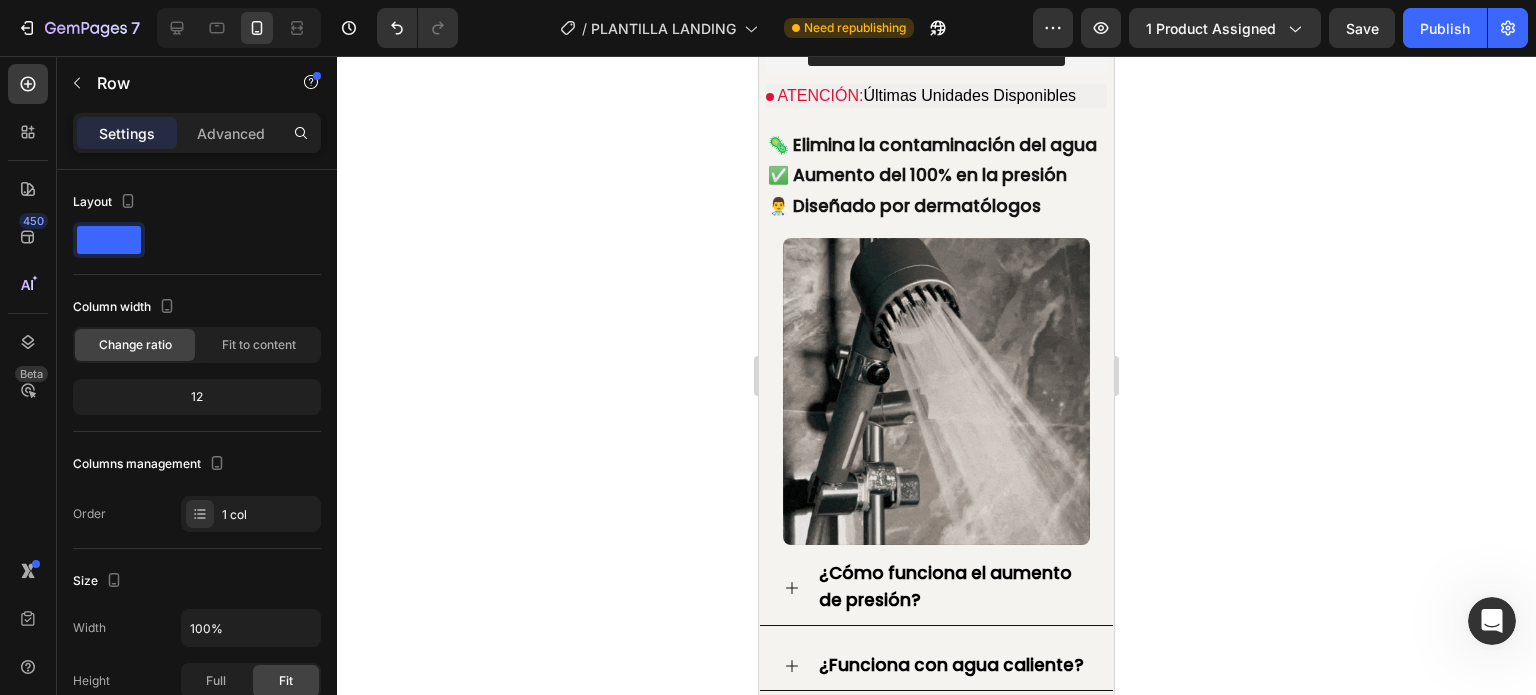 scroll, scrollTop: 1288, scrollLeft: 0, axis: vertical 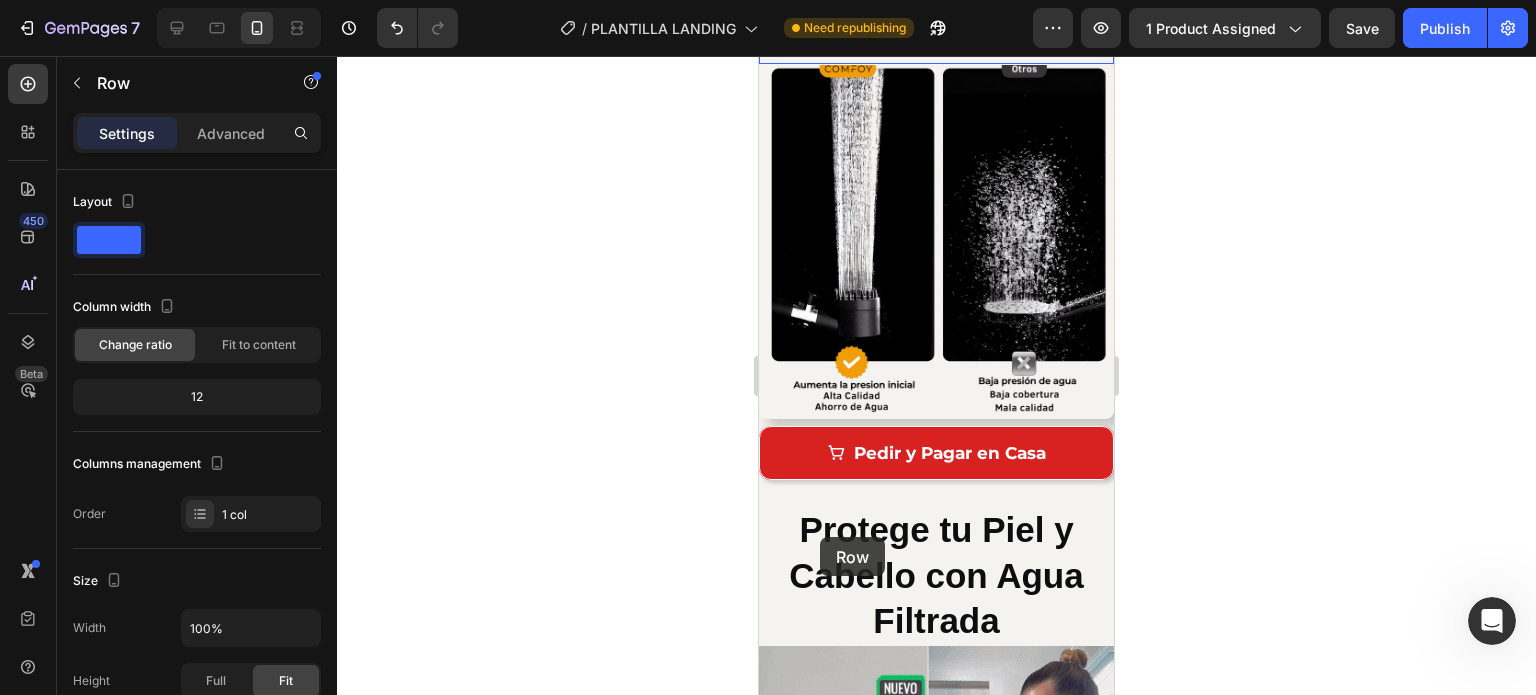 drag, startPoint x: 771, startPoint y: 202, endPoint x: 820, endPoint y: 537, distance: 338.5646 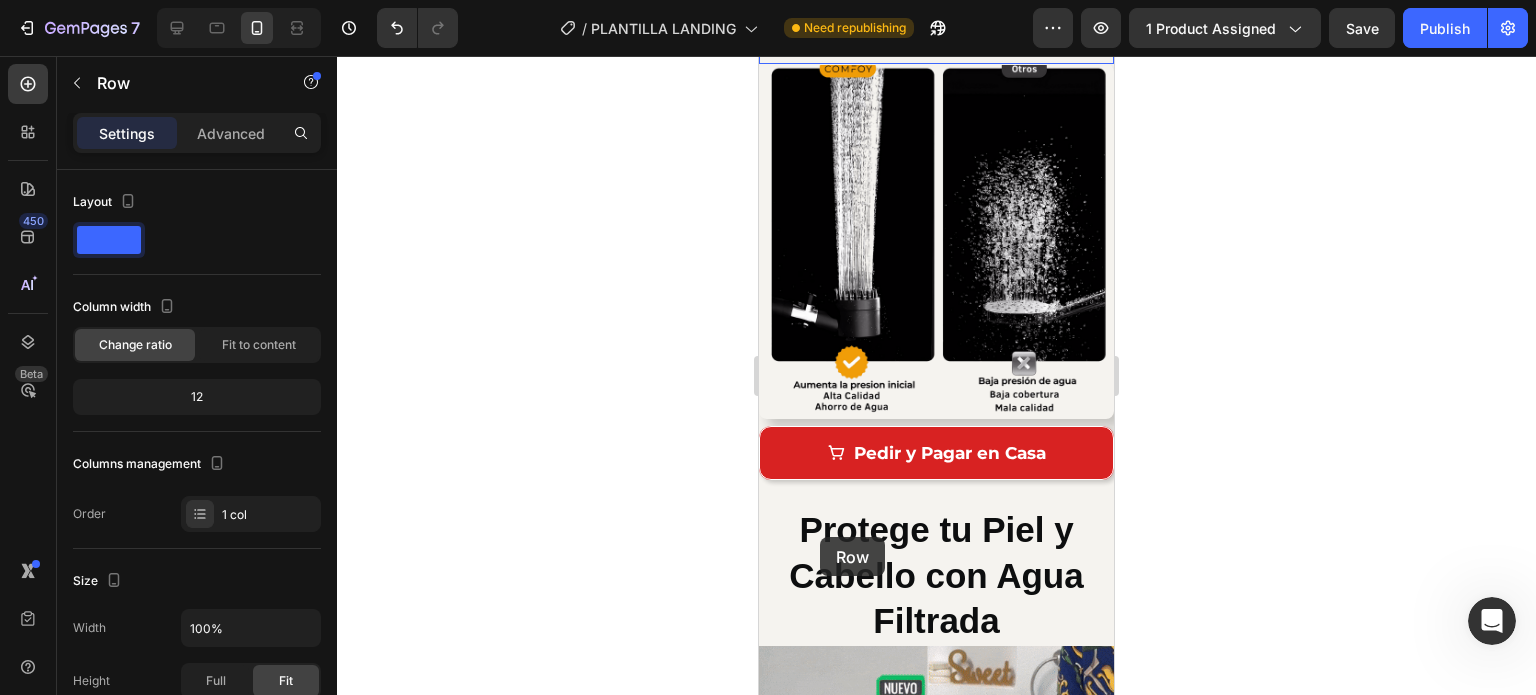 click on "Mobile  ( 355 px) iPhone 13 Mini iPhone 13 Pro iPhone 11 Pro Max iPhone 15 Pro Max Pixel 7 Galaxy S8+ Galaxy S20 Ultra iPad Mini iPad Air iPad Pro Header Icon Icon Icon Icon Icon Icon List Más de 70,000 clientes satisfechos Text Block Row S/. 180.00 Compare Price Compare Price S/. 159.00 Product Price Product Price Releasit COD Form & Upsells Releasit COD Form & Upsells
ATENCIÓN:  Últimas Unidades Disponibles
Custom Code 🦠 Elimina la contaminación del agua ✅ Aumento del 100% en la presión 👨‍⚕️ Diseñado por dermatólogos Text Block Image Row Releasit COD Form & Upsells Releasit COD Form & Upsells
ATENCIÓN:  Últimas Unidades Disponibles
Custom Code 🦠 Elimina la contaminación del agua ✅ Aumento del 100% en la presión 👨‍⚕️ Diseñado por dermatólogos Text Block Image Row Releasit COD Form & Upsells Releasit COD Form & Upsells
ATENCIÓN:  Últimas Unidades Disponibles
Custom Code 🦠 Elimina la contaminación del agua Text Block" at bounding box center [936, 185] 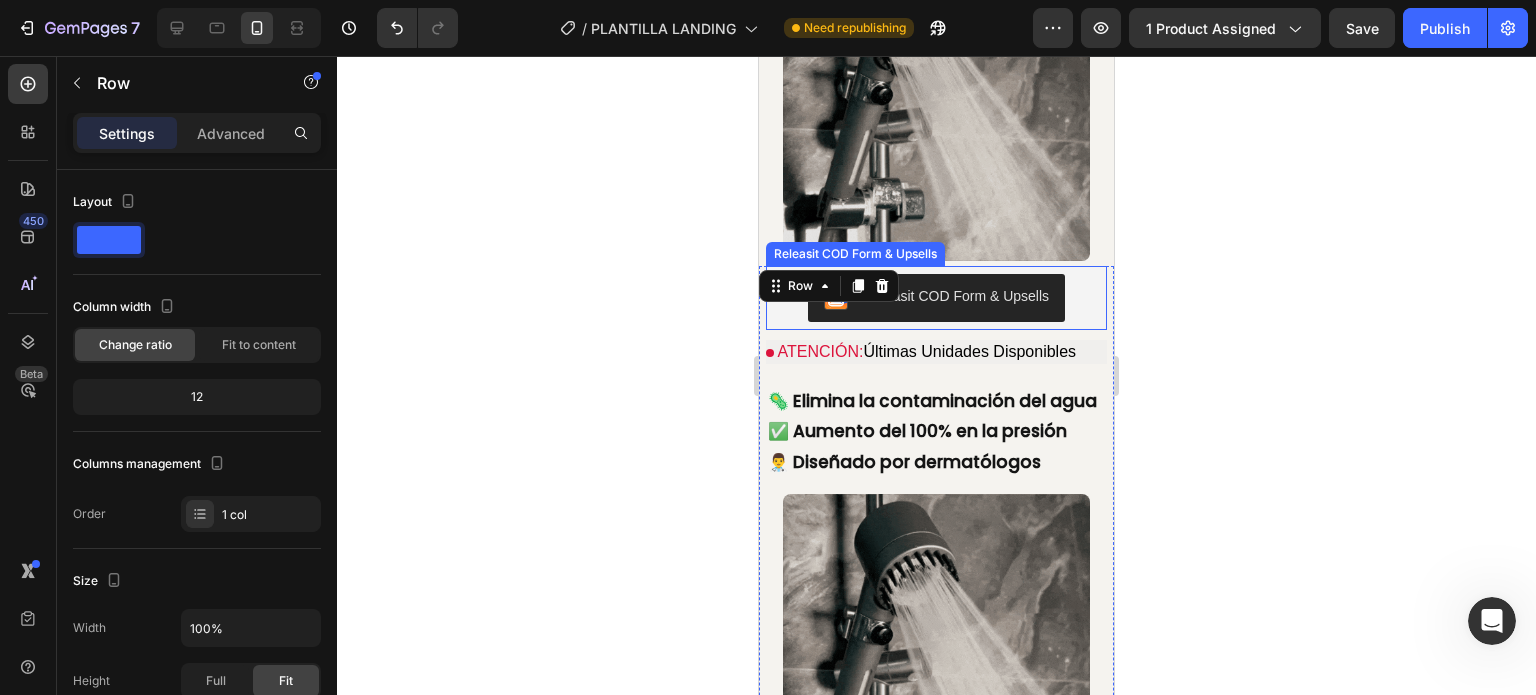 scroll, scrollTop: 1024, scrollLeft: 0, axis: vertical 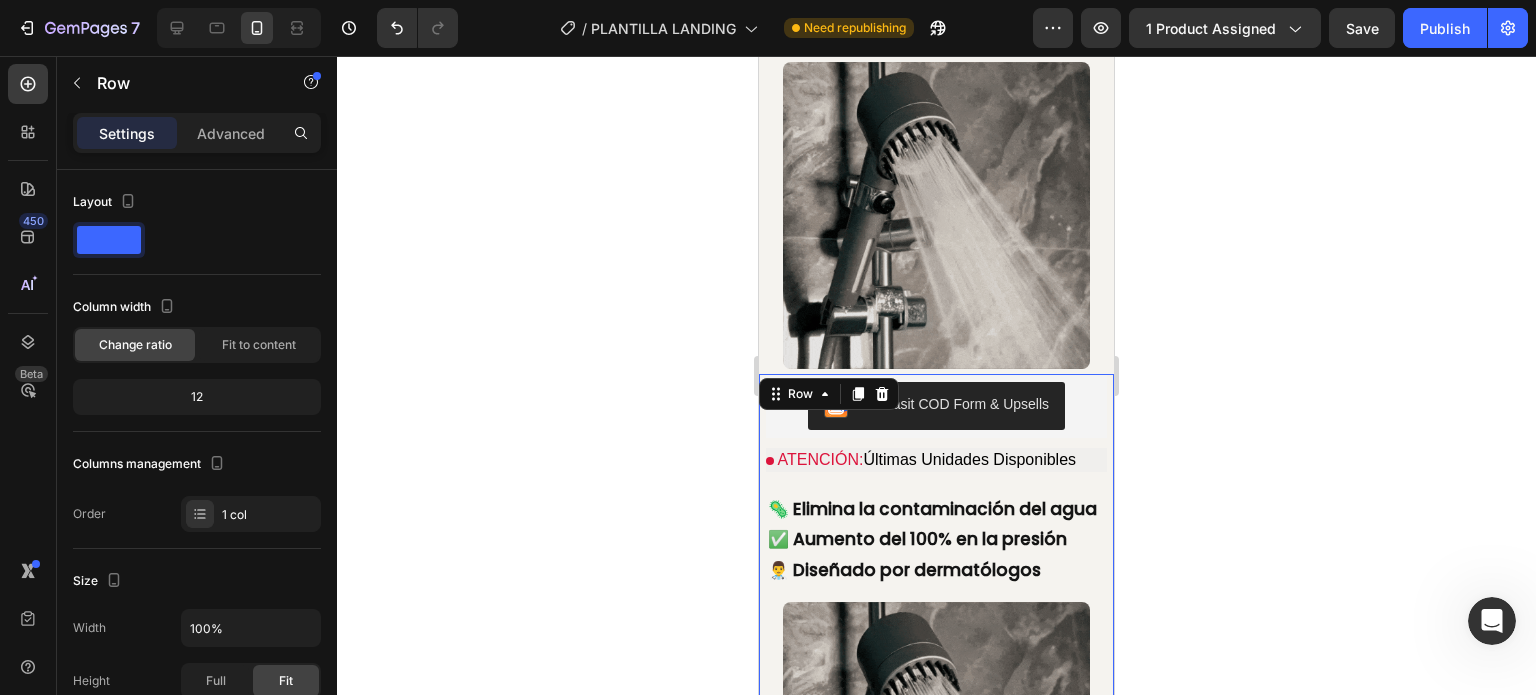 click 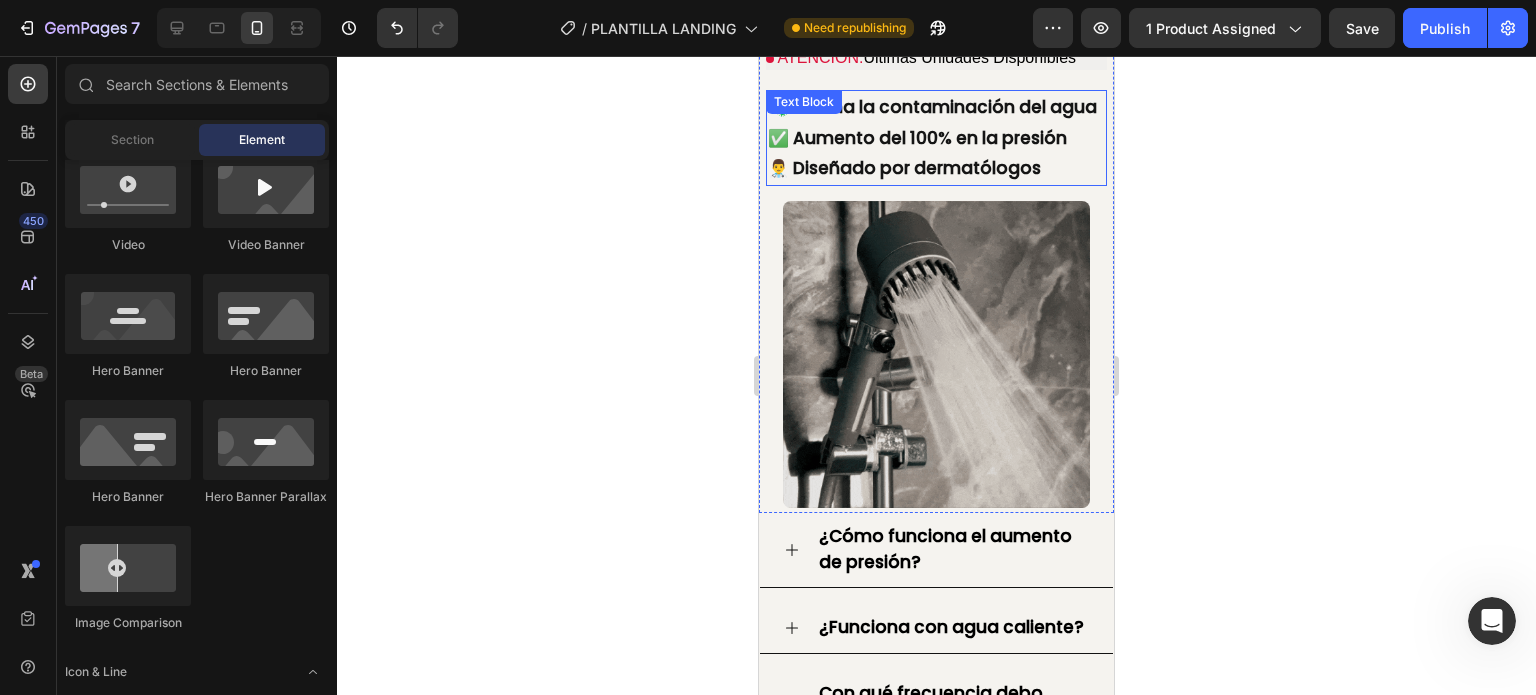 scroll, scrollTop: 624, scrollLeft: 0, axis: vertical 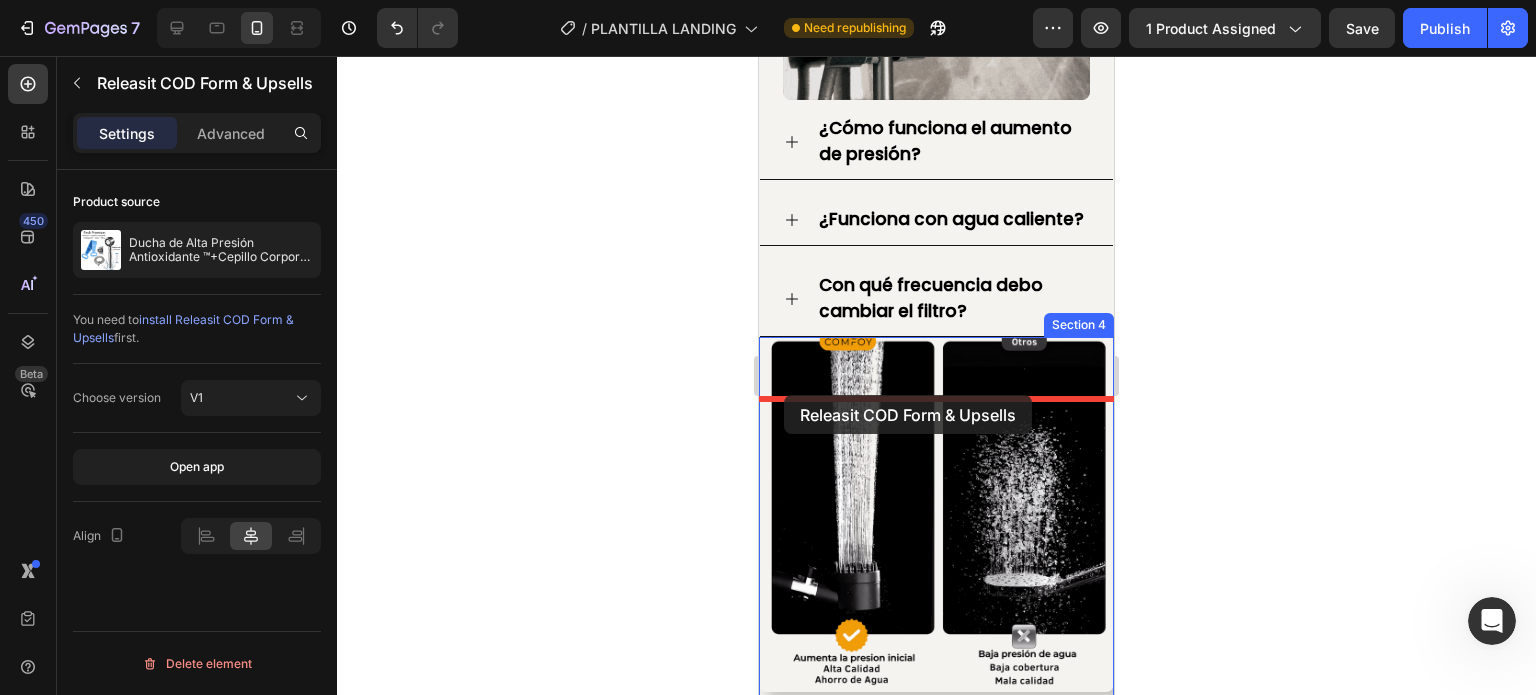 drag, startPoint x: 788, startPoint y: 232, endPoint x: 784, endPoint y: 395, distance: 163.04907 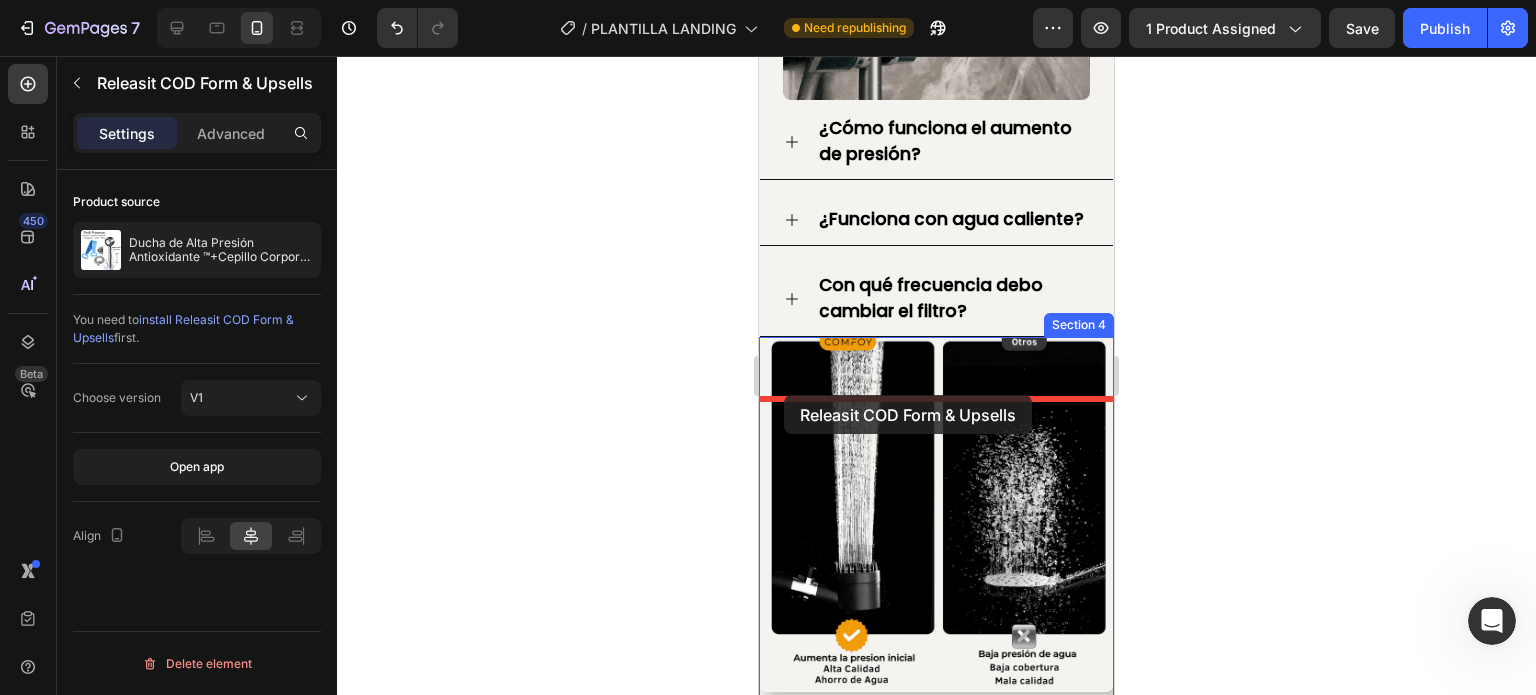 click on "Mobile  ( 355 px) iPhone 13 Mini iPhone 13 Pro iPhone 11 Pro Max iPhone 15 Pro Max Pixel 7 Galaxy S8+ Galaxy S20 Ultra iPad Mini iPad Air iPad Pro Header Icon Icon Icon Icon Icon Icon List Más de 70,000 clientes satisfechos Text Block Row S/. 180.00 Compare Price Compare Price S/. 159.00 Product Price Product Price Releasit COD Form & Upsells Releasit COD Form & Upsells
ATENCIÓN:  Últimas Unidades Disponibles
Custom Code 🦠 Elimina la contaminación del agua ✅ Aumento del 100% en la presión 👨‍⚕️ Diseñado por dermatólogos Text Block Image Row Releasit COD Form & Upsells Releasit COD Form & Upsells   0 Releasit COD Form & Upsells Releasit COD Form & Upsells   0
ATENCIÓN:  Últimas Unidades Disponibles
Custom Code 🦠 Elimina la contaminación del agua ✅ Aumento del 100% en la presión 👨‍⚕️ Diseñado por dermatólogos Text Block Image Row Product
¿Cómo funciona el aumento de presión?
Image" at bounding box center (936, 768) 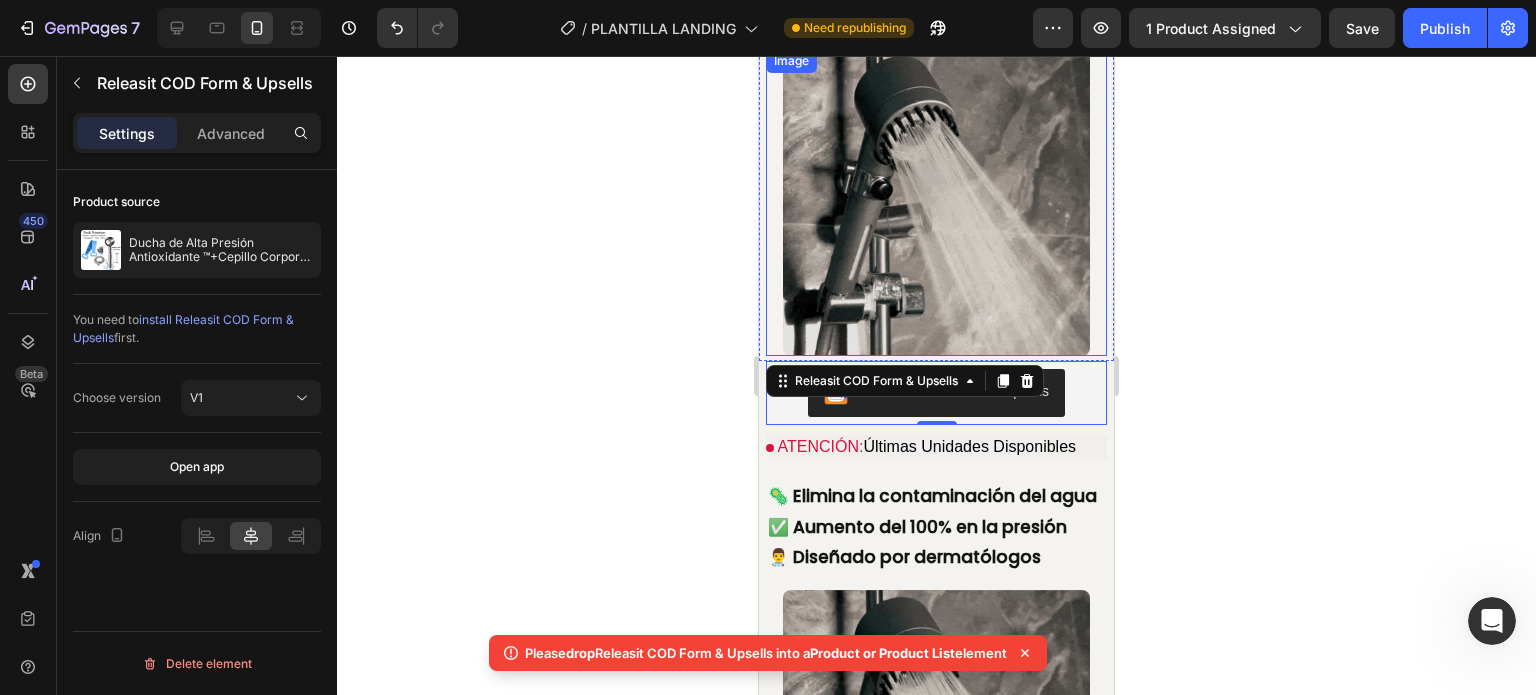 scroll, scrollTop: 432, scrollLeft: 0, axis: vertical 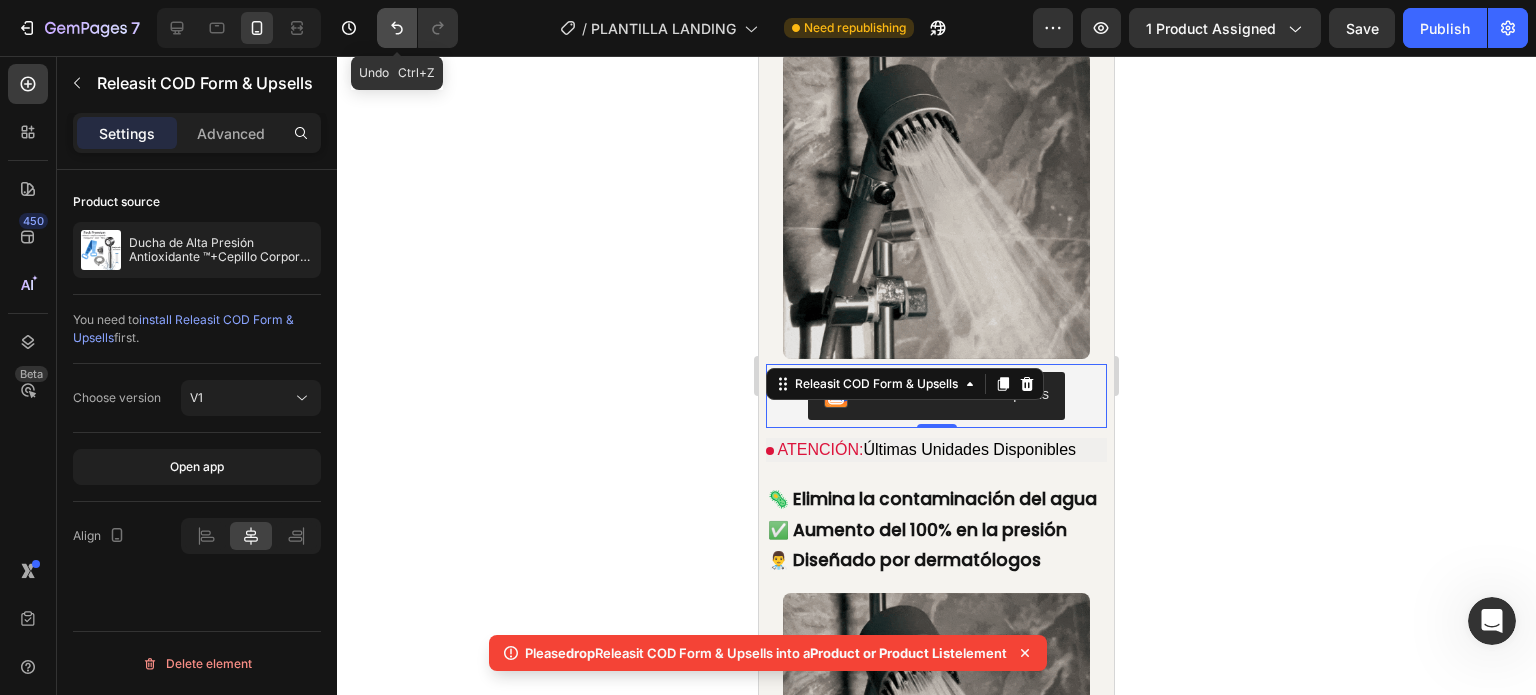 click 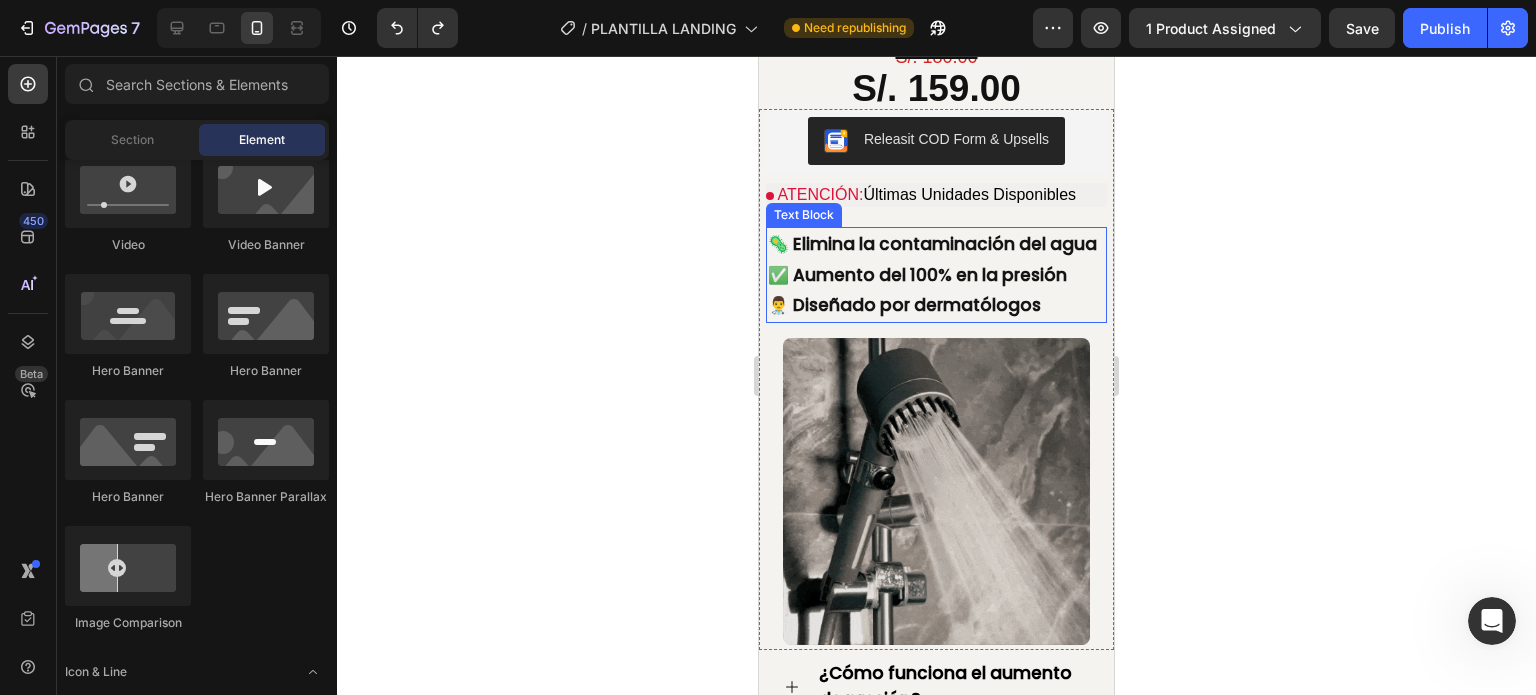 scroll, scrollTop: 700, scrollLeft: 0, axis: vertical 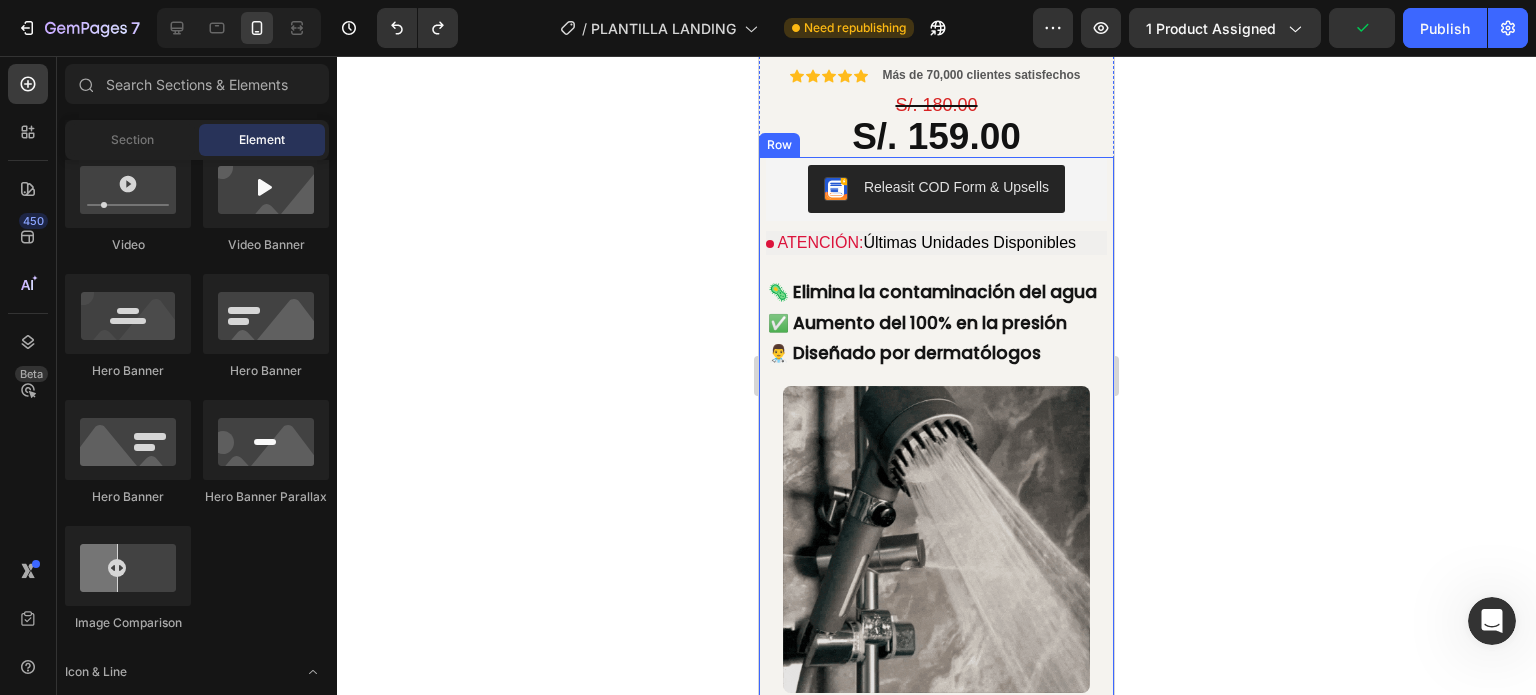 click on "Releasit COD Form & Upsells Releasit COD Form & Upsells
ATENCIÓN:  Últimas Unidades Disponibles
Custom Code 🦠 Elimina la contaminación del agua ✅ Aumento del 100% en la presión 👨‍⚕️ Diseñado por dermatólogos Text Block Image" at bounding box center [936, 427] 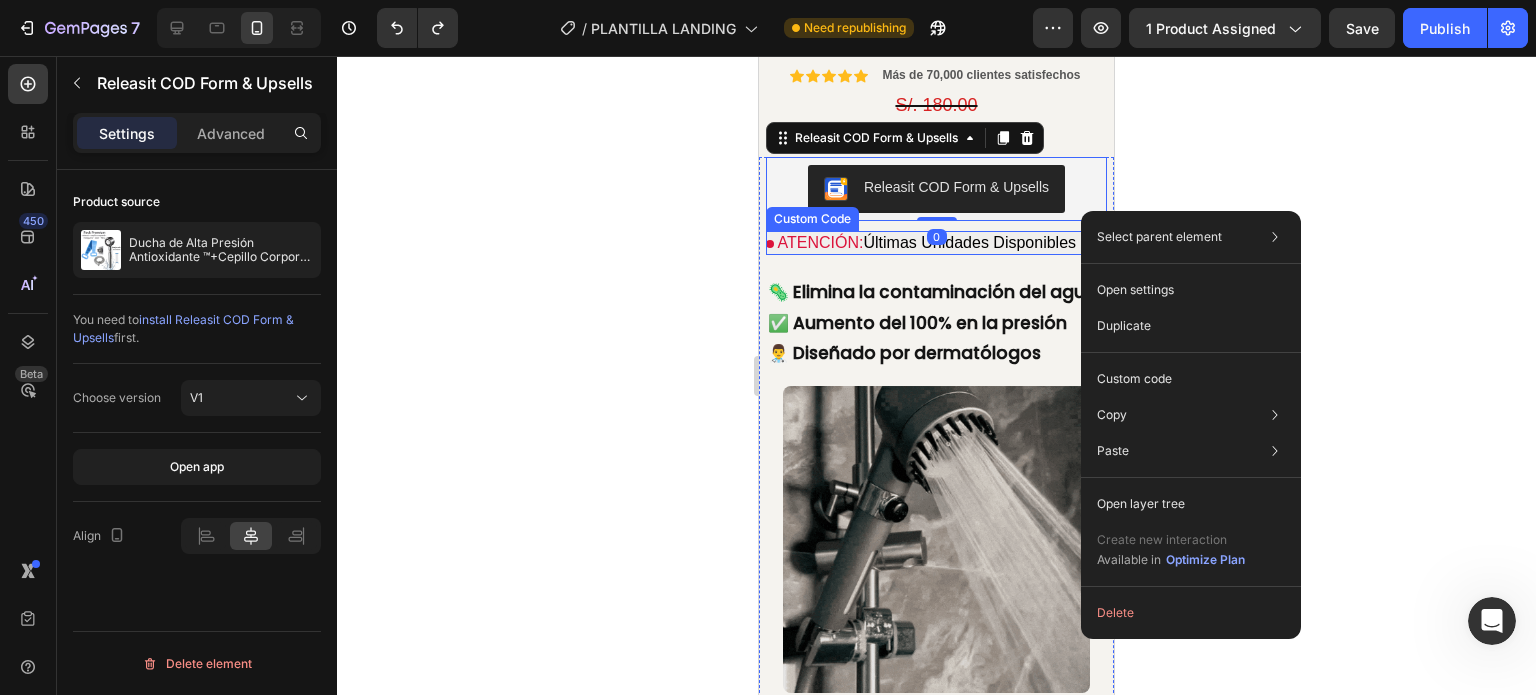 click on "ATENCIÓN:  Últimas Unidades Disponibles" at bounding box center [936, 243] 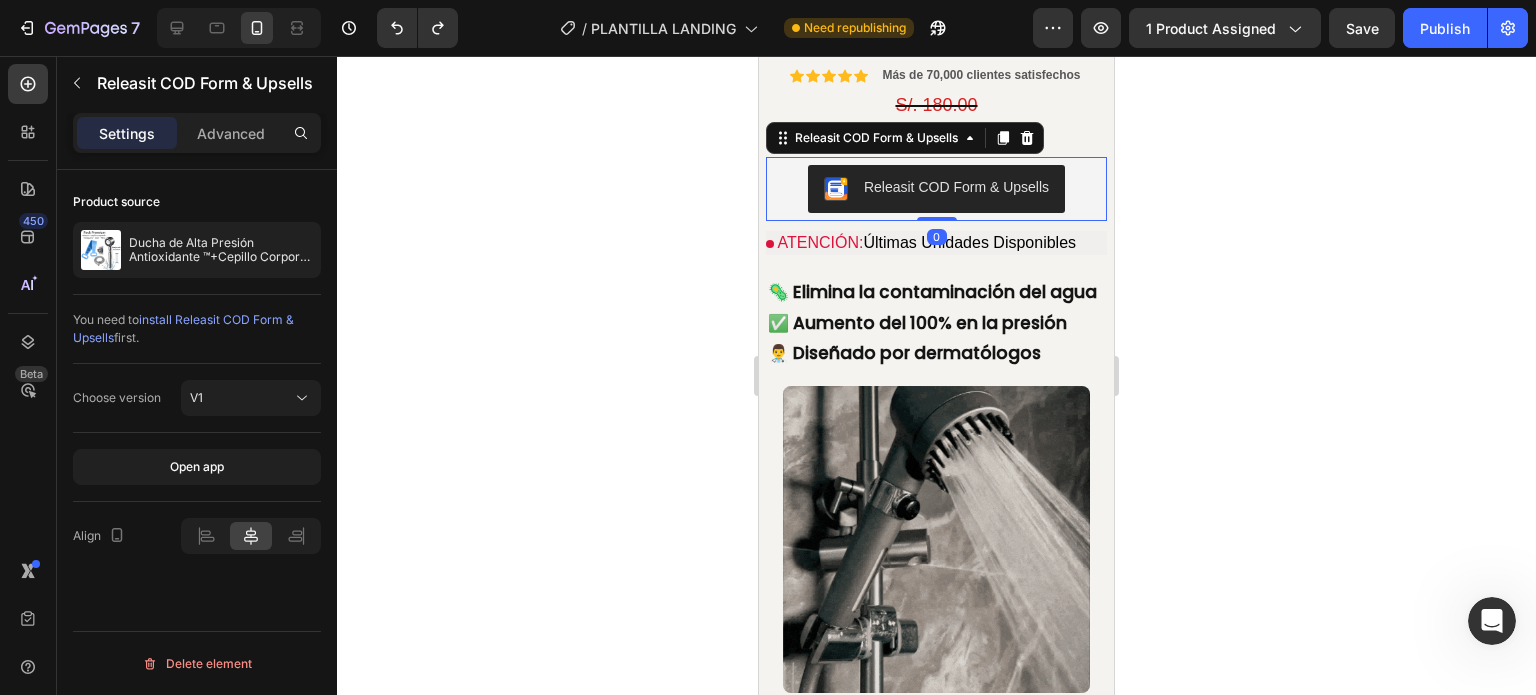 click on "Releasit COD Form & Upsells" at bounding box center (936, 189) 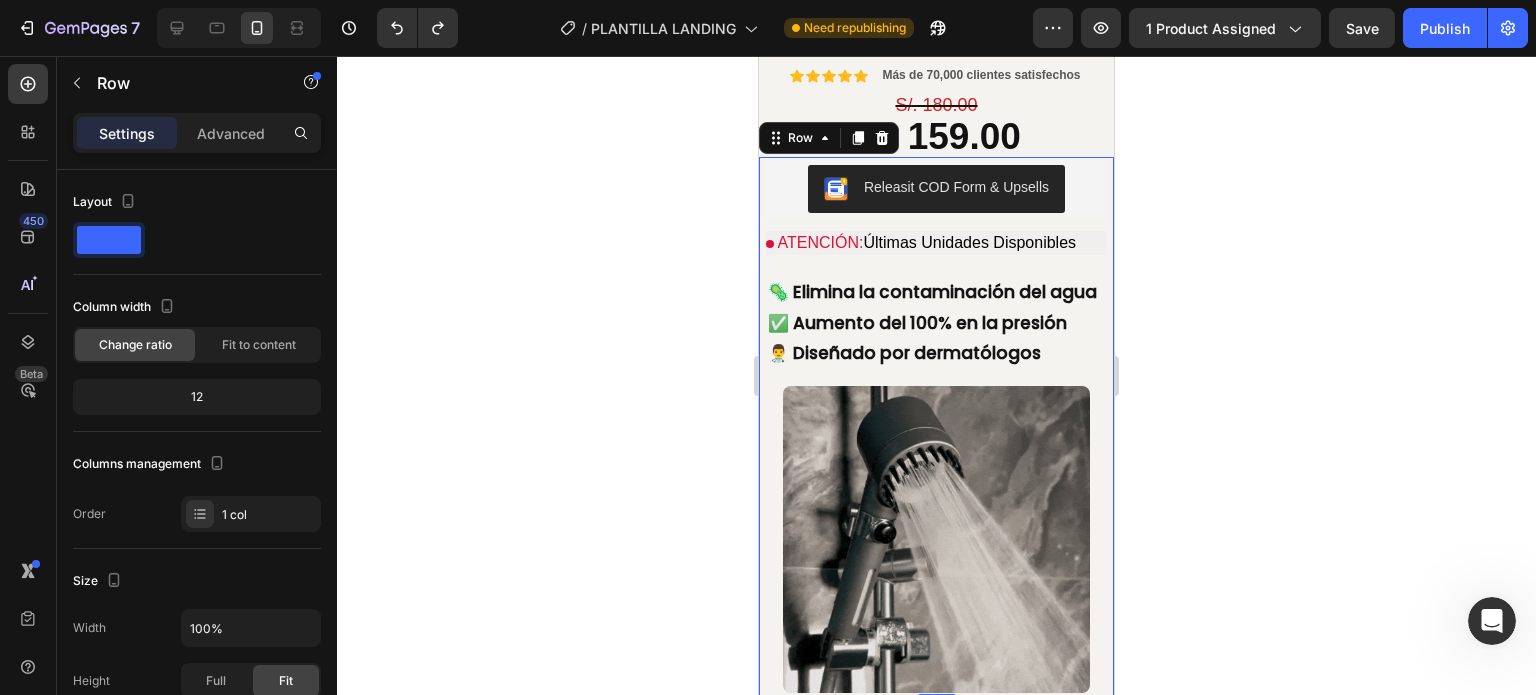click on "Releasit COD Form & Upsells Releasit COD Form & Upsells
ATENCIÓN:  Últimas Unidades Disponibles
Custom Code 🦠 Elimina la contaminación del agua ✅ Aumento del 100% en la presión 👨‍⚕️ Diseñado por dermatólogos Text Block Image" at bounding box center [936, 427] 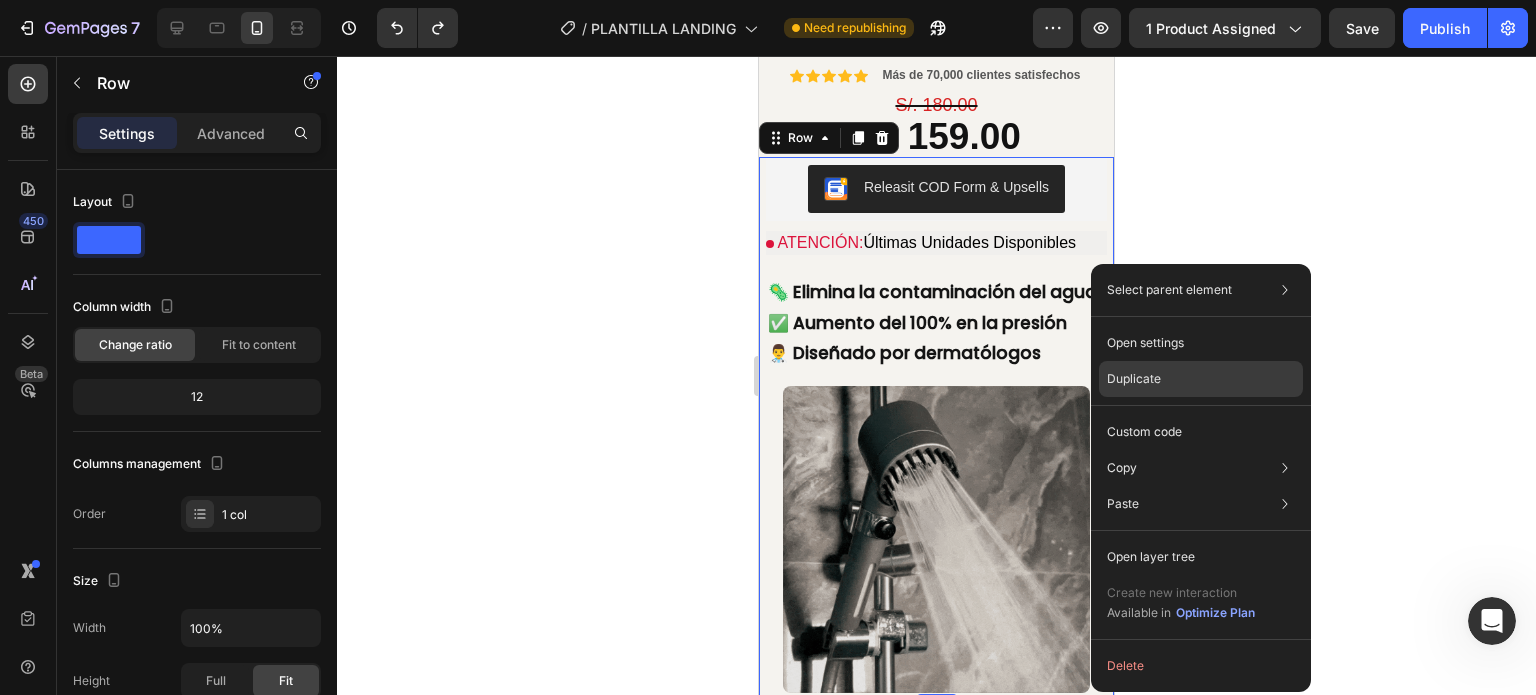 click on "Duplicate" at bounding box center [1134, 379] 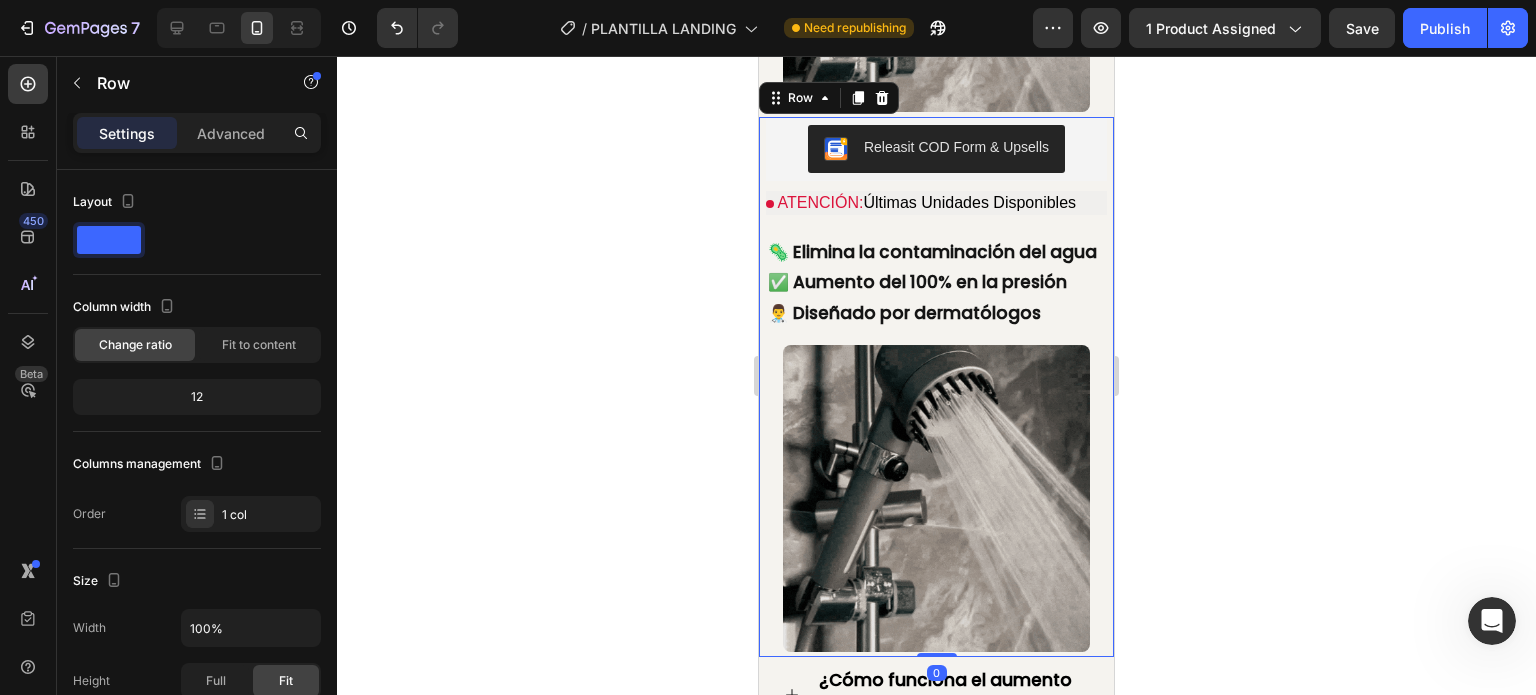scroll, scrollTop: 1288, scrollLeft: 0, axis: vertical 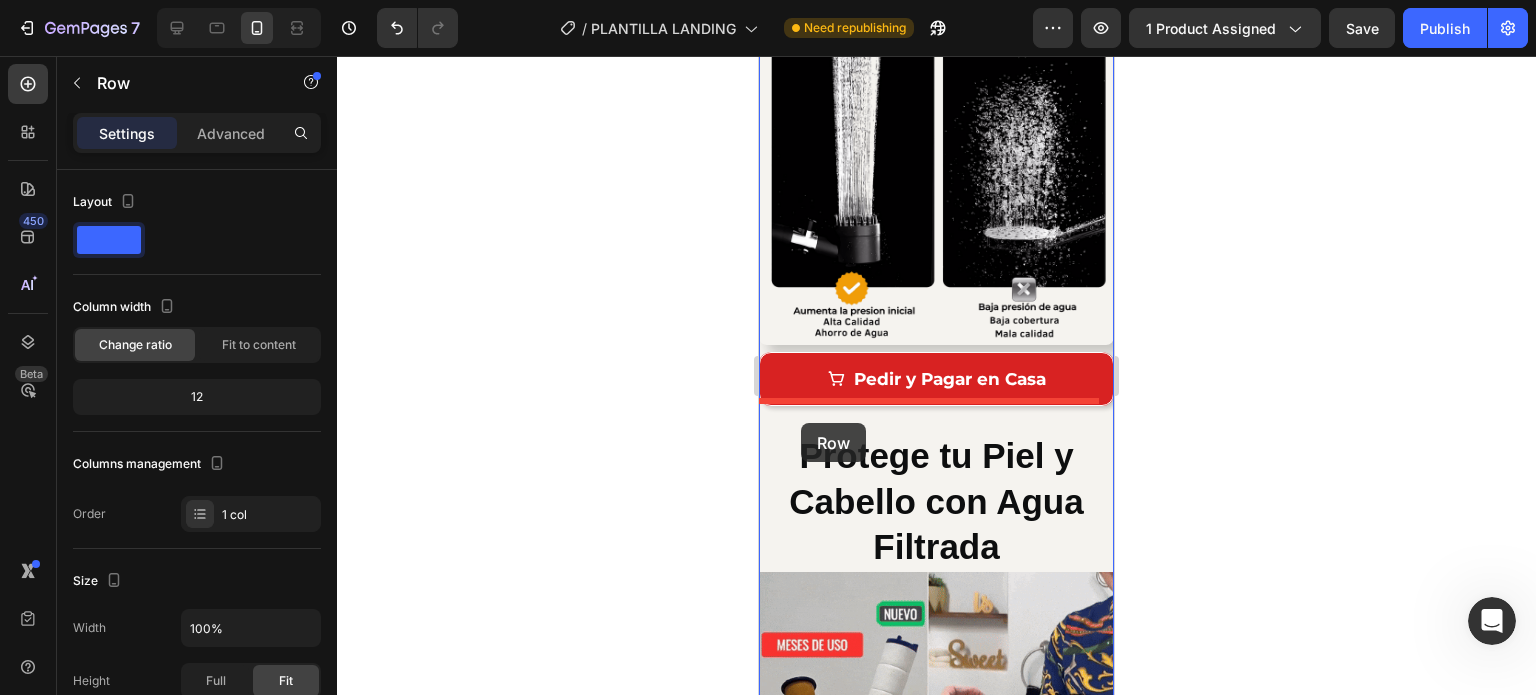 drag, startPoint x: 770, startPoint y: 193, endPoint x: 801, endPoint y: 423, distance: 232.07973 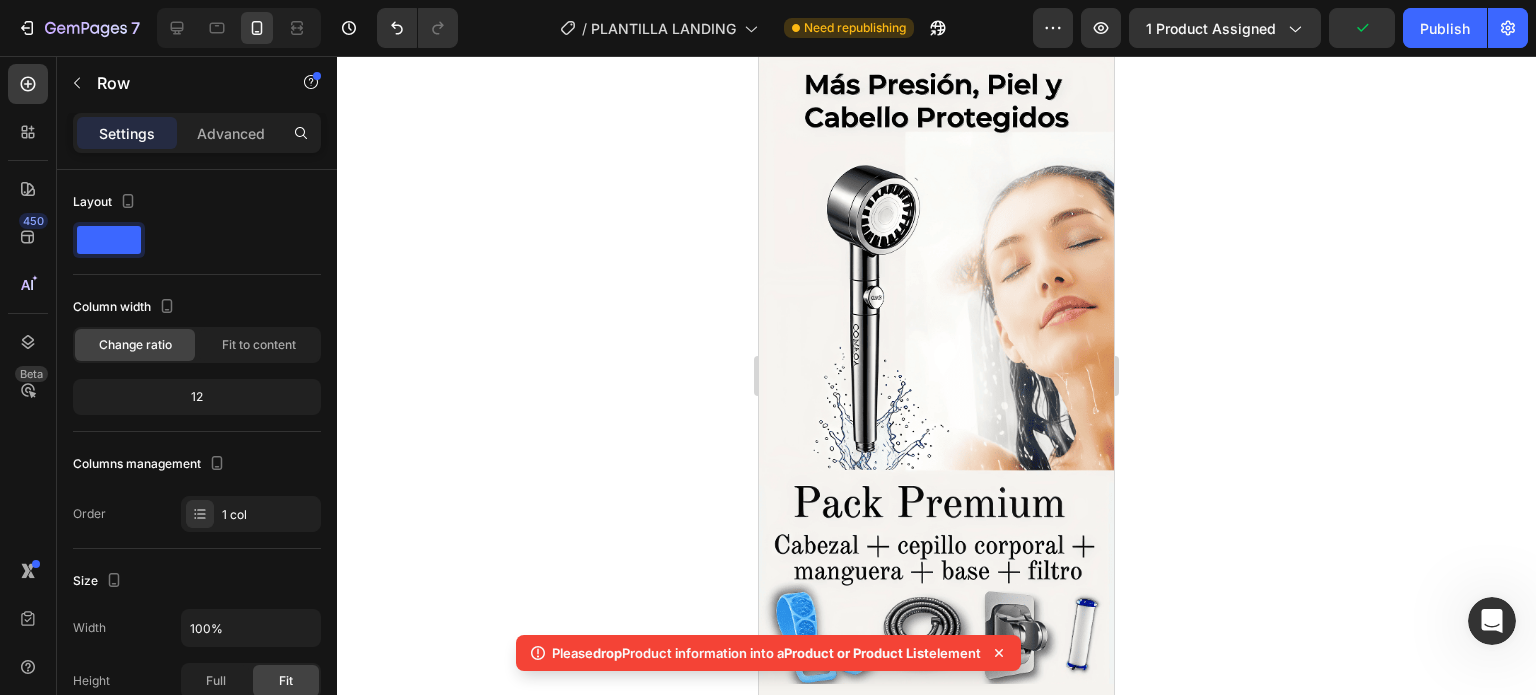scroll, scrollTop: 300, scrollLeft: 0, axis: vertical 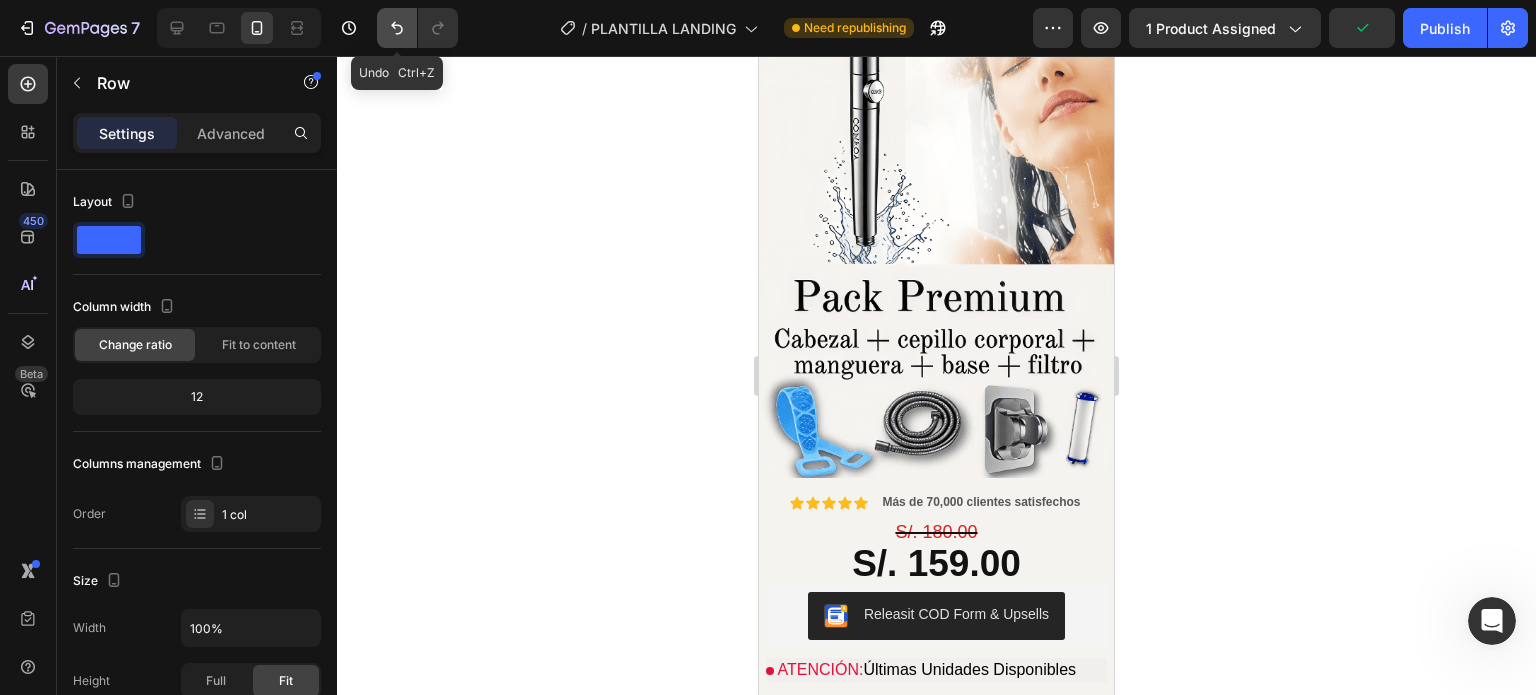 click 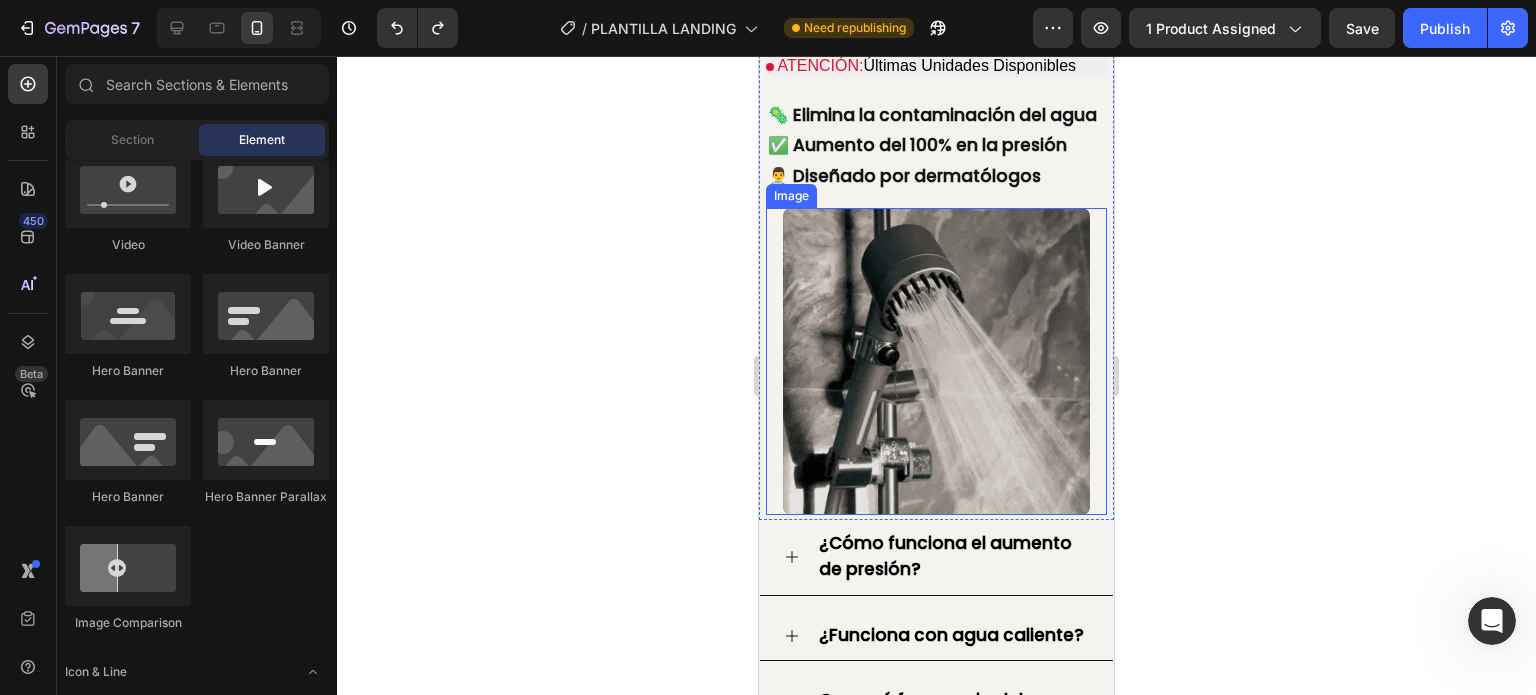 scroll, scrollTop: 0, scrollLeft: 0, axis: both 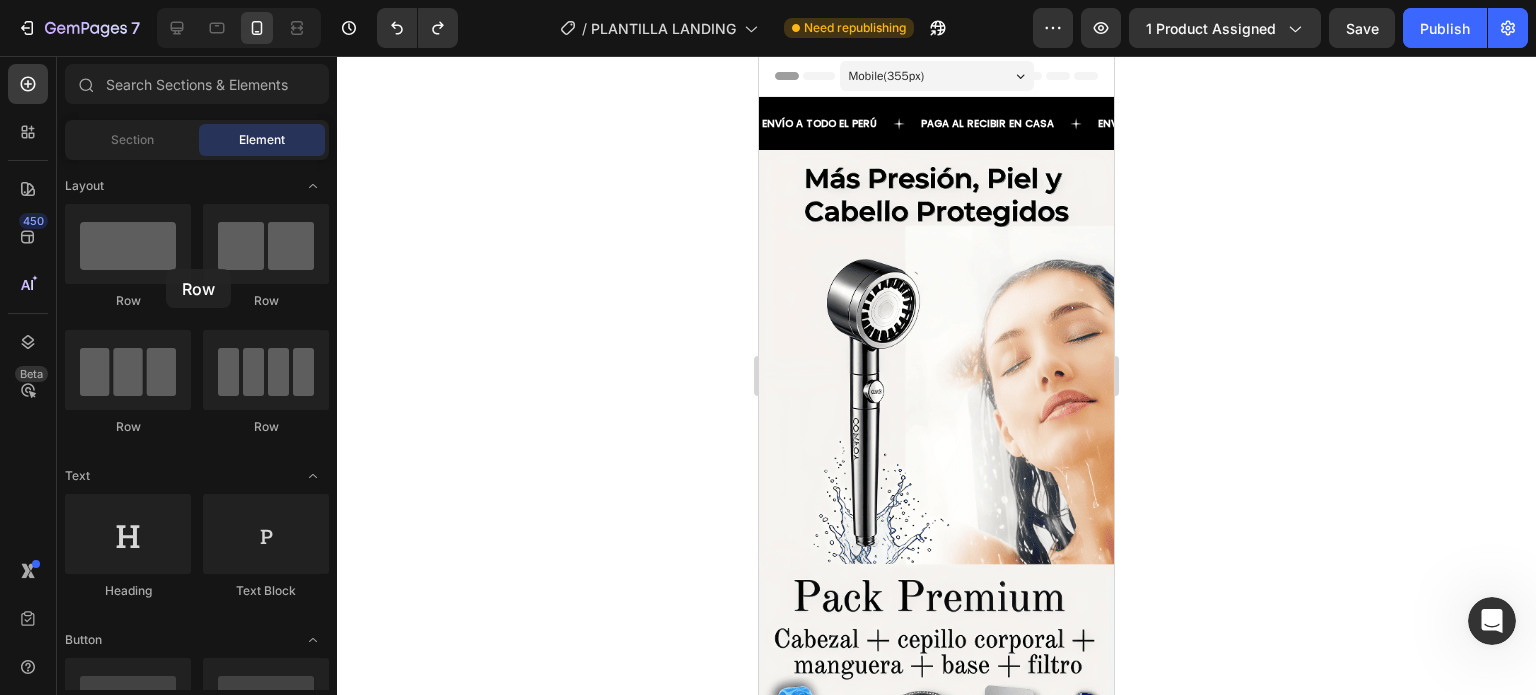 drag, startPoint x: 118, startPoint y: 247, endPoint x: 429, endPoint y: 281, distance: 312.853 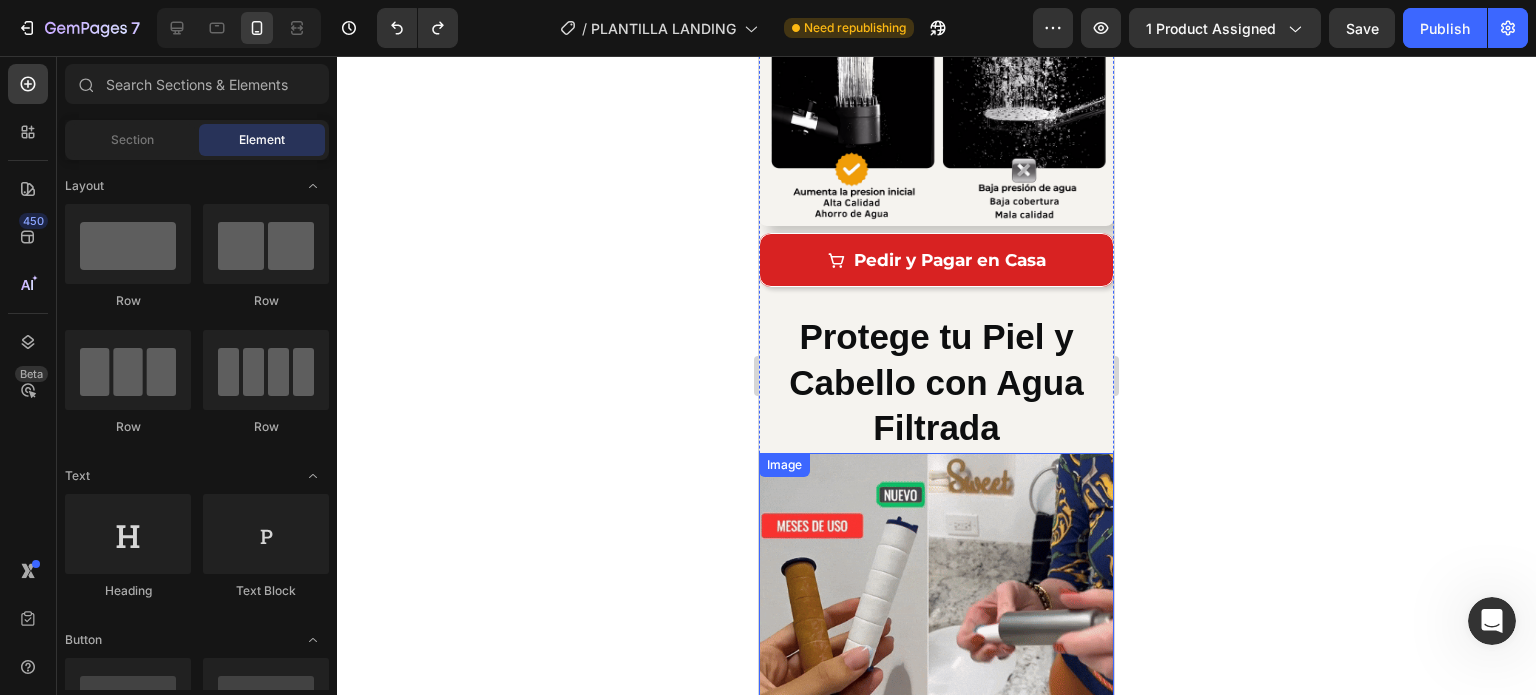 scroll, scrollTop: 1800, scrollLeft: 0, axis: vertical 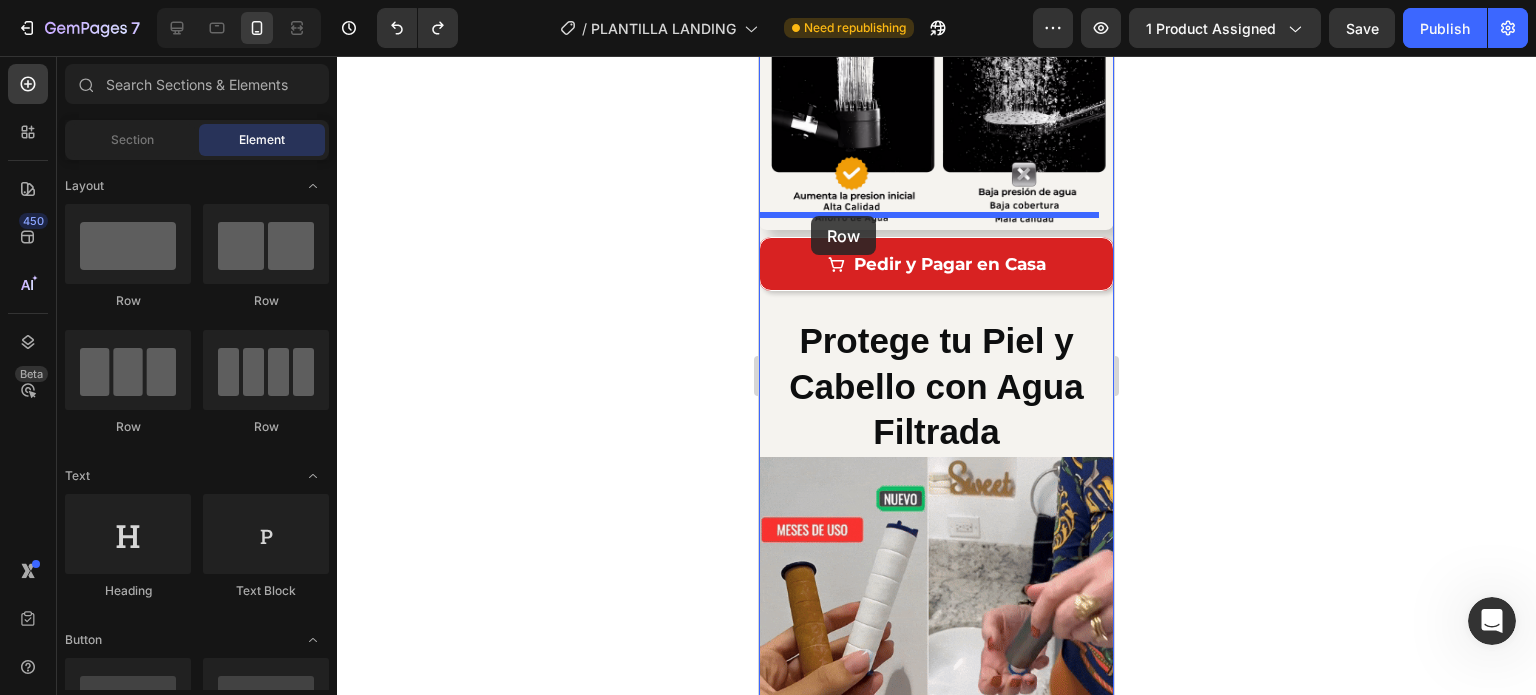 drag, startPoint x: 891, startPoint y: 315, endPoint x: 804, endPoint y: 219, distance: 129.55693 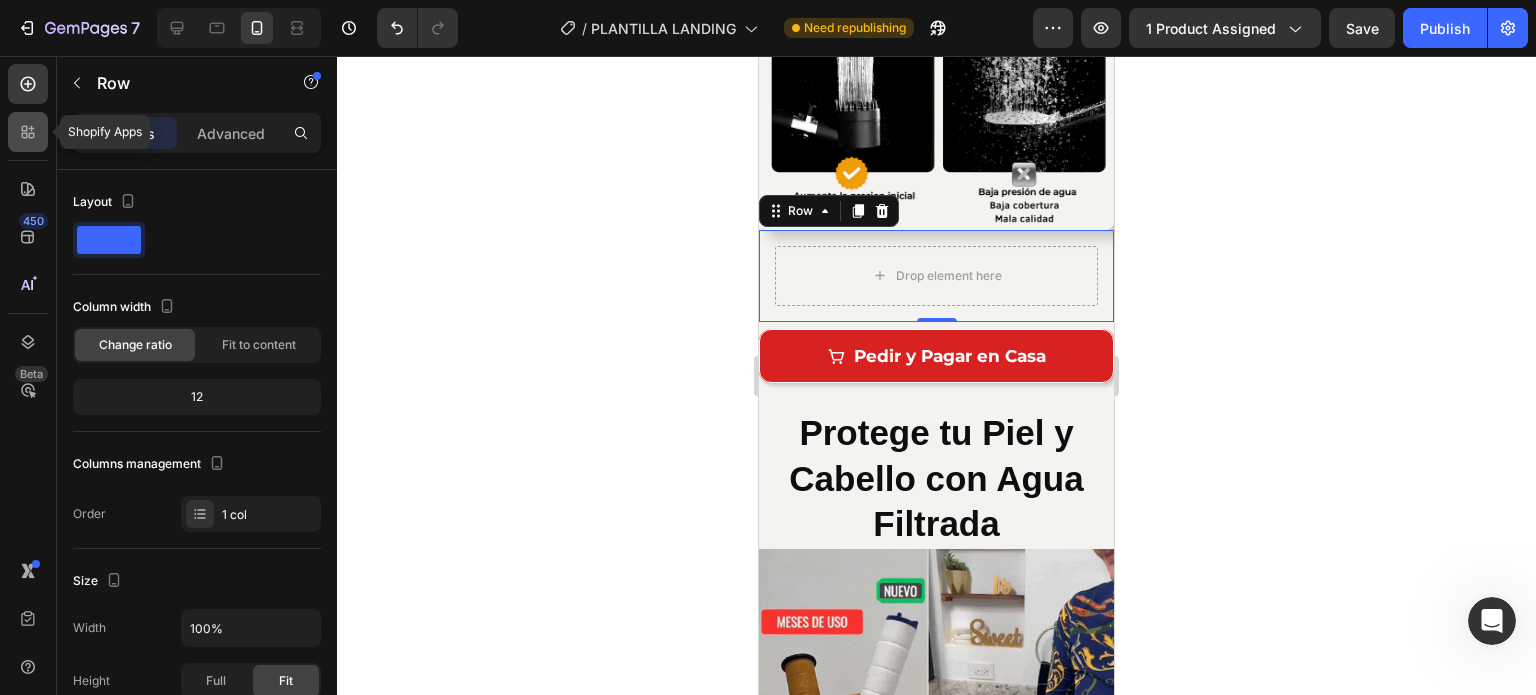 click 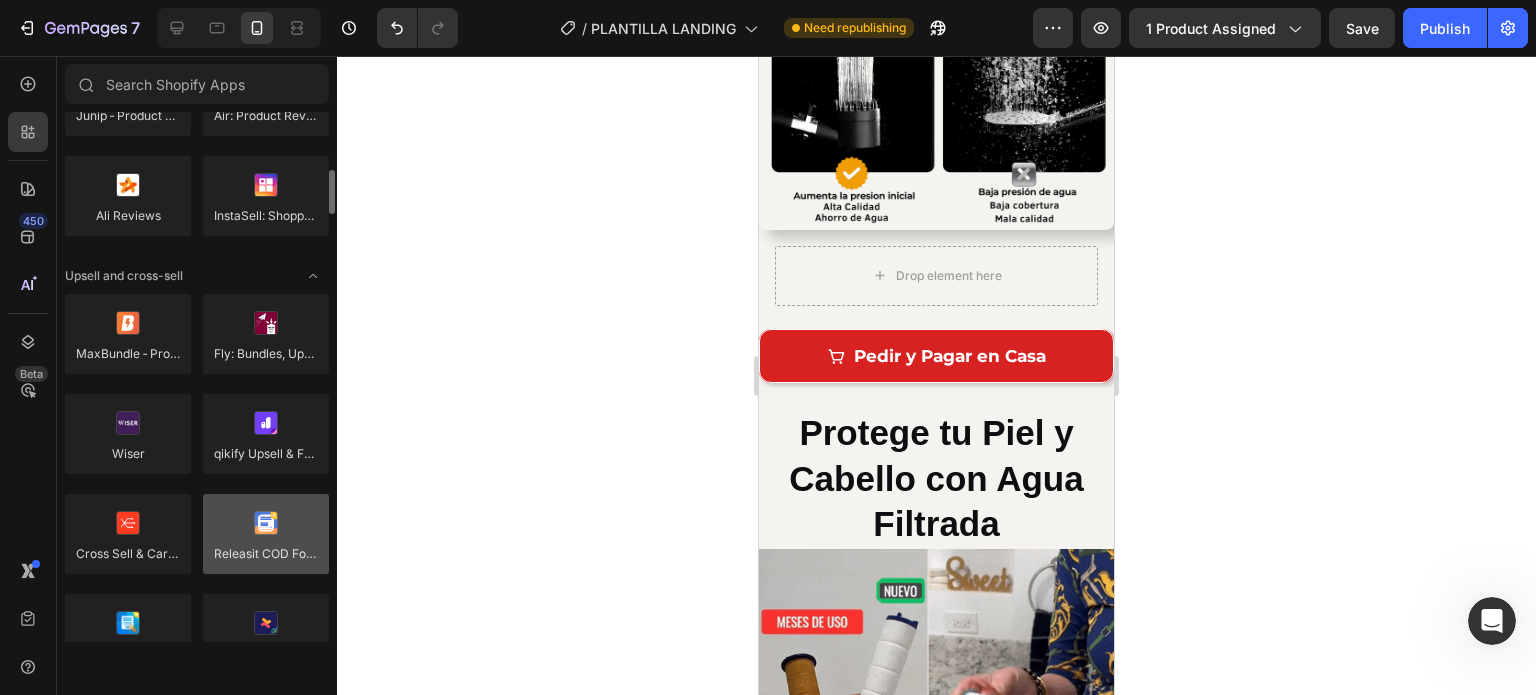 scroll, scrollTop: 900, scrollLeft: 0, axis: vertical 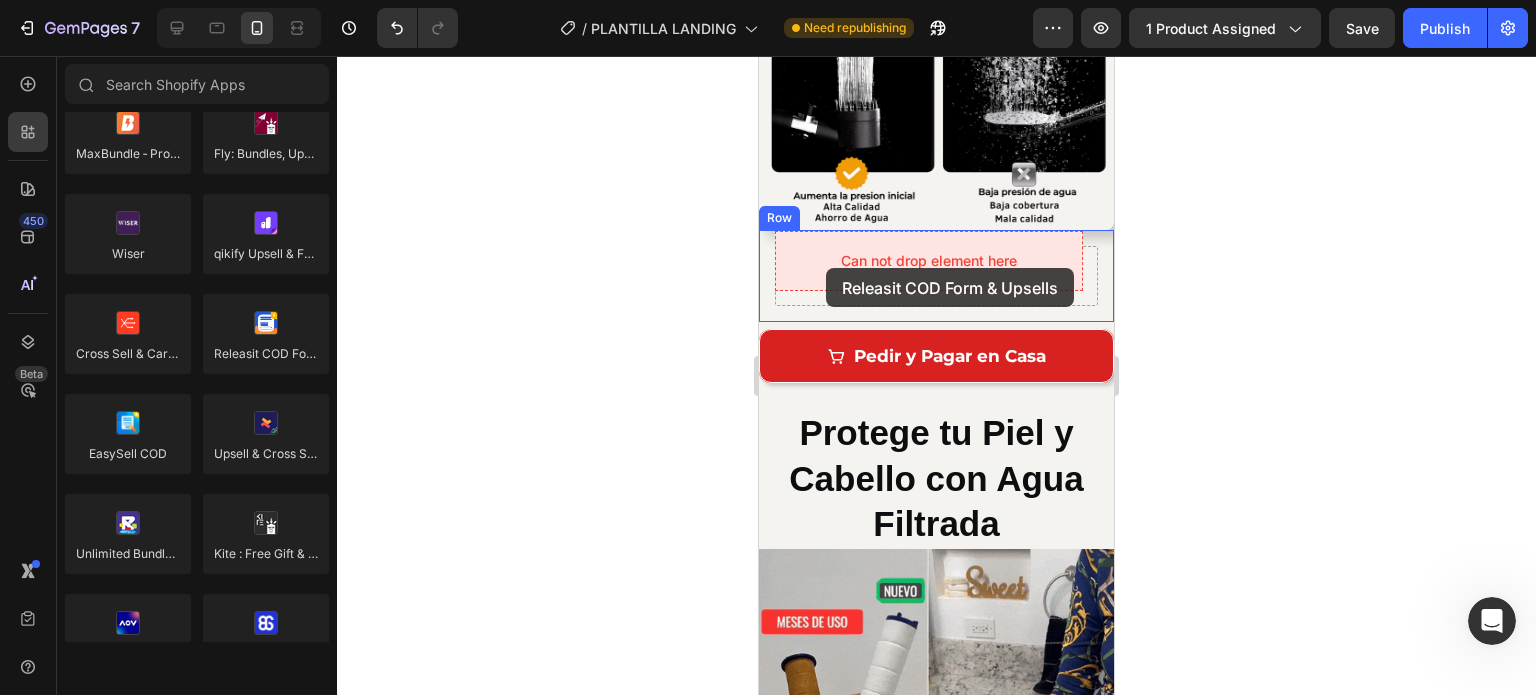 drag, startPoint x: 1018, startPoint y: 391, endPoint x: 824, endPoint y: 268, distance: 229.70633 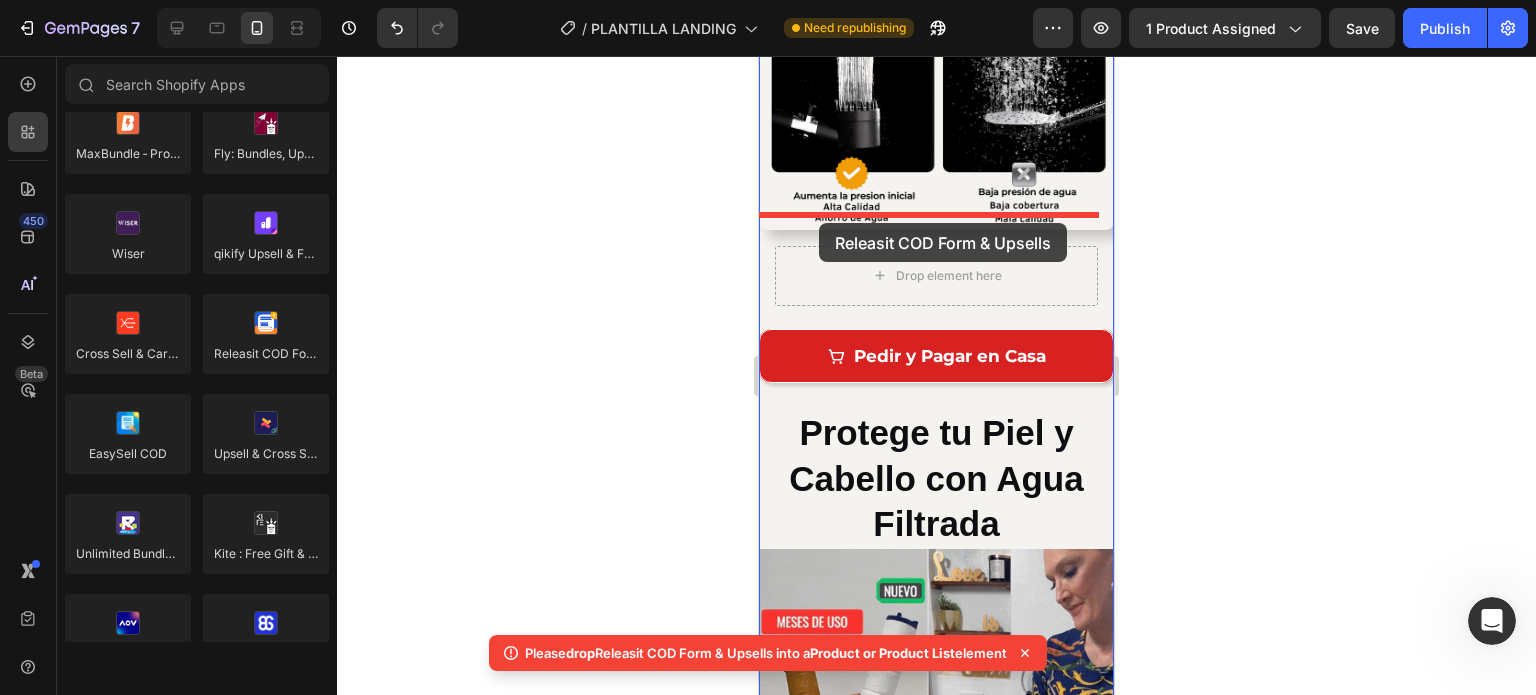 drag, startPoint x: 1013, startPoint y: 386, endPoint x: 819, endPoint y: 223, distance: 253.38705 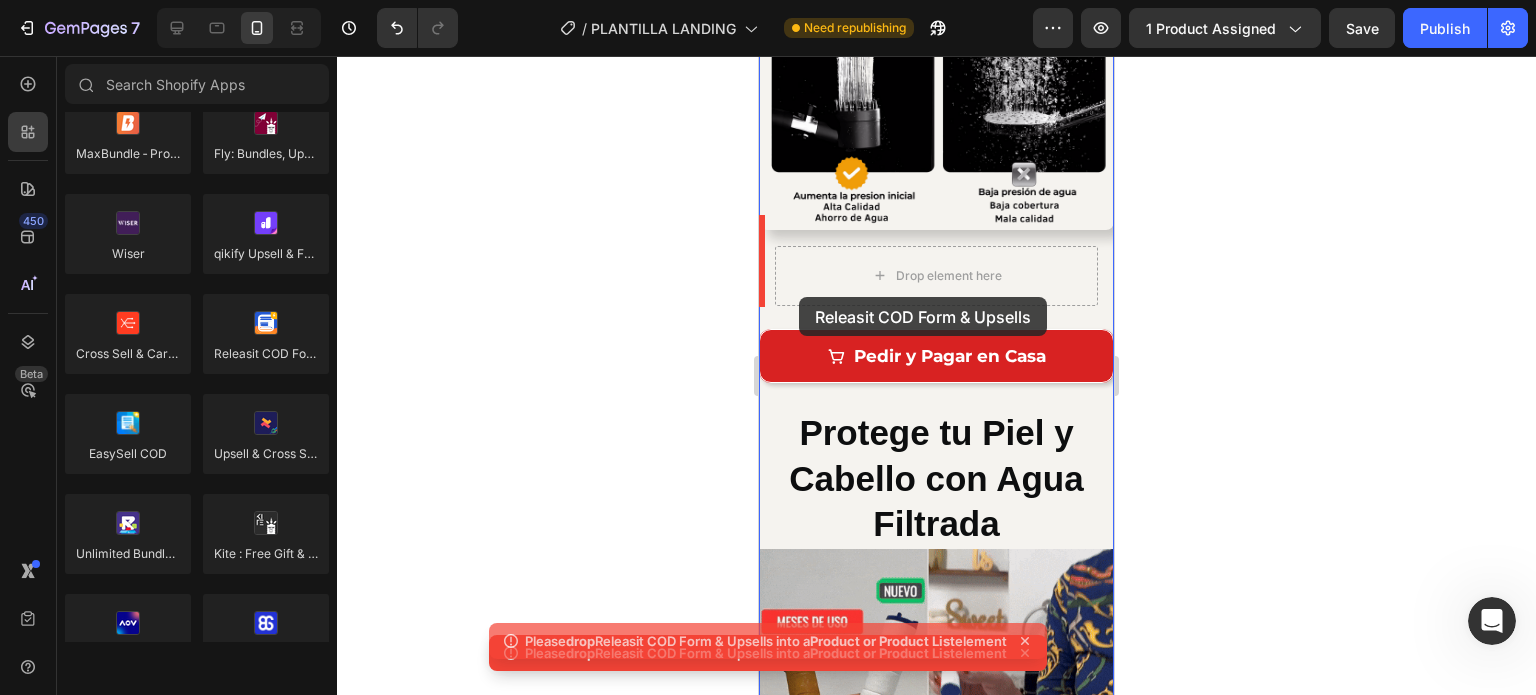 drag, startPoint x: 1054, startPoint y: 407, endPoint x: 799, endPoint y: 297, distance: 277.71387 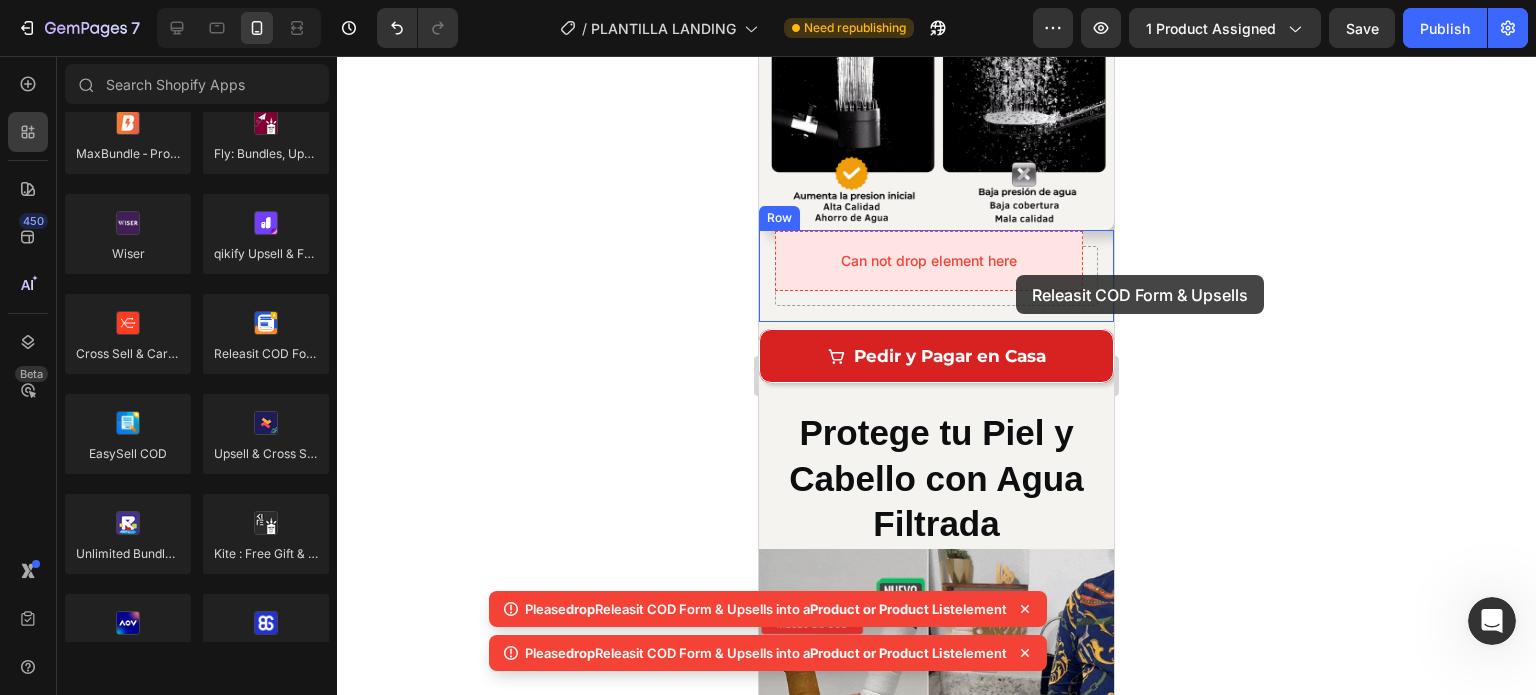 drag, startPoint x: 1011, startPoint y: 390, endPoint x: 1016, endPoint y: 275, distance: 115.10864 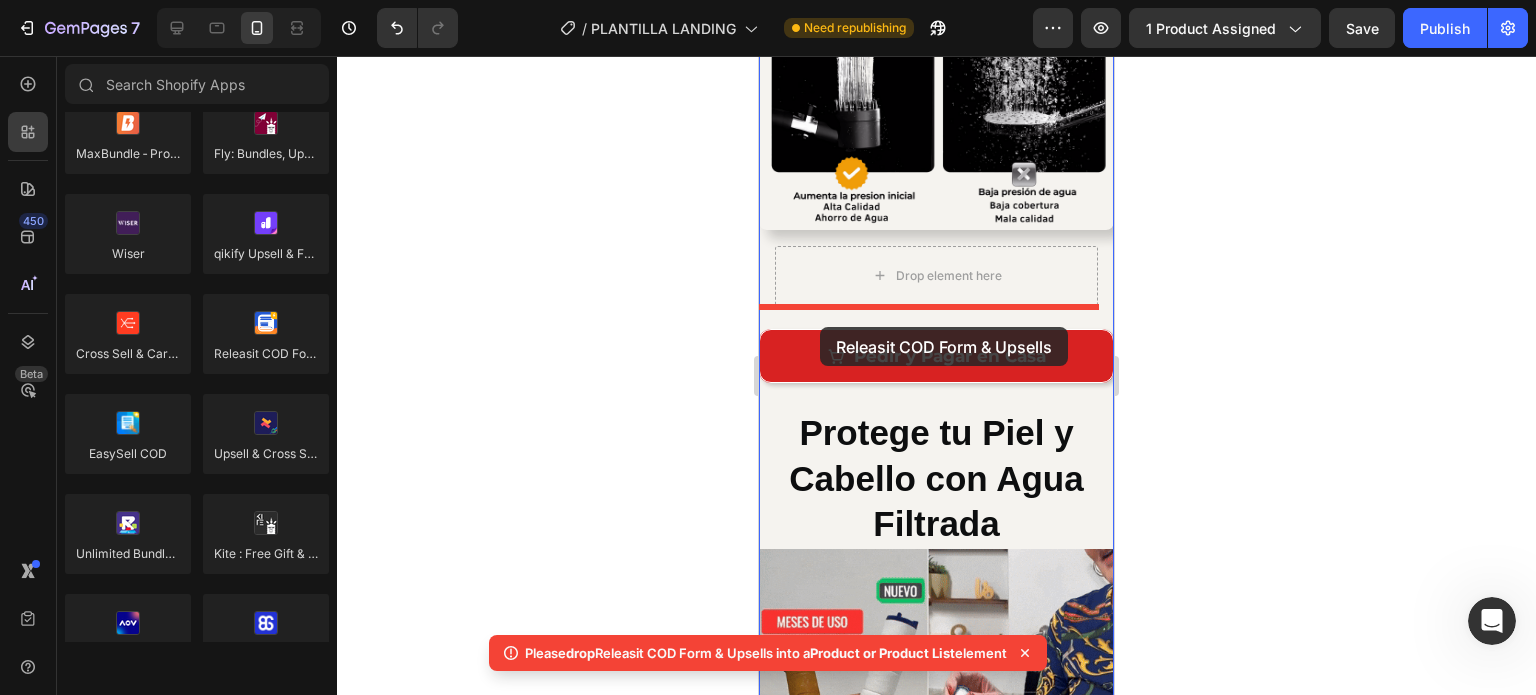 drag, startPoint x: 1022, startPoint y: 393, endPoint x: 820, endPoint y: 327, distance: 212.50882 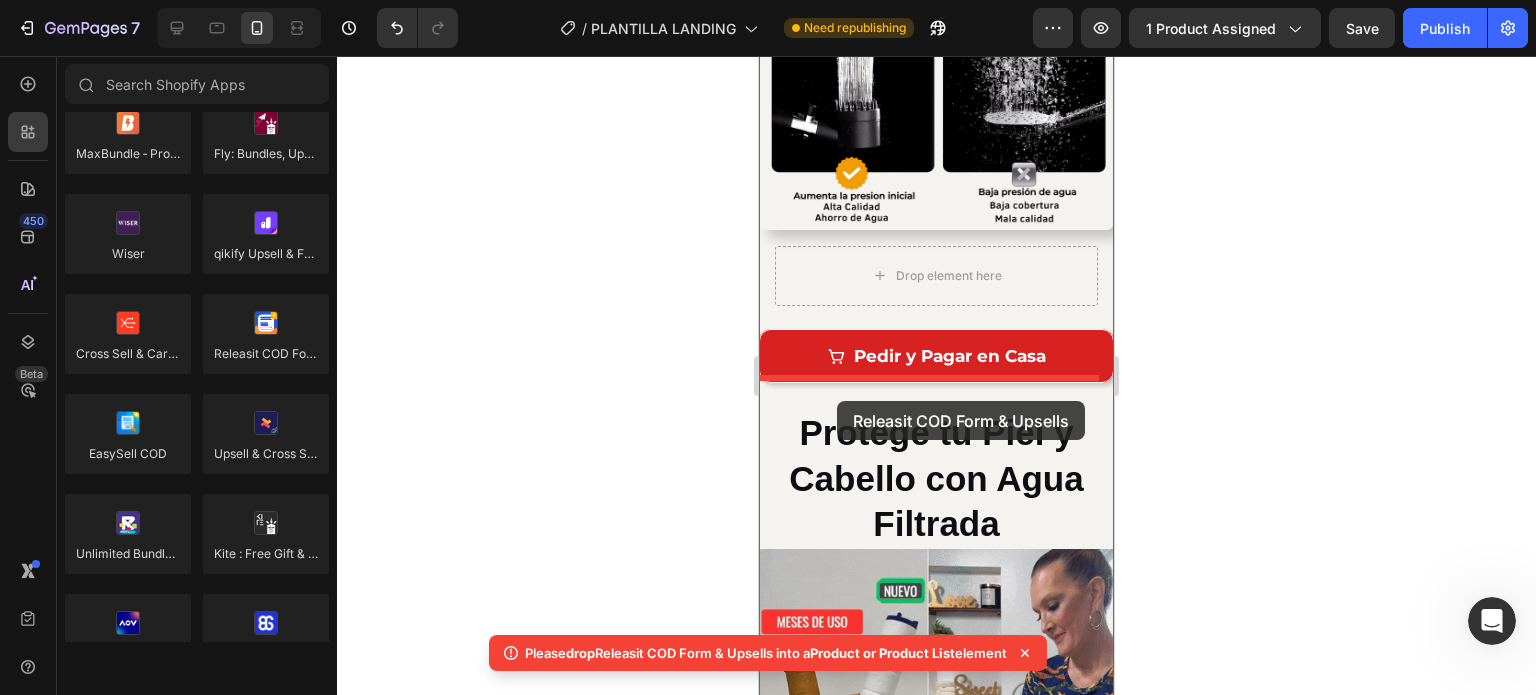 drag, startPoint x: 1023, startPoint y: 399, endPoint x: 839, endPoint y: 399, distance: 184 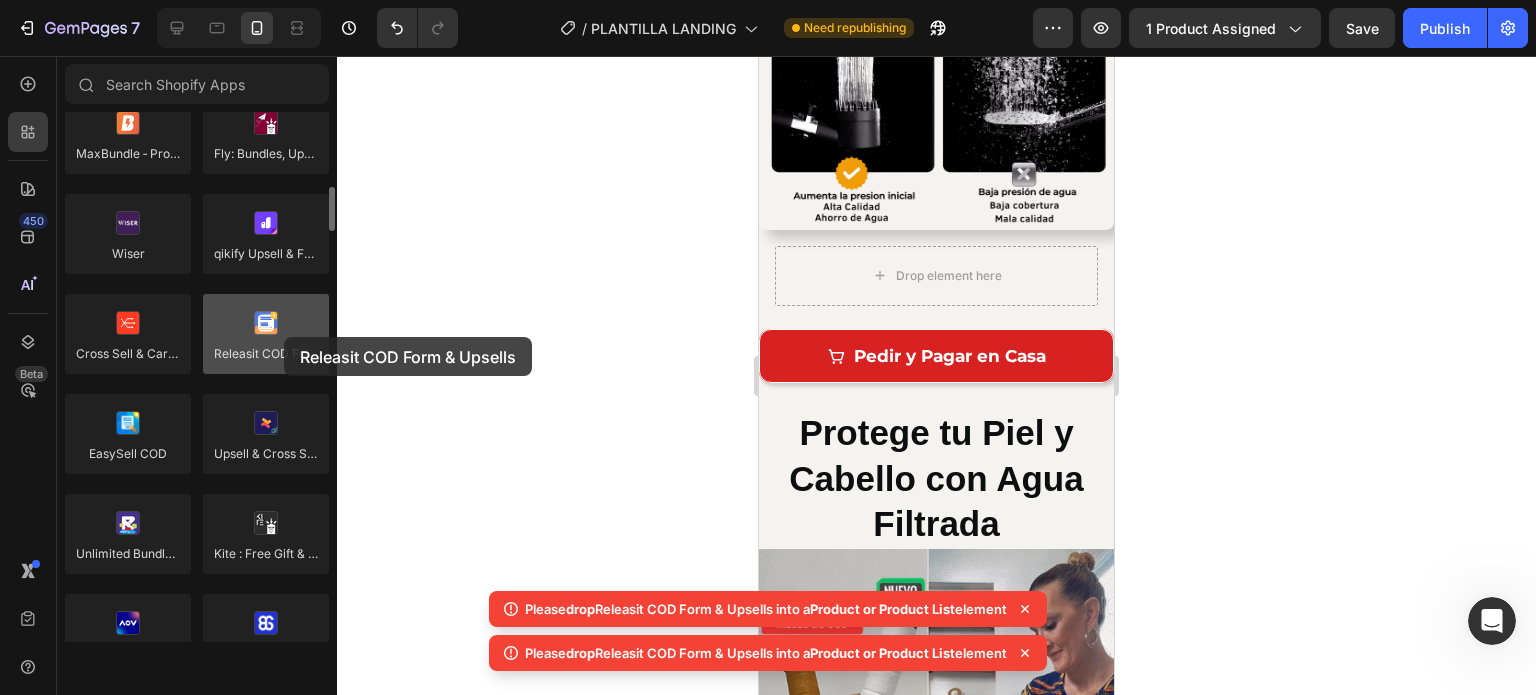 click at bounding box center (266, 334) 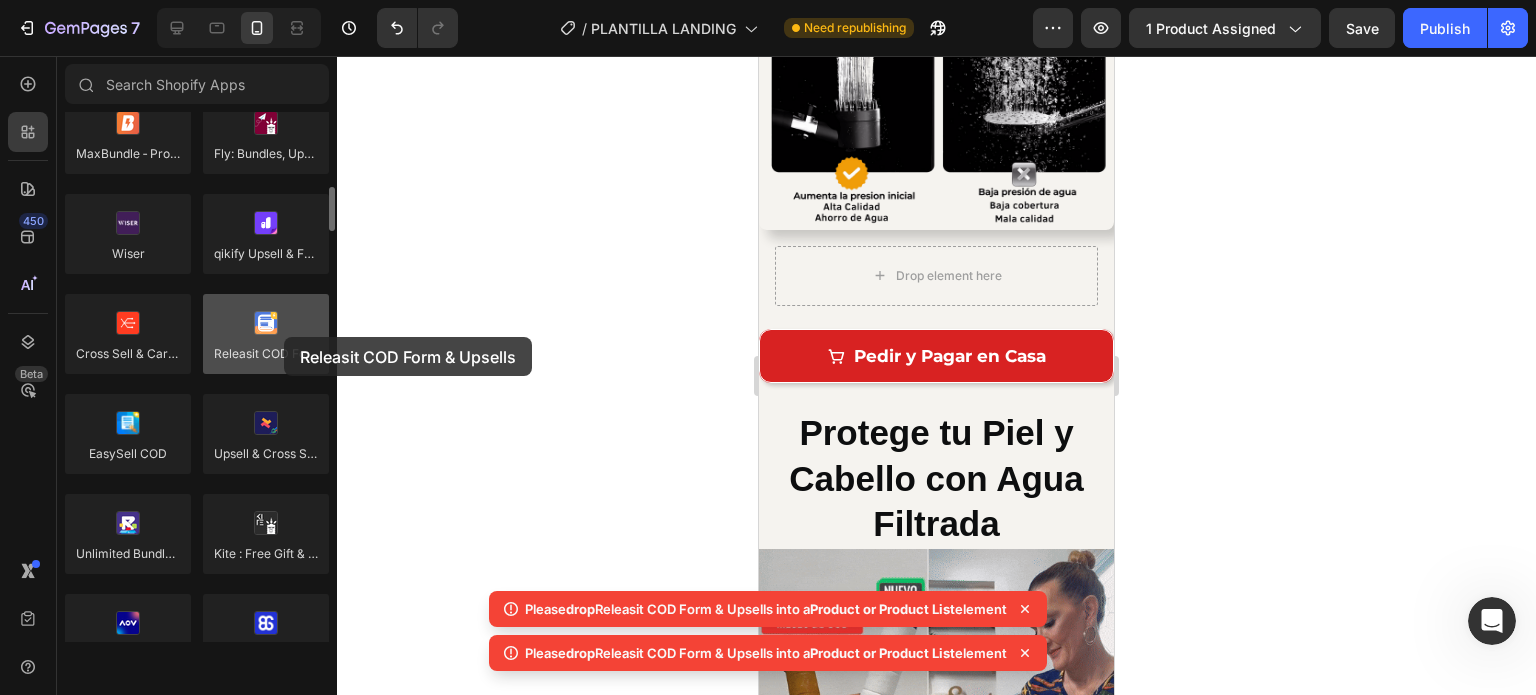 click at bounding box center [266, 334] 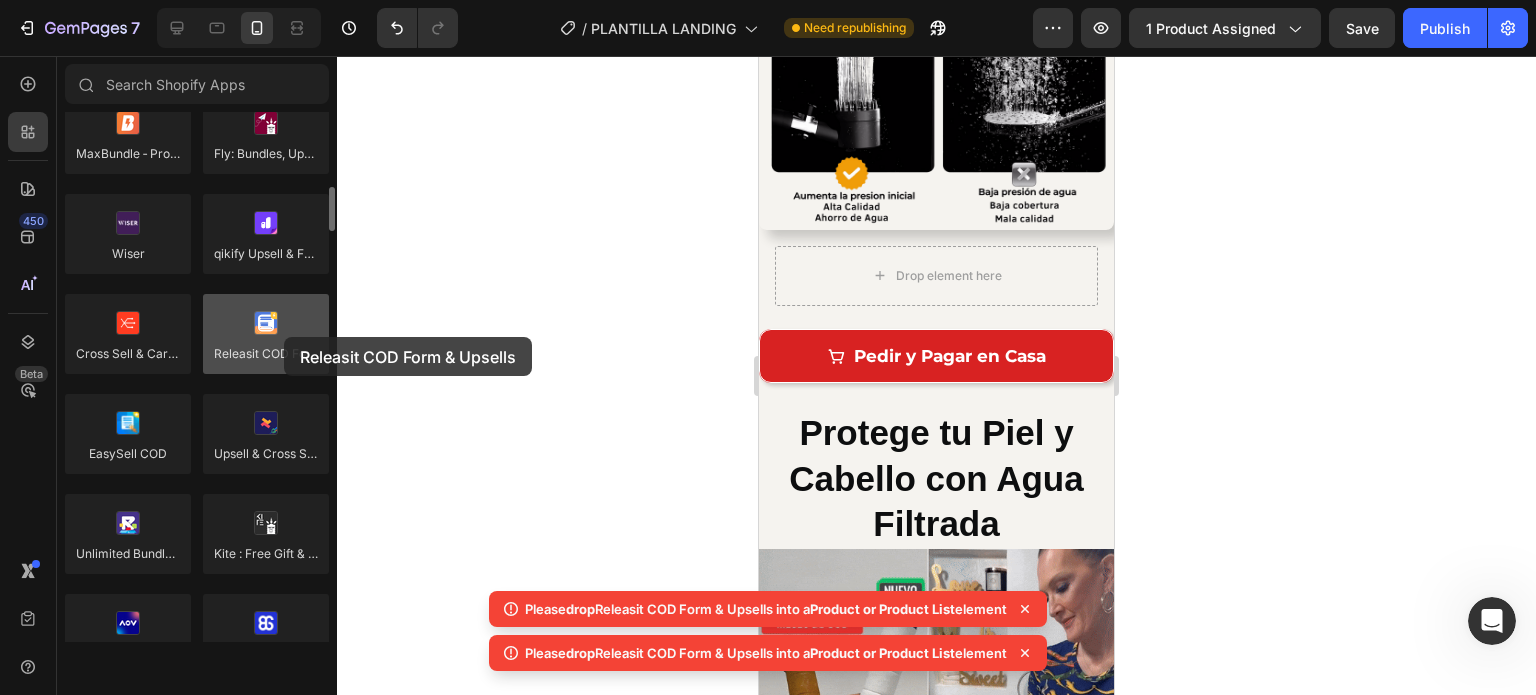 click at bounding box center [266, 334] 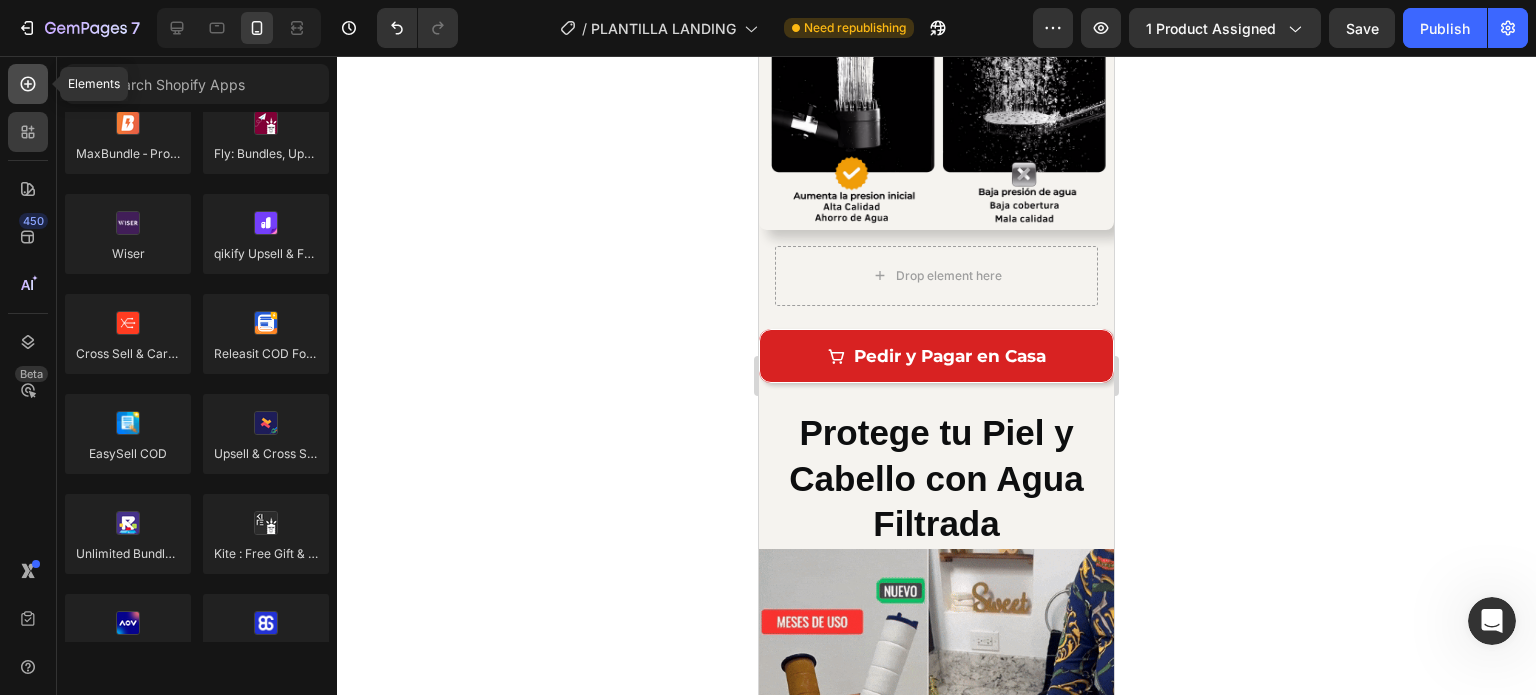 click 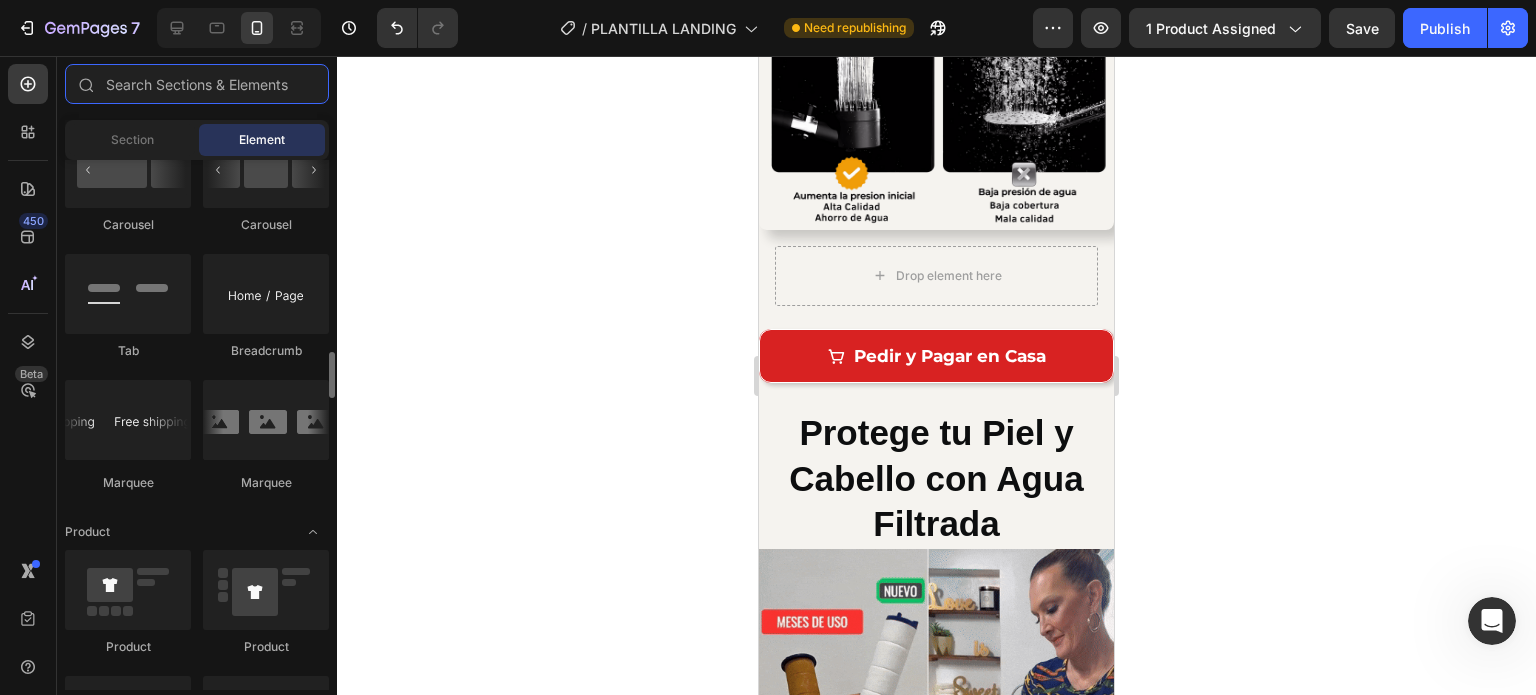scroll, scrollTop: 2300, scrollLeft: 0, axis: vertical 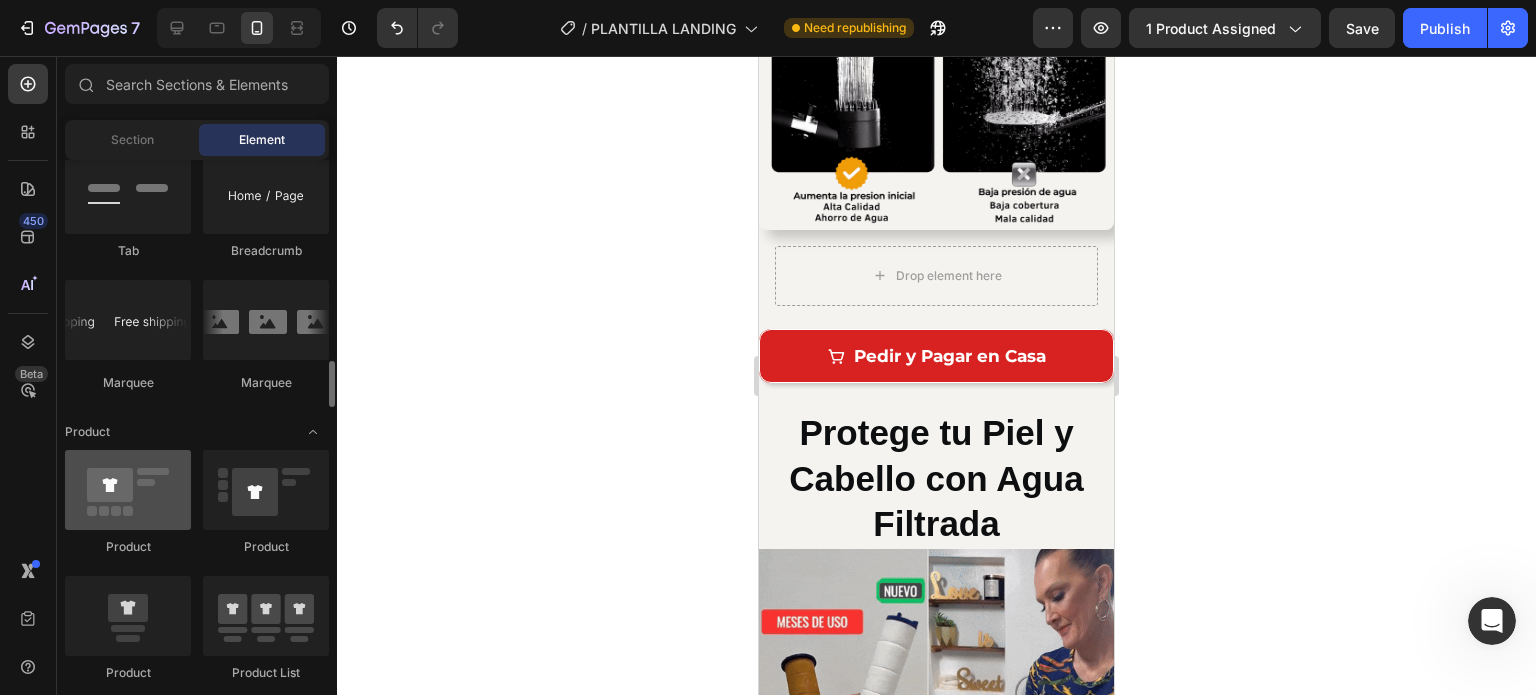 click at bounding box center (128, 490) 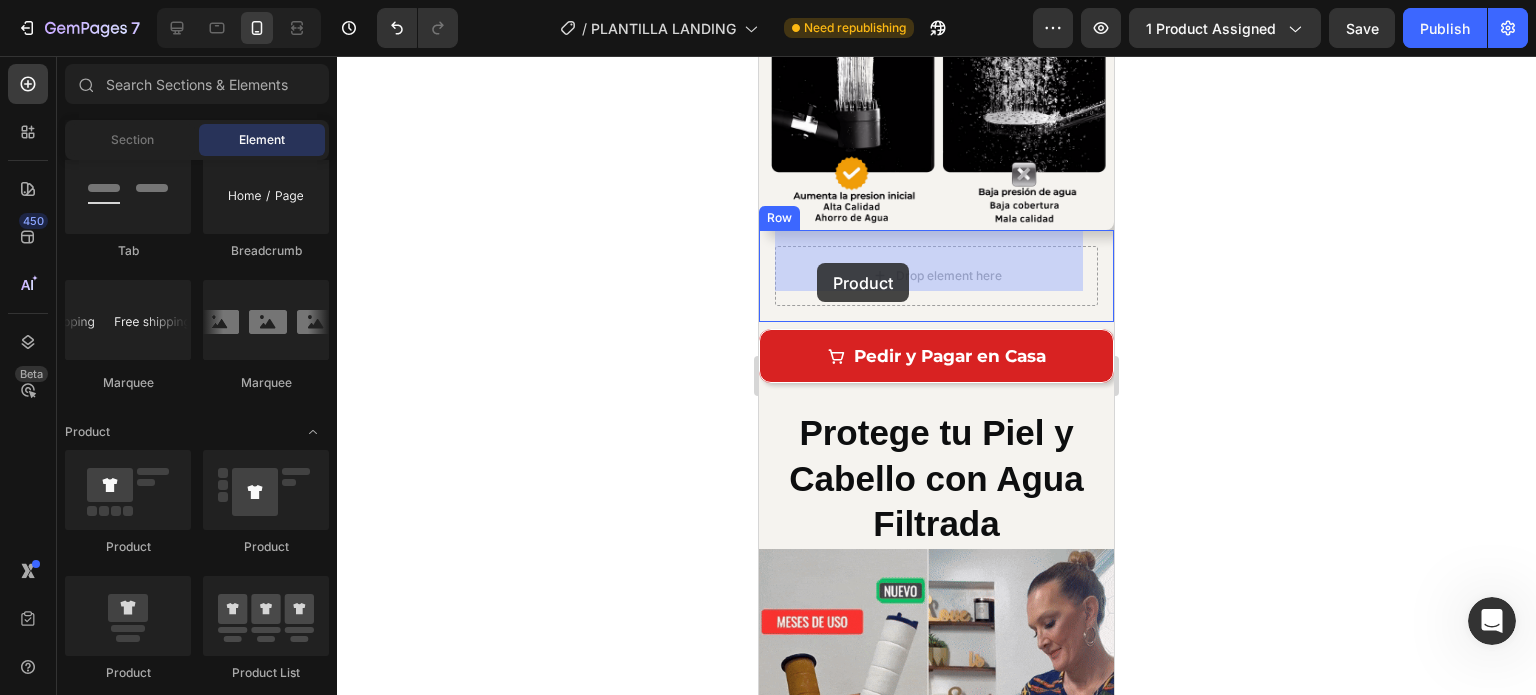 drag, startPoint x: 887, startPoint y: 555, endPoint x: 836, endPoint y: 229, distance: 329.96515 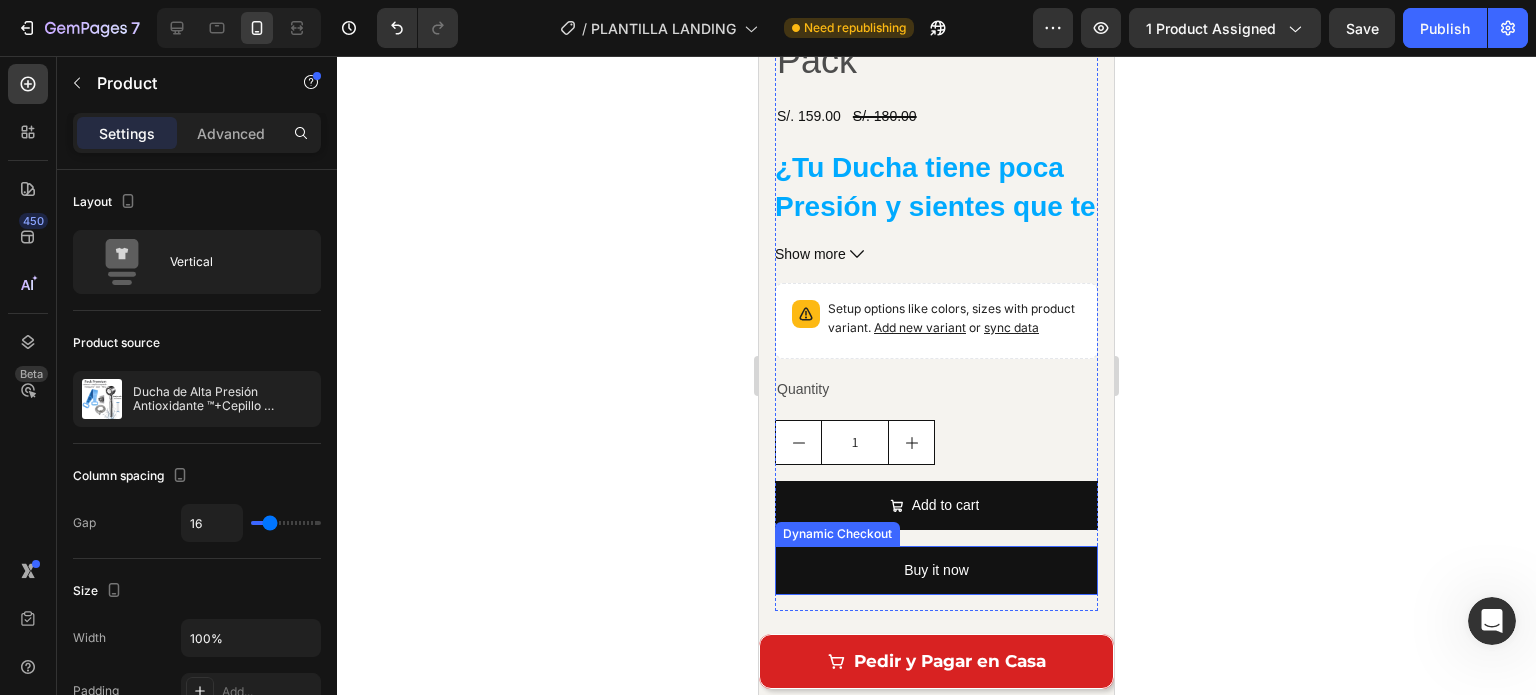 scroll, scrollTop: 2600, scrollLeft: 0, axis: vertical 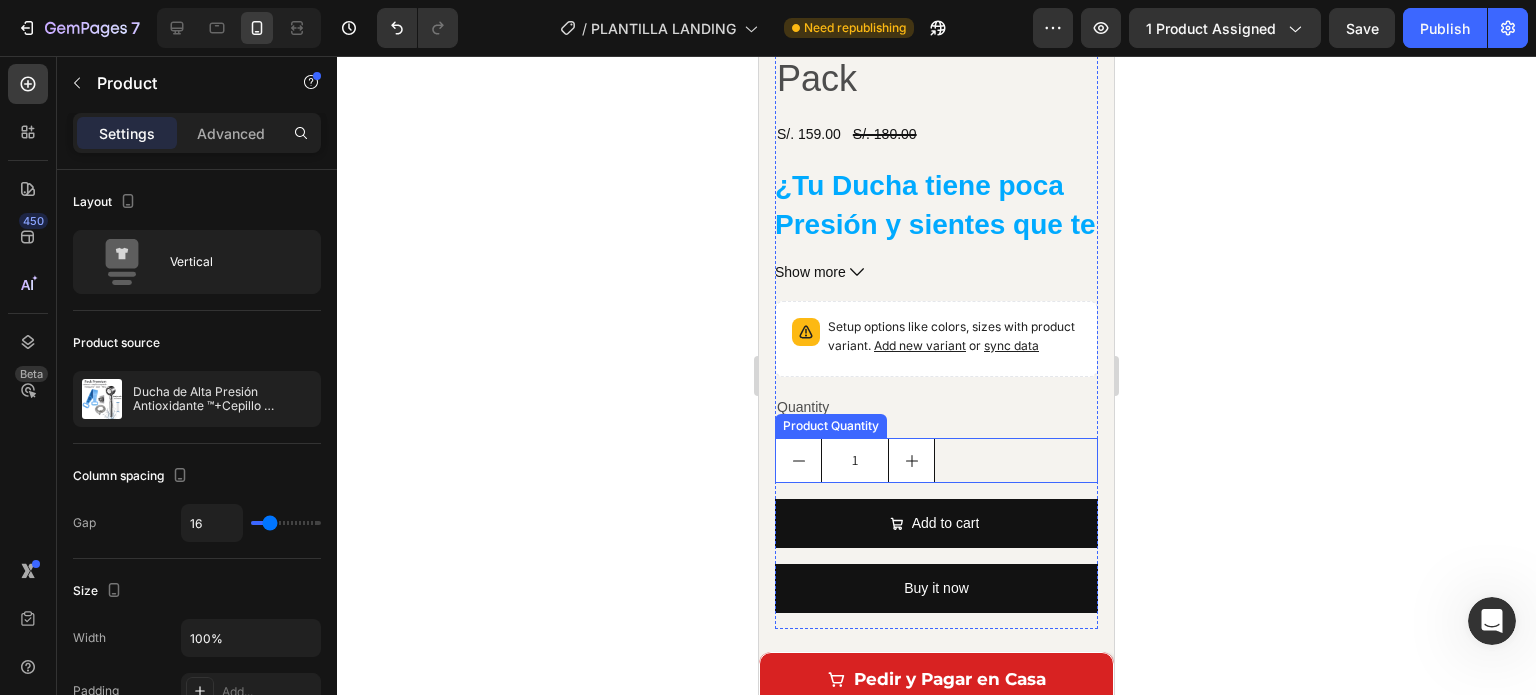 click on "1" at bounding box center (936, 460) 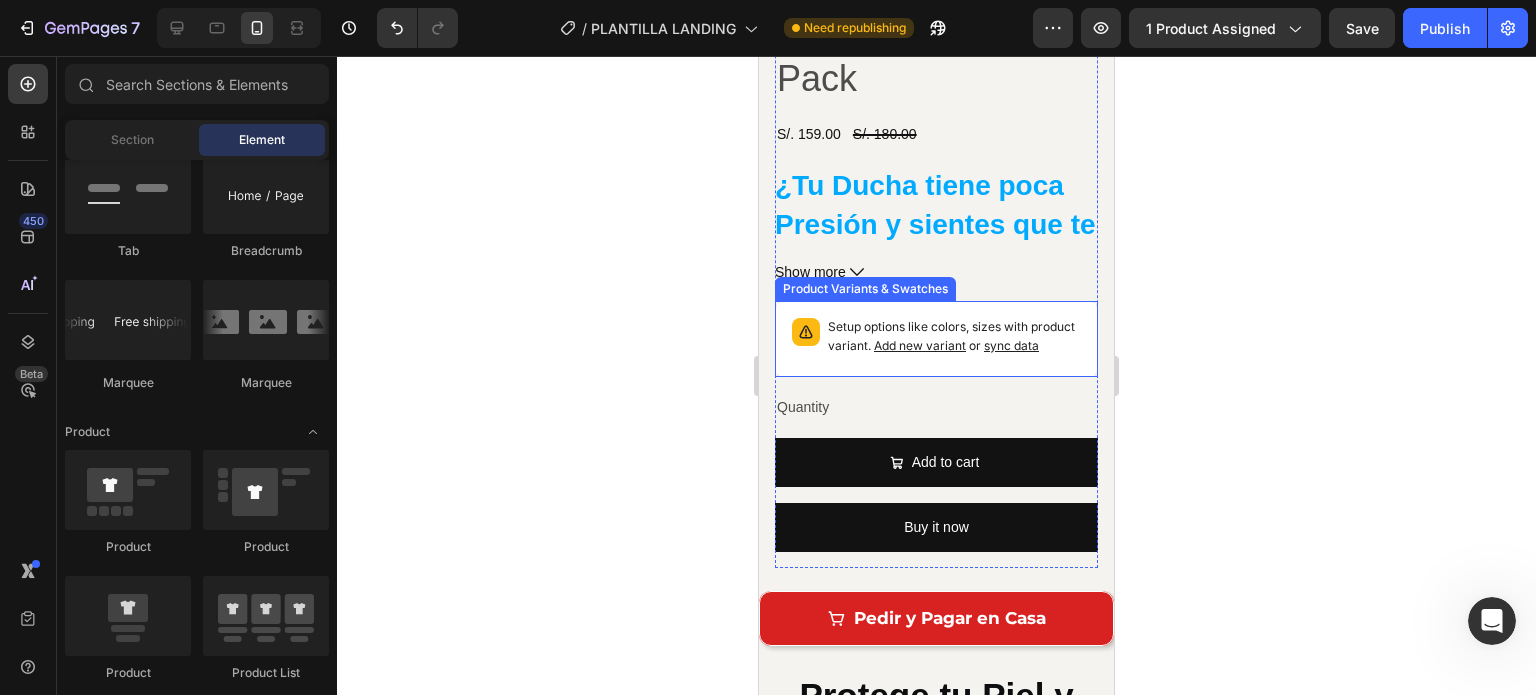 click on "Setup options like colors, sizes with product variant.       Add new variant   or   sync data" at bounding box center [954, 339] 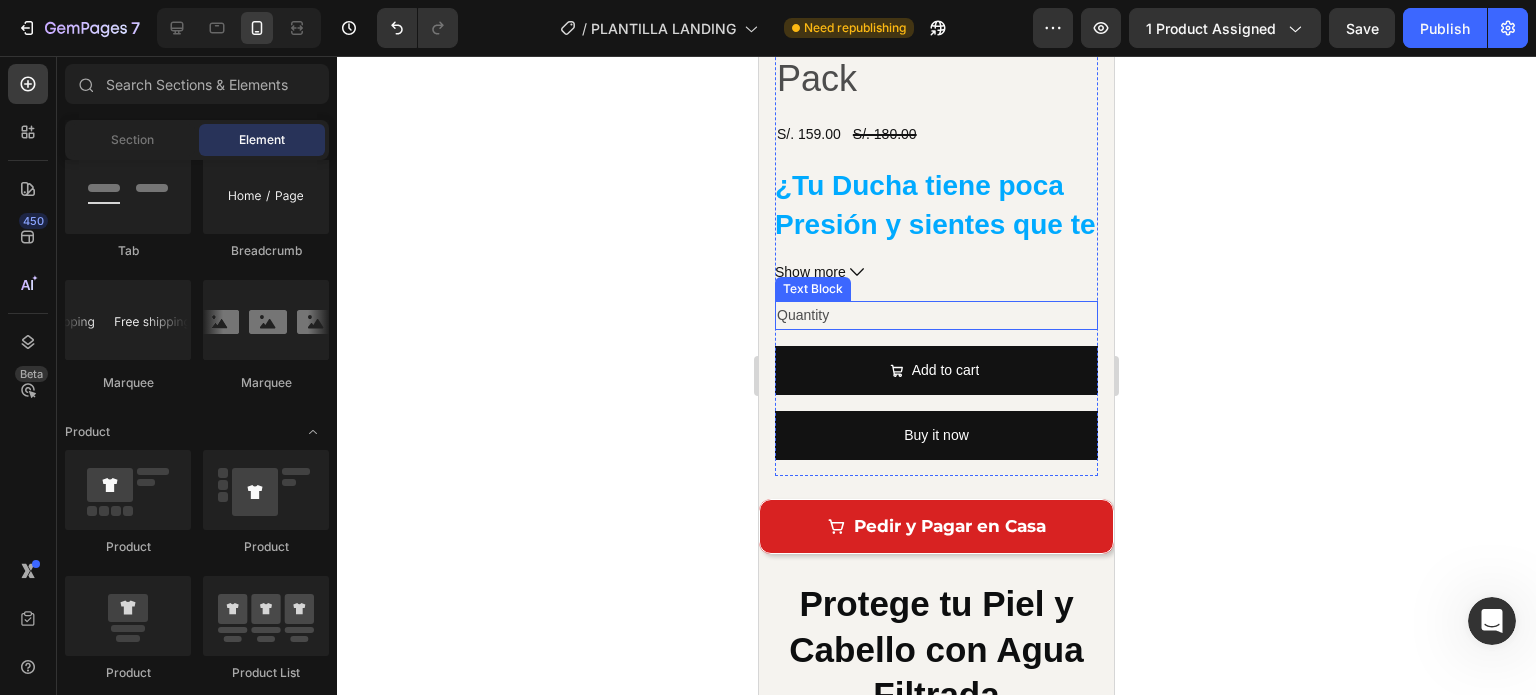 click on "Quantity" at bounding box center (936, 315) 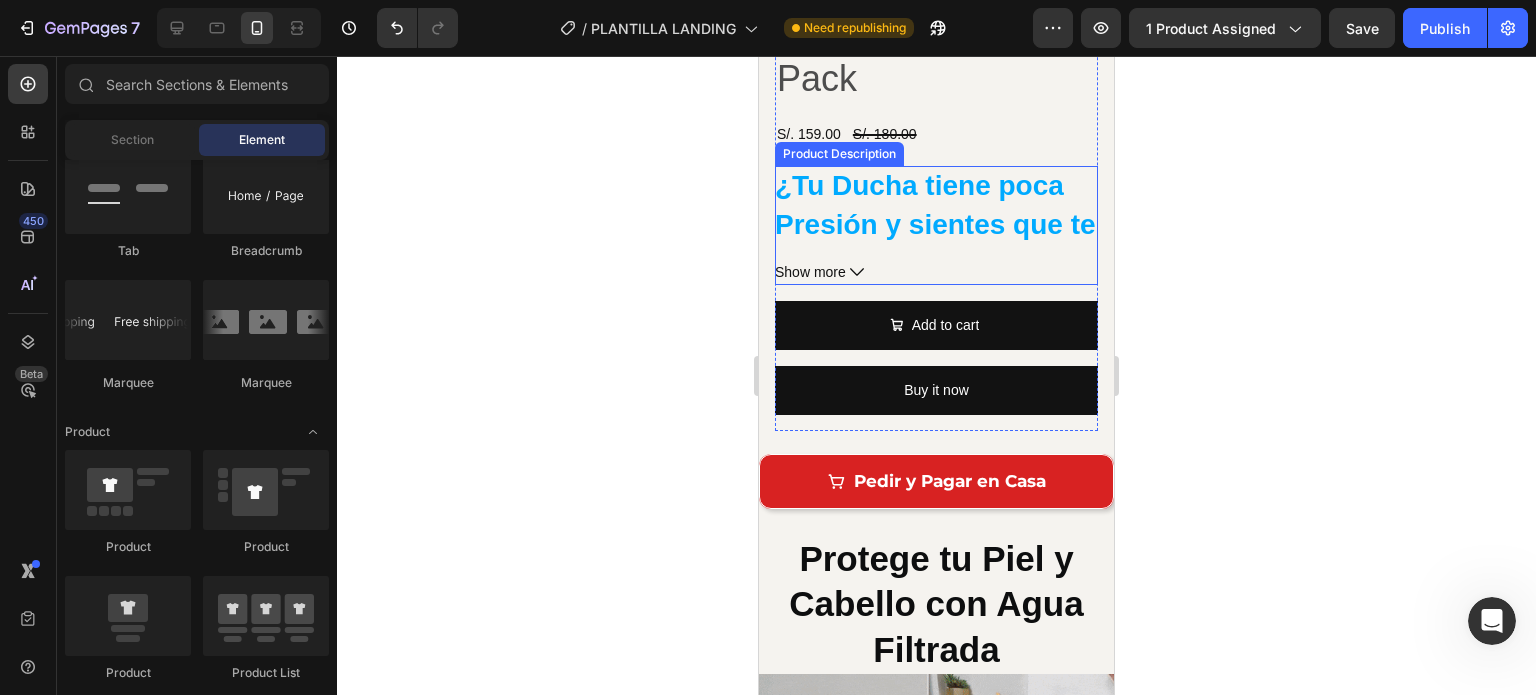 click on "Show more" at bounding box center (936, 272) 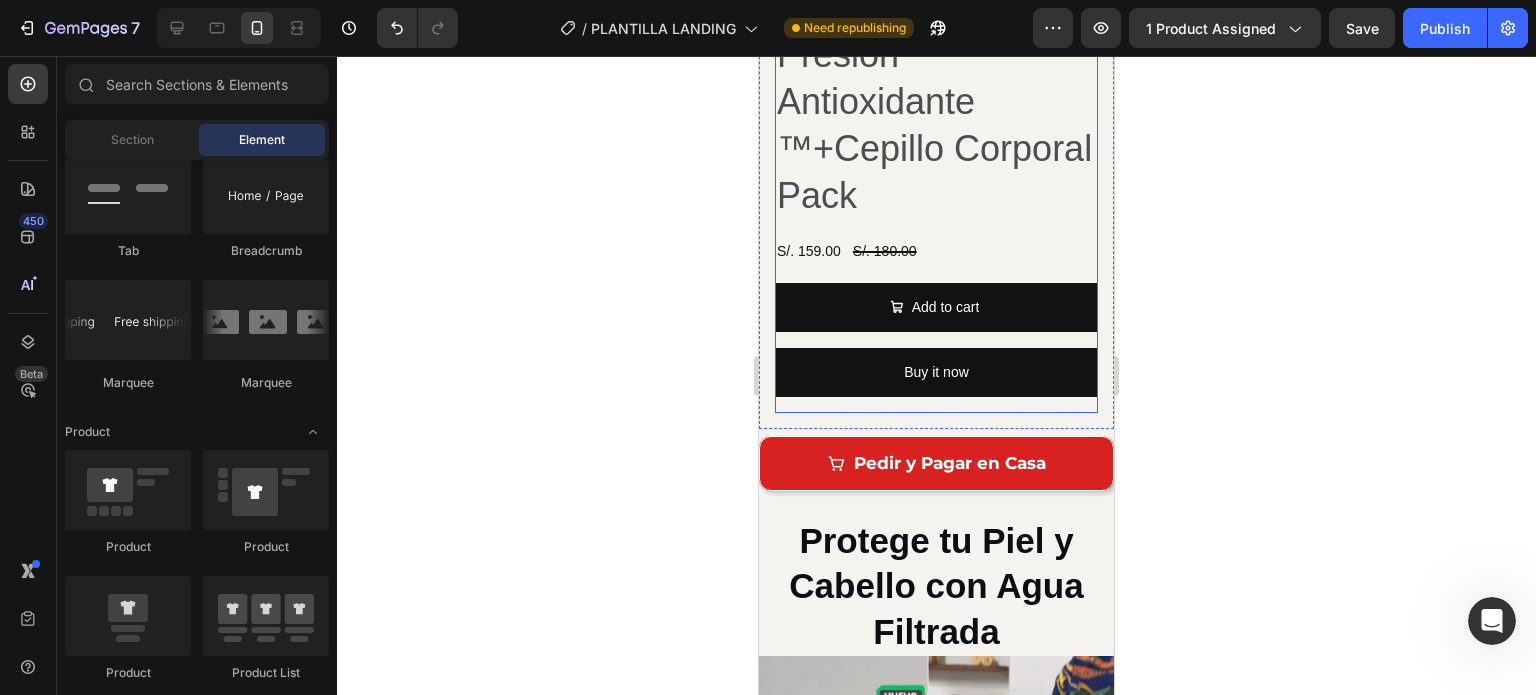 scroll, scrollTop: 2400, scrollLeft: 0, axis: vertical 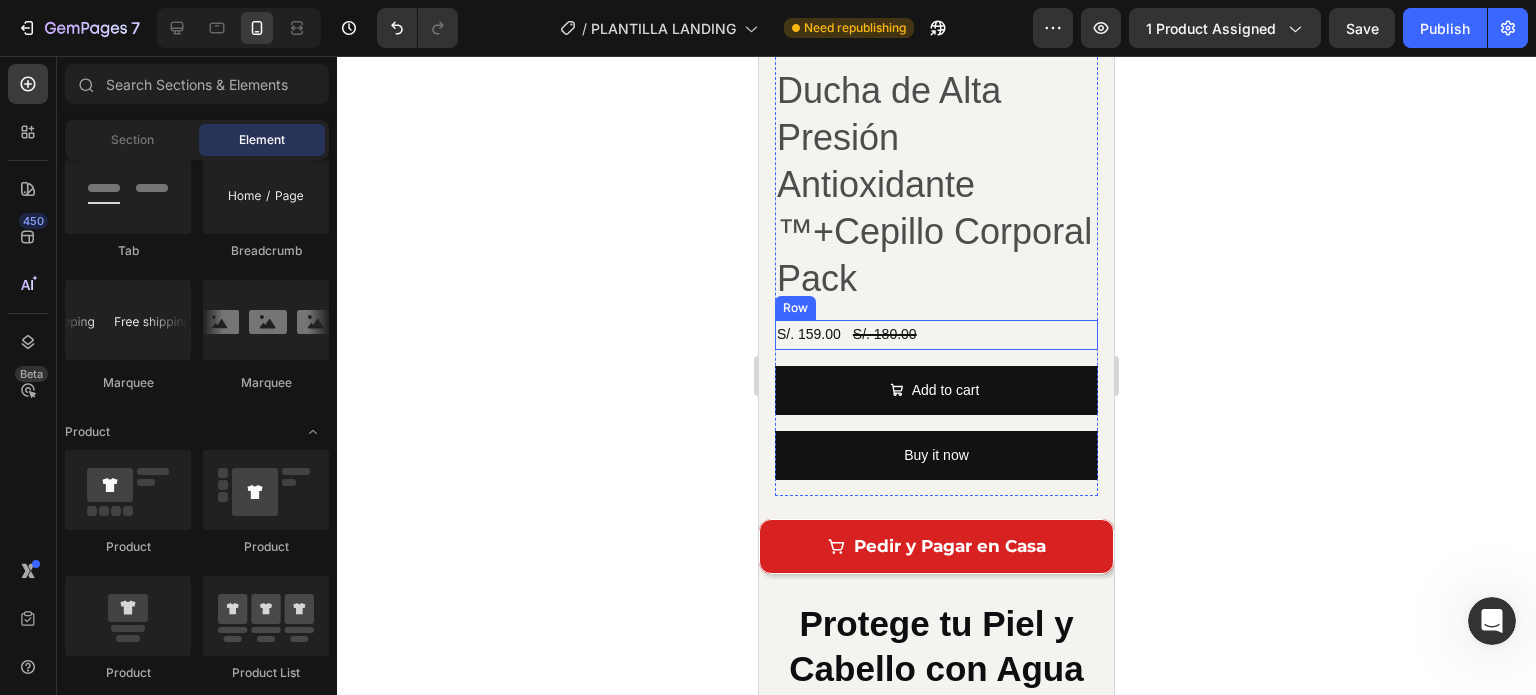 click on "S/. 159.00 Product Price Product Price S/. 180.00 Product Price Product Price Row" at bounding box center [936, 334] 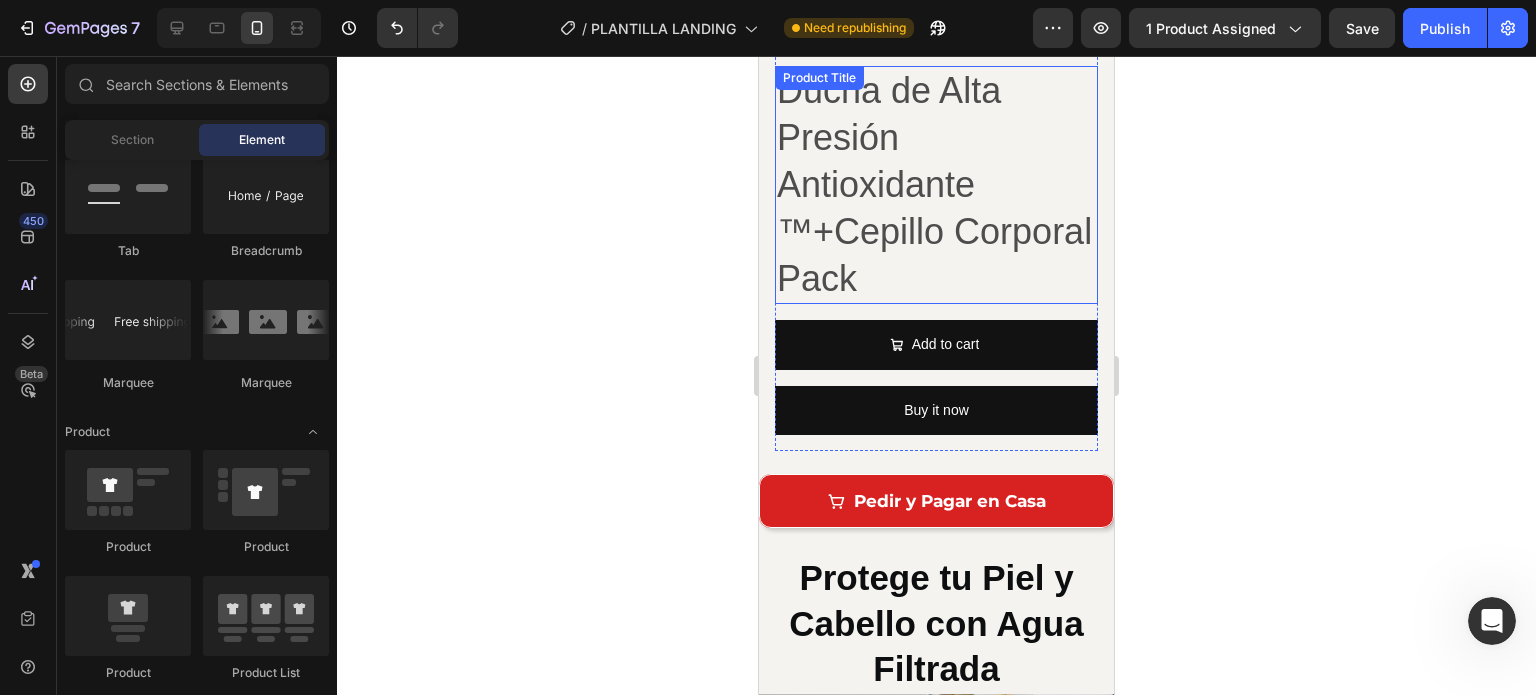 click on "Ducha de Alta Presión Antioxidante ™+Cepillo Corporal Pack" at bounding box center [936, 185] 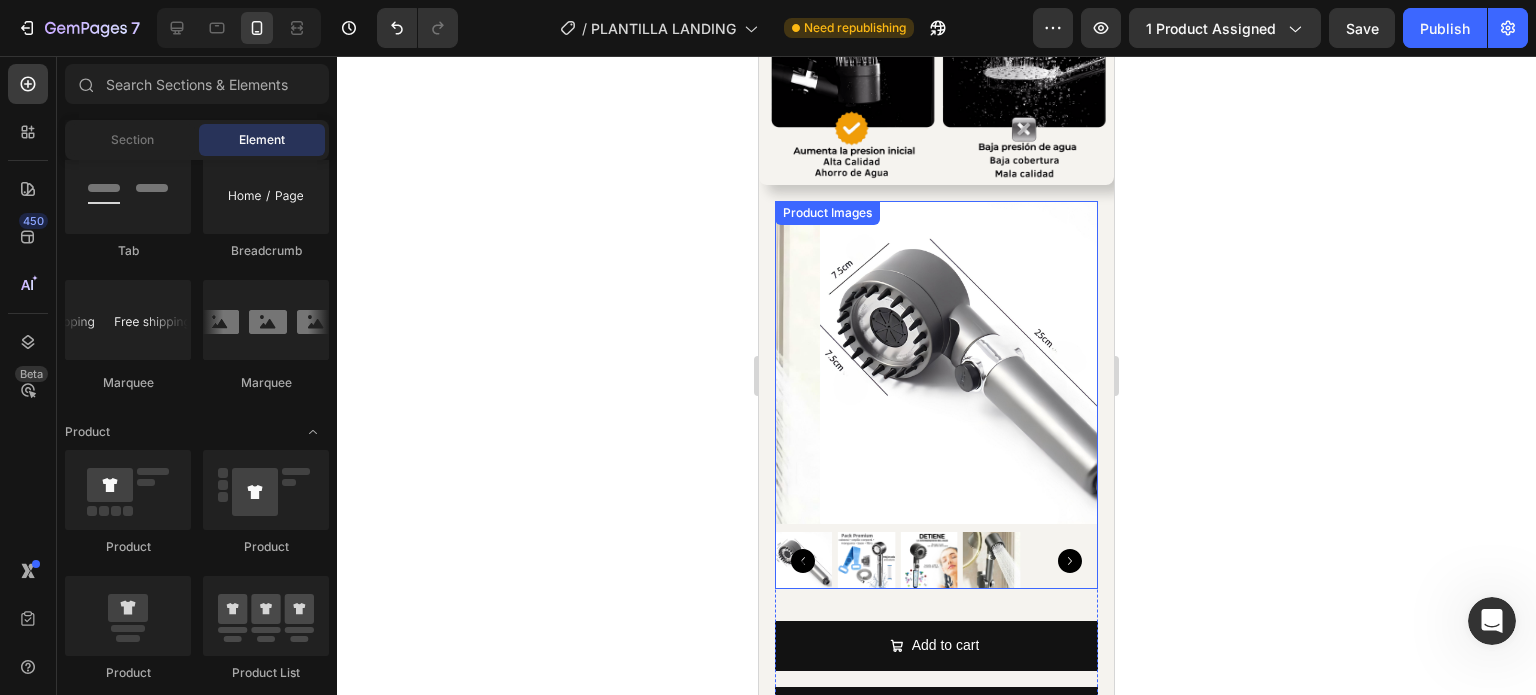 scroll, scrollTop: 2145, scrollLeft: 0, axis: vertical 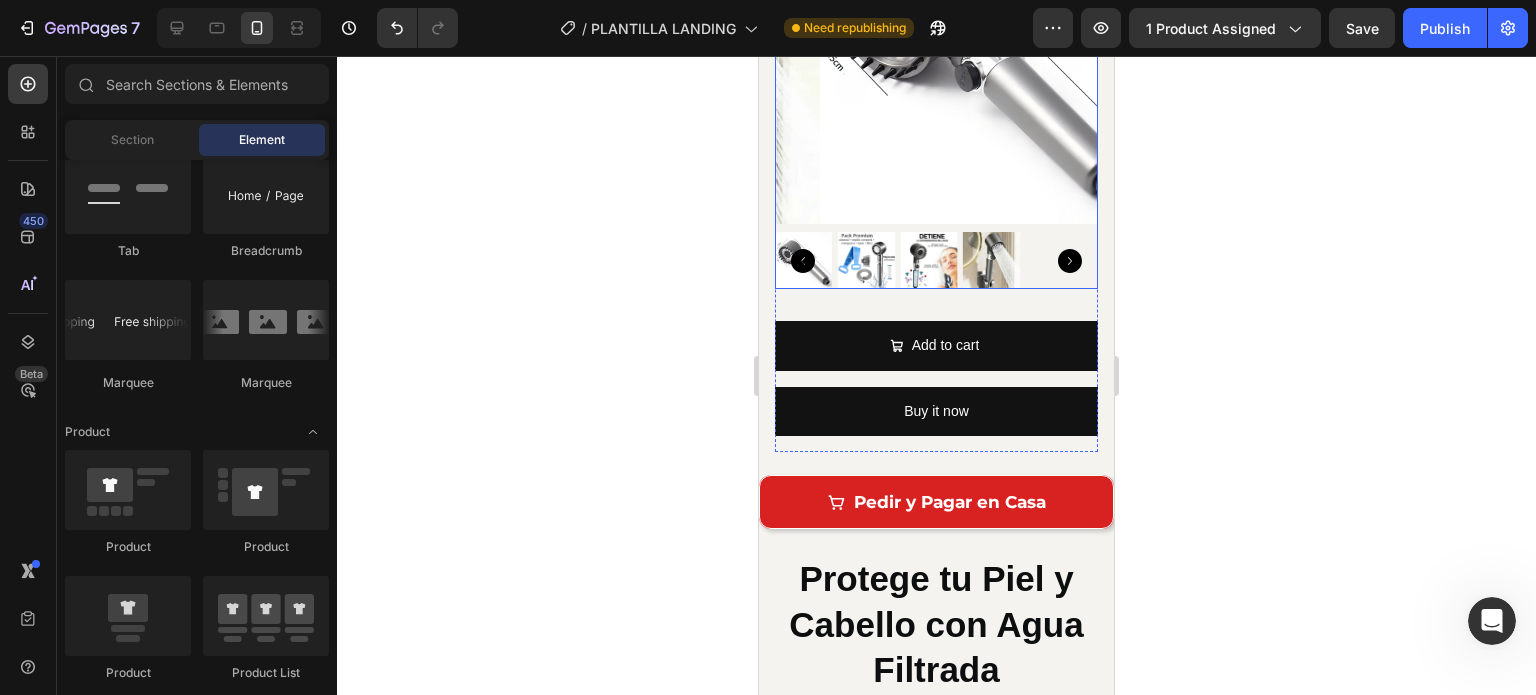 click at bounding box center (929, 261) 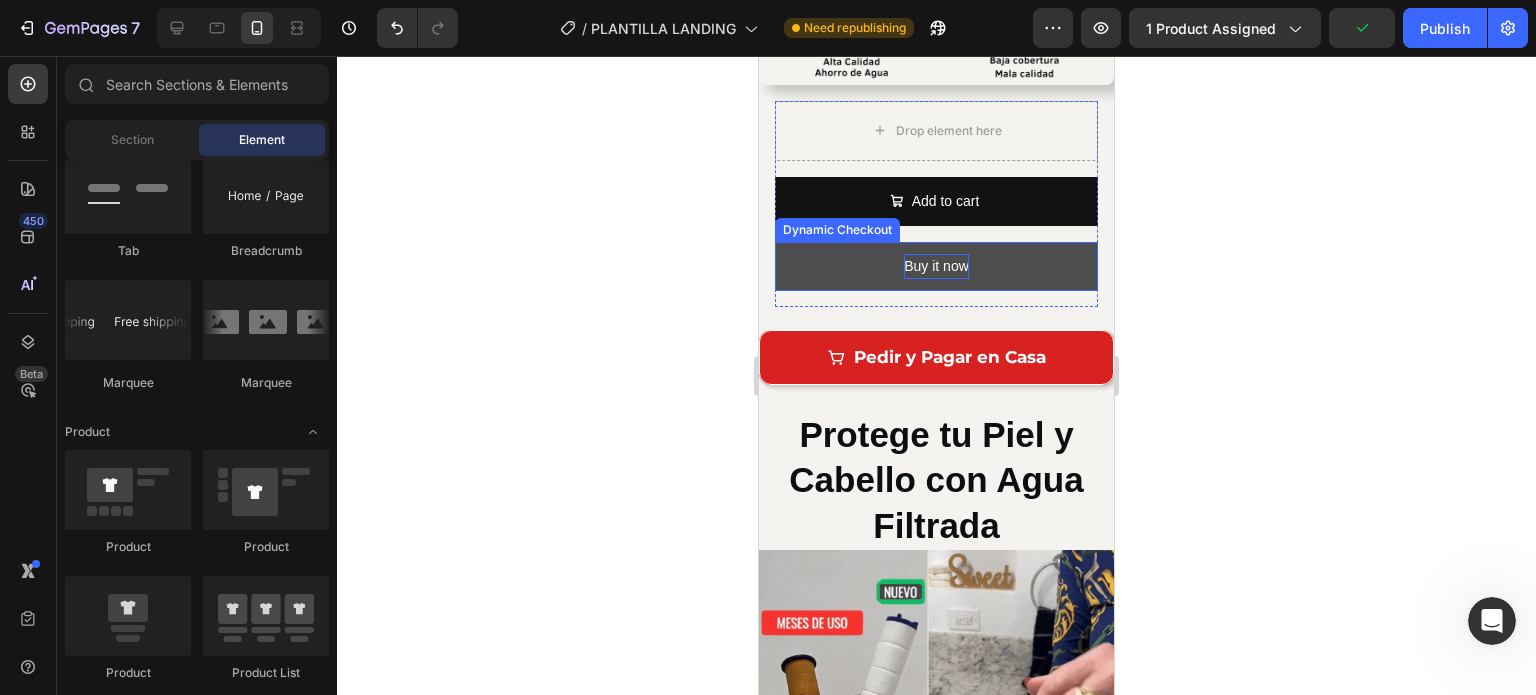 scroll, scrollTop: 1745, scrollLeft: 0, axis: vertical 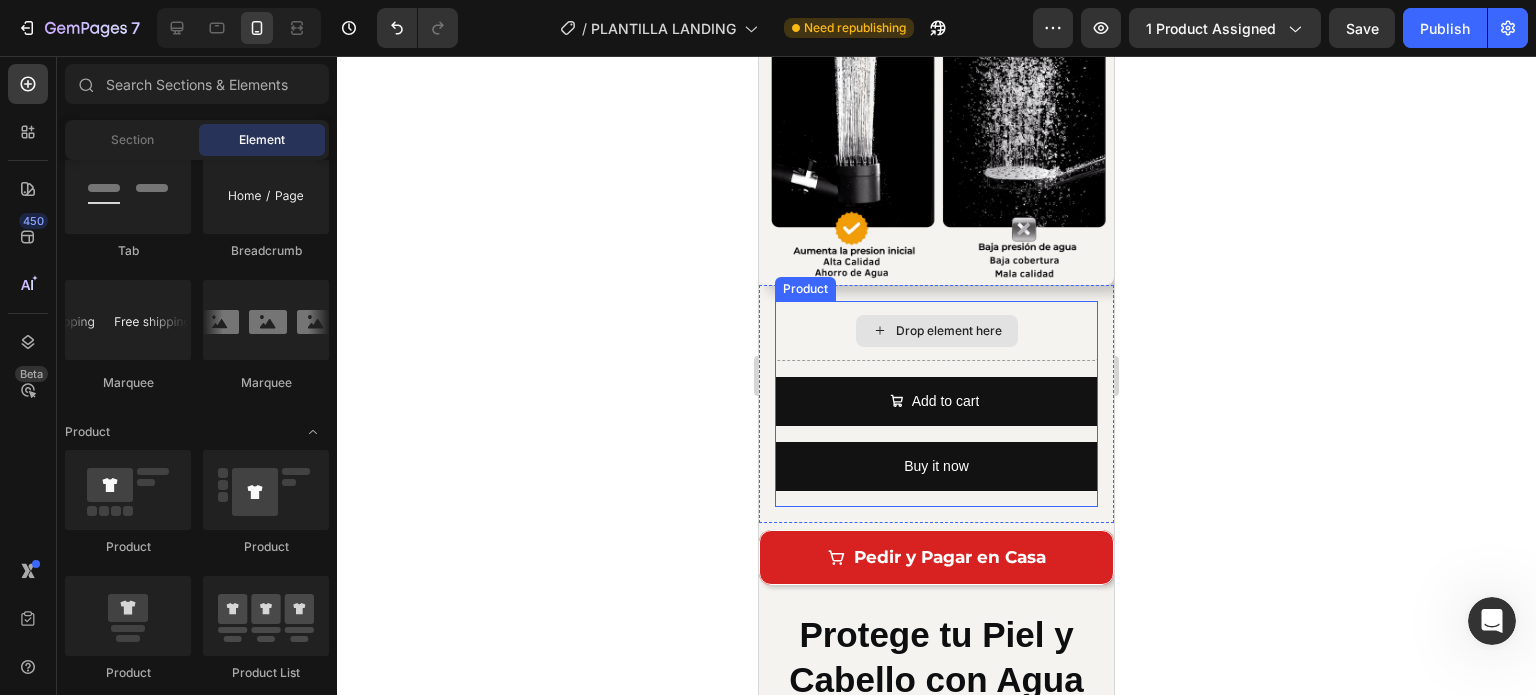 click on "Drop element here" at bounding box center (936, 331) 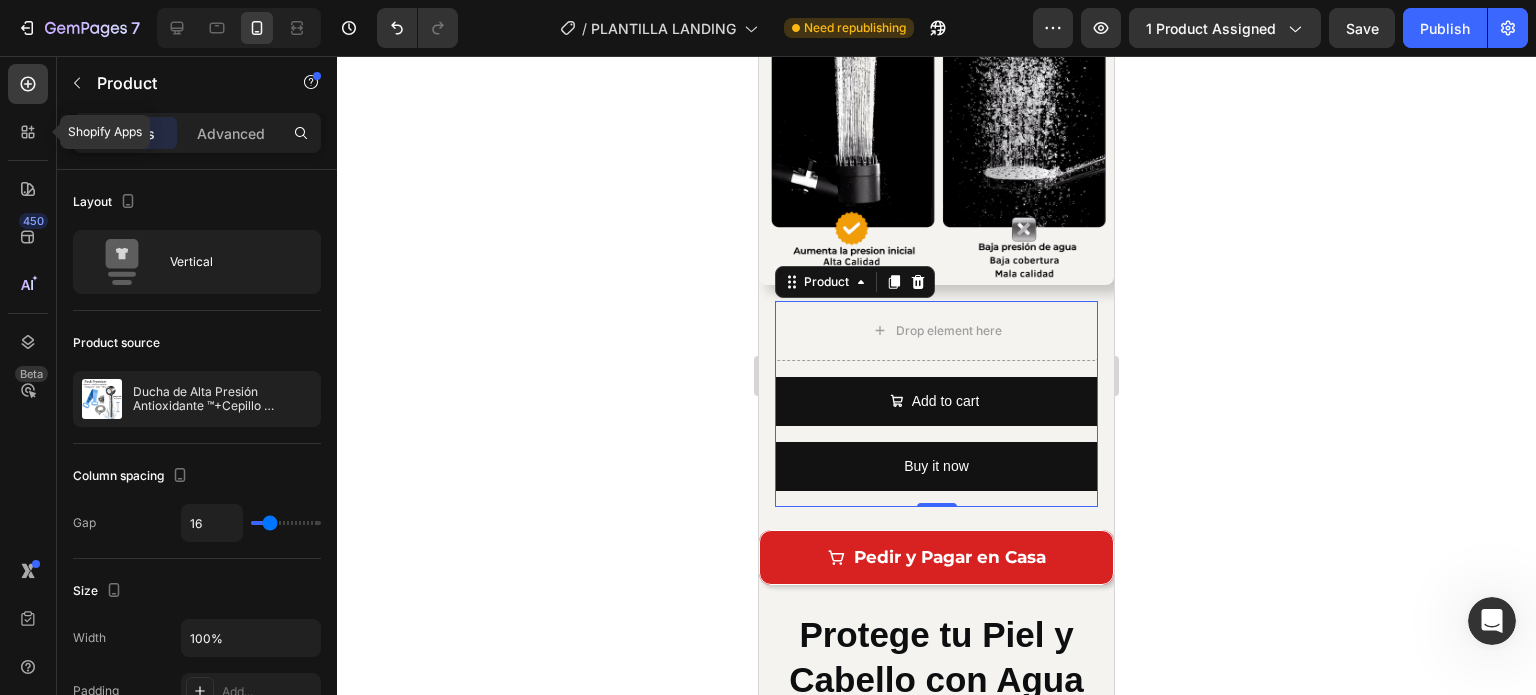 click on "Shopify Apps 450 Beta" at bounding box center [28, 307] 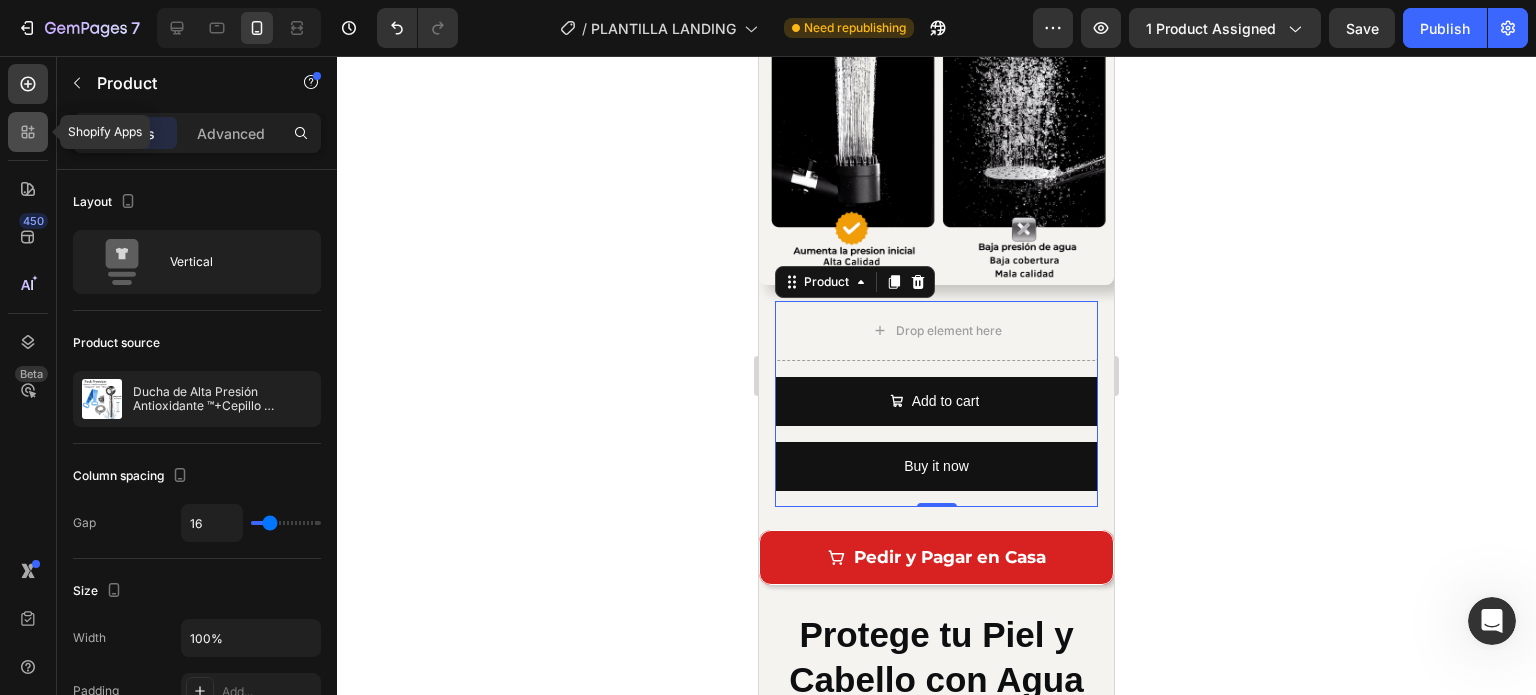 click 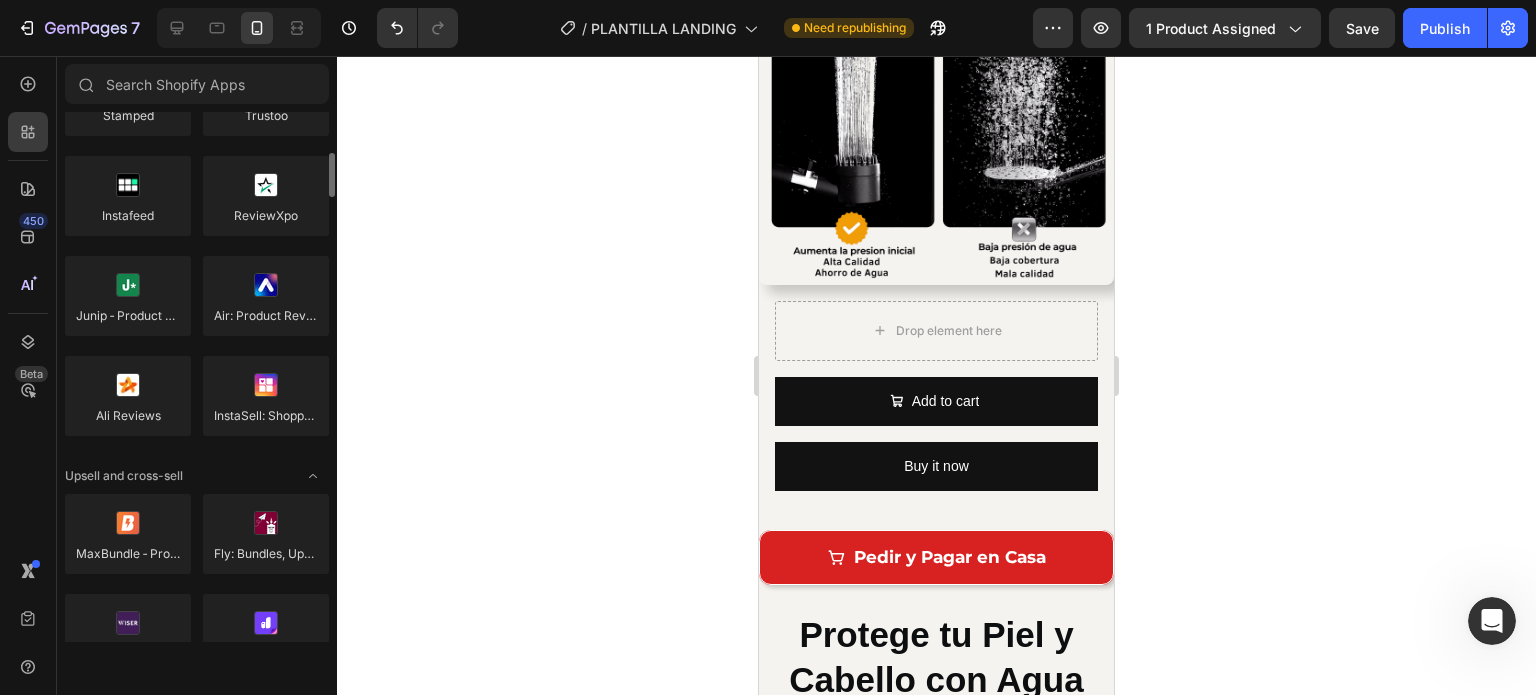 scroll, scrollTop: 700, scrollLeft: 0, axis: vertical 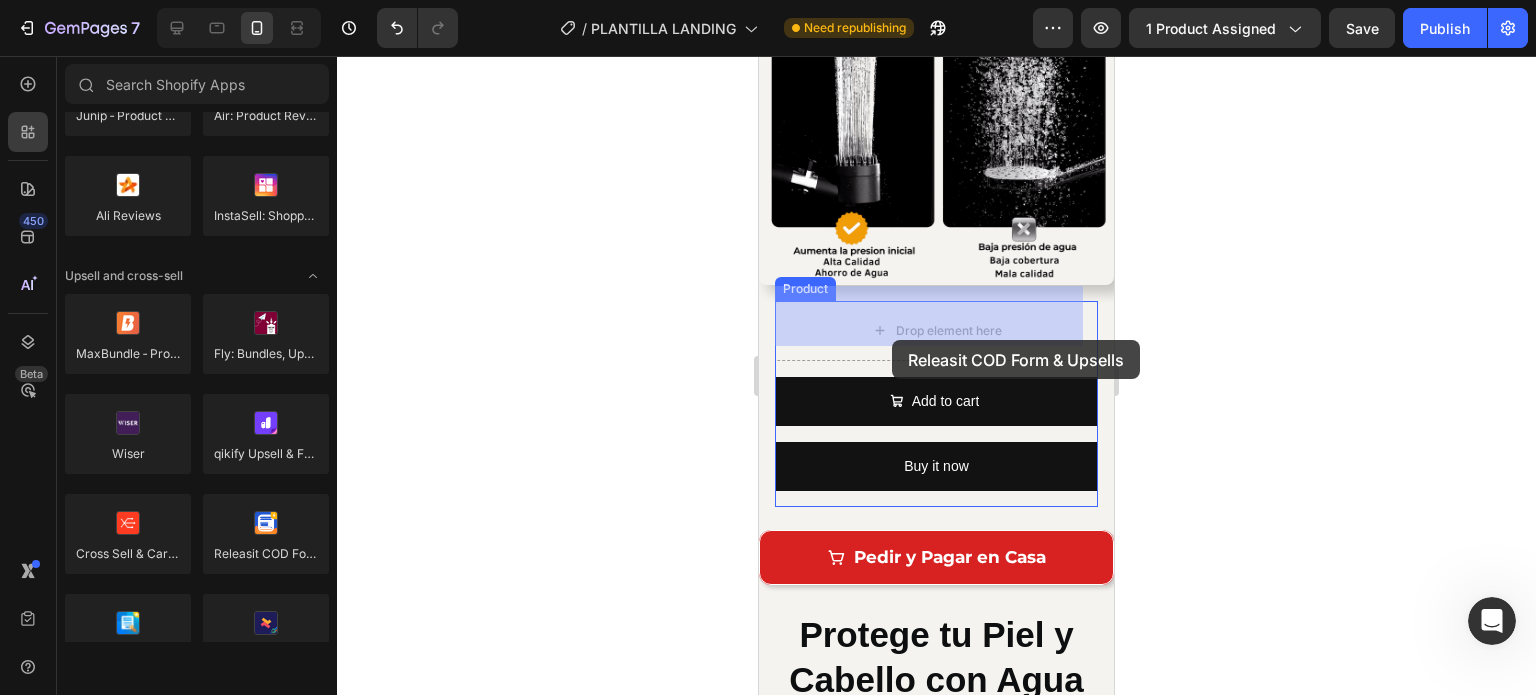 drag, startPoint x: 1021, startPoint y: 611, endPoint x: 1483, endPoint y: 469, distance: 483.3301 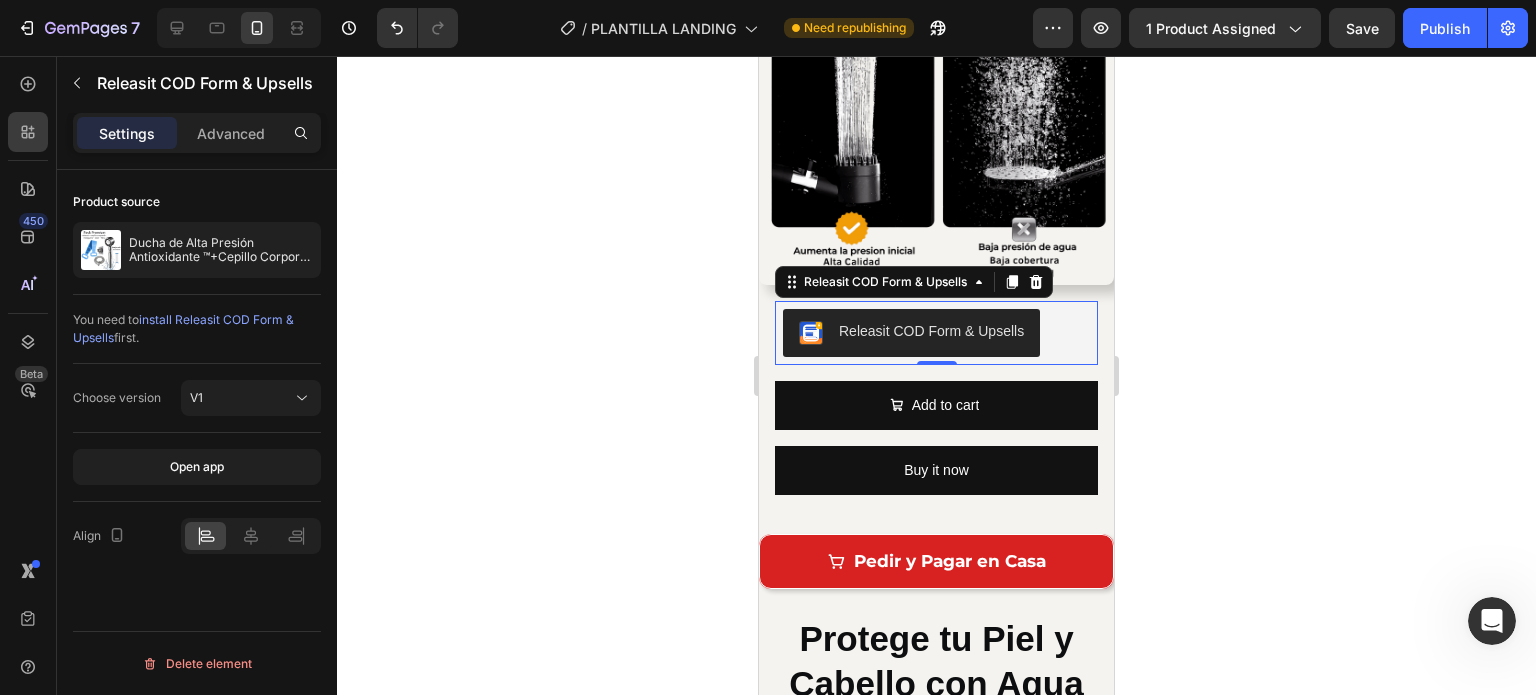 click 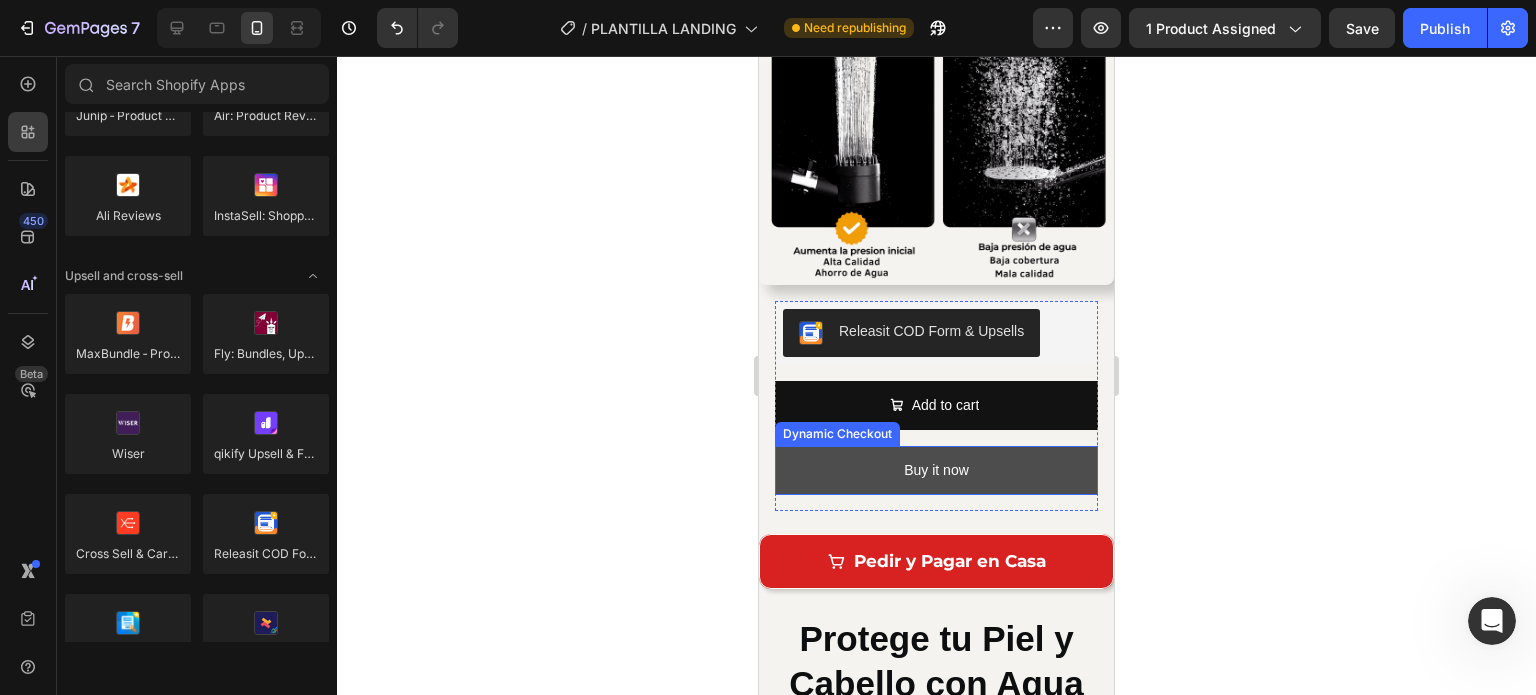 click on "Buy it now" at bounding box center (936, 470) 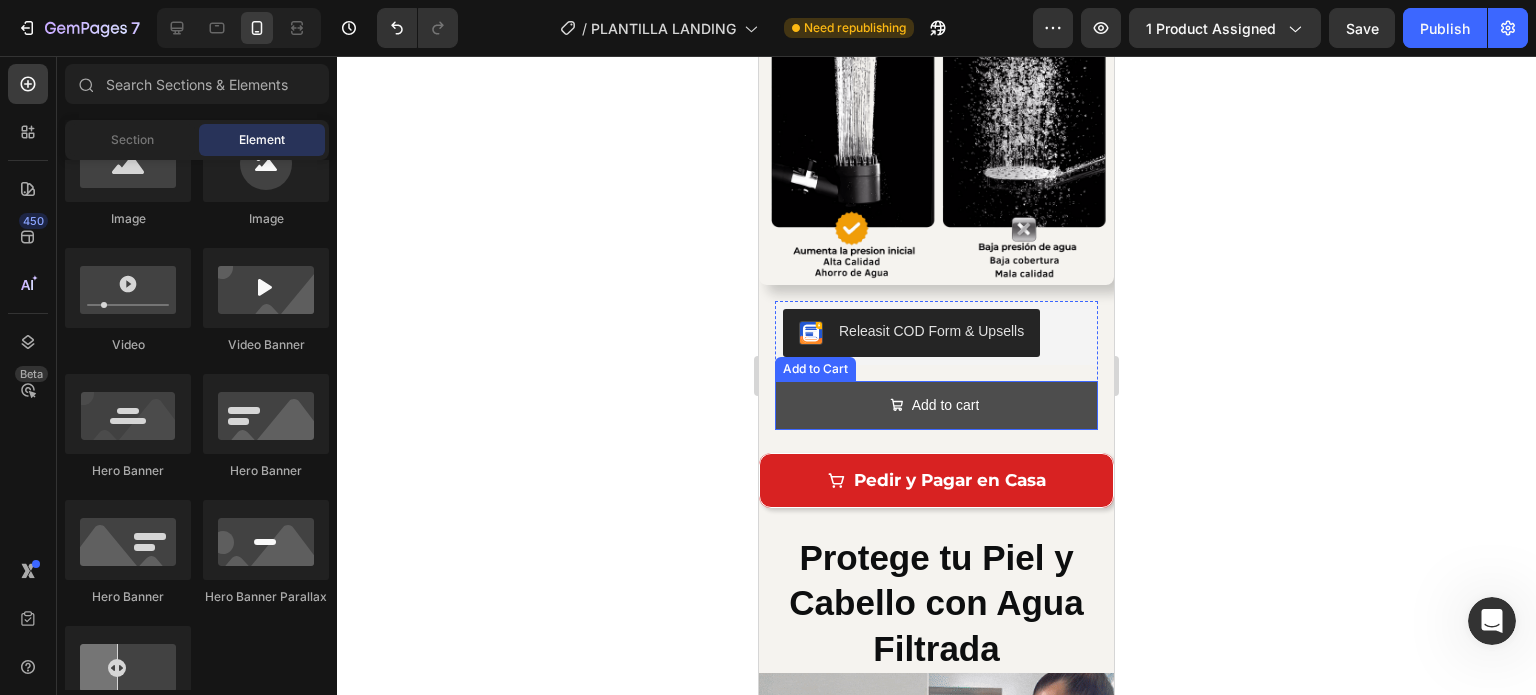 click on "Add to cart" at bounding box center [936, 405] 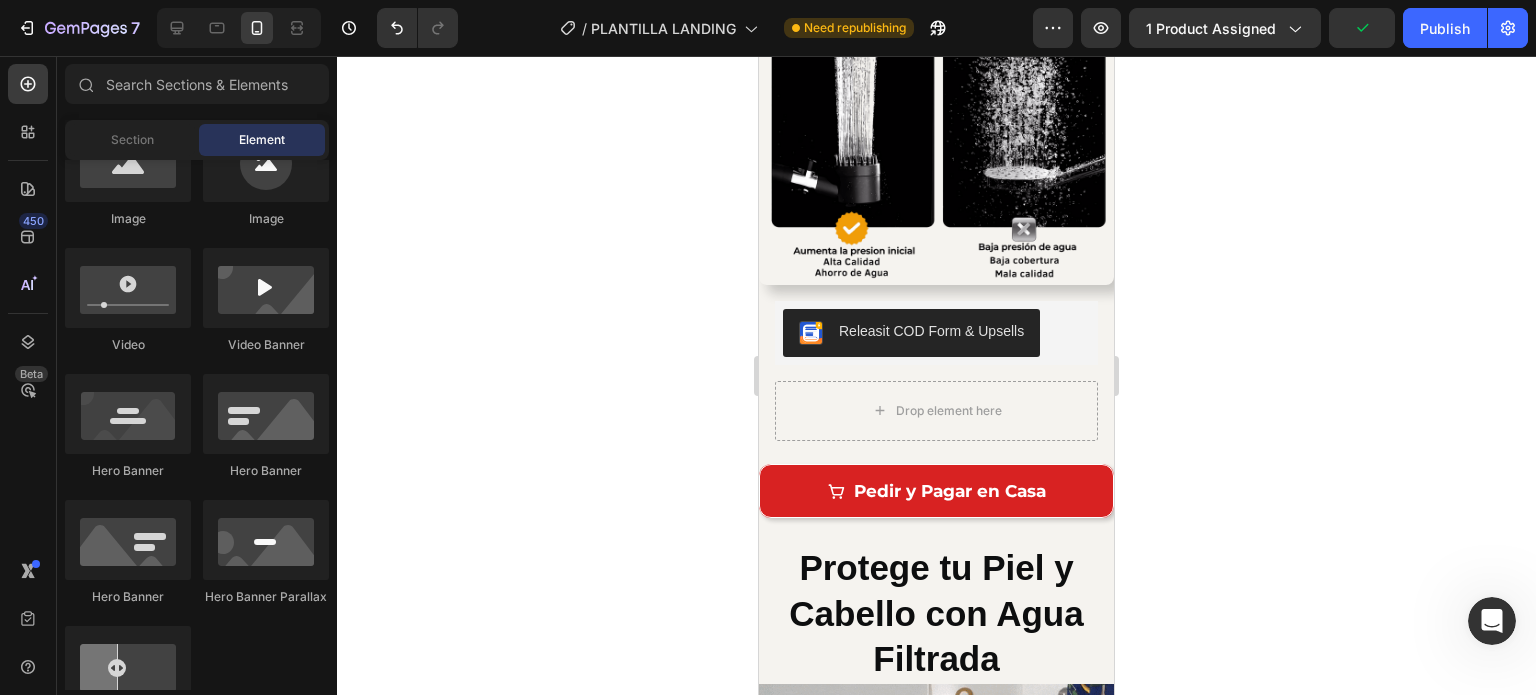 click 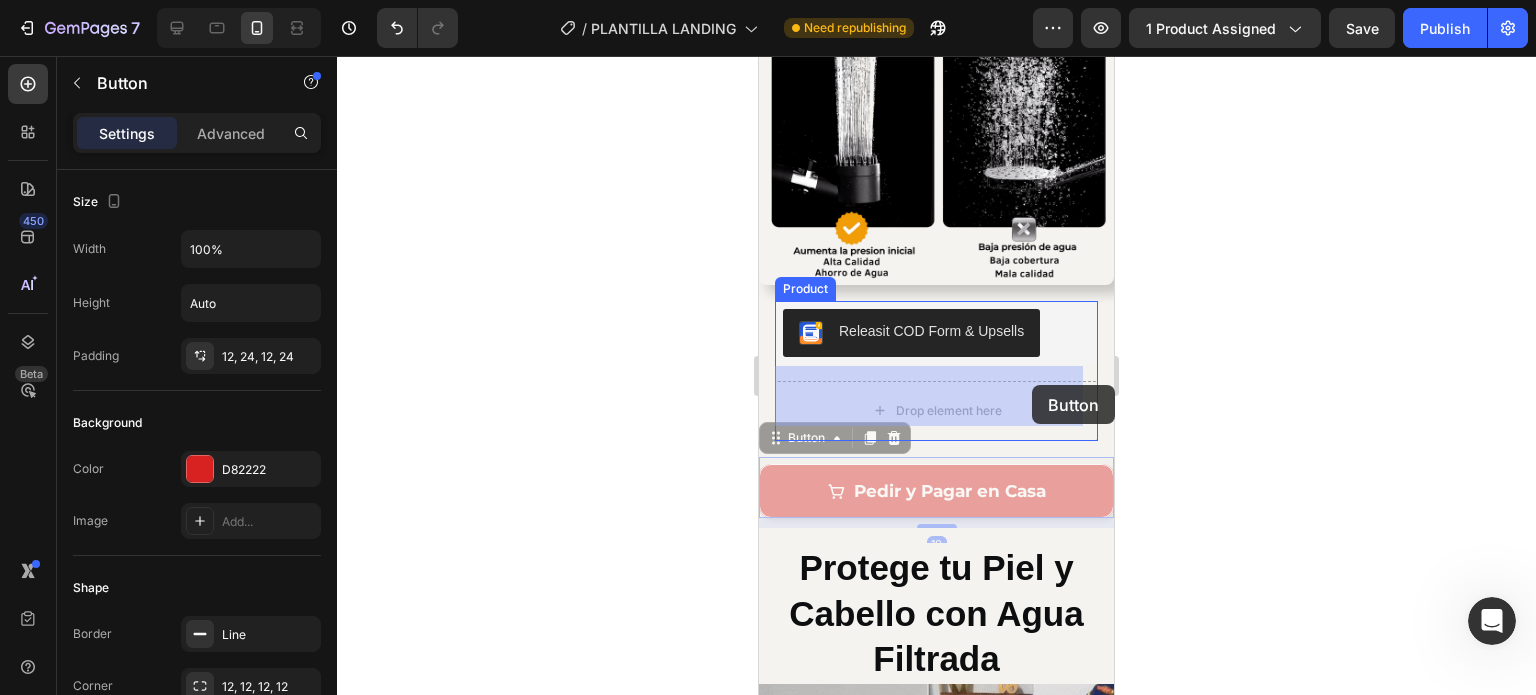 drag, startPoint x: 1039, startPoint y: 469, endPoint x: 1032, endPoint y: 385, distance: 84.29116 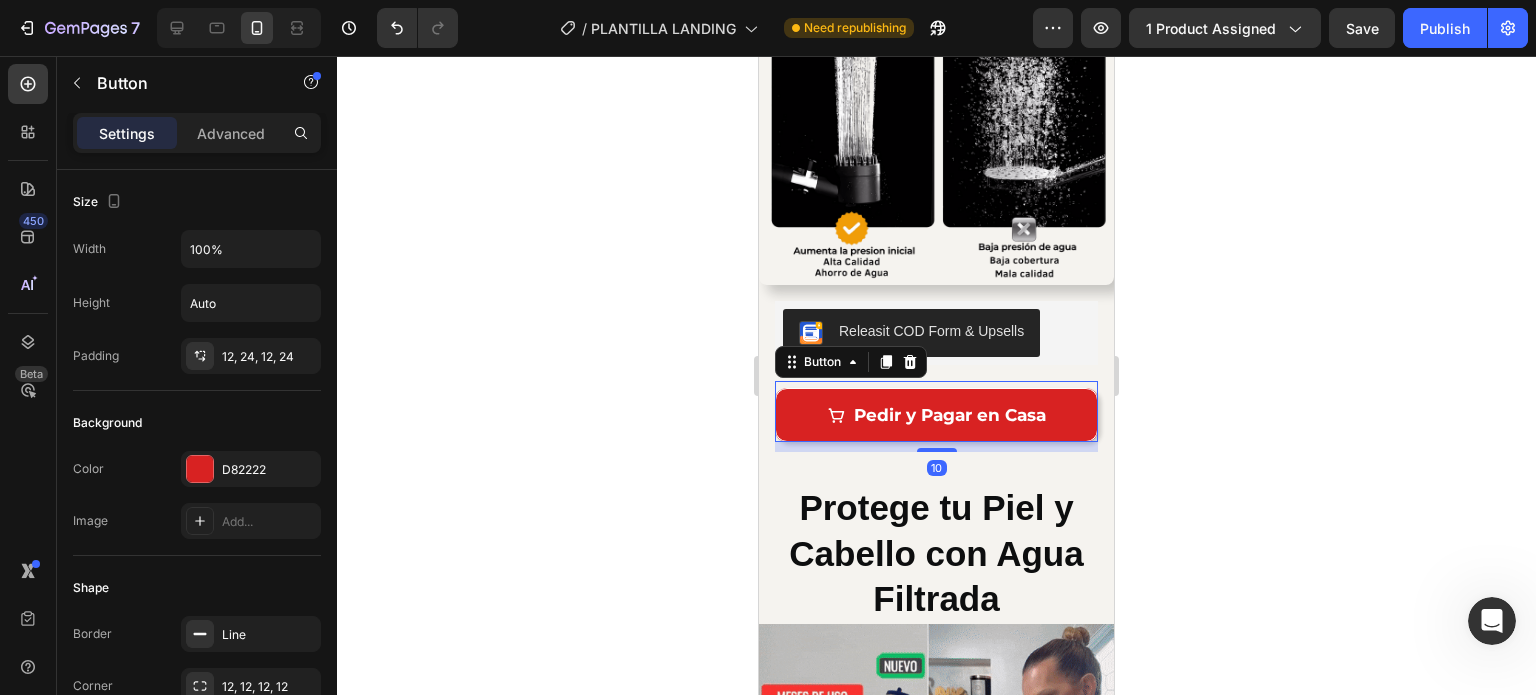 click 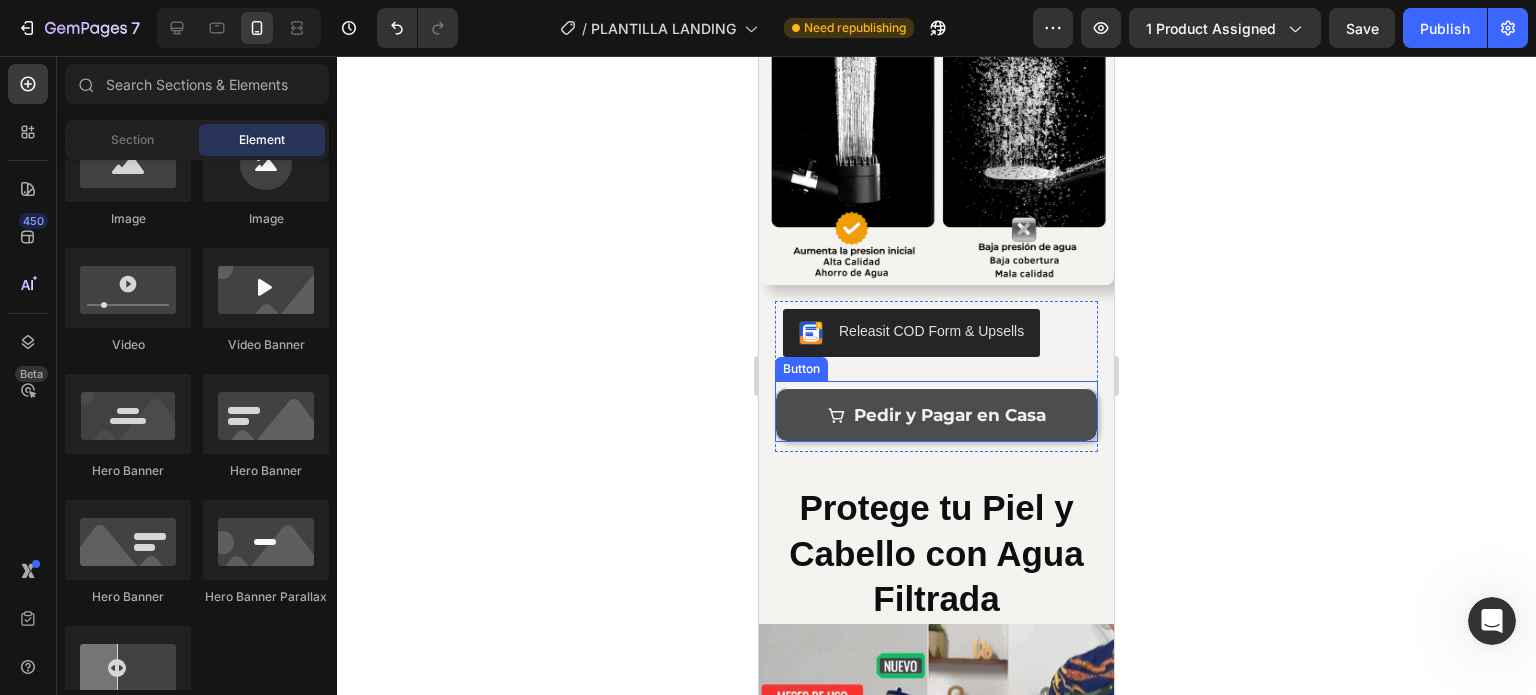 click on "Pedir y Pagar en Casa" at bounding box center [936, 415] 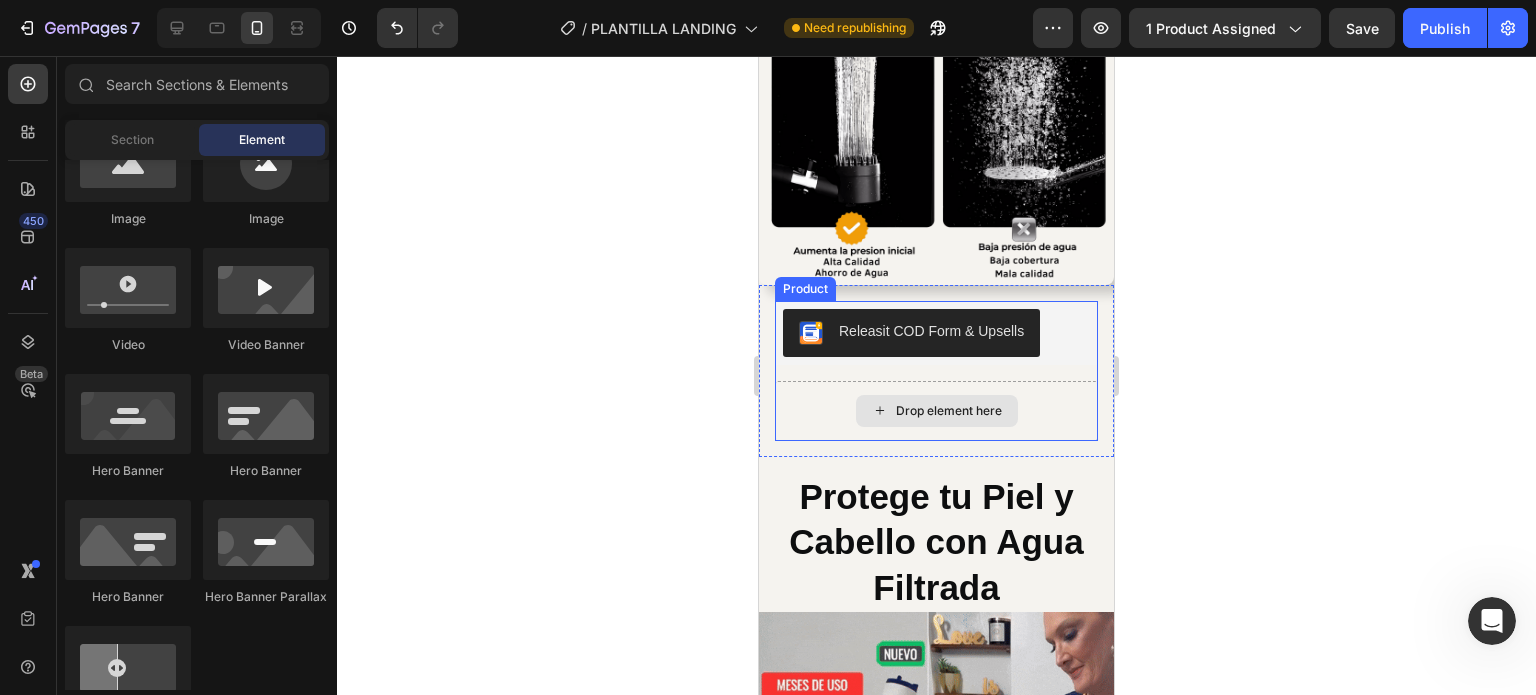 click on "Drop element here" at bounding box center (936, 411) 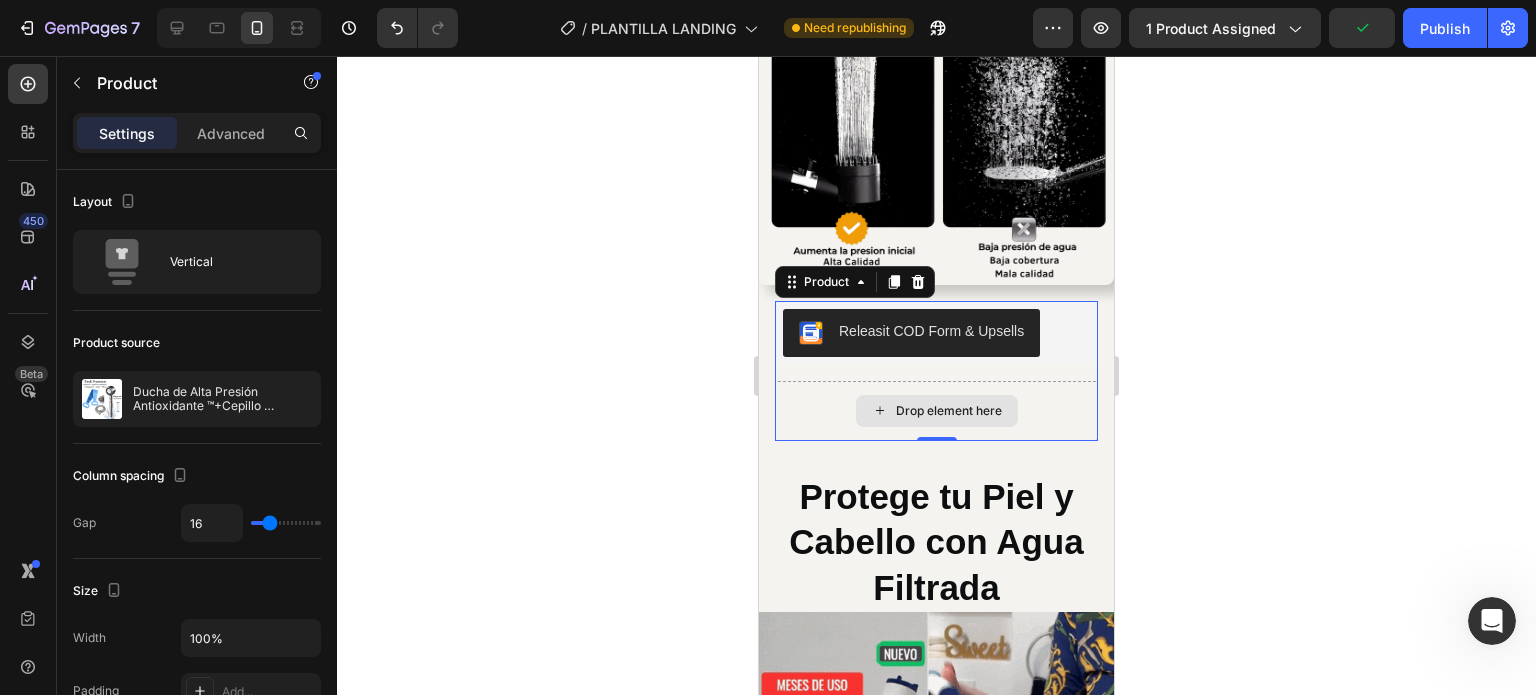 click on "Drop element here" at bounding box center (936, 411) 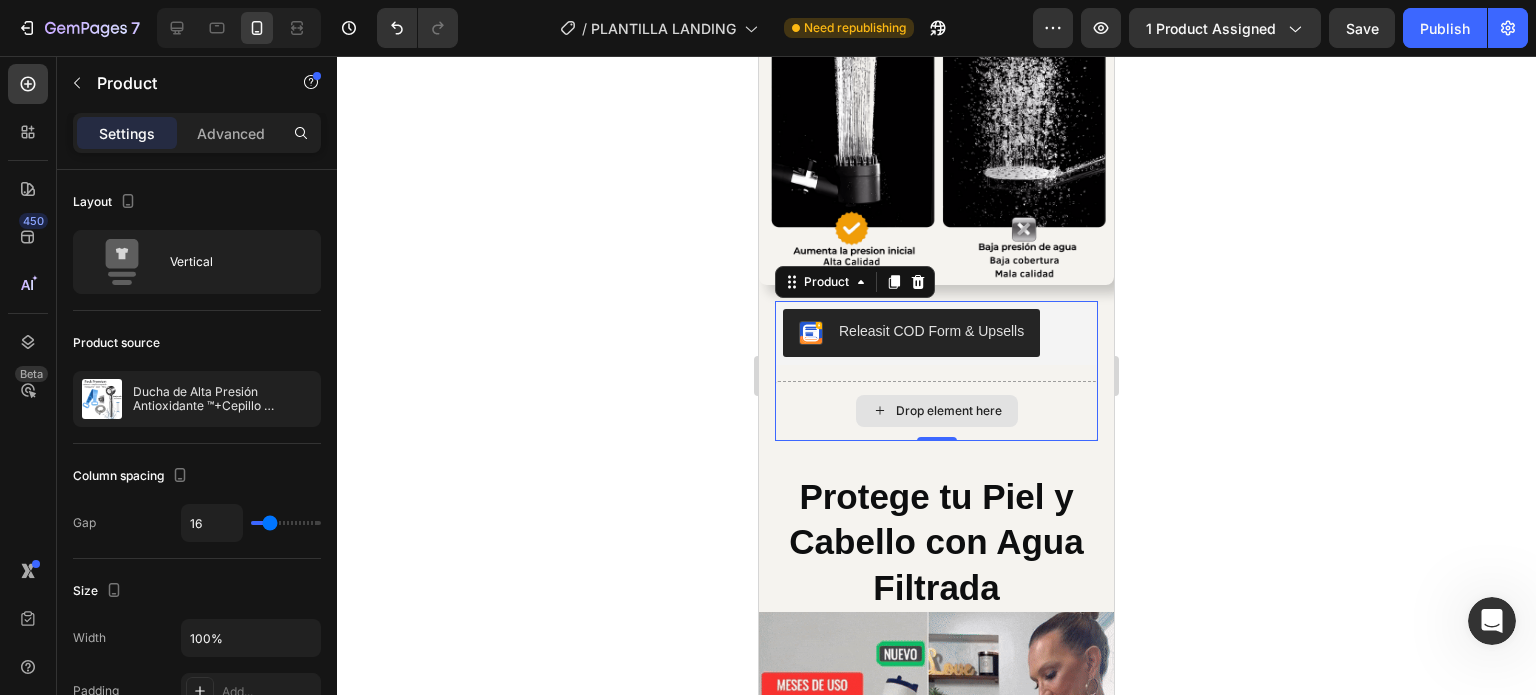 click on "Drop element here" at bounding box center (936, 411) 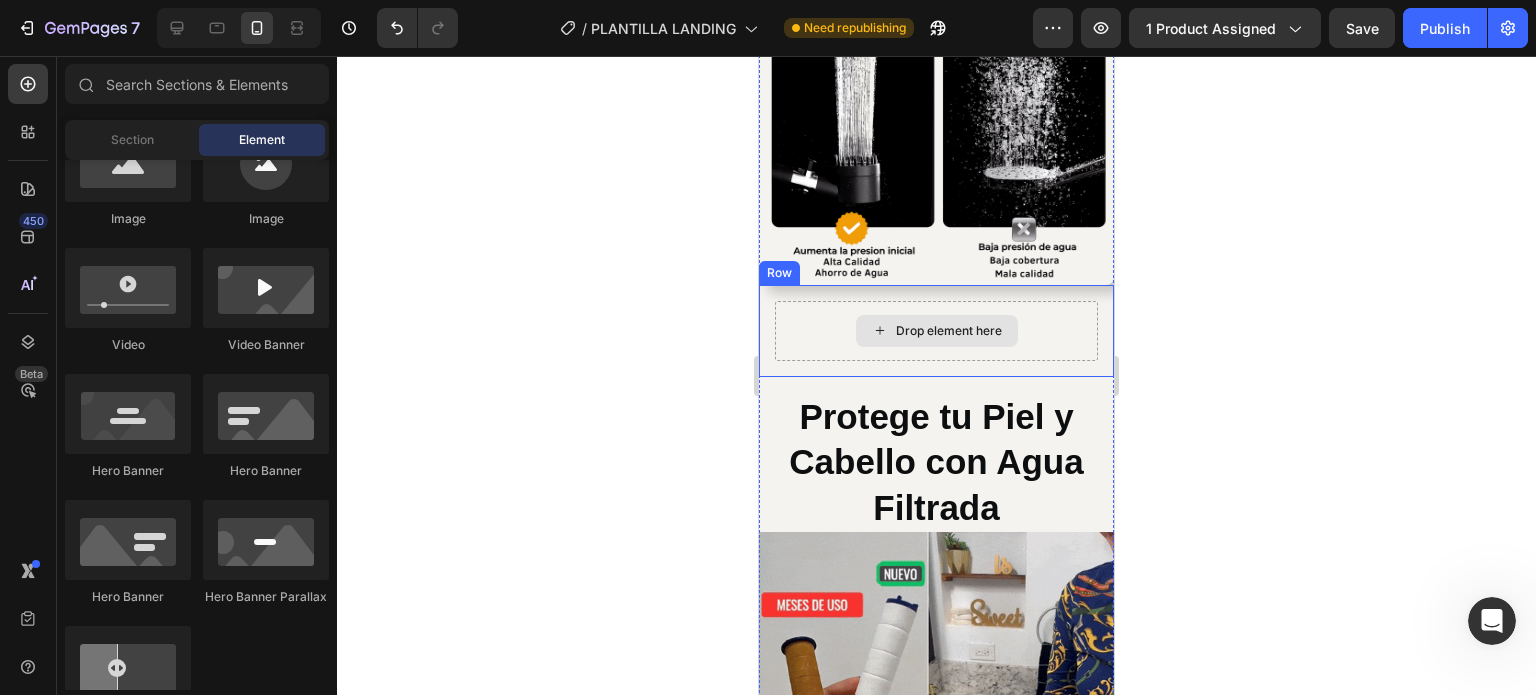 click on "Drop element here" at bounding box center (936, 331) 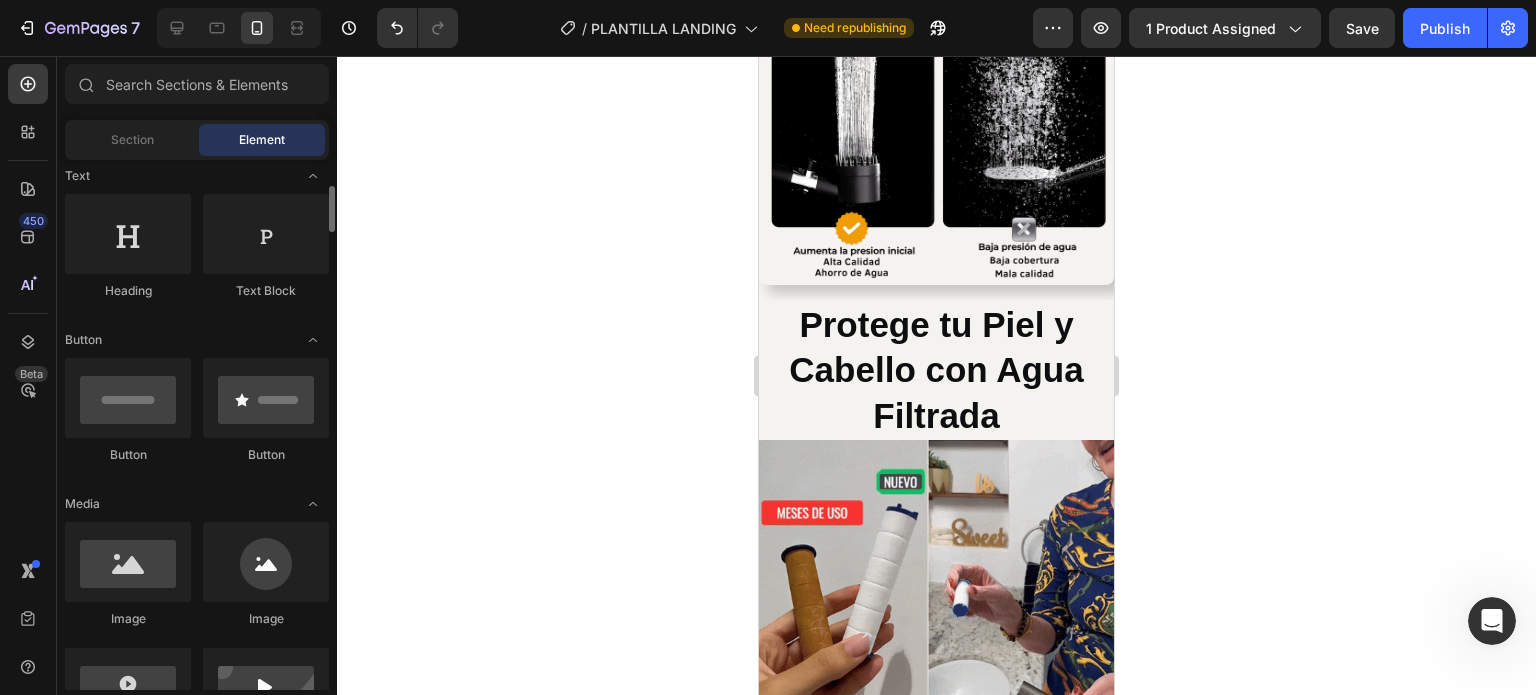 scroll, scrollTop: 0, scrollLeft: 0, axis: both 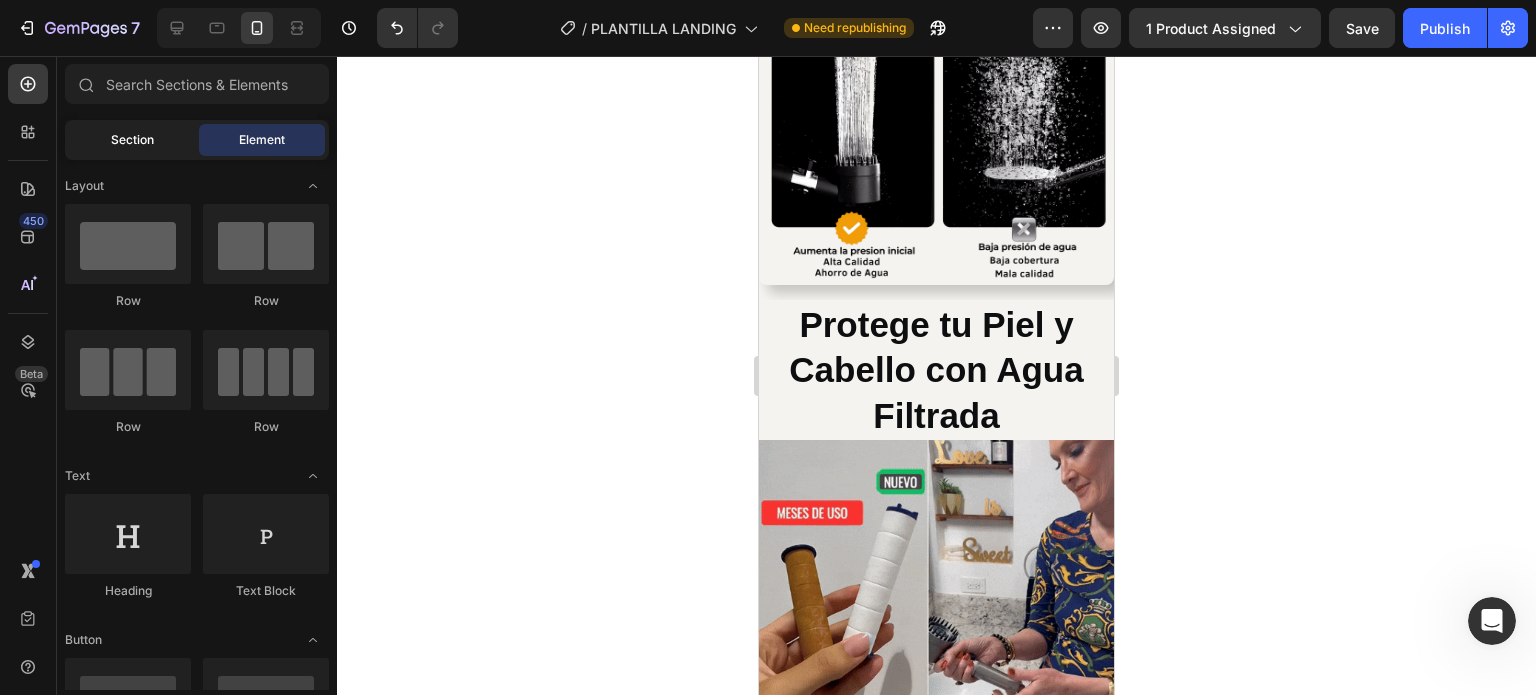 click on "Section" at bounding box center (132, 140) 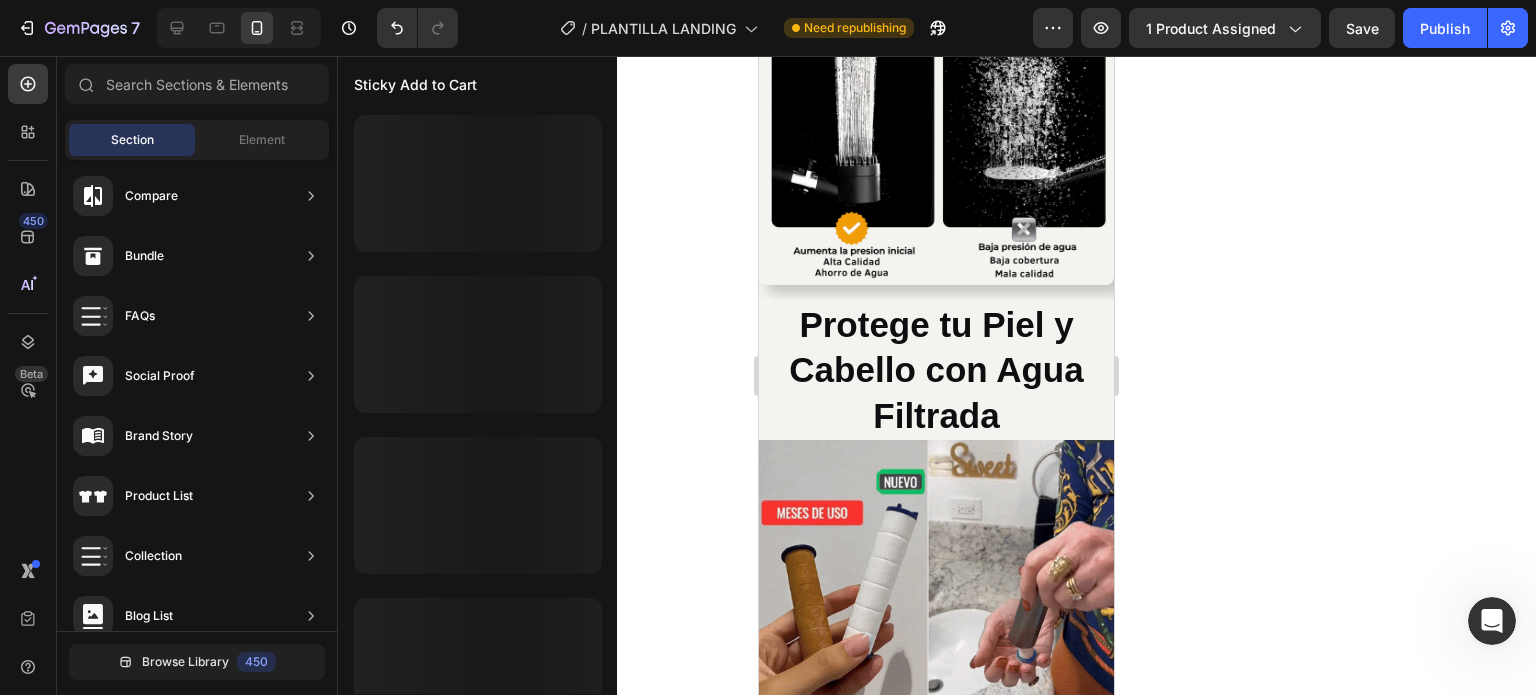 scroll, scrollTop: 288, scrollLeft: 0, axis: vertical 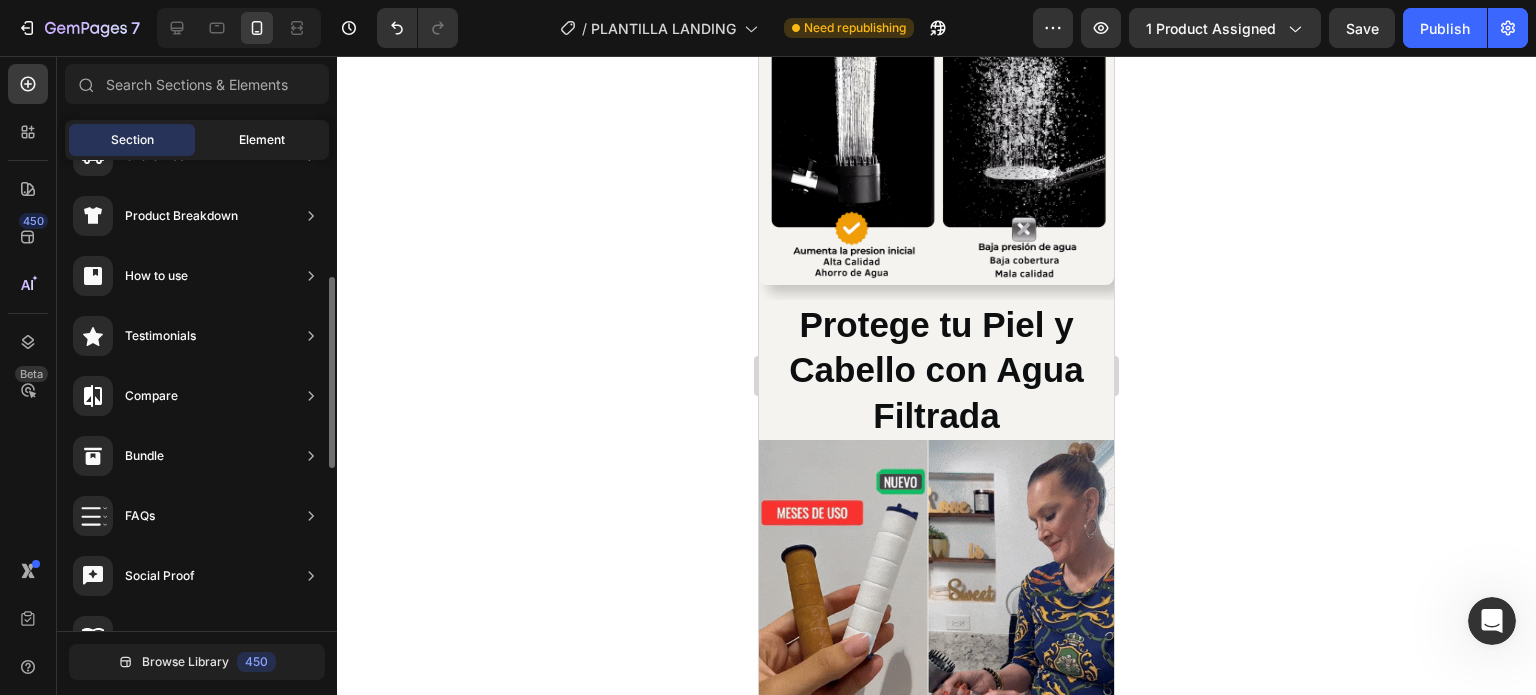 click on "Element" at bounding box center (262, 140) 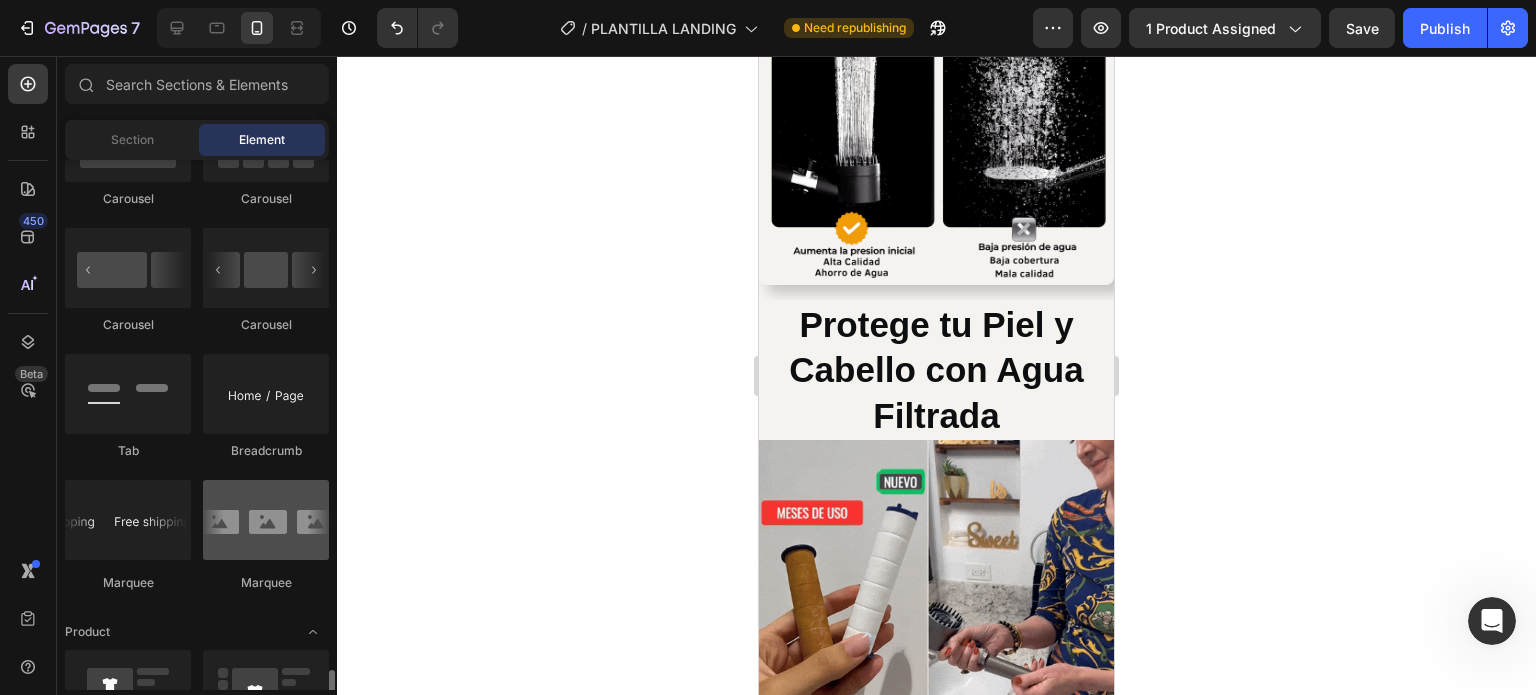 scroll, scrollTop: 2400, scrollLeft: 0, axis: vertical 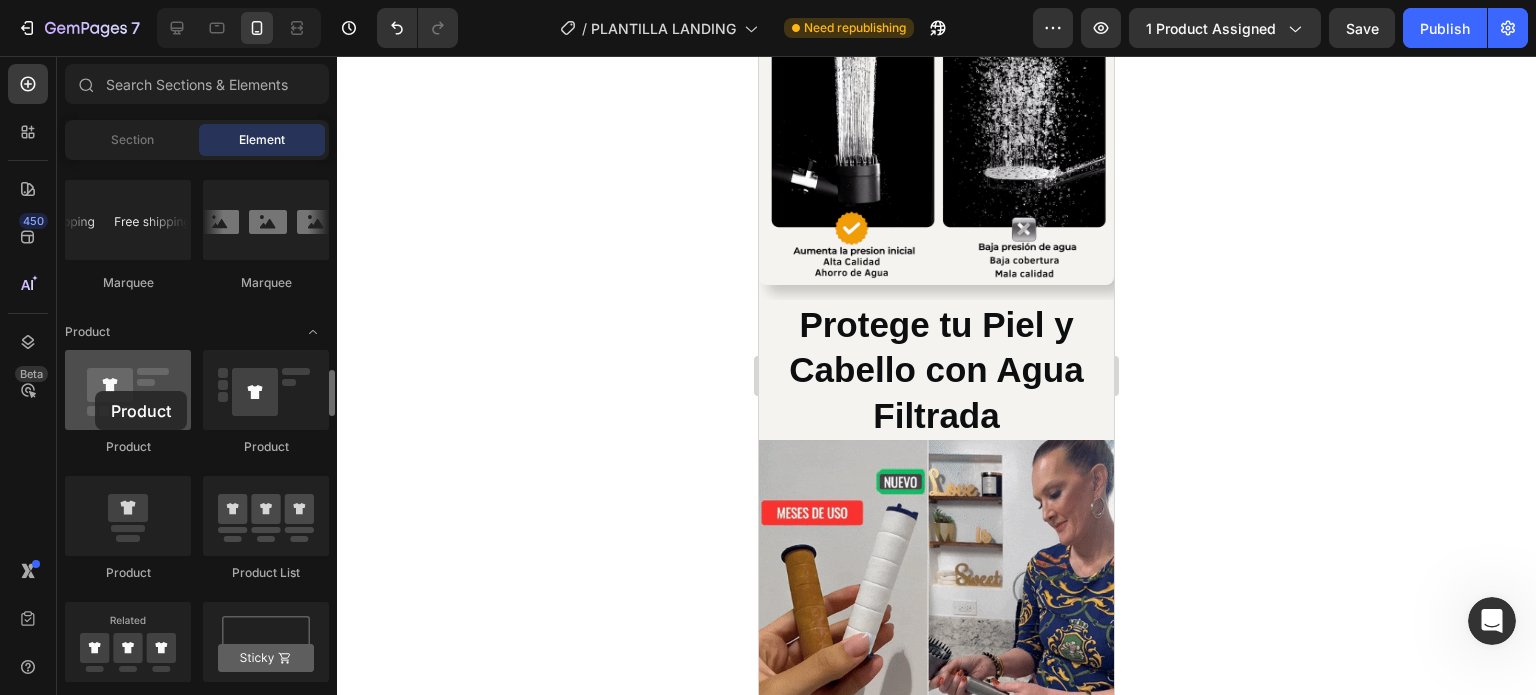 drag, startPoint x: 104, startPoint y: 384, endPoint x: 96, endPoint y: 391, distance: 10.630146 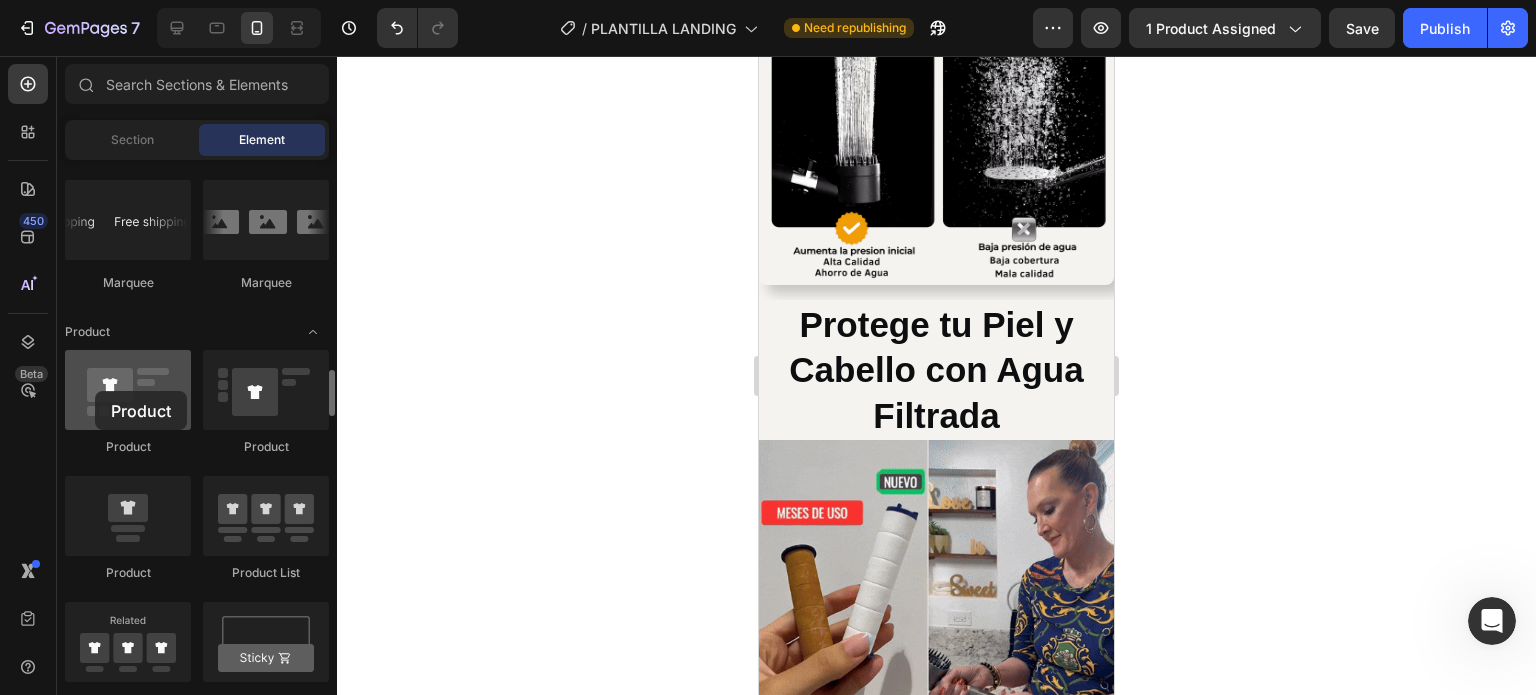 click at bounding box center [128, 390] 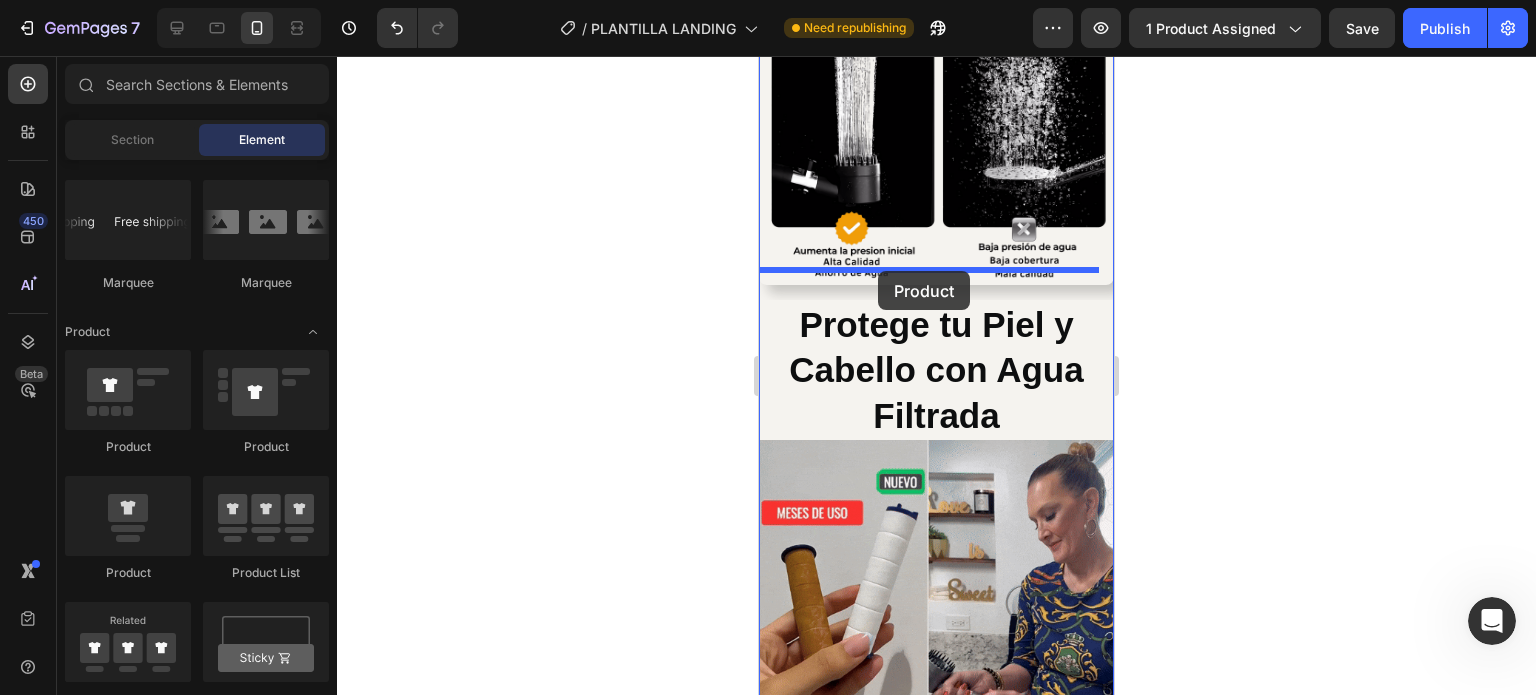 drag, startPoint x: 875, startPoint y: 566, endPoint x: 2294, endPoint y: 425, distance: 1425.988 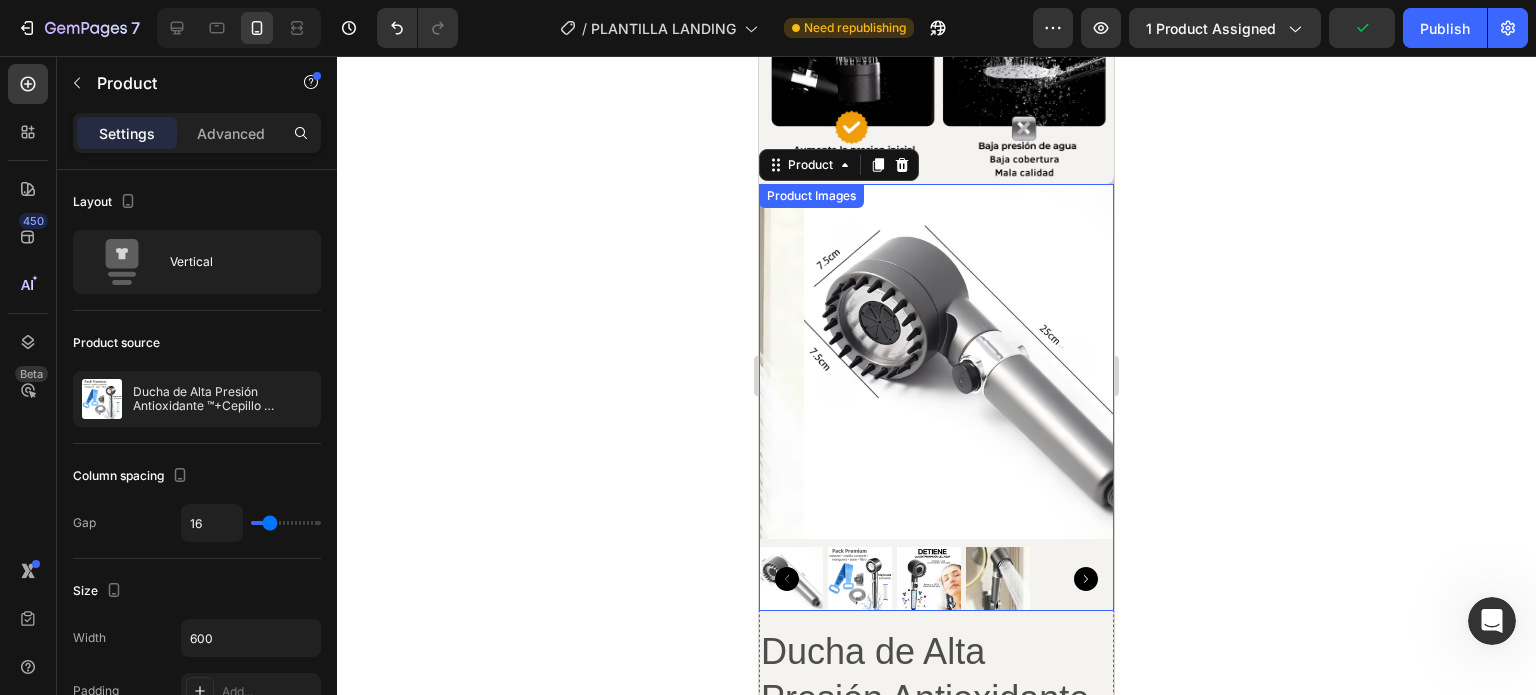 scroll, scrollTop: 1845, scrollLeft: 0, axis: vertical 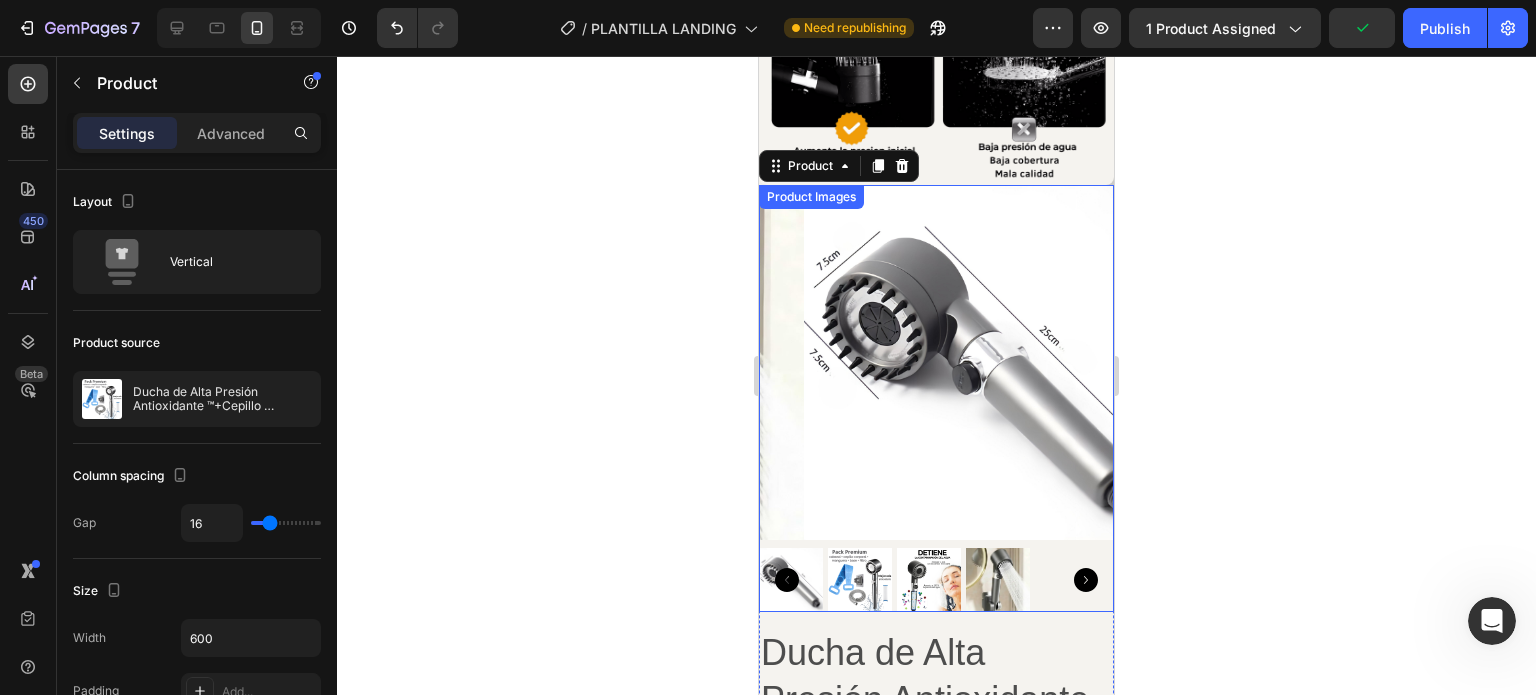click at bounding box center (981, 362) 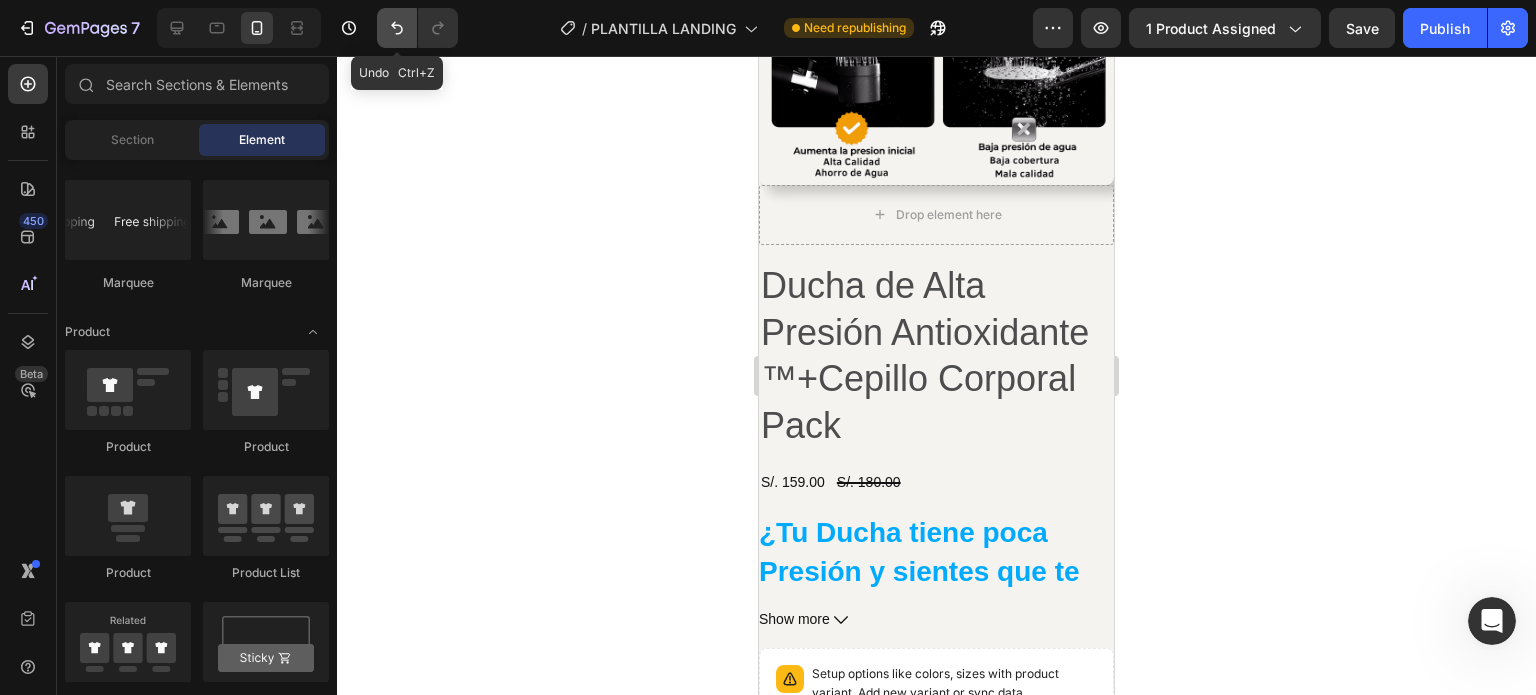 click 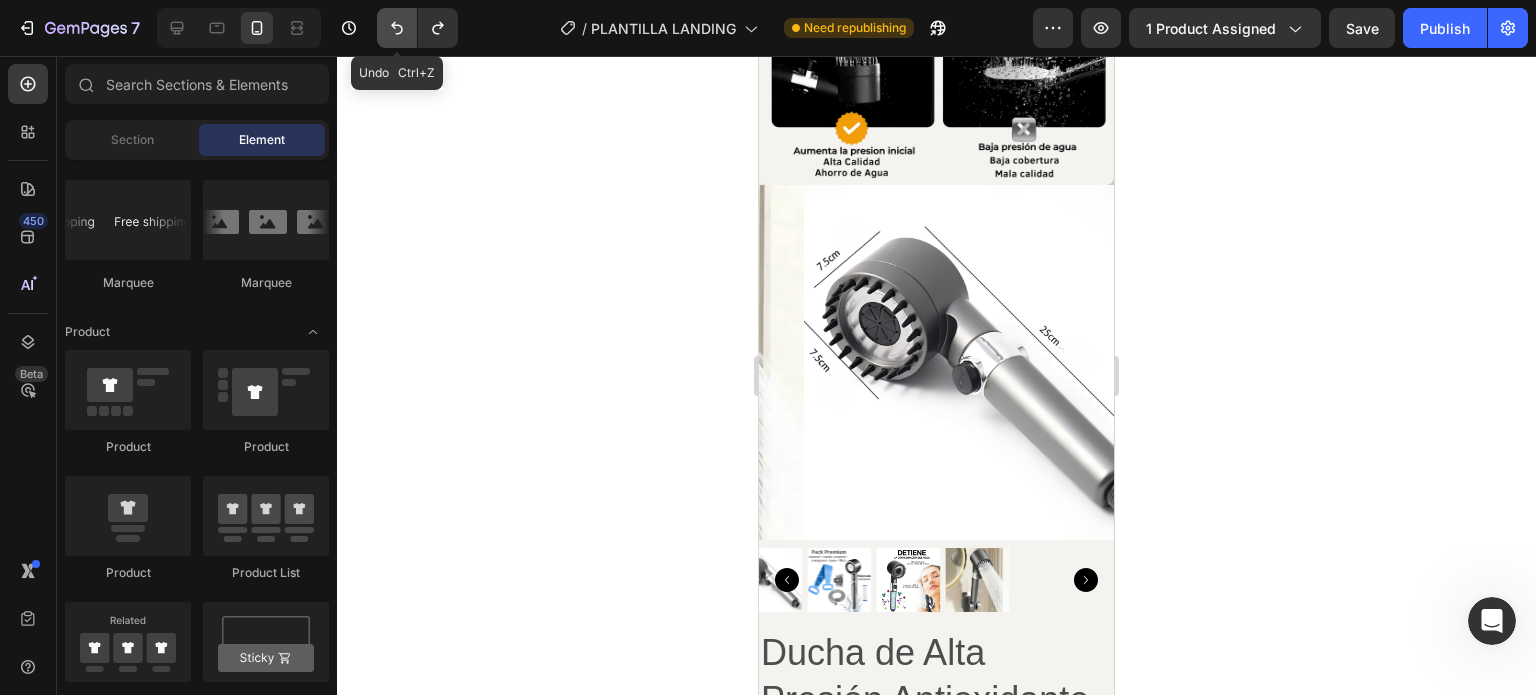click 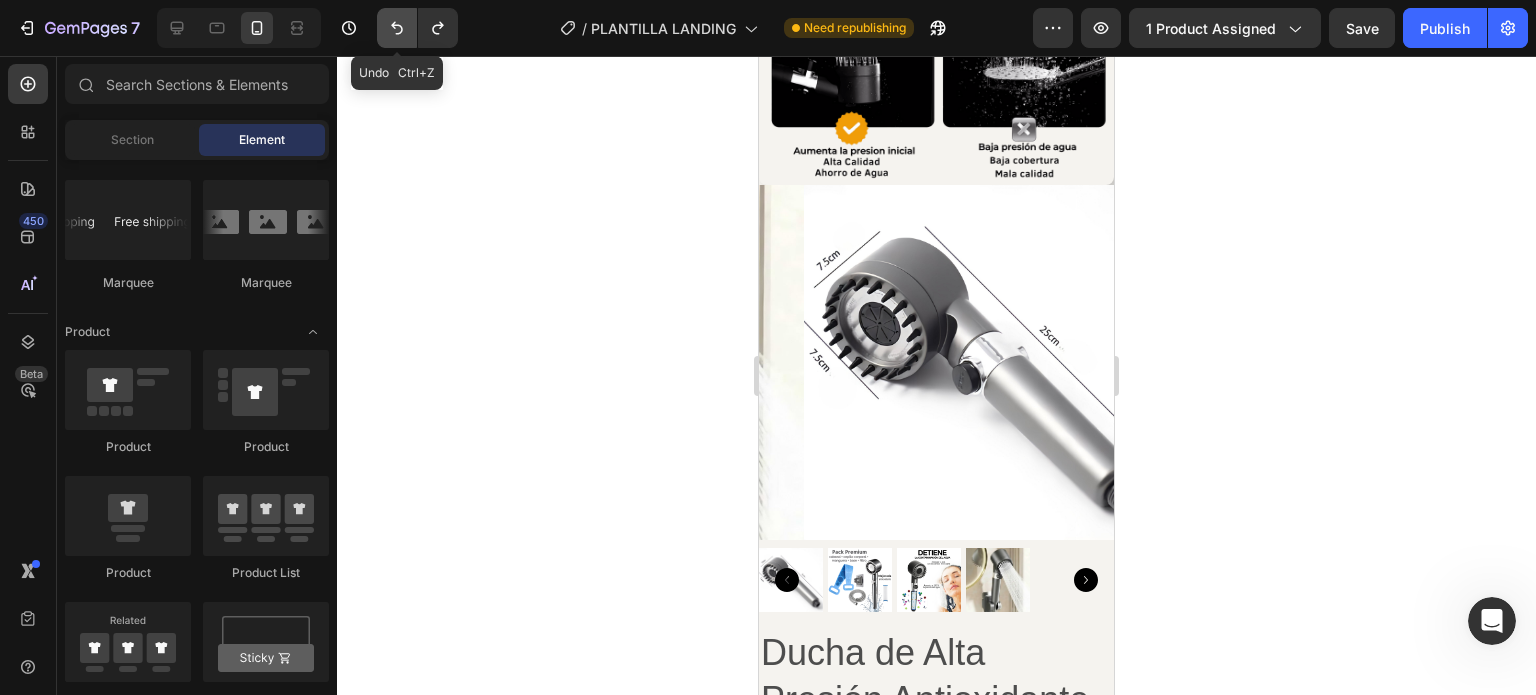 click 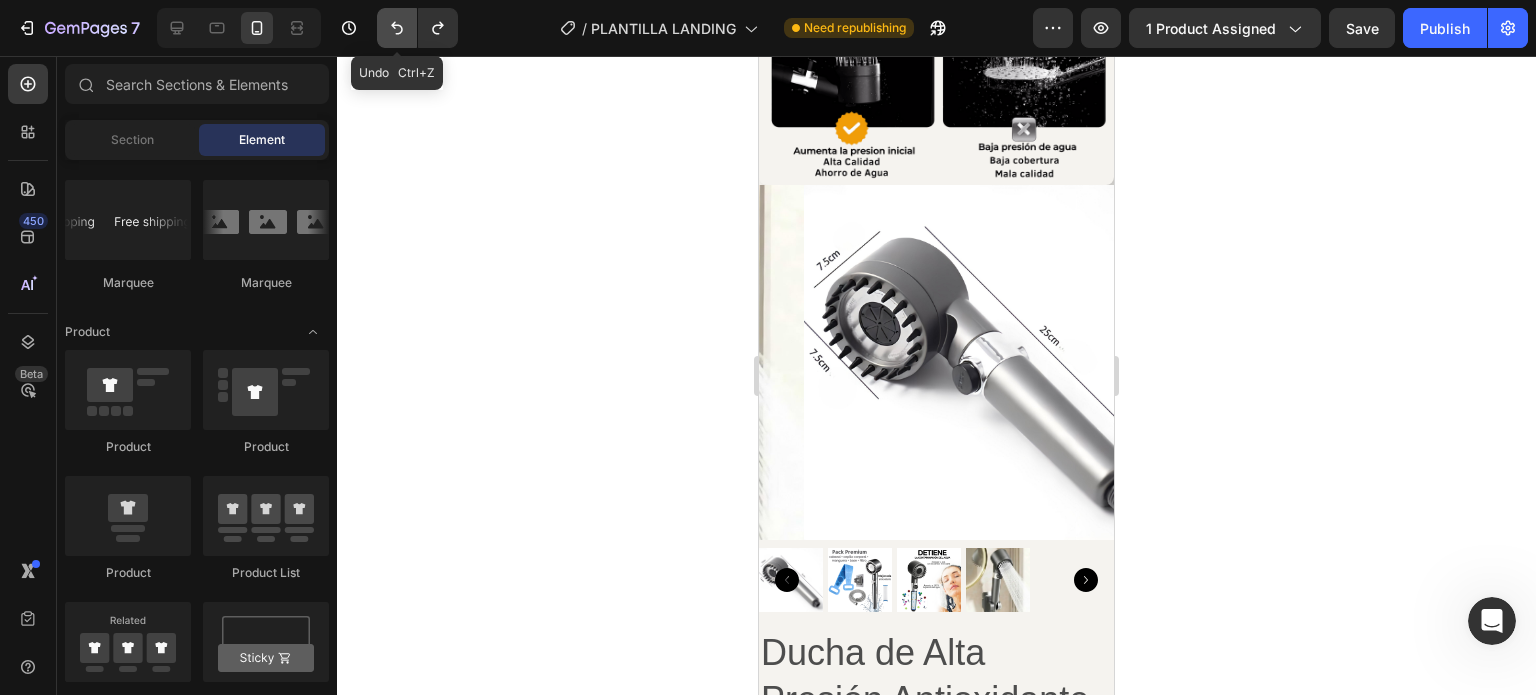 click 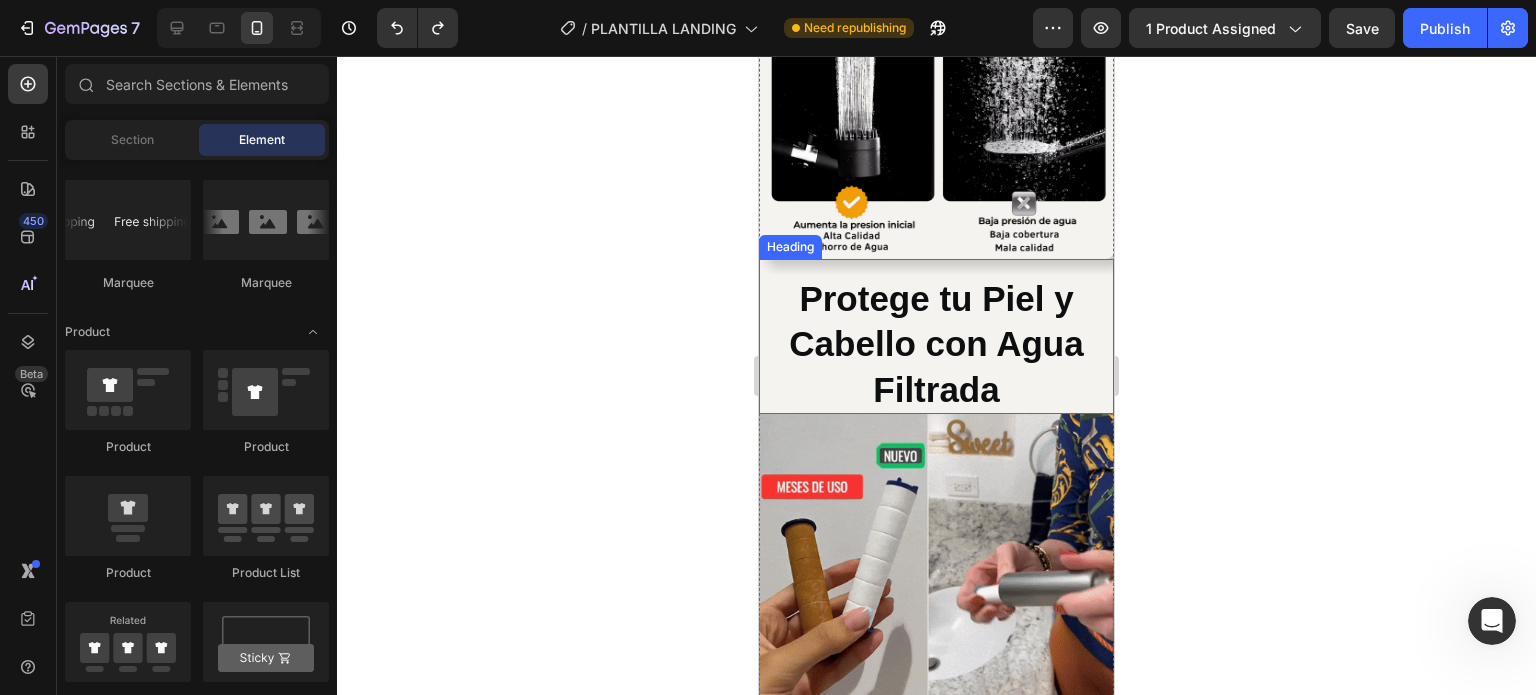 scroll, scrollTop: 1645, scrollLeft: 0, axis: vertical 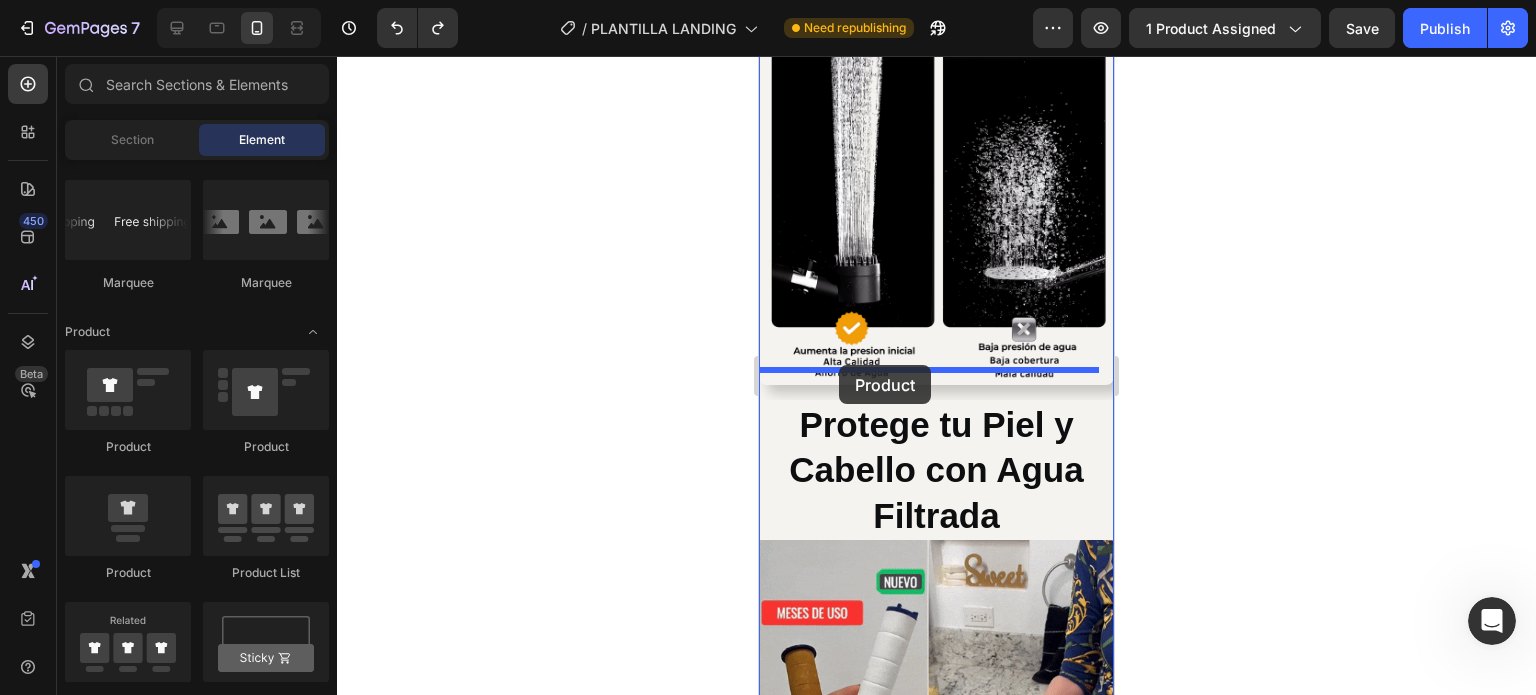 drag, startPoint x: 876, startPoint y: 454, endPoint x: 845, endPoint y: 403, distance: 59.682495 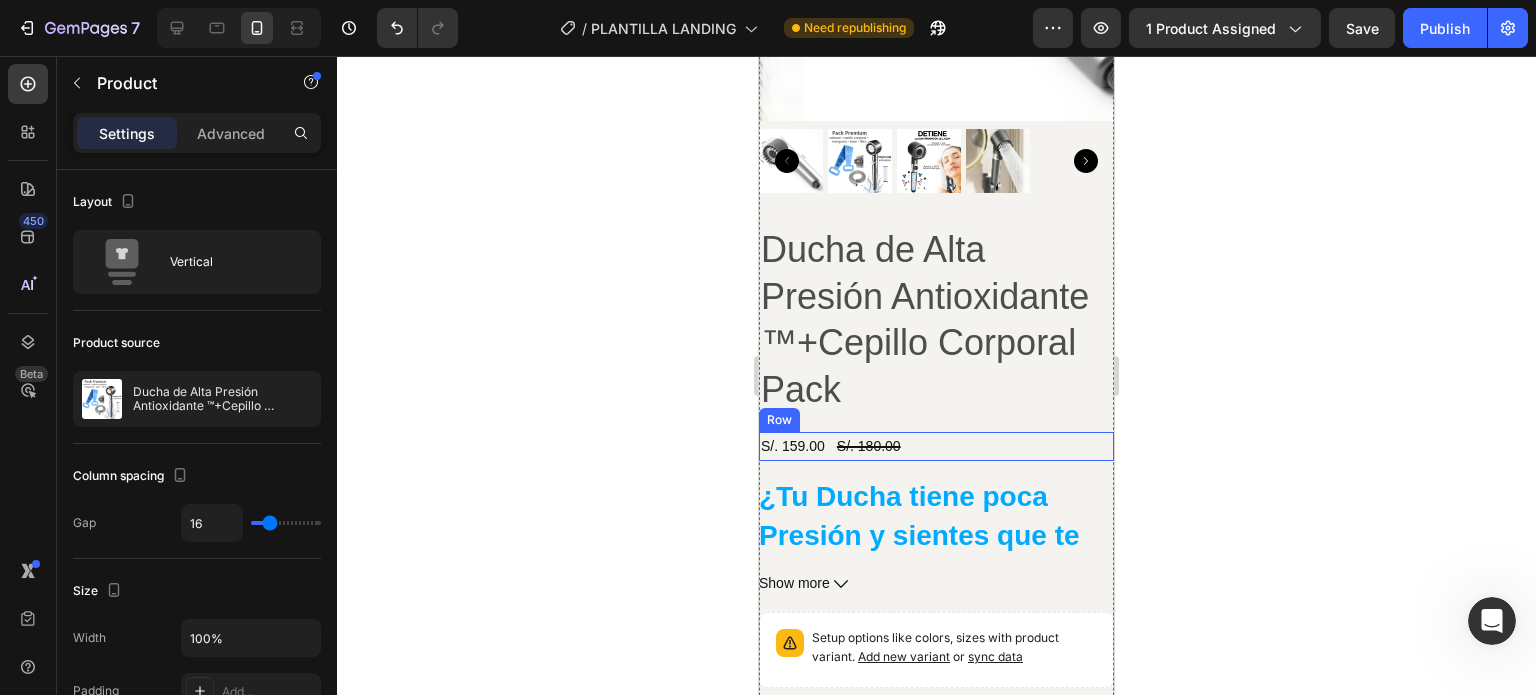 scroll, scrollTop: 2145, scrollLeft: 0, axis: vertical 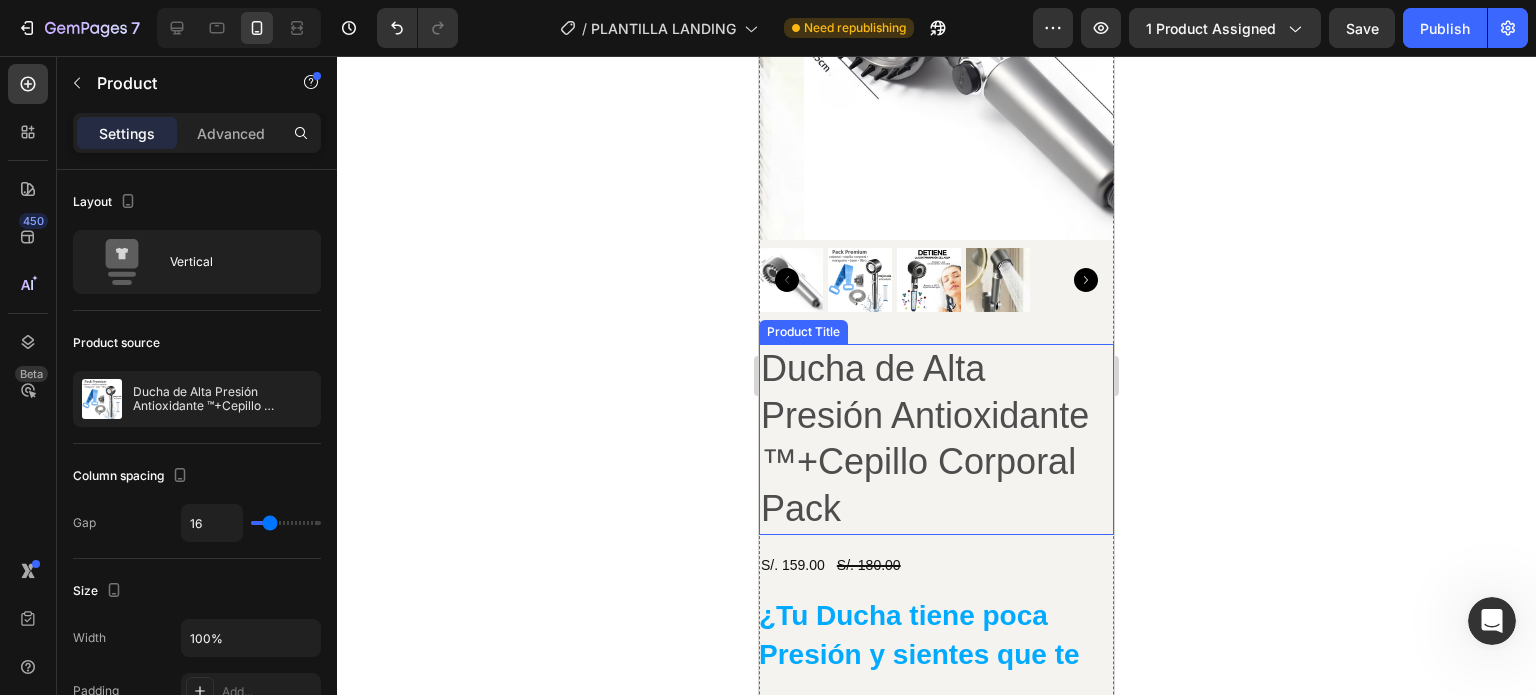 click on "Ducha de Alta Presión Antioxidante ™+Cepillo Corporal Pack" at bounding box center (936, 439) 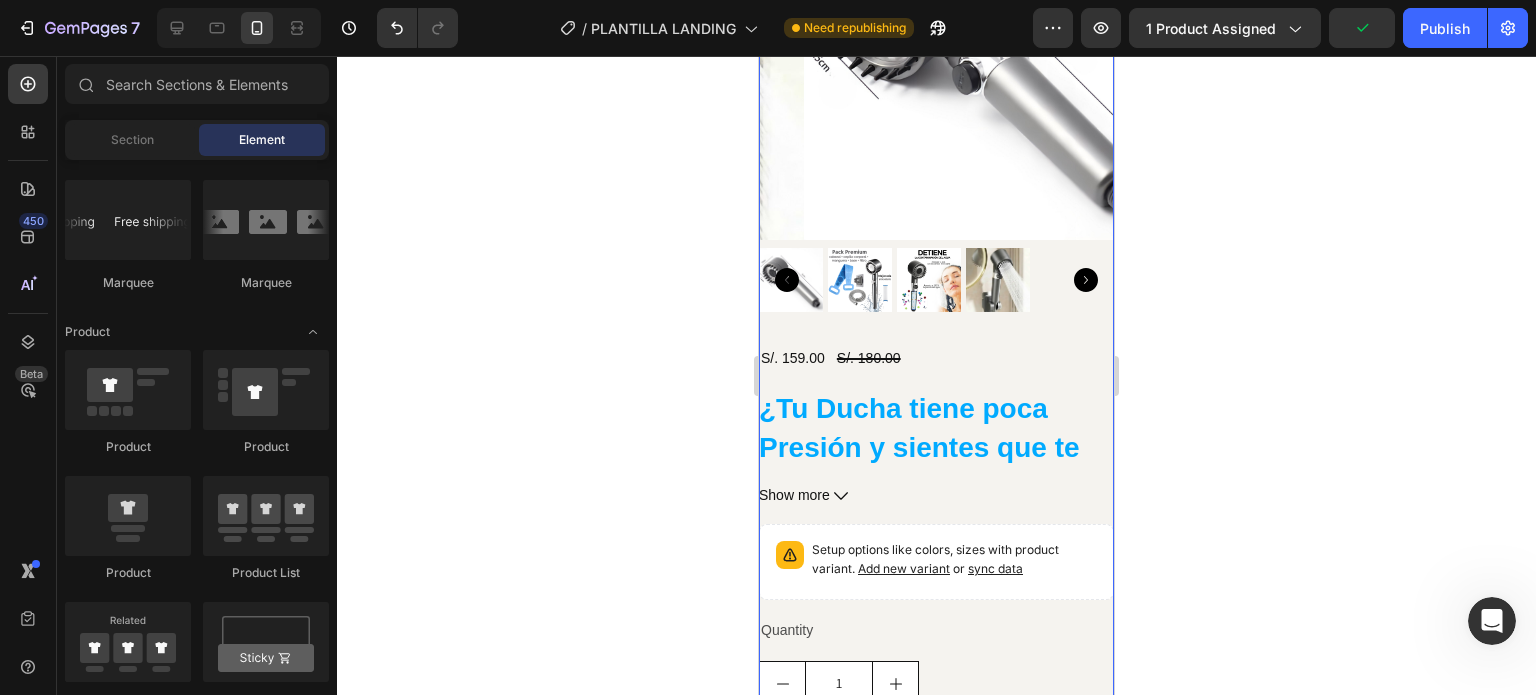 scroll, scrollTop: 1845, scrollLeft: 0, axis: vertical 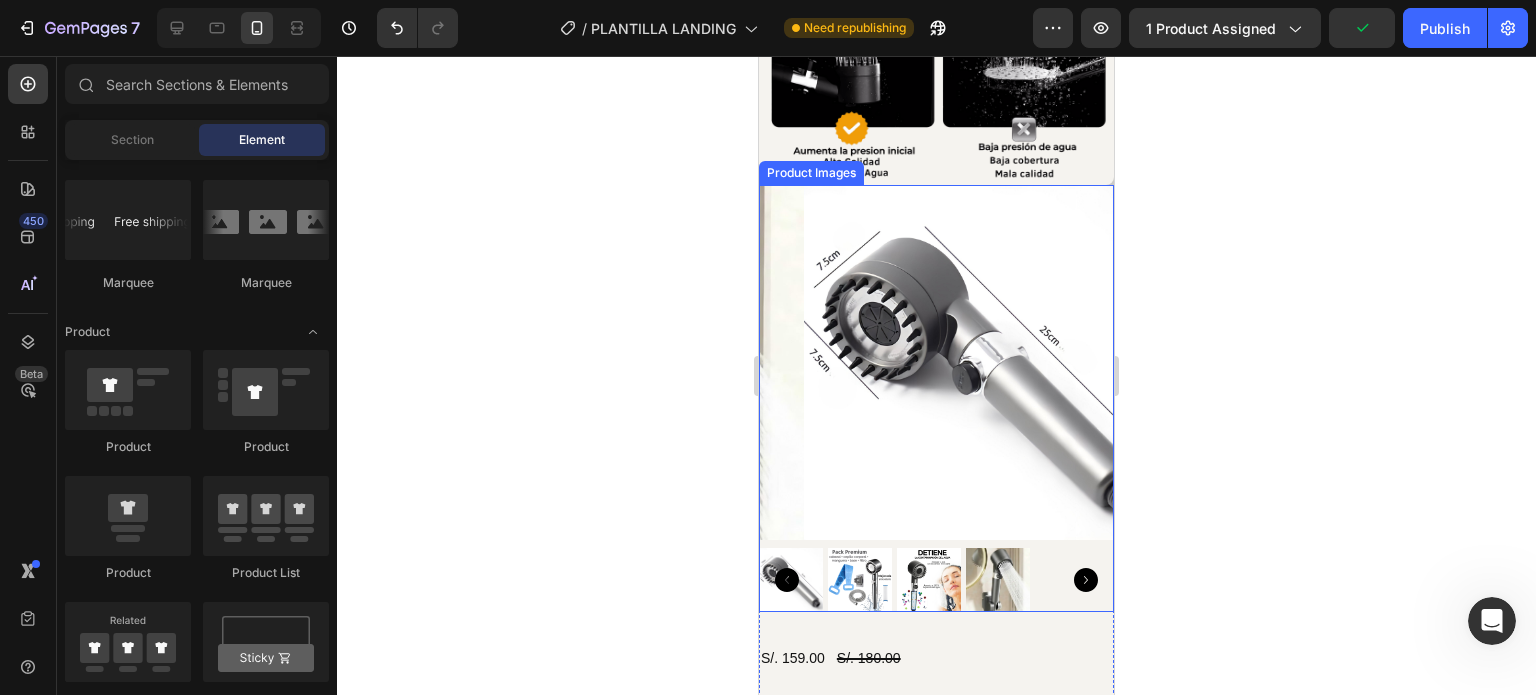 click at bounding box center [981, 362] 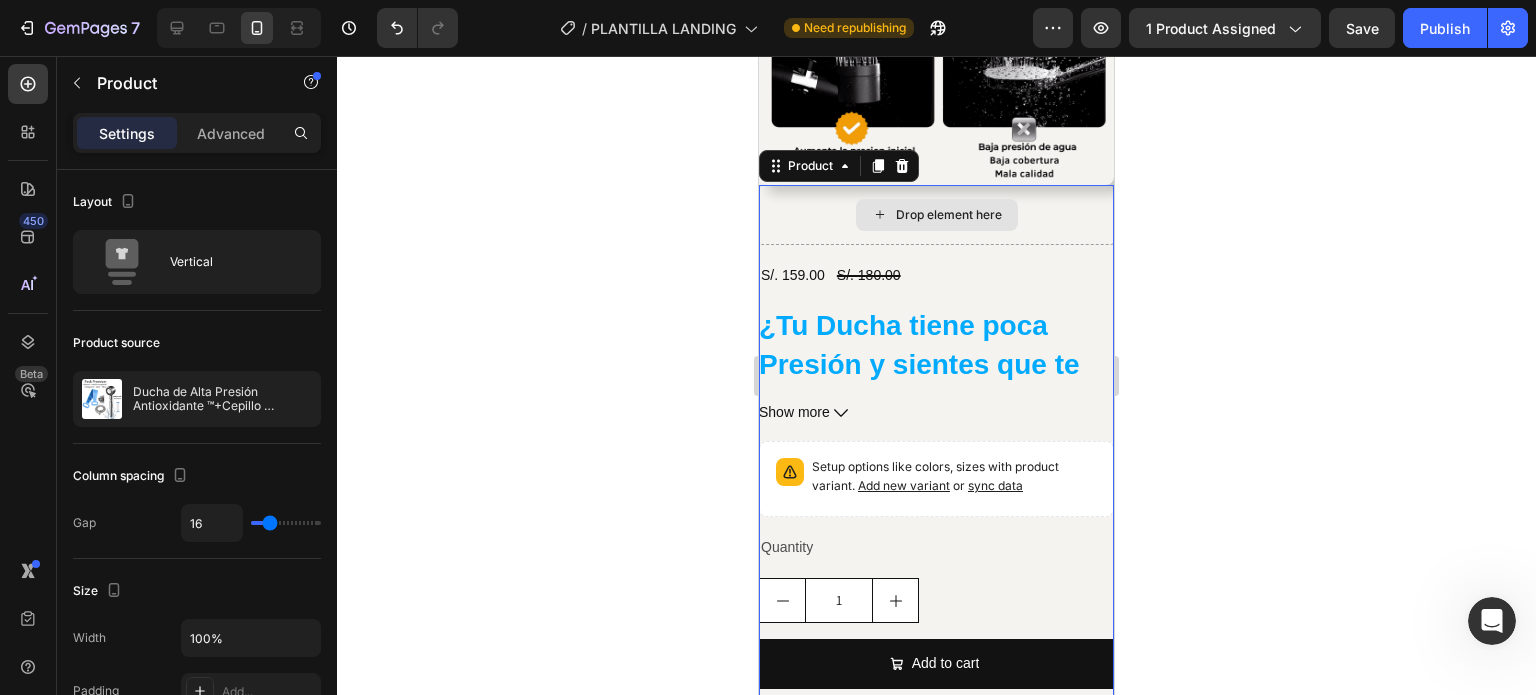 click on "Drop element here" at bounding box center [936, 215] 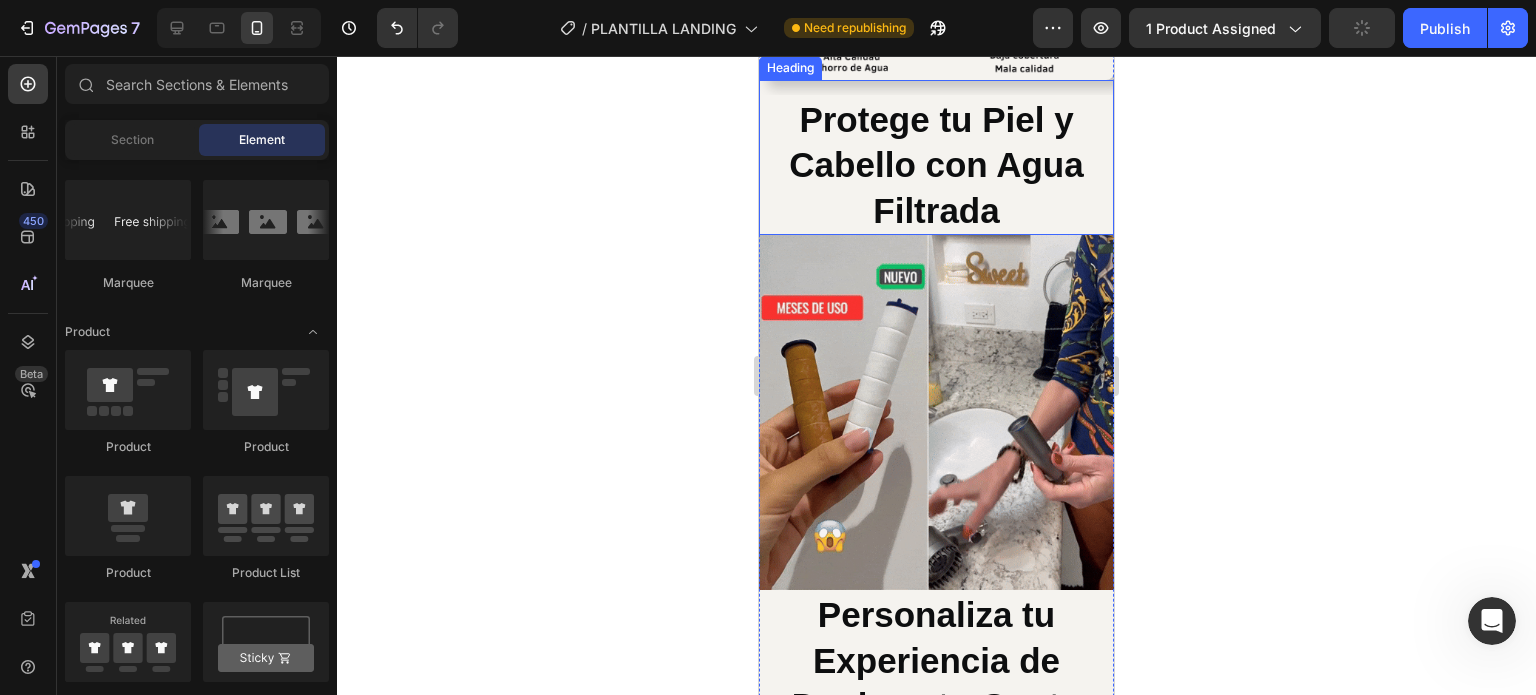 scroll, scrollTop: 1845, scrollLeft: 0, axis: vertical 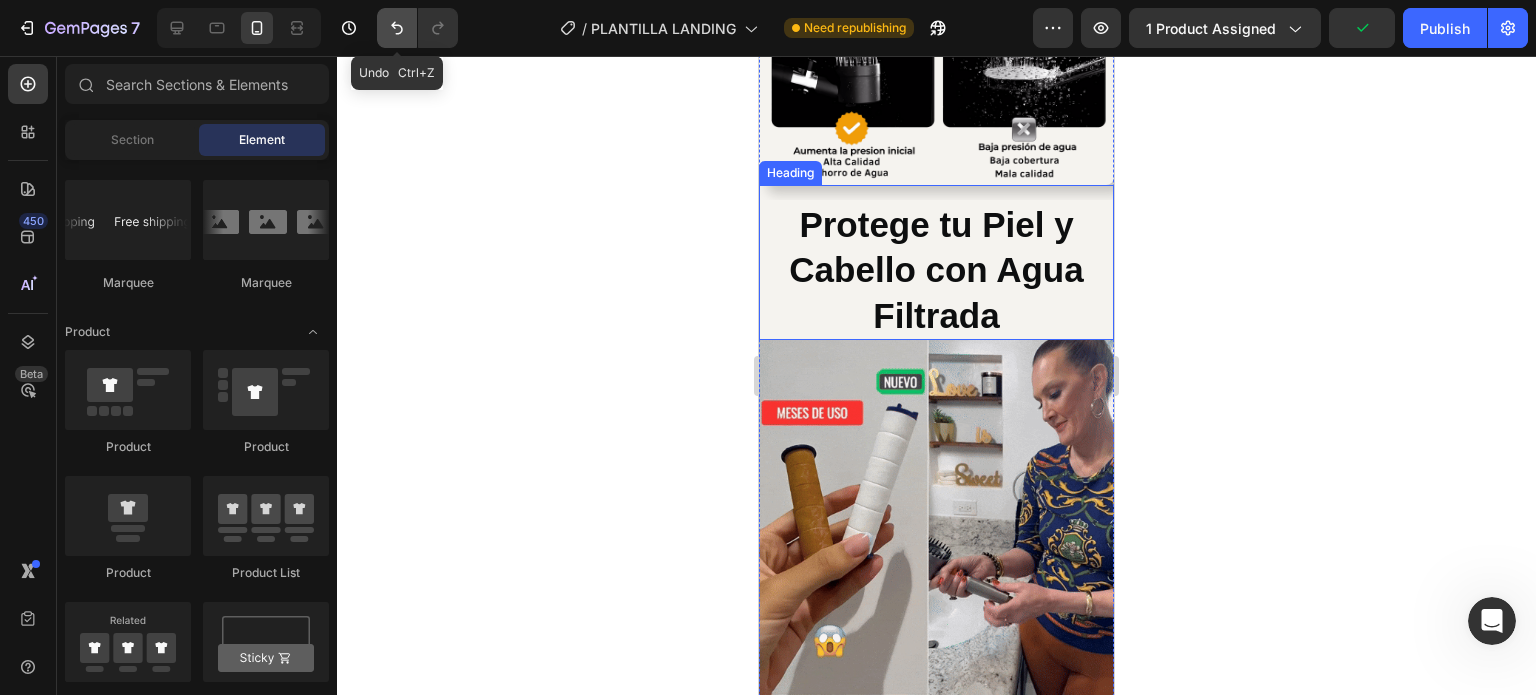 click 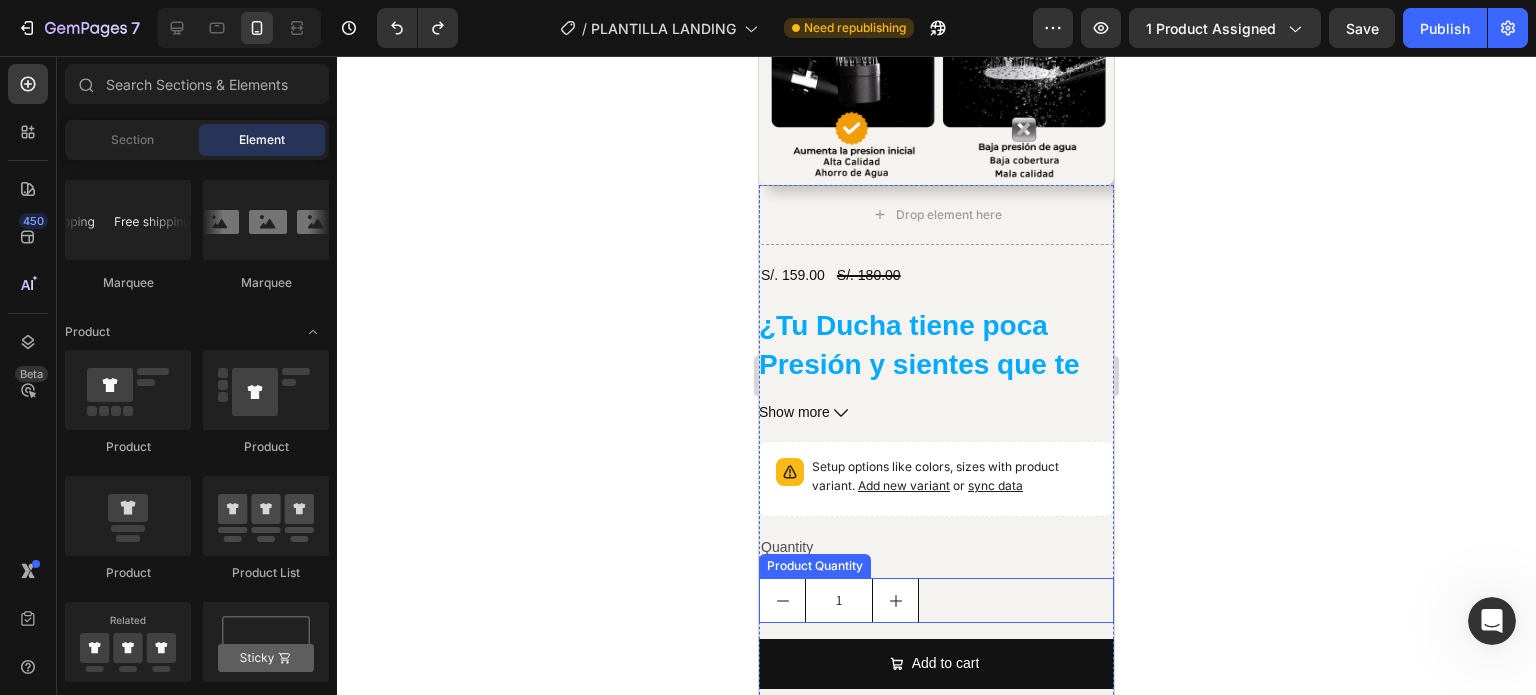 click on "1" at bounding box center (936, 600) 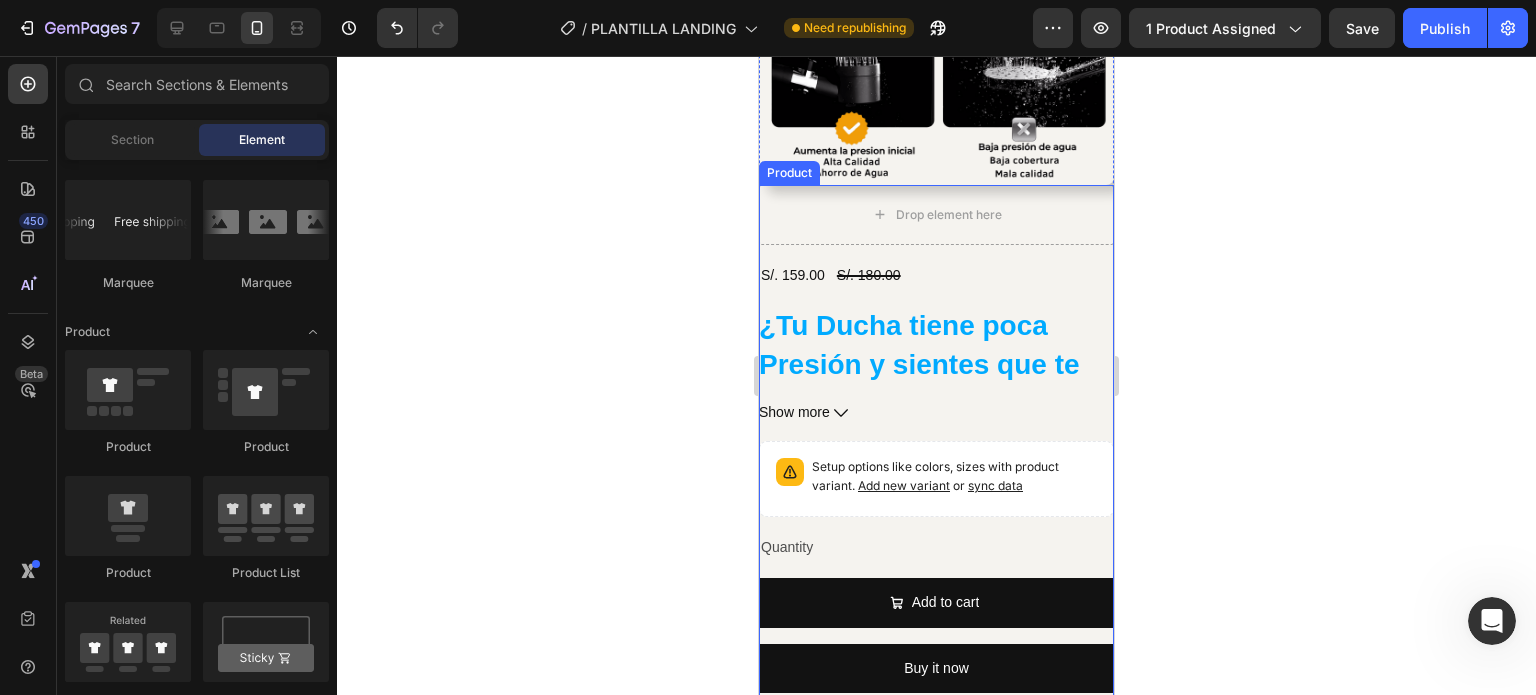 click on "Quantity" at bounding box center (936, 547) 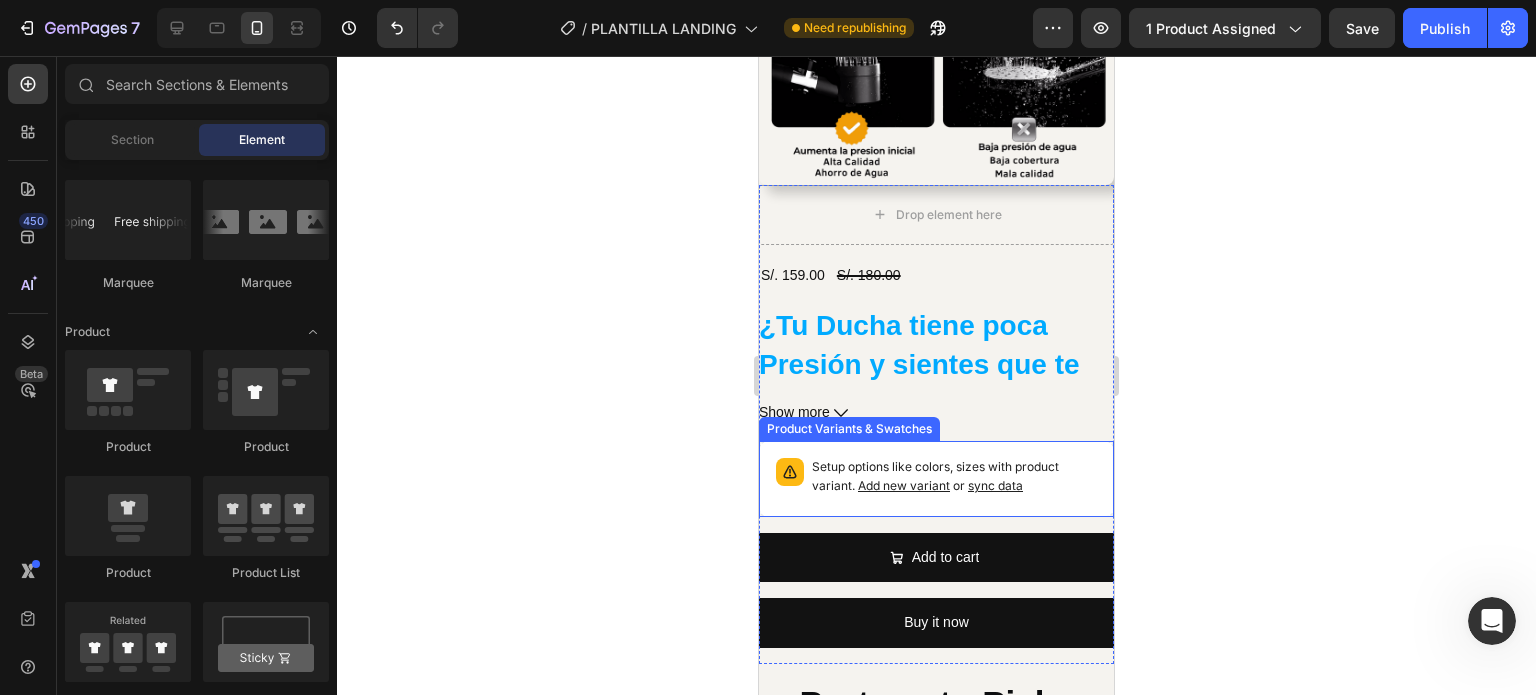 click on "Setup options like colors, sizes with product variant.       Add new variant   or   sync data" at bounding box center (954, 477) 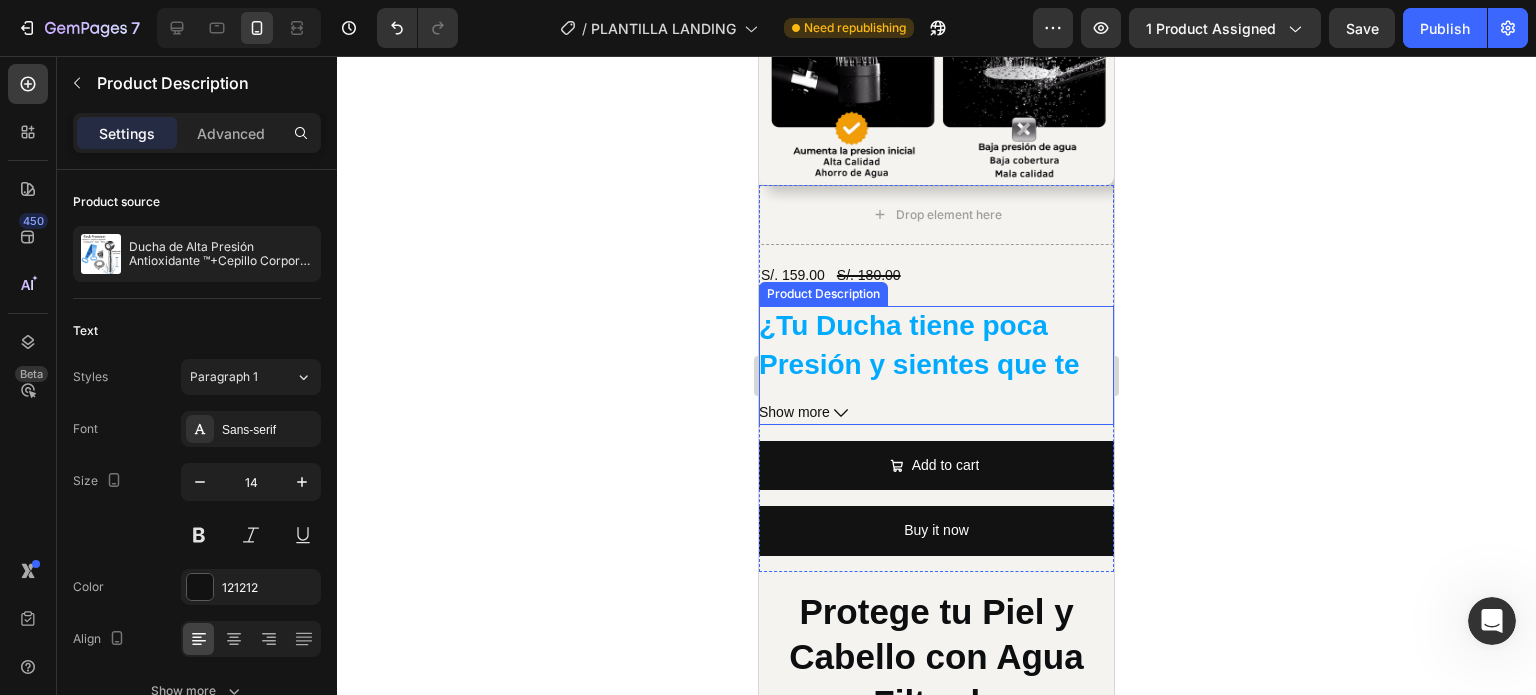 click on "¿Tu Ducha tiene poca Presión y sientes que te deja la piel seca?
Nuestro Cabezal  mejora la presión de tu ducha  transformándola en una experiencia revitalizante con un flujo más potente, agua purificada y un masaje relajante que mejora tu bienestar desde el primer uso.
Personaliza tu Experiencia de Ducha a tu Gusto
Puedes elegir desde un suave modo de lluvia hasta un intenso modo de masaje, adaptándose a cualquier estado de ánimo o necesidad.
Cuida tu Piel y Cabello con Agua Filtrada
Protege tu piel y cabello de los efectos dañinos del cloro y otras impurezas con el sistema de filtración de 18 capas.
Dile adiós a los problemas de tu piel y cabello duchándote con agua pura y libre de contaminantes.
Despierta cada mañana con un Impulso Energético
Las 150 boquillas pequeñas y estrechamente espaciadas proporcionan una presión constante, ofreciendo un masaje potente que te llena de energía desde el primer minuto.
Cabezal de Ducha de Alta Eficiencia y Fácil Instalación" at bounding box center [936, 365] 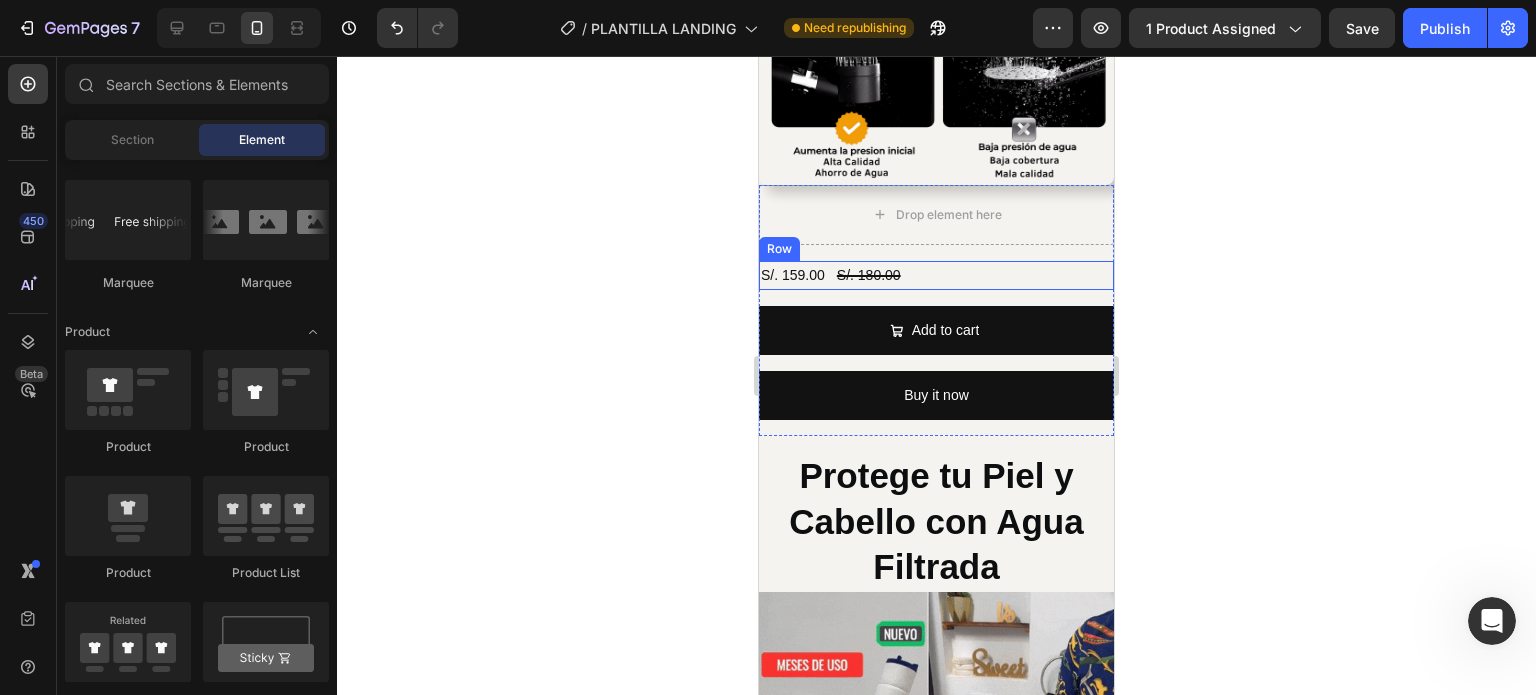 click on "S/. 159.00 Product Price Product Price S/. 180.00 Product Price Product Price Row" at bounding box center (936, 275) 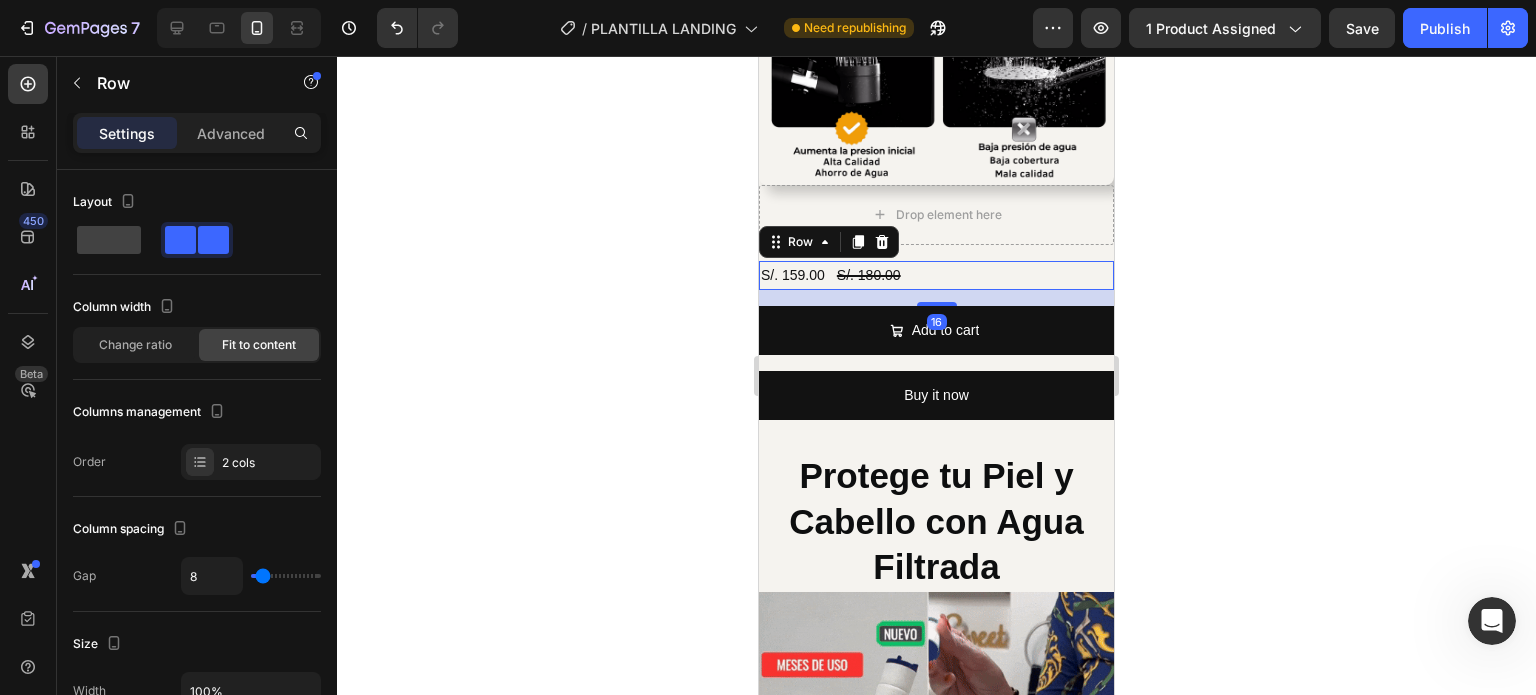click on "16" at bounding box center (936, 298) 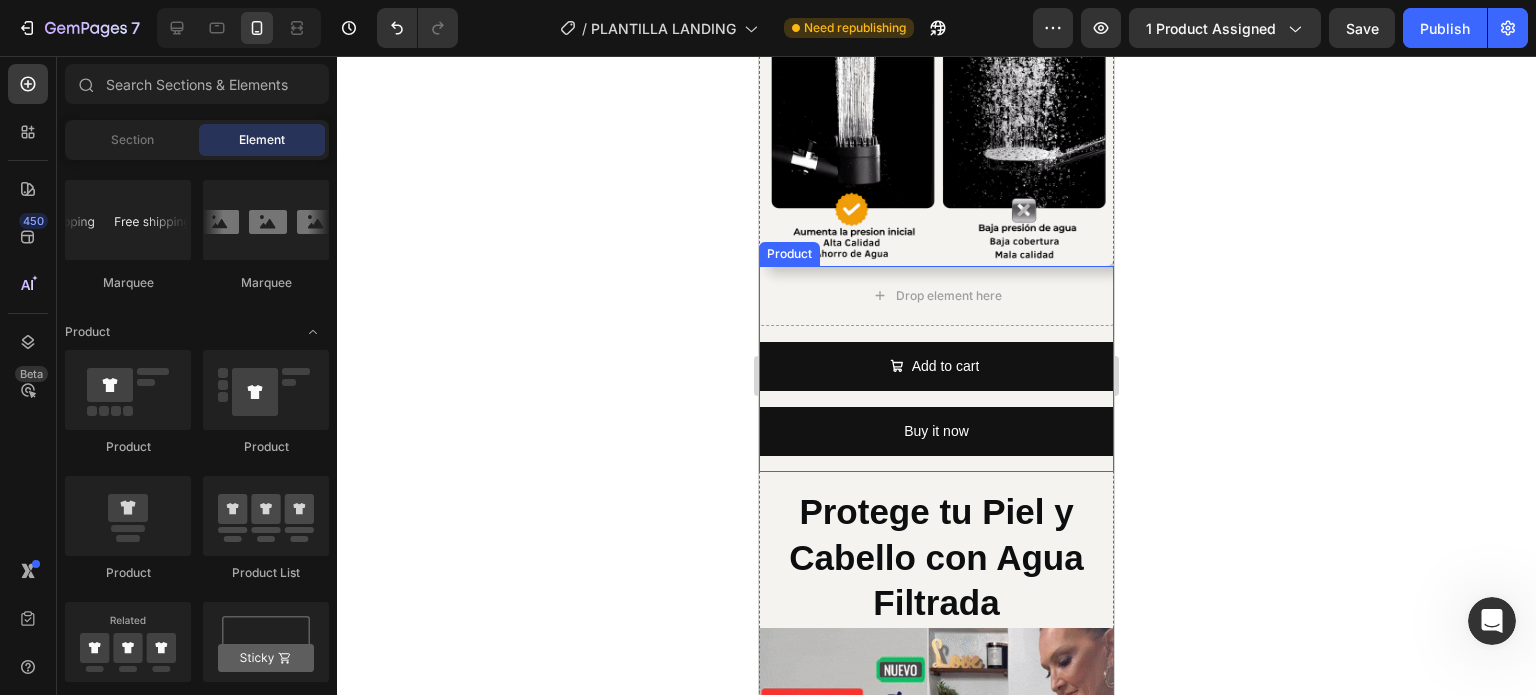 scroll, scrollTop: 1645, scrollLeft: 0, axis: vertical 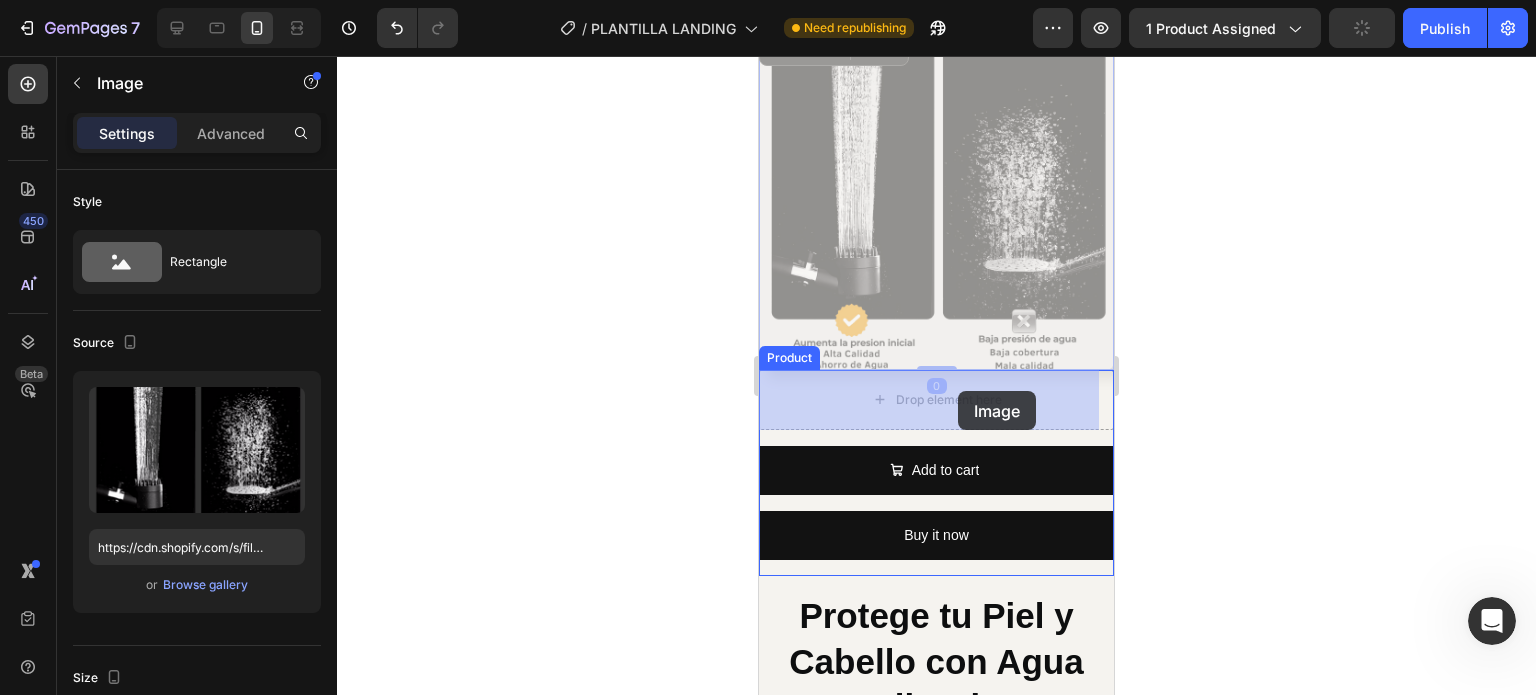 drag, startPoint x: 965, startPoint y: 214, endPoint x: 958, endPoint y: 391, distance: 177.13837 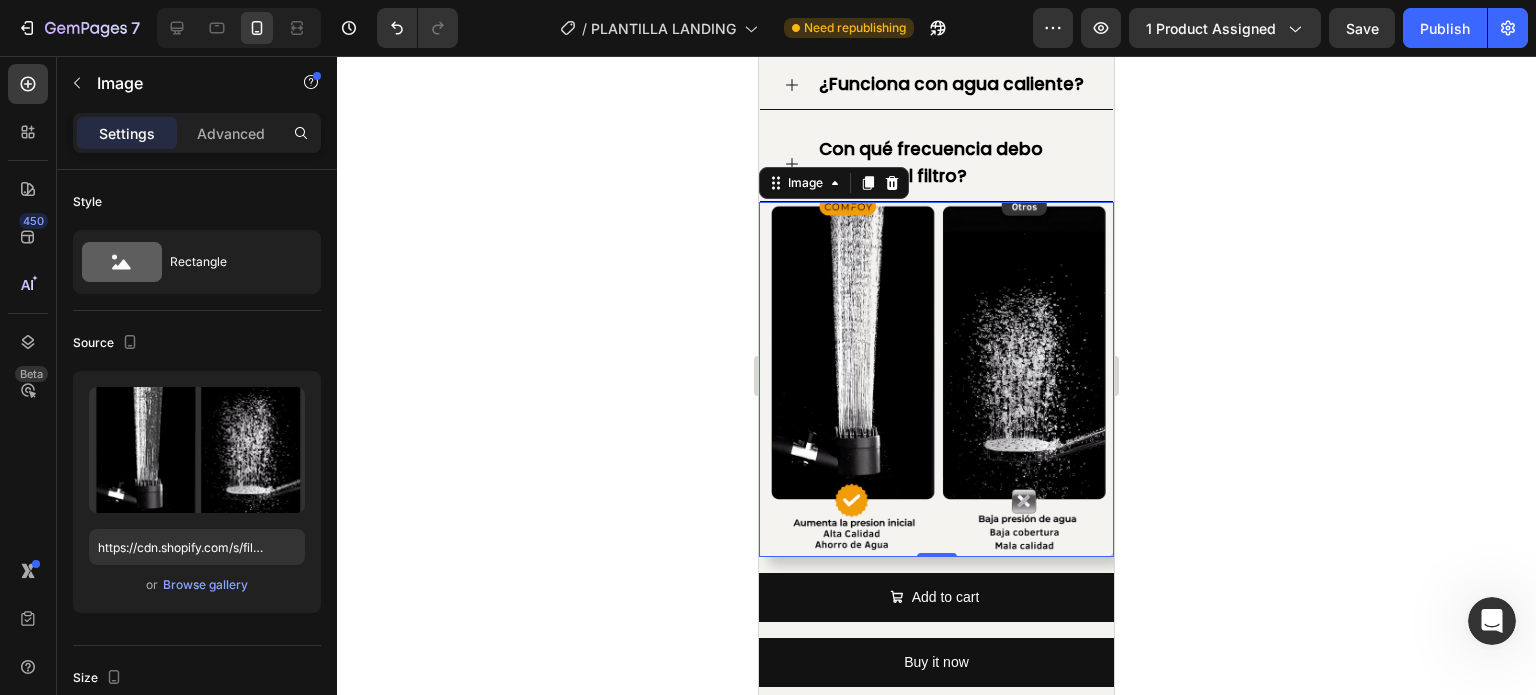 scroll, scrollTop: 1305, scrollLeft: 0, axis: vertical 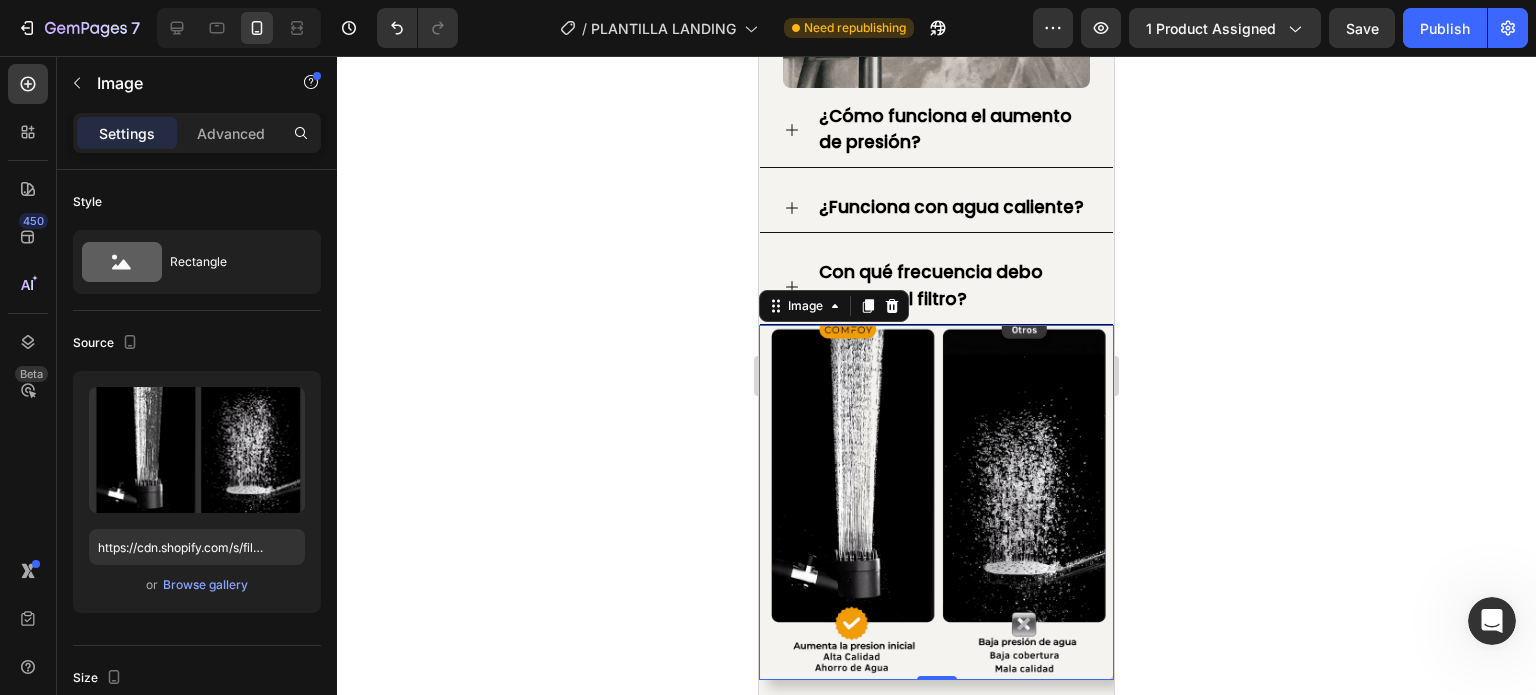 drag, startPoint x: 1325, startPoint y: 307, endPoint x: 1295, endPoint y: 307, distance: 30 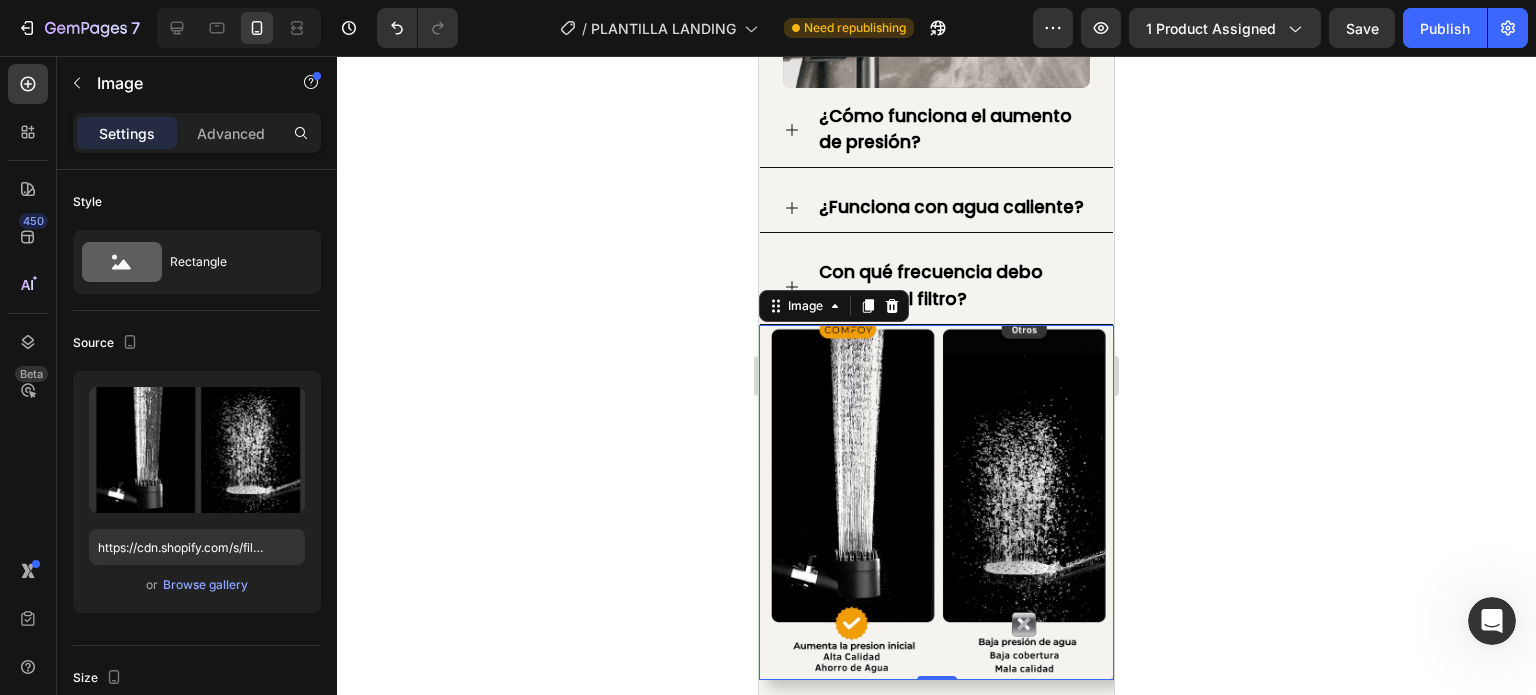 click 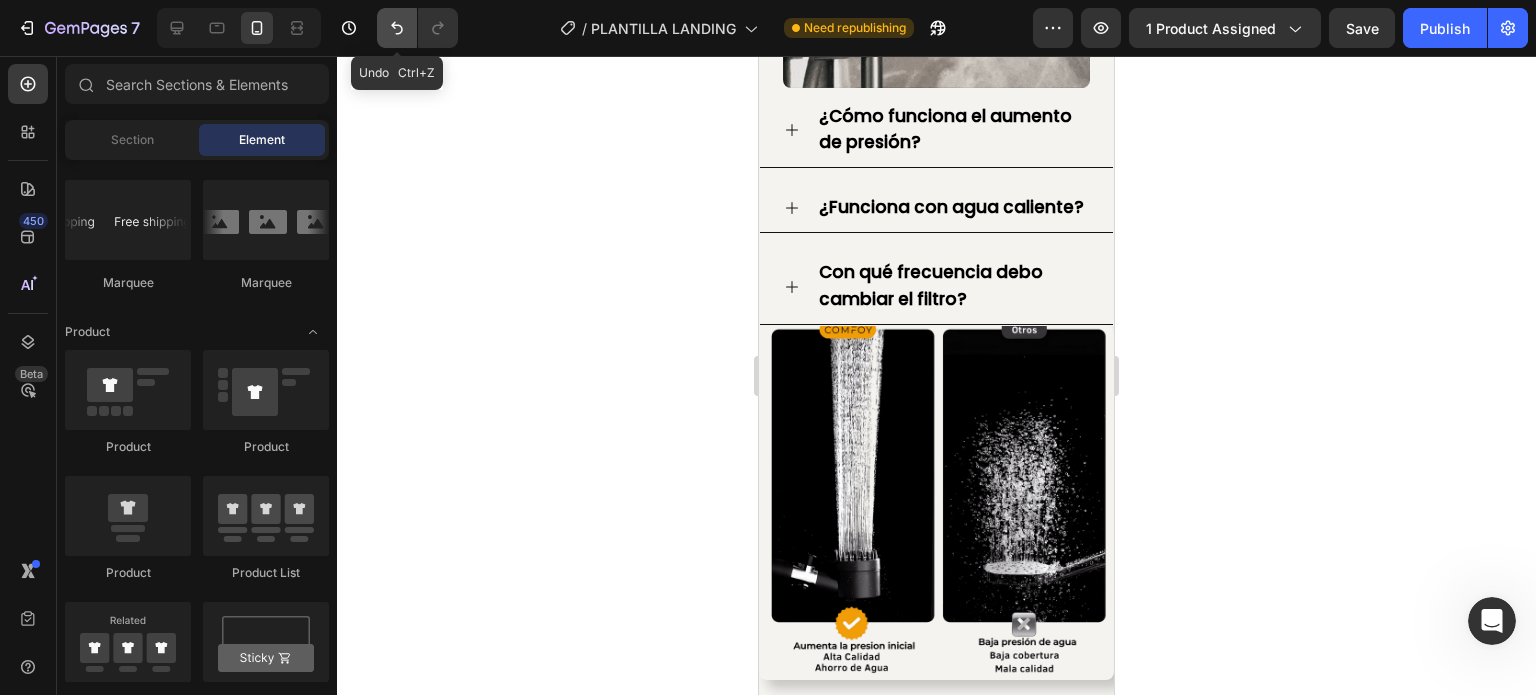 click 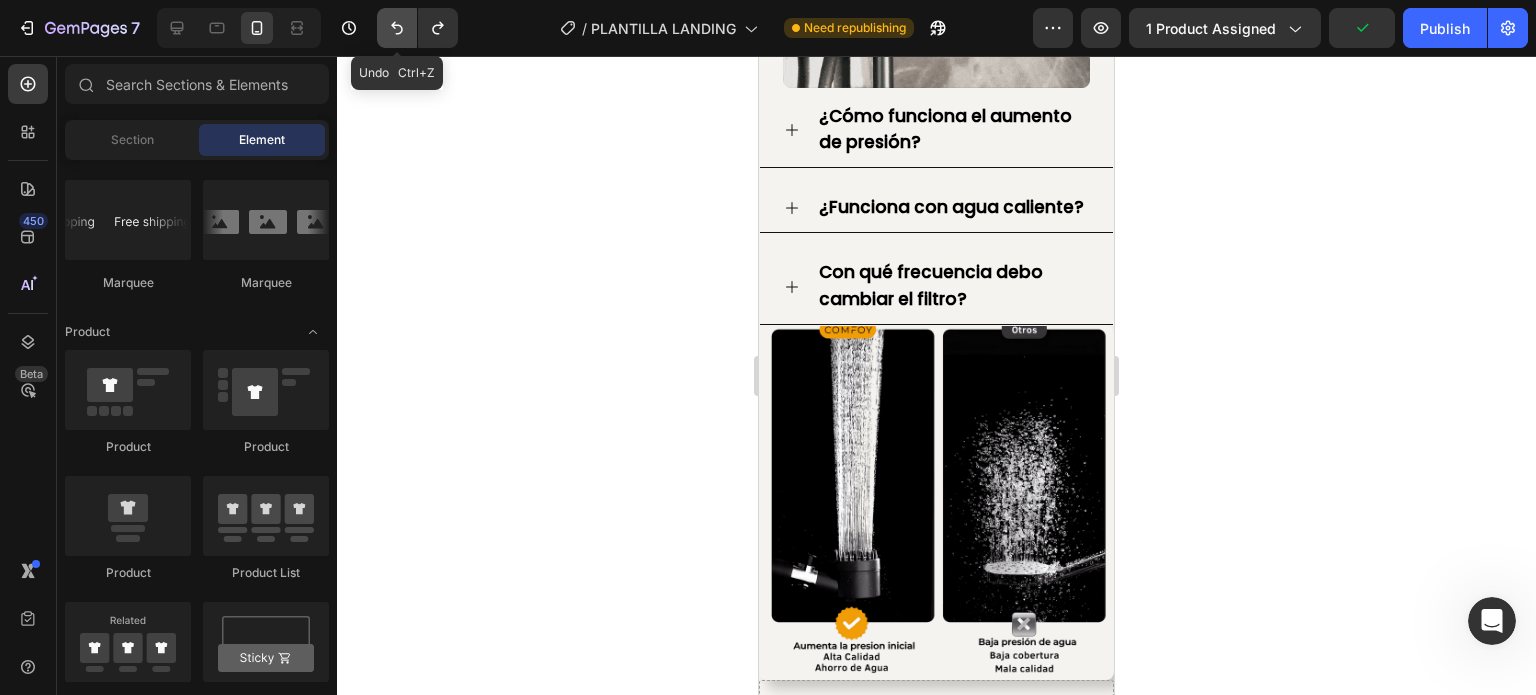 click 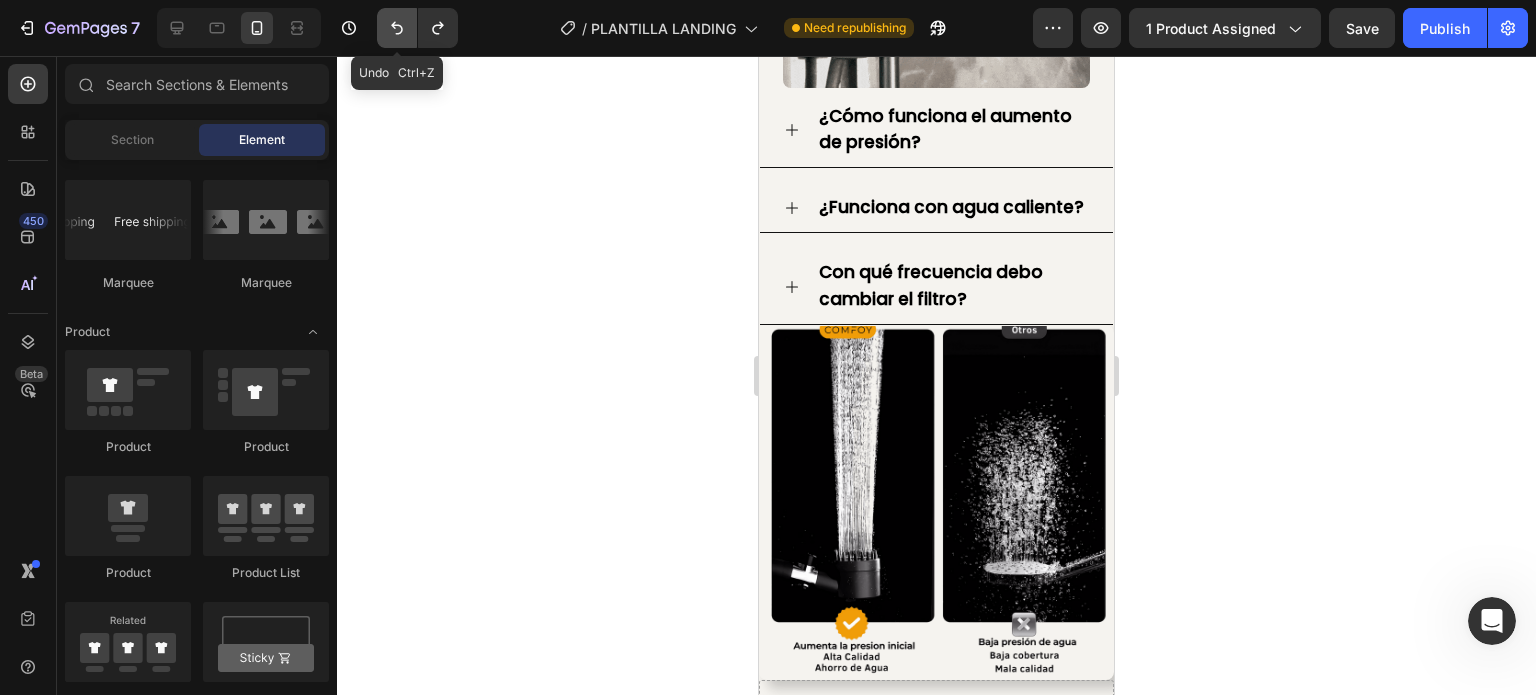 click 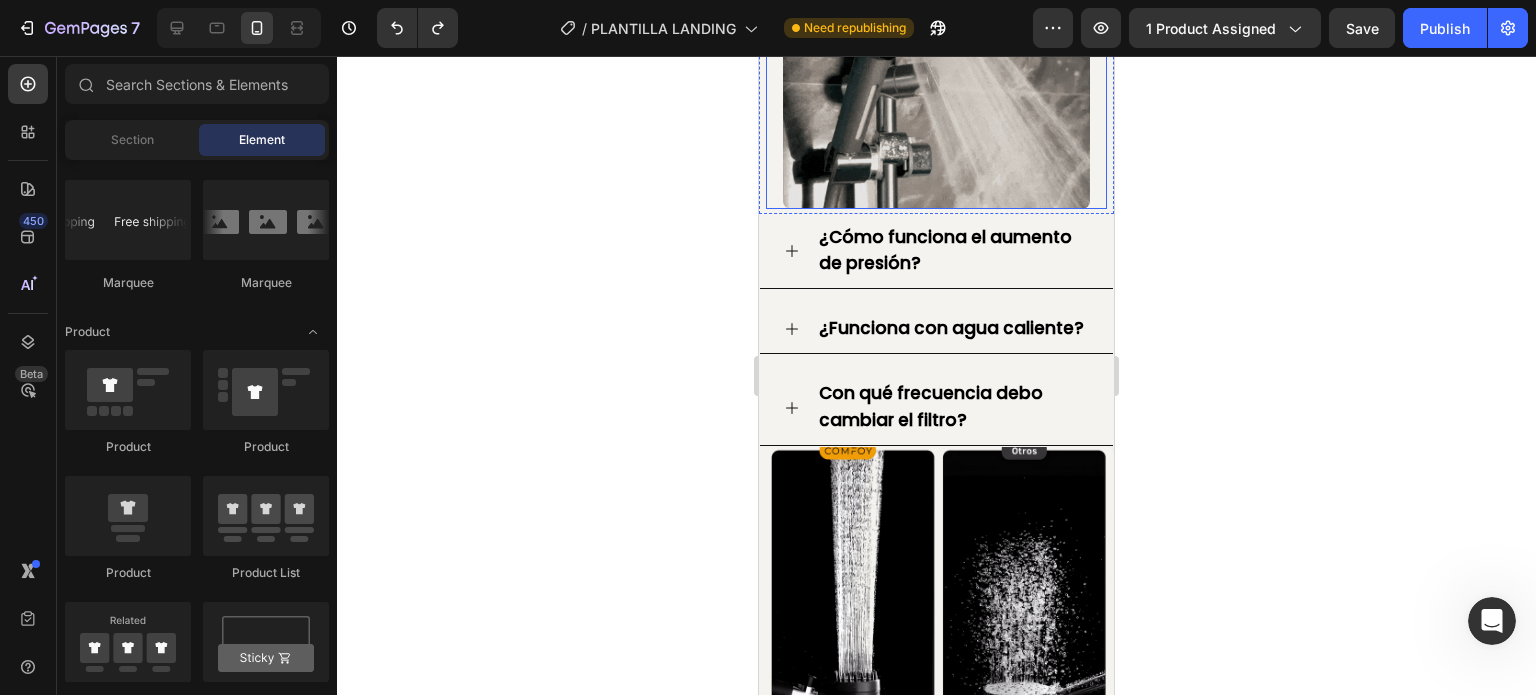 scroll, scrollTop: 1405, scrollLeft: 0, axis: vertical 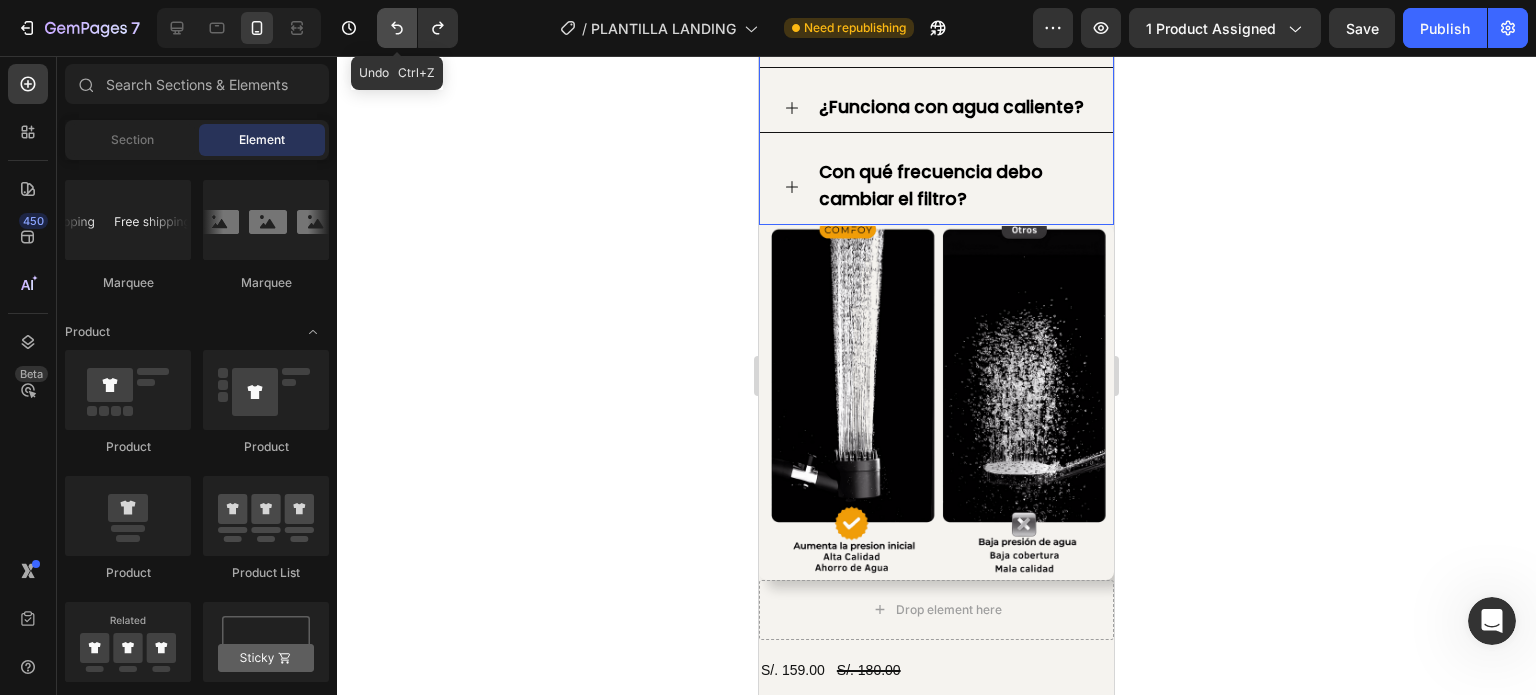 click 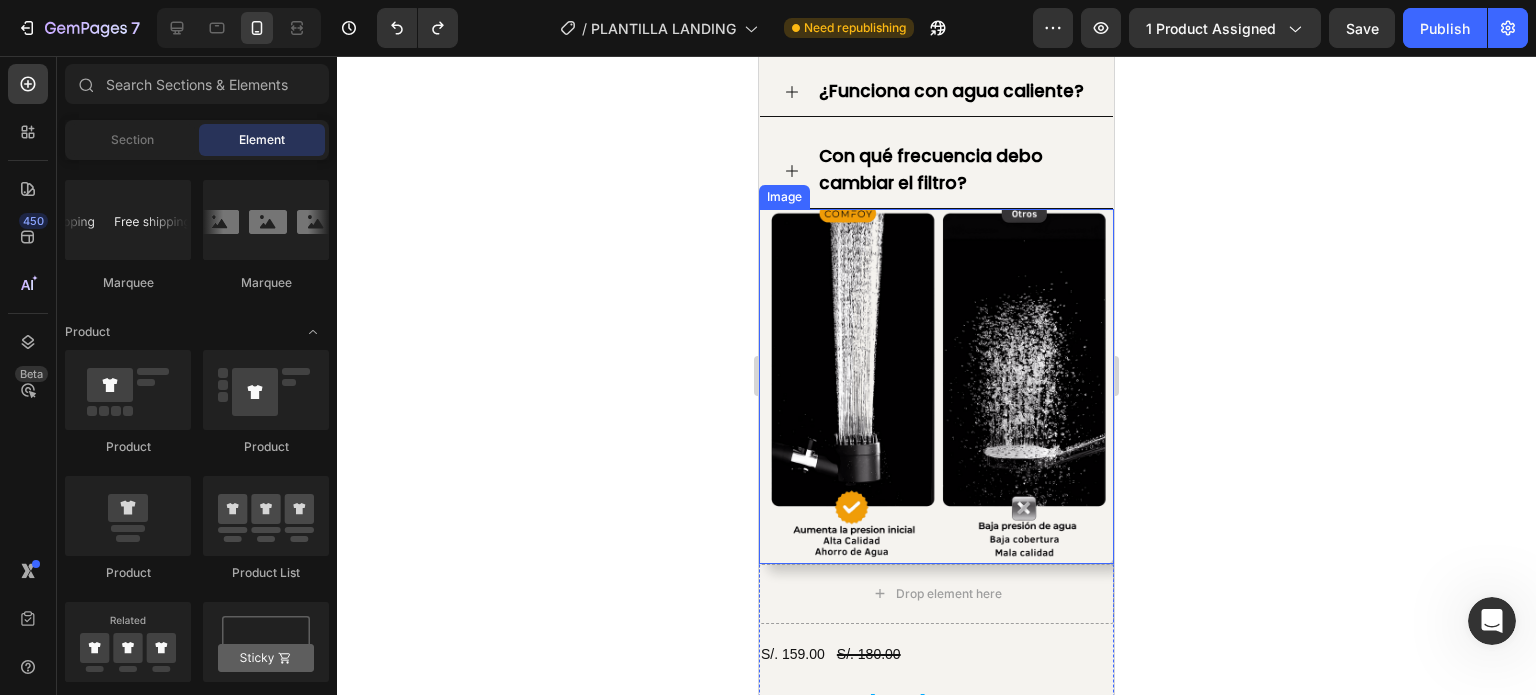 scroll, scrollTop: 1705, scrollLeft: 0, axis: vertical 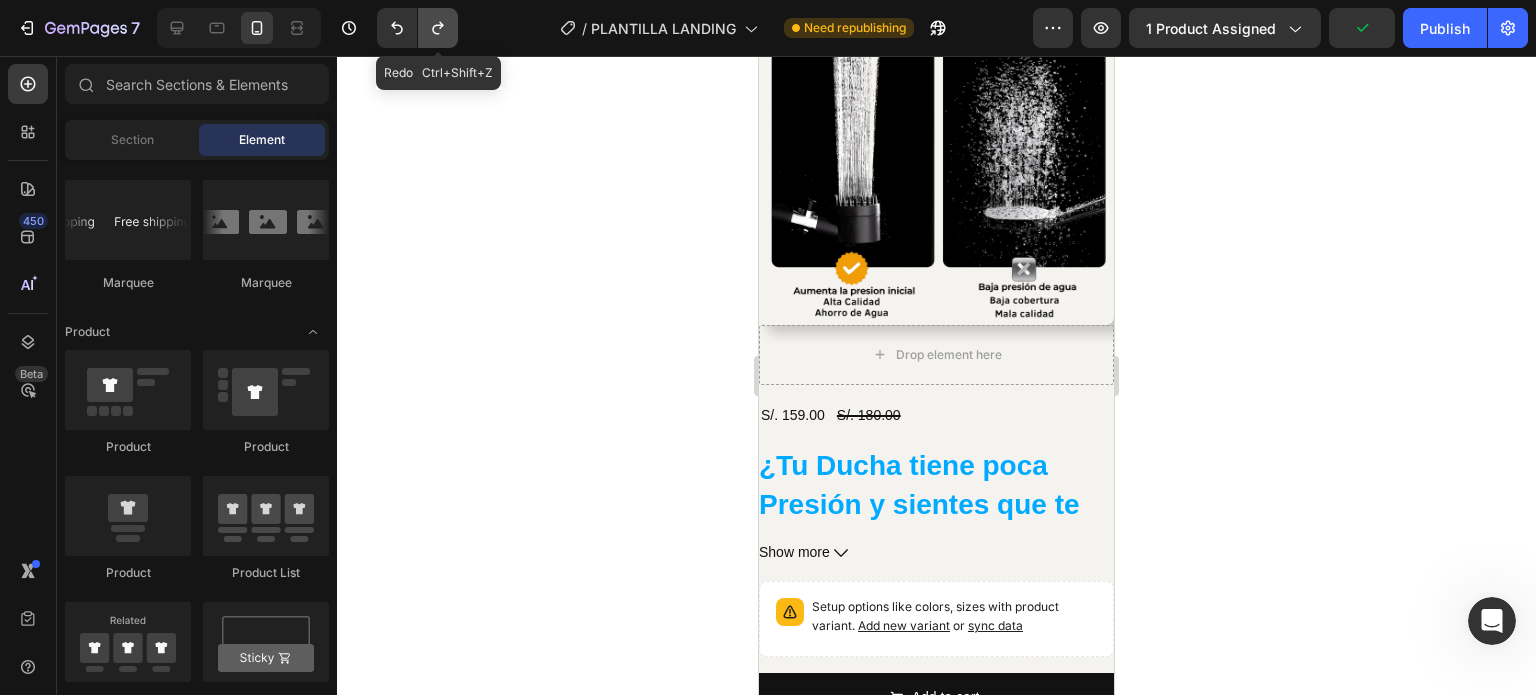click 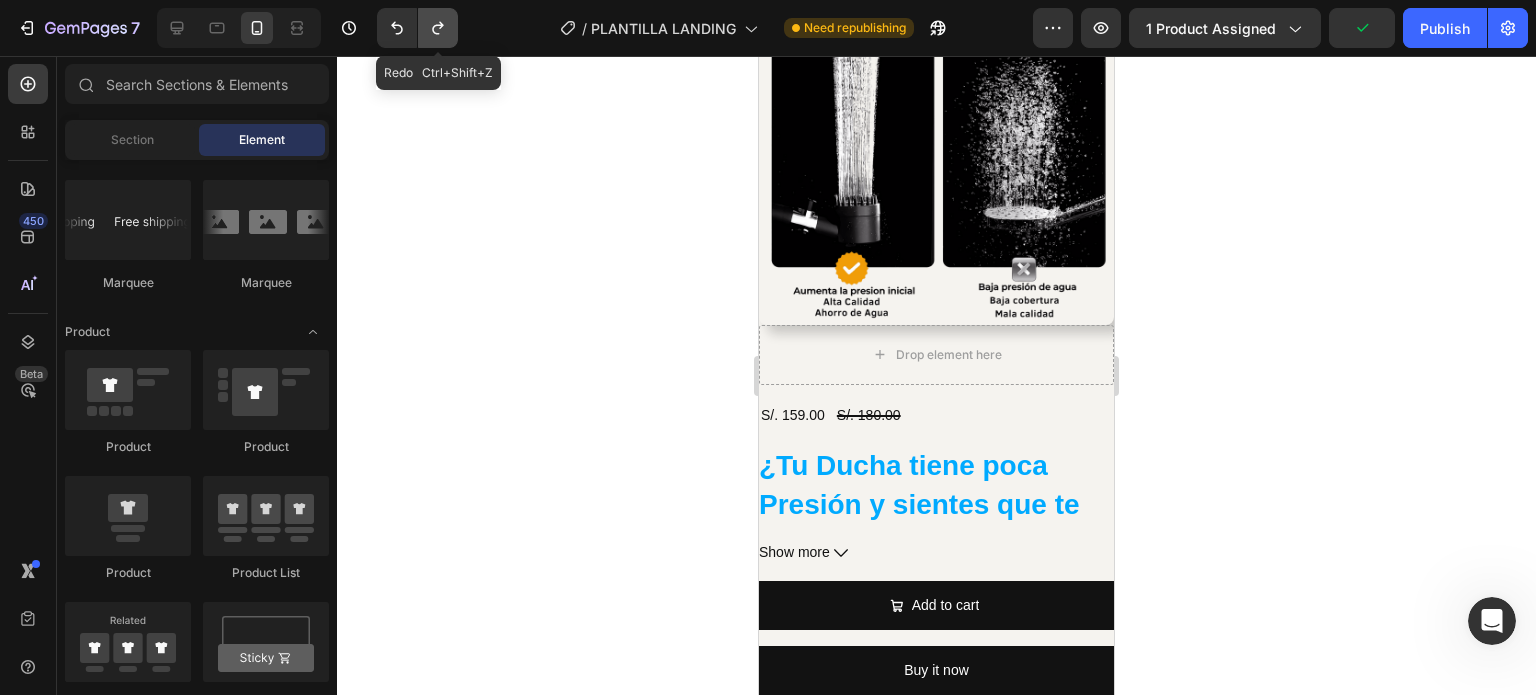 click 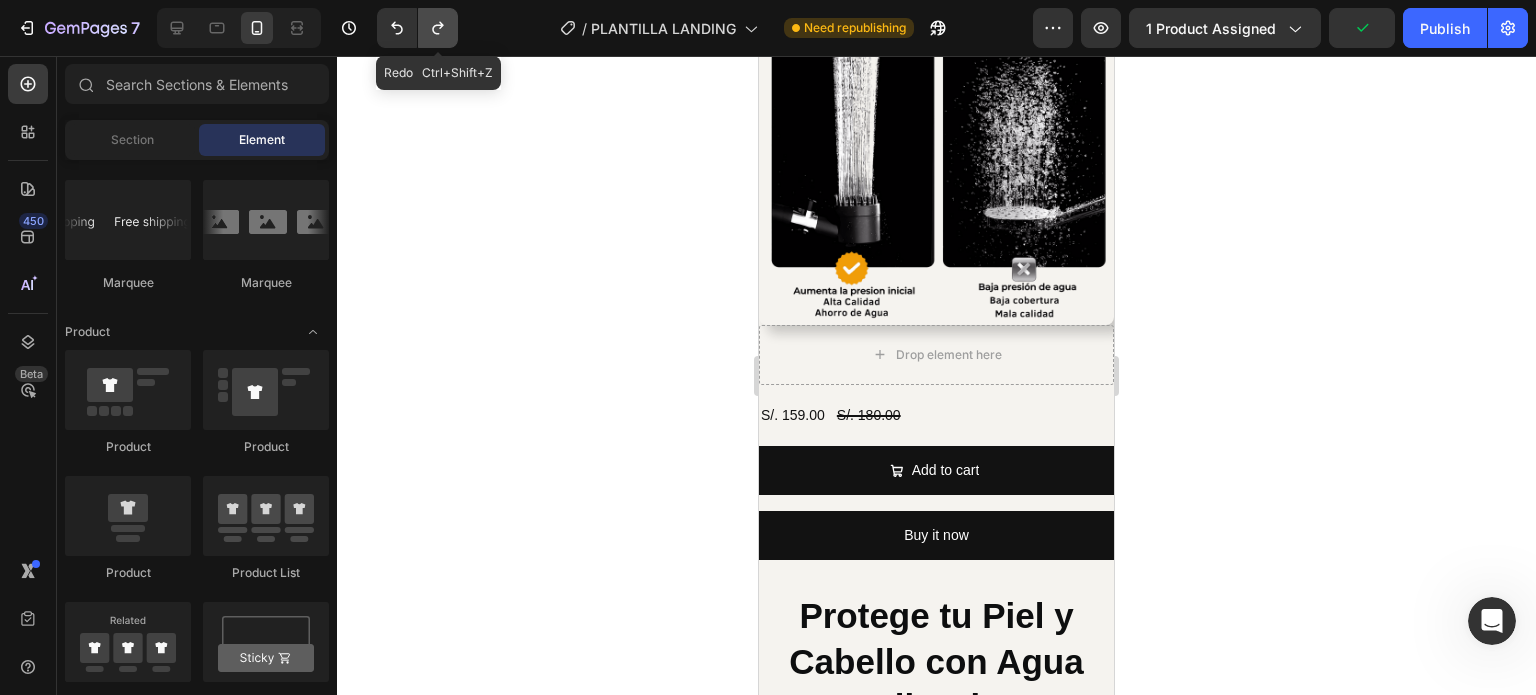 click 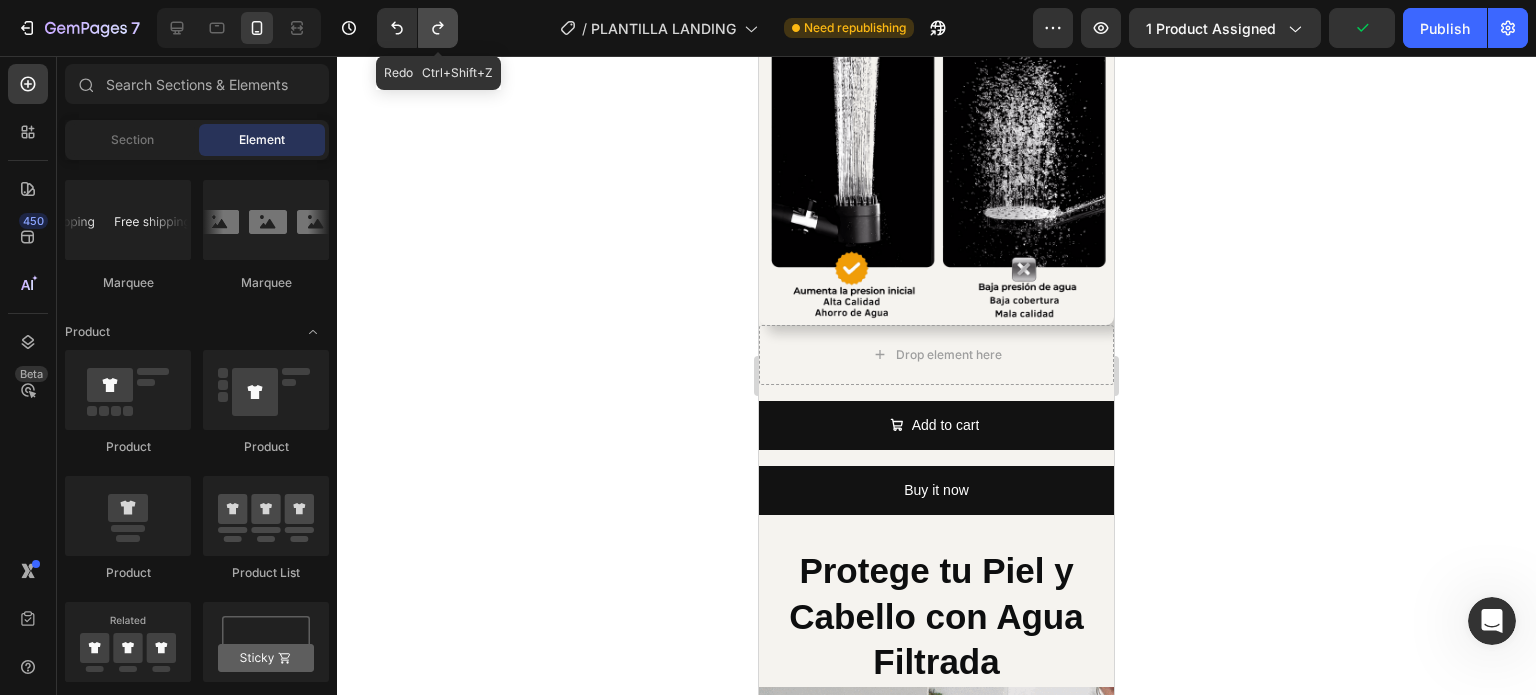 click 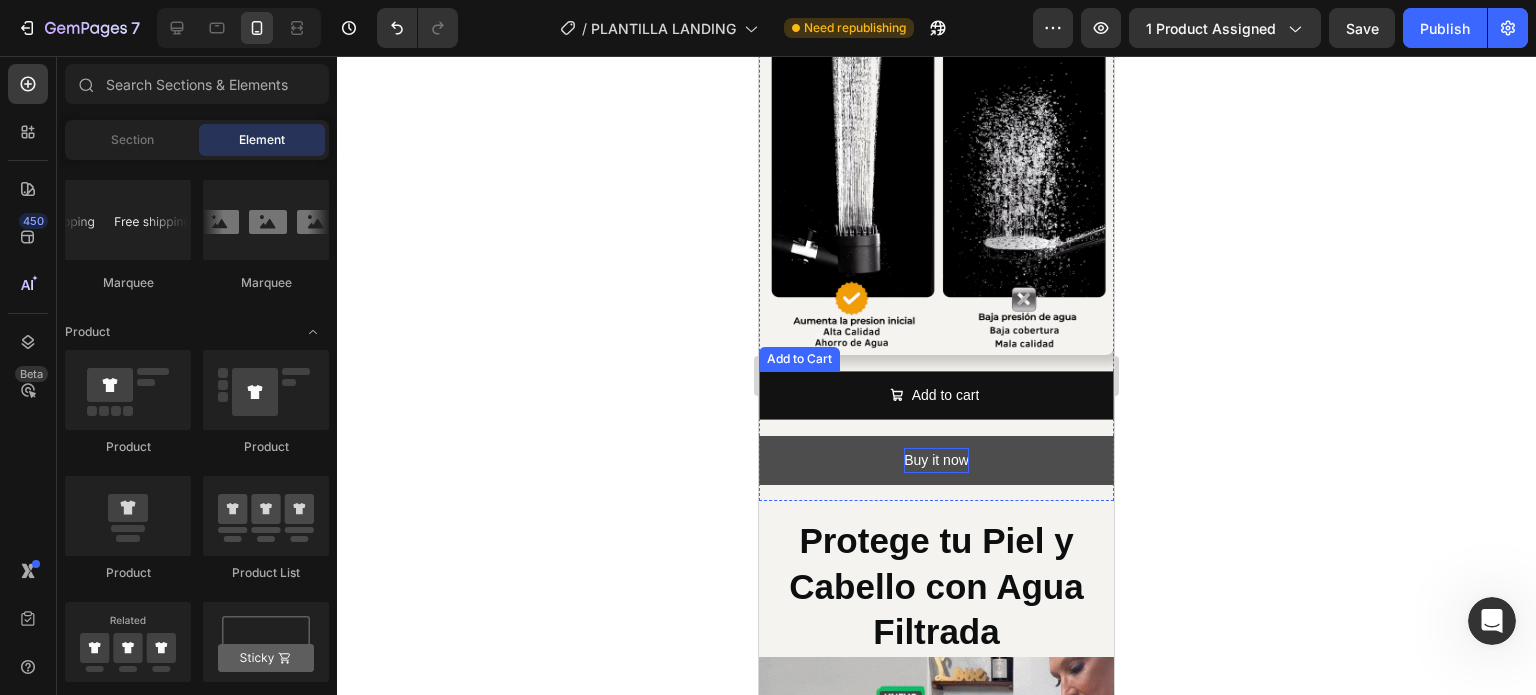 scroll, scrollTop: 1765, scrollLeft: 0, axis: vertical 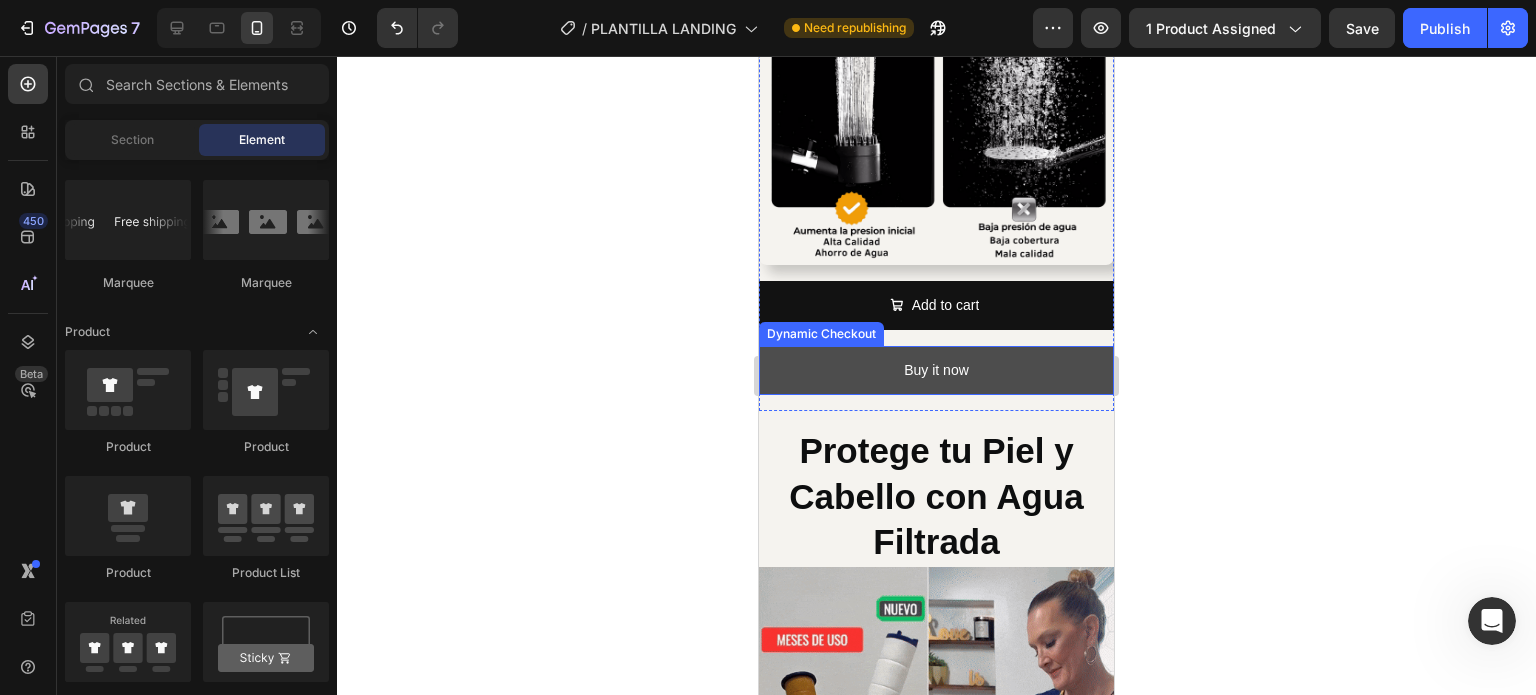 click on "Buy it now" at bounding box center [936, 370] 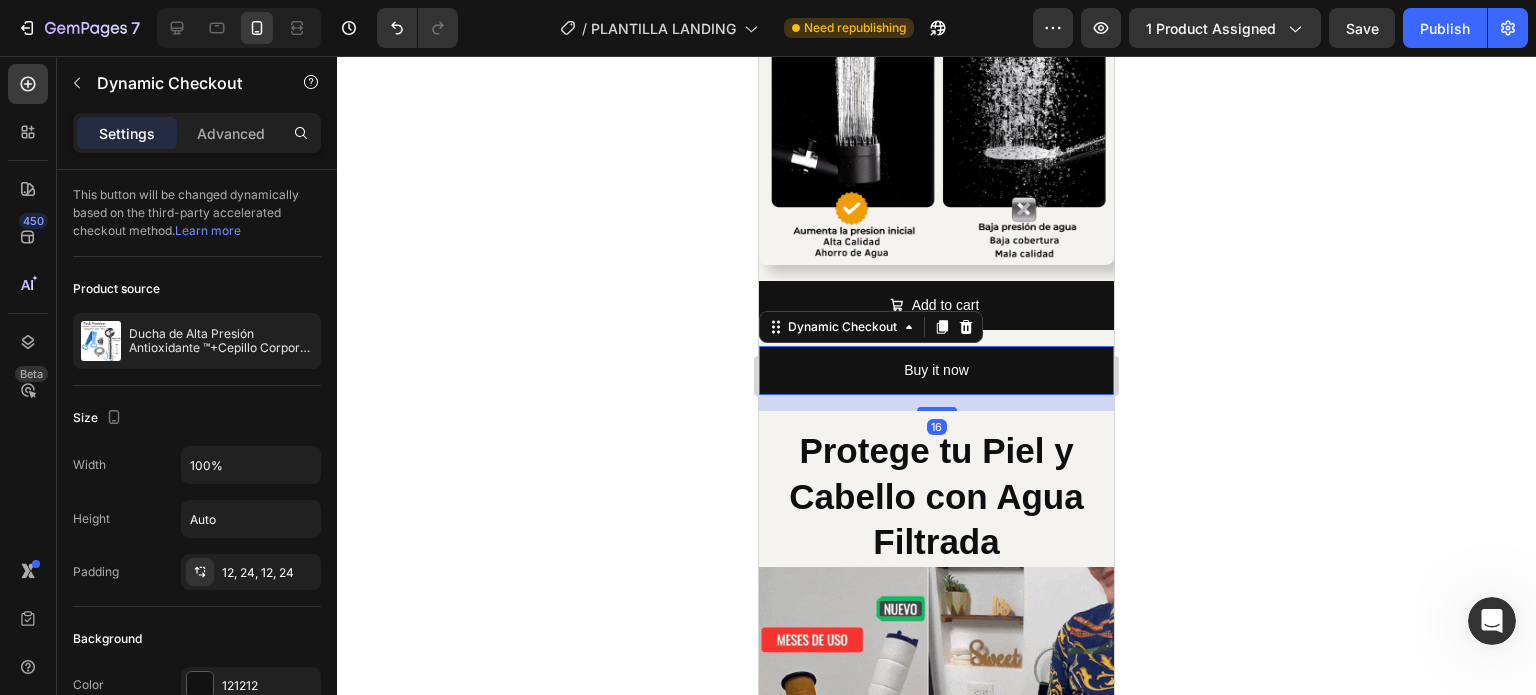 click 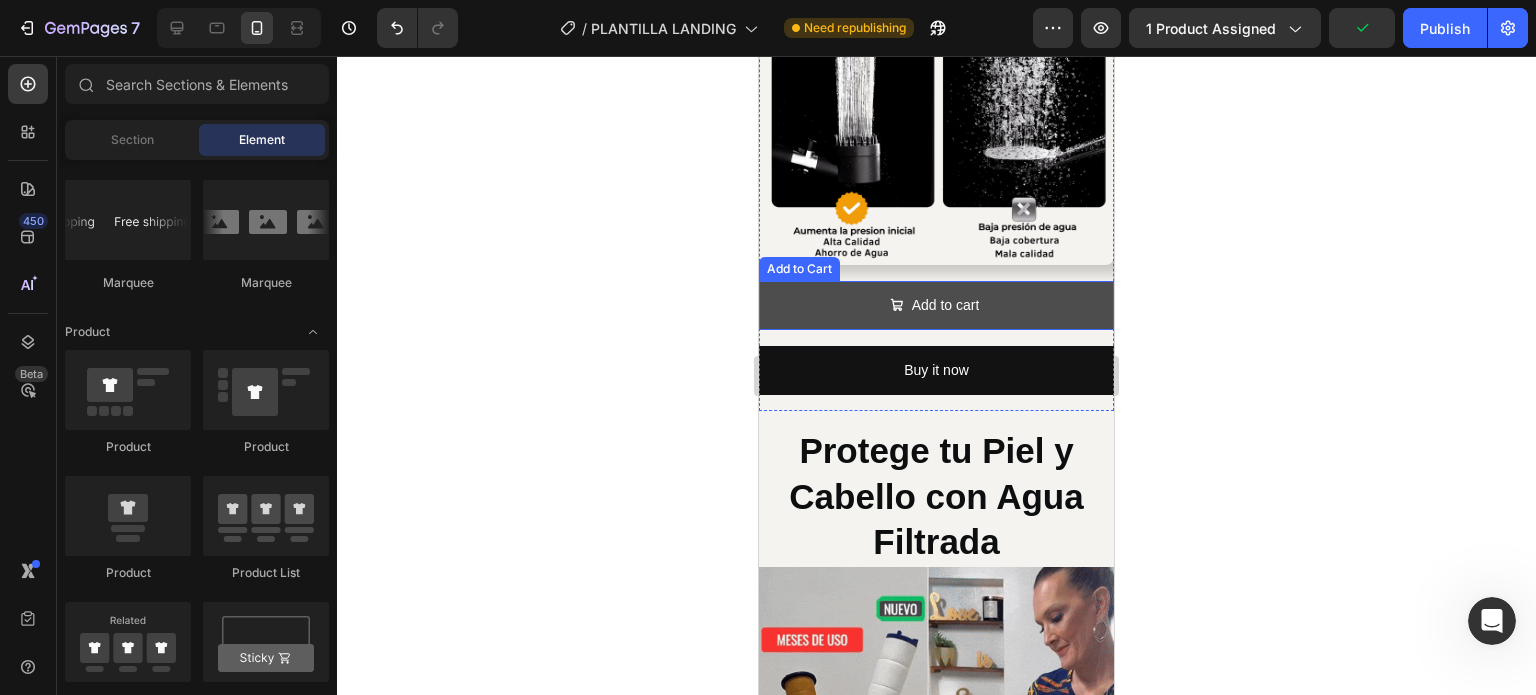click on "Add to cart" at bounding box center (936, 305) 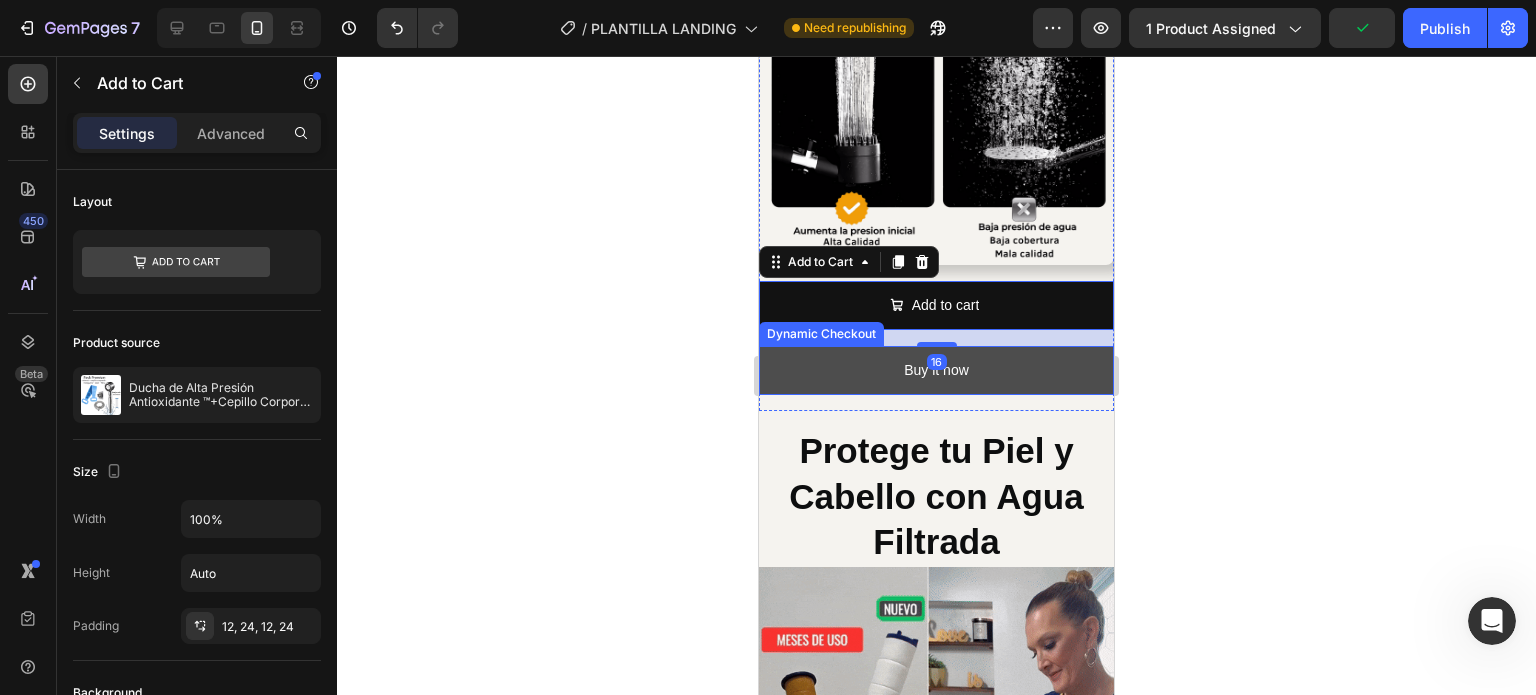 click on "Buy it now" at bounding box center (936, 370) 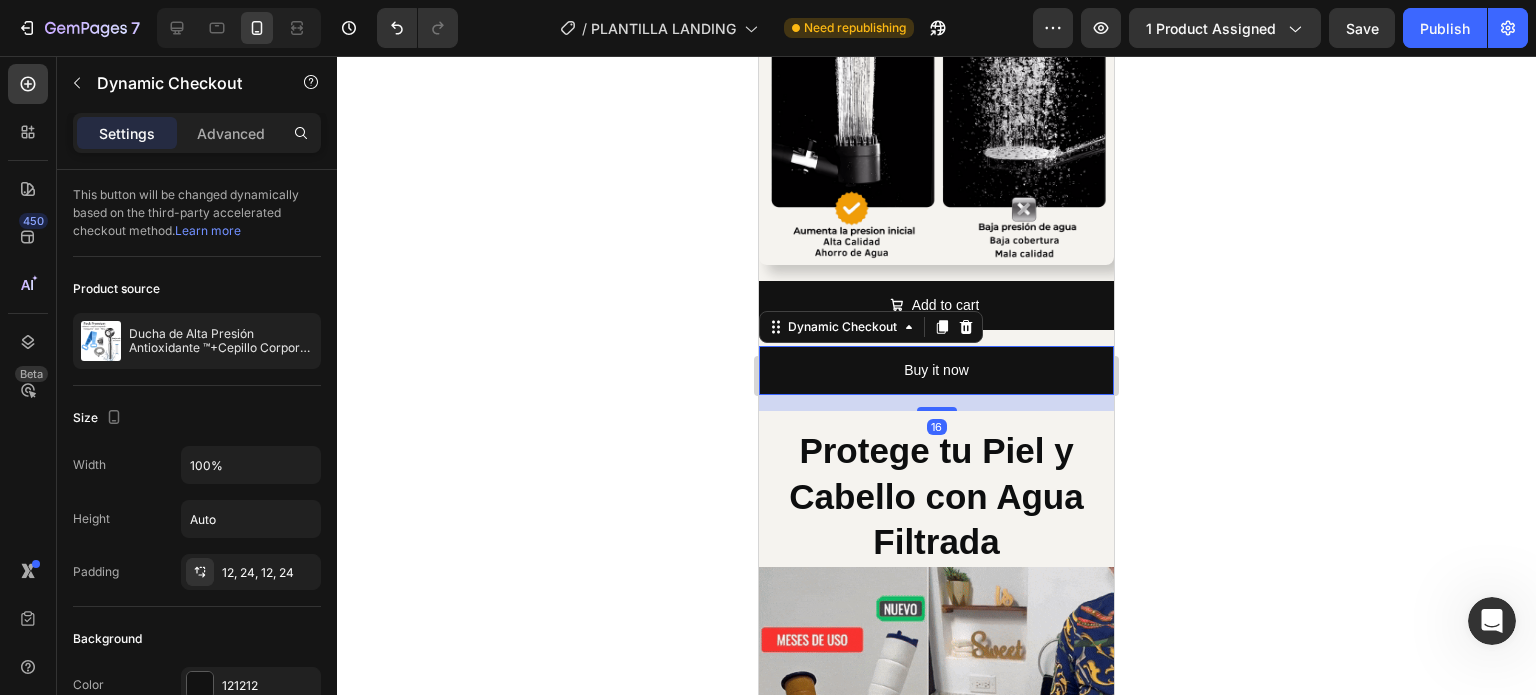 click on "Dynamic Checkout" at bounding box center [871, 327] 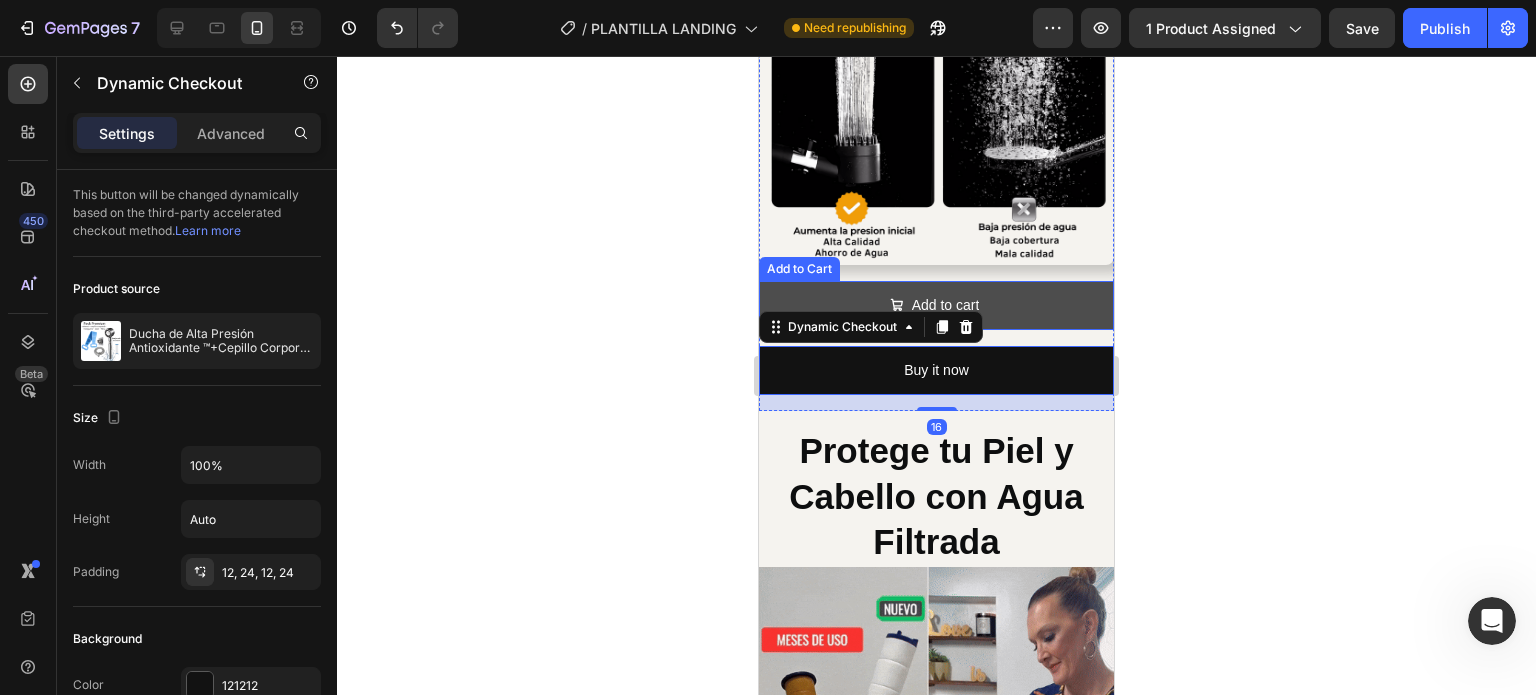 click on "Add to cart" at bounding box center (936, 305) 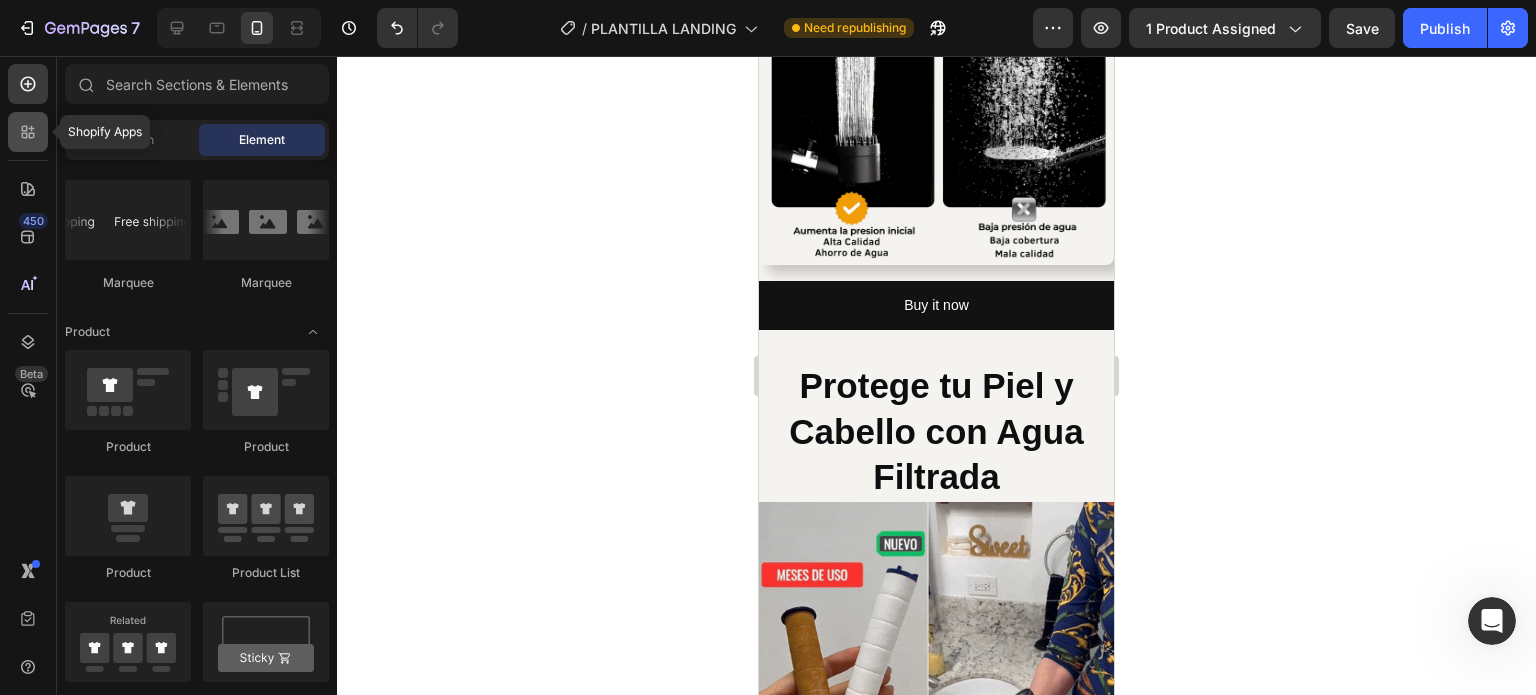 click 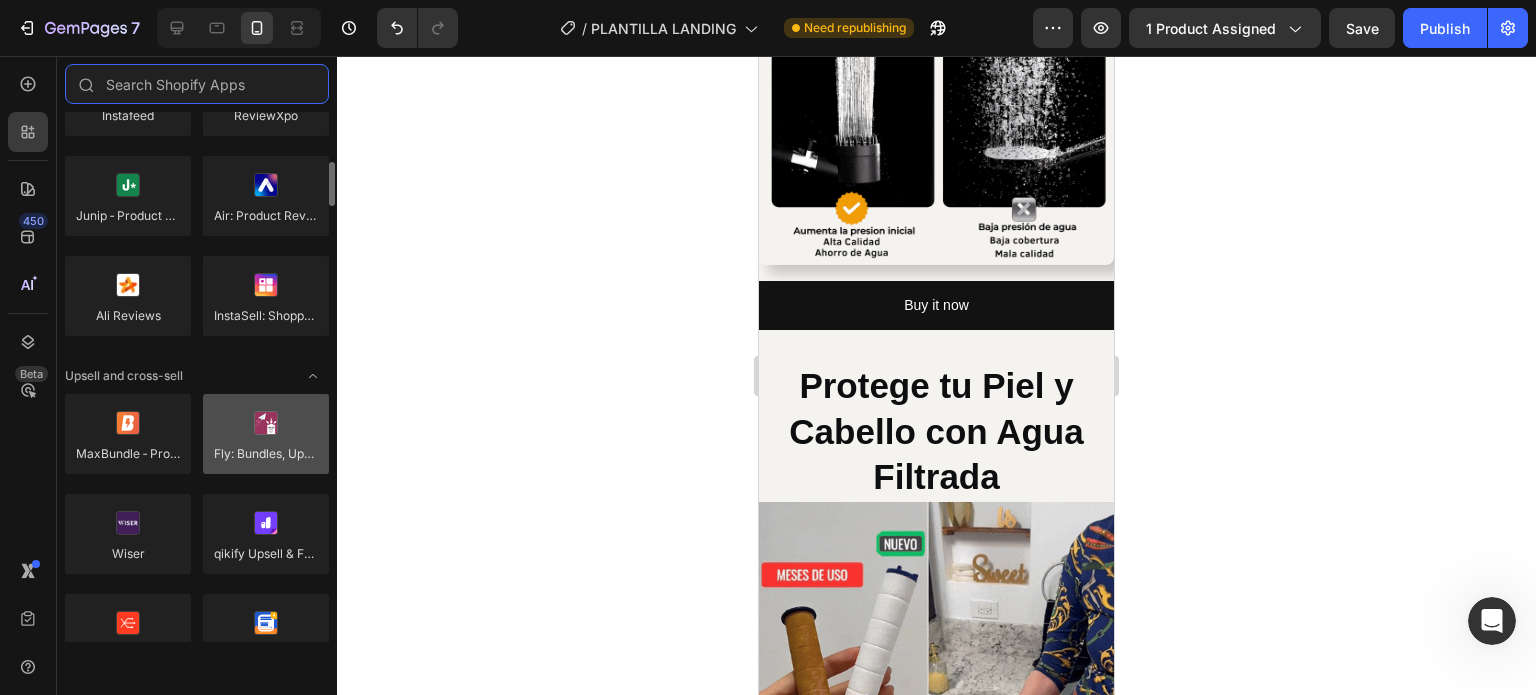 scroll, scrollTop: 700, scrollLeft: 0, axis: vertical 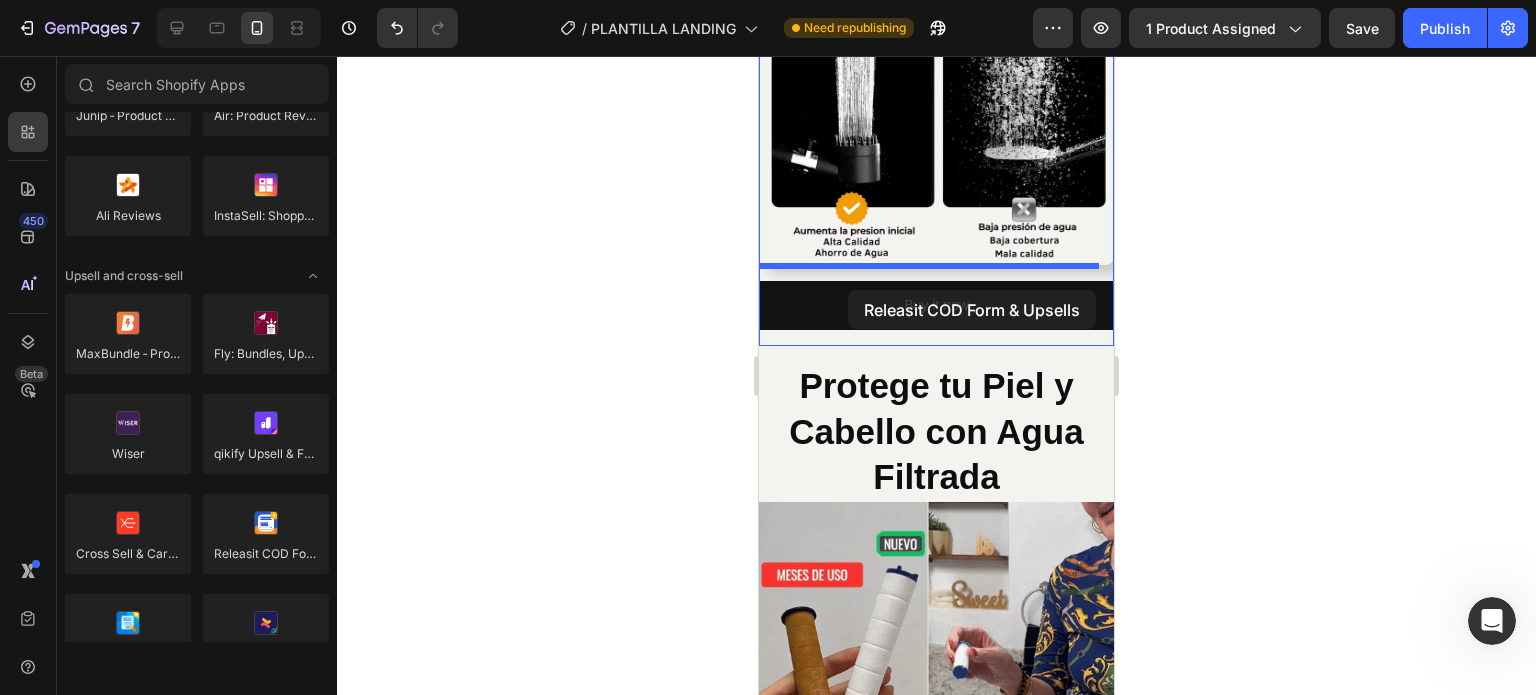 drag, startPoint x: 1024, startPoint y: 582, endPoint x: 848, endPoint y: 290, distance: 340.93988 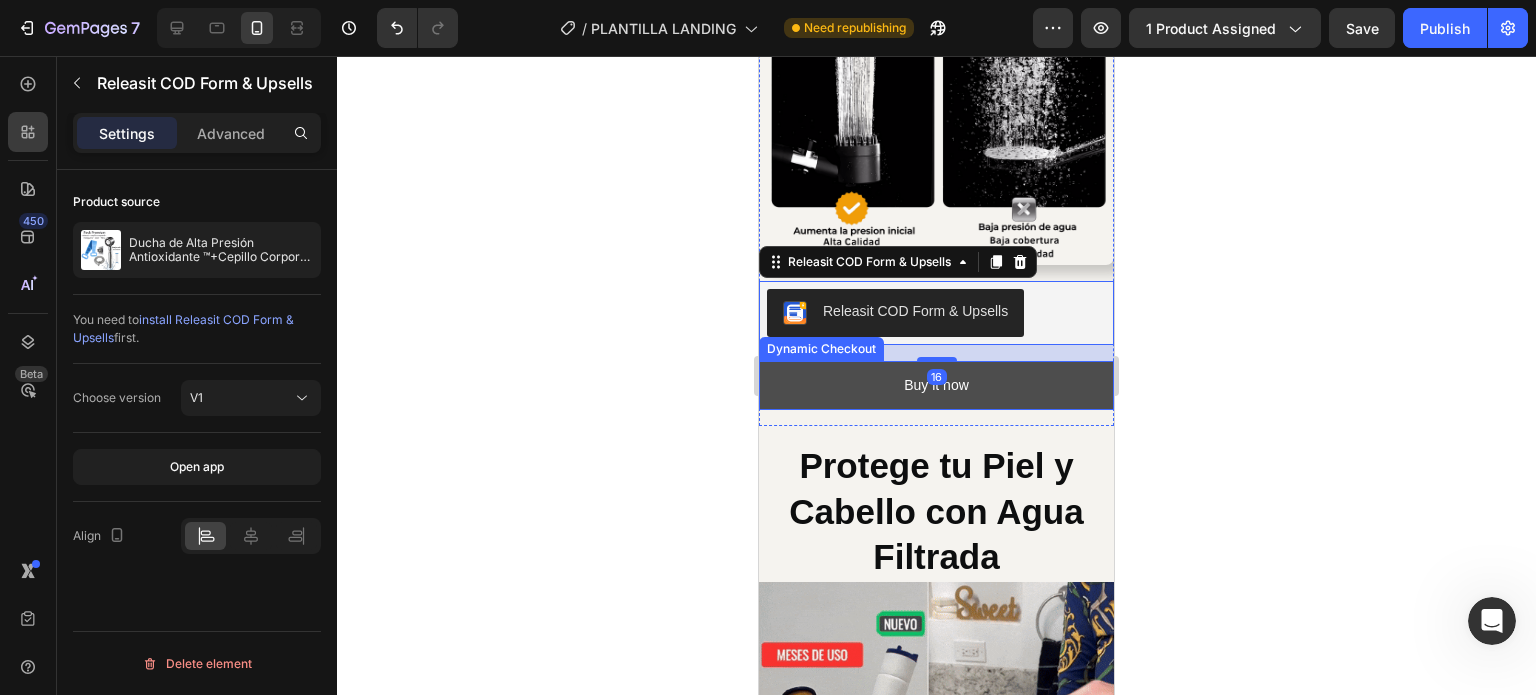 click on "Buy it now" at bounding box center (936, 385) 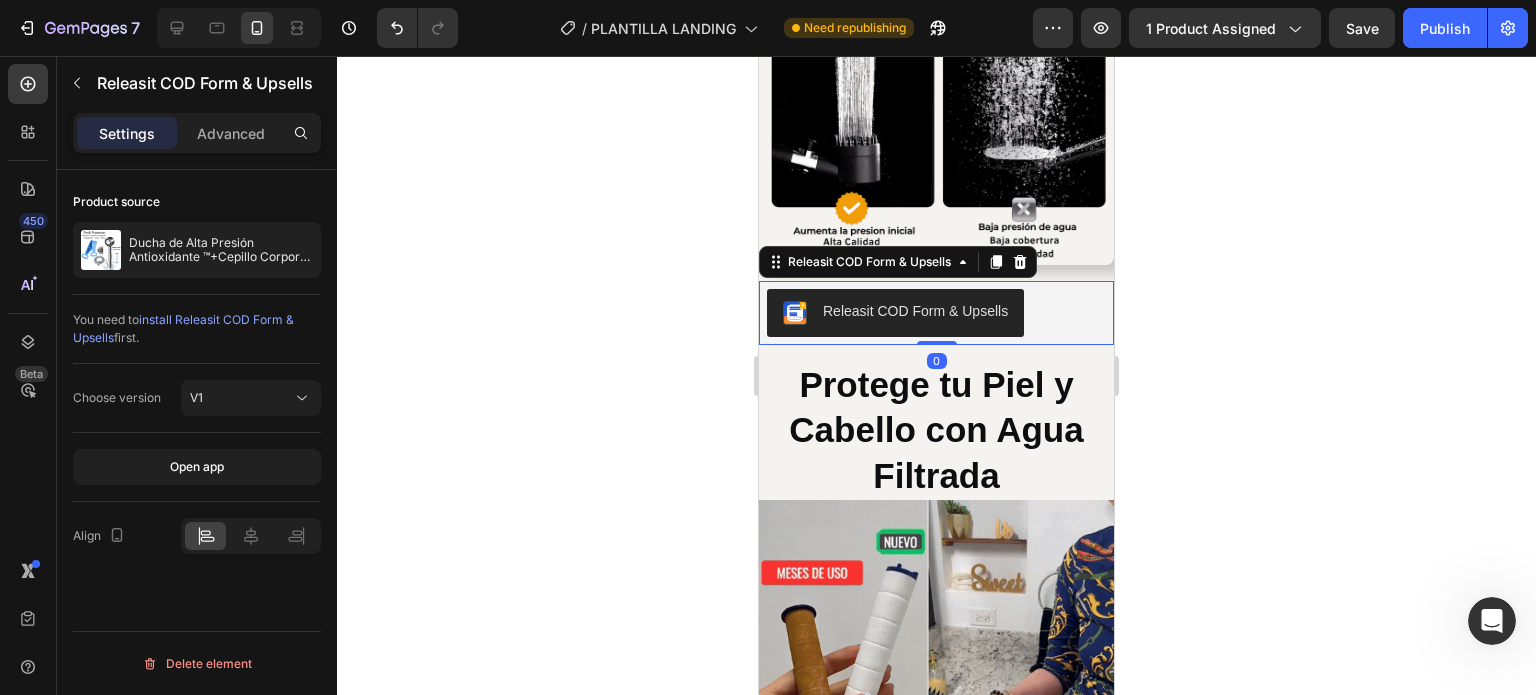 click on "Releasit COD Form & Upsells" at bounding box center [895, 313] 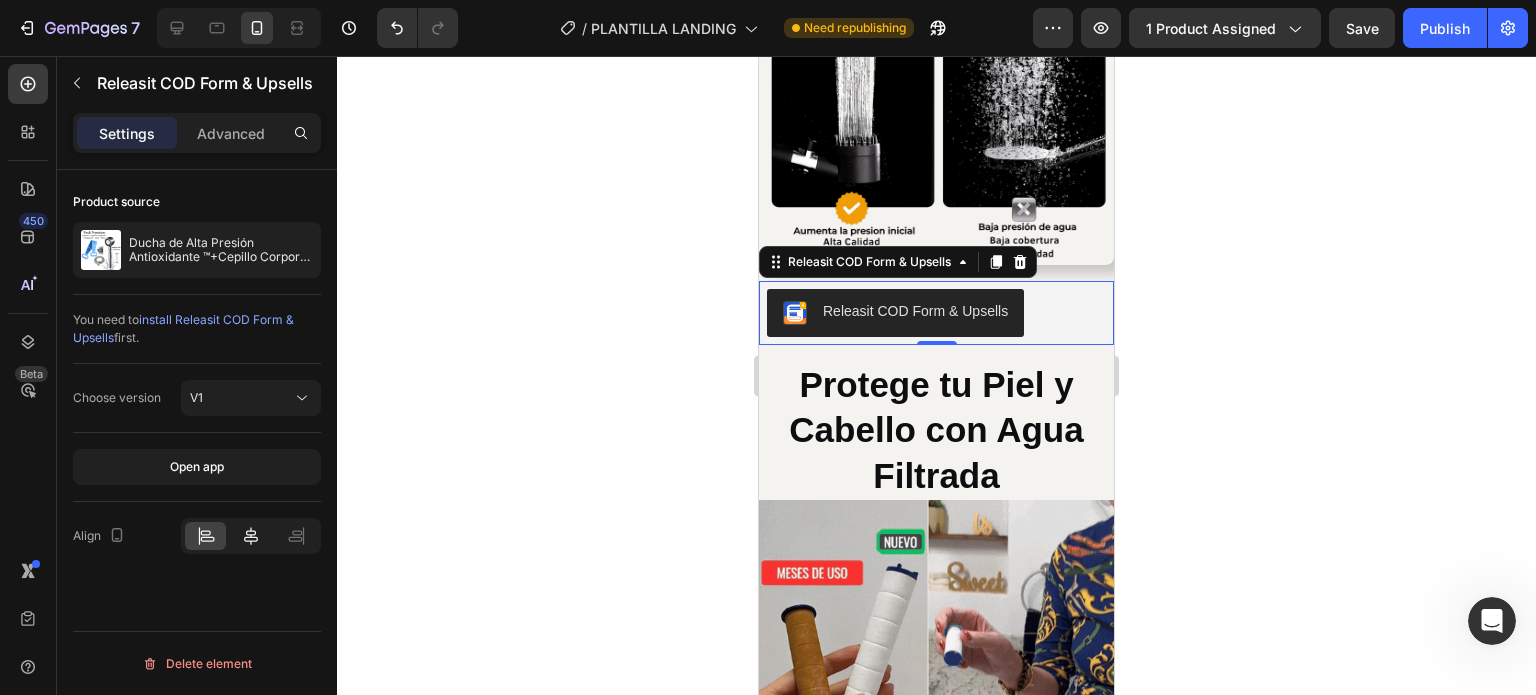 click 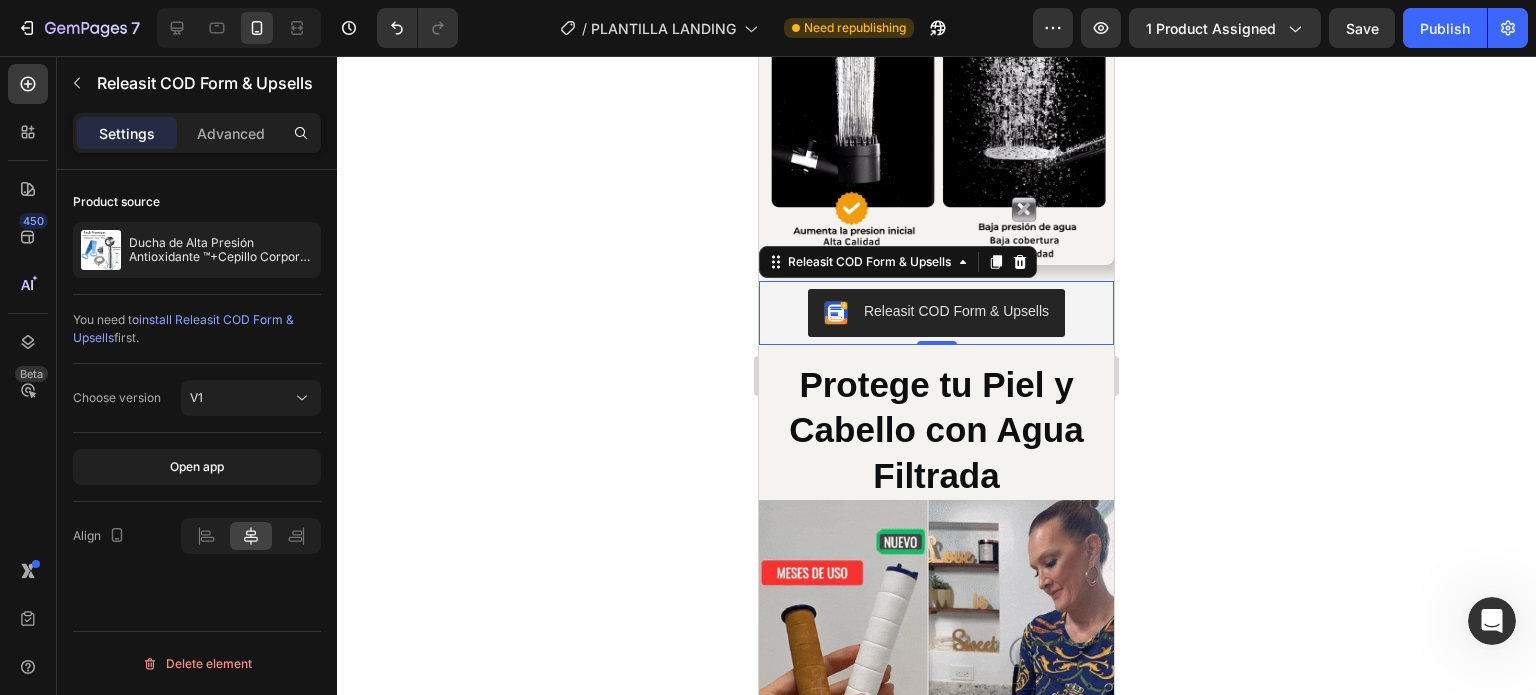 click 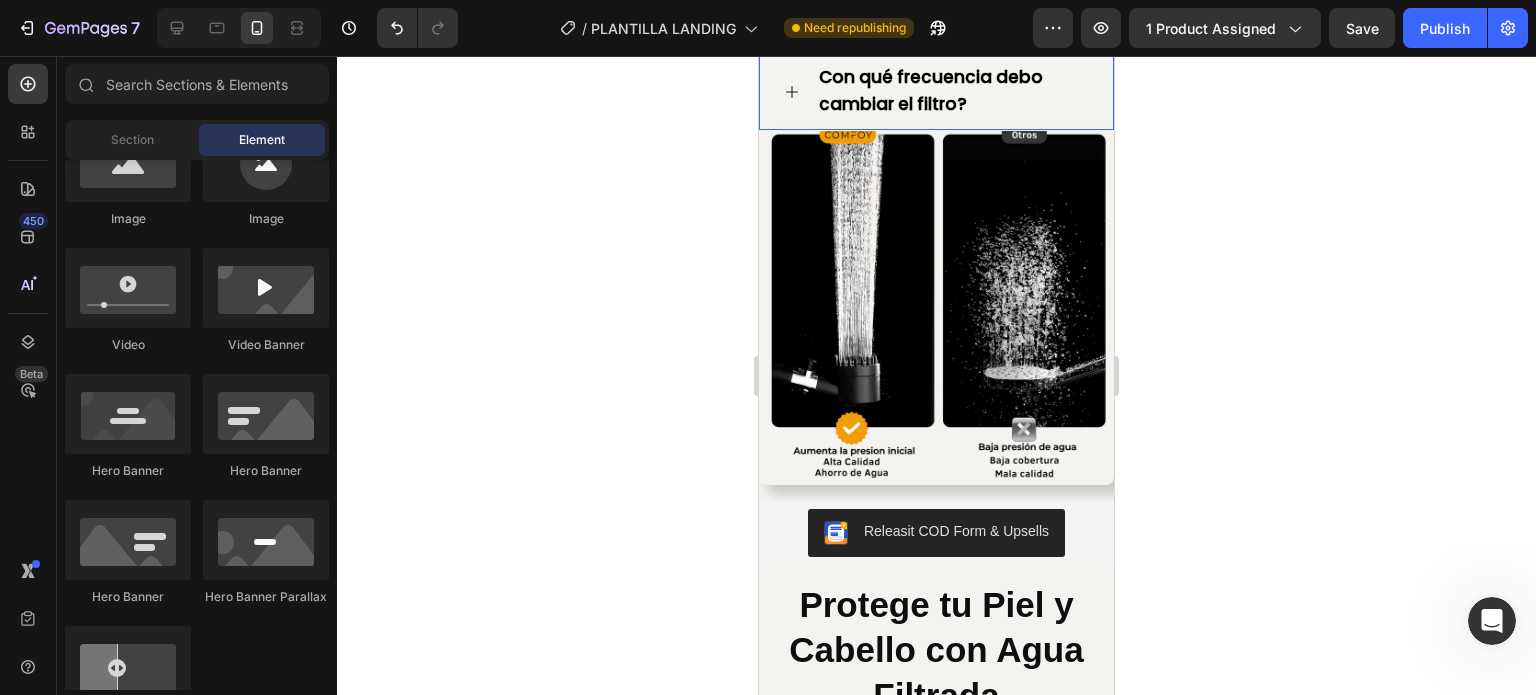 scroll, scrollTop: 1600, scrollLeft: 0, axis: vertical 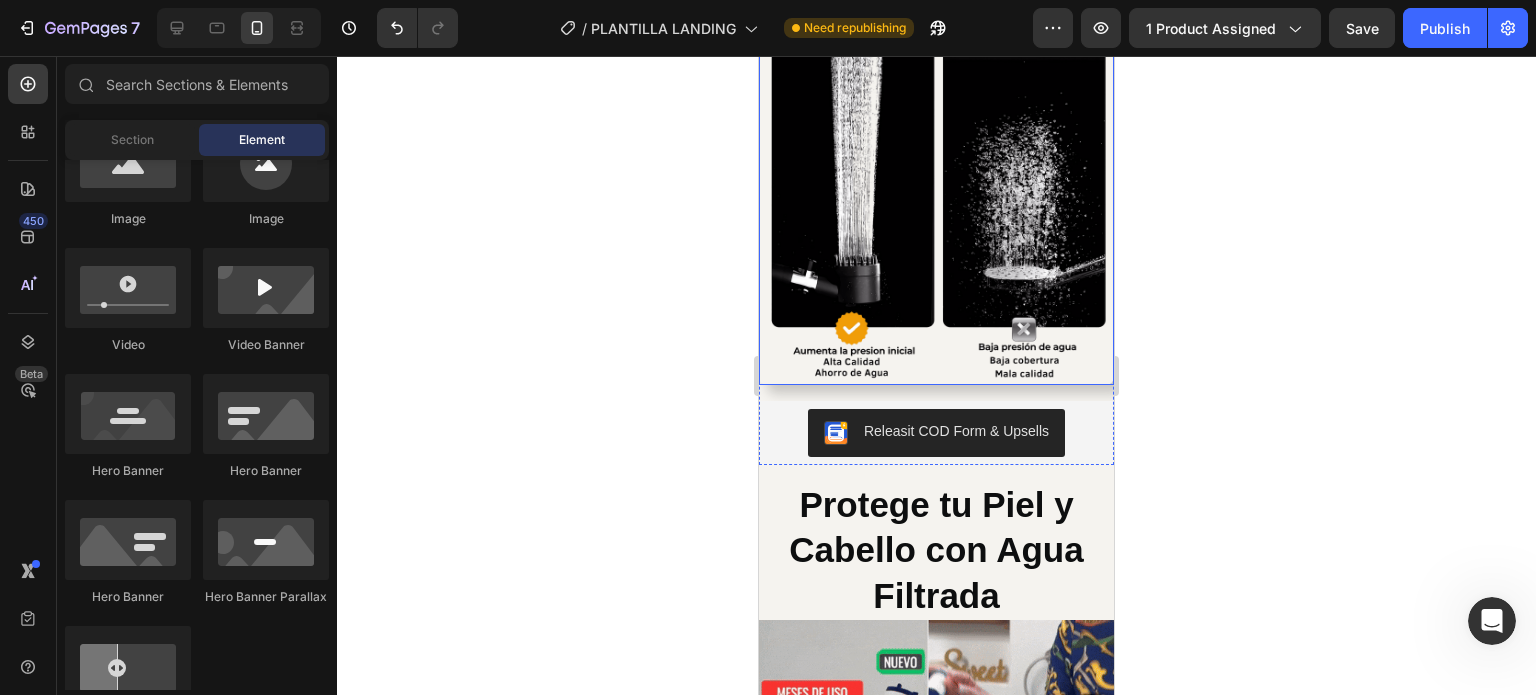 click at bounding box center (936, 207) 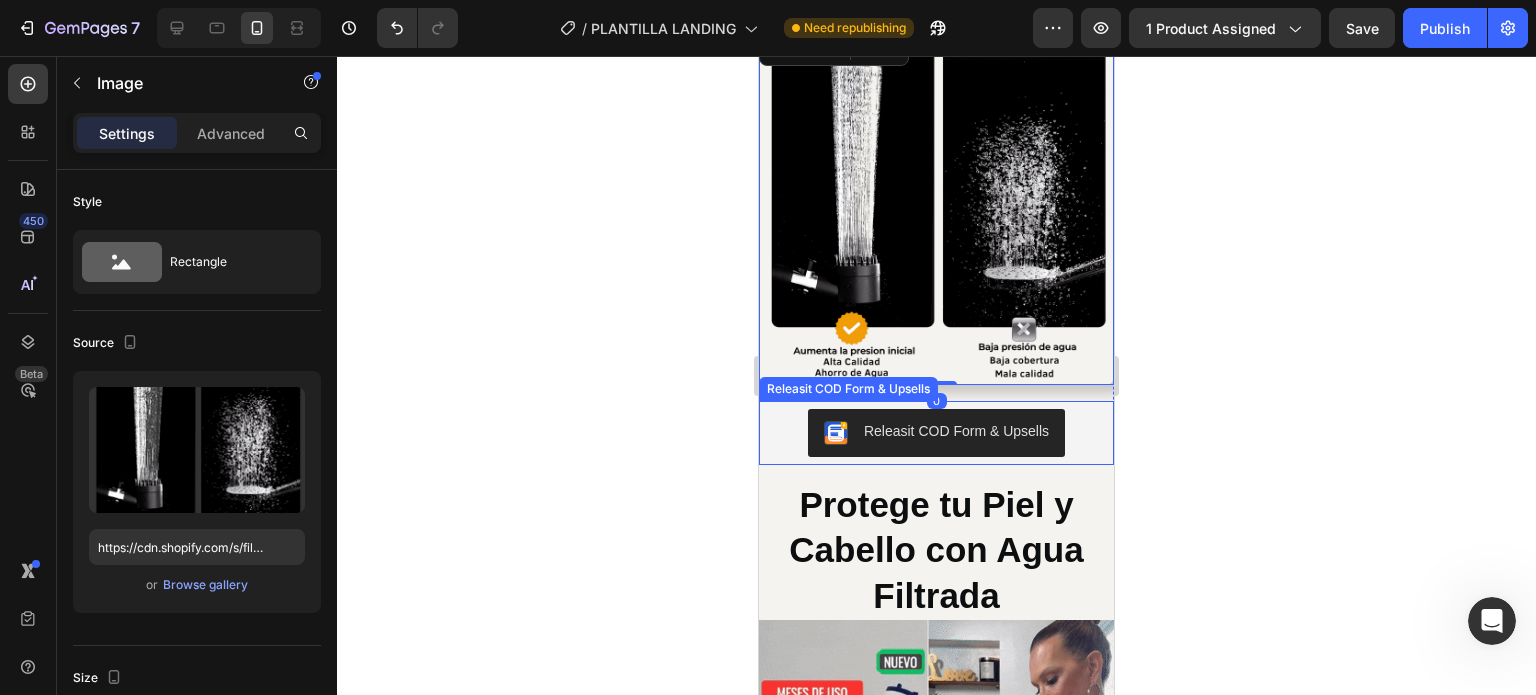 click on "Releasit COD Form & Upsells" at bounding box center [936, 433] 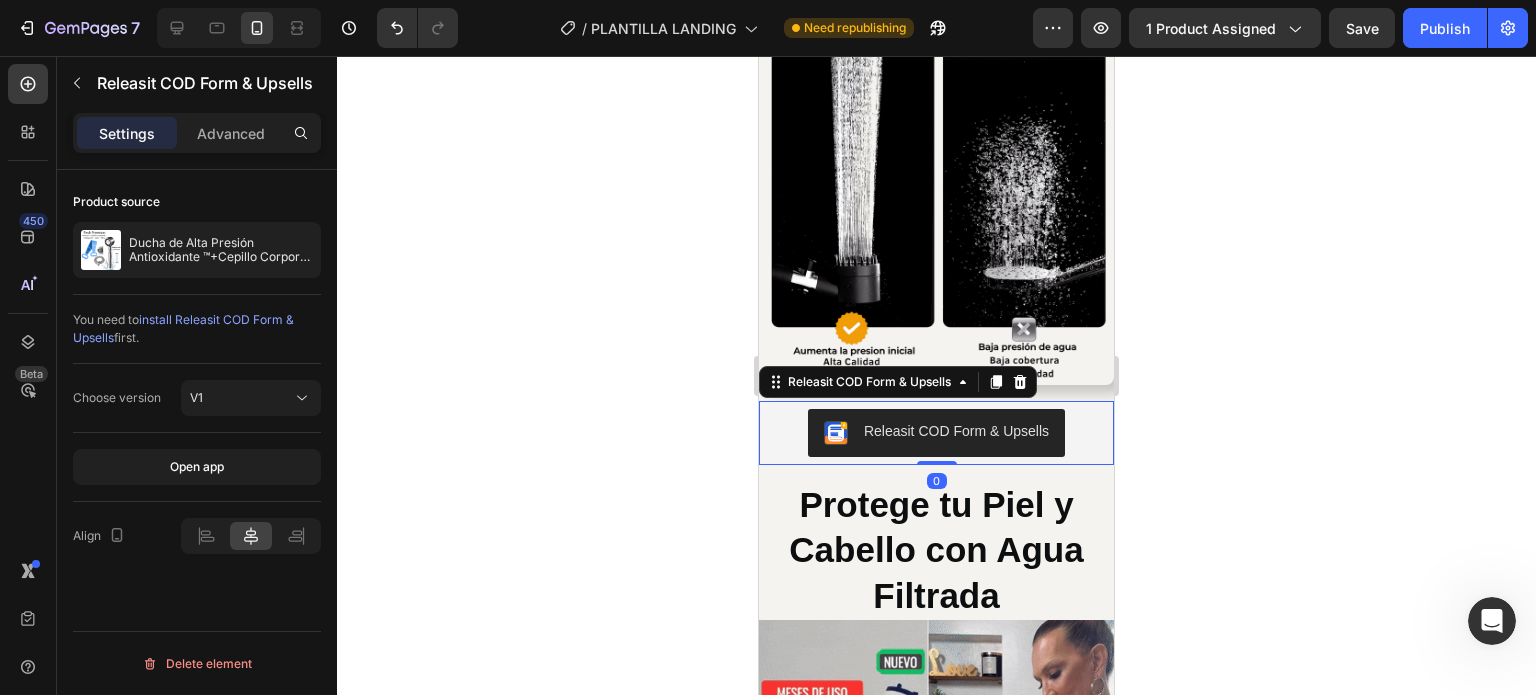click 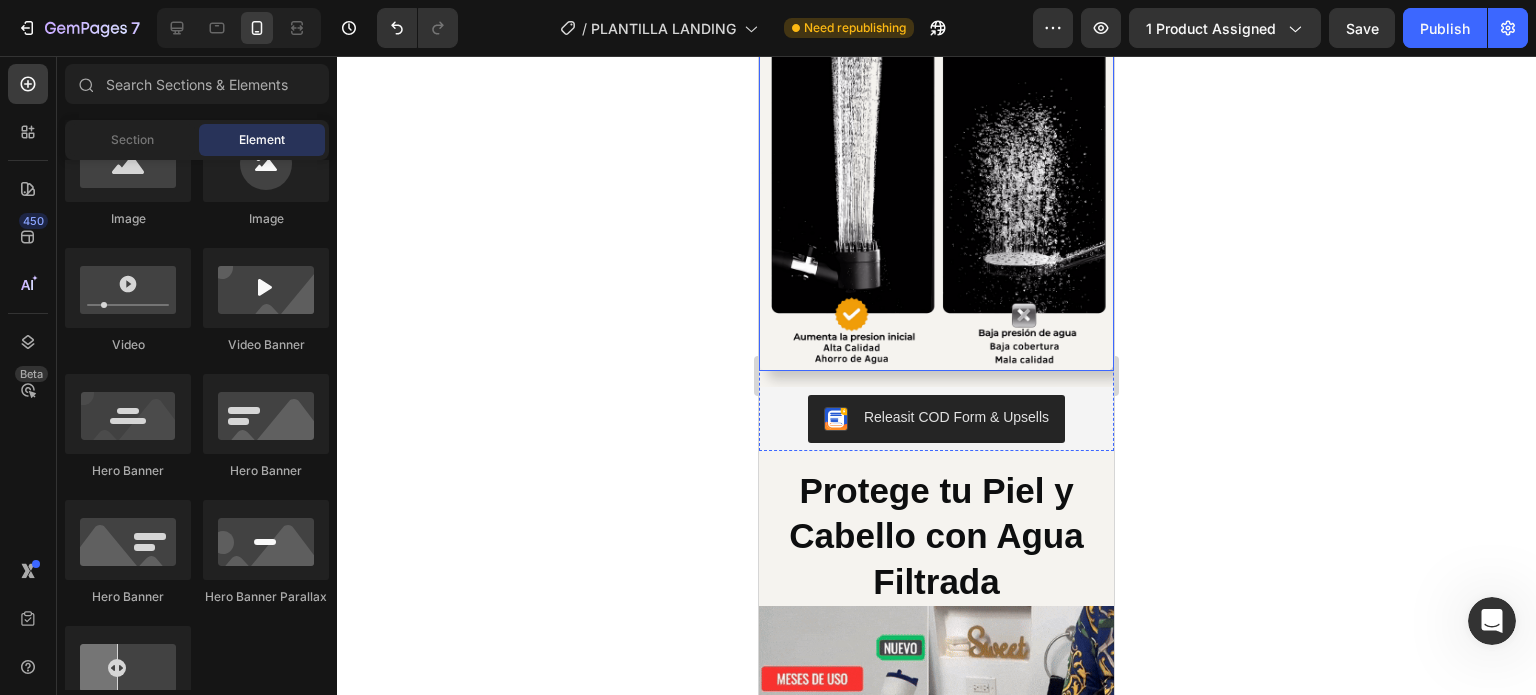 scroll, scrollTop: 1517, scrollLeft: 0, axis: vertical 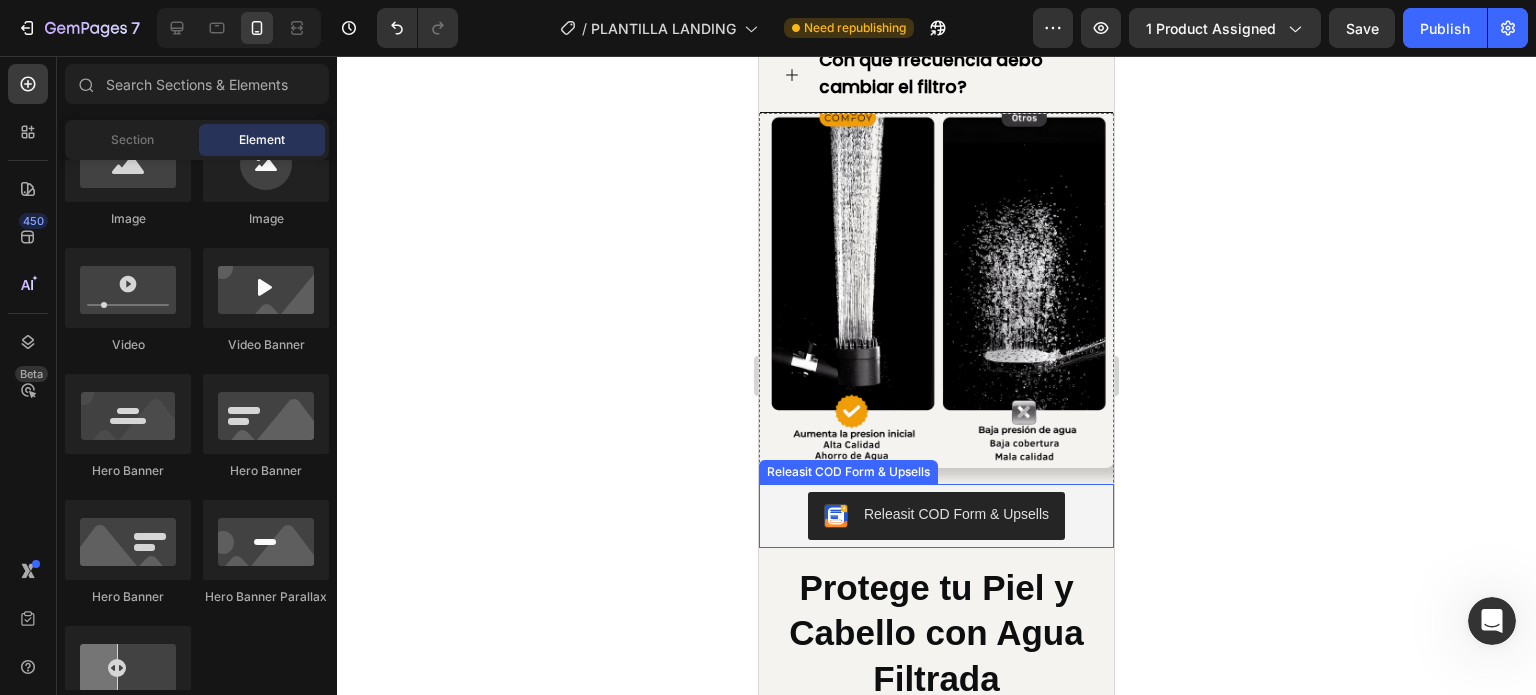 click on "Releasit COD Form & Upsells" at bounding box center [936, 516] 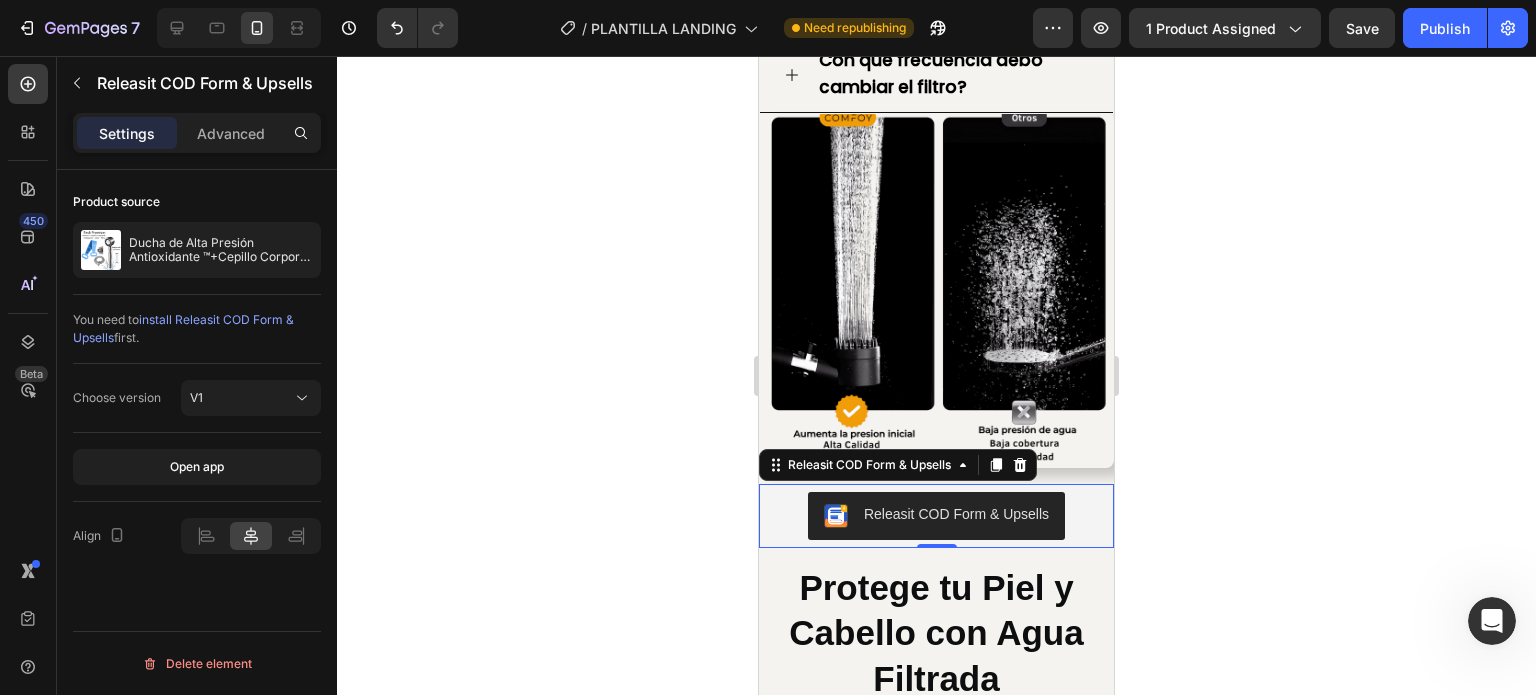 drag, startPoint x: 1340, startPoint y: 614, endPoint x: 1247, endPoint y: 572, distance: 102.044106 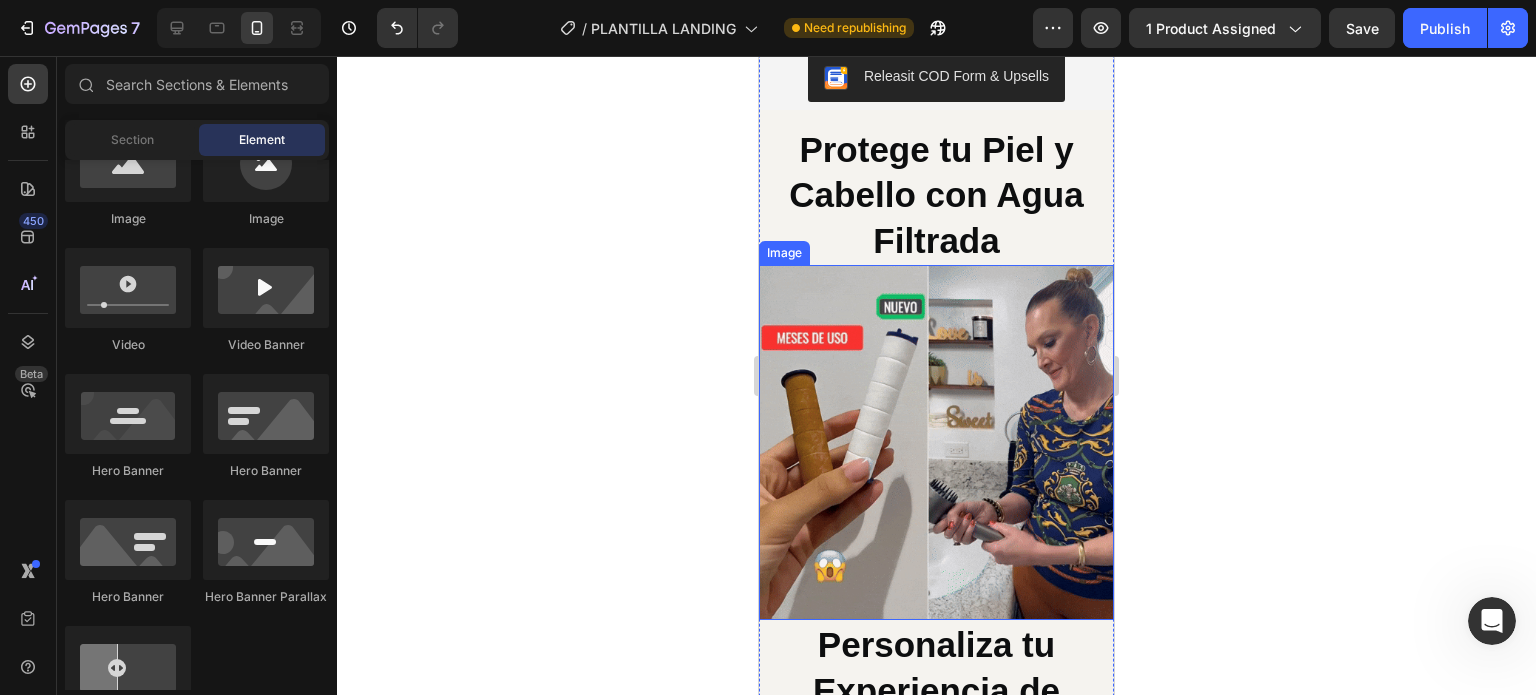 scroll, scrollTop: 1800, scrollLeft: 0, axis: vertical 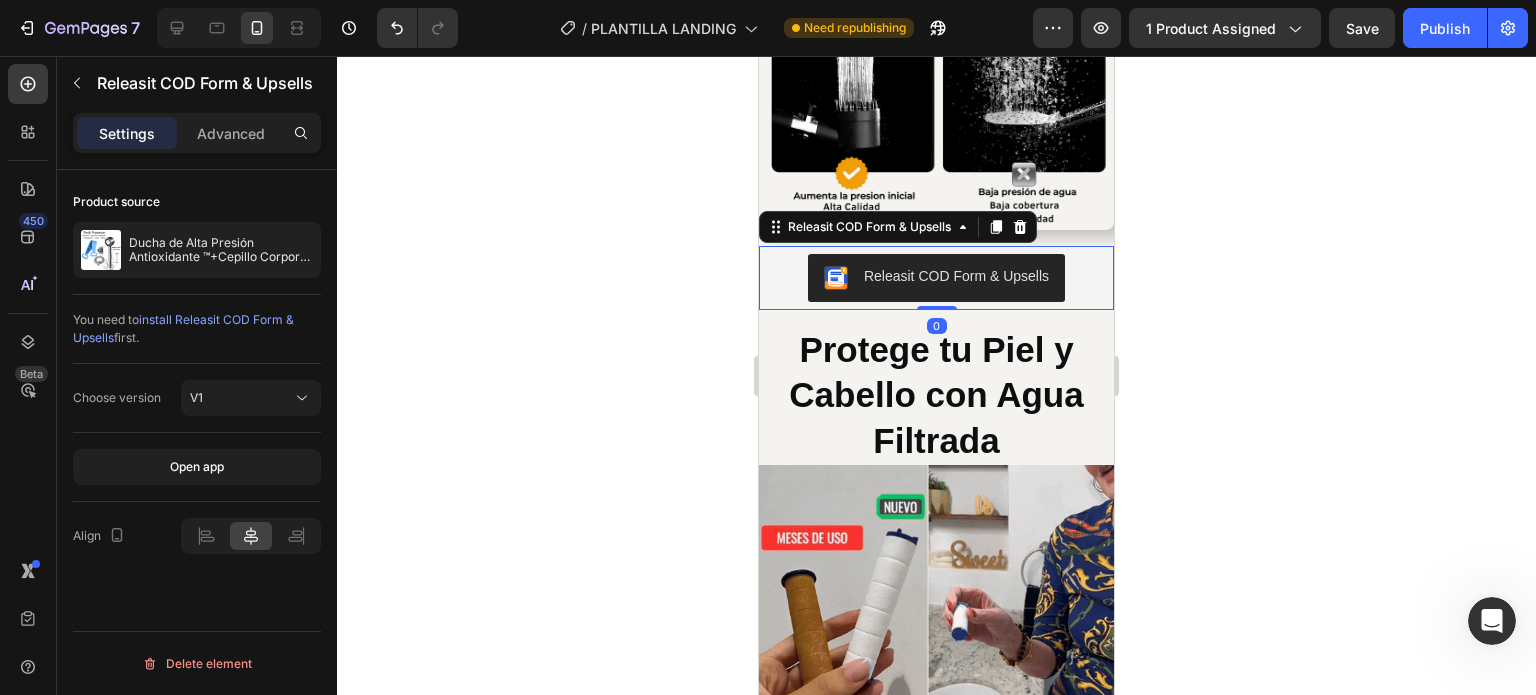click on "Releasit COD Form & Upsells" at bounding box center (936, 278) 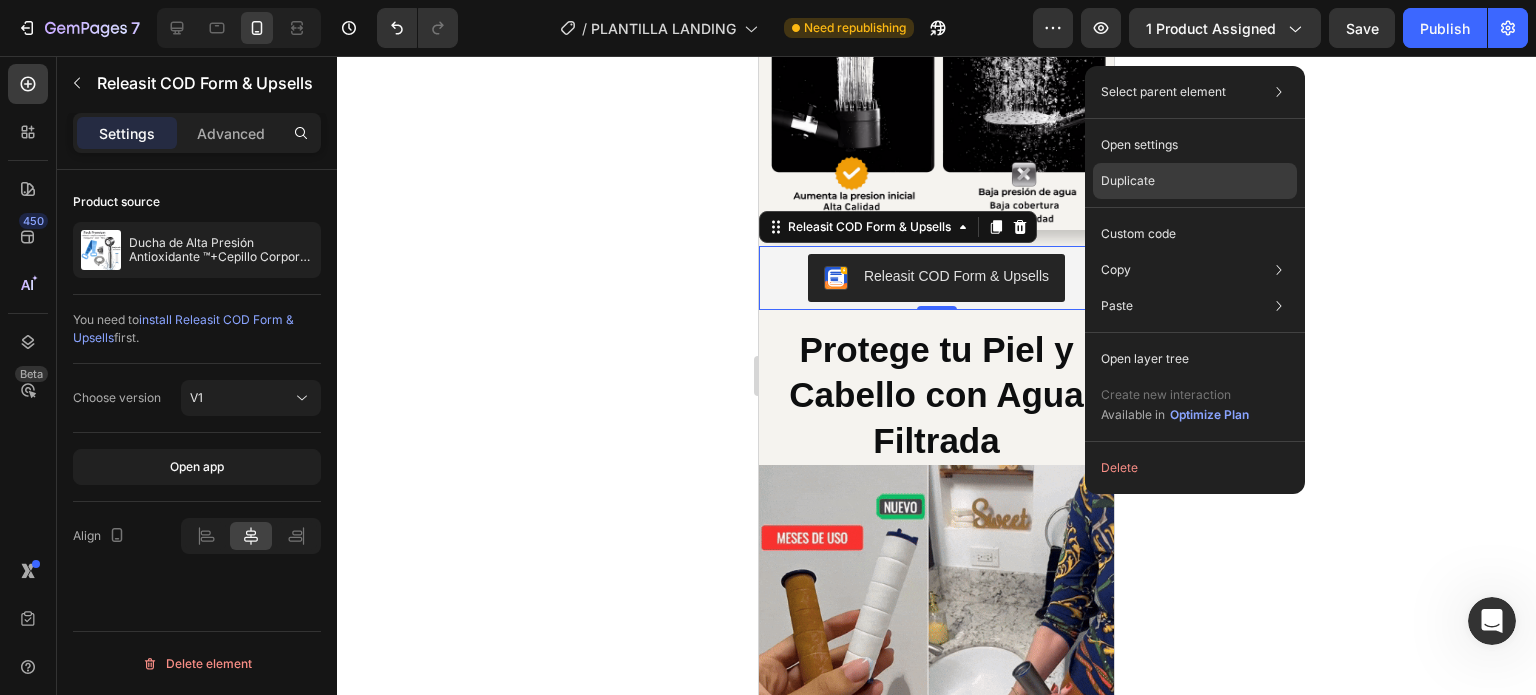 click on "Duplicate" at bounding box center (1128, 181) 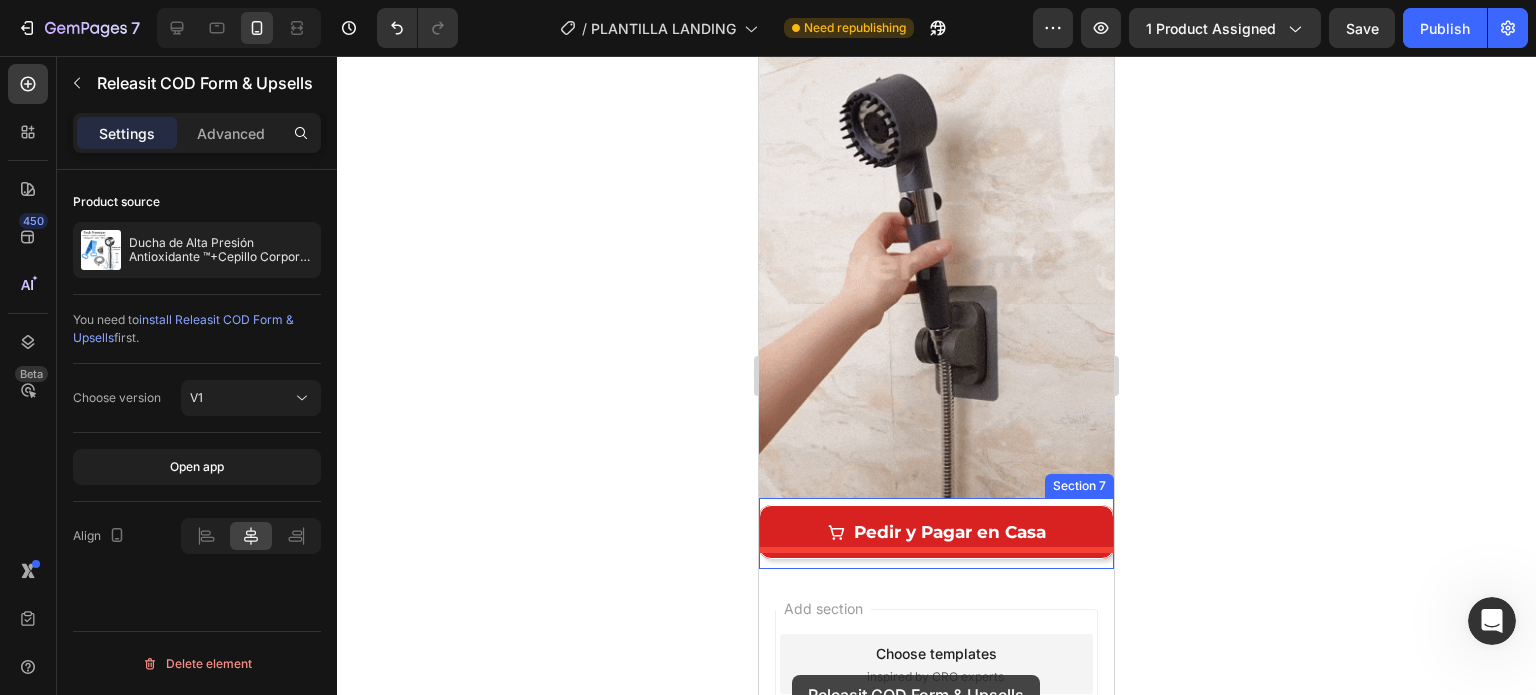 scroll, scrollTop: 3287, scrollLeft: 0, axis: vertical 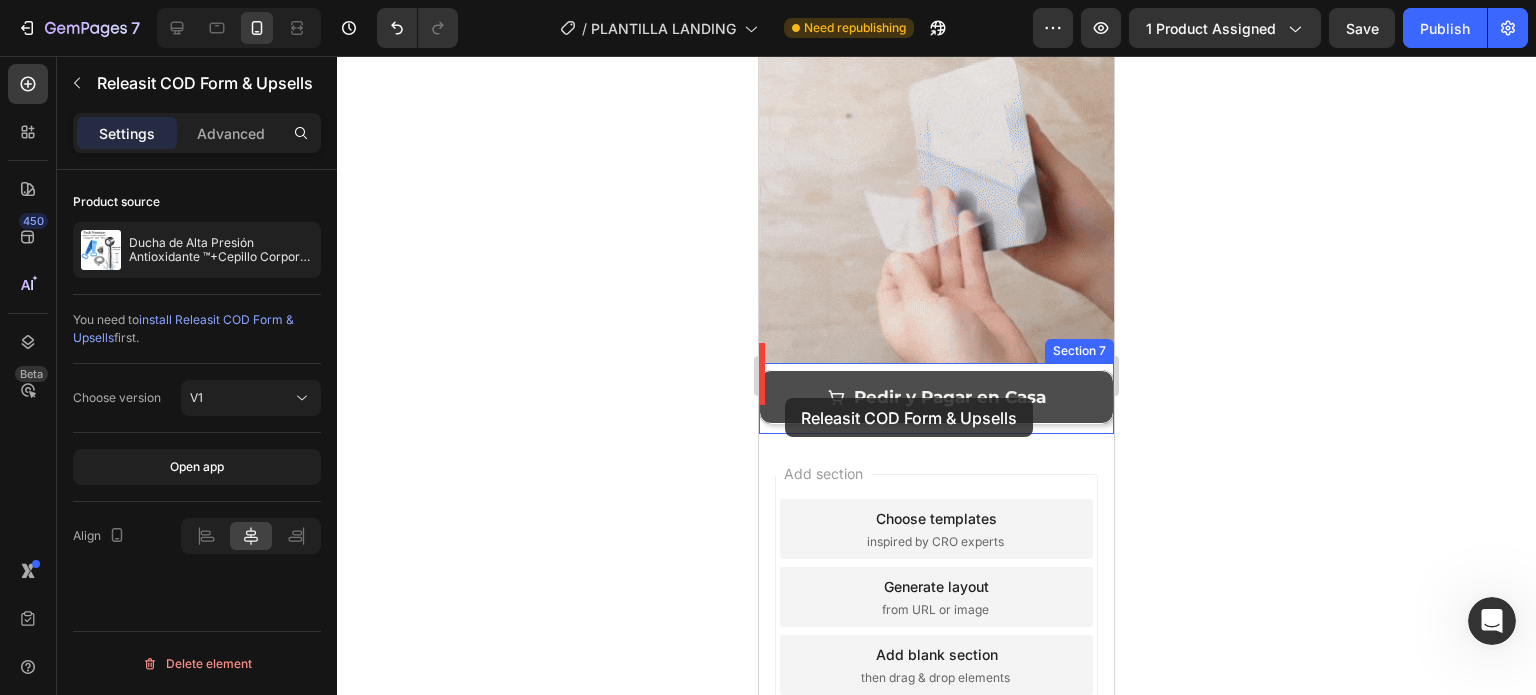 drag, startPoint x: 765, startPoint y: 319, endPoint x: 784, endPoint y: 399, distance: 82.2253 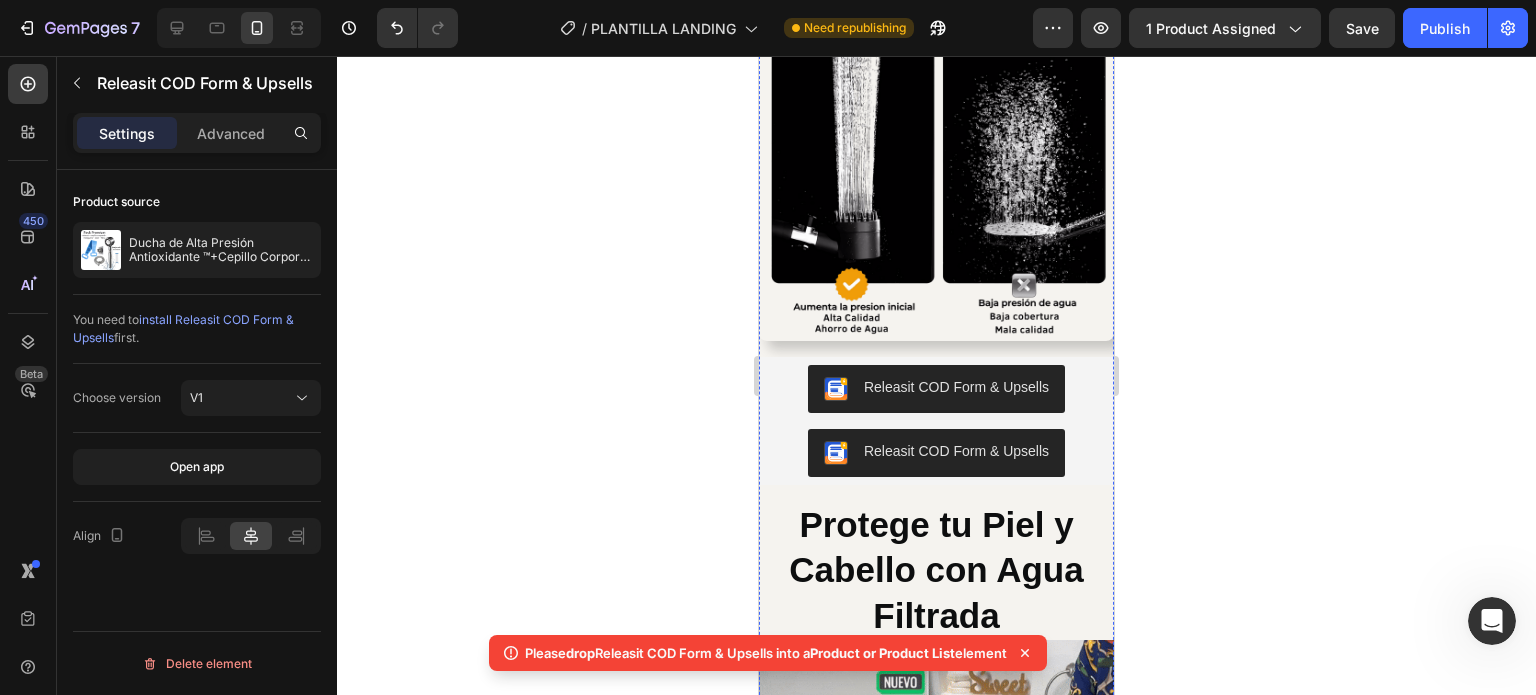scroll, scrollTop: 1687, scrollLeft: 0, axis: vertical 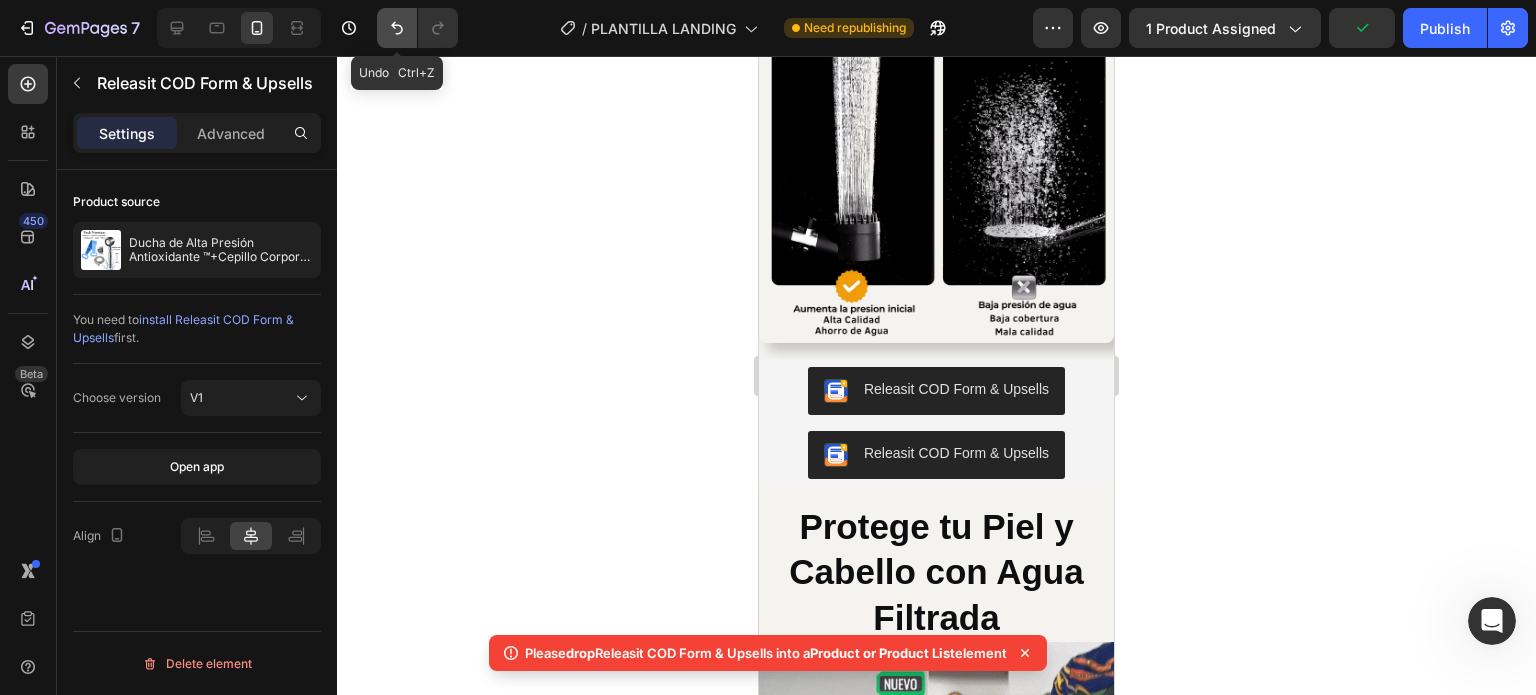 click 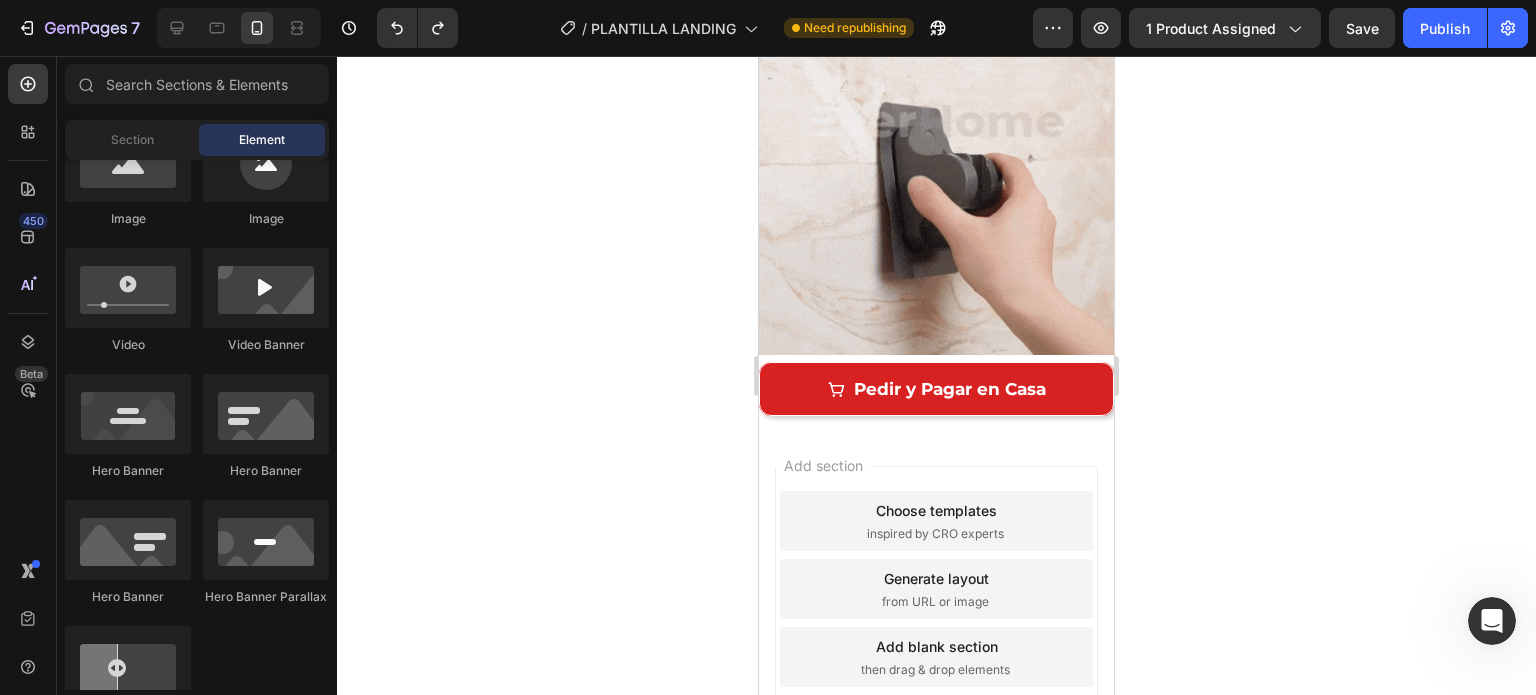 scroll, scrollTop: 3287, scrollLeft: 0, axis: vertical 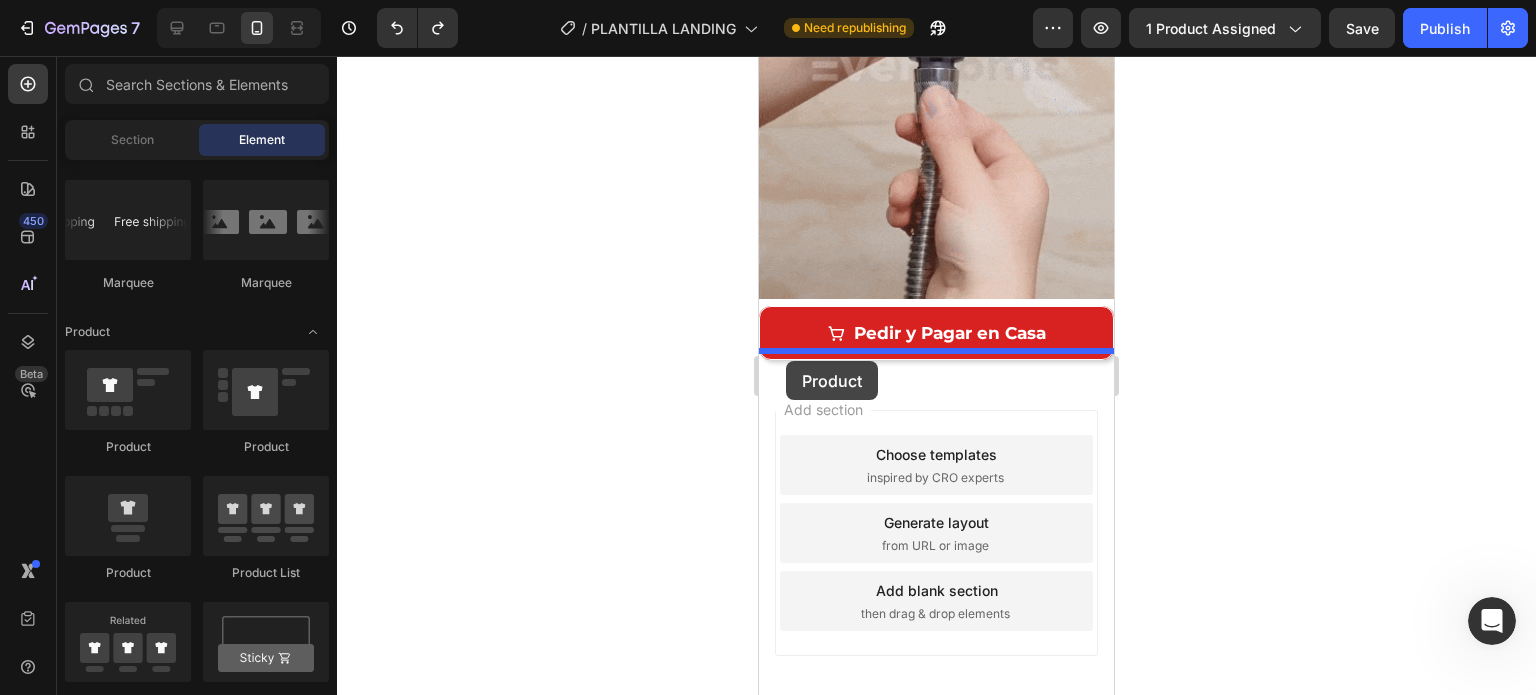 drag, startPoint x: 892, startPoint y: 471, endPoint x: 786, endPoint y: 361, distance: 152.76125 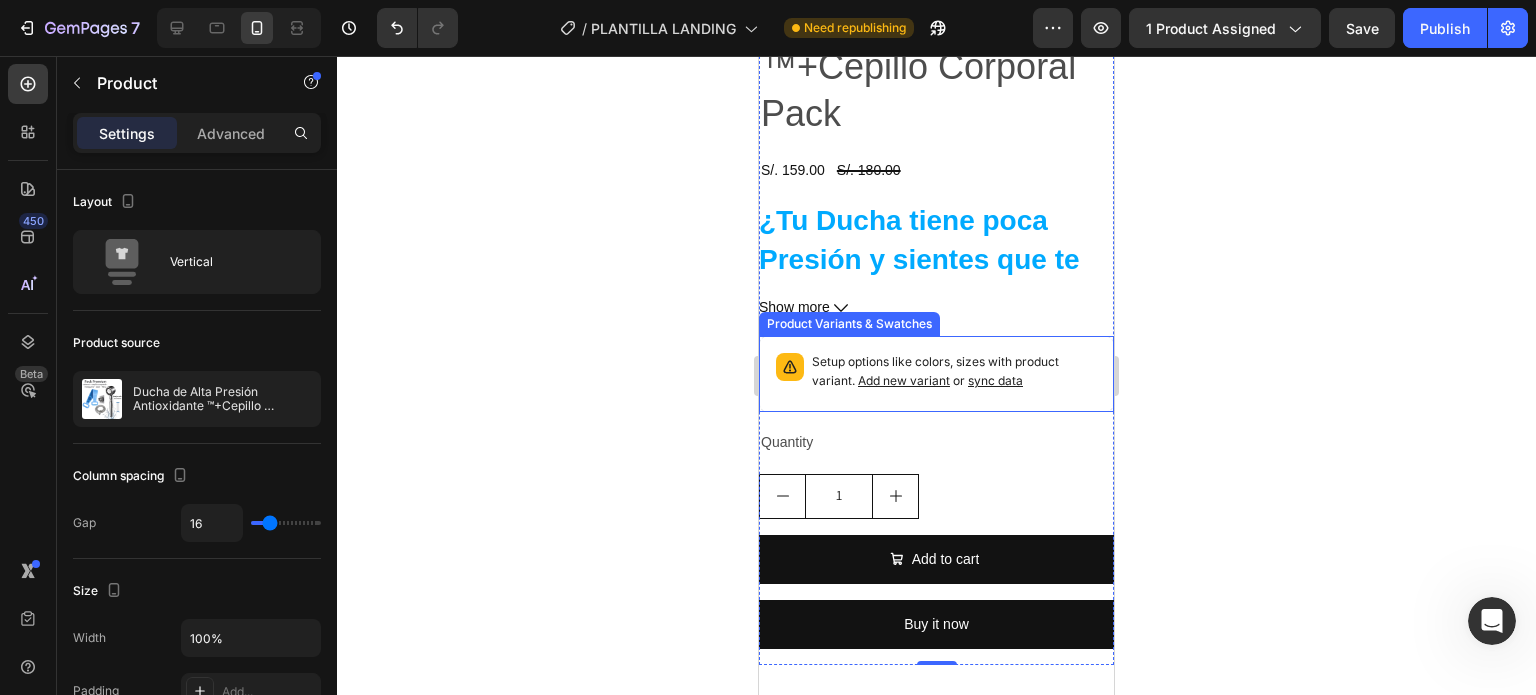 scroll, scrollTop: 4187, scrollLeft: 0, axis: vertical 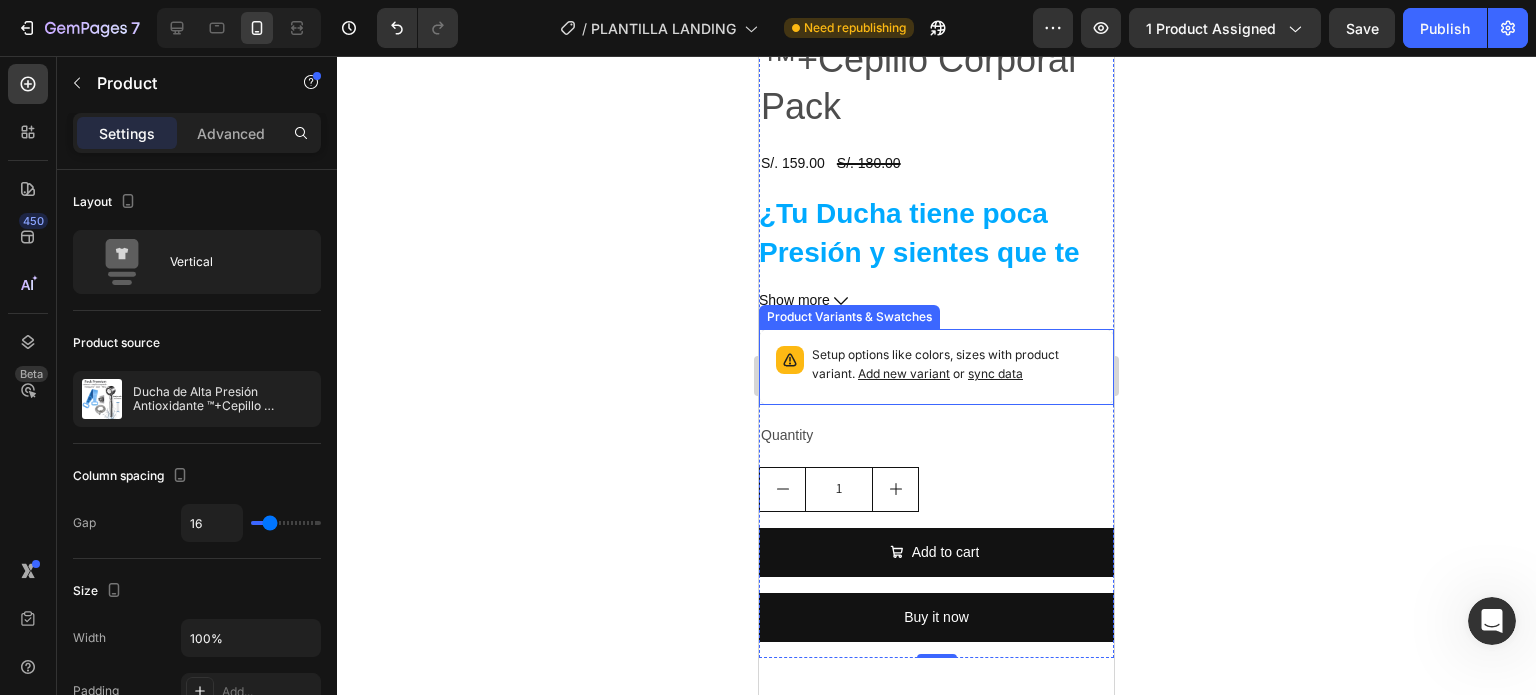 click on "Setup options like colors, sizes with product variant.       Add new variant   or   sync data" at bounding box center (954, 365) 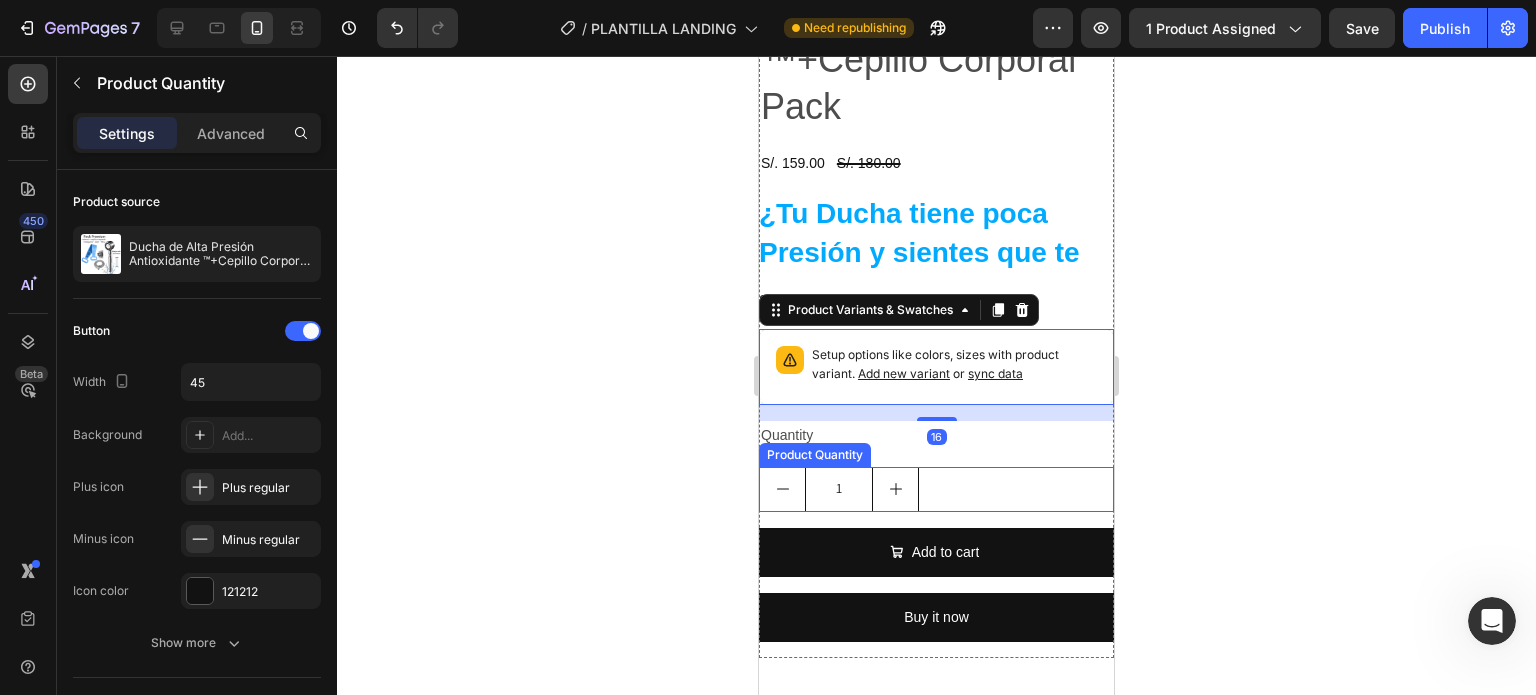 click on "1" at bounding box center (936, 489) 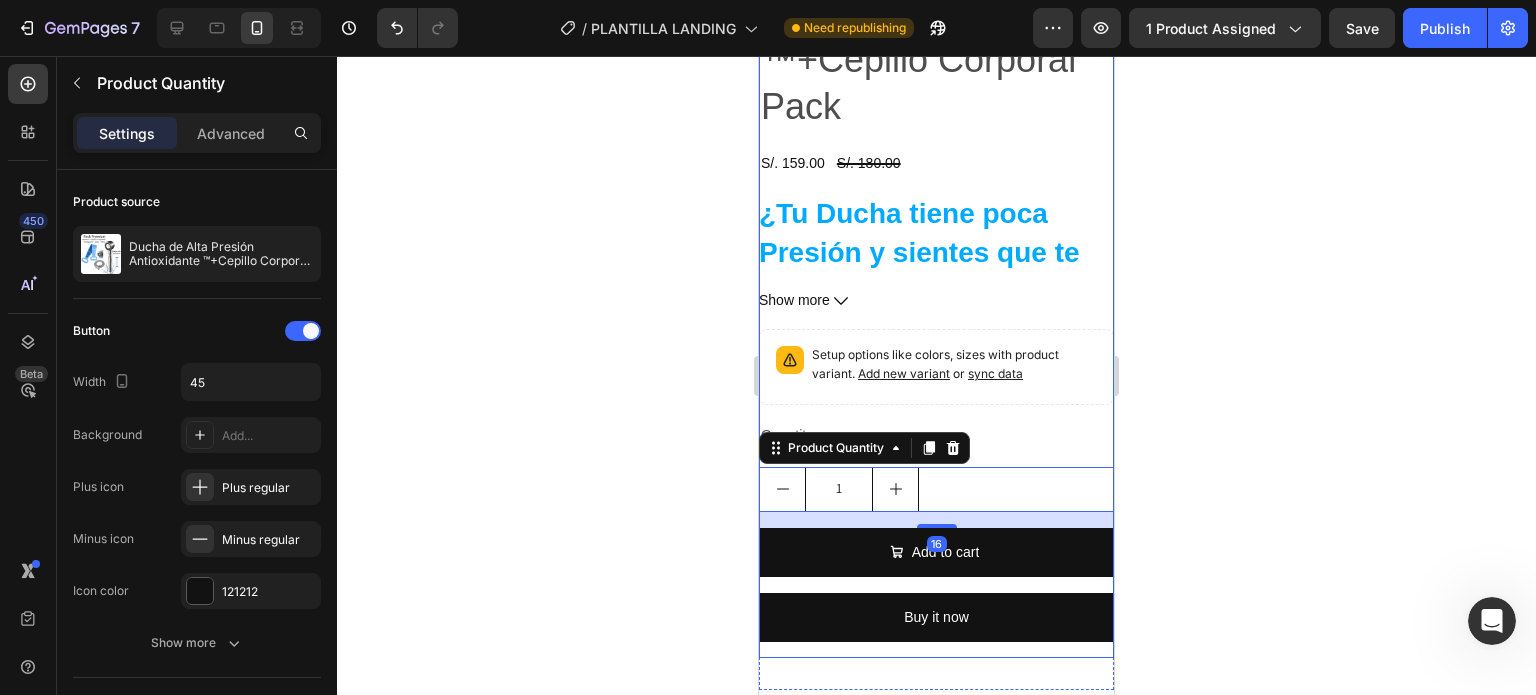 click on "Ducha de Alta Presión Antioxidante ™+Cepillo Corporal Pack Product Title S/. 159.00 Product Price Product Price S/. 180.00 Product Price Product Price Row ¿Tu Ducha tiene poca Presión y sientes que te deja la piel seca?
Nuestro Cabezal  mejora la presión de tu ducha  transformándola en una experiencia revitalizante con un flujo más potente, agua purificada y un masaje relajante que mejora tu bienestar desde el primer uso.
Personaliza tu Experiencia de Ducha a tu Gusto
Puedes elegir desde un suave modo de lluvia hasta un intenso modo de masaje, adaptándose a cualquier estado de ánimo o necesidad.
Cuida tu Piel y Cabello con Agua Filtrada
Protege tu piel y cabello de los efectos dañinos del cloro y otras impurezas con el sistema de filtración de 18 capas.
Dile adiós a los problemas de tu piel y cabello duchándote con agua pura y libre de contaminantes.
Despierta cada mañana con un Impulso Energético
Cabezal de Ducha de Alta Eficiencia y Fácil Instalación
80°C" at bounding box center (936, 300) 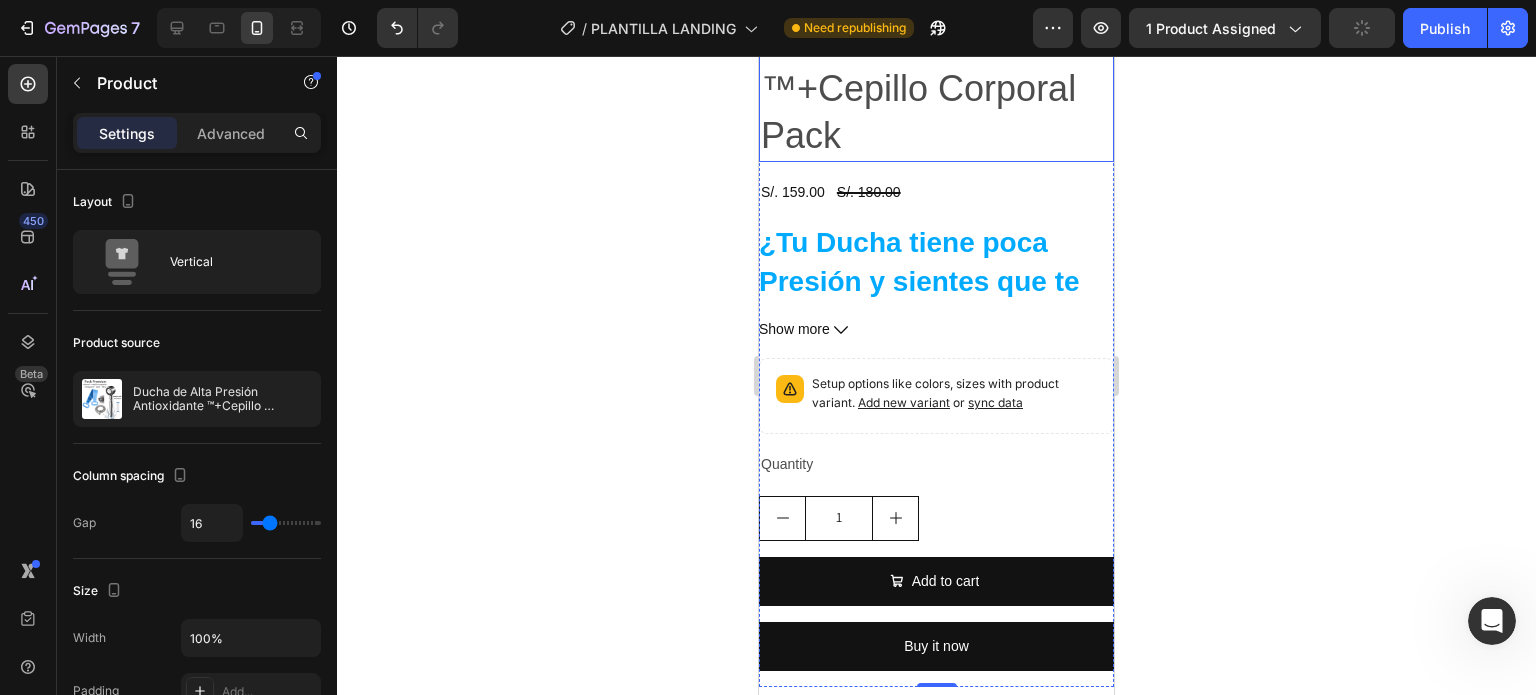 scroll, scrollTop: 3687, scrollLeft: 0, axis: vertical 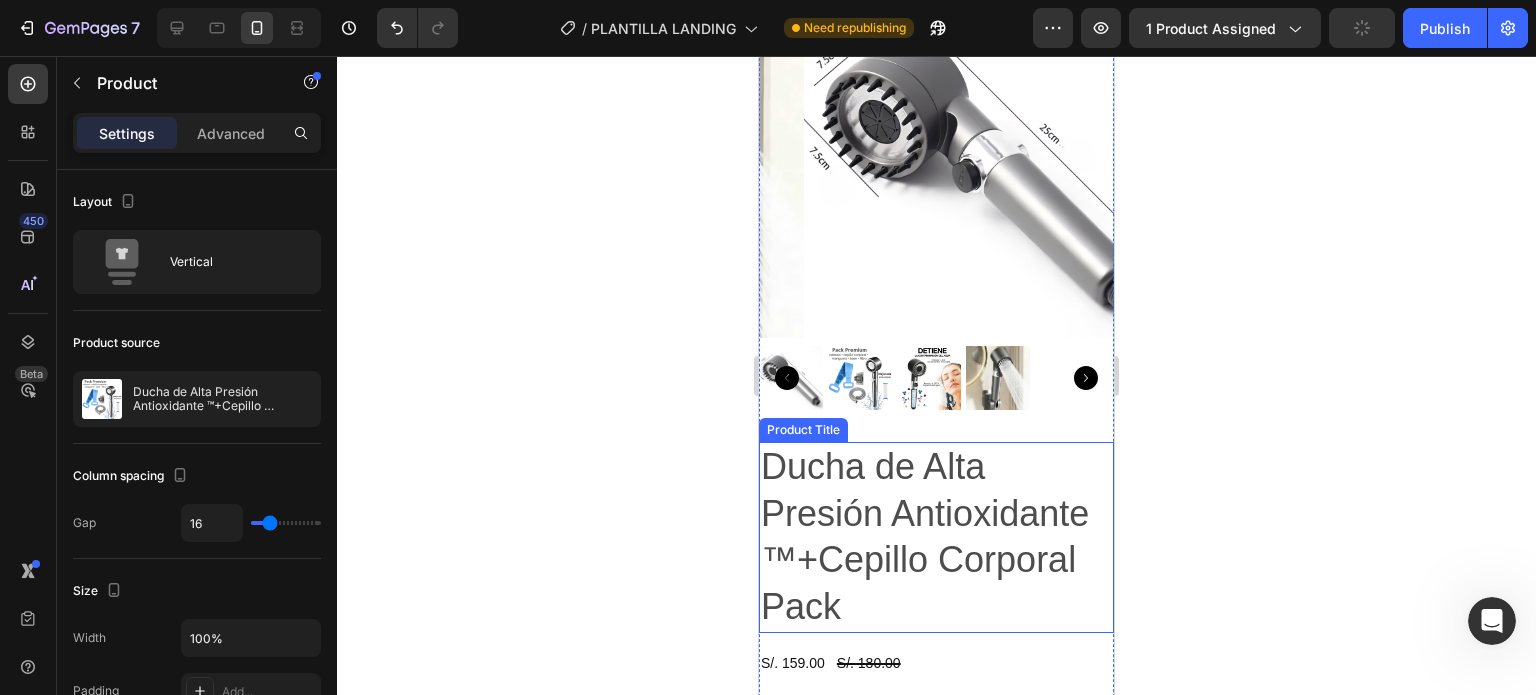 click on "Ducha de Alta Presión Antioxidante ™+Cepillo Corporal Pack" at bounding box center [936, 537] 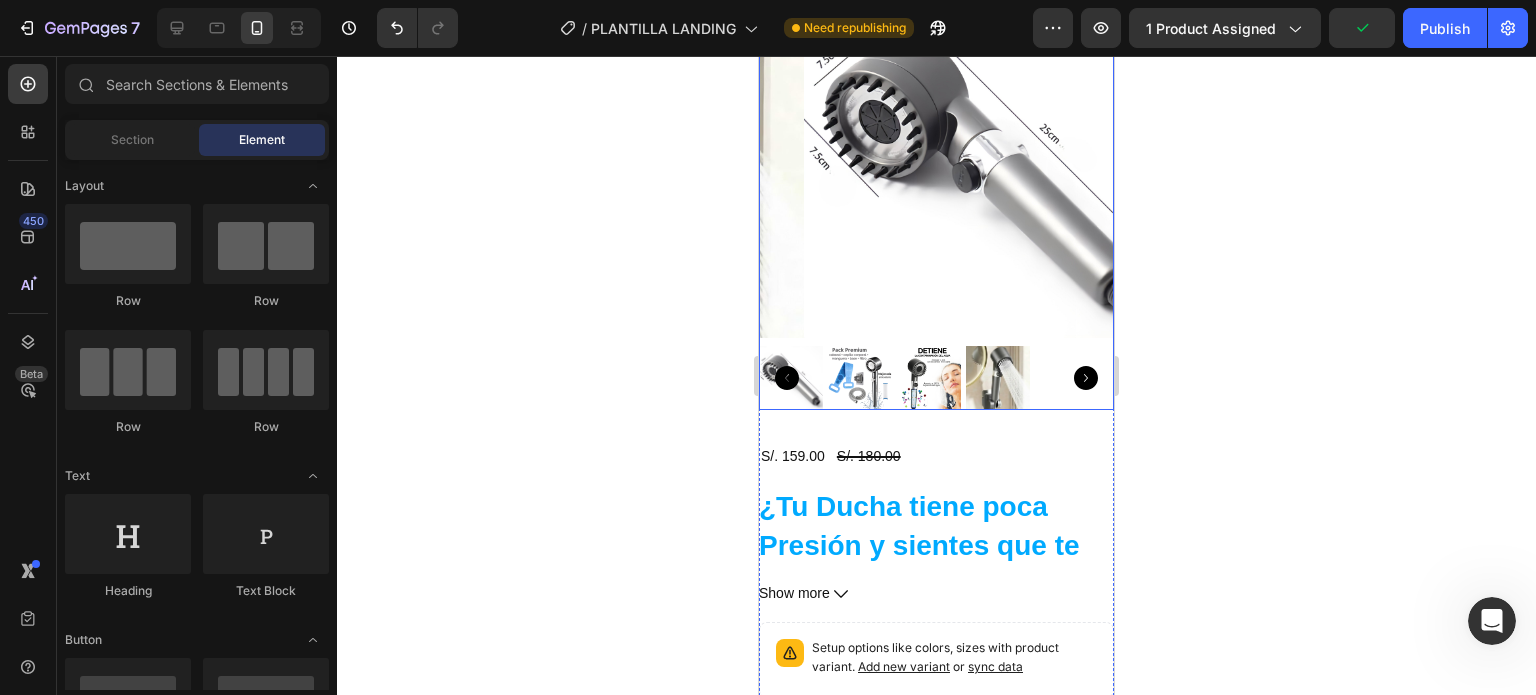 click at bounding box center [981, 160] 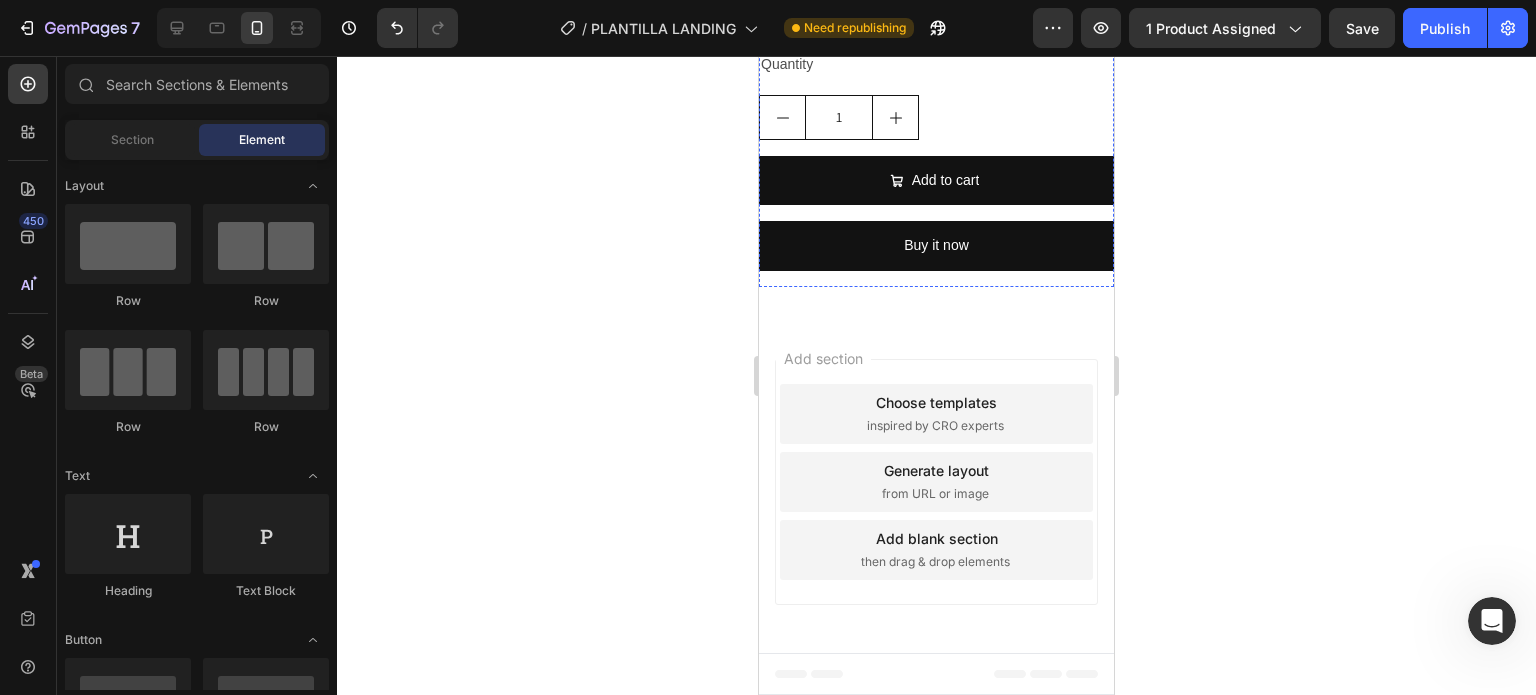 scroll, scrollTop: 2414, scrollLeft: 0, axis: vertical 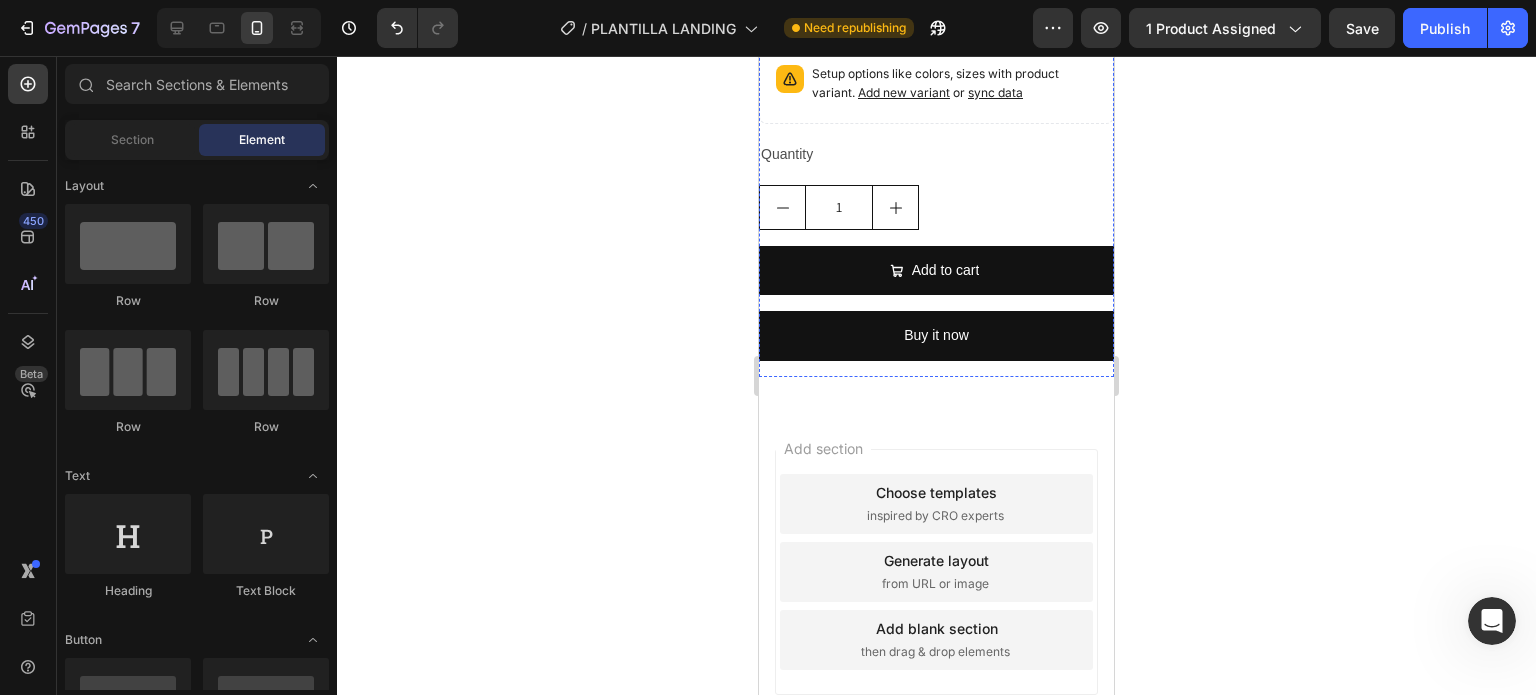 click on "S/. 159.00 Product Price Product Price S/. 180.00 Product Price Product Price Row" at bounding box center [936, -118] 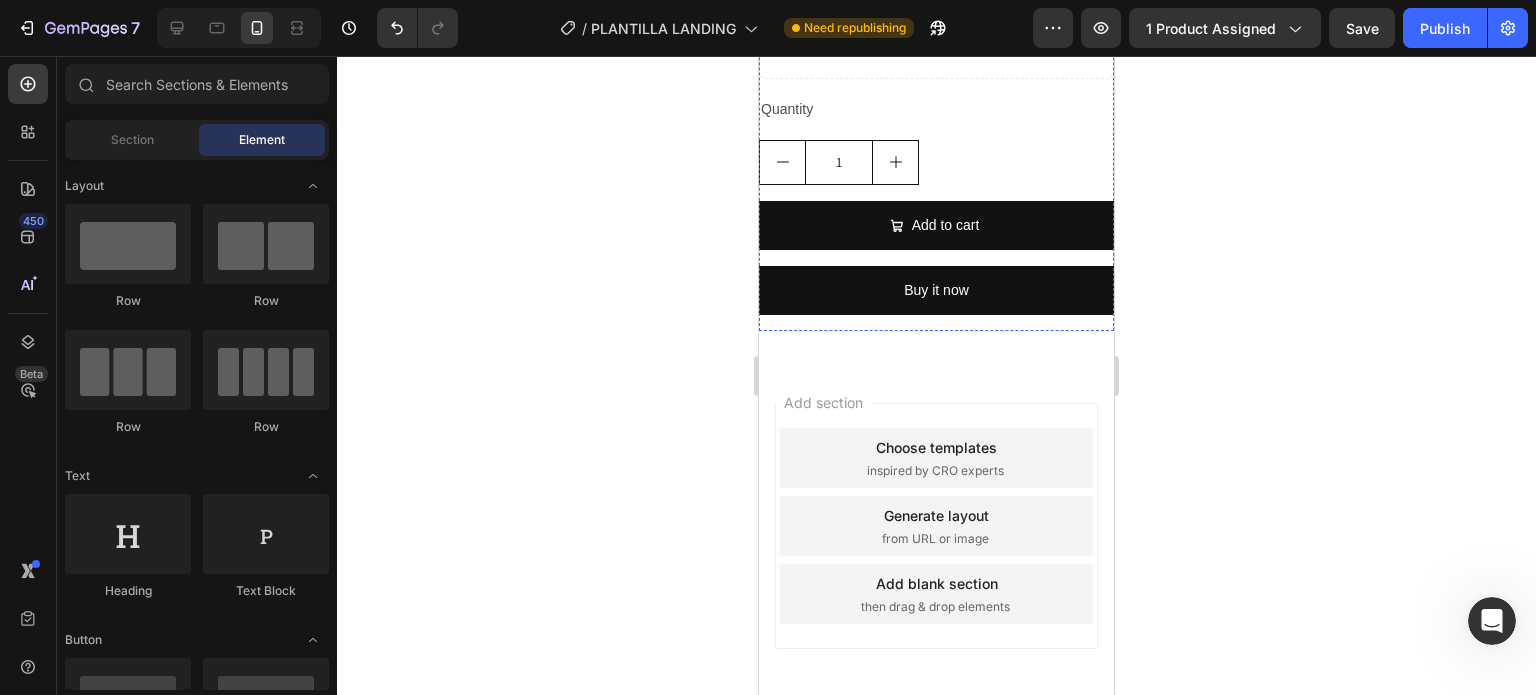 click on "¿Tu Ducha tiene poca Presión y sientes que te deja la piel seca?" at bounding box center (919, -74) 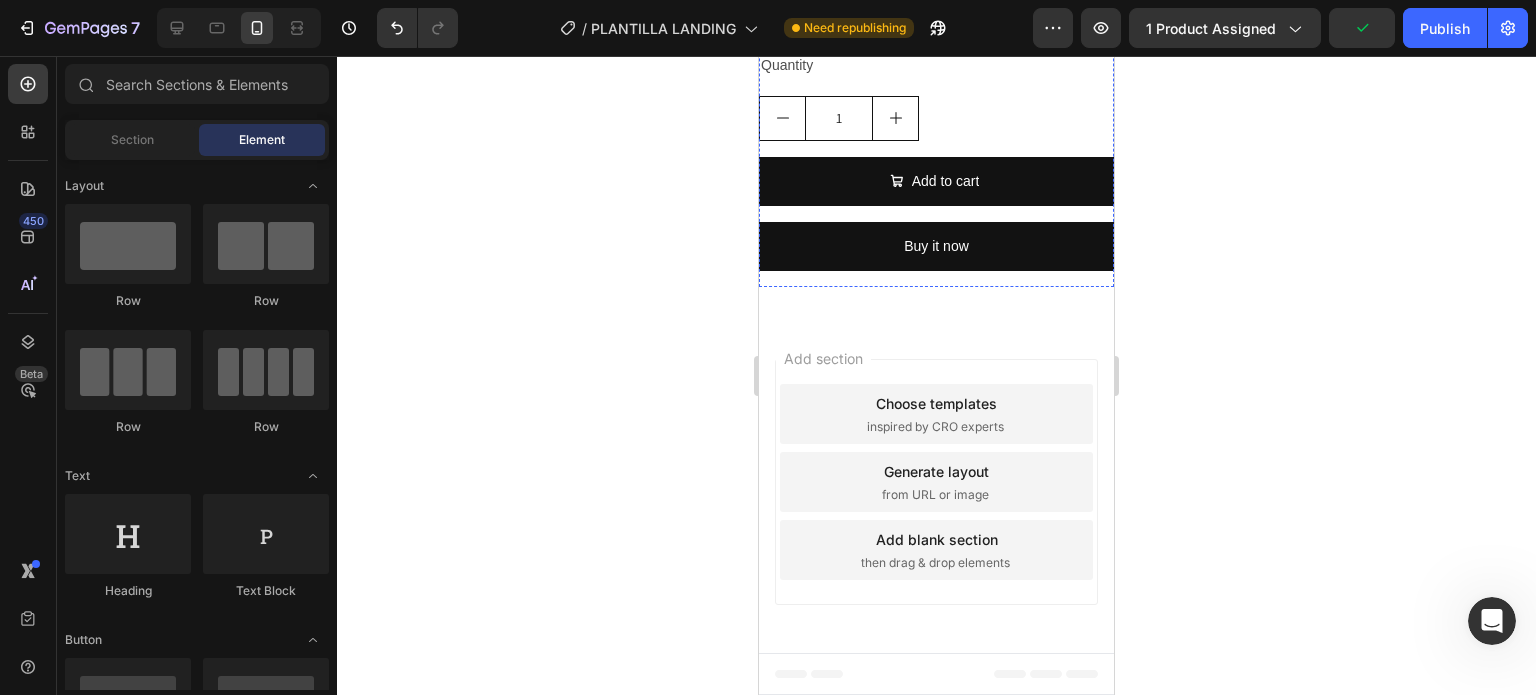 click on "Setup options like colors, sizes with product variant.       Add new variant   or   sync data" at bounding box center (936, -3) 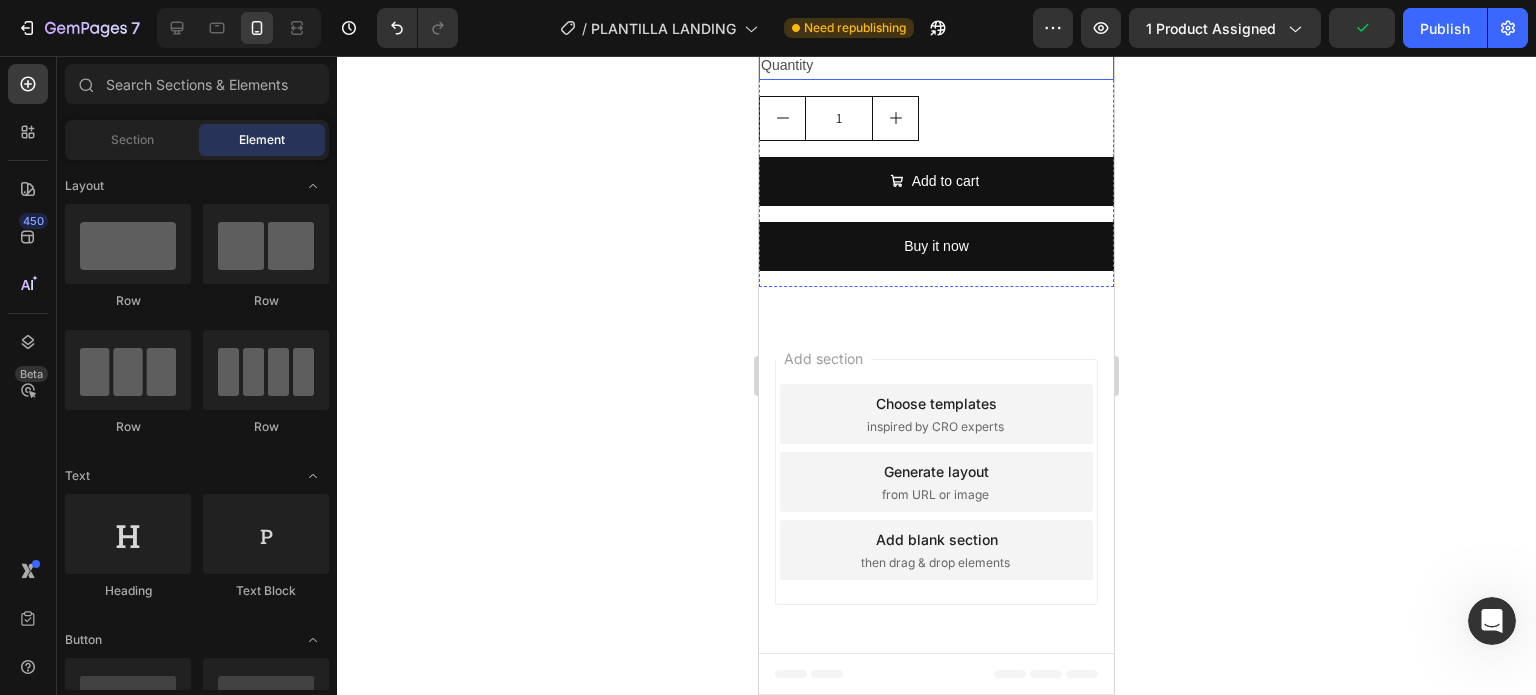 click on "Quantity" at bounding box center [936, 65] 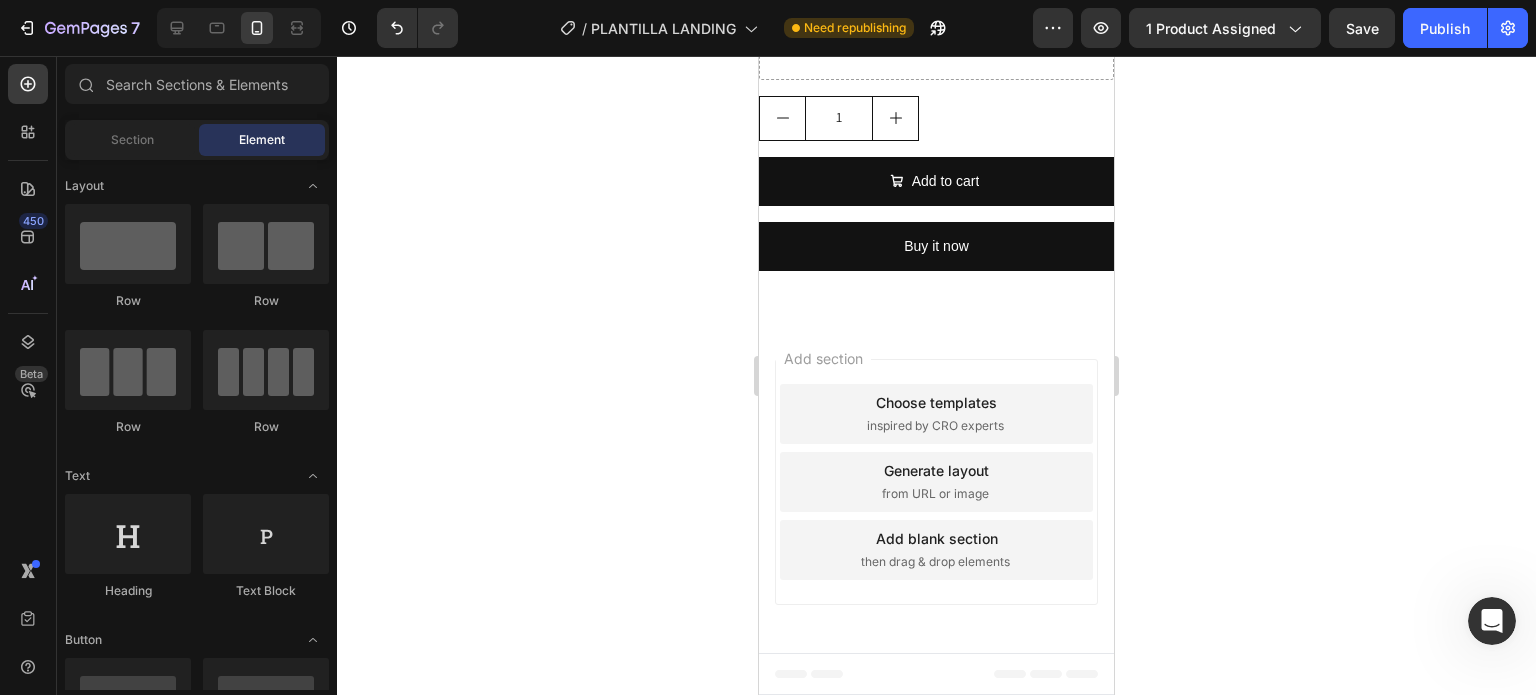 click on "1" at bounding box center (936, 118) 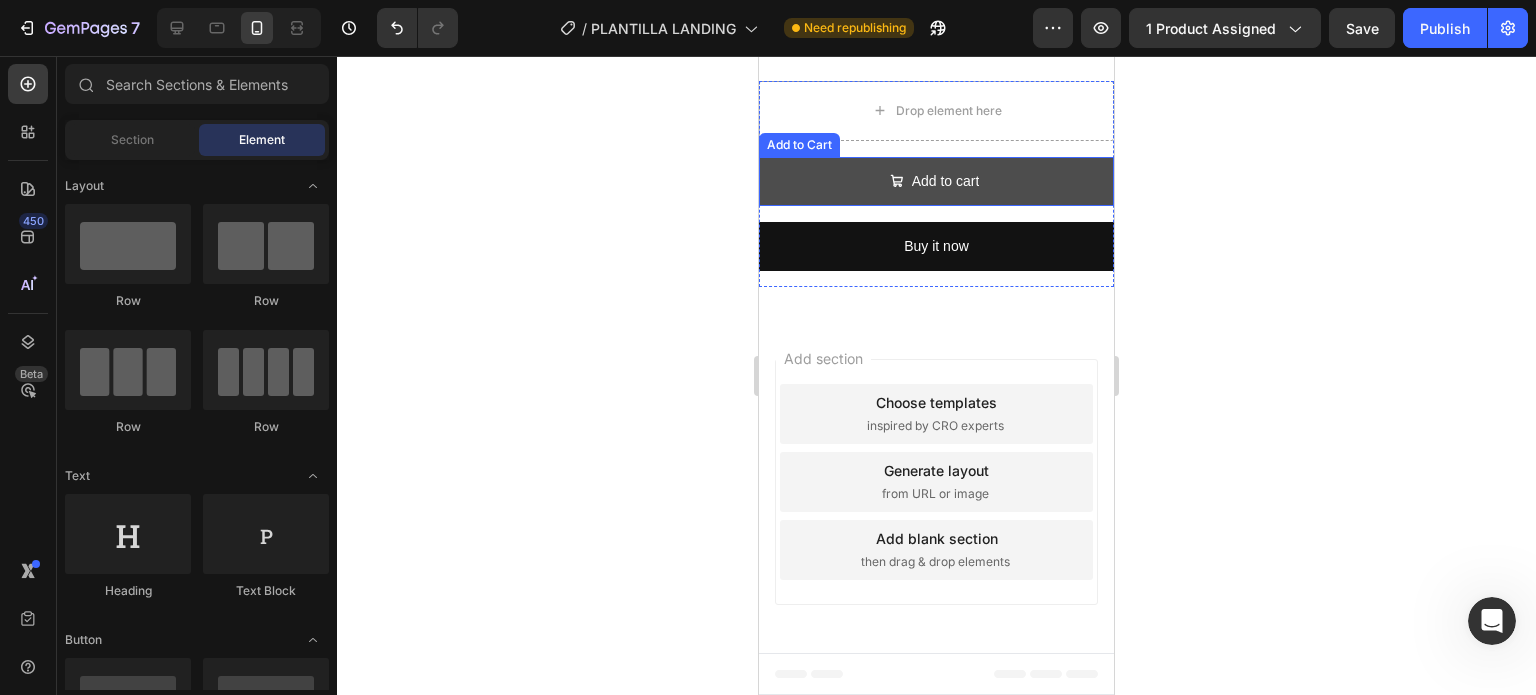 click on "Add to cart" at bounding box center [936, 181] 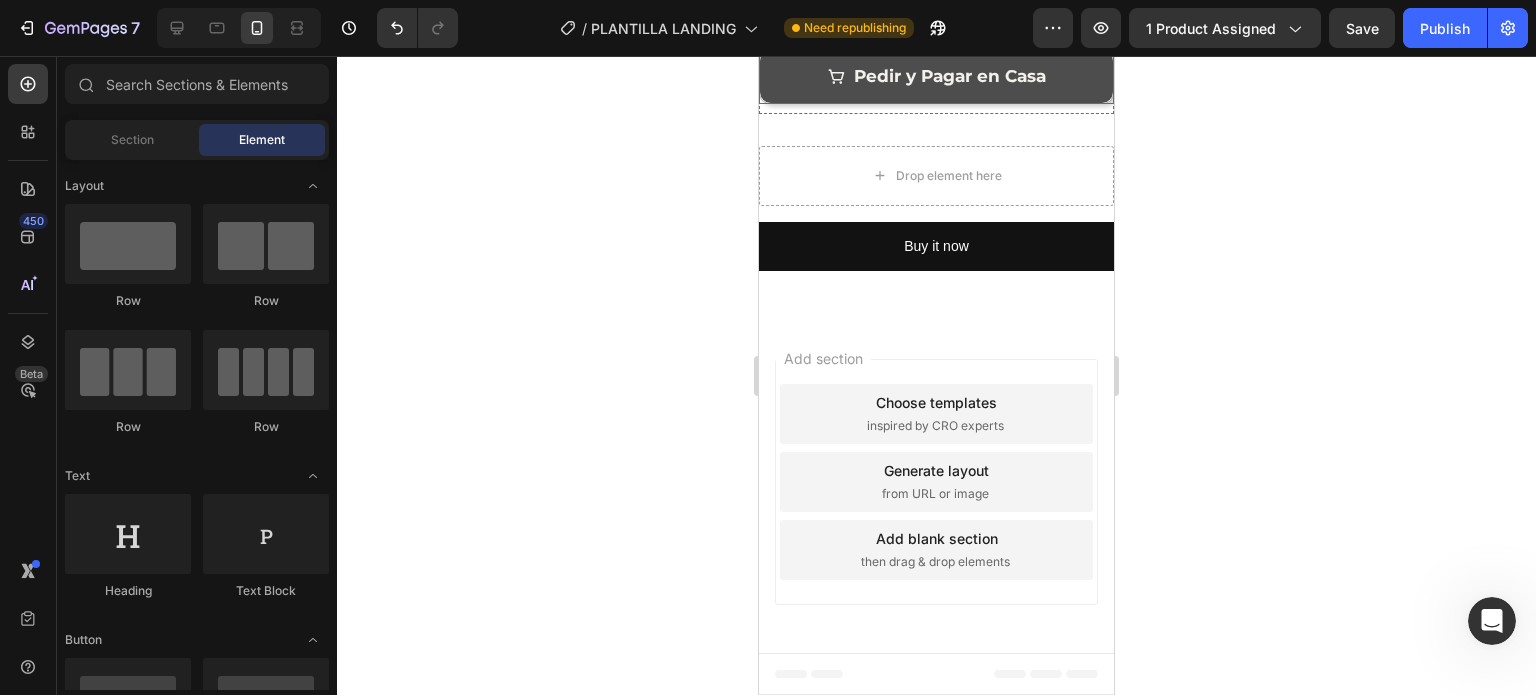 click on "Pedir y Pagar en Casa" at bounding box center (936, 76) 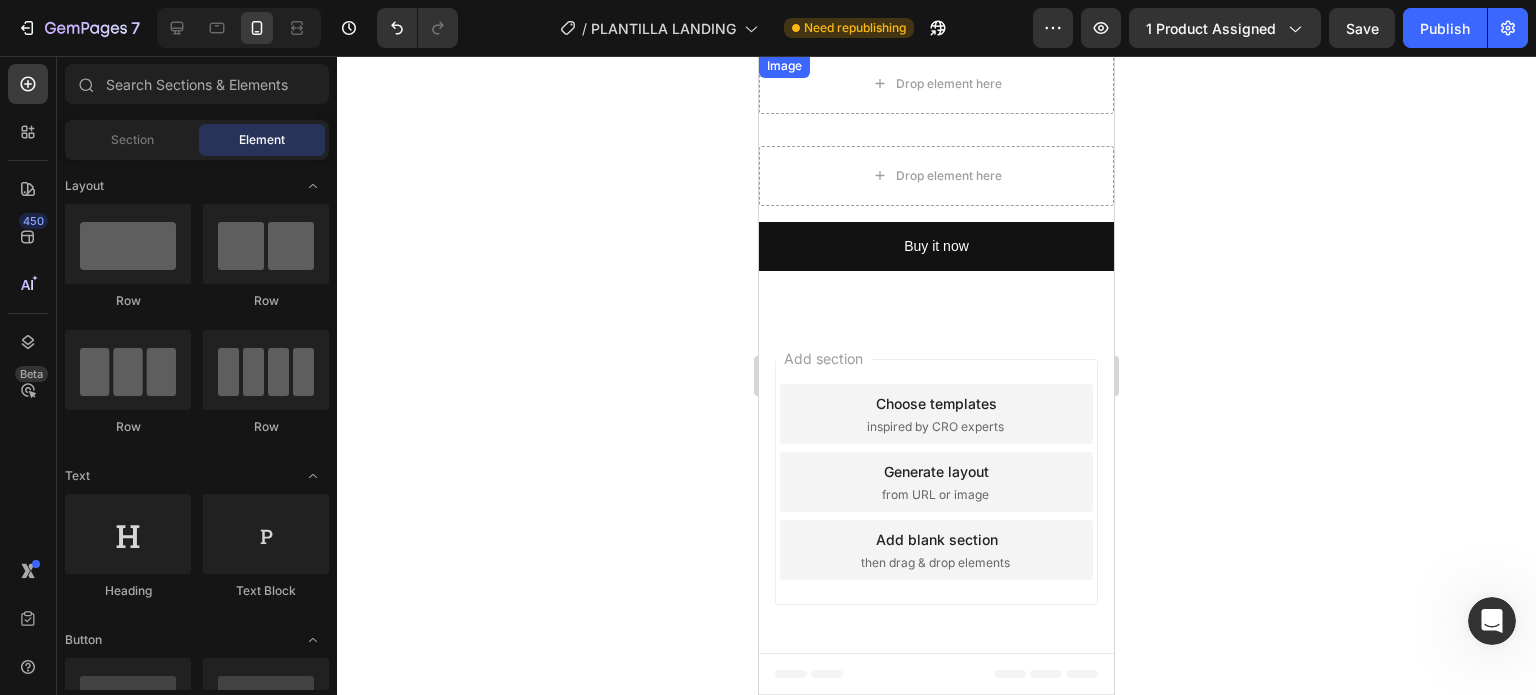 scroll, scrollTop: 2114, scrollLeft: 0, axis: vertical 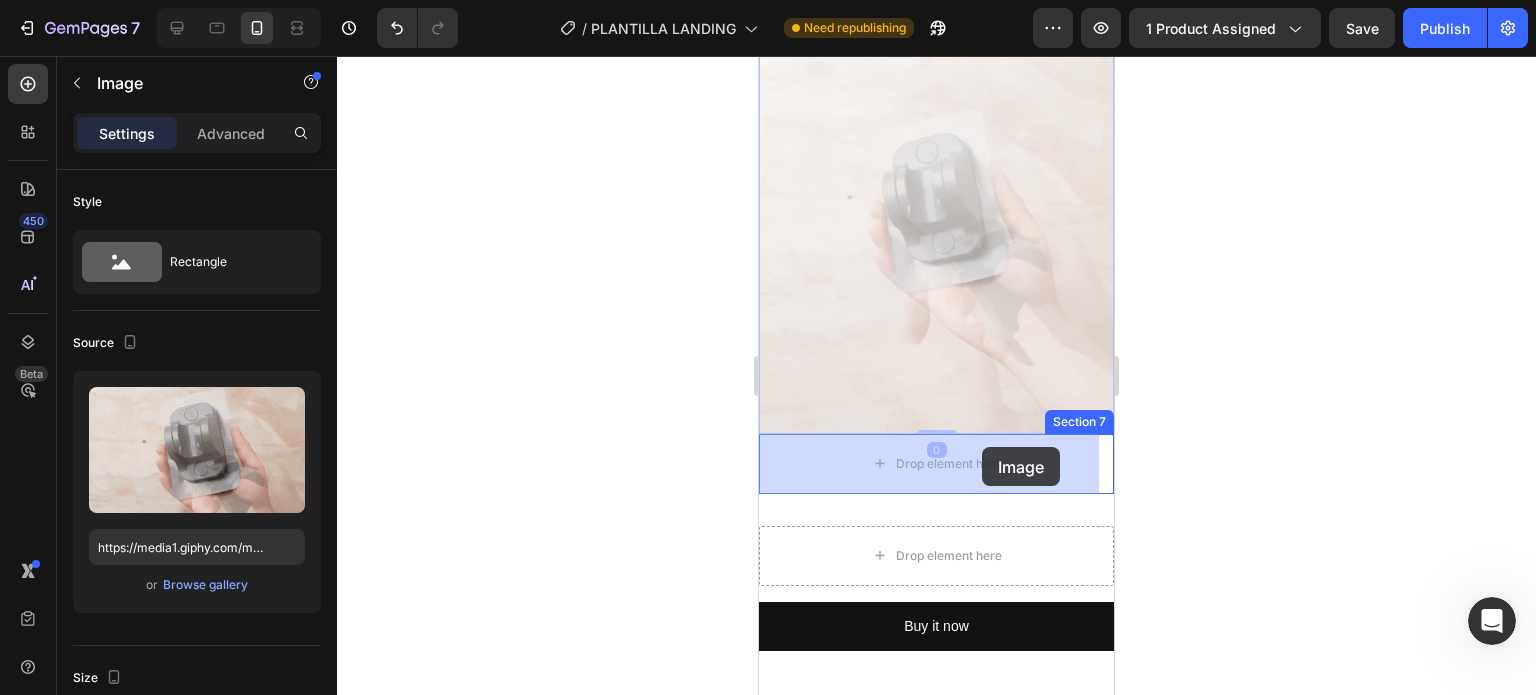 drag, startPoint x: 968, startPoint y: 287, endPoint x: 982, endPoint y: 444, distance: 157.62297 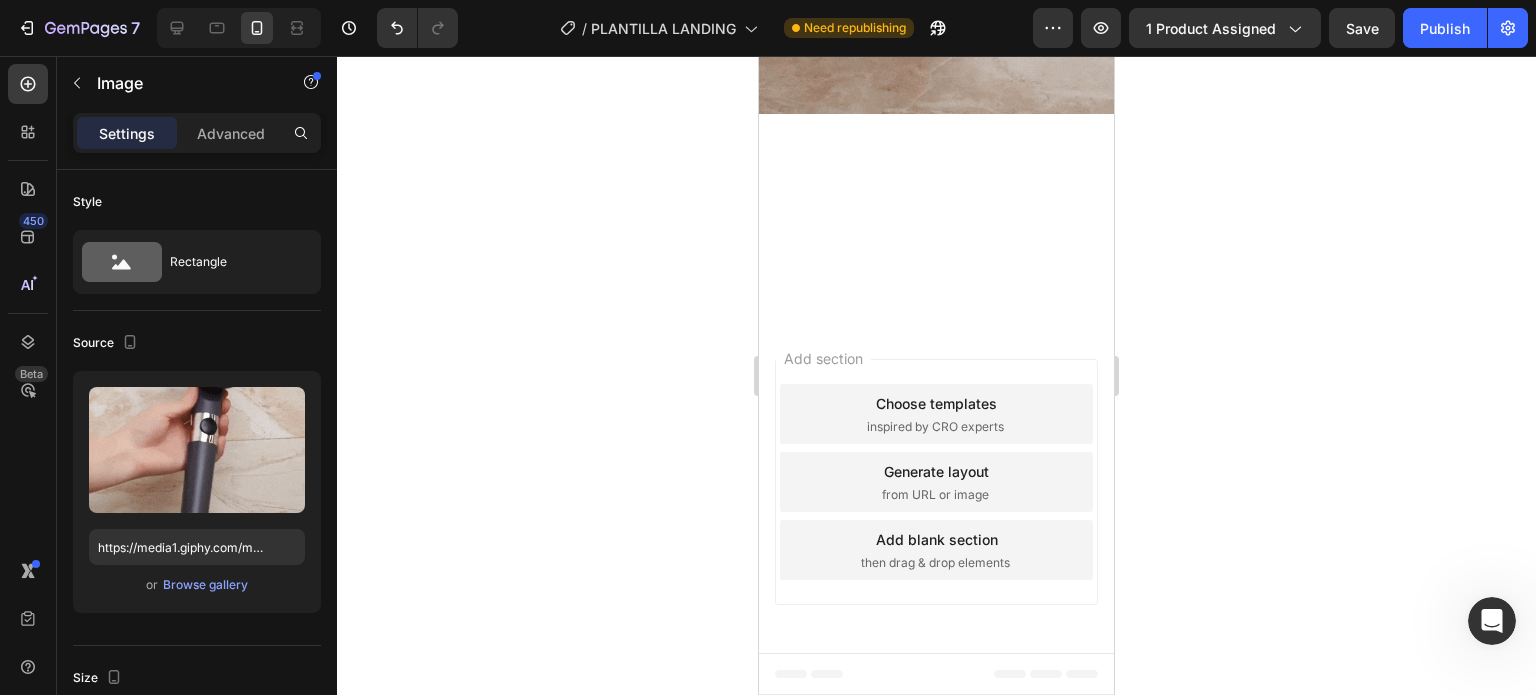 scroll, scrollTop: 2652, scrollLeft: 0, axis: vertical 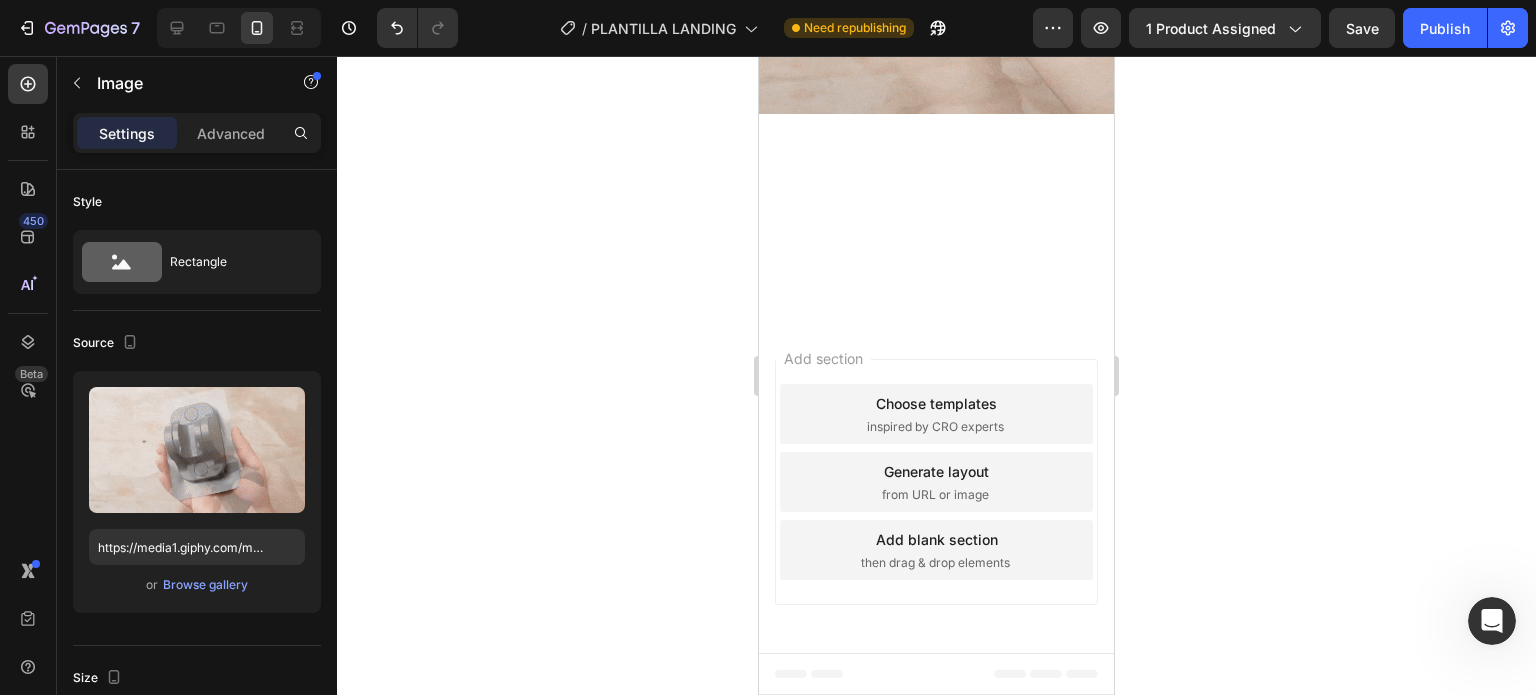 click on "Drop element here" at bounding box center [936, -382] 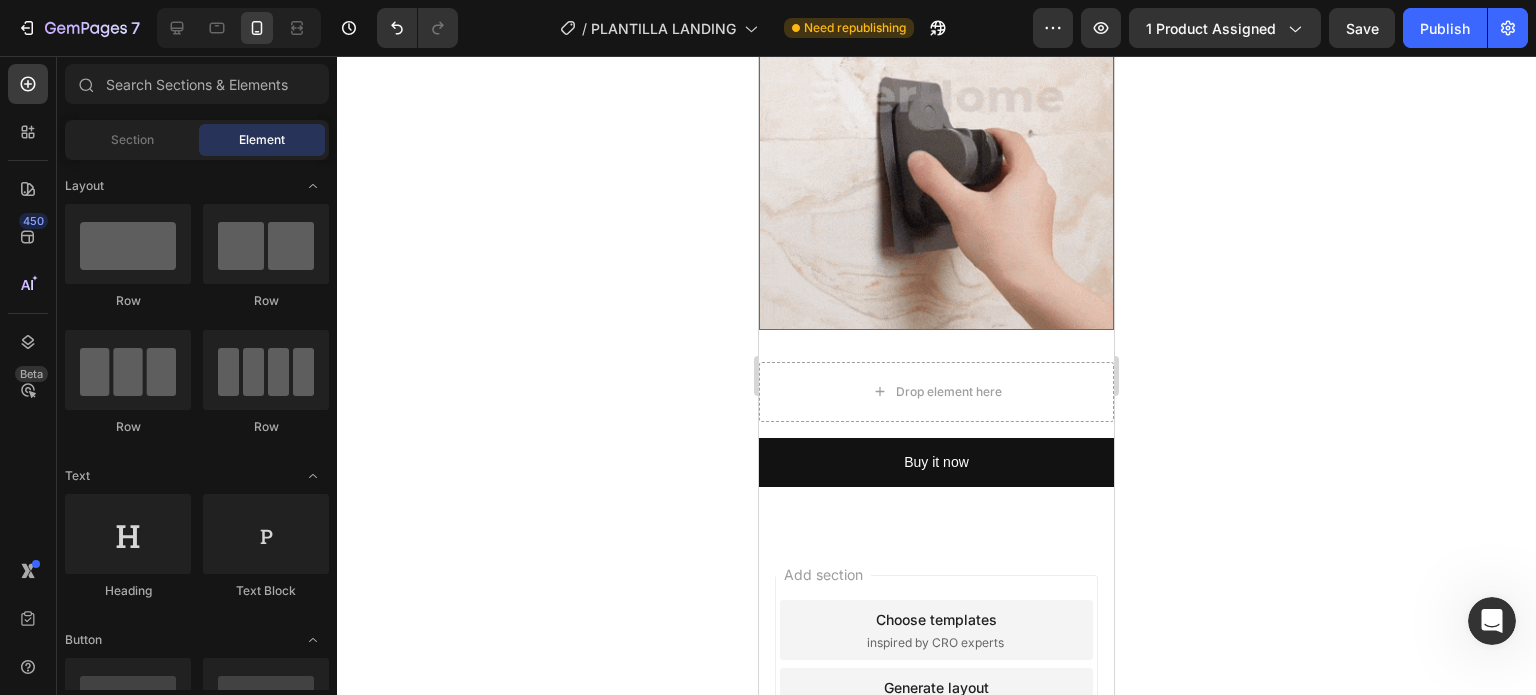 scroll, scrollTop: 3352, scrollLeft: 0, axis: vertical 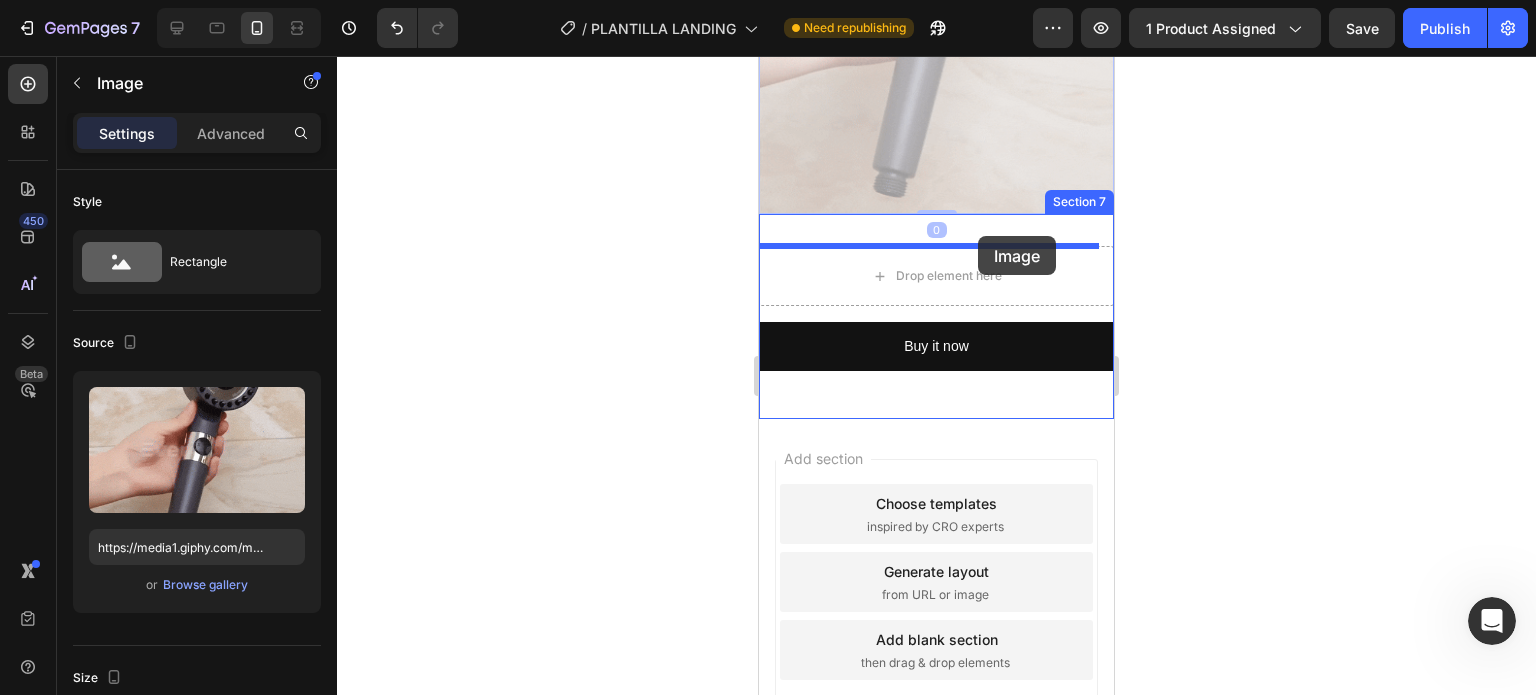 drag, startPoint x: 968, startPoint y: 129, endPoint x: 977, endPoint y: 240, distance: 111.364265 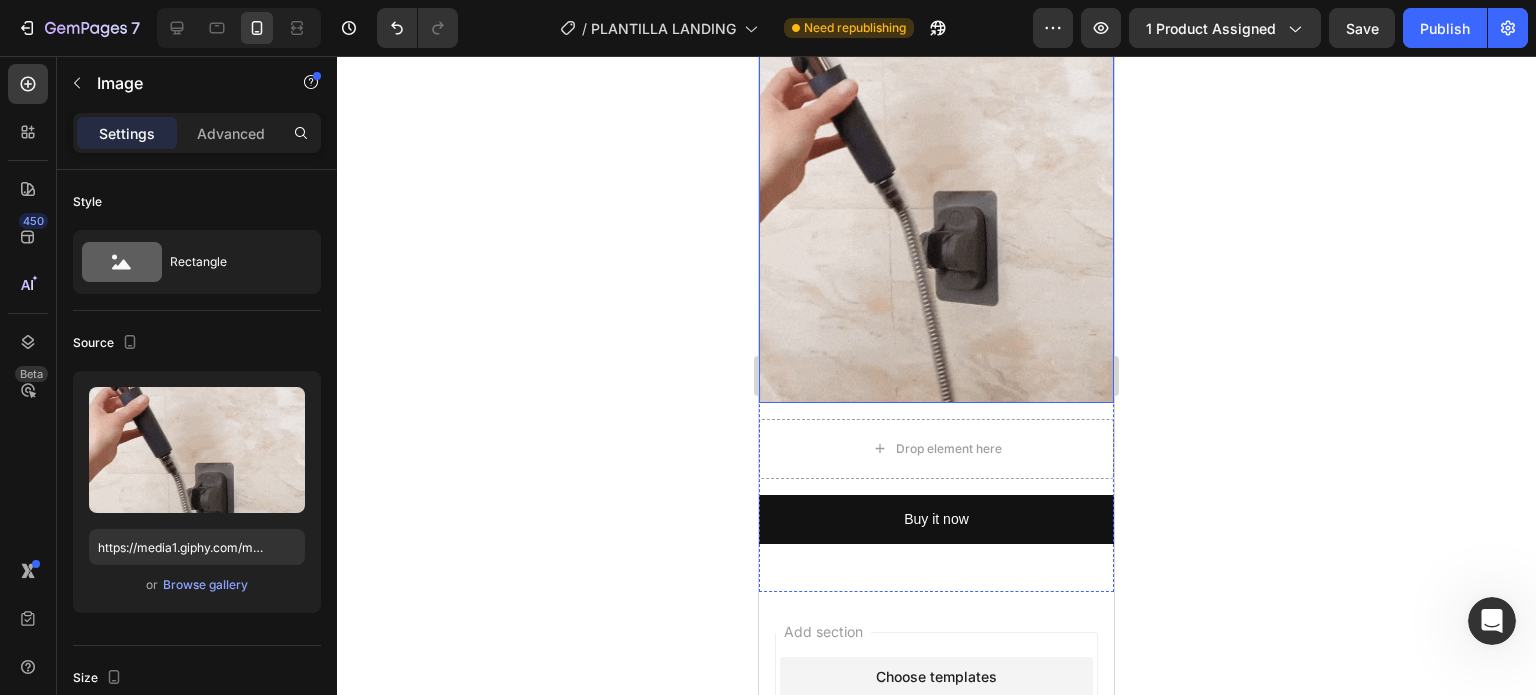 scroll, scrollTop: 3252, scrollLeft: 0, axis: vertical 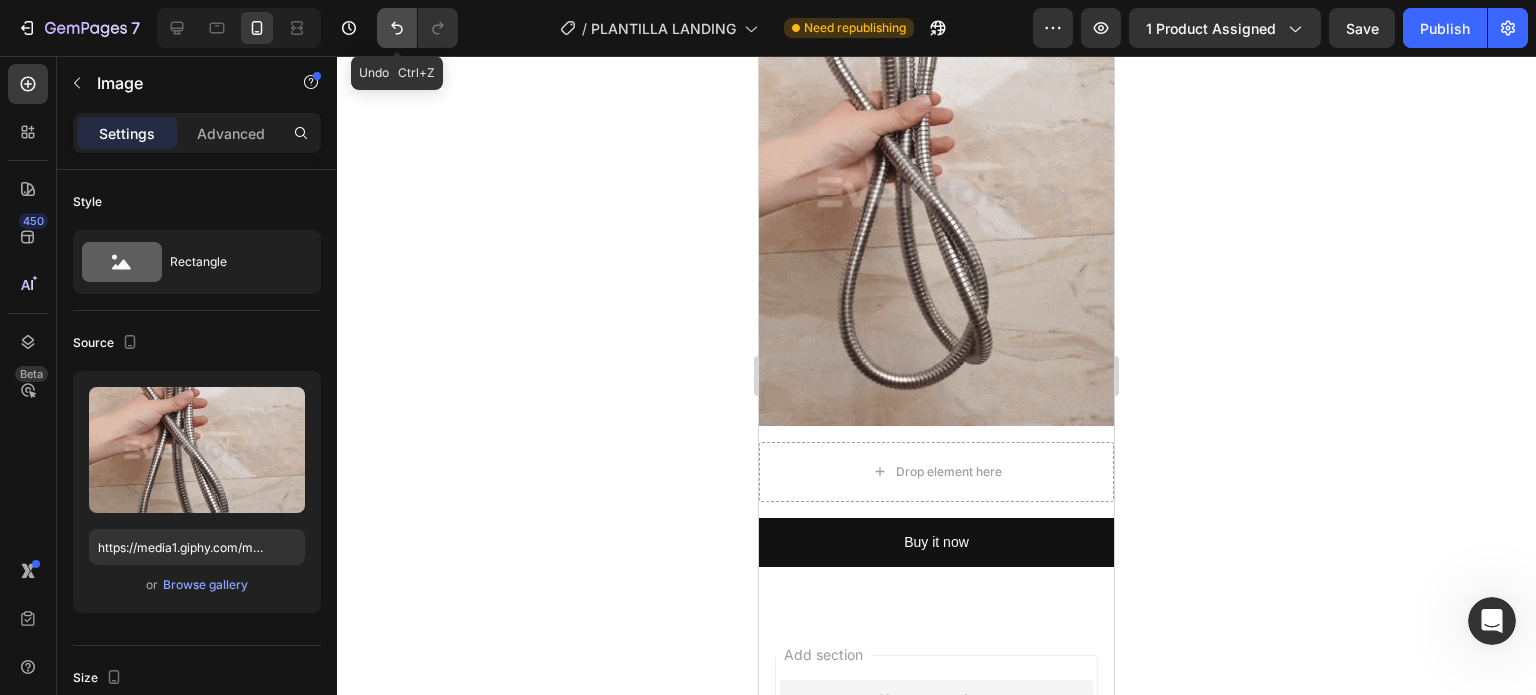 click 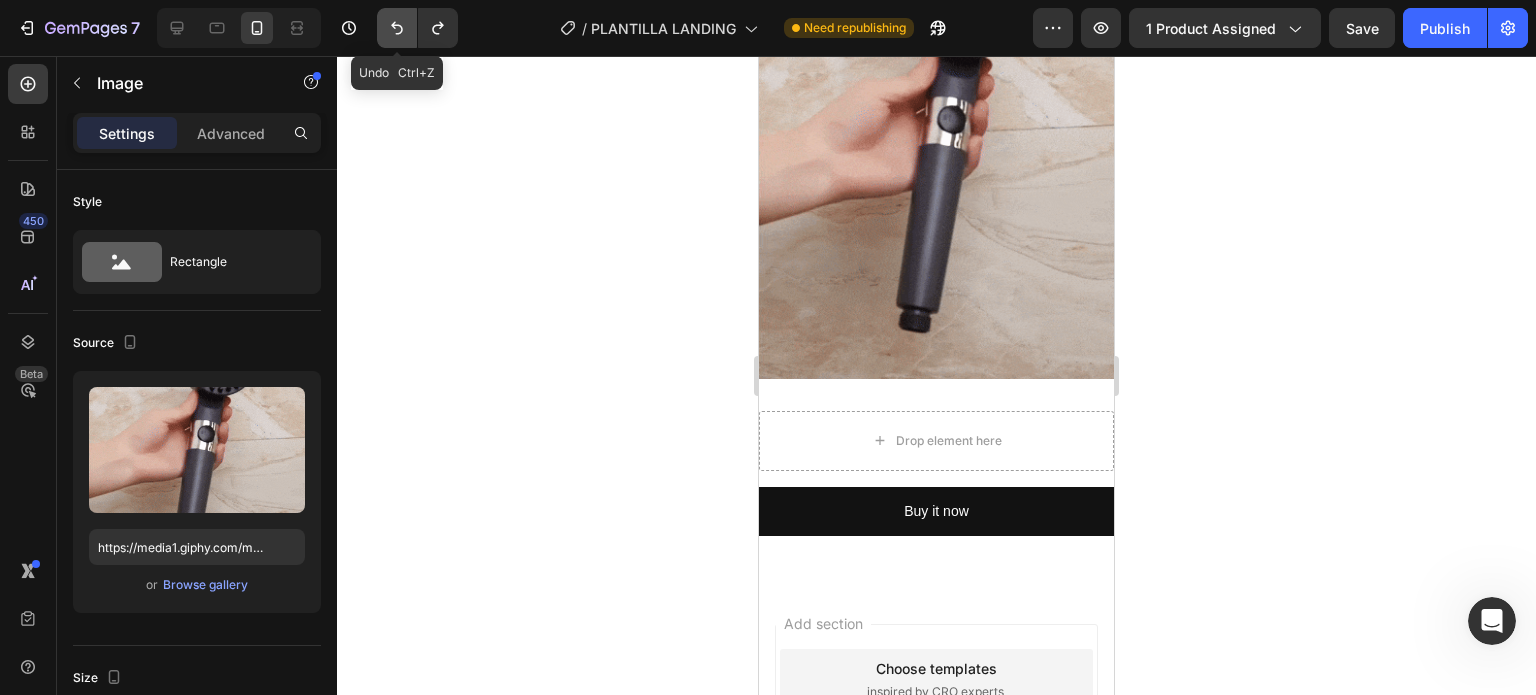 scroll, scrollTop: 3176, scrollLeft: 0, axis: vertical 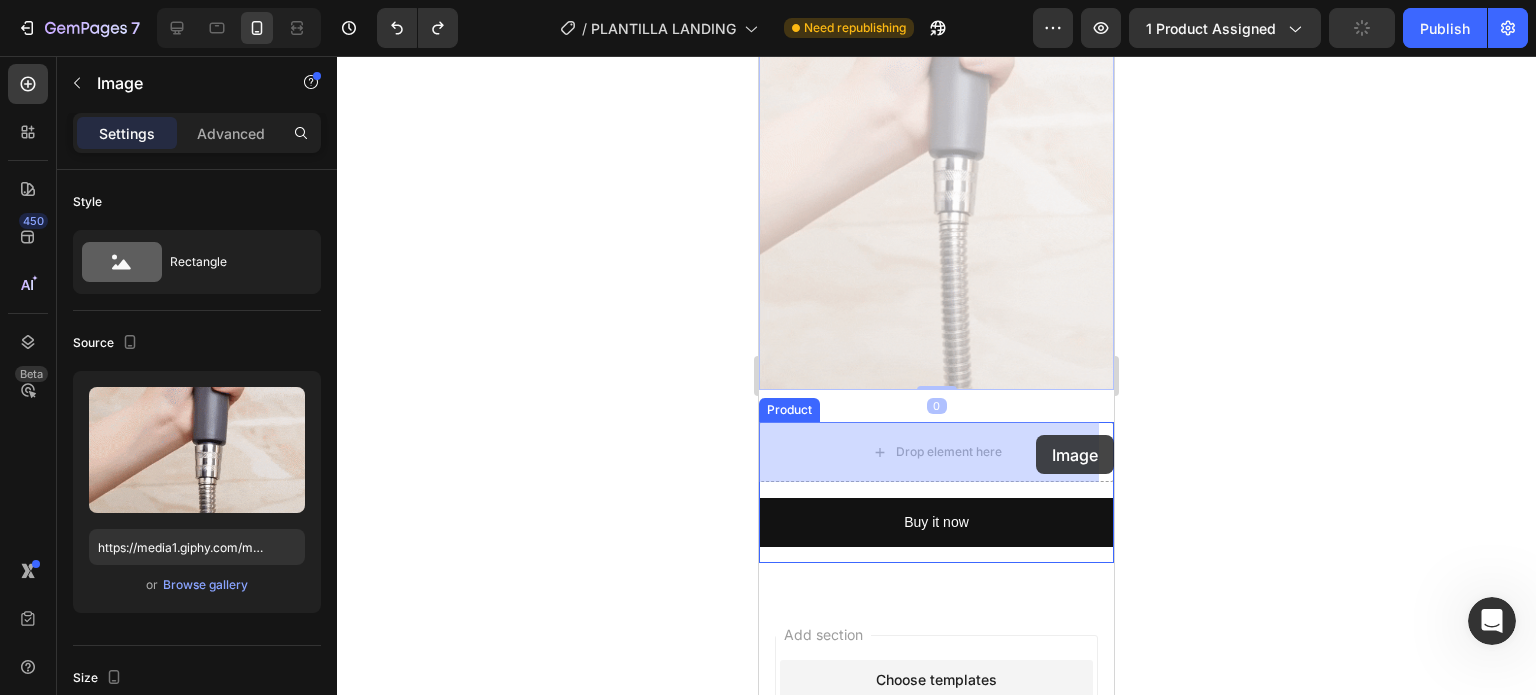 drag, startPoint x: 1053, startPoint y: 255, endPoint x: 1036, endPoint y: 435, distance: 180.801 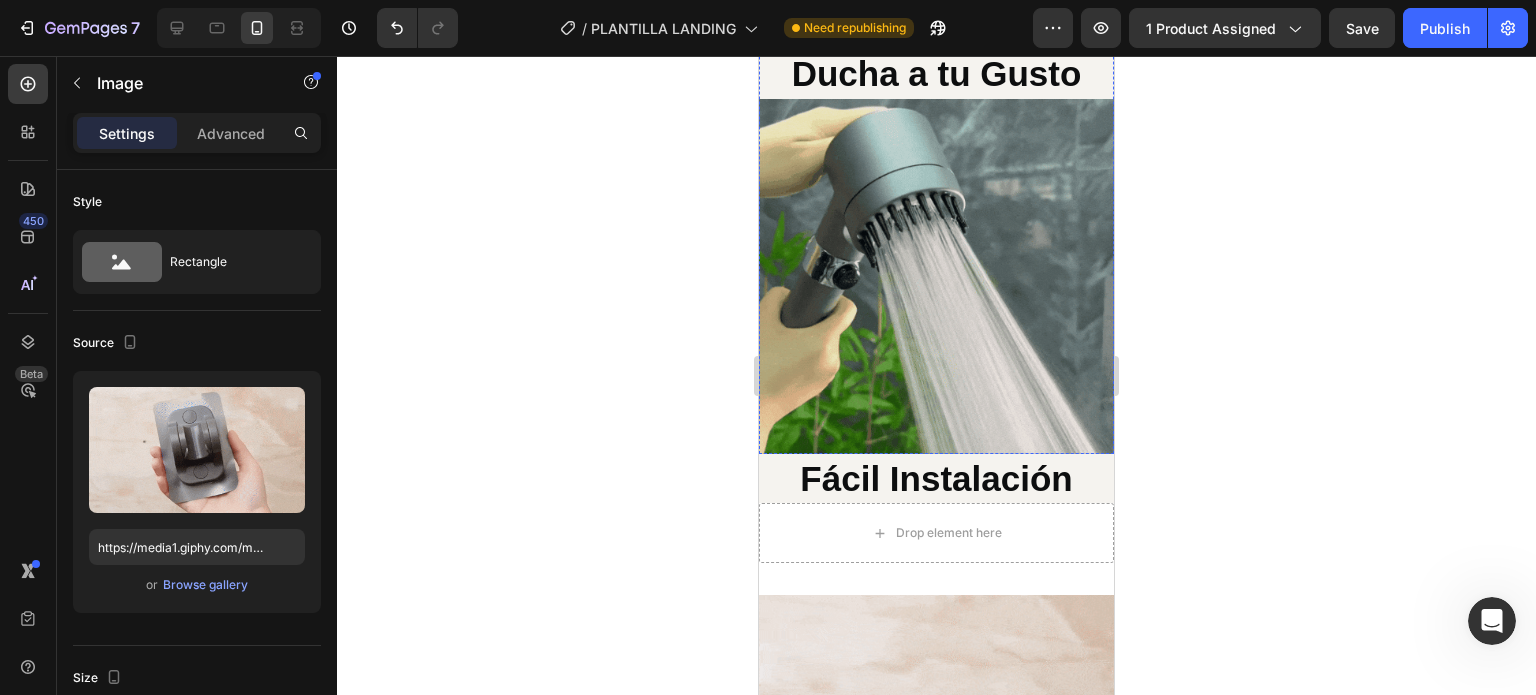 scroll, scrollTop: 2690, scrollLeft: 0, axis: vertical 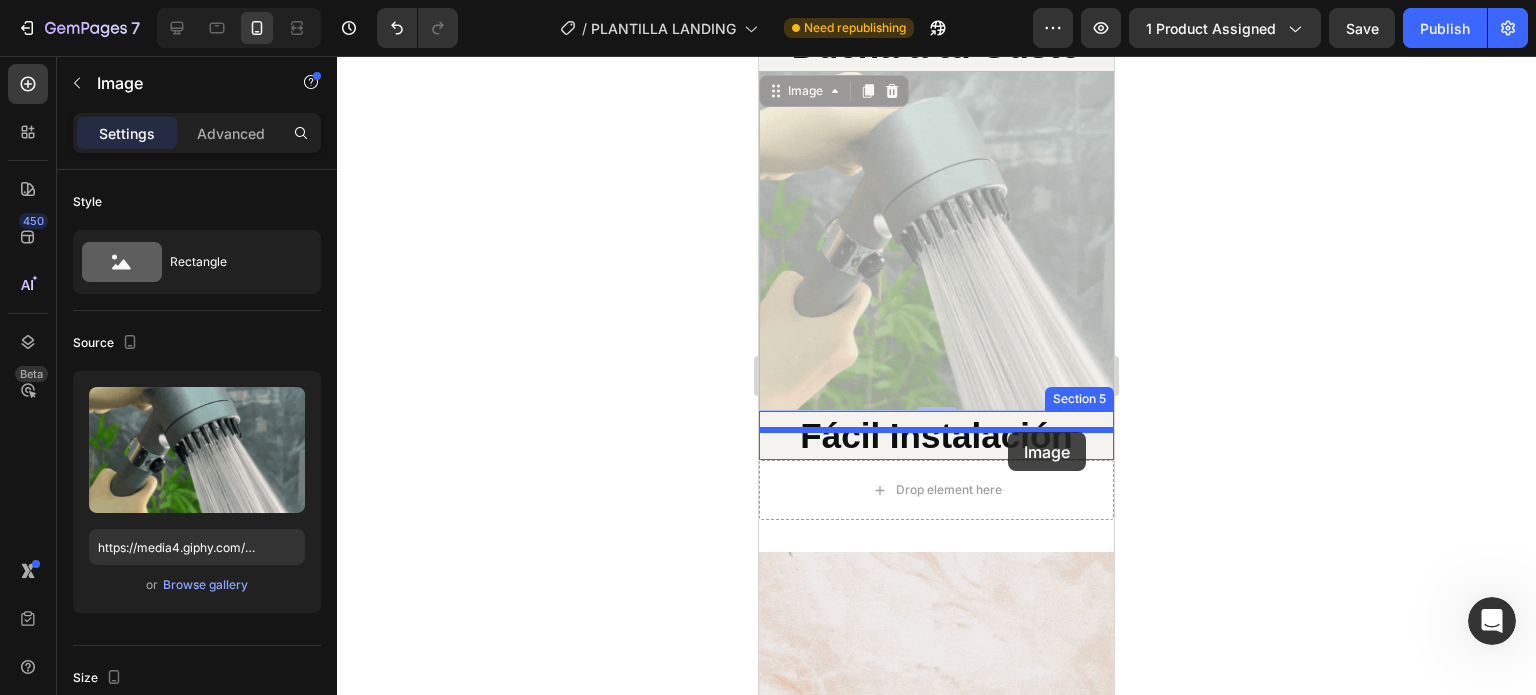 drag, startPoint x: 995, startPoint y: 262, endPoint x: 1008, endPoint y: 432, distance: 170.49634 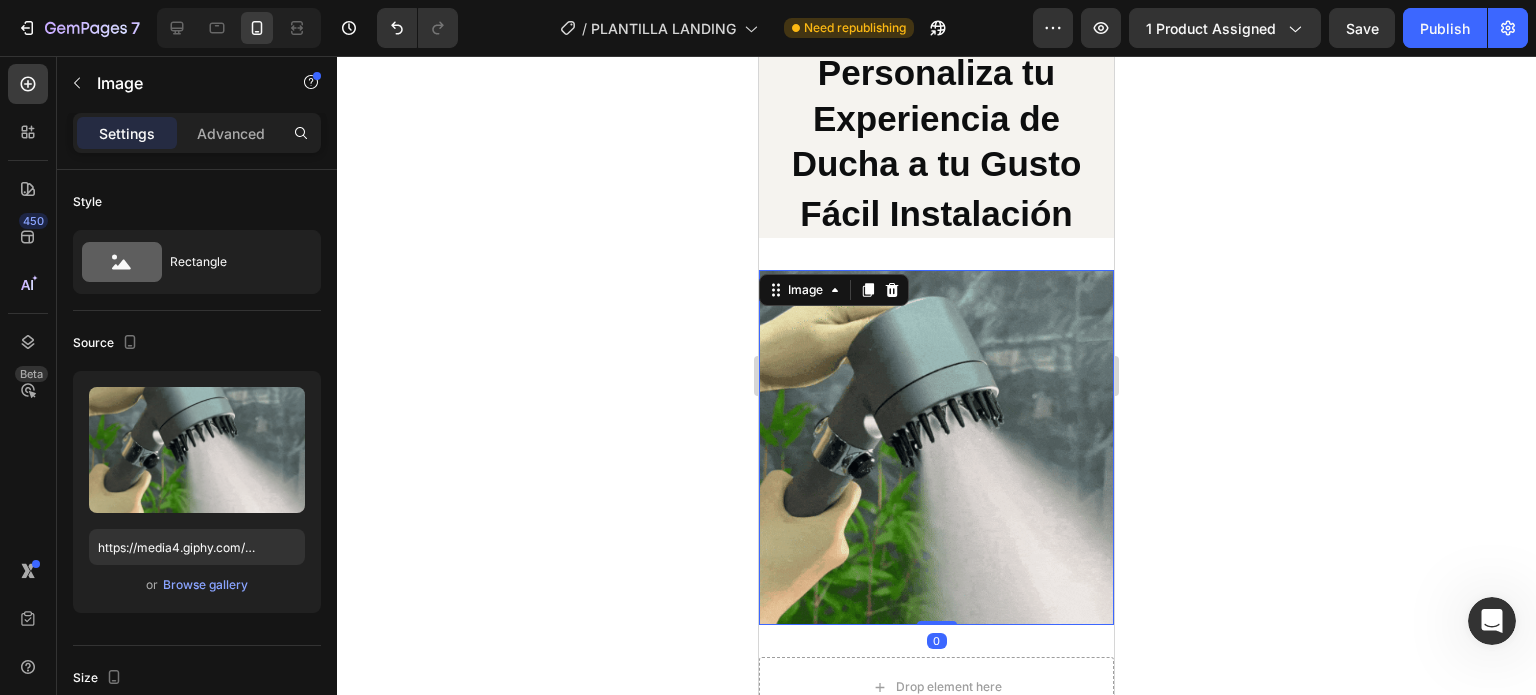 scroll, scrollTop: 2590, scrollLeft: 0, axis: vertical 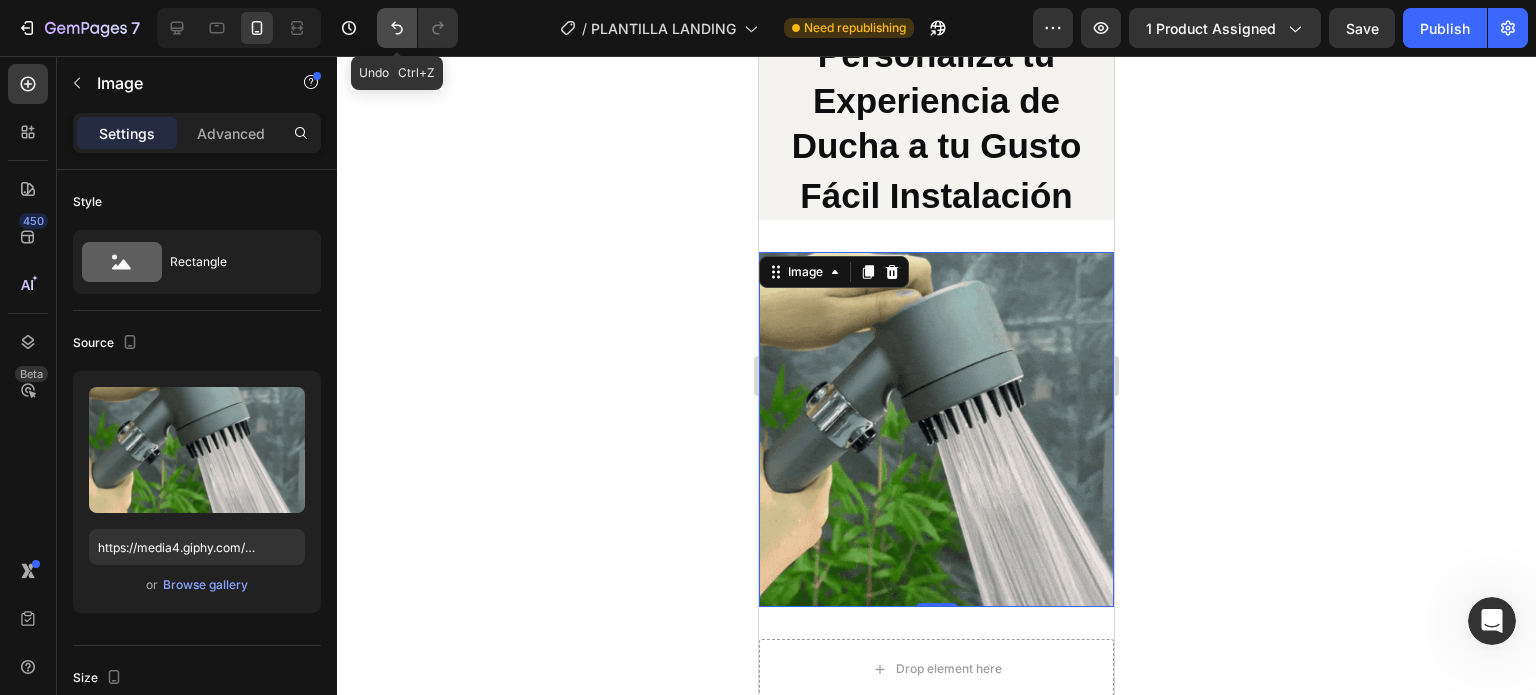 click 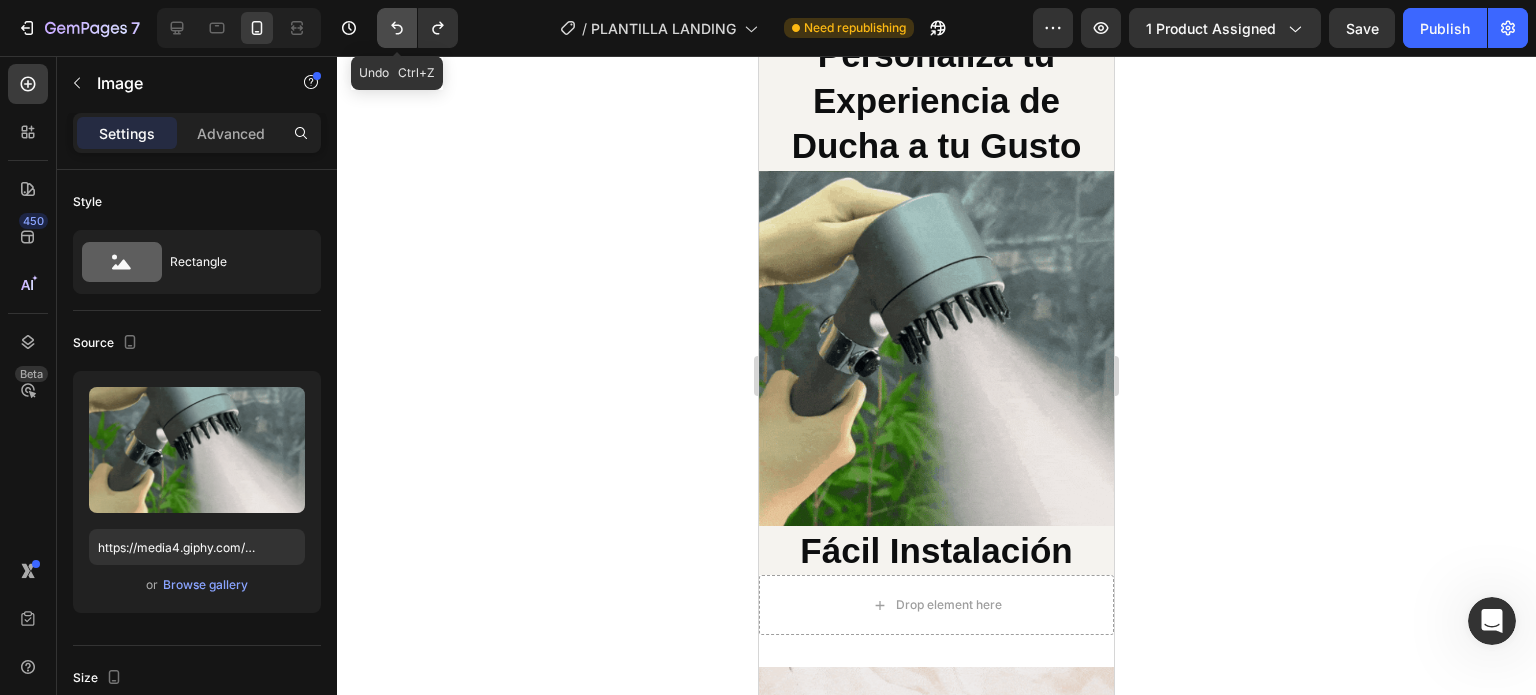 click 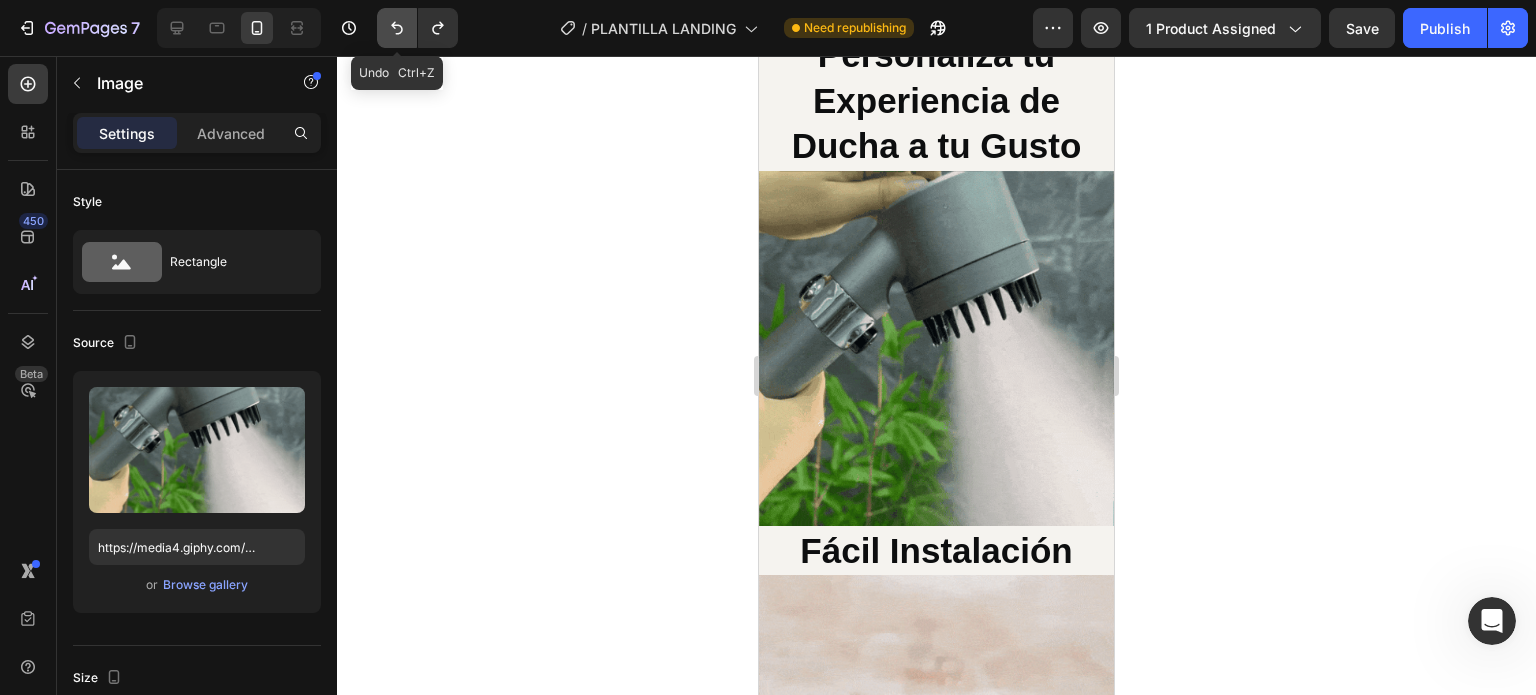 click 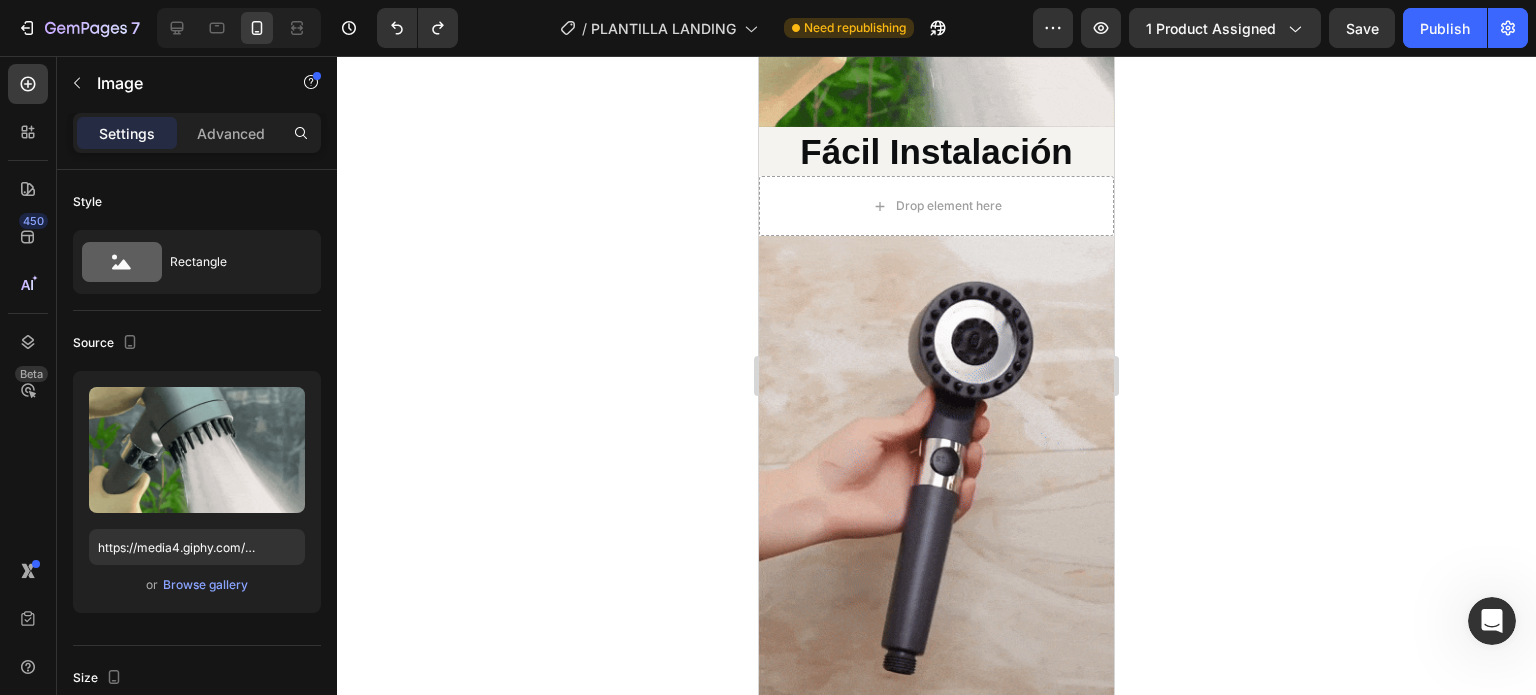 scroll, scrollTop: 2990, scrollLeft: 0, axis: vertical 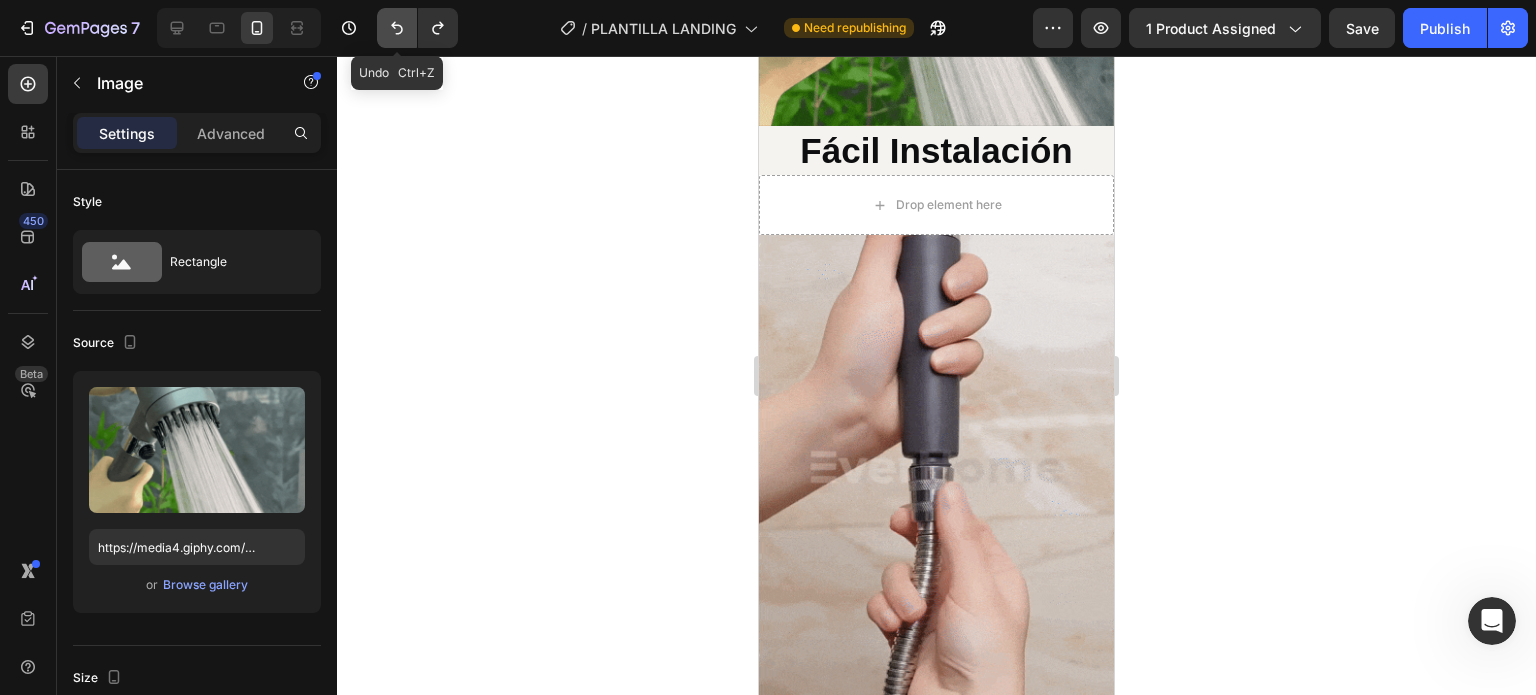 click 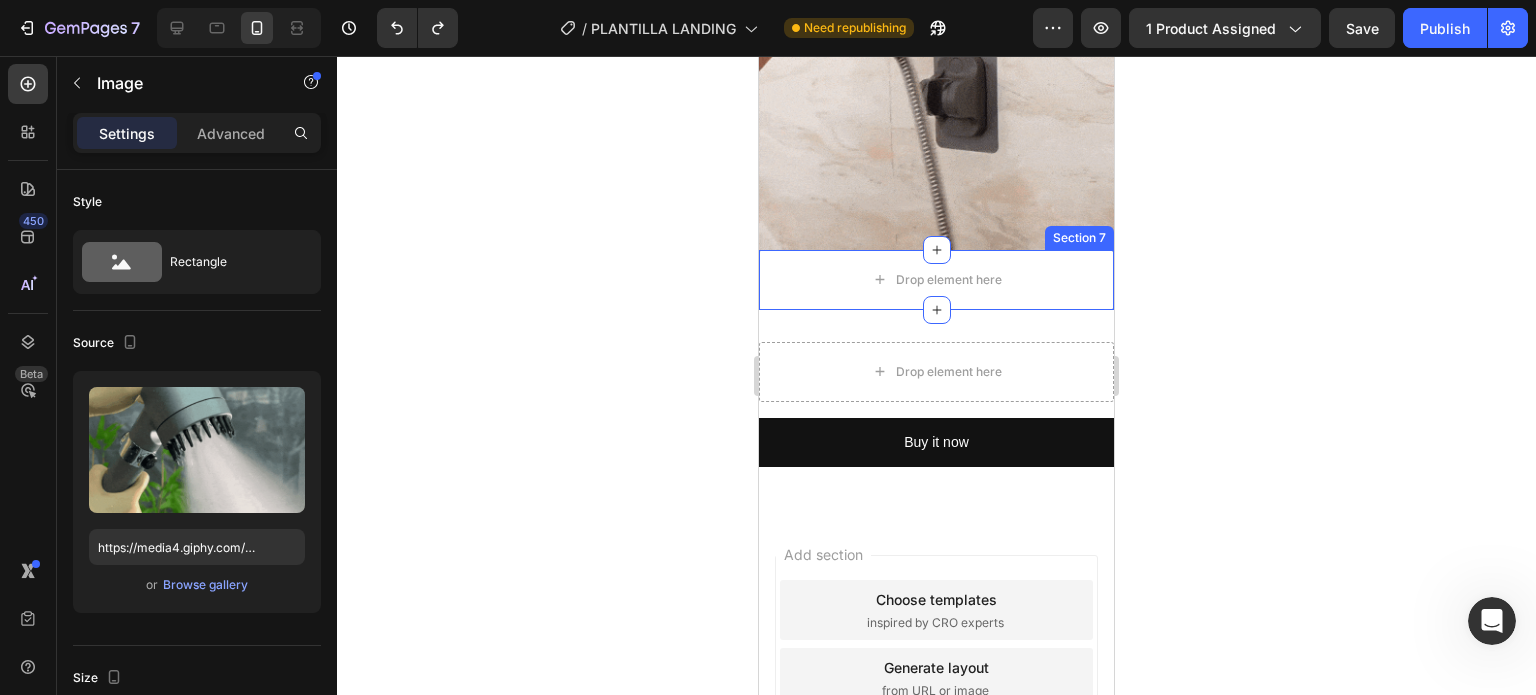 scroll, scrollTop: 3390, scrollLeft: 0, axis: vertical 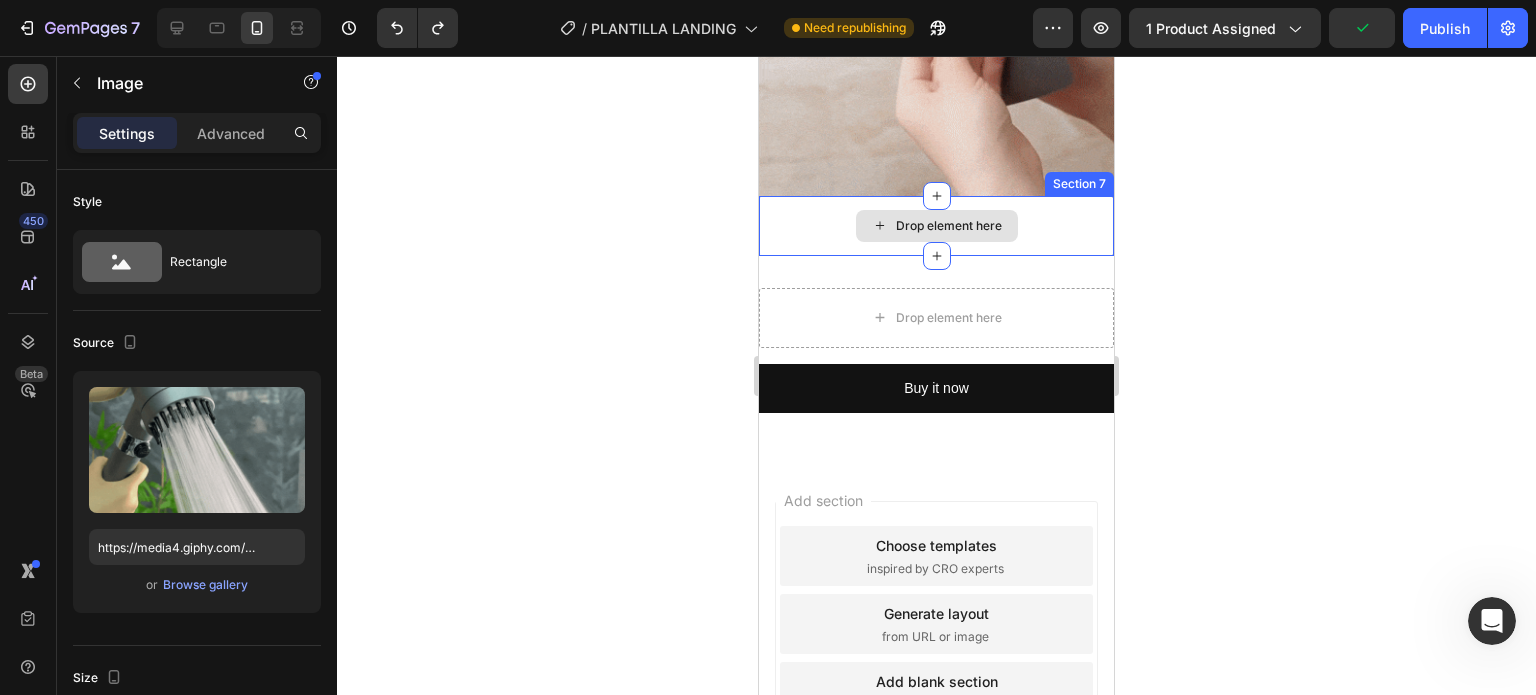 click on "Drop element here" at bounding box center [936, 226] 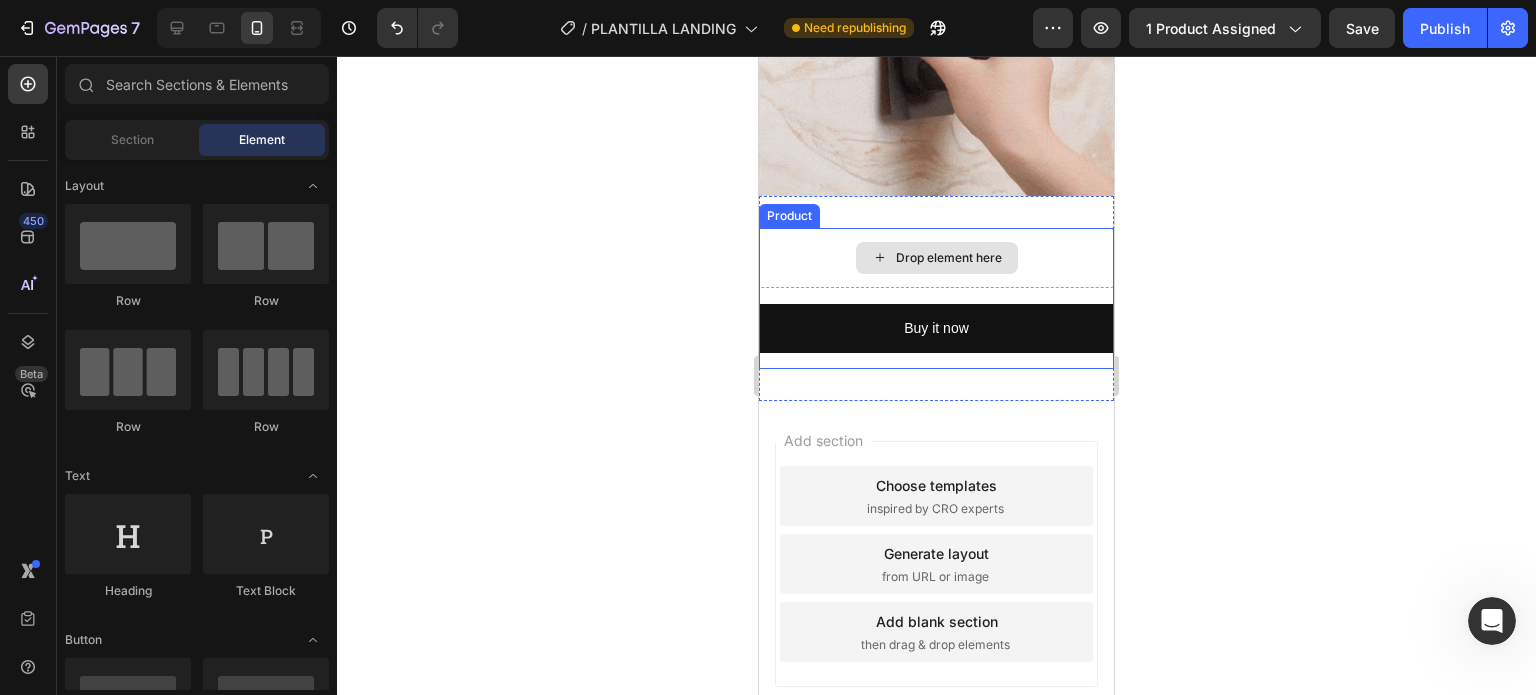 click on "Drop element here" at bounding box center [936, 258] 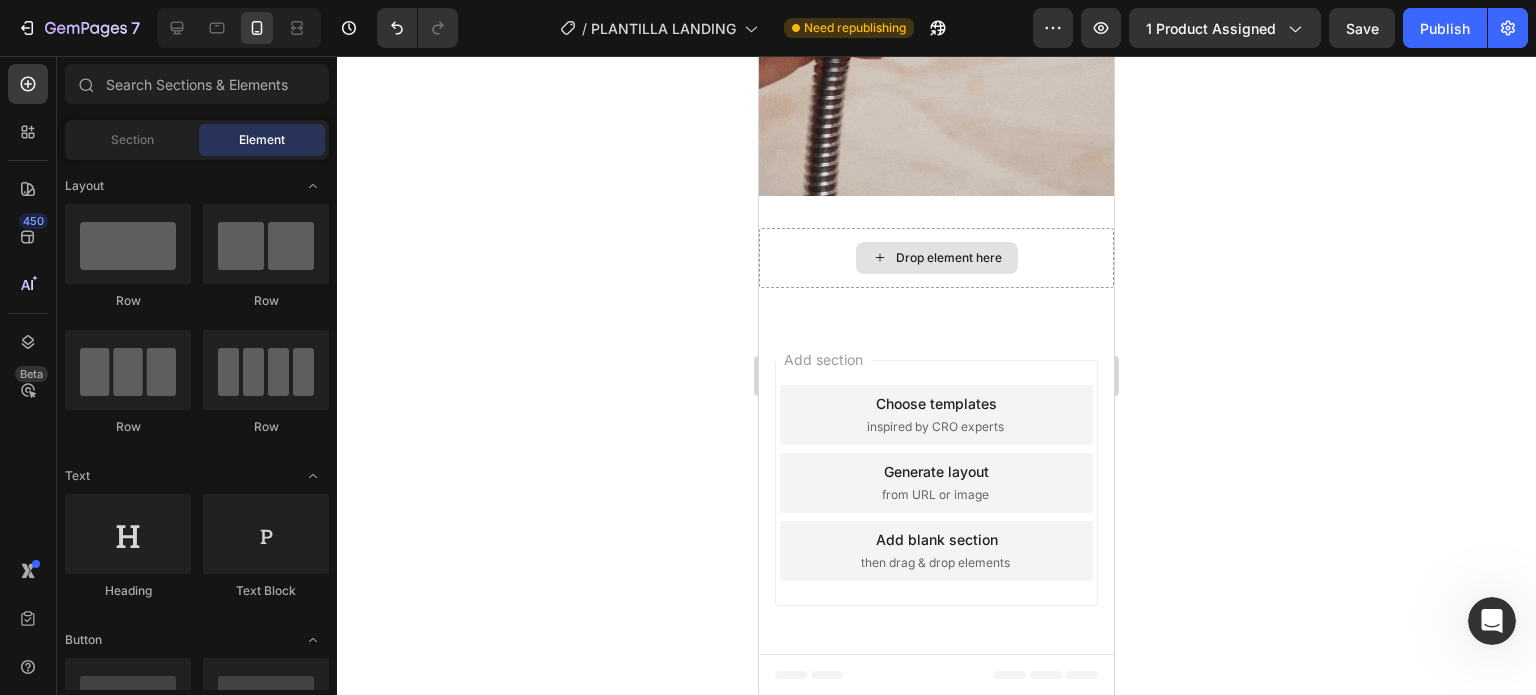 scroll, scrollTop: 3370, scrollLeft: 0, axis: vertical 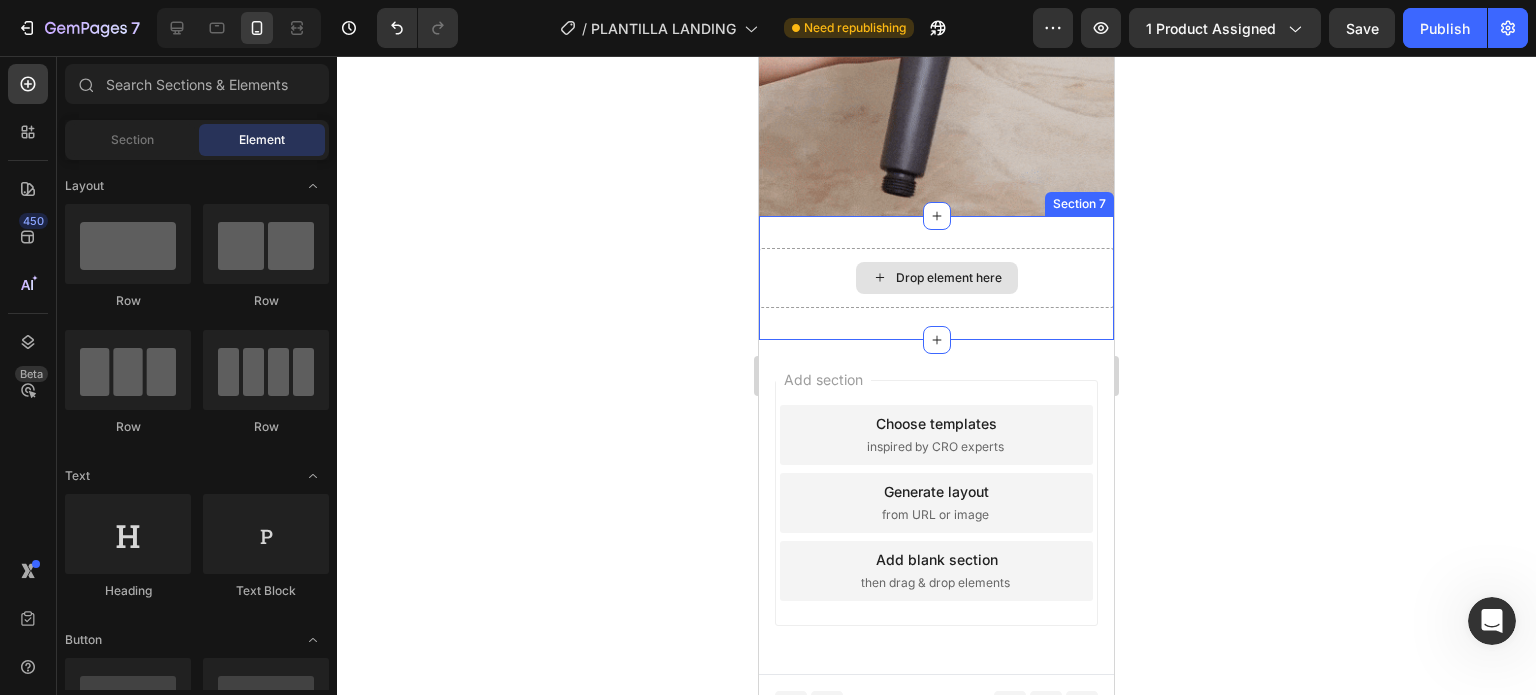 click on "Drop element here" at bounding box center [936, 278] 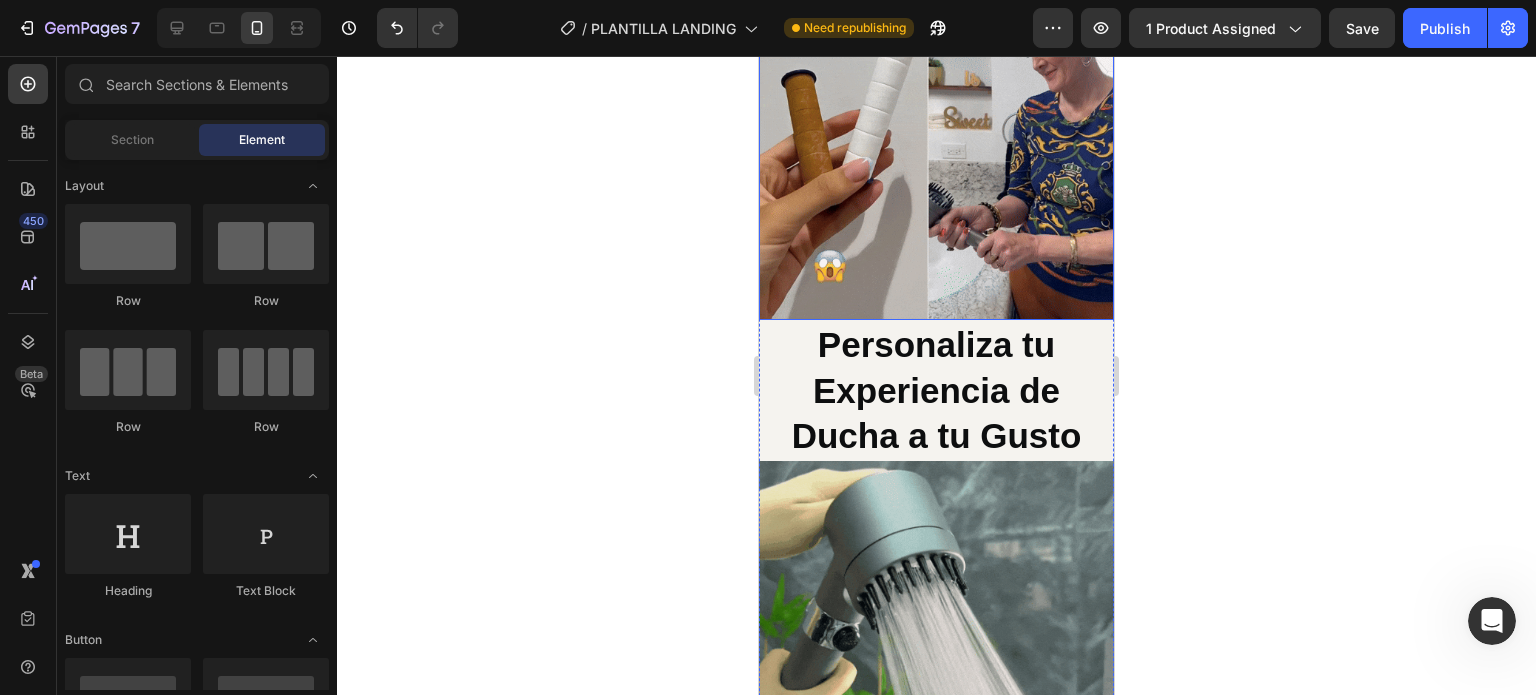 scroll, scrollTop: 2700, scrollLeft: 0, axis: vertical 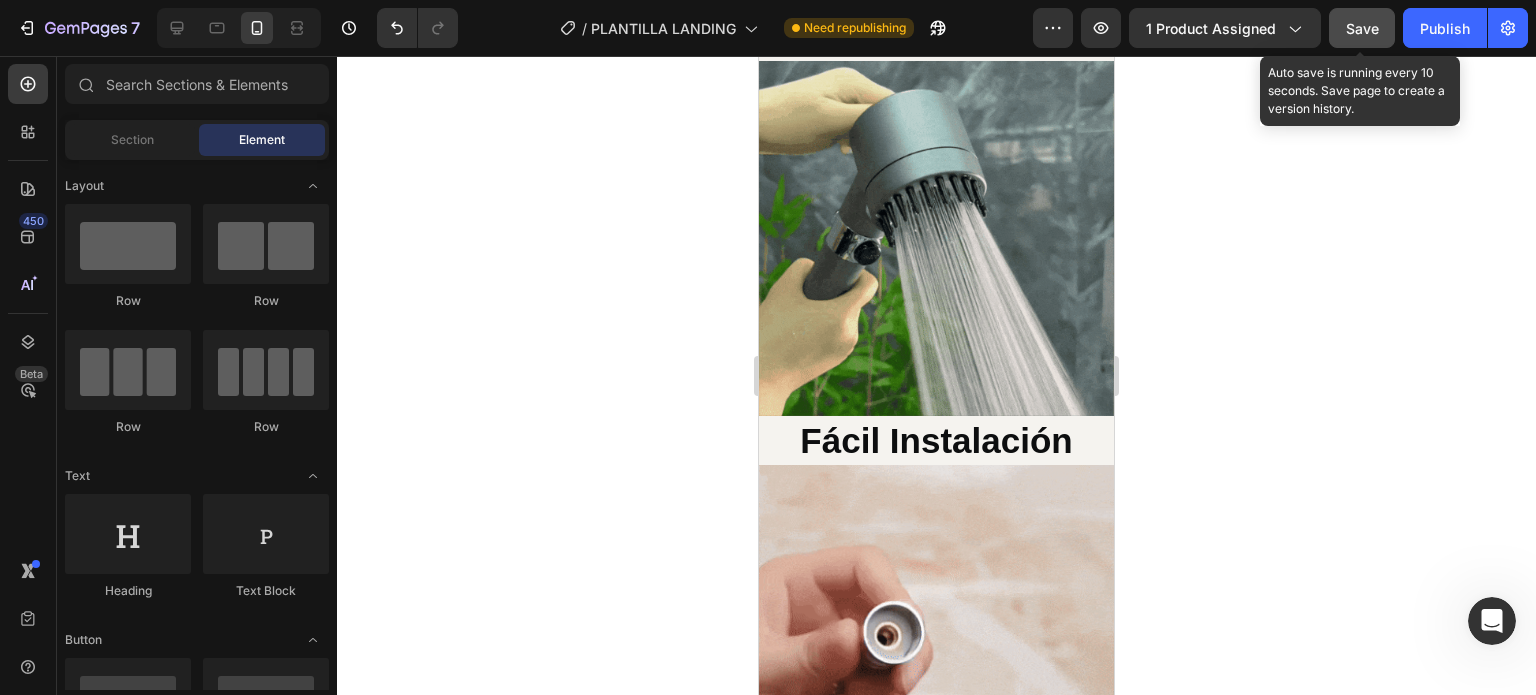 click on "Save" at bounding box center [1362, 28] 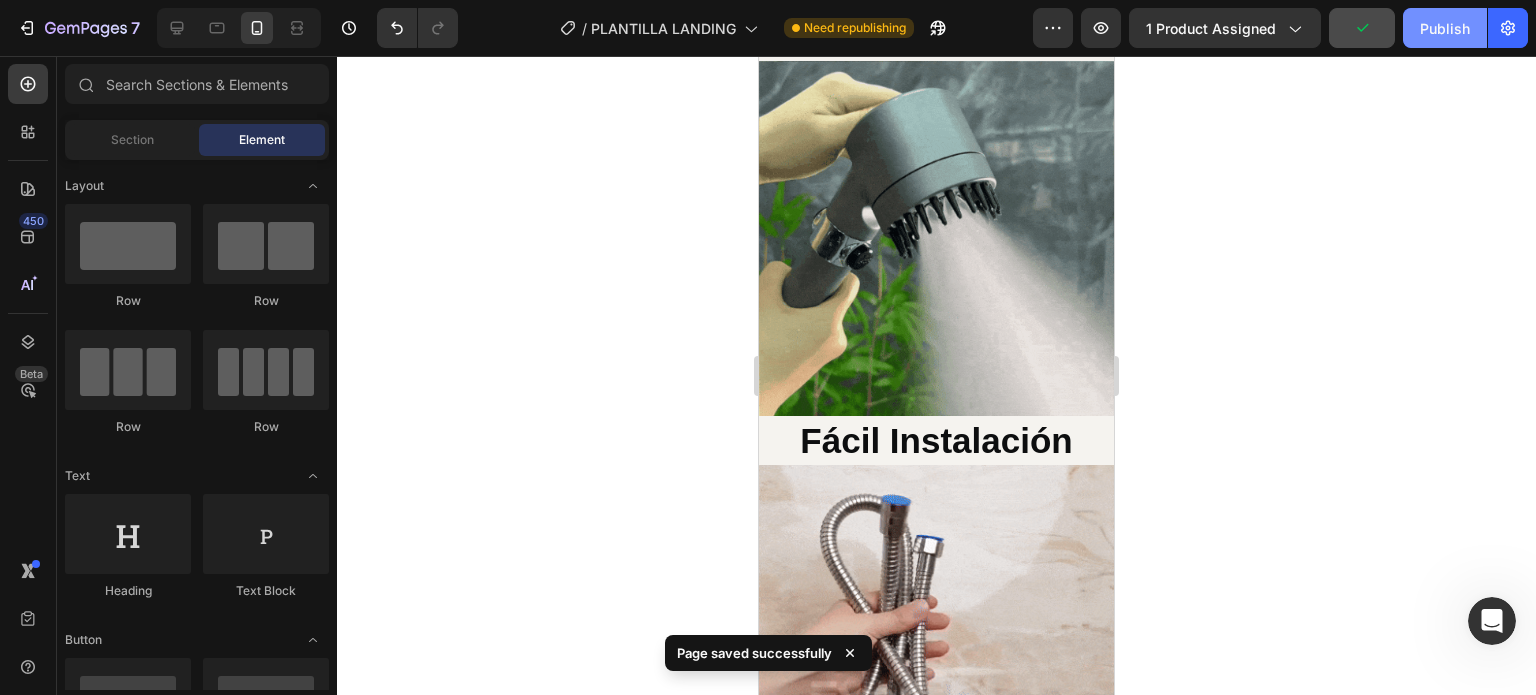 click on "Publish" at bounding box center [1445, 28] 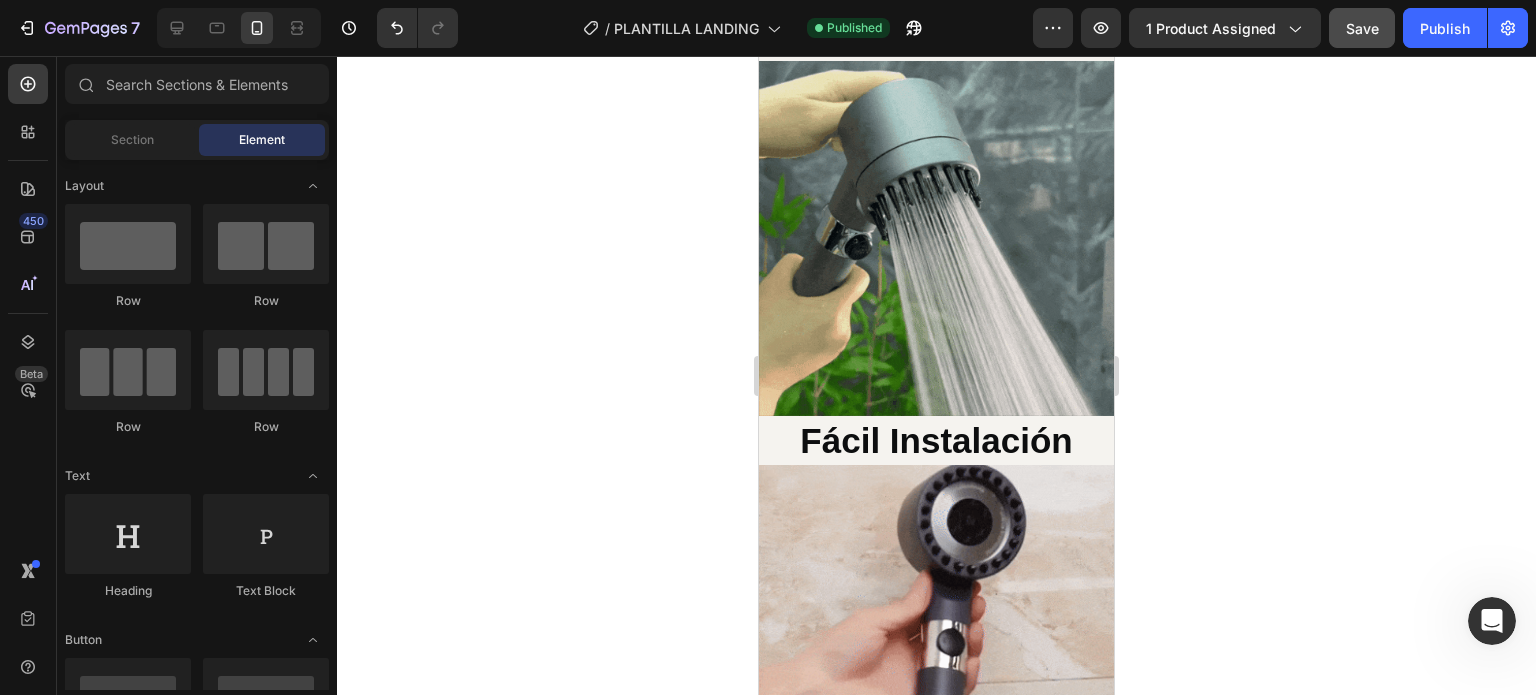 type 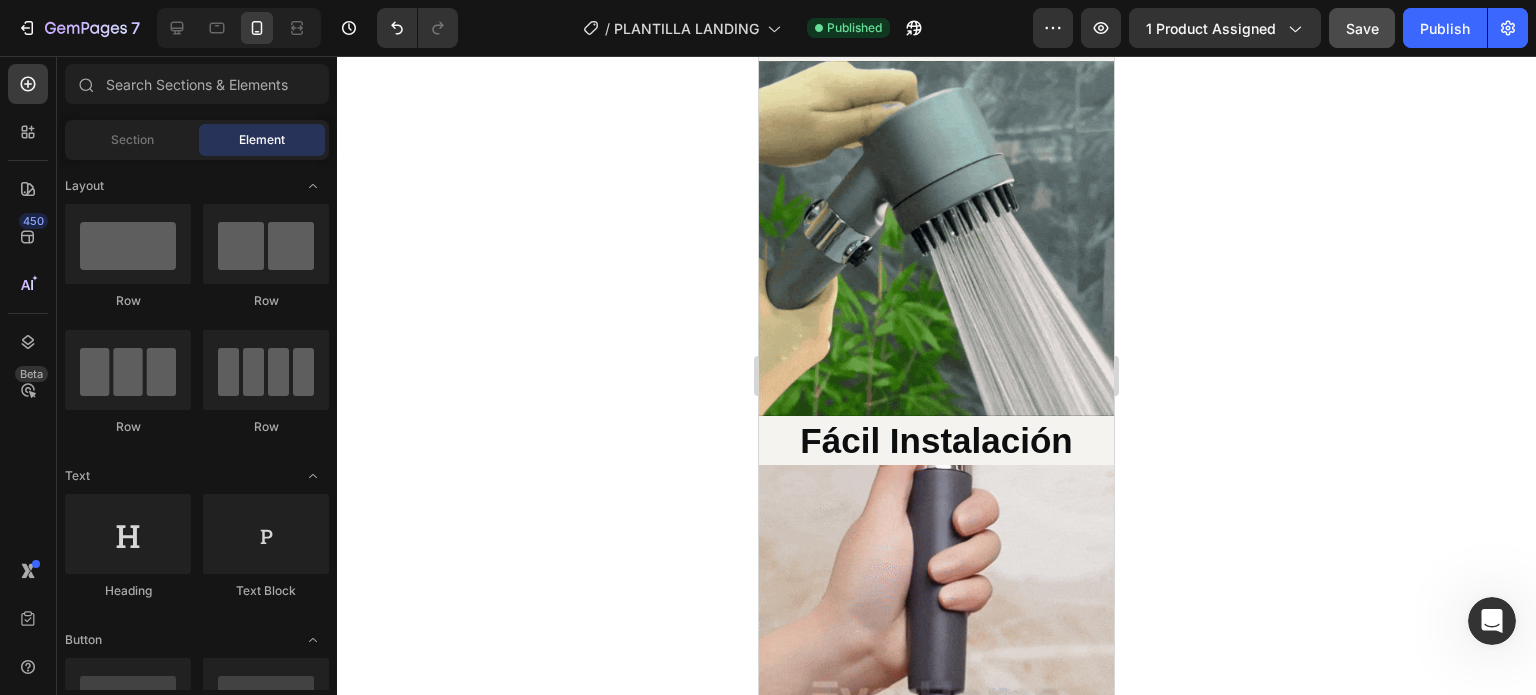 click on "Publish" 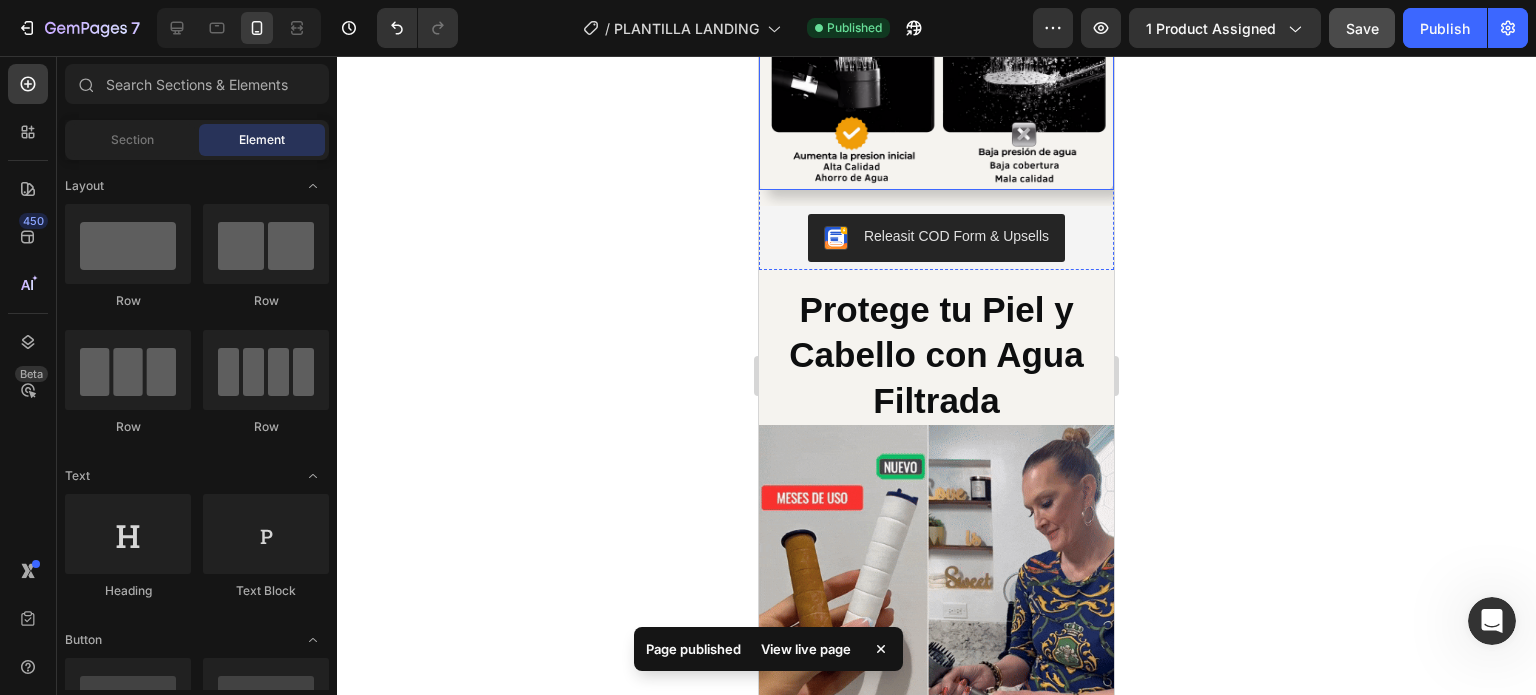 scroll, scrollTop: 1846, scrollLeft: 0, axis: vertical 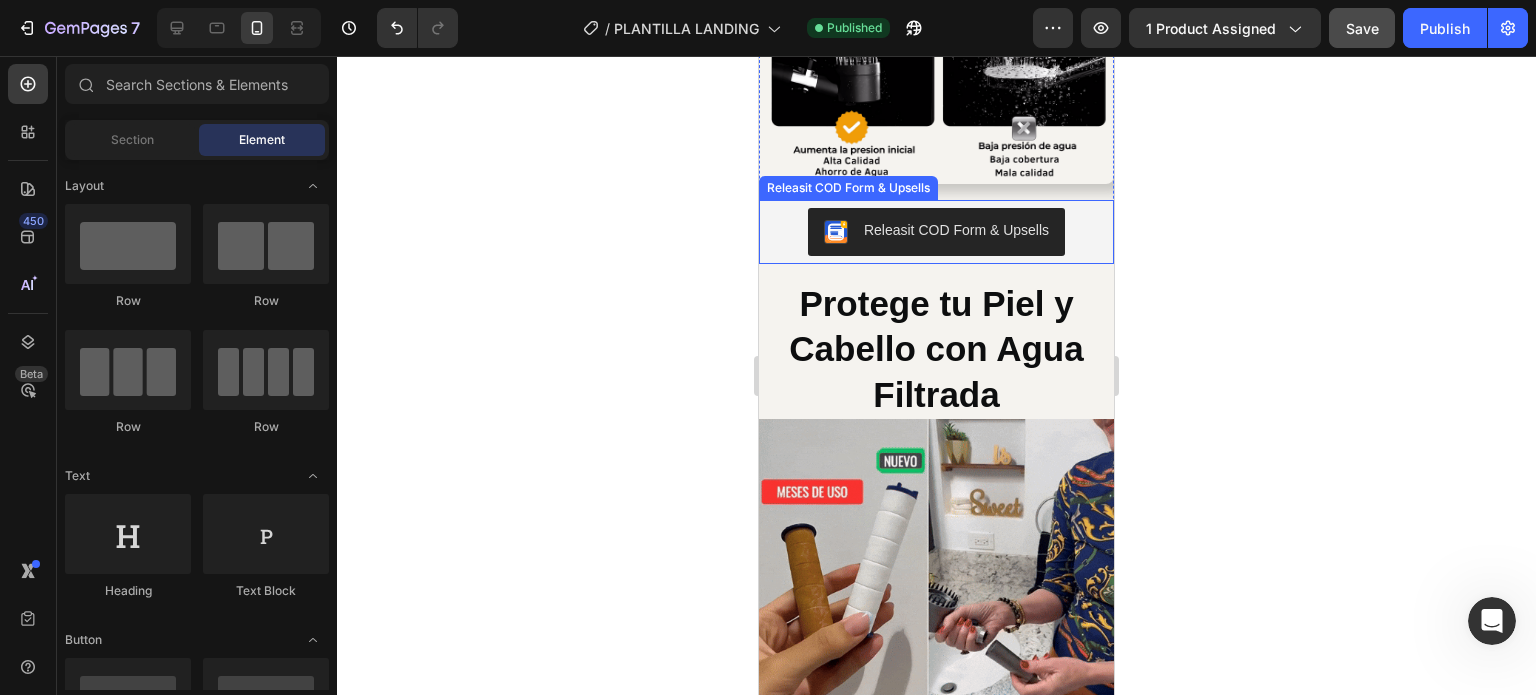 click on "Releasit COD Form & Upsells" at bounding box center [936, 232] 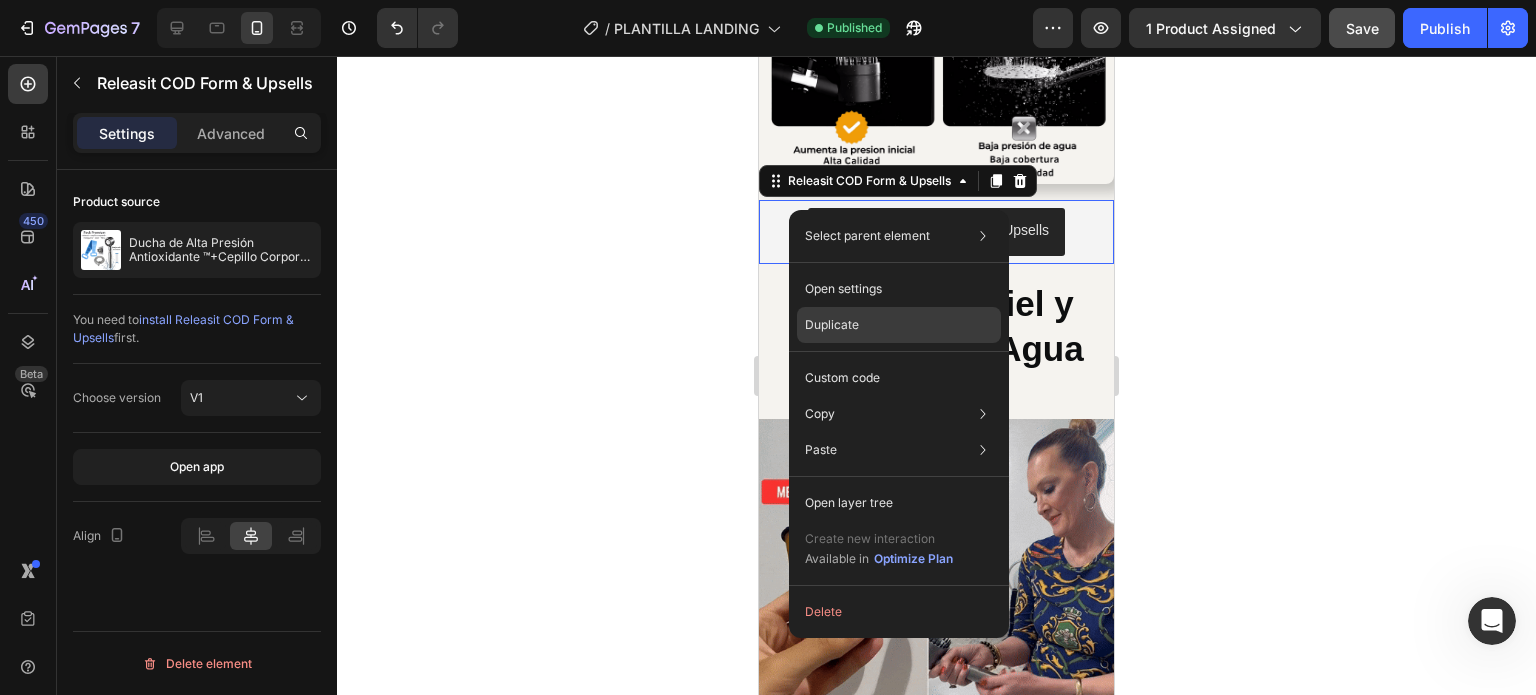 click on "Duplicate" 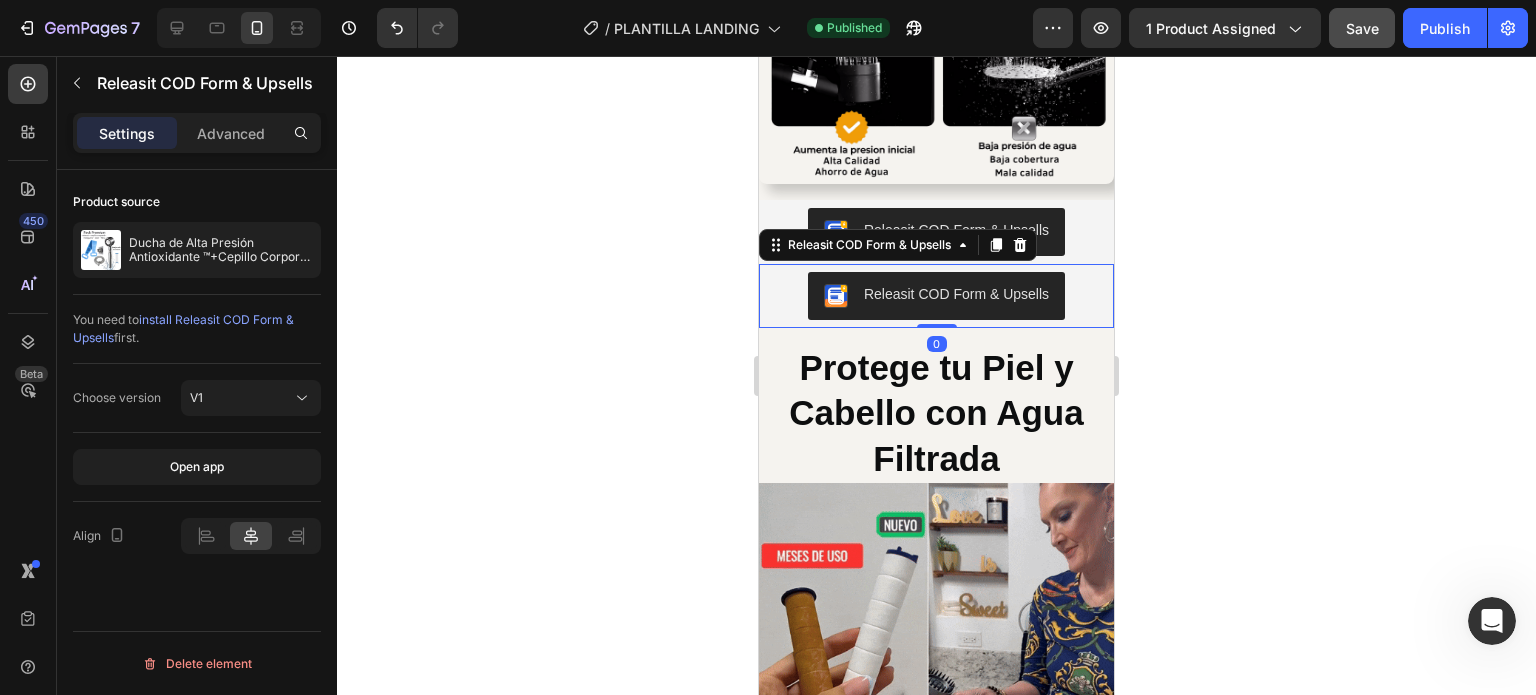 click 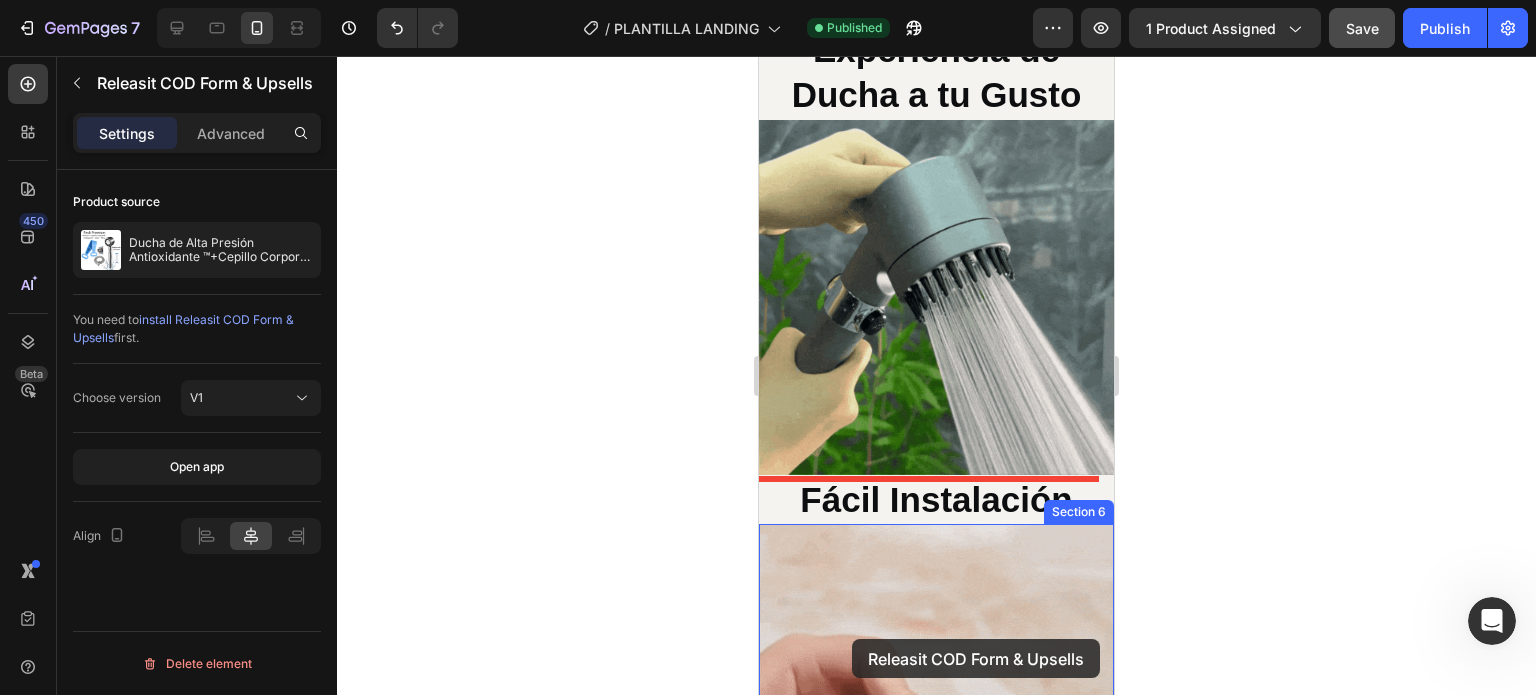 scroll, scrollTop: 2744, scrollLeft: 0, axis: vertical 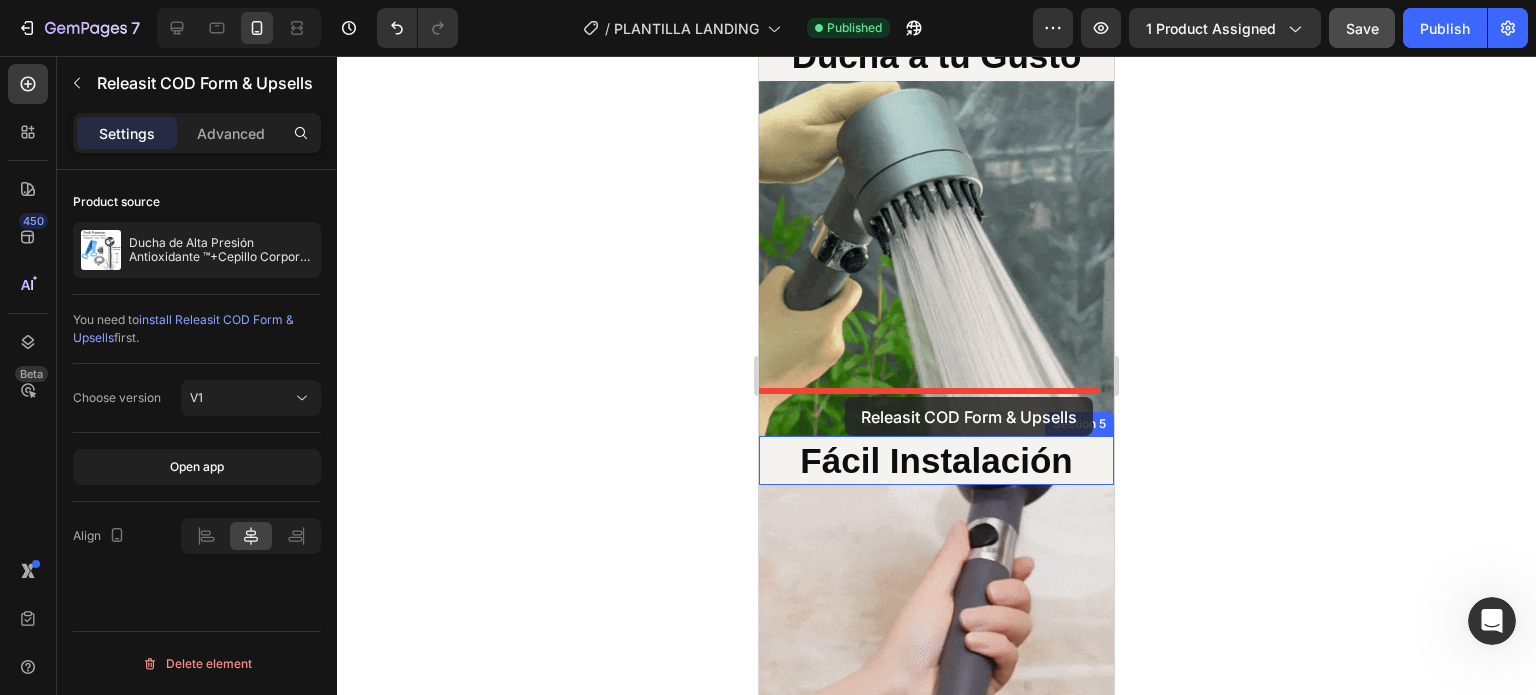 drag, startPoint x: 782, startPoint y: 271, endPoint x: 845, endPoint y: 397, distance: 140.87228 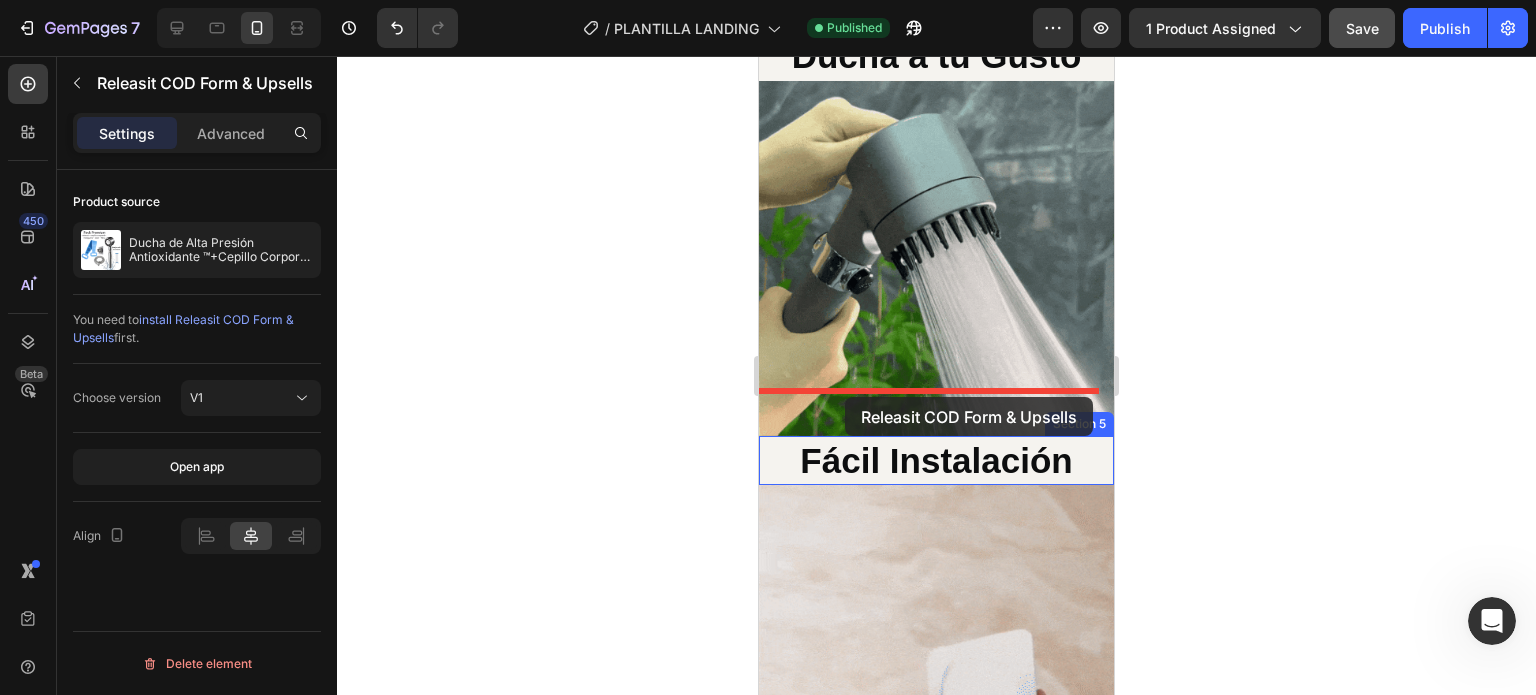 click on "Mobile  ( 355 px) iPhone 13 Mini iPhone 13 Pro iPhone 11 Pro Max iPhone 15 Pro Max Pixel 7 Galaxy S8+ Galaxy S20 Ultra iPad Mini iPad Air iPad Pro Header Image Releasit COD Form & Upsells Releasit COD Form & Upsells Releasit COD Form & Upsells Releasit COD Form & Upsells   0 Releasit COD Form & Upsells Releasit COD Form & Upsells   0 Product Protege tu Piel y Cabello con Agua Filtrada  Heading Image Personaliza tu Experiencia de Ducha a tu Gusto Heading Image Section 4 Fácil Instalación Heading Section 5 Image Section 6 Root Start with Sections from sidebar Add sections Add elements Start with Generating from URL or image Add section Choose templates inspired by CRO experts Generate layout from URL or image Add blank section then drag & drop elements Footer" at bounding box center (936, -681) 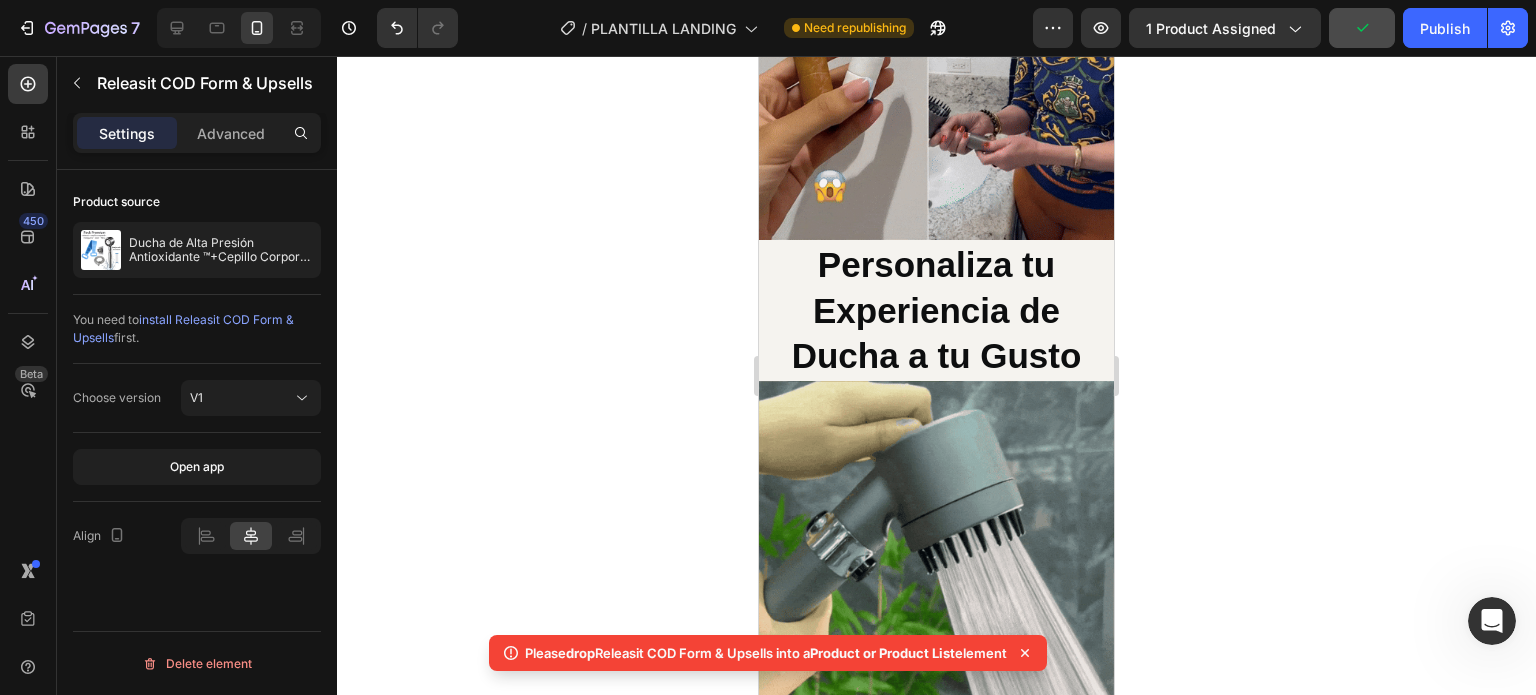 drag, startPoint x: 1173, startPoint y: 295, endPoint x: 1142, endPoint y: 291, distance: 31.257 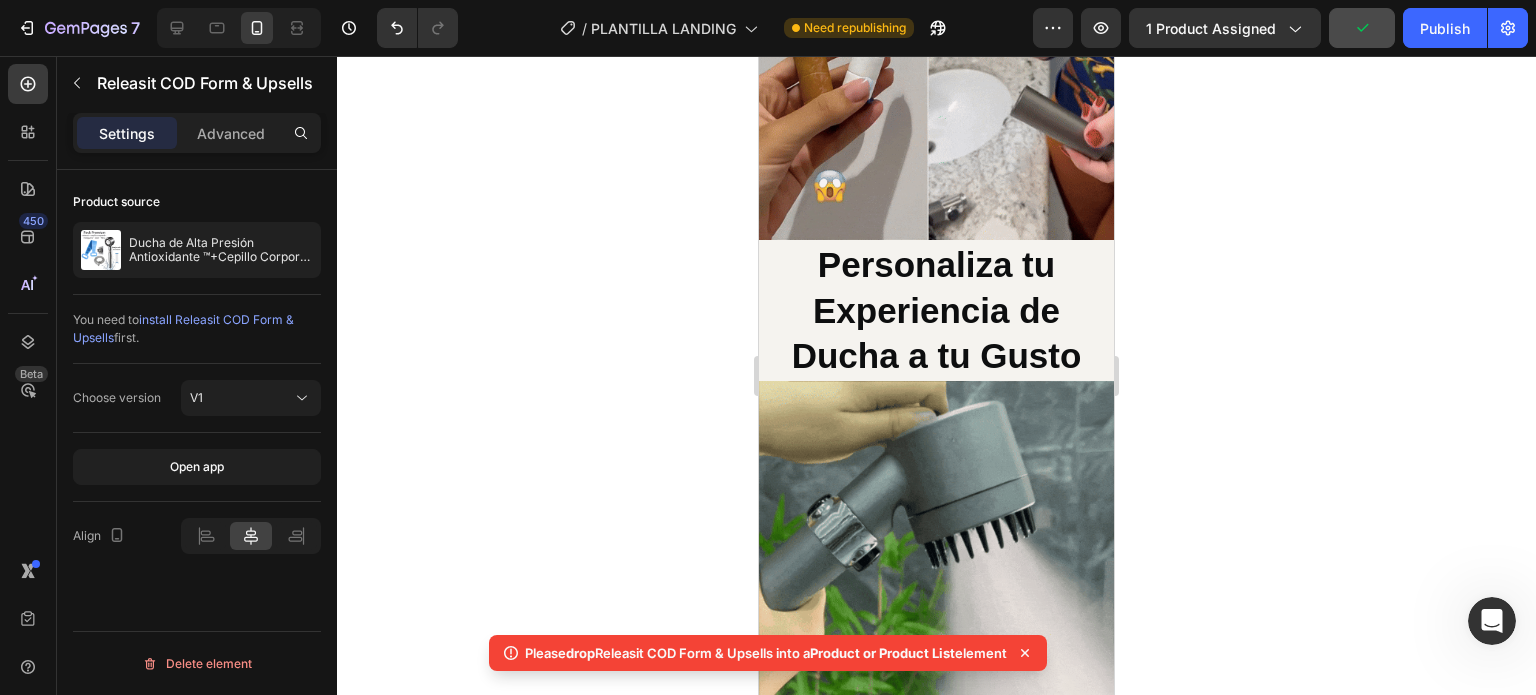 click 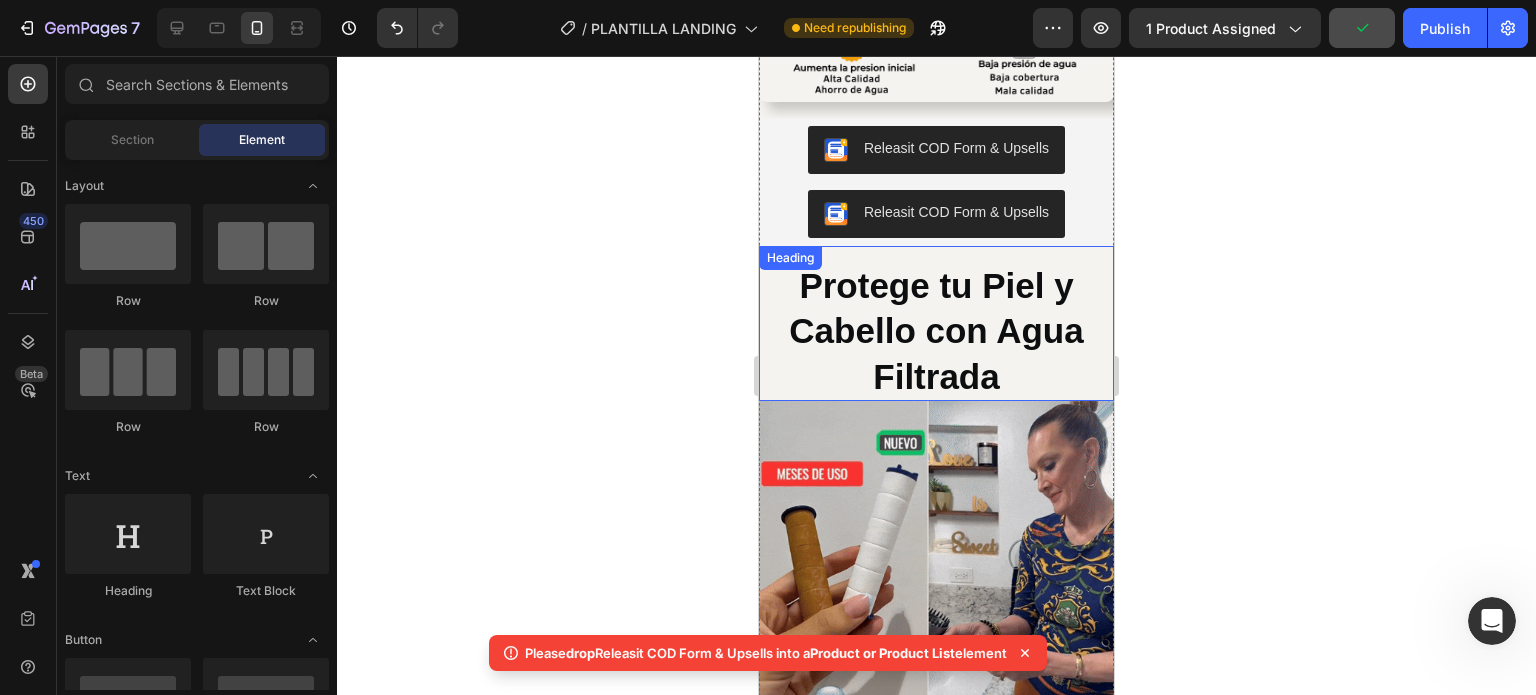 scroll, scrollTop: 1744, scrollLeft: 0, axis: vertical 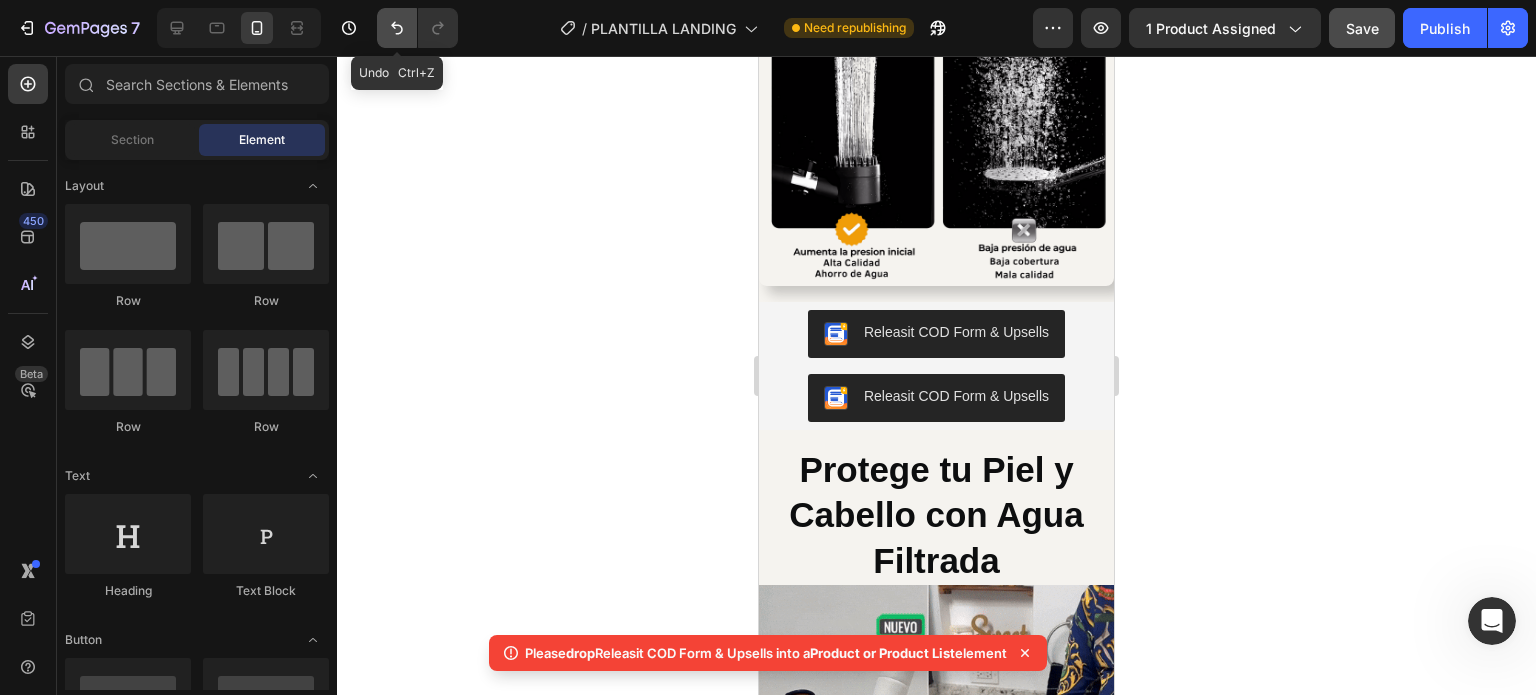 click 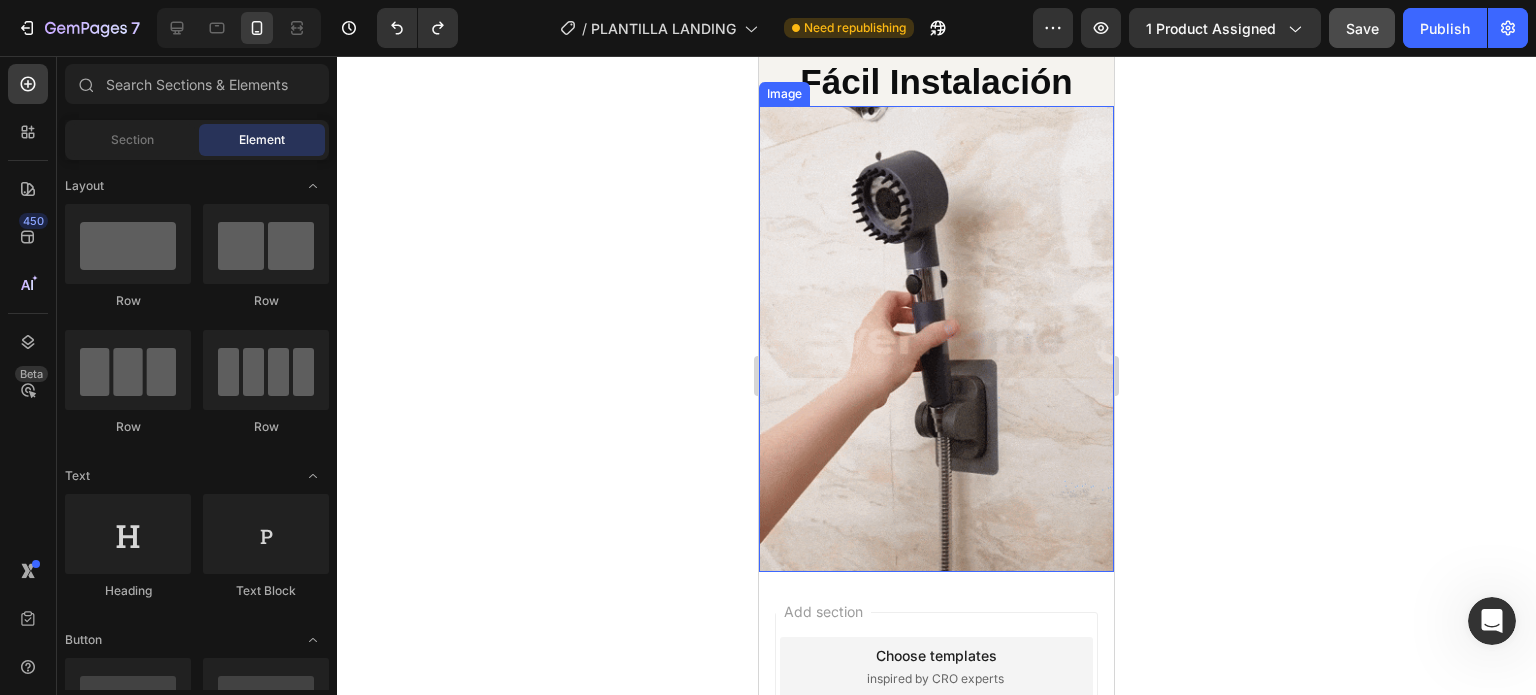 scroll, scrollTop: 3144, scrollLeft: 0, axis: vertical 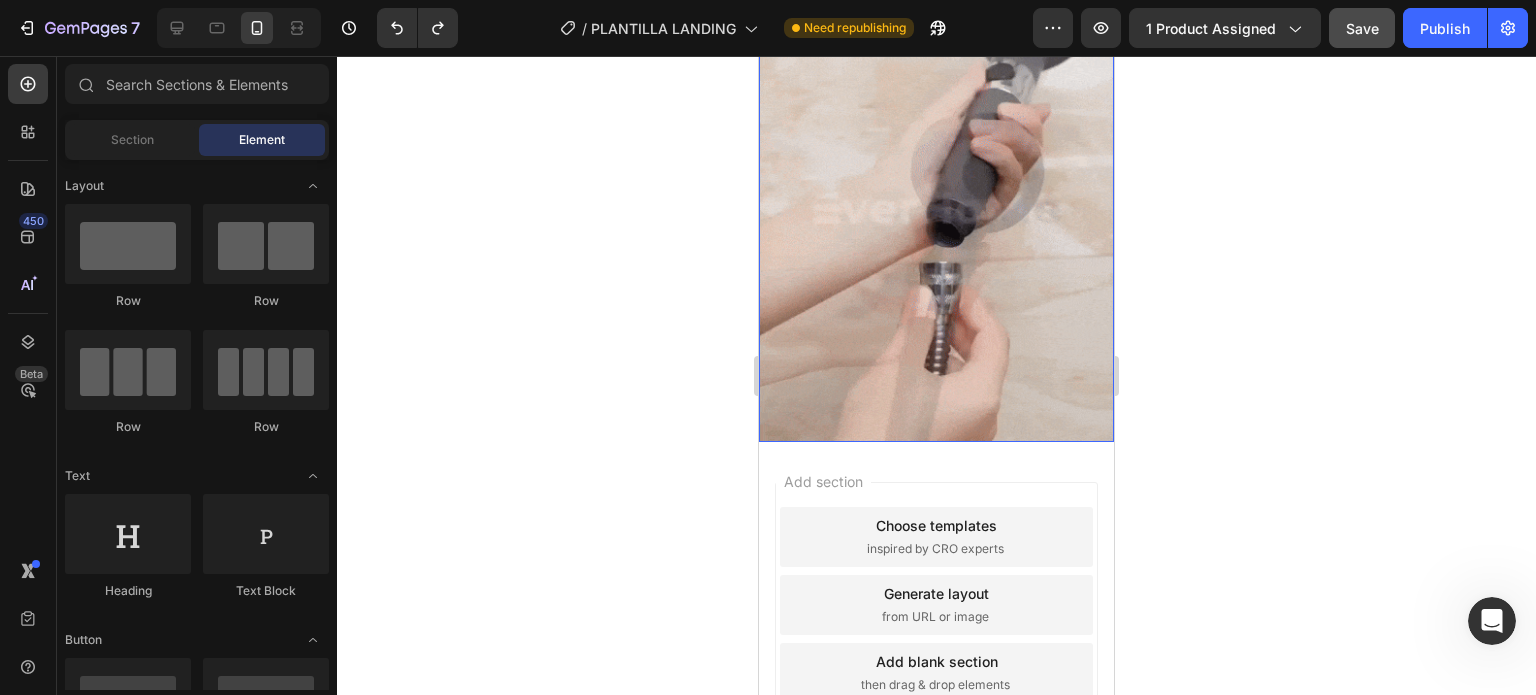 click 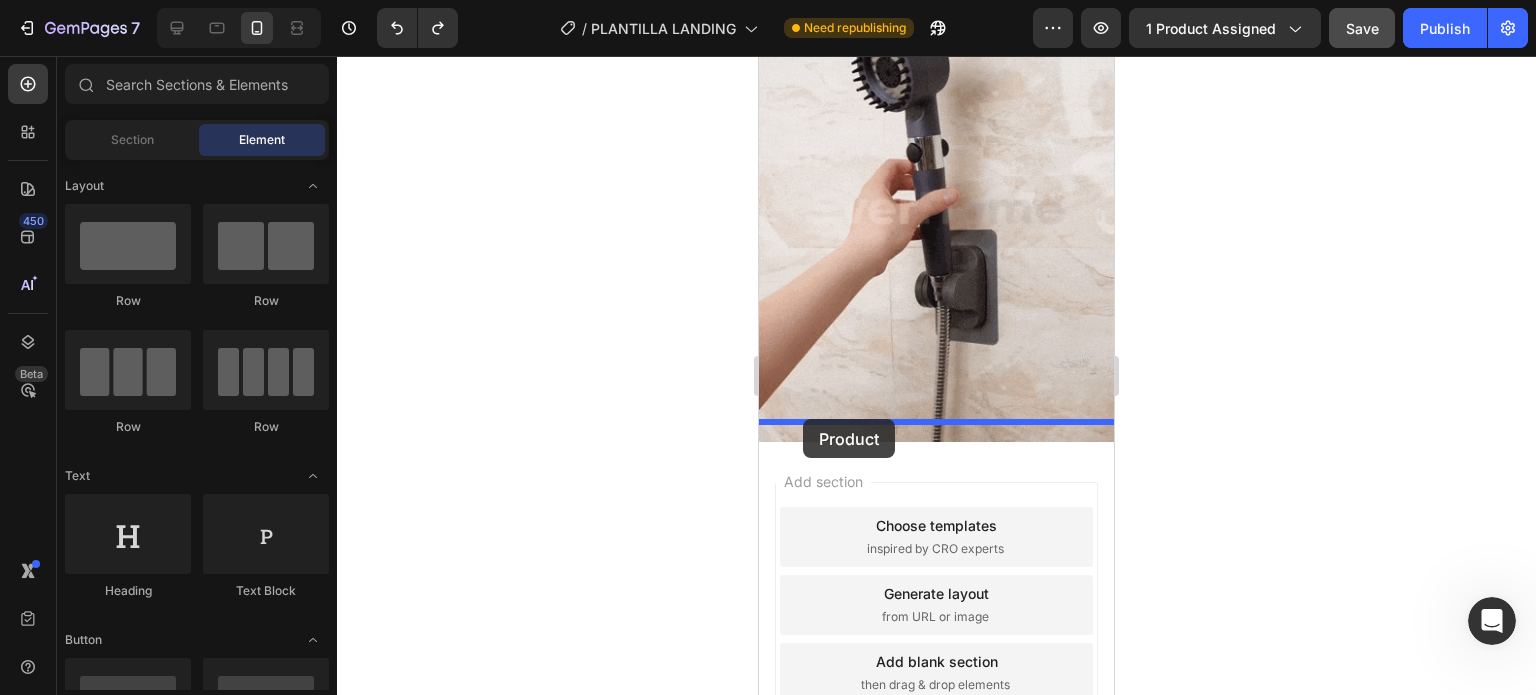 drag, startPoint x: 883, startPoint y: 462, endPoint x: 802, endPoint y: 419, distance: 91.706055 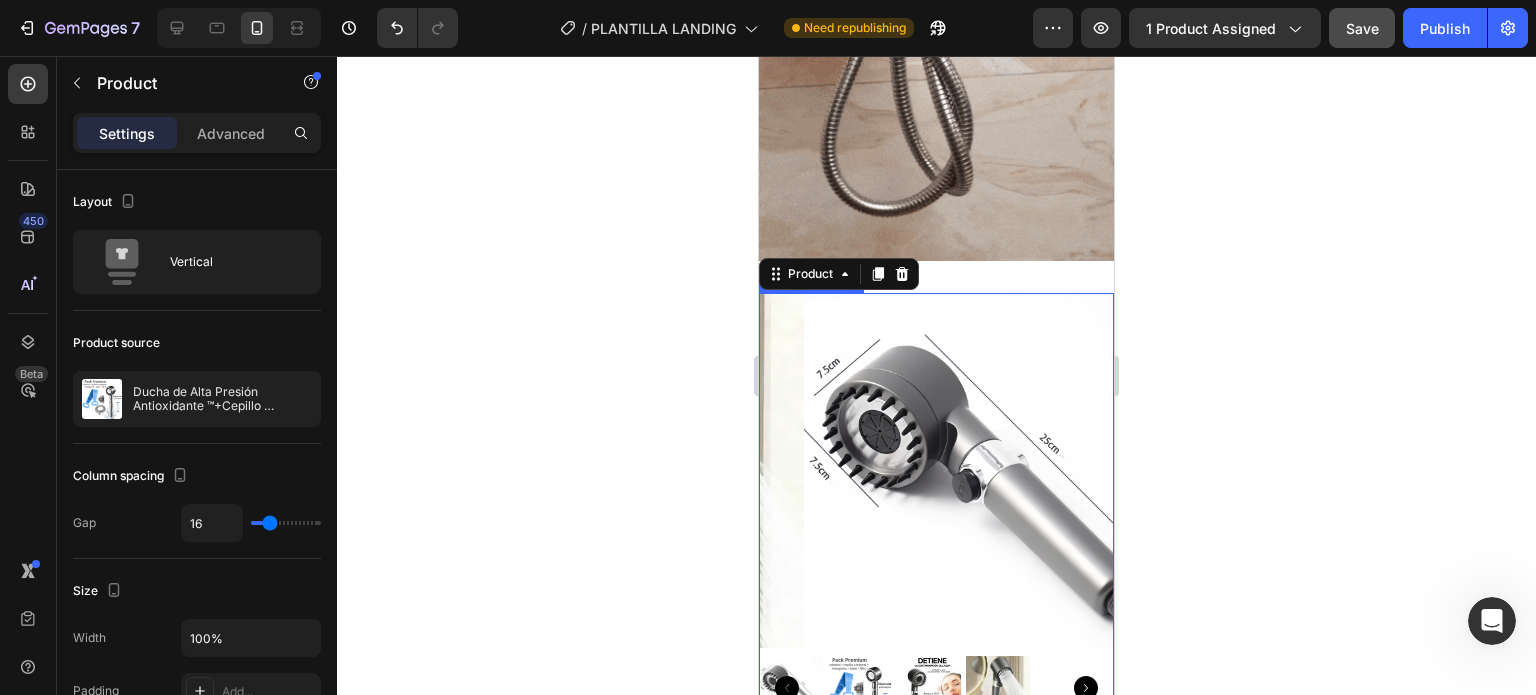 scroll, scrollTop: 3344, scrollLeft: 0, axis: vertical 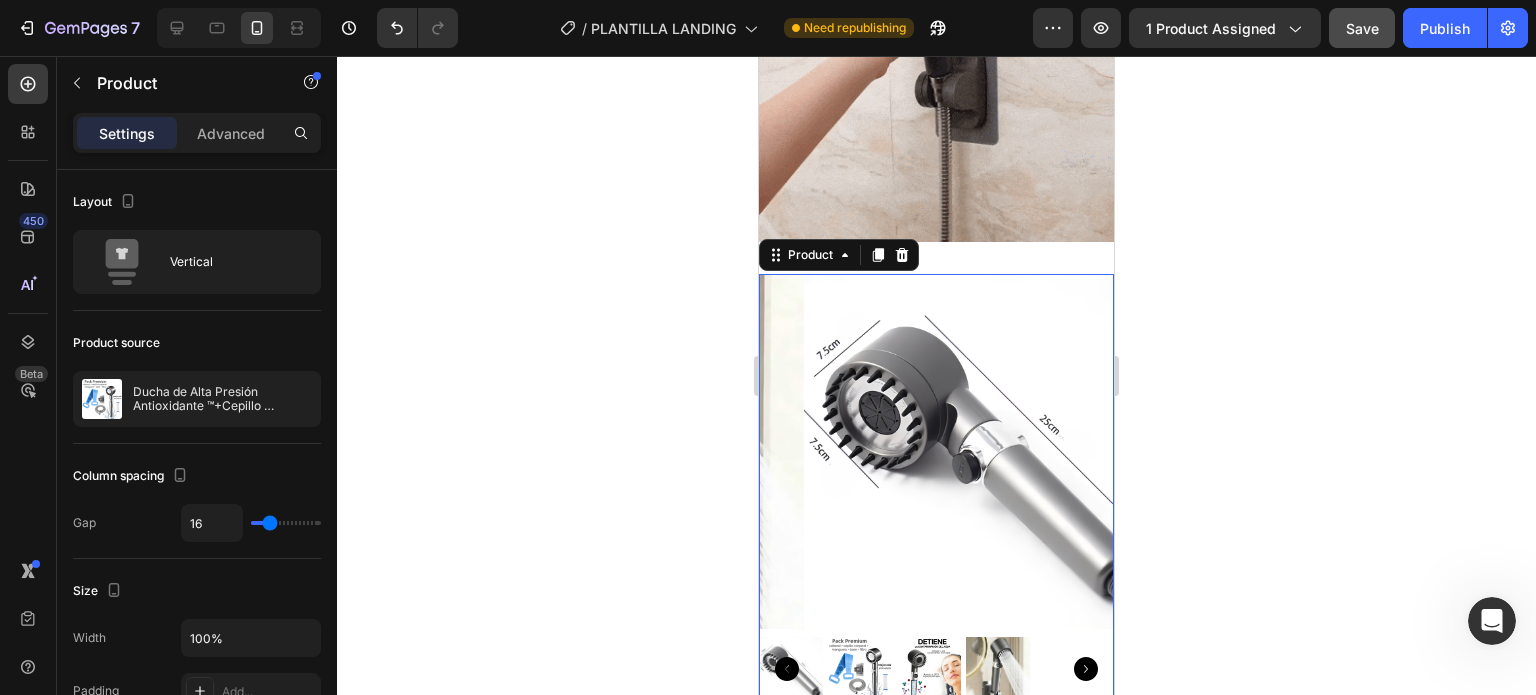 click 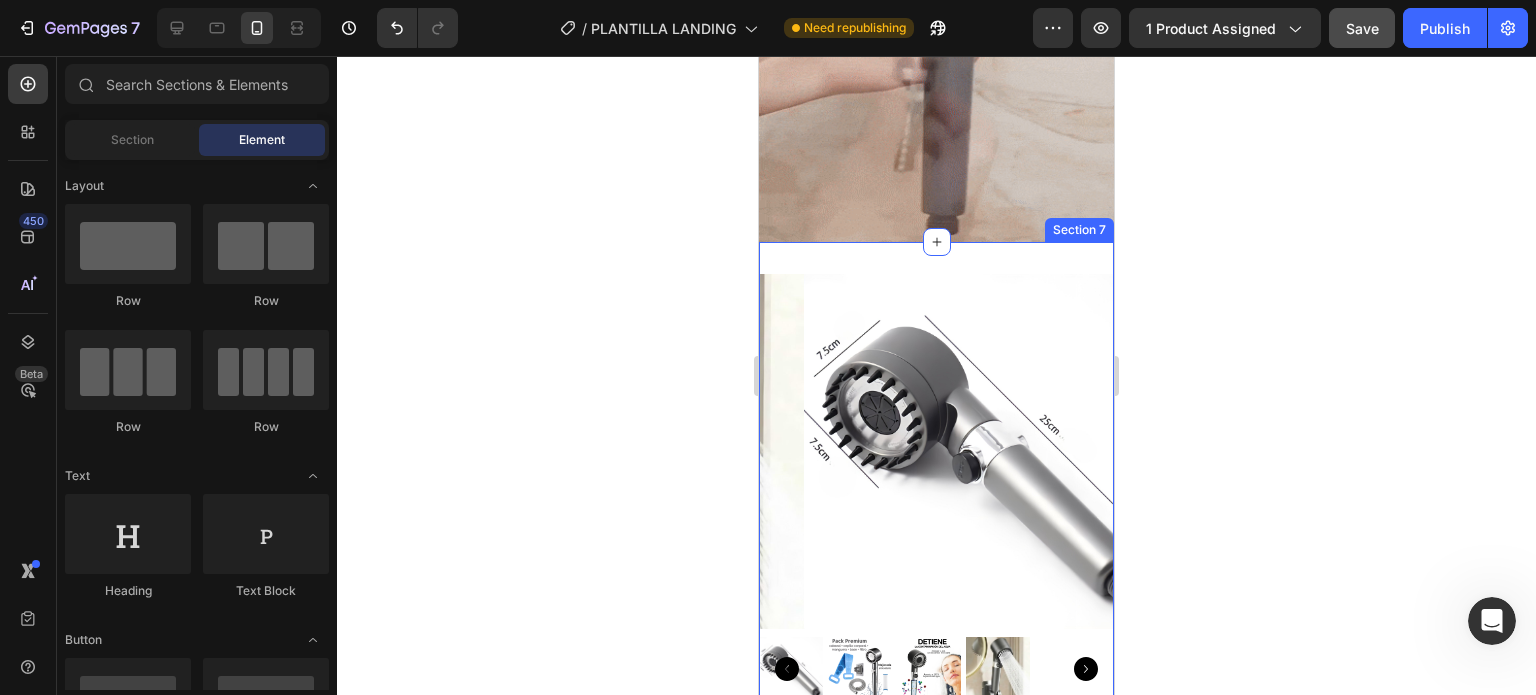 click on "Product Images Ducha de Alta Presión Antioxidante ™+Cepillo Corporal Pack Product Title S/. 159.00 Product Price Product Price S/. 180.00 Product Price Product Price Row ¿Tu Ducha tiene poca Presión y sientes que te deja la piel seca?
Nuestro Cabezal  mejora la presión de tu ducha  transformándola en una experiencia revitalizante con un flujo más potente, agua purificada y un masaje relajante que mejora tu bienestar desde el primer uso.
Personaliza tu Experiencia de Ducha a tu Gusto
Puedes elegir desde un suave modo de lluvia hasta un intenso modo de masaje, adaptándose a cualquier estado de ánimo o necesidad.
Cuida tu Piel y Cabello con Agua Filtrada
Protege tu piel y cabello de los efectos dañinos del cloro y otras impurezas con el sistema de filtración de 18 capas.
Dile adiós a los problemas de tu piel y cabello duchándote con agua pura y libre de contaminantes.
Despierta cada mañana con un Impulso Energético
80°C
Show more" at bounding box center (936, 861) 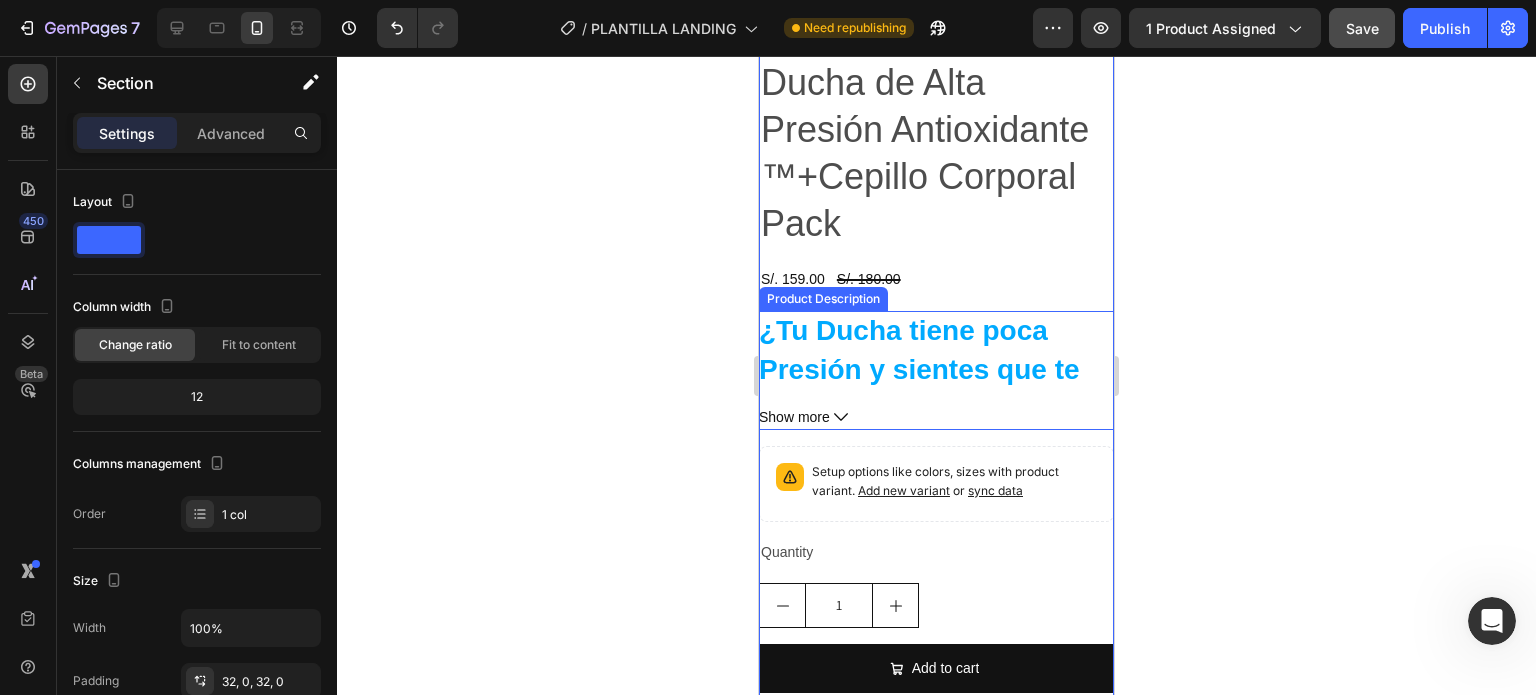 scroll, scrollTop: 4044, scrollLeft: 0, axis: vertical 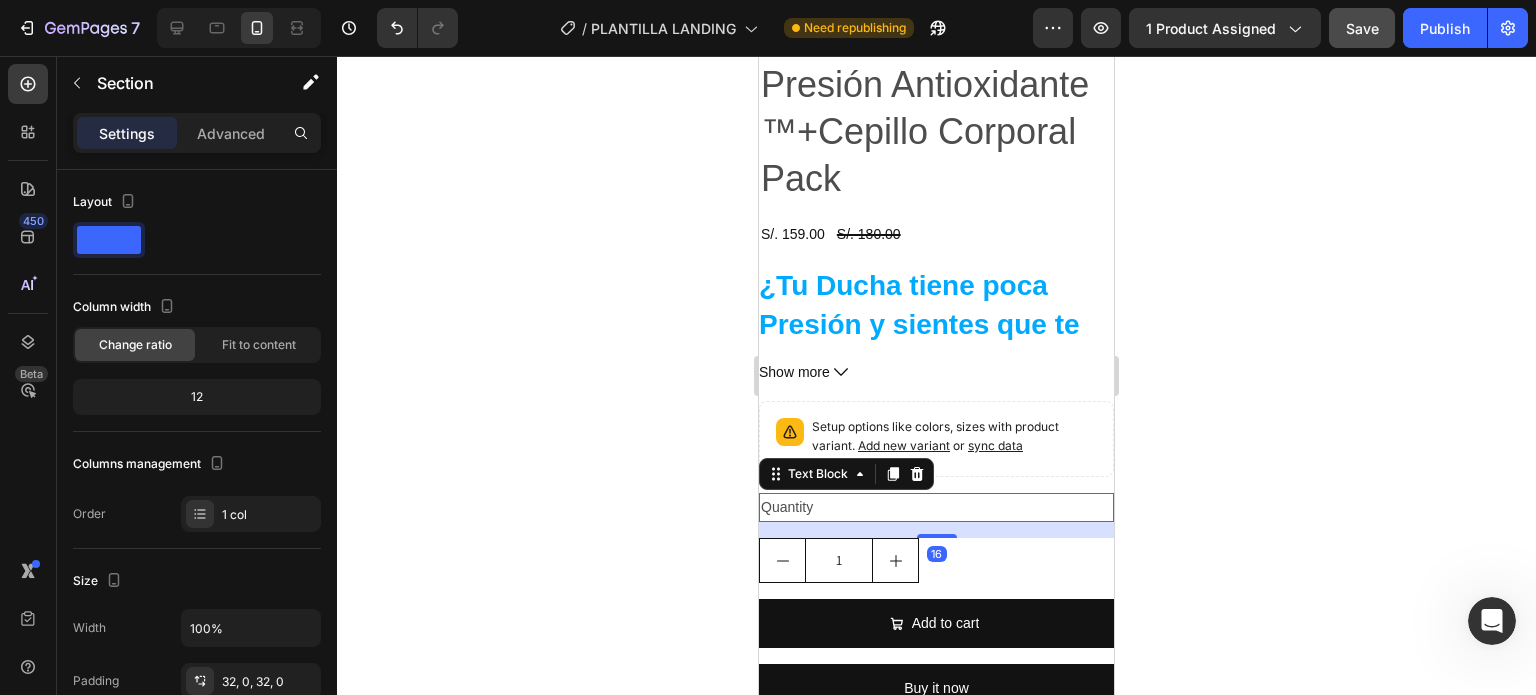 click on "Quantity" at bounding box center (936, 507) 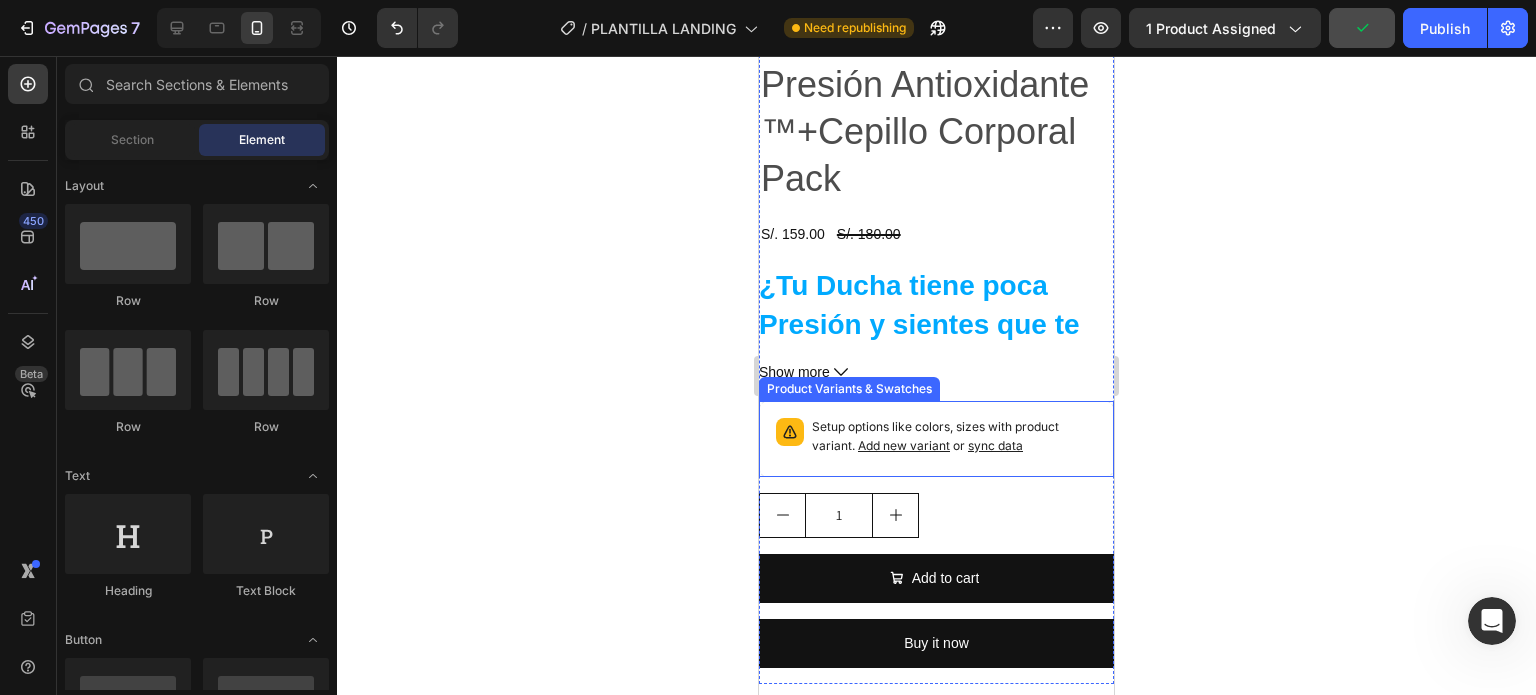 click on "Add new variant" at bounding box center [904, 445] 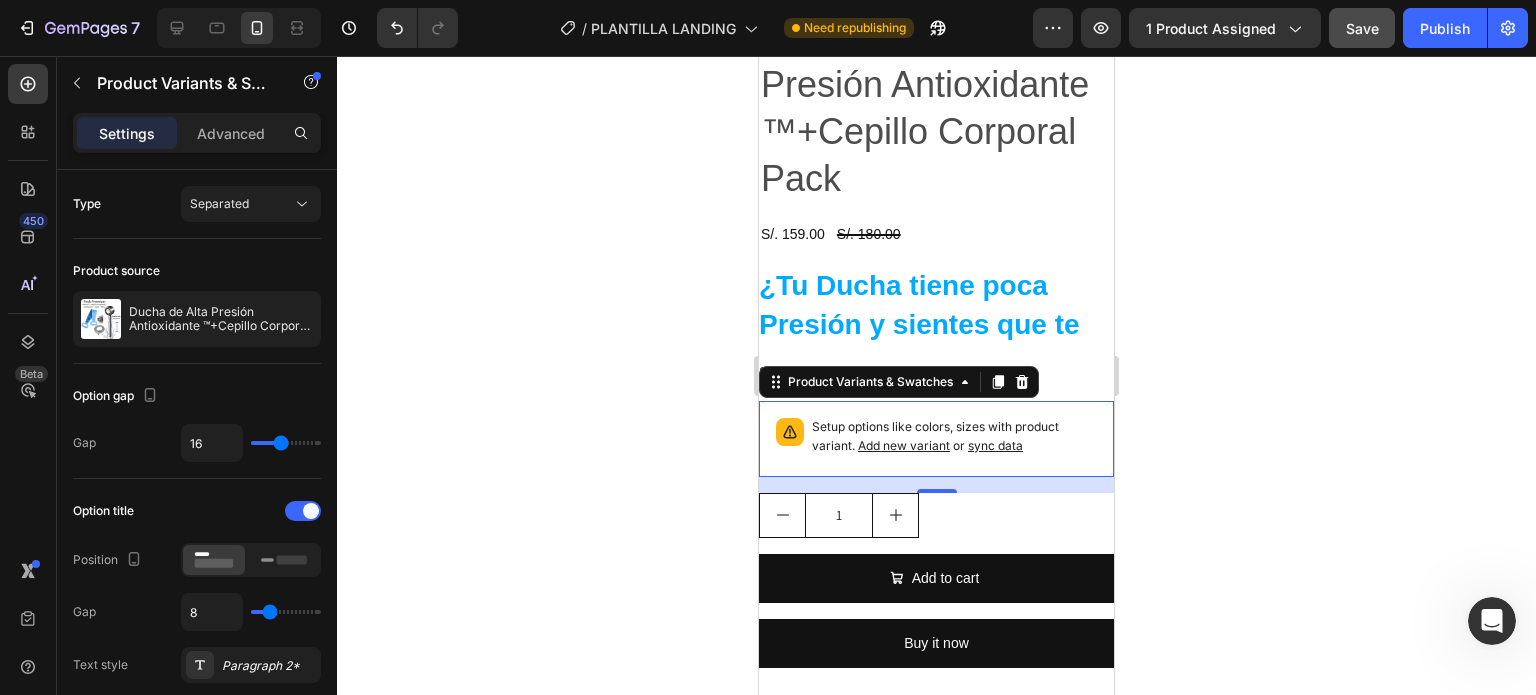 click on "Setup options like colors, sizes with product variant.       Add new variant   or   sync data" at bounding box center (936, 439) 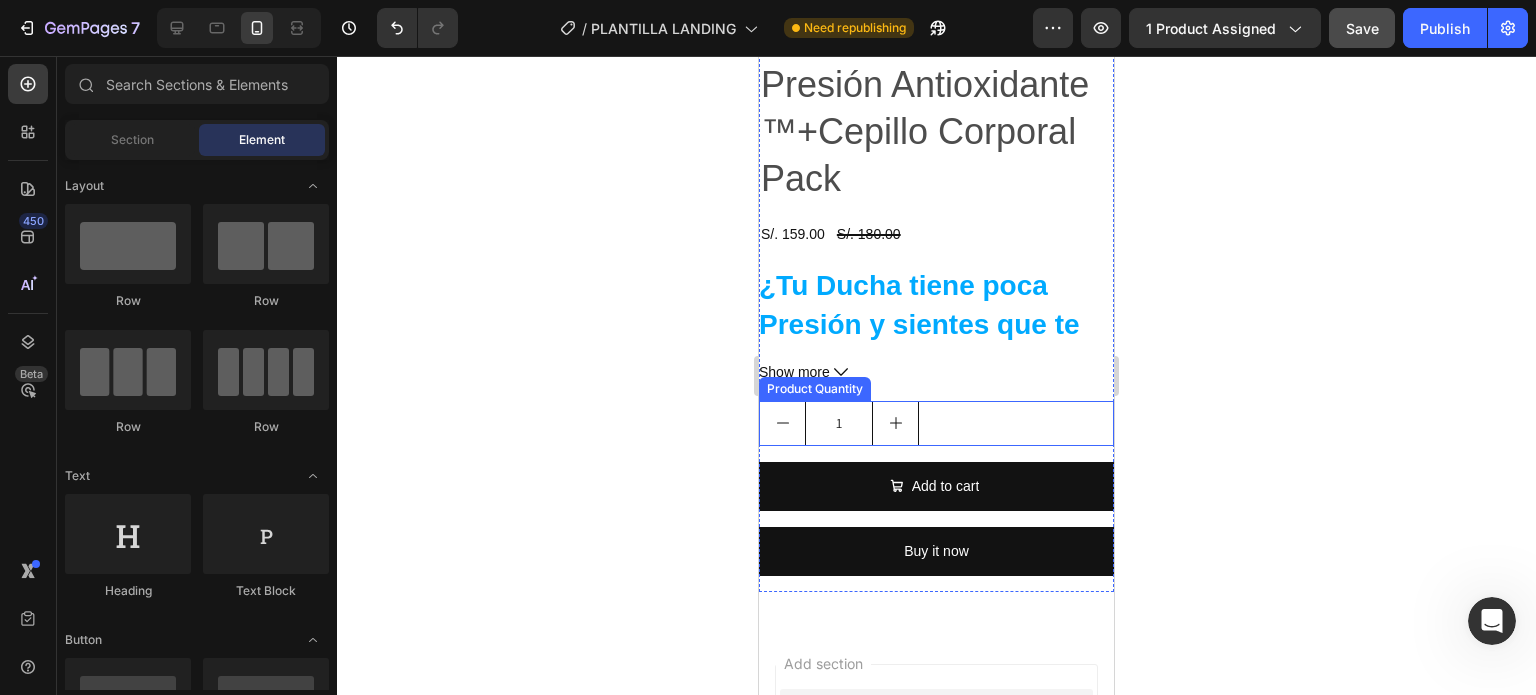 click on "1" at bounding box center (936, 423) 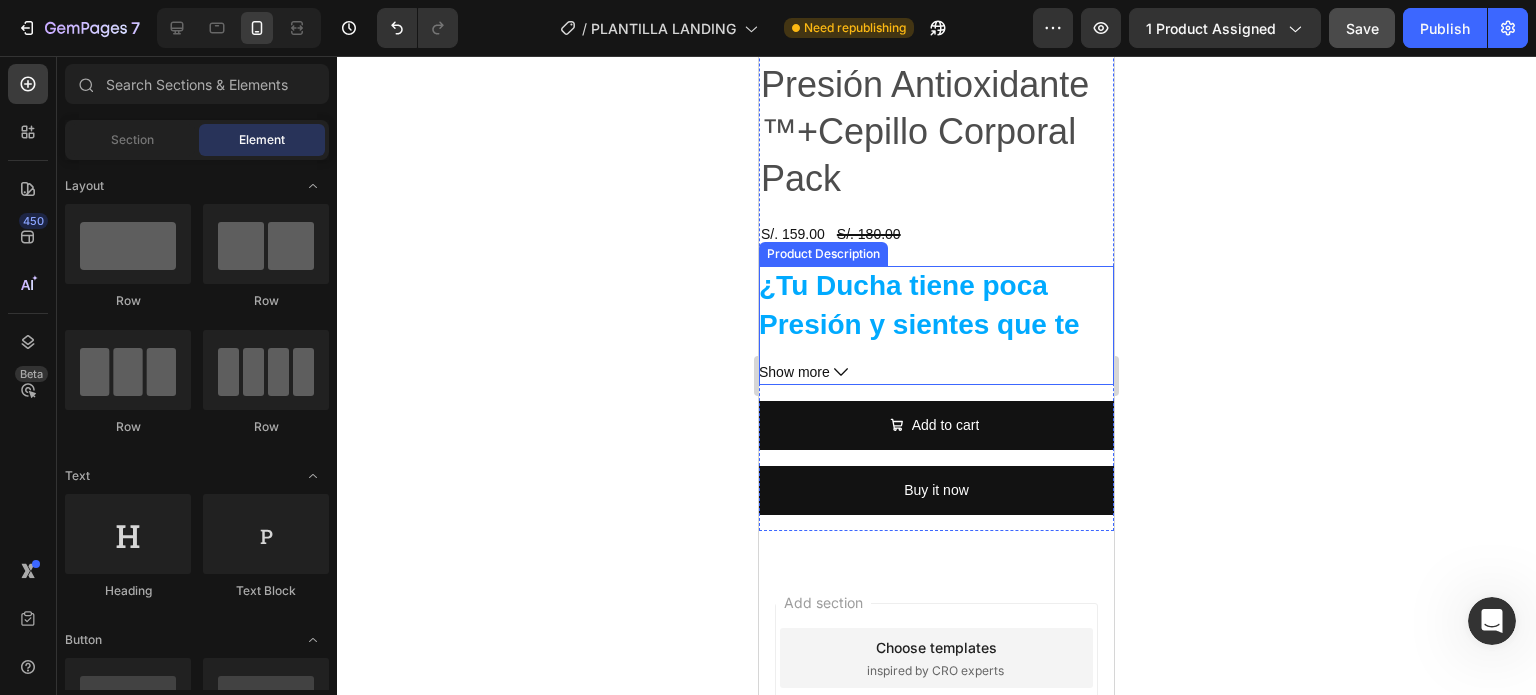 click on "¿Tu Ducha tiene poca Presión y sientes que te deja la piel seca?
Nuestro Cabezal  mejora la presión de tu ducha  transformándola en una experiencia revitalizante con un flujo más potente, agua purificada y un masaje relajante que mejora tu bienestar desde el primer uso.
Personaliza tu Experiencia de Ducha a tu Gusto
Puedes elegir desde un suave modo de lluvia hasta un intenso modo de masaje, adaptándose a cualquier estado de ánimo o necesidad.
Cuida tu Piel y Cabello con Agua Filtrada
Protege tu piel y cabello de los efectos dañinos del cloro y otras impurezas con el sistema de filtración de 18 capas.
Dile adiós a los problemas de tu piel y cabello duchándote con agua pura y libre de contaminantes.
Despierta cada mañana con un Impulso Energético
Las 150 boquillas pequeñas y estrechamente espaciadas proporcionan una presión constante, ofreciendo un masaje potente que te llena de energía desde el primer minuto.
Cabezal de Ducha de Alta Eficiencia y Fácil Instalación" at bounding box center (936, 325) 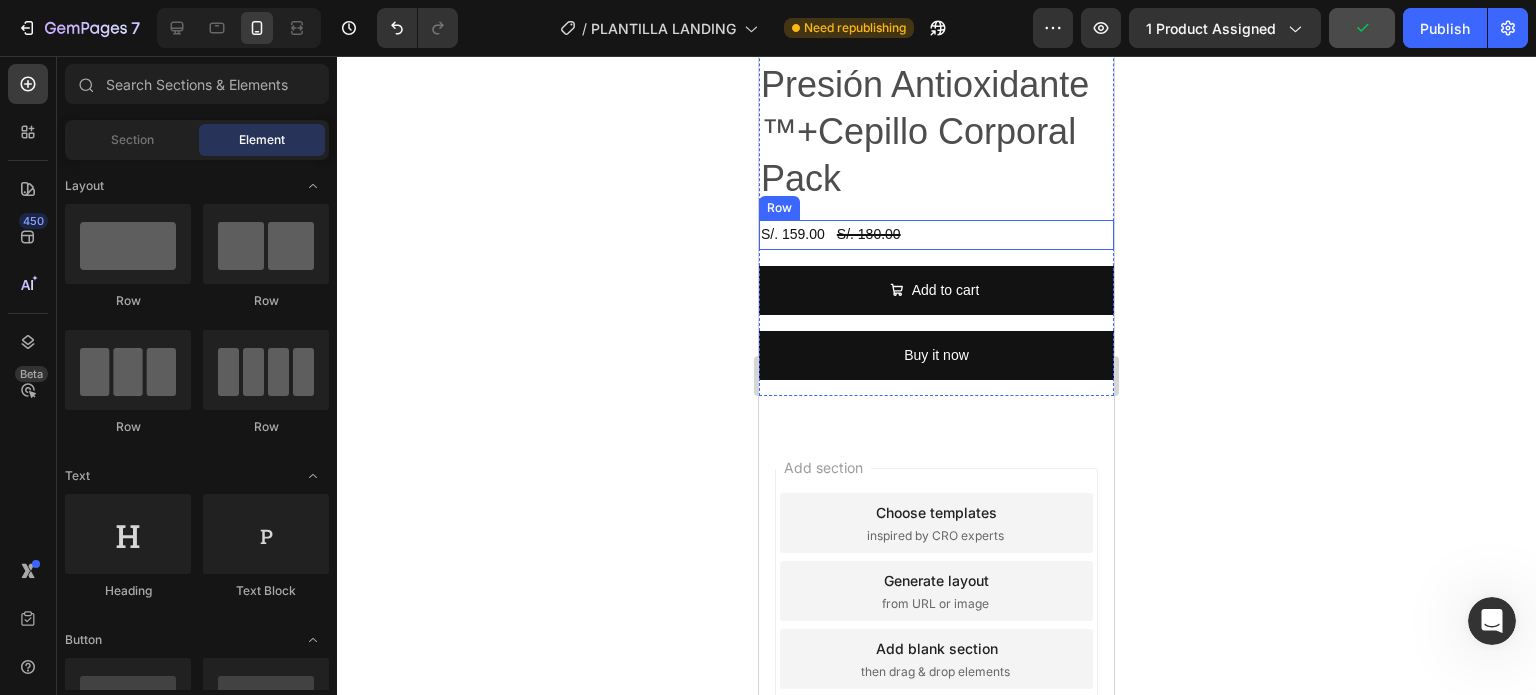 click on "S/. 159.00 Product Price Product Price S/. 180.00 Product Price Product Price Row" at bounding box center (936, 234) 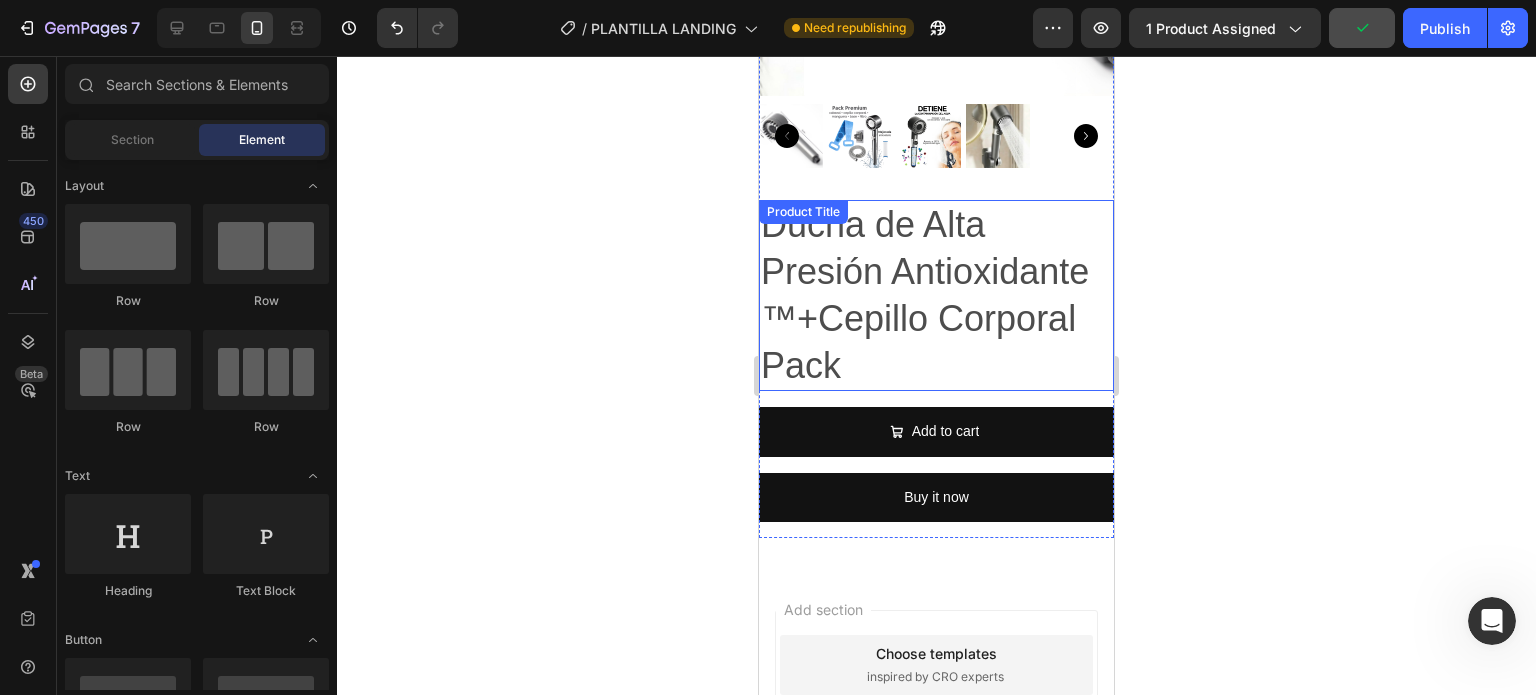 scroll, scrollTop: 3844, scrollLeft: 0, axis: vertical 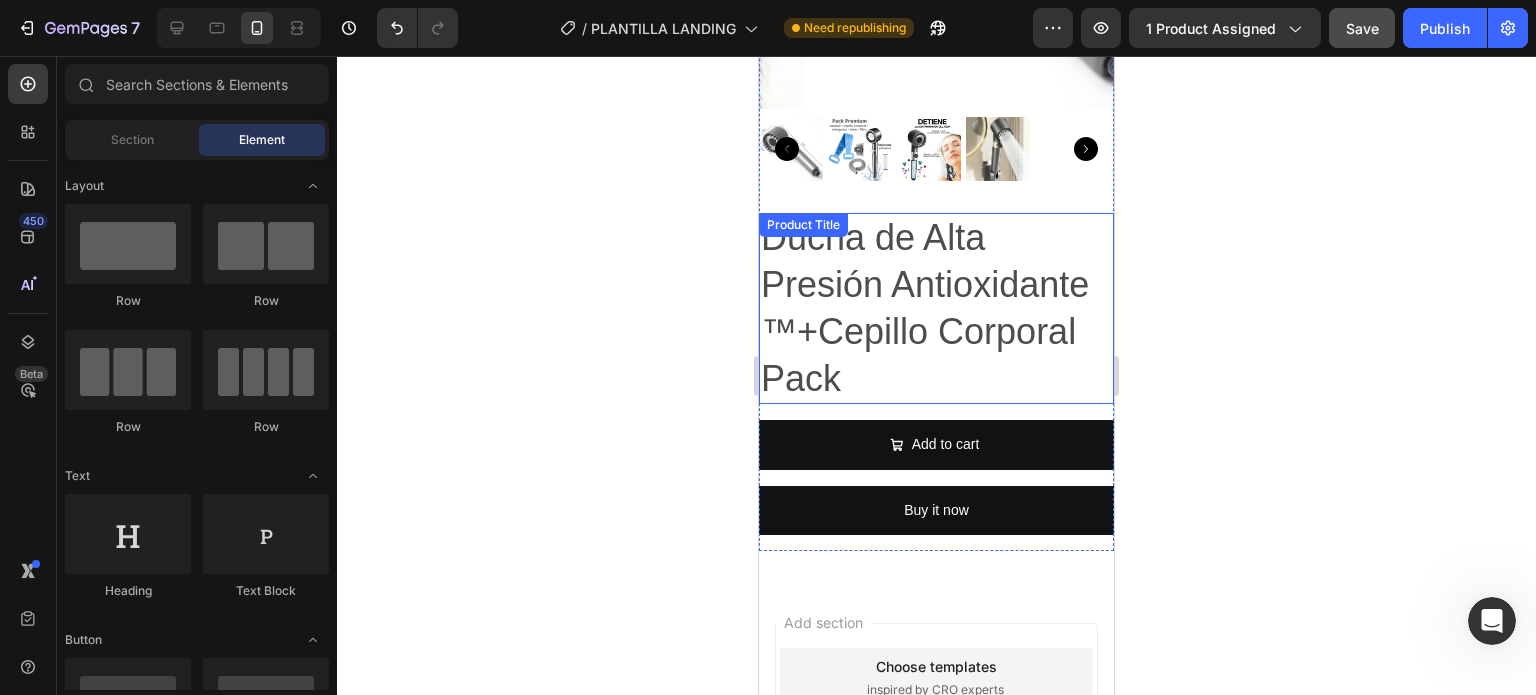 click on "Ducha de Alta Presión Antioxidante ™+Cepillo Corporal Pack" at bounding box center (936, 308) 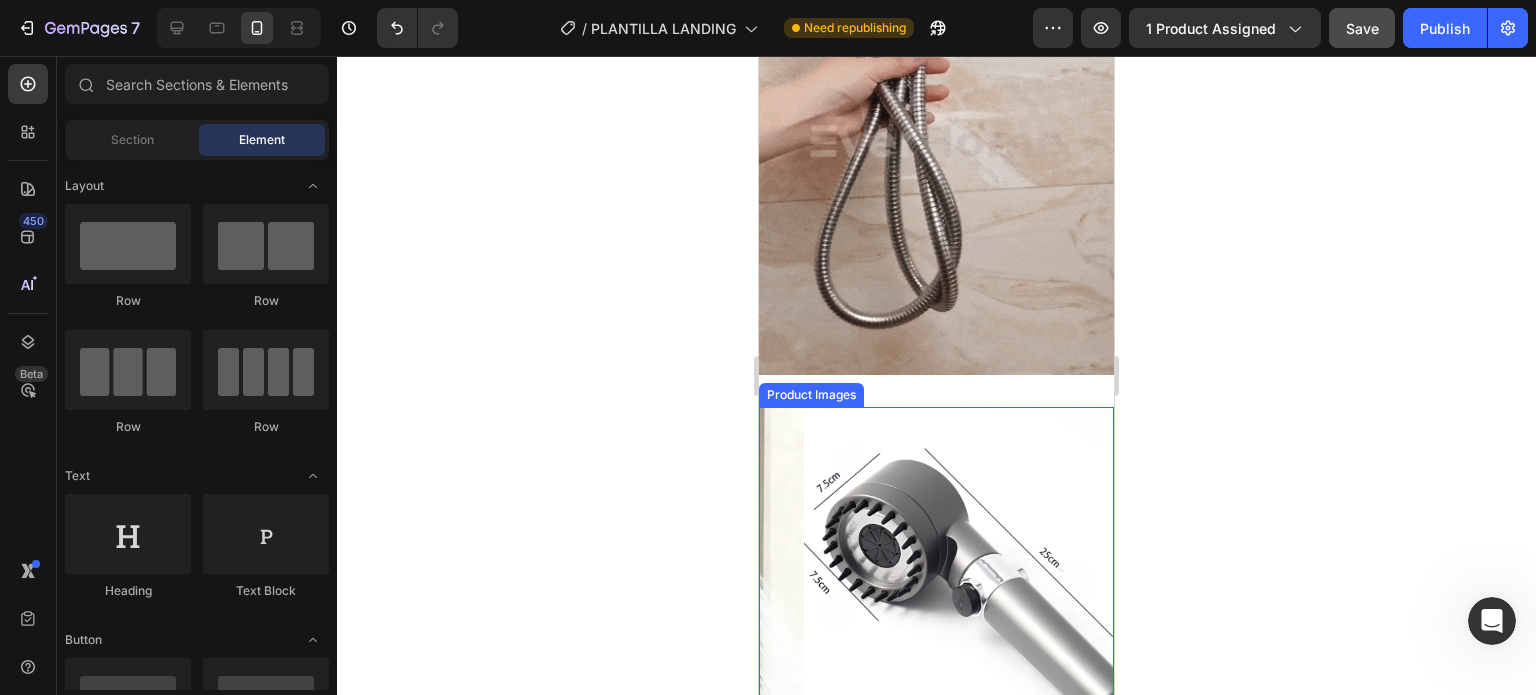 scroll, scrollTop: 3138, scrollLeft: 0, axis: vertical 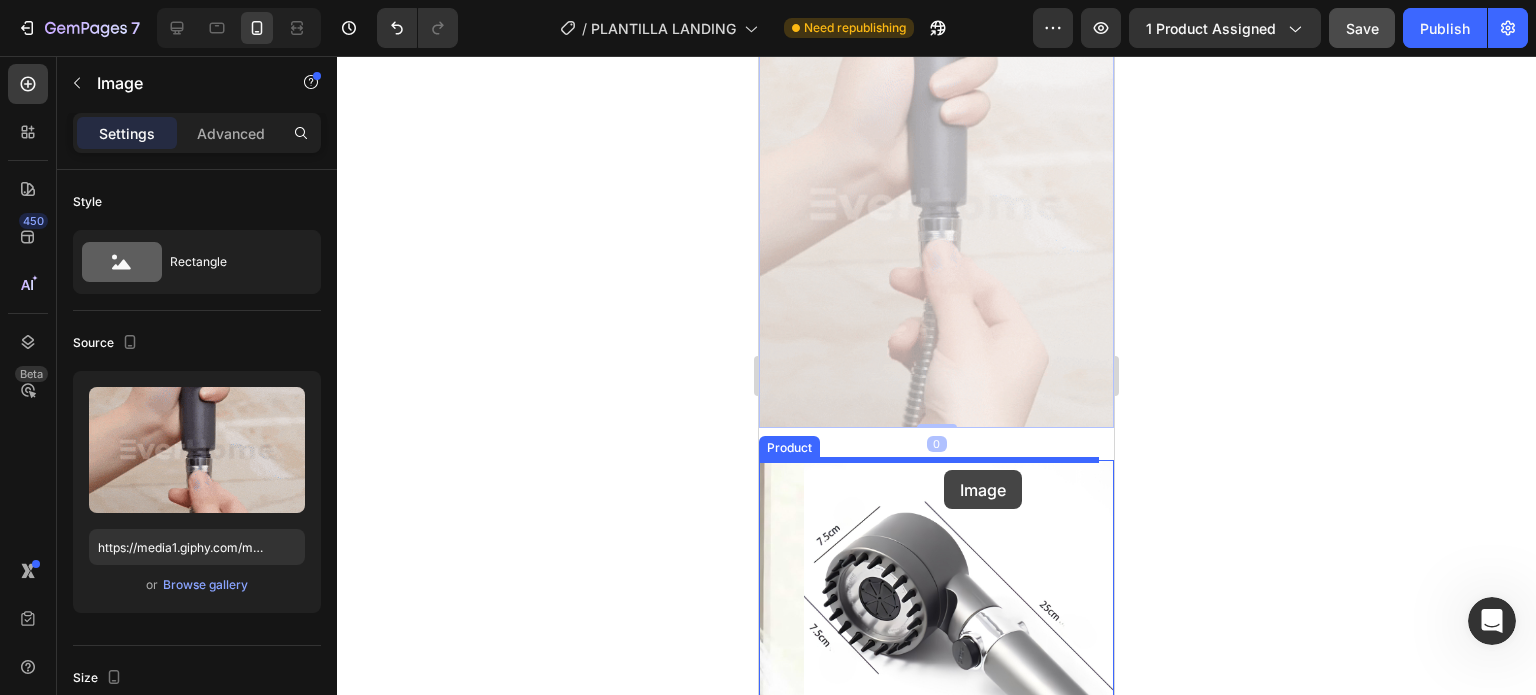 drag, startPoint x: 932, startPoint y: 323, endPoint x: 944, endPoint y: 470, distance: 147.48898 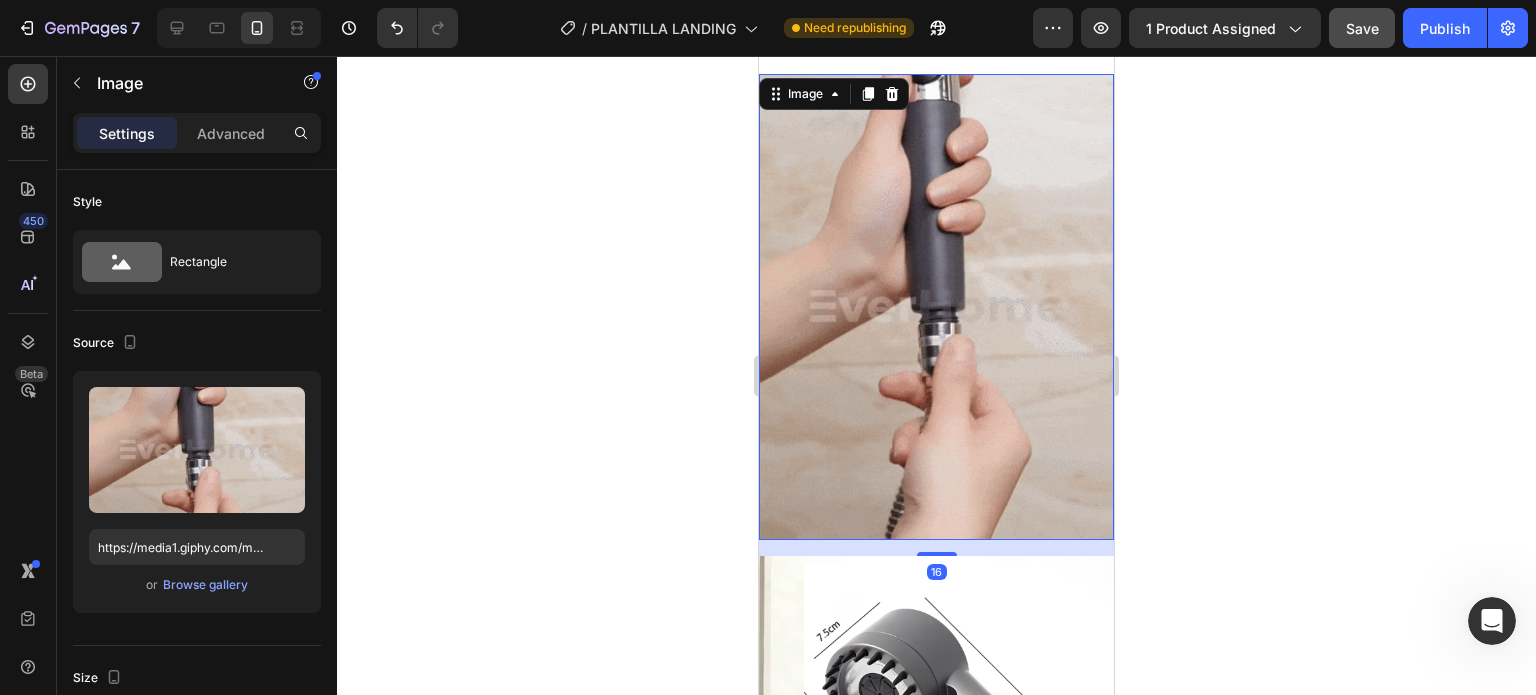 click on "7   /  PLANTILLA LANDING Need republishing Preview 1 product assigned  Save   Publish" 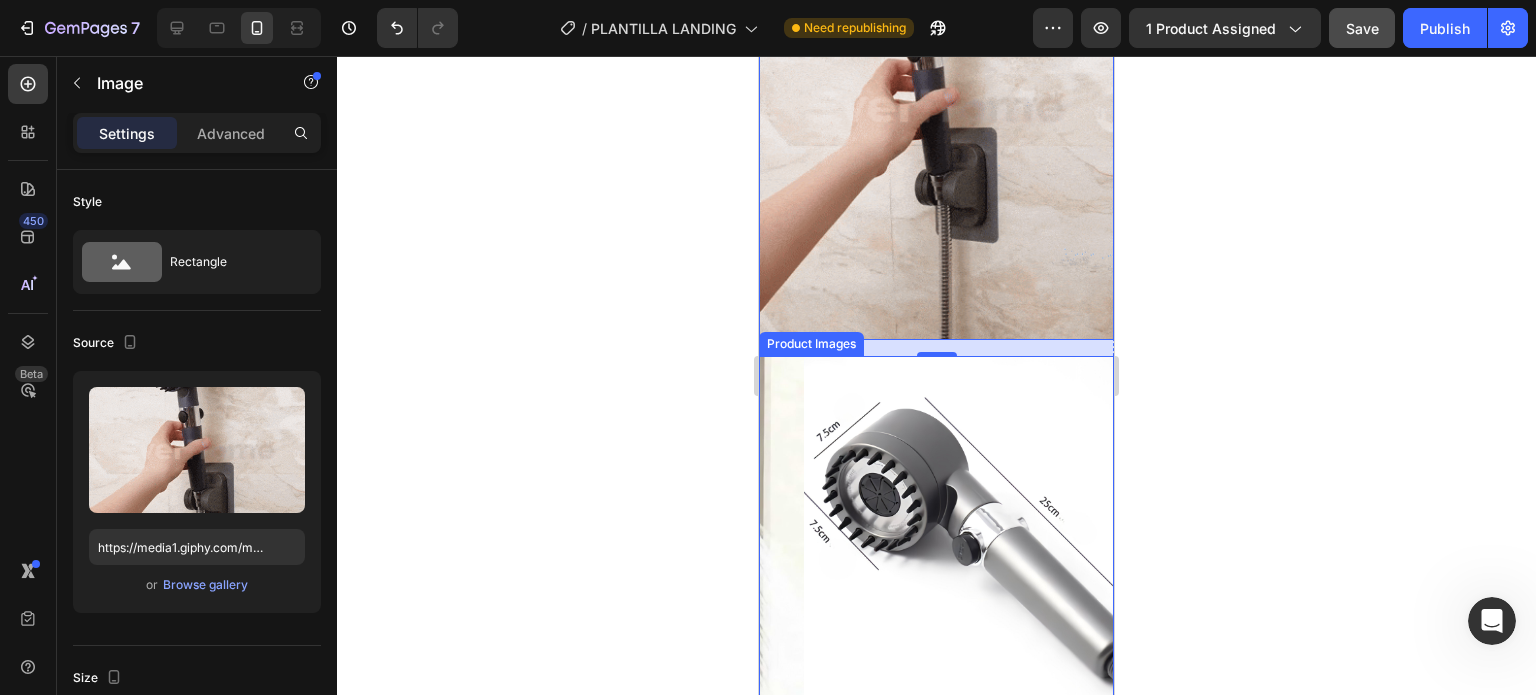 scroll, scrollTop: 3538, scrollLeft: 0, axis: vertical 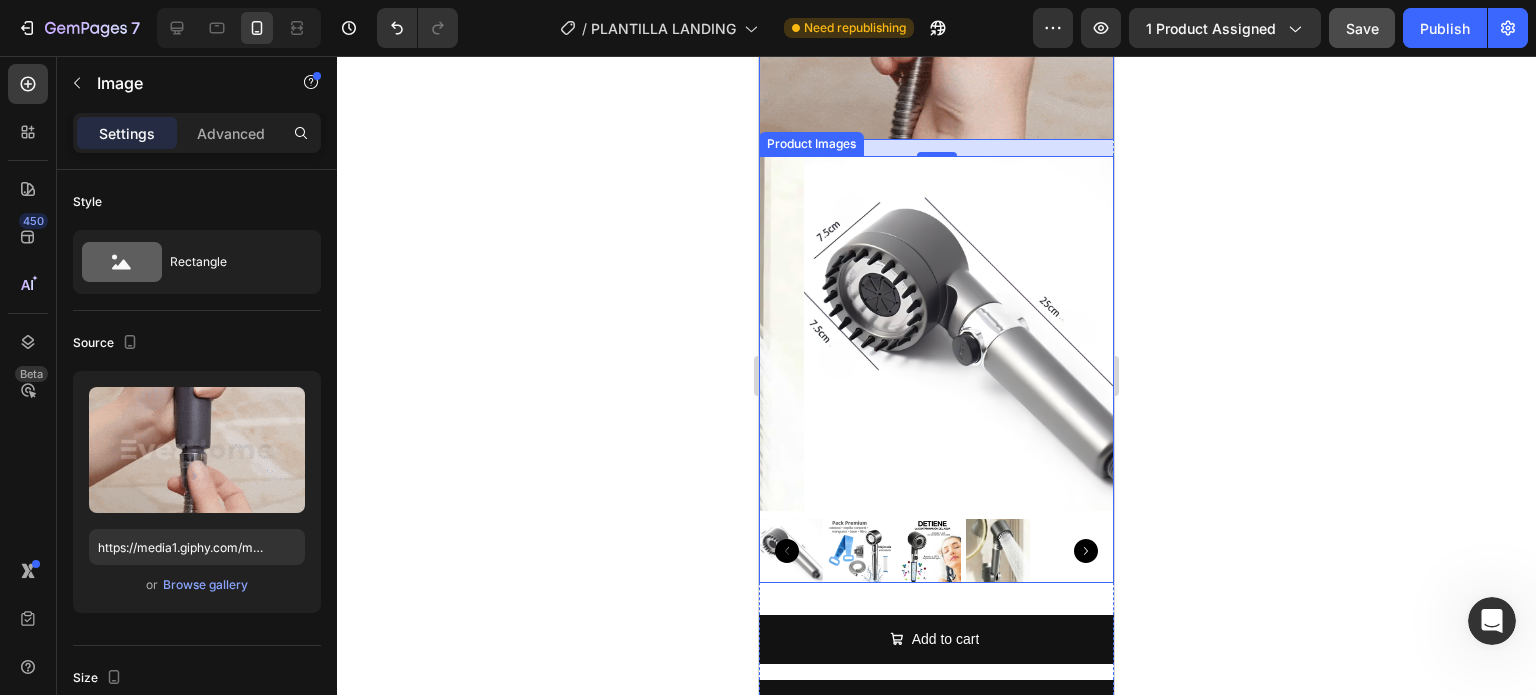 click at bounding box center [981, 333] 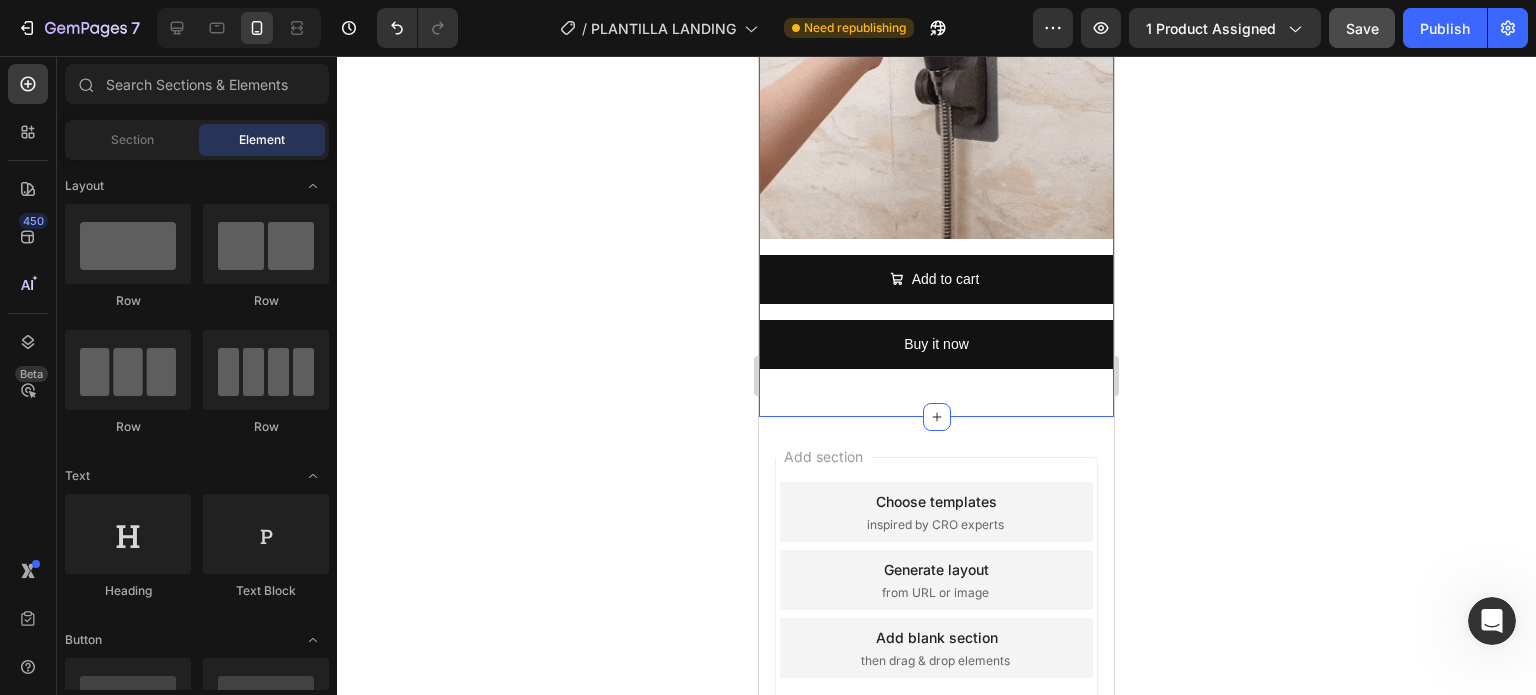 scroll, scrollTop: 3316, scrollLeft: 0, axis: vertical 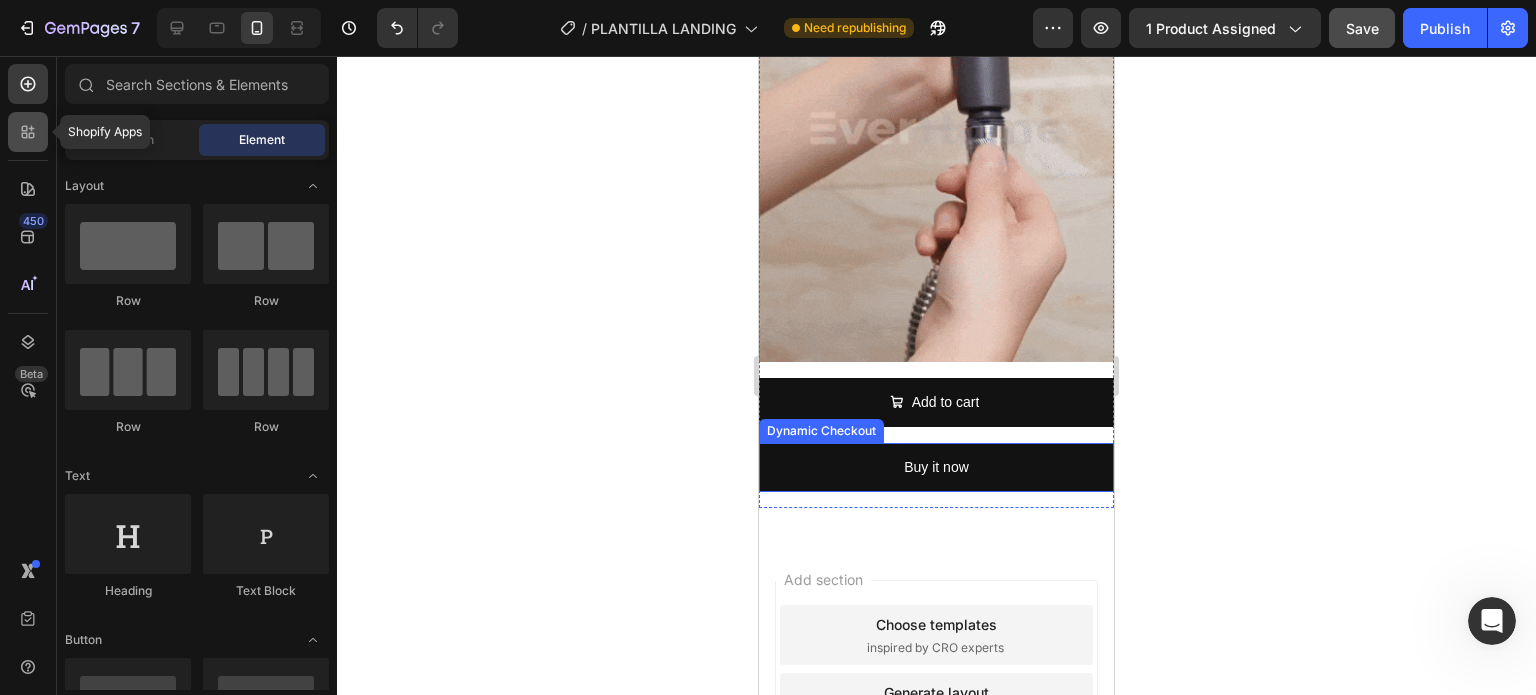 click 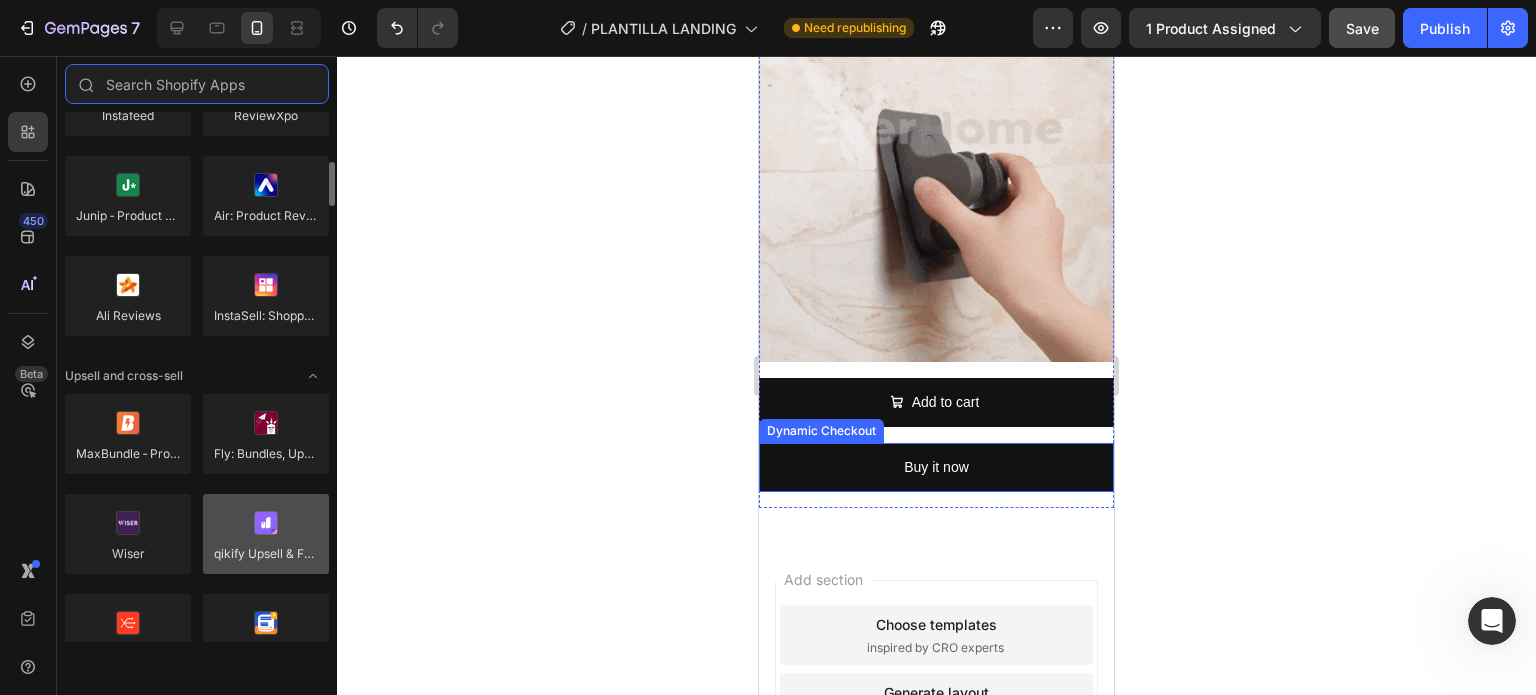 scroll, scrollTop: 800, scrollLeft: 0, axis: vertical 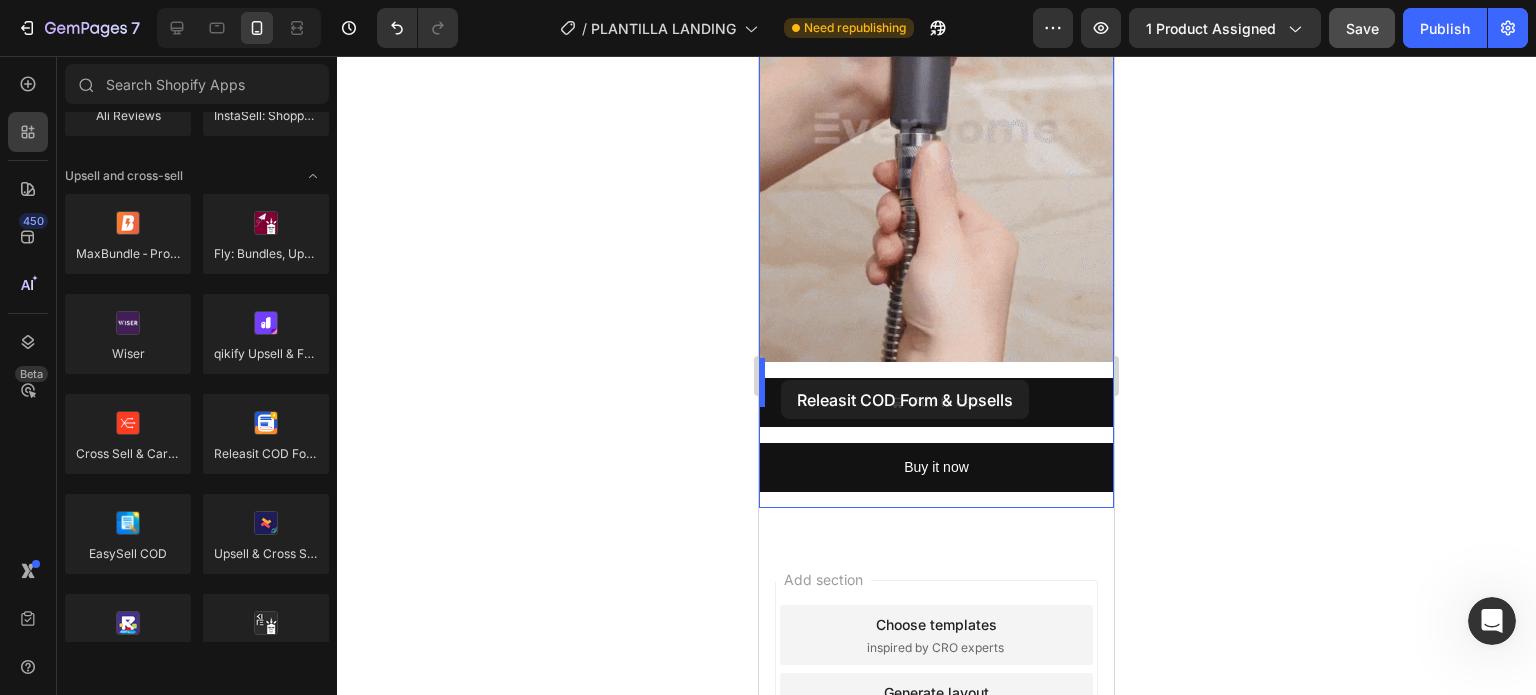 drag, startPoint x: 1012, startPoint y: 502, endPoint x: 781, endPoint y: 380, distance: 261.23743 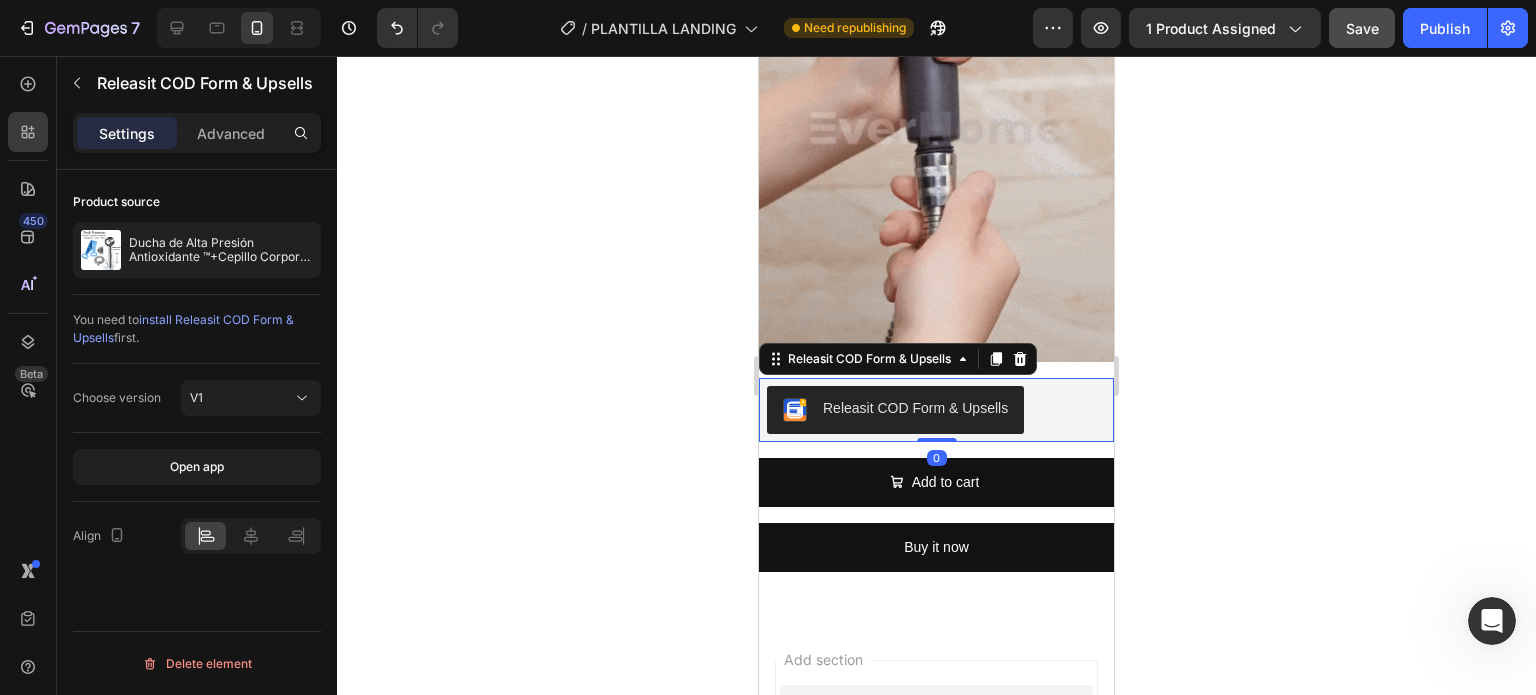 click 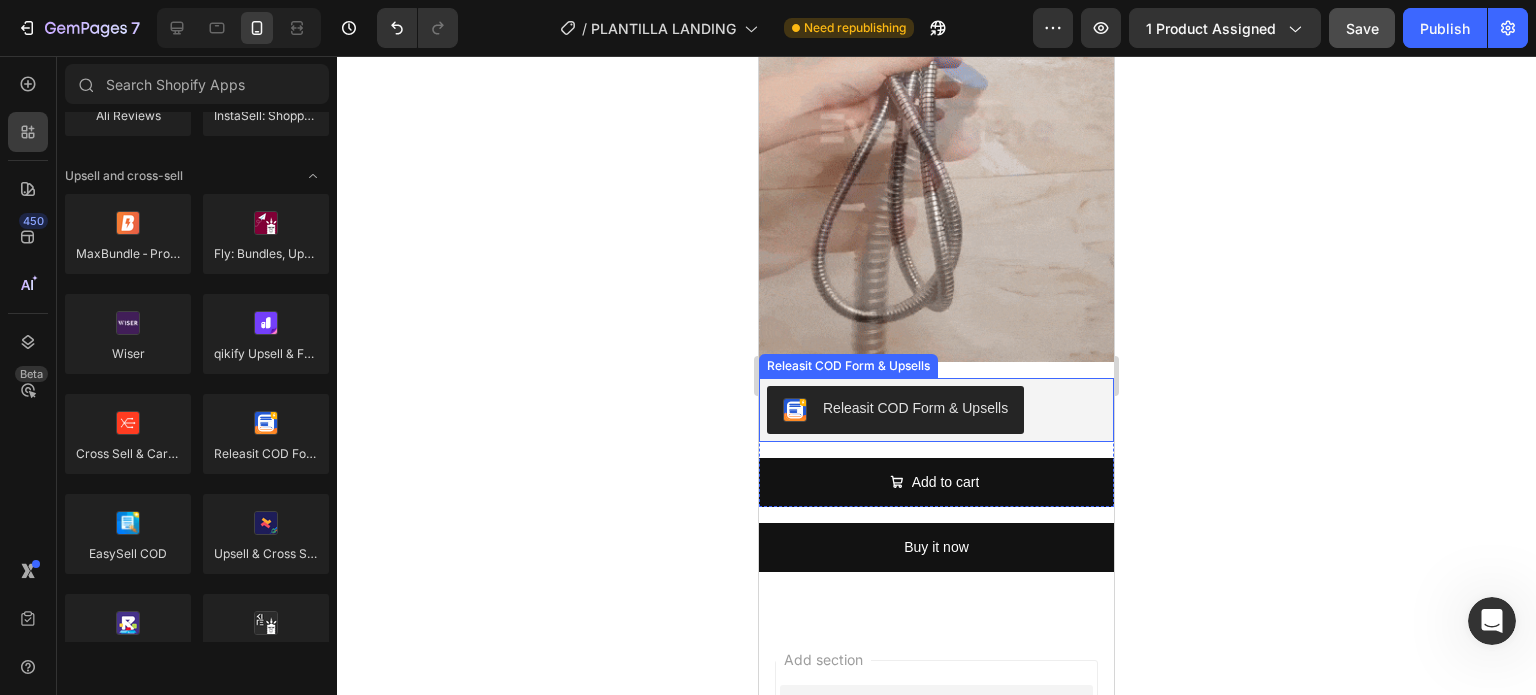 click on "Releasit COD Form & Upsells" at bounding box center [936, 410] 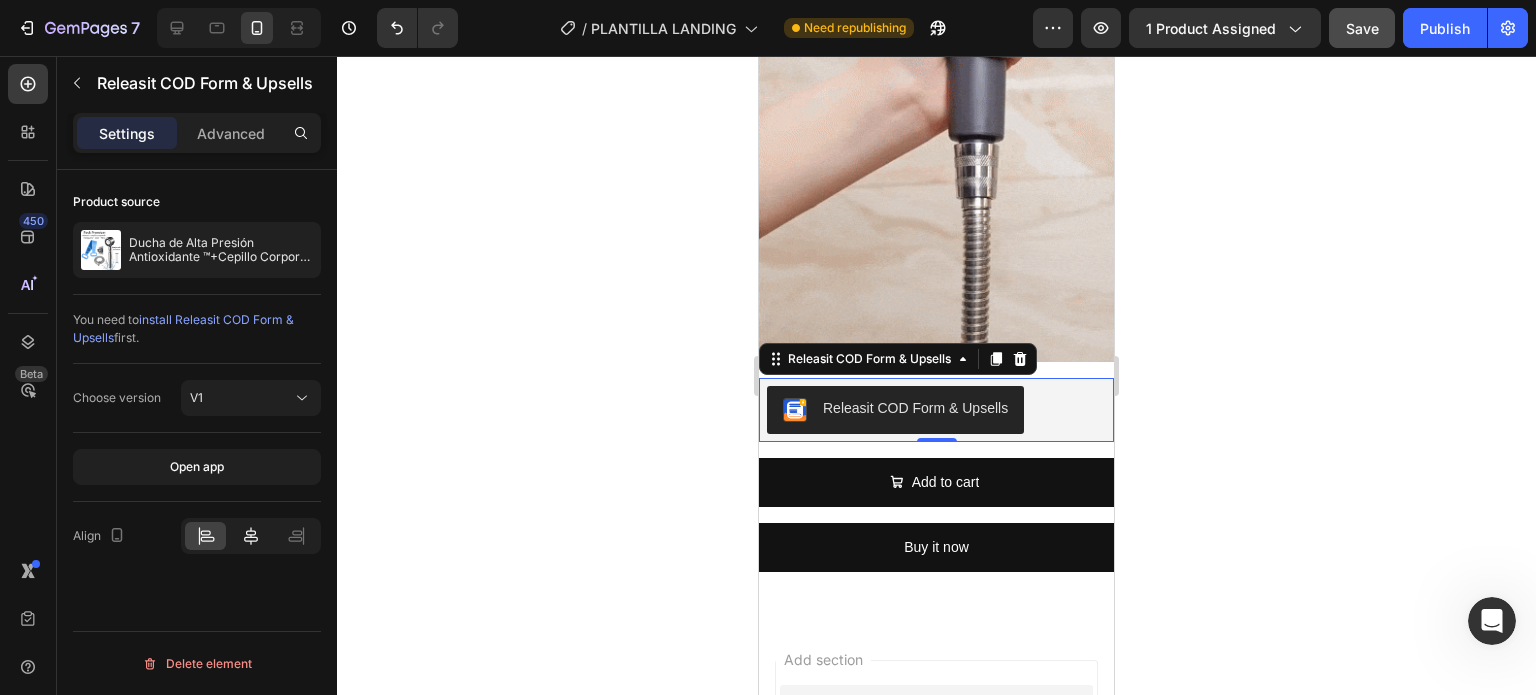 click 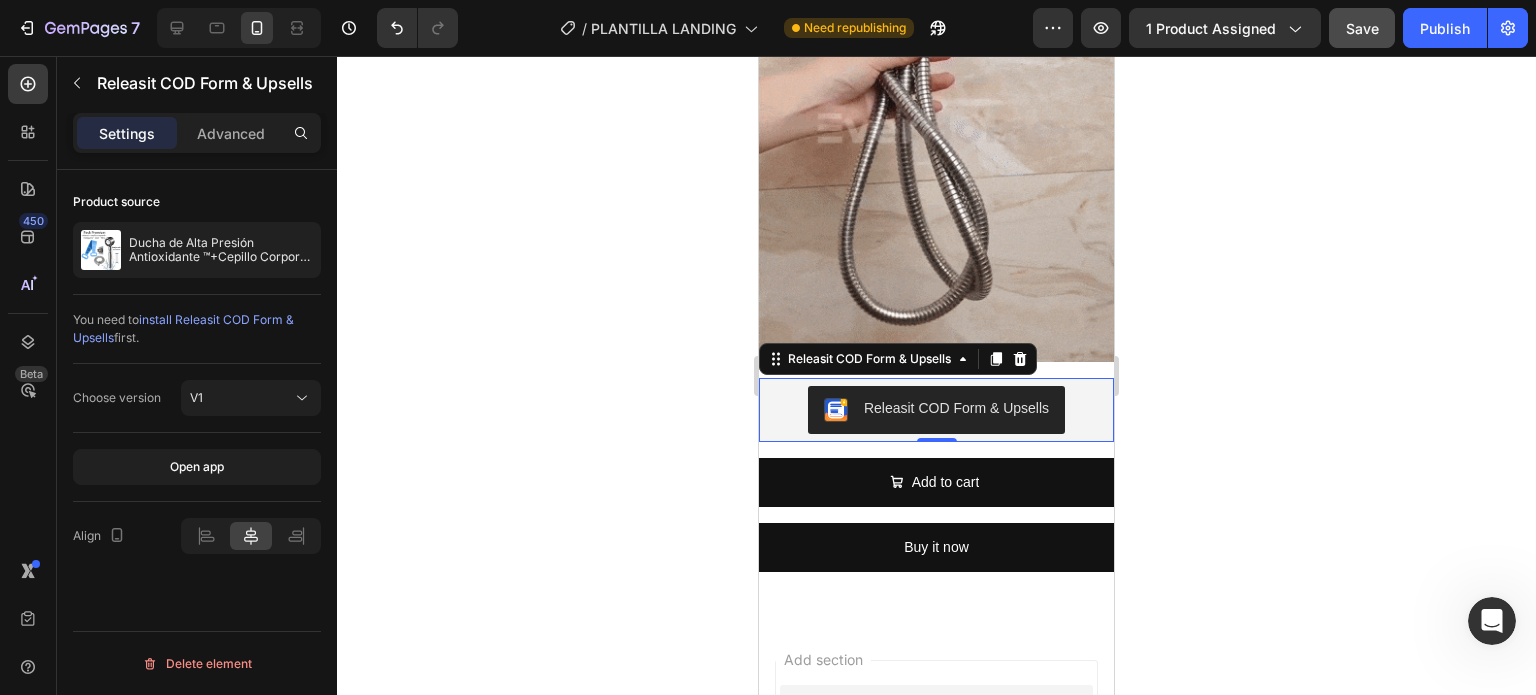 click 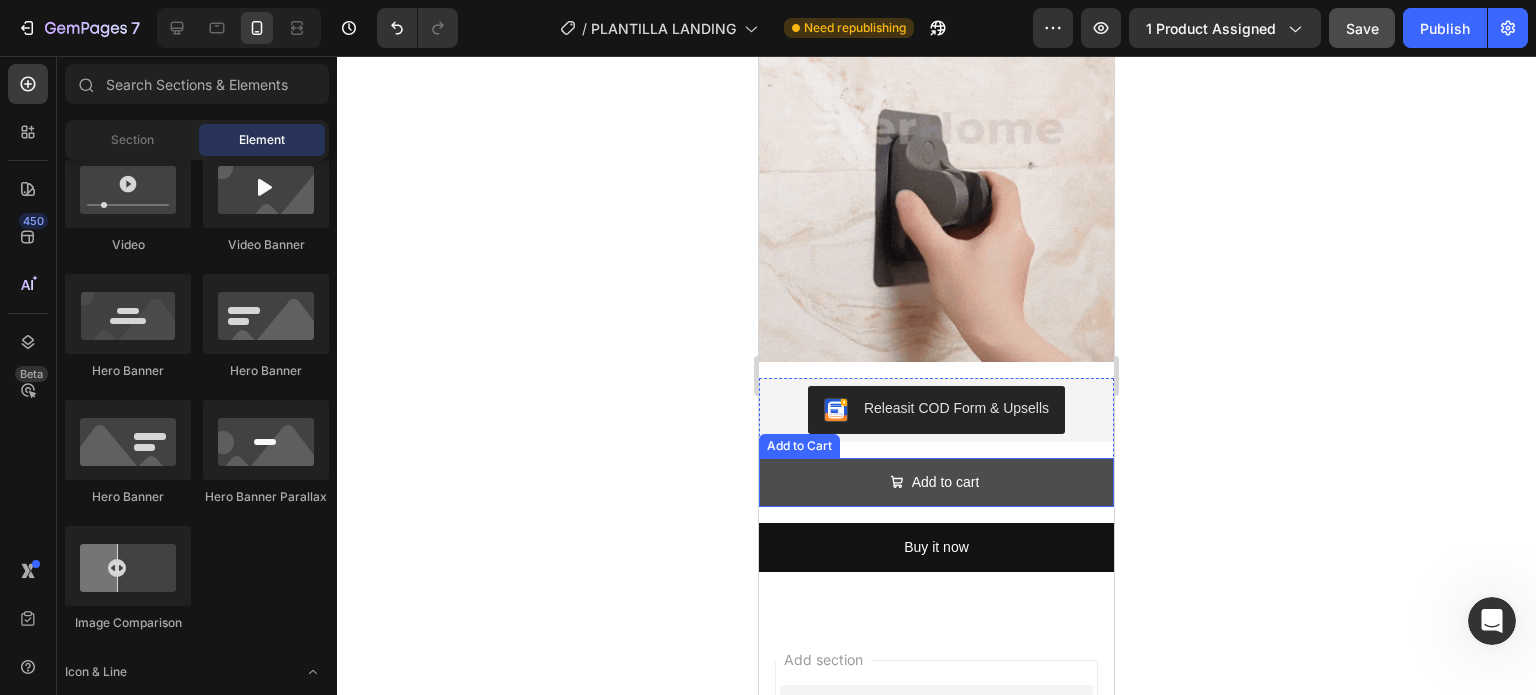 click on "Add to cart" at bounding box center (936, 482) 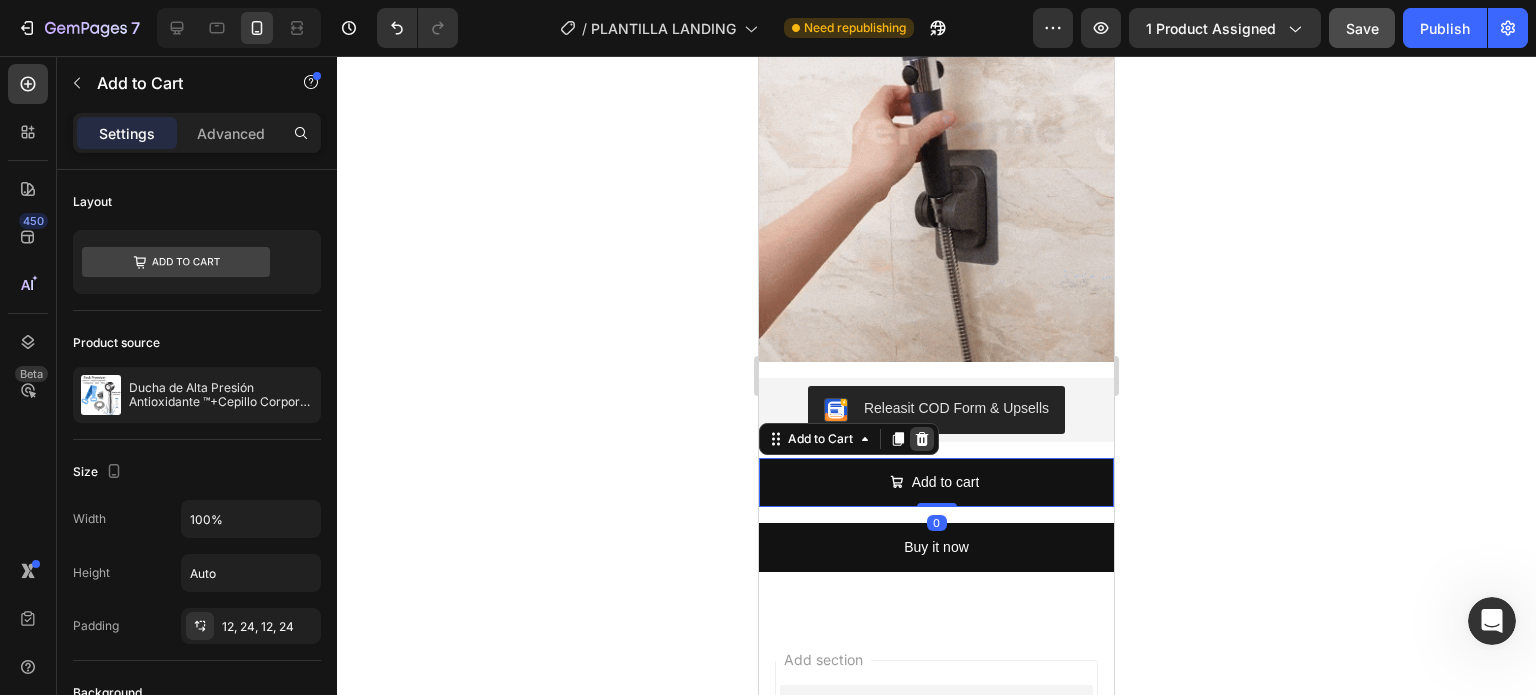click 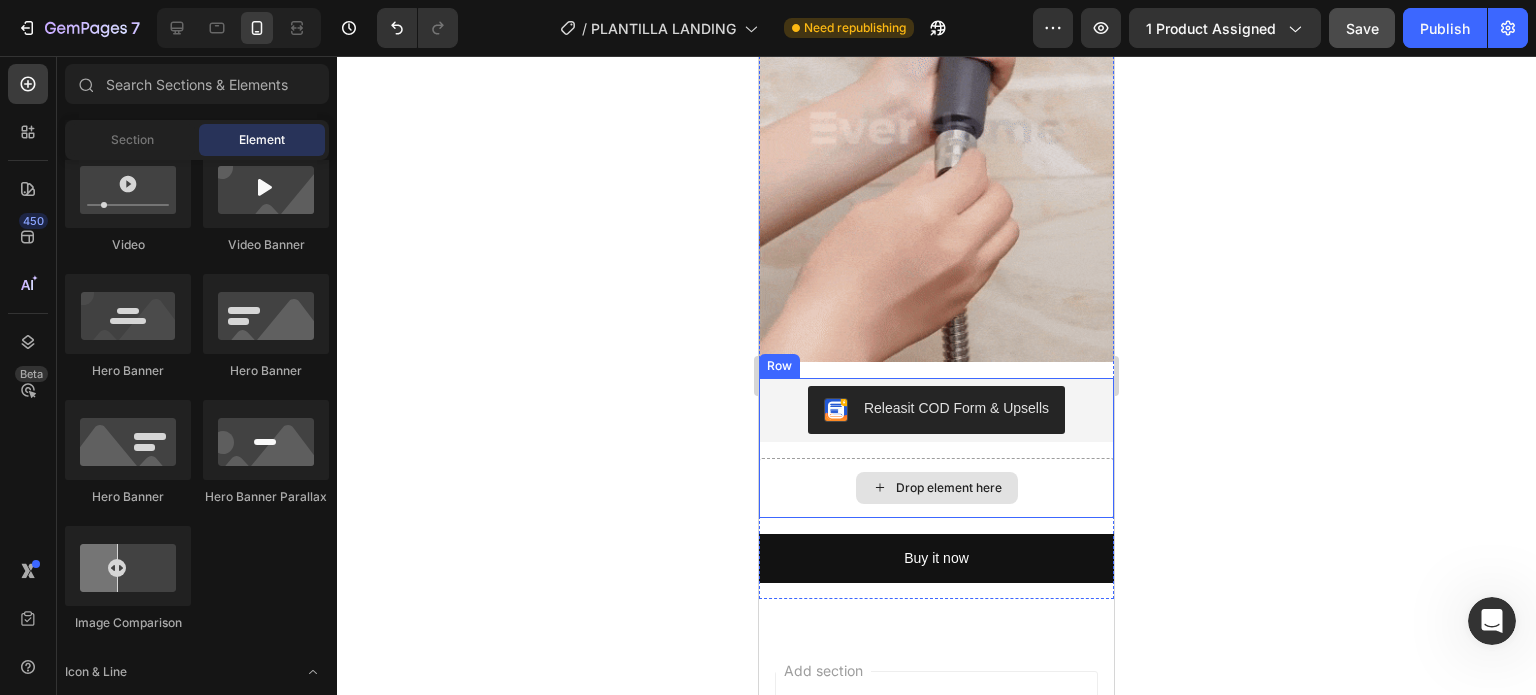 click on "Drop element here" at bounding box center [936, 488] 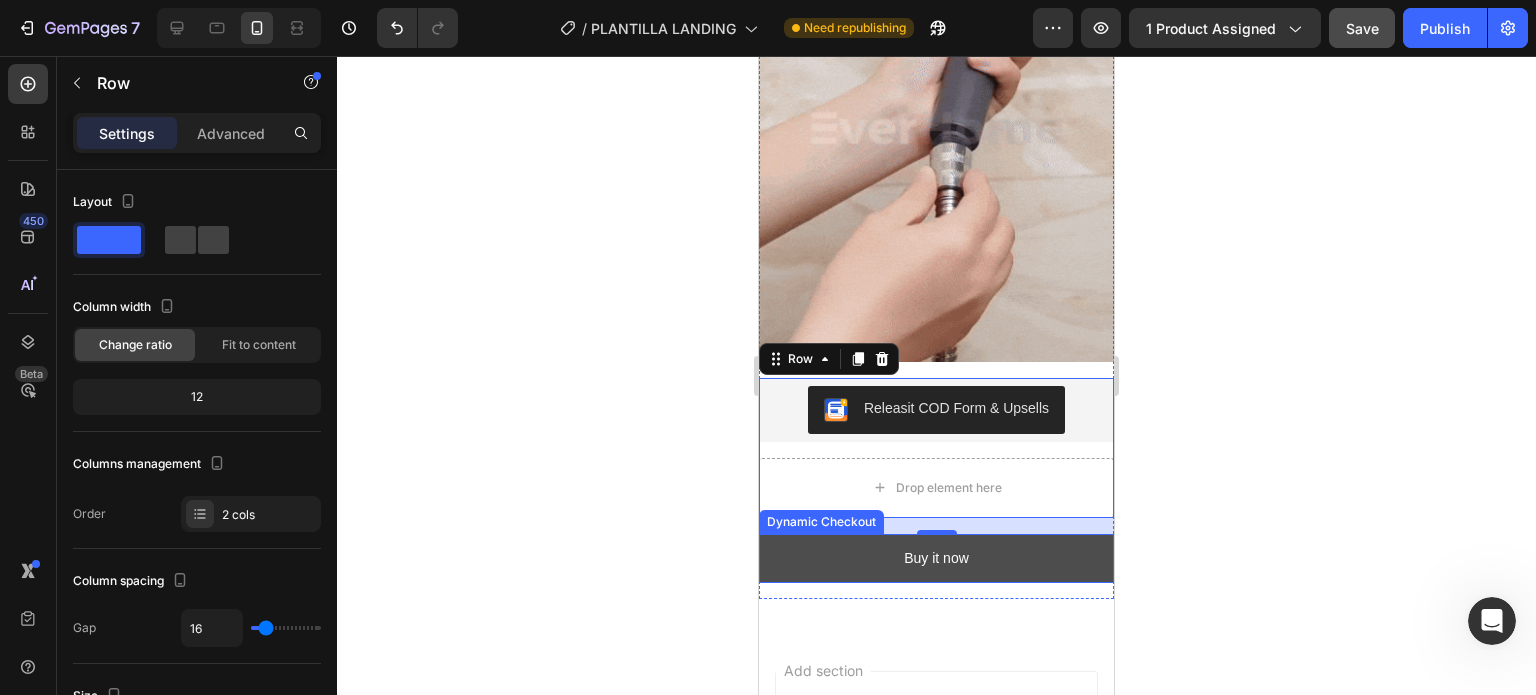 click on "Buy it now" at bounding box center [936, 558] 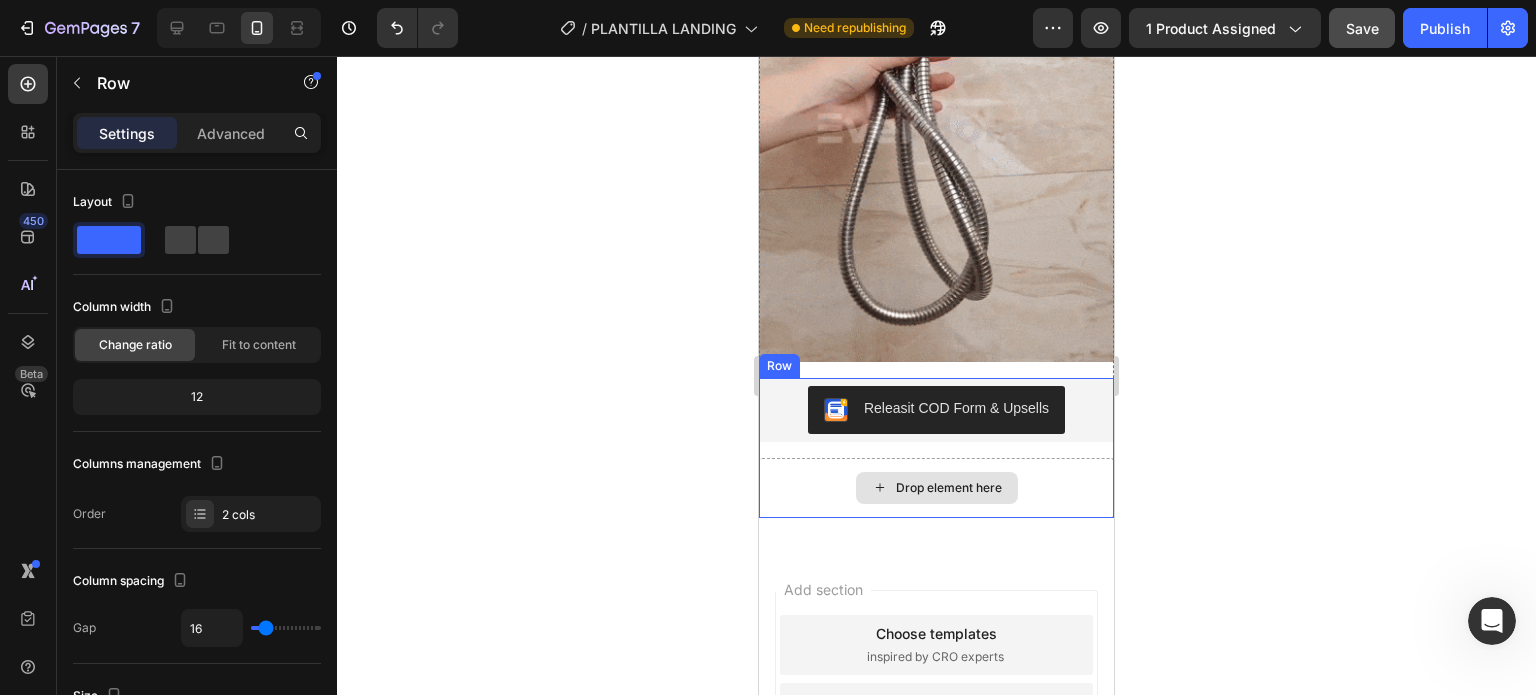 click on "Drop element here" at bounding box center (936, 488) 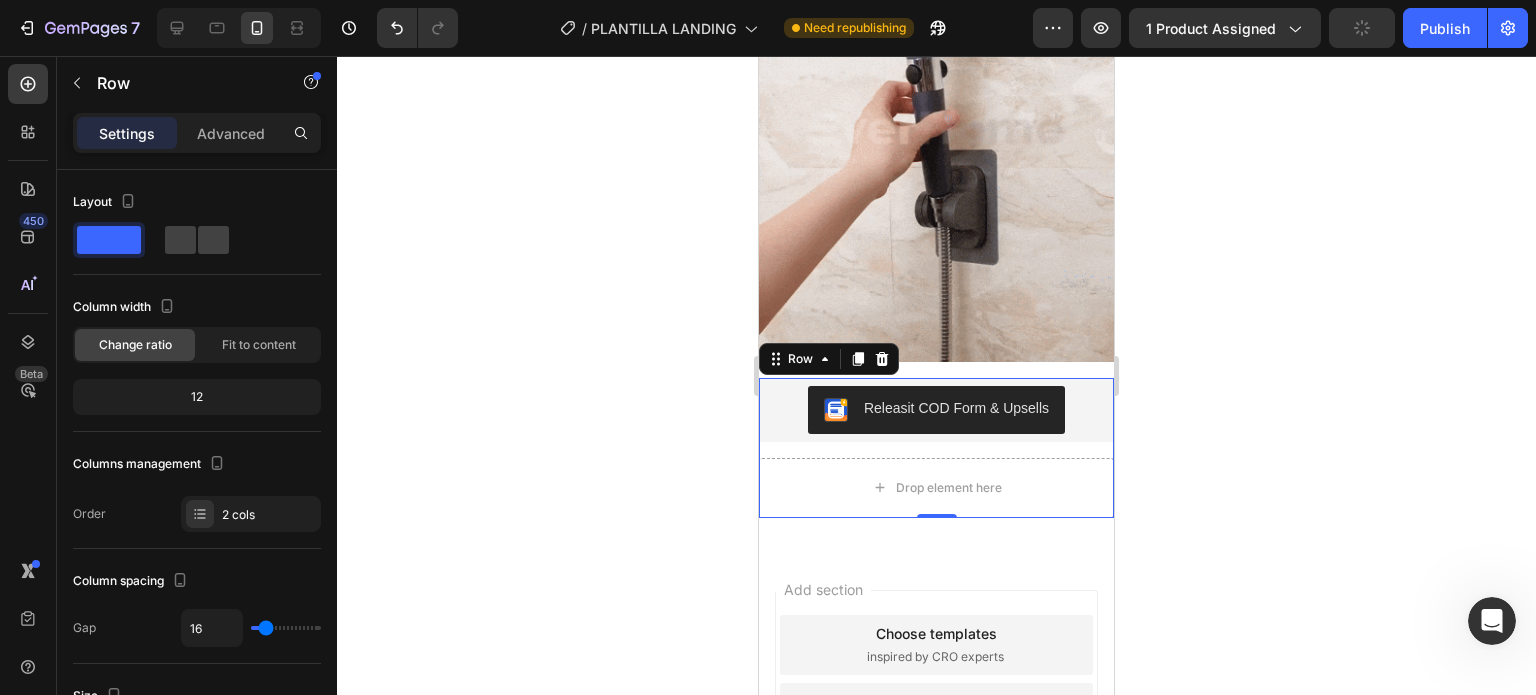 click 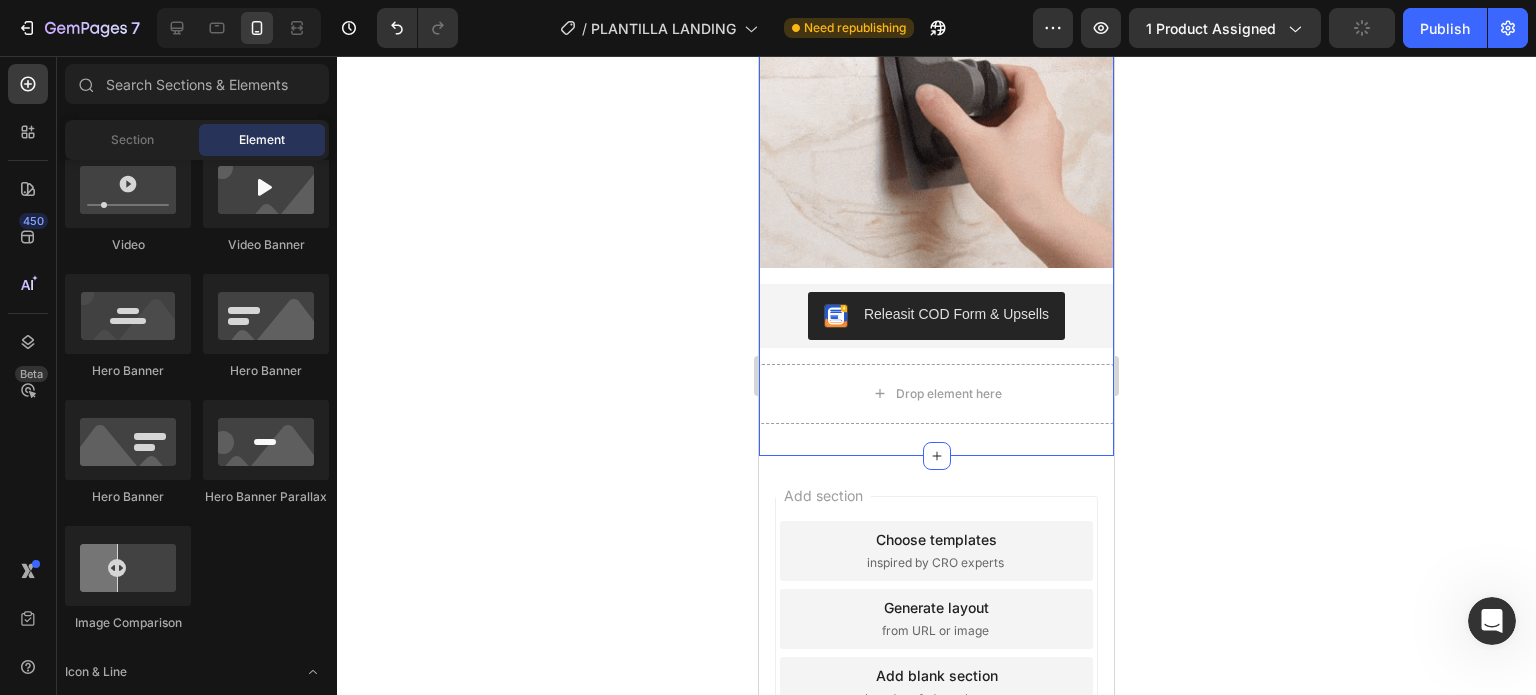 scroll, scrollTop: 3516, scrollLeft: 0, axis: vertical 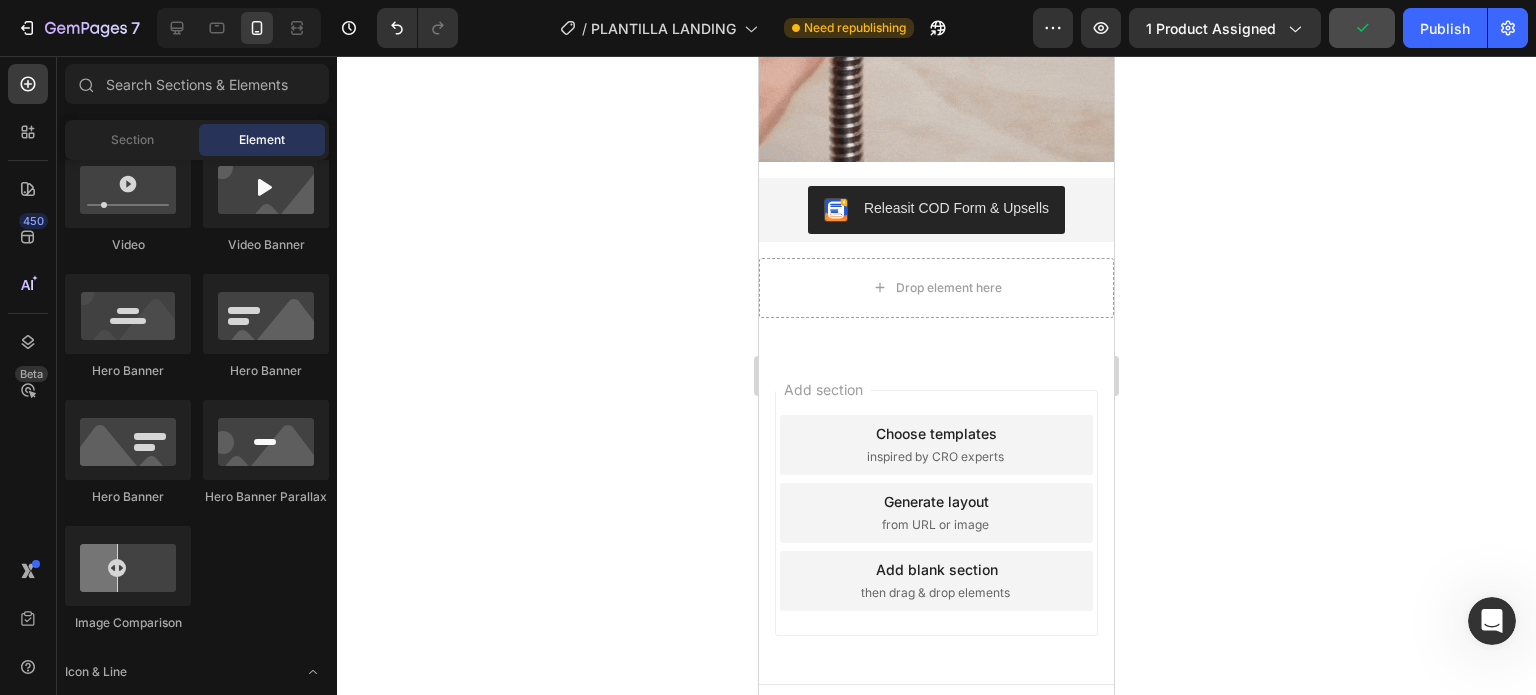 click on "Add section Choose templates inspired by CRO experts Generate layout from URL or image Add blank section then drag & drop elements" at bounding box center [936, 517] 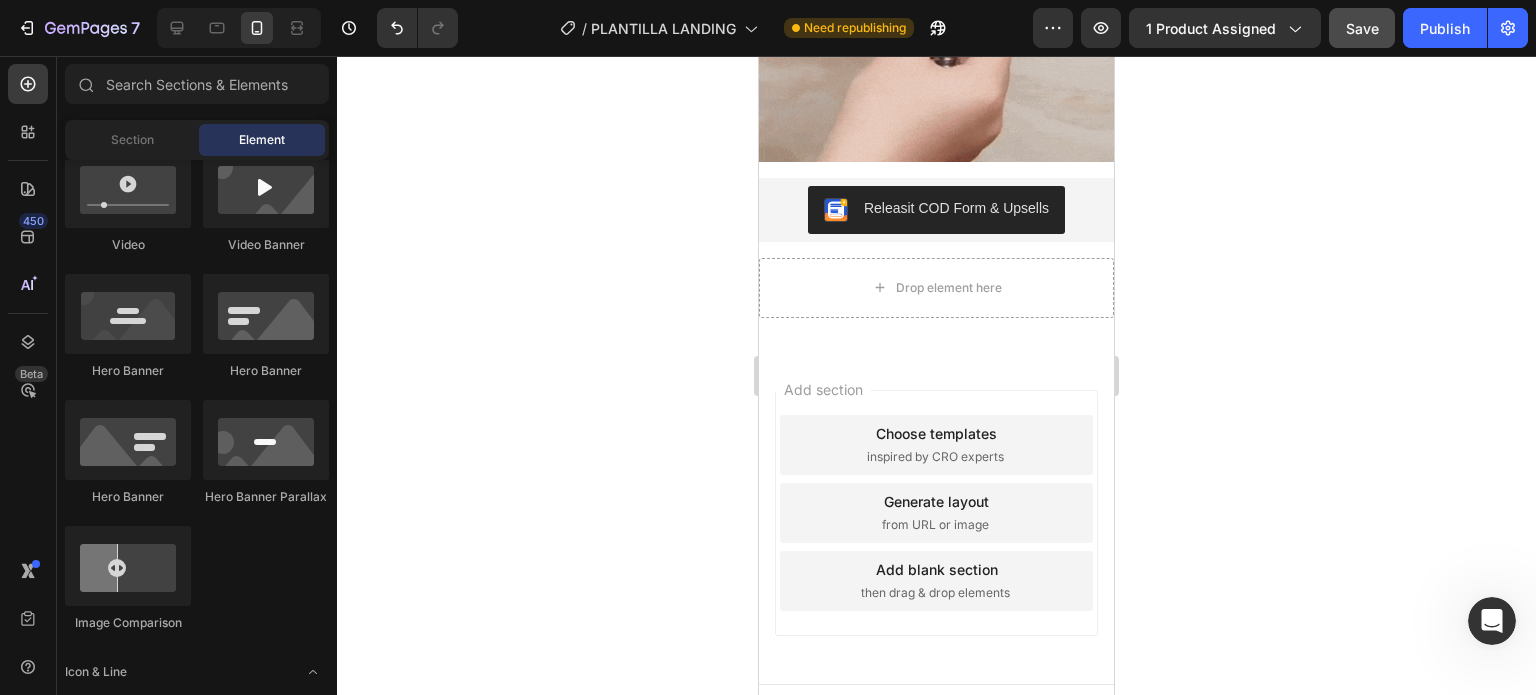 click 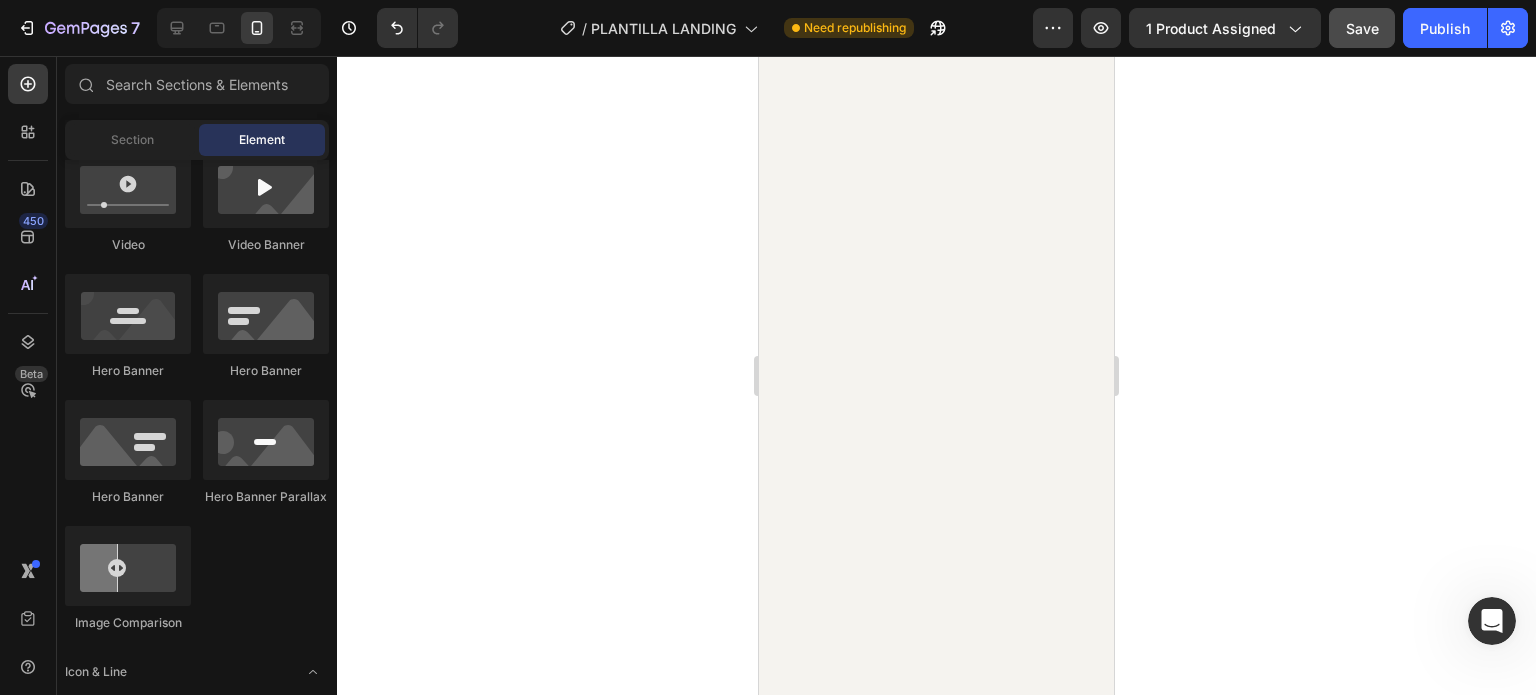 scroll, scrollTop: 0, scrollLeft: 0, axis: both 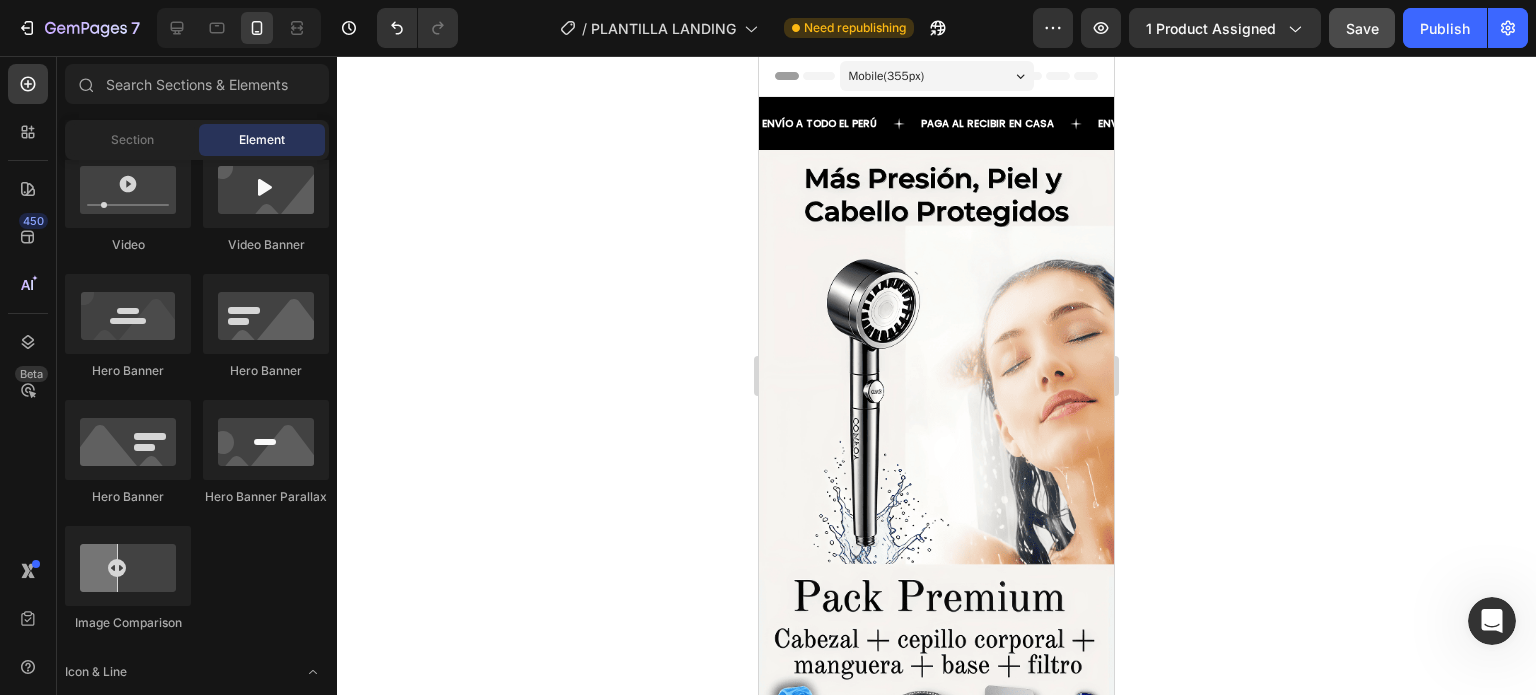 click 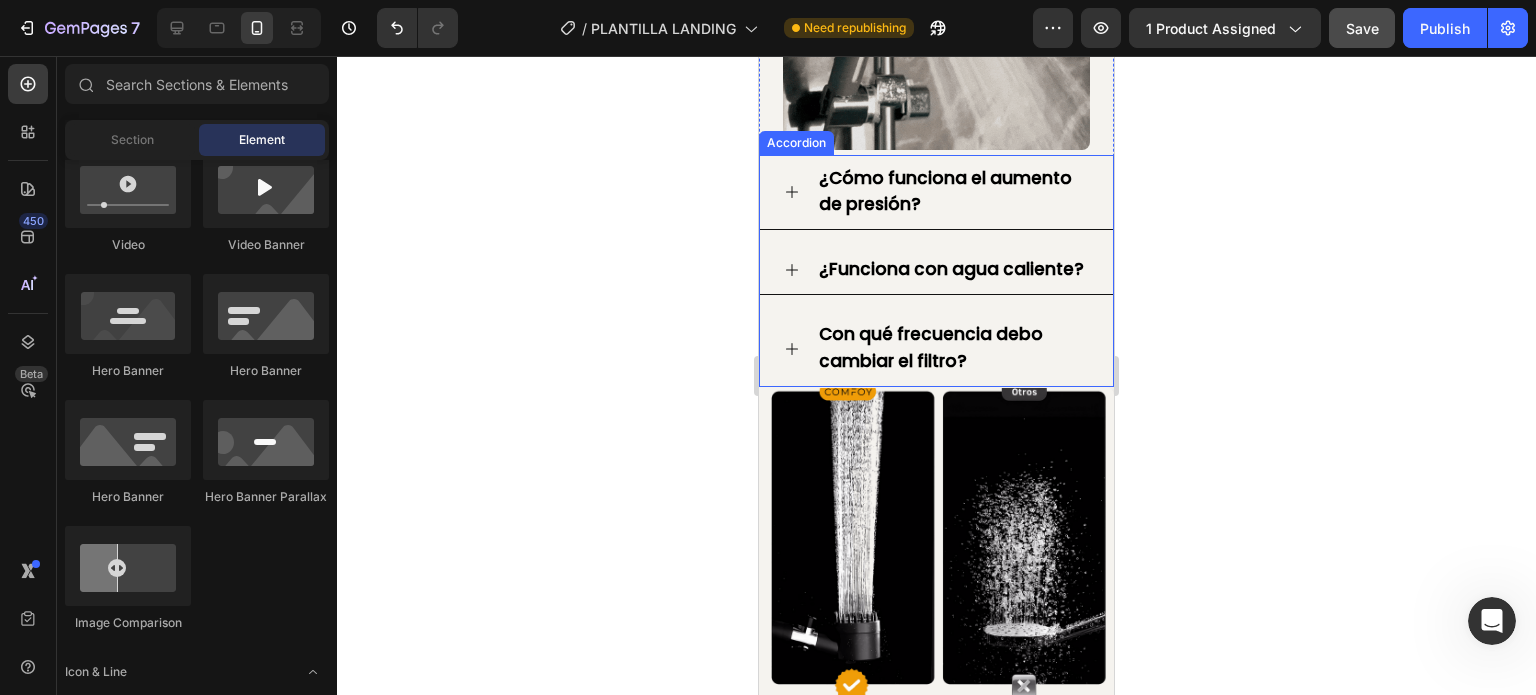scroll, scrollTop: 1400, scrollLeft: 0, axis: vertical 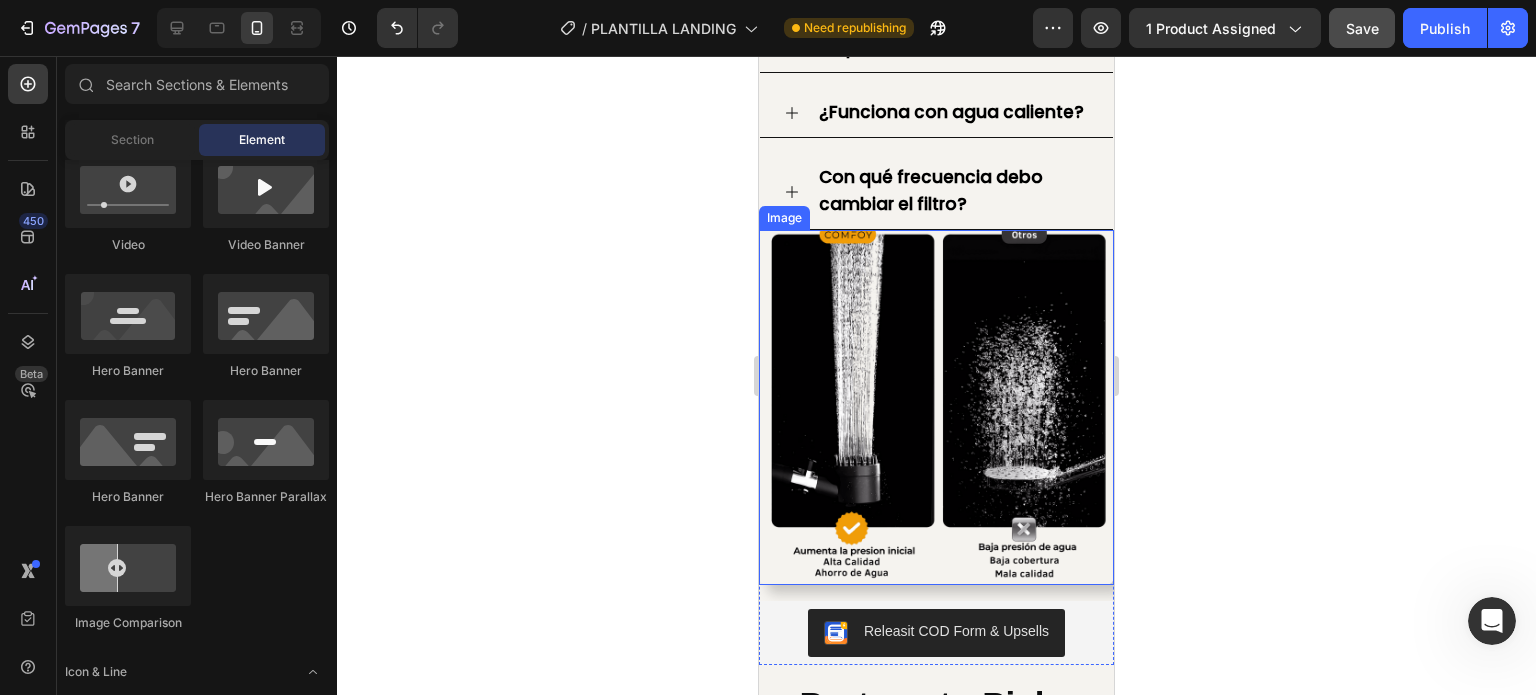 click at bounding box center [936, 407] 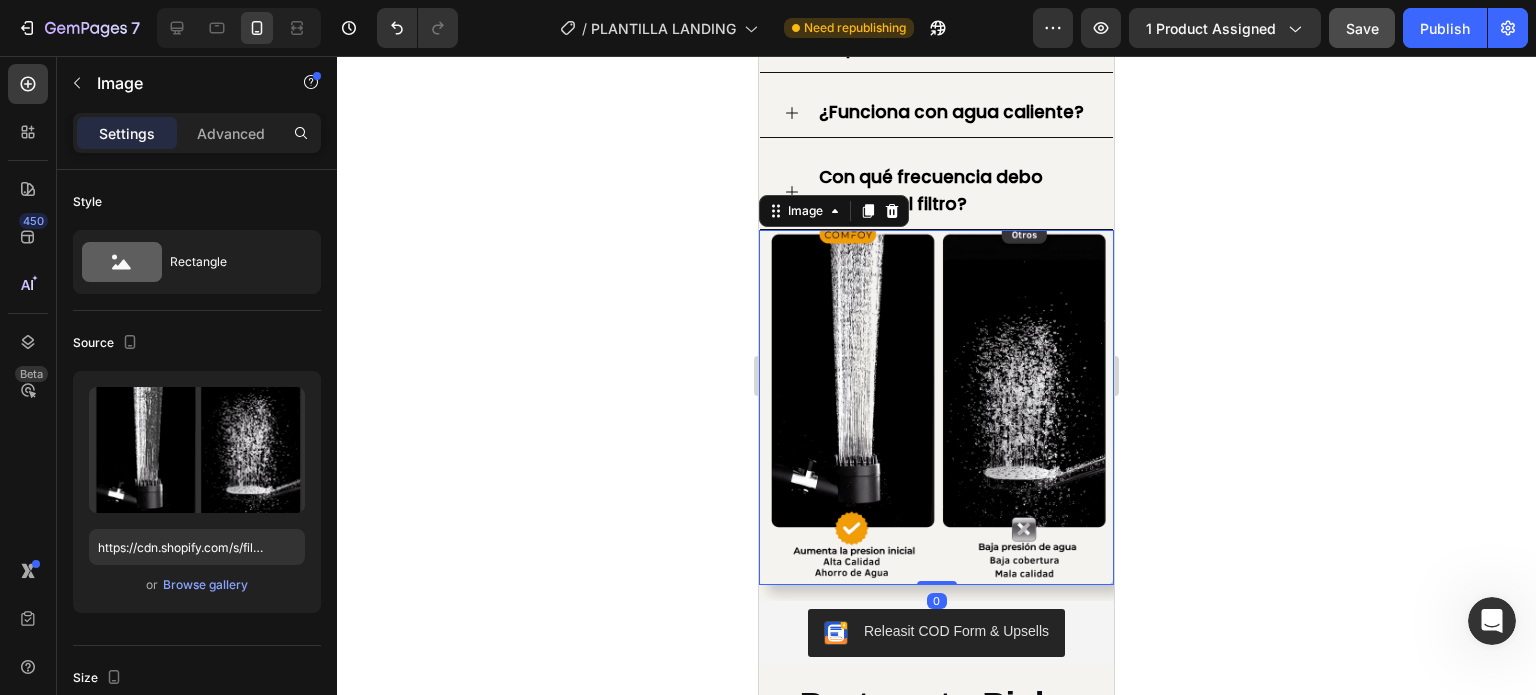 click 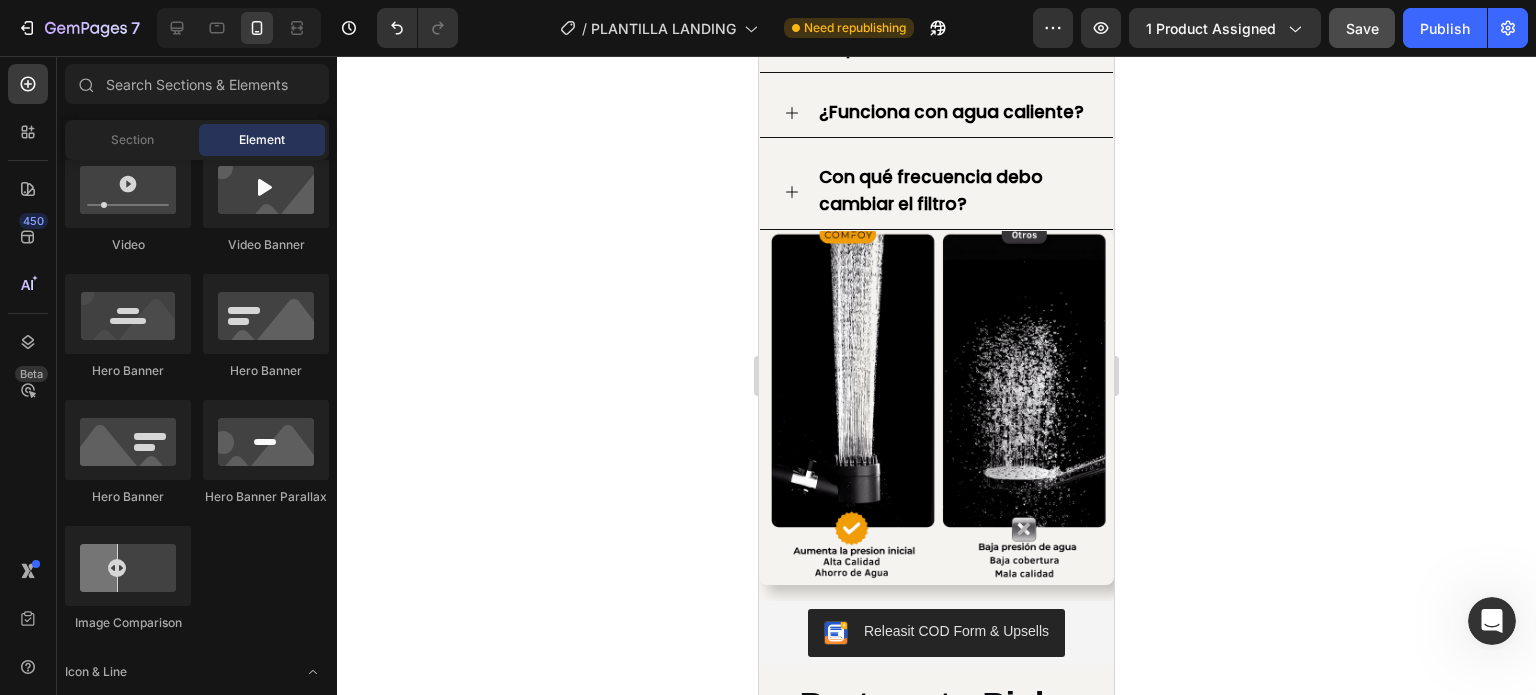 click 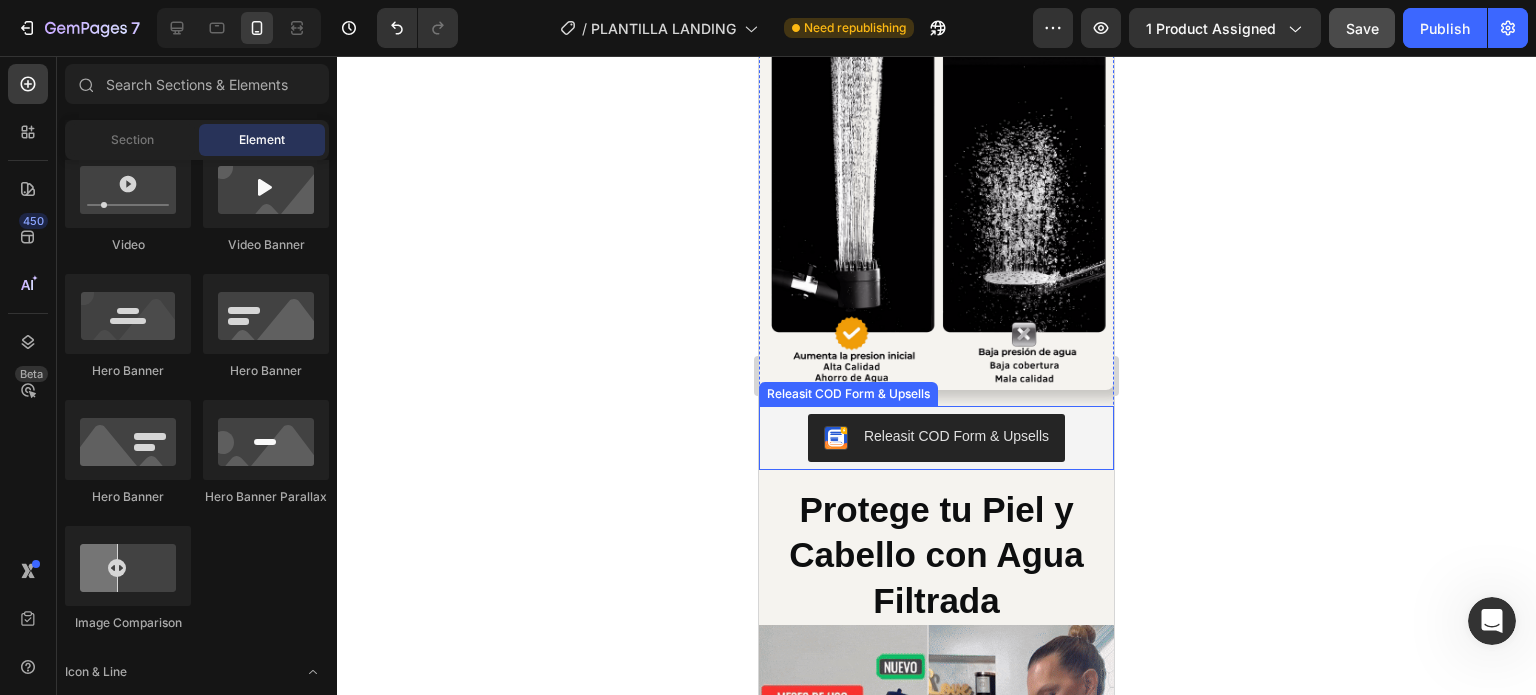 scroll, scrollTop: 1600, scrollLeft: 0, axis: vertical 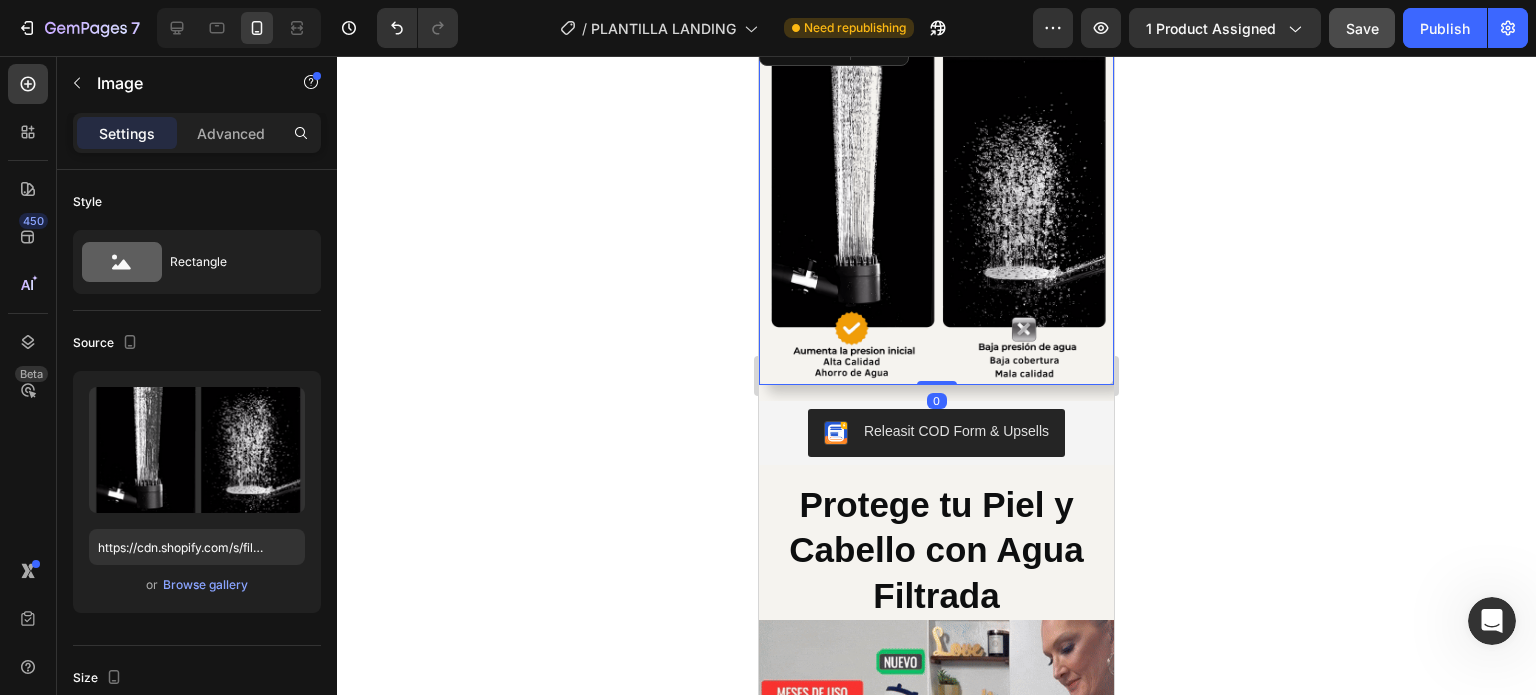 click at bounding box center [936, 207] 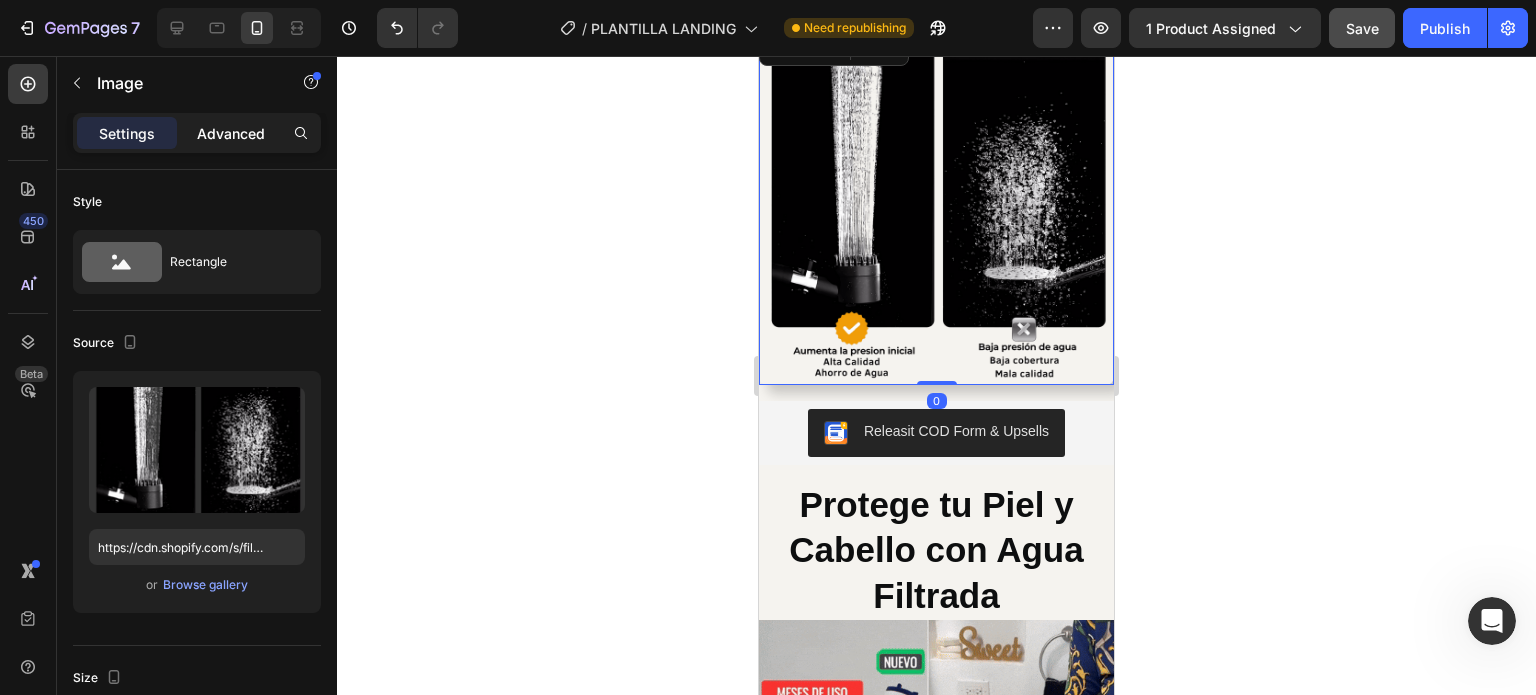 click on "Advanced" at bounding box center [231, 133] 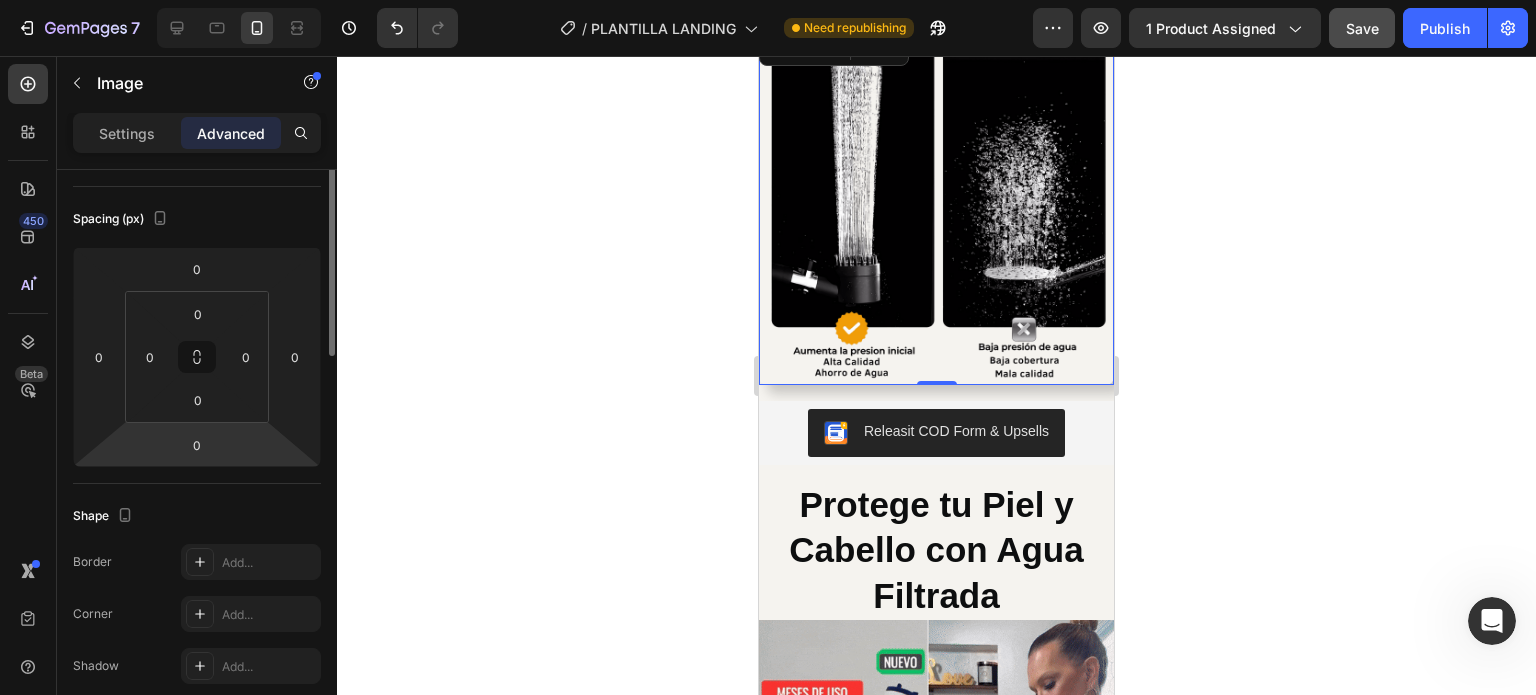 scroll, scrollTop: 100, scrollLeft: 0, axis: vertical 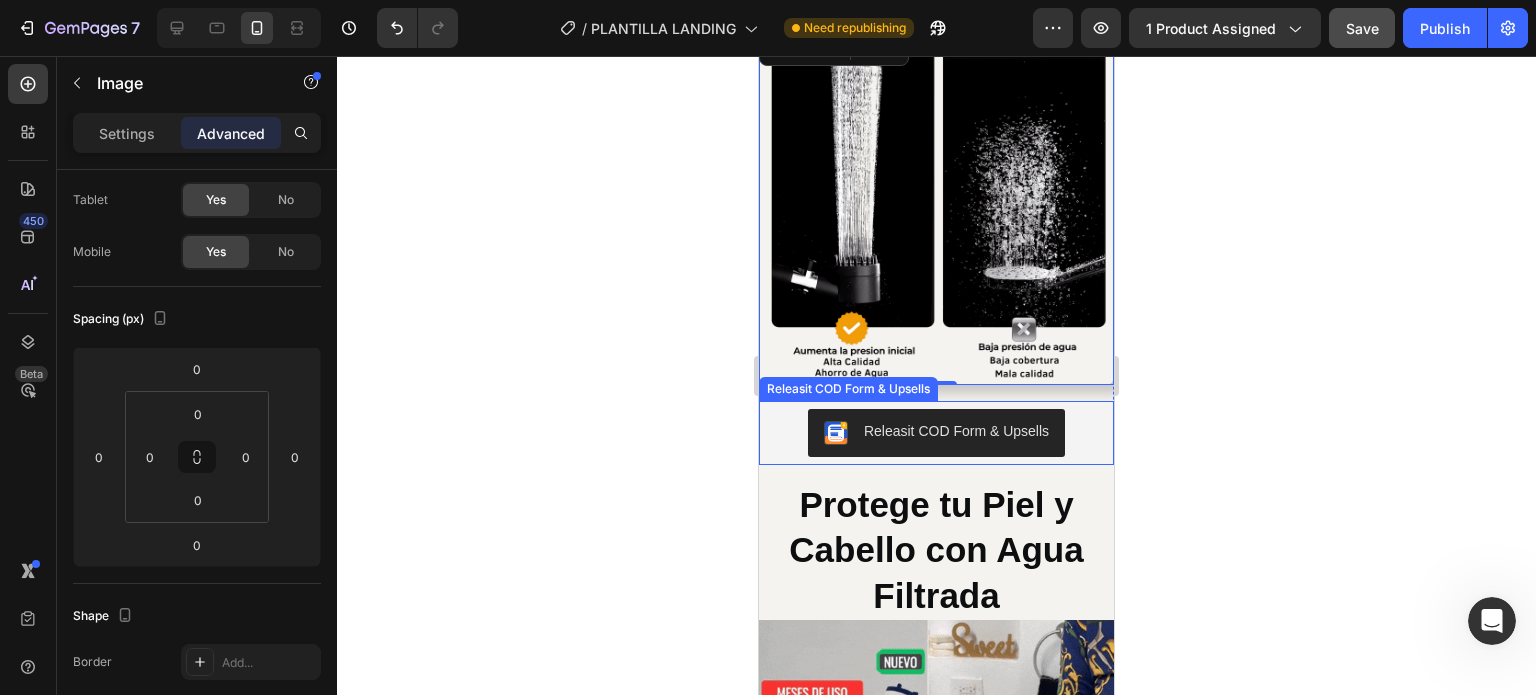 click on "Image   0 Releasit COD Form & Upsells Releasit COD Form & Upsells Product" at bounding box center (936, 247) 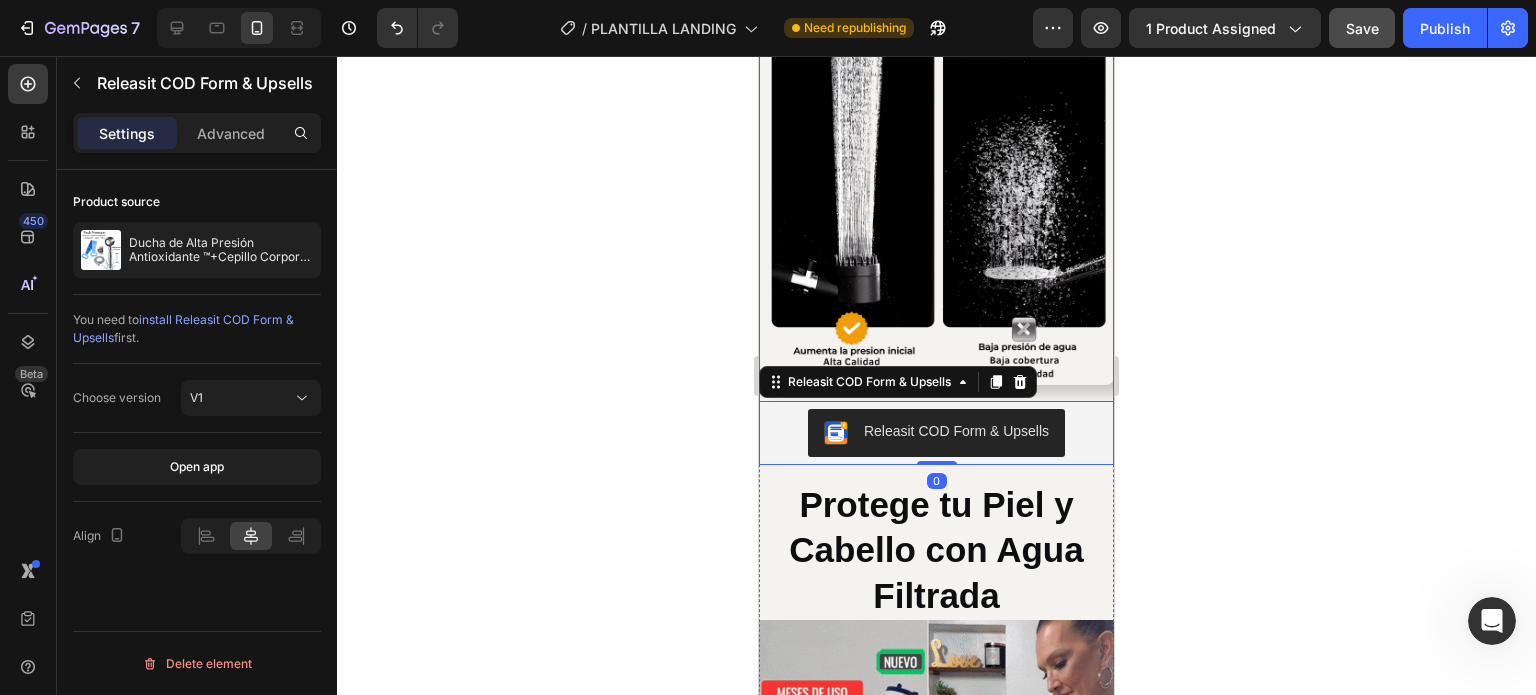 scroll, scrollTop: 0, scrollLeft: 0, axis: both 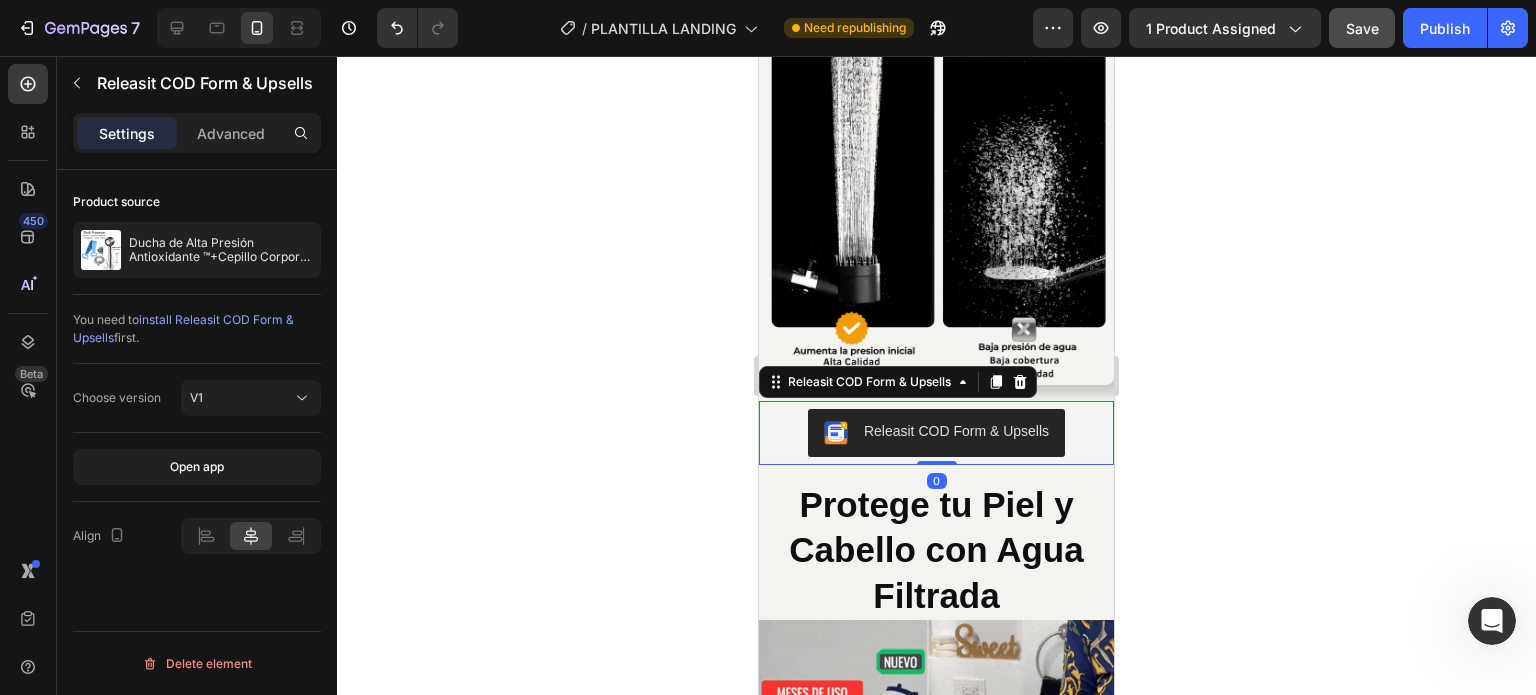 drag, startPoint x: 228, startPoint y: 99, endPoint x: 249, endPoint y: 119, distance: 29 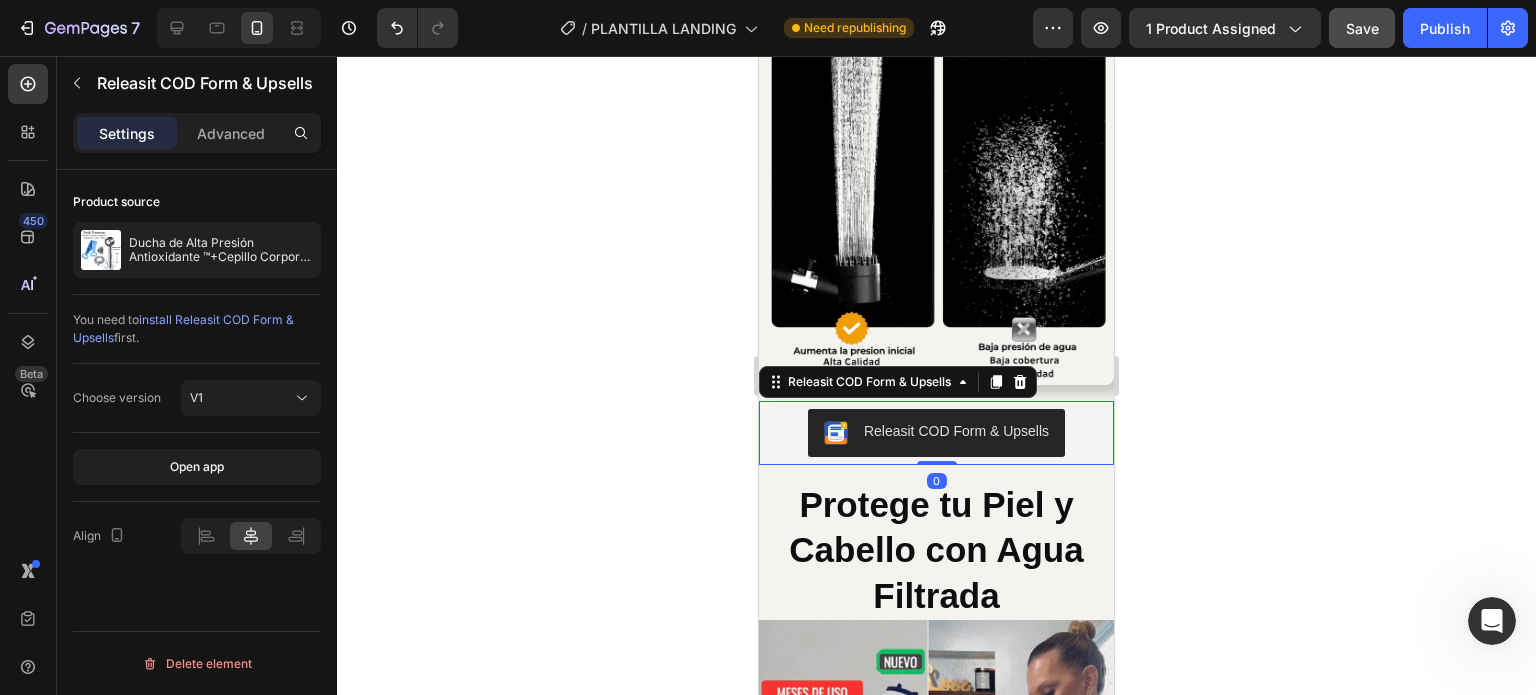 click on "Releasit COD Form & Upsells" at bounding box center [187, 83] 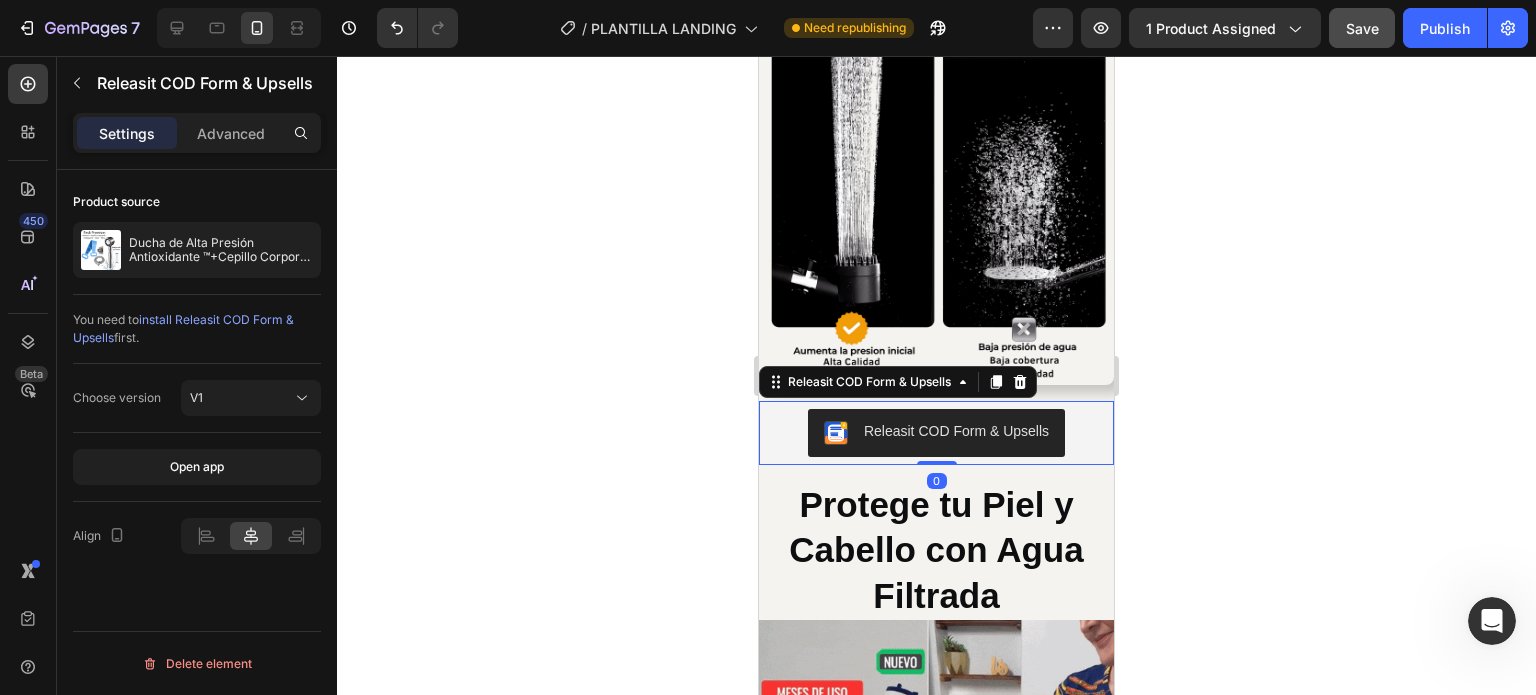 click on "Releasit COD Form & Upsells" at bounding box center [936, 433] 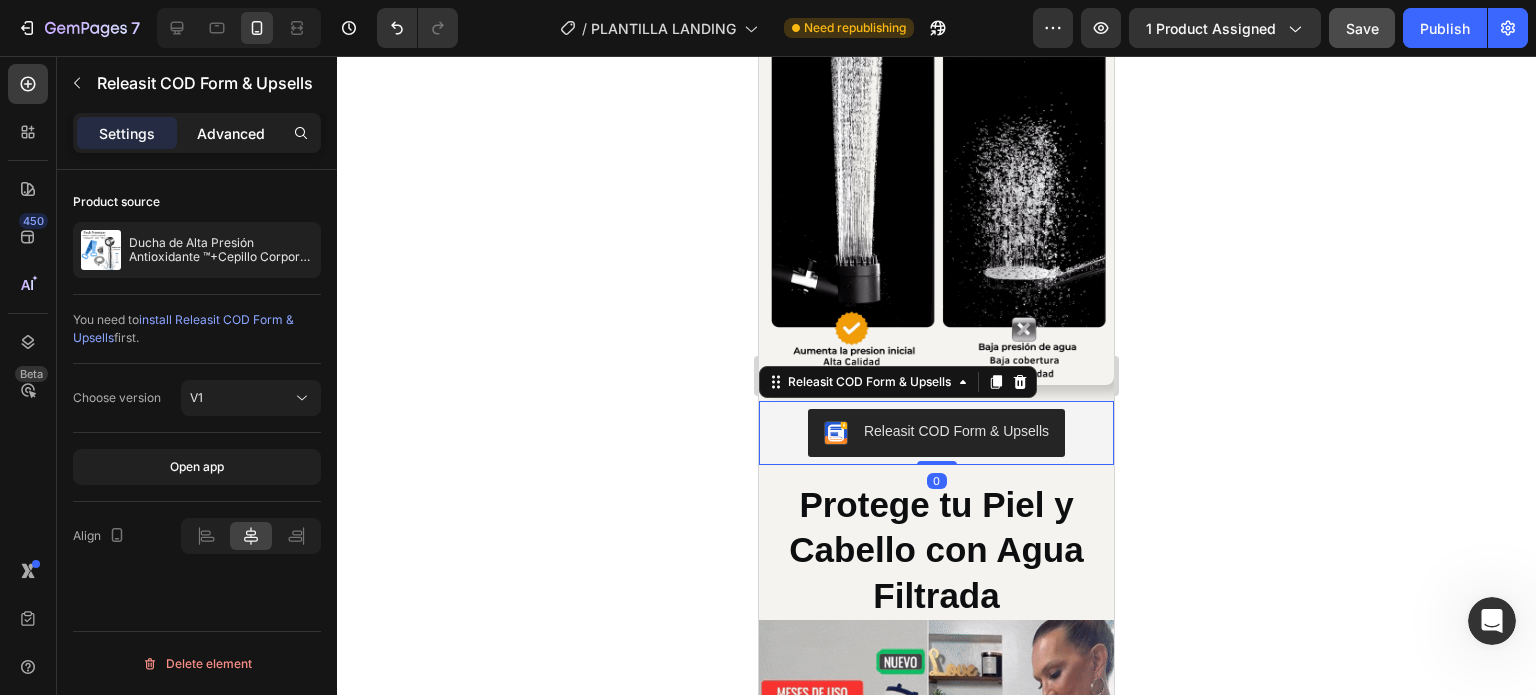 click on "Advanced" at bounding box center [231, 133] 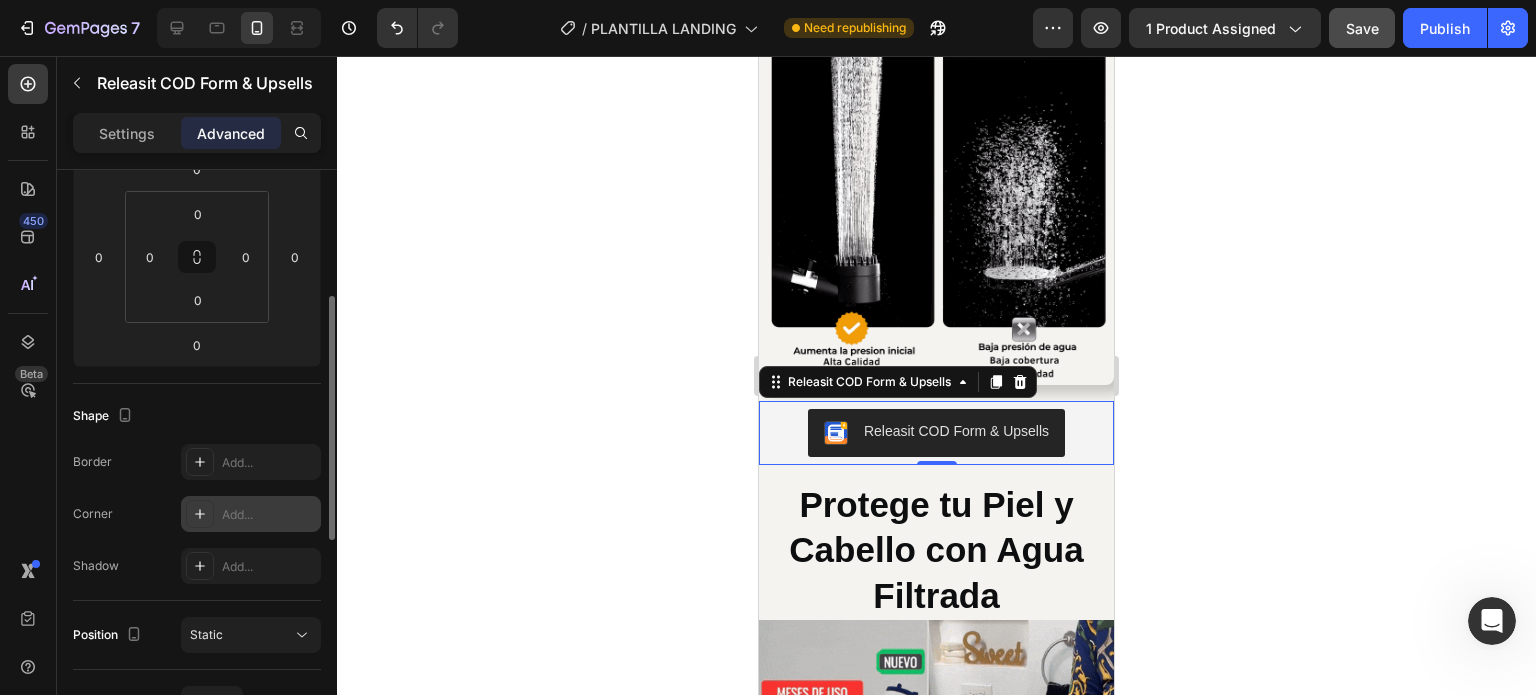 scroll, scrollTop: 0, scrollLeft: 0, axis: both 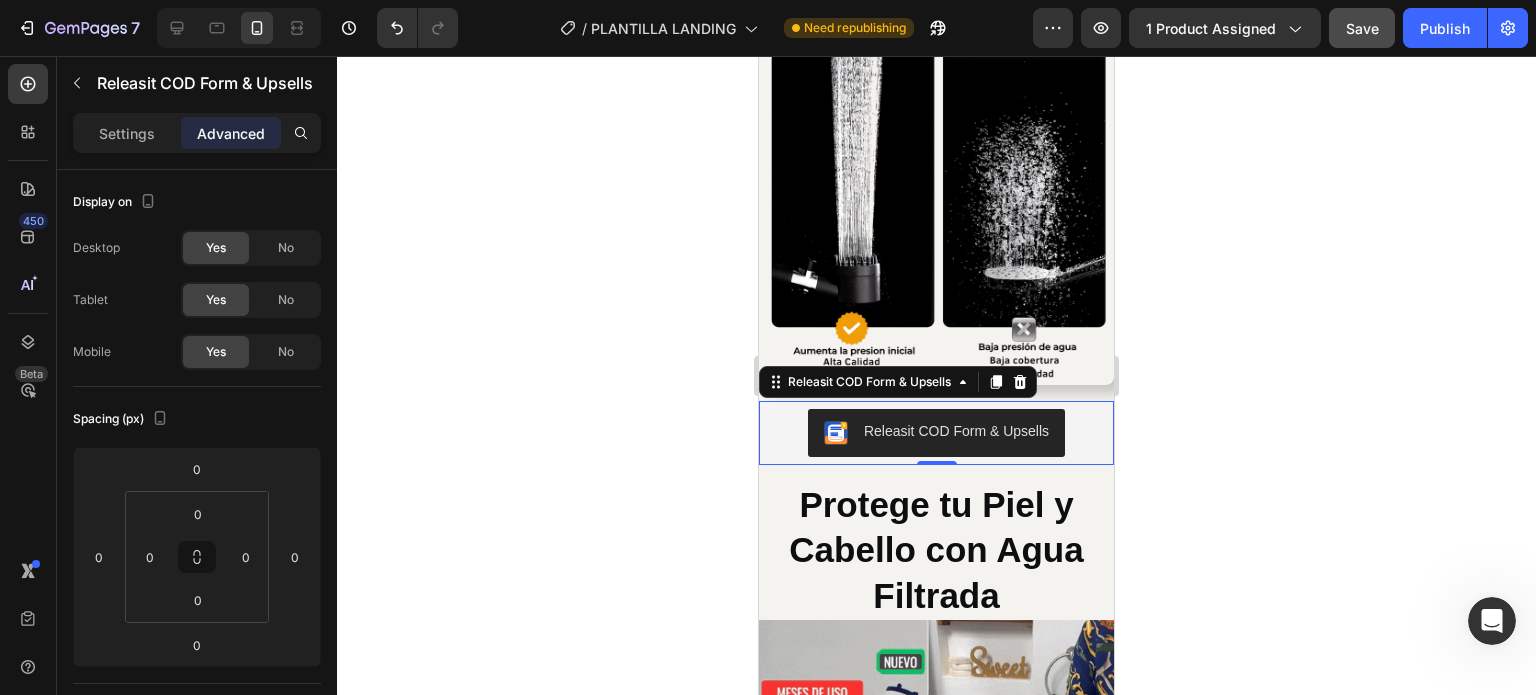 click 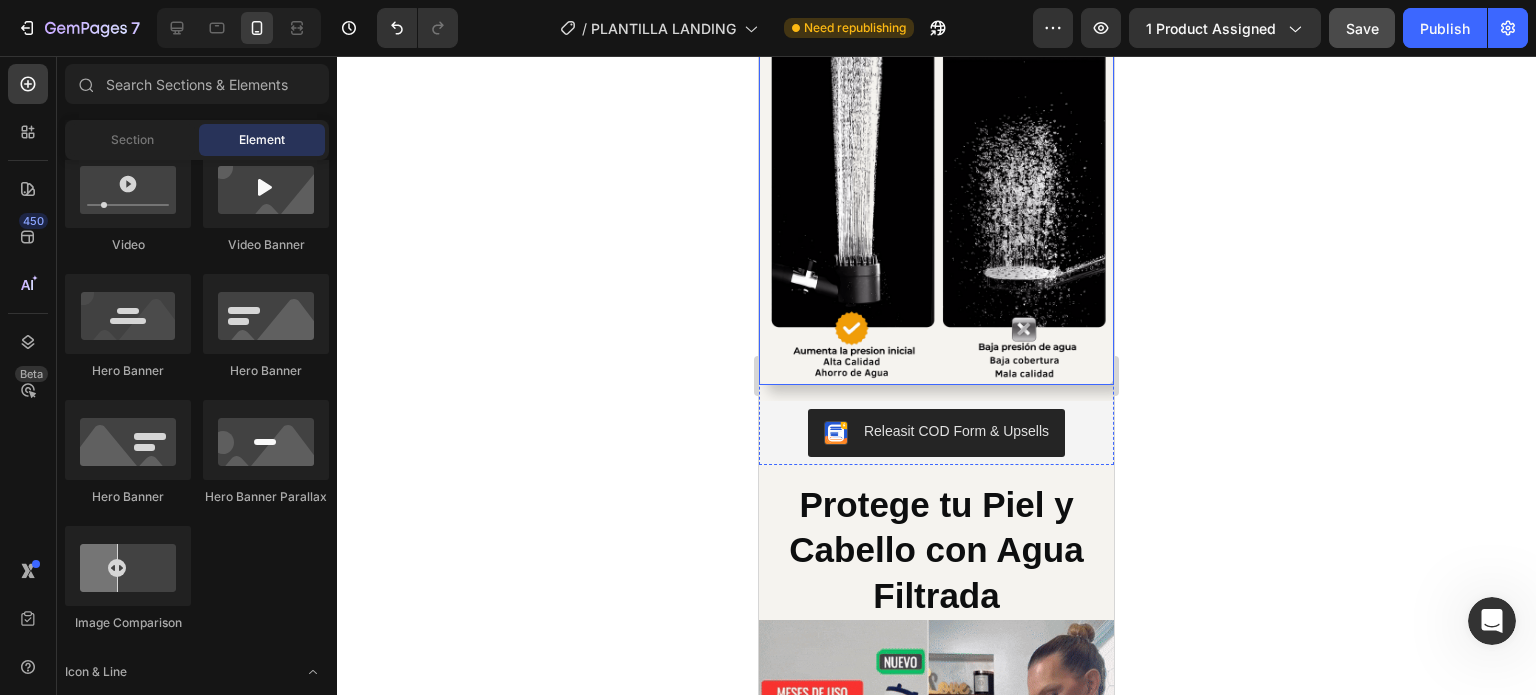 click at bounding box center (936, 207) 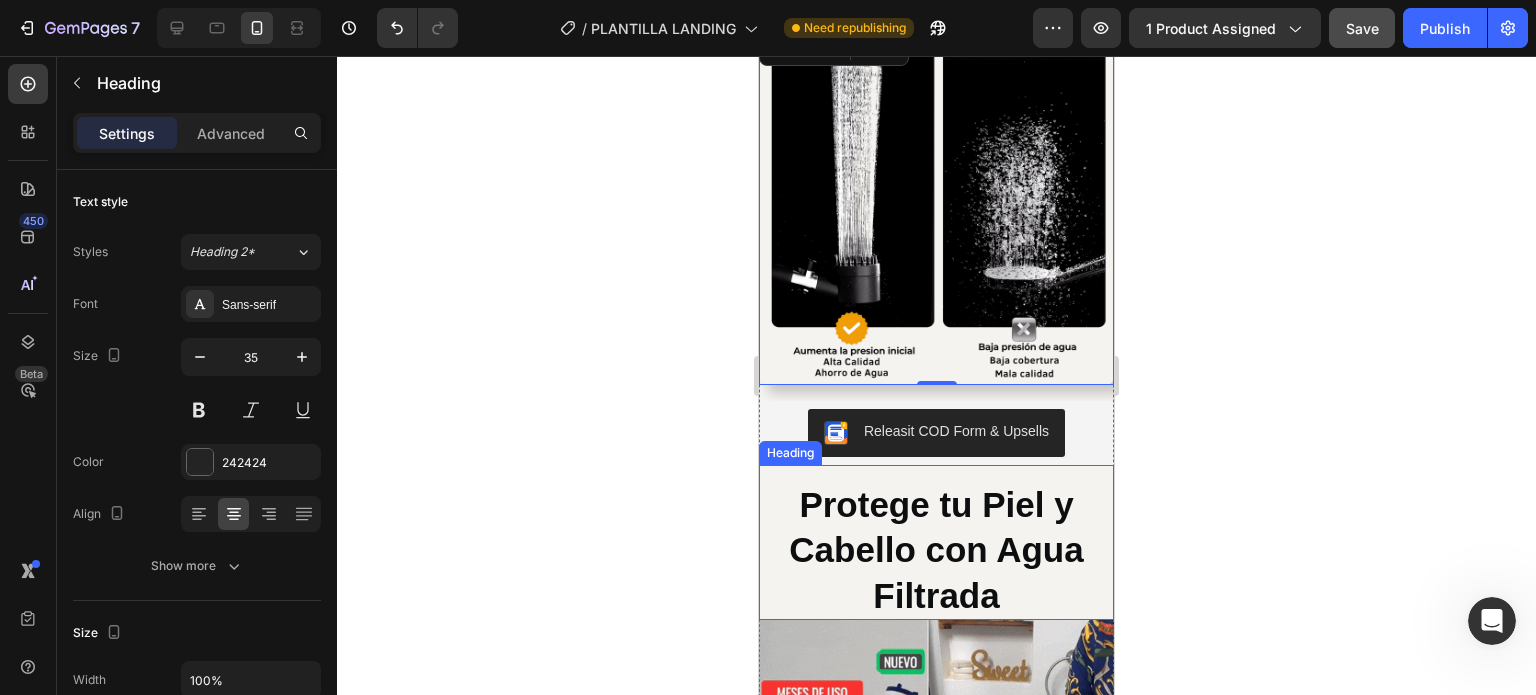 click on "Protege tu Piel y Cabello con Agua Filtrada" at bounding box center (936, 550) 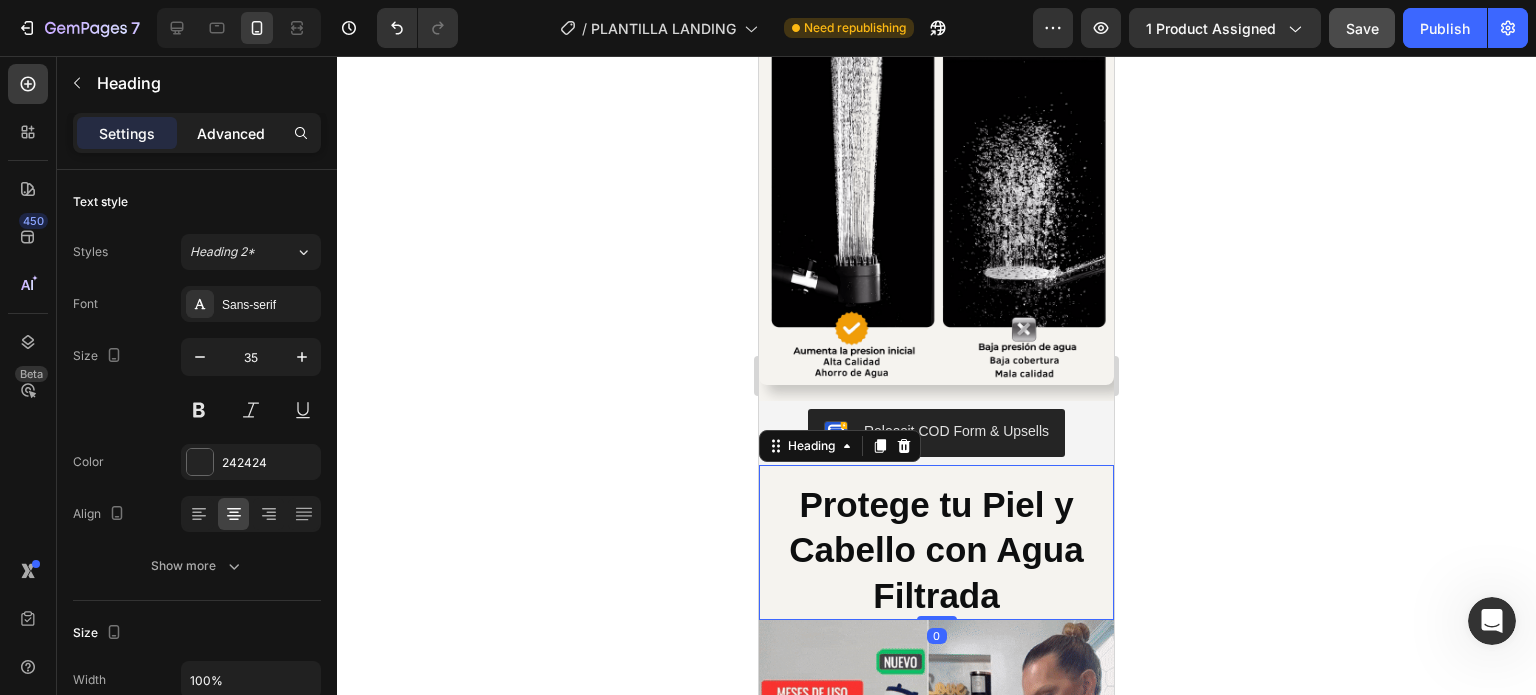 click on "Advanced" at bounding box center [231, 133] 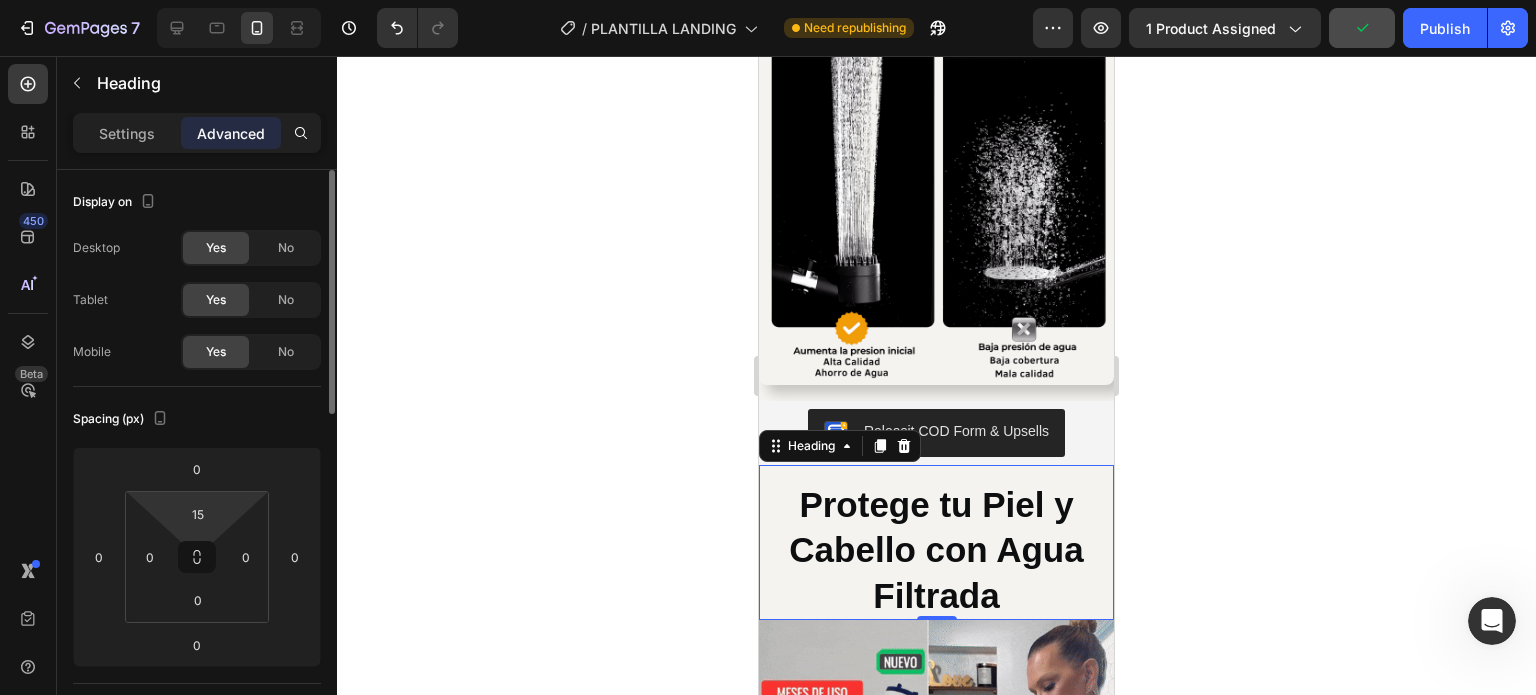 click on "7   /  PLANTILLA LANDING Need republishing Preview 1 product assigned  Publish  450 Beta Sections(18) Elements(84) Section Element Hero Section Product Detail Brands Trusted Badges Guarantee Product Breakdown How to use Testimonials Compare Bundle FAQs Social Proof Brand Story Product List Collection Blog List Contact Sticky Add to Cart Custom Footer Browse Library 450 Layout
Row
Row
Row
Row Text
Heading
Text Block Button
Button
Button Media
Image
Image" at bounding box center [768, 0] 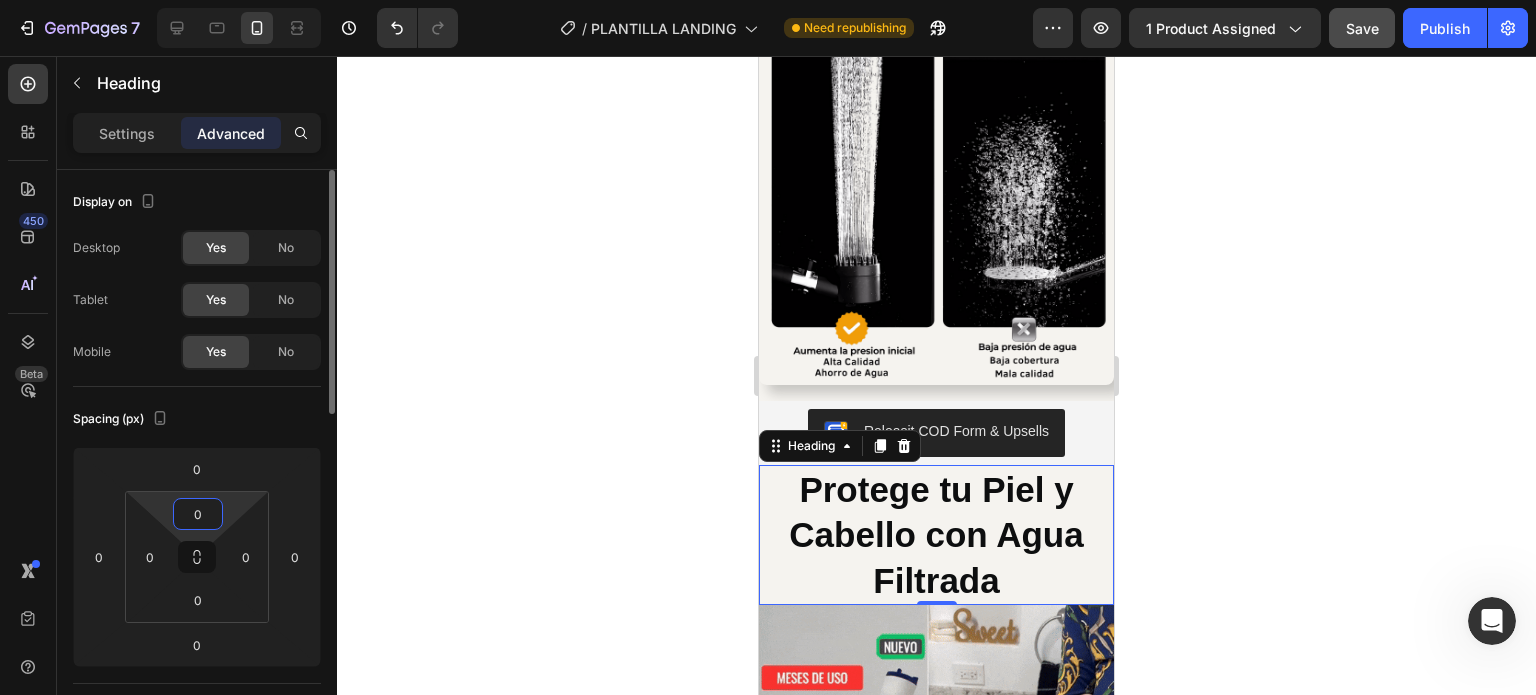 type on "0" 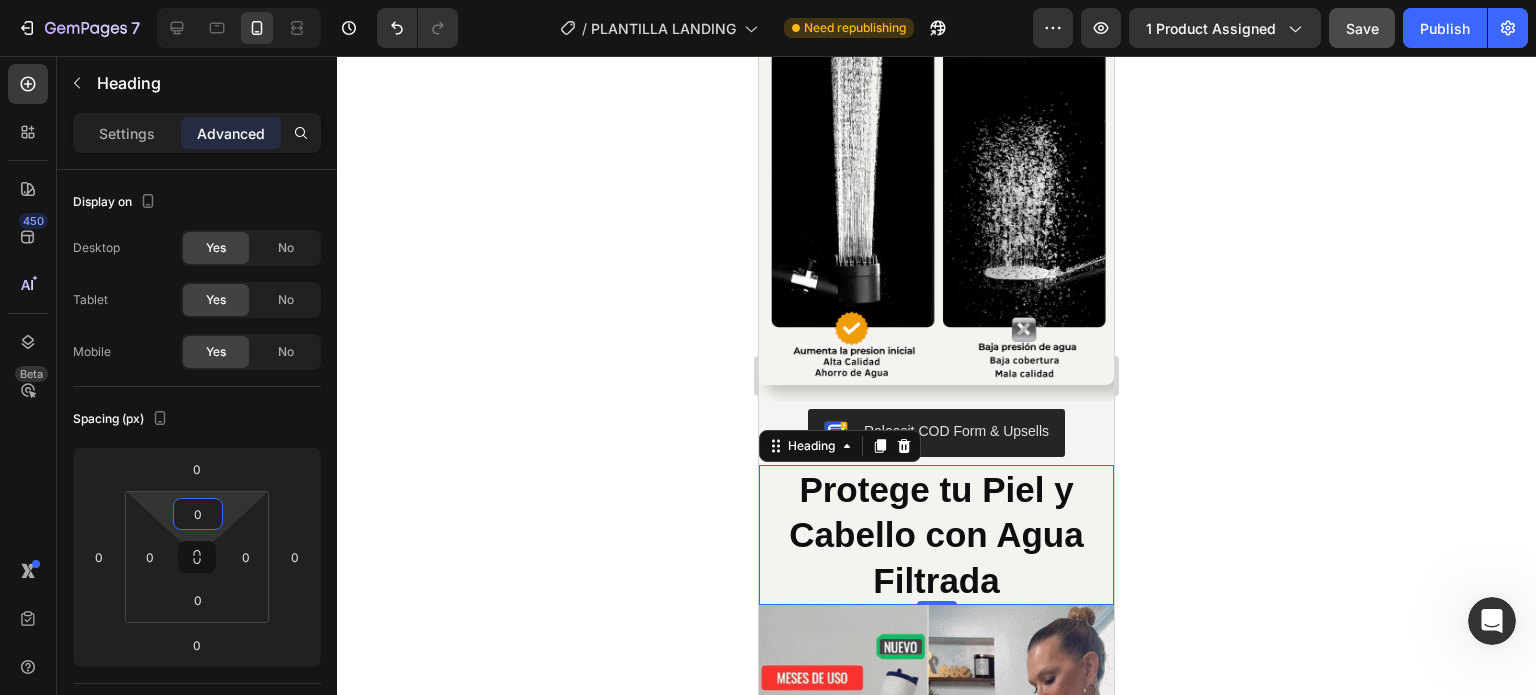 click 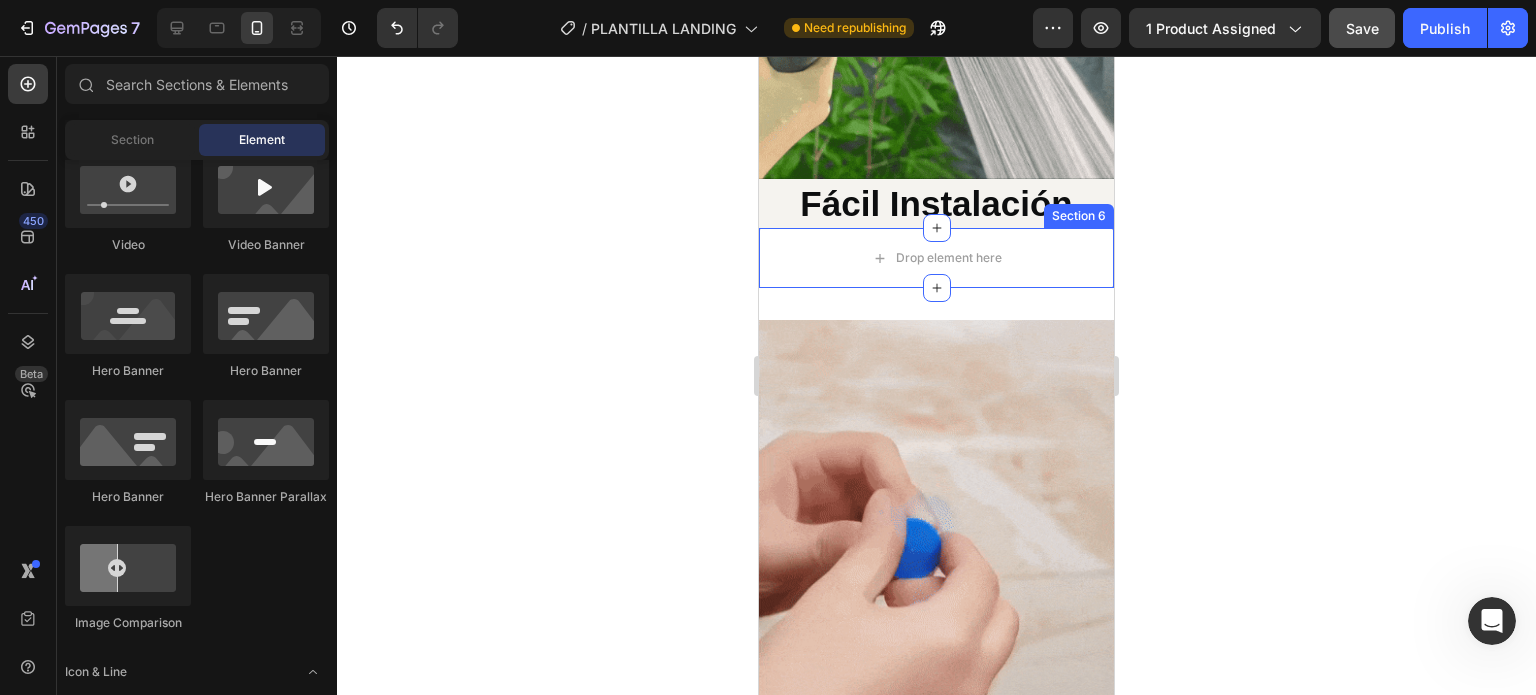 scroll, scrollTop: 2900, scrollLeft: 0, axis: vertical 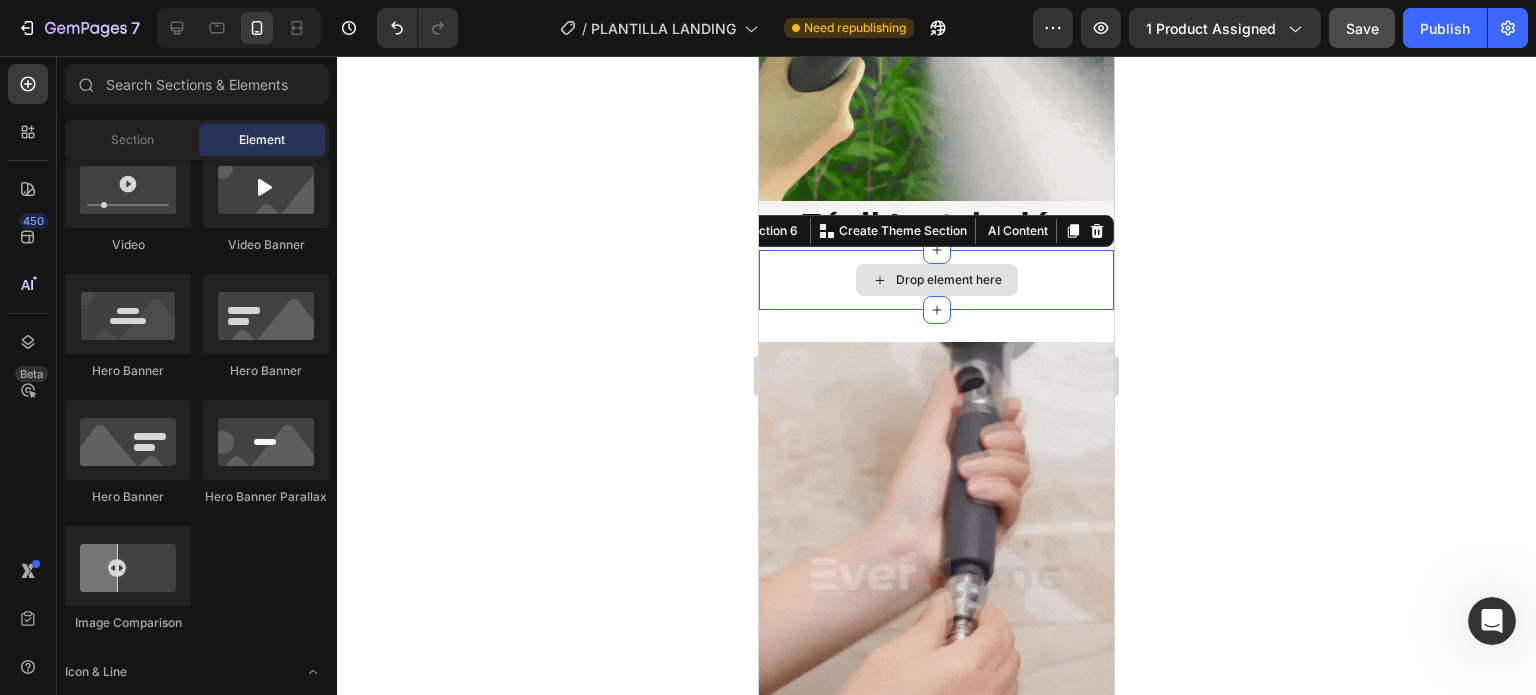 click on "Drop element here" at bounding box center [936, 280] 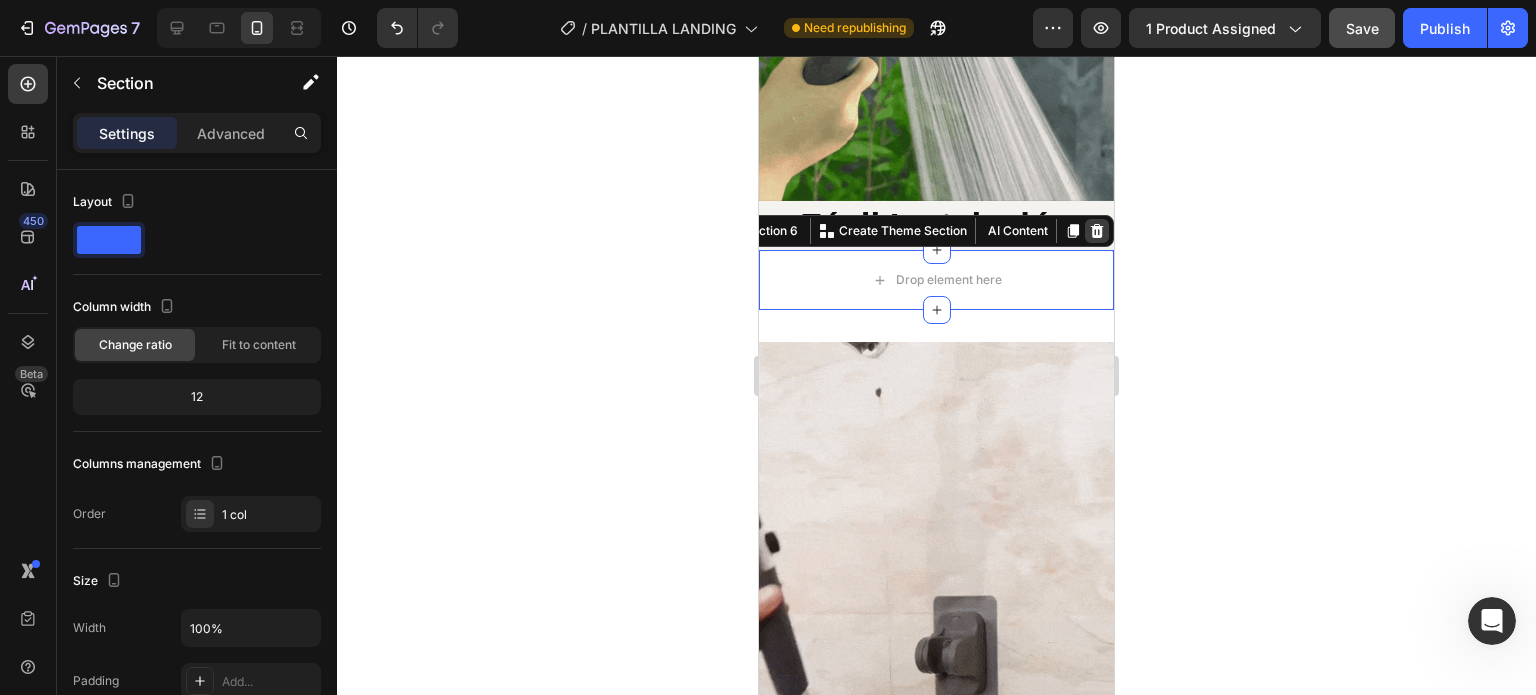 click at bounding box center (1097, 231) 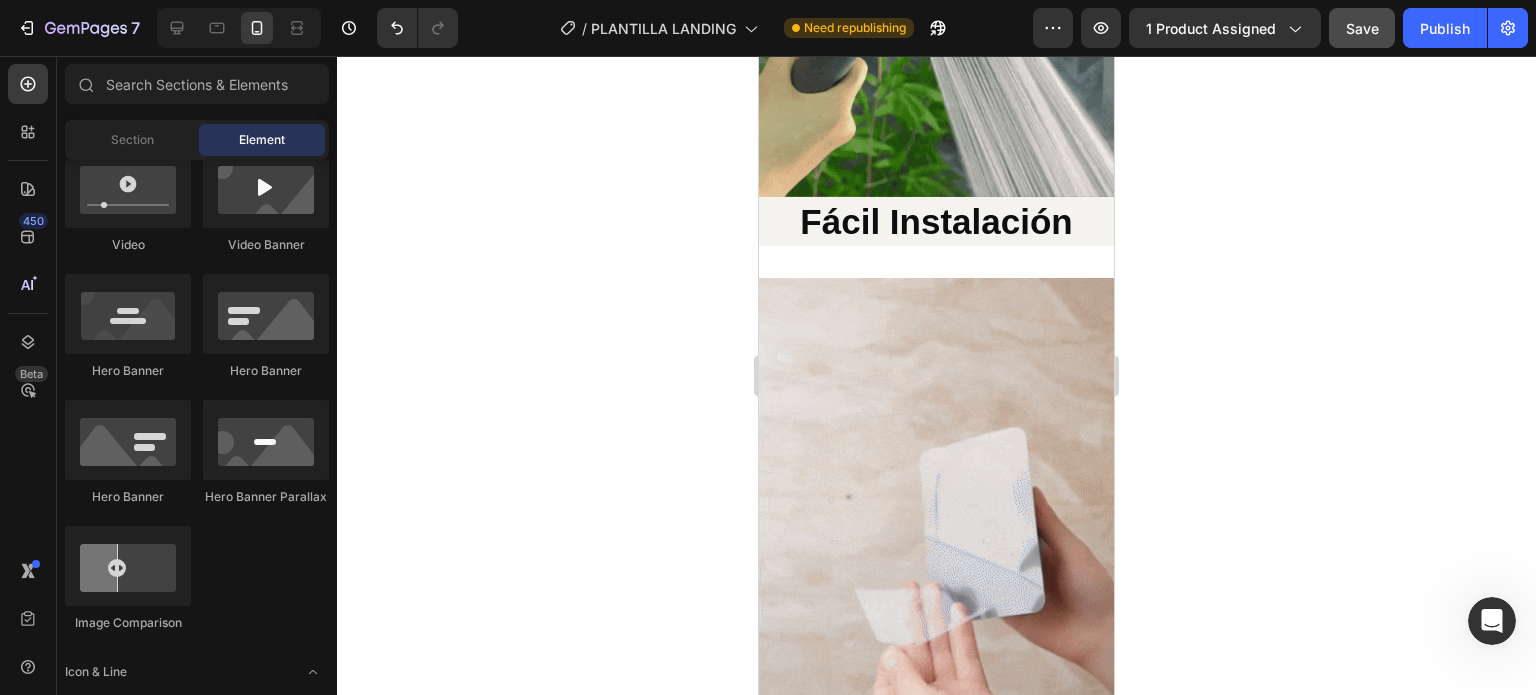 scroll, scrollTop: 2900, scrollLeft: 0, axis: vertical 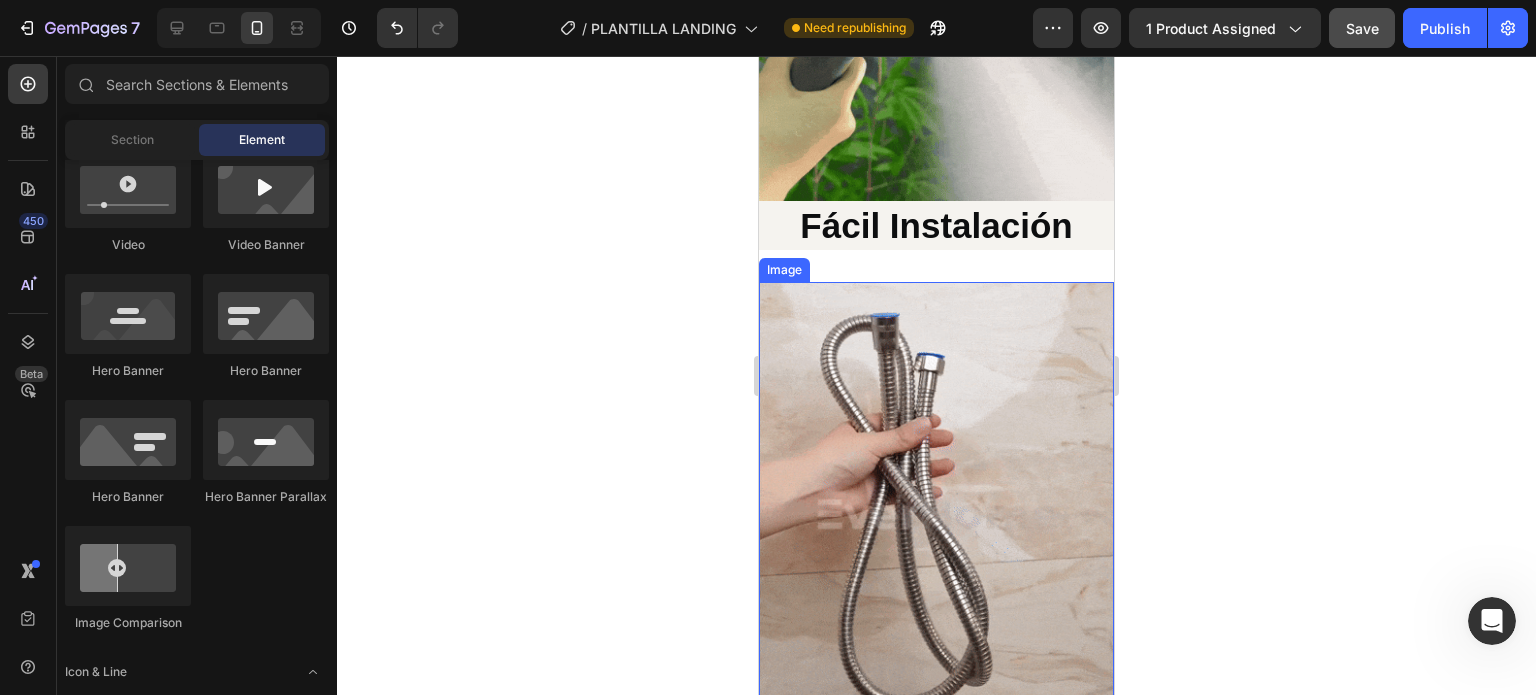 click at bounding box center (936, 515) 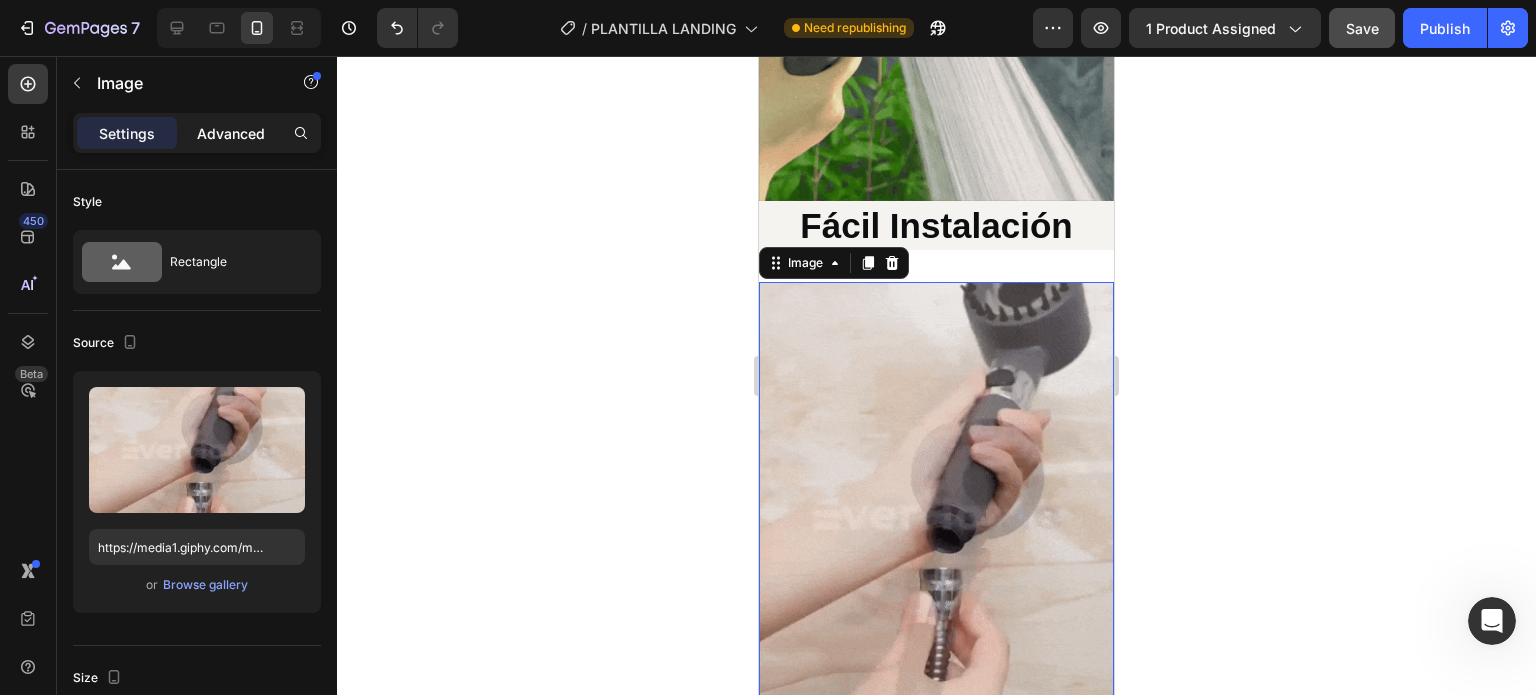 click on "Advanced" at bounding box center (231, 133) 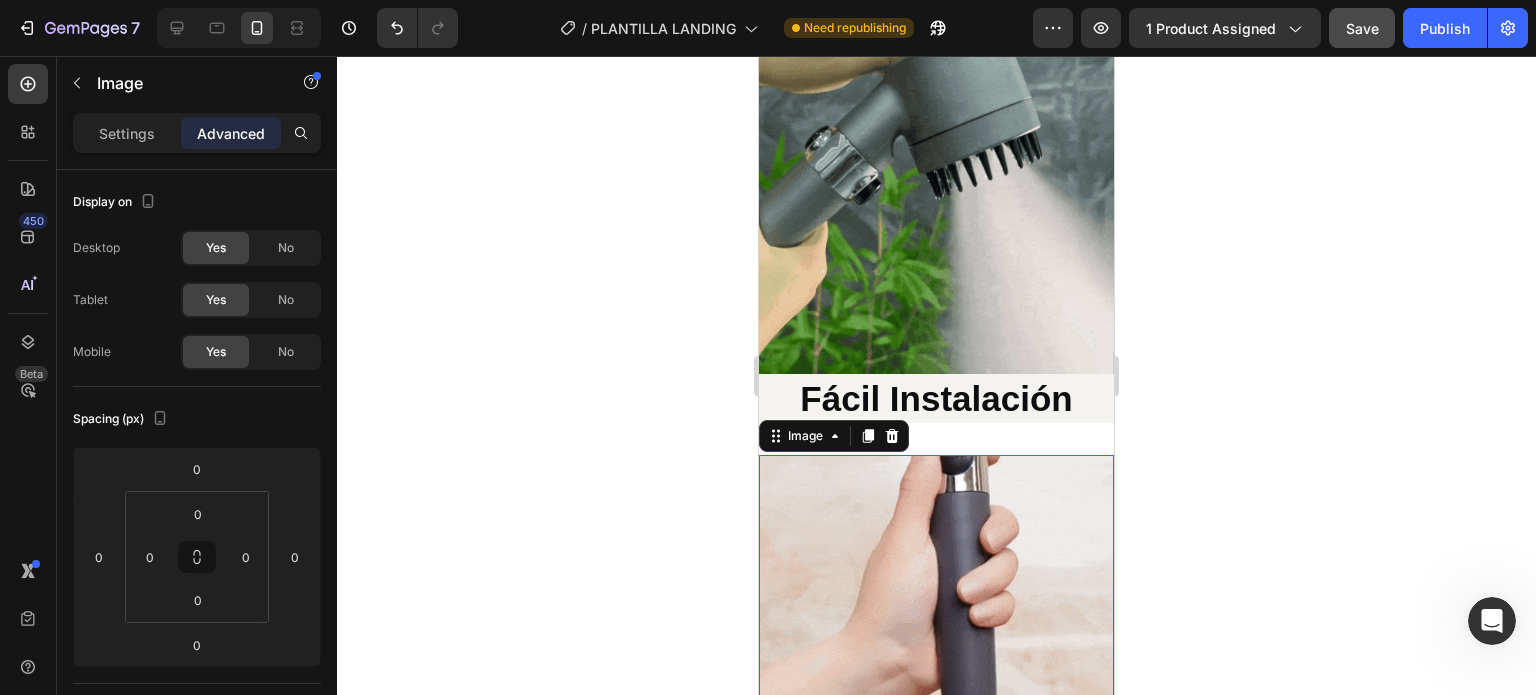scroll, scrollTop: 2700, scrollLeft: 0, axis: vertical 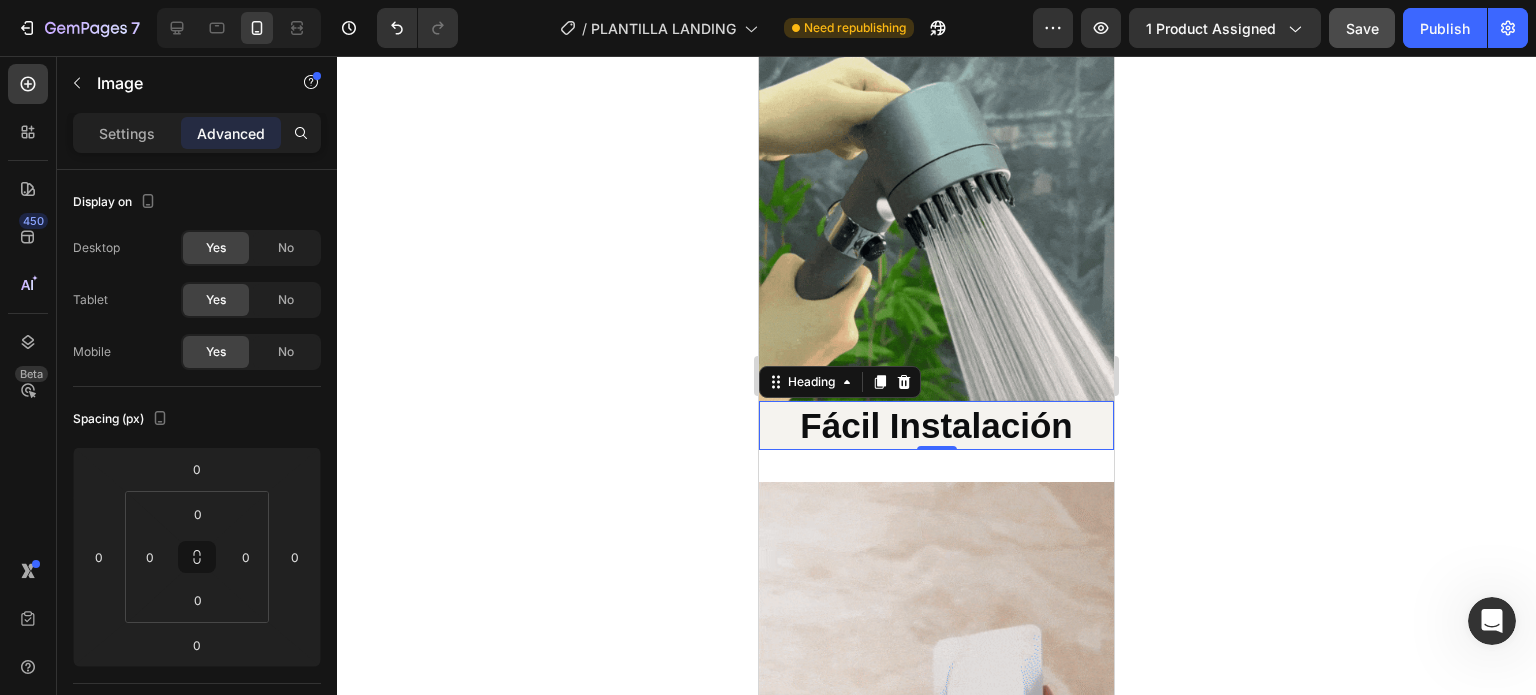 click on "Fácil Instalación" at bounding box center (936, 426) 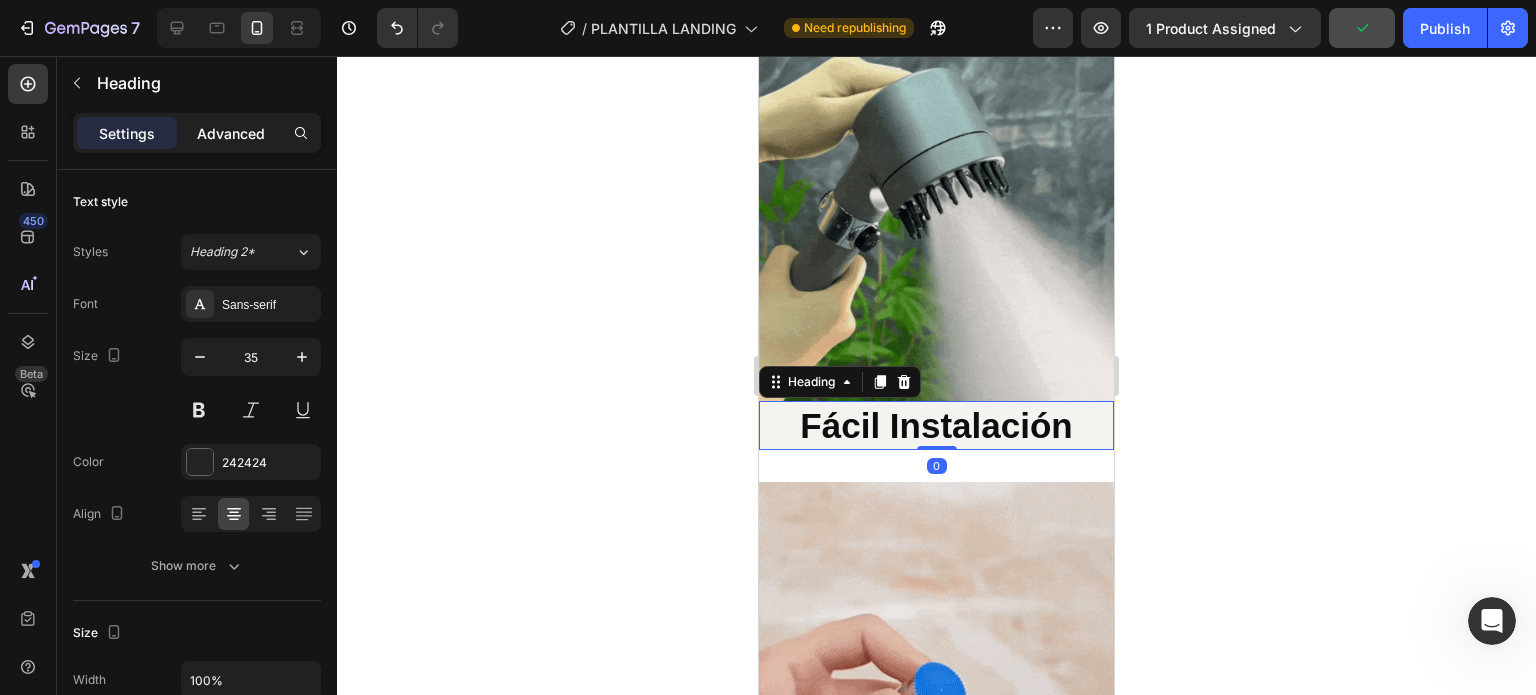 click on "Advanced" at bounding box center (231, 133) 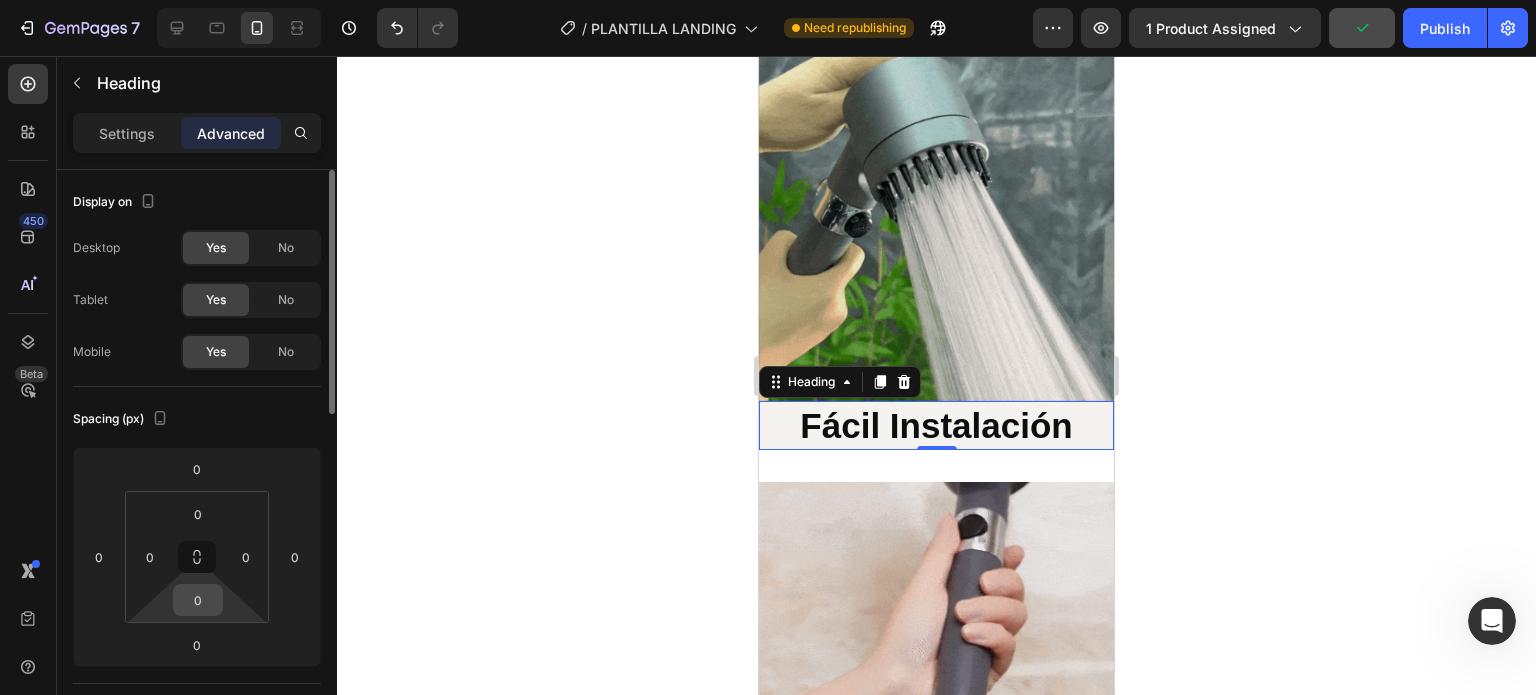 scroll, scrollTop: 100, scrollLeft: 0, axis: vertical 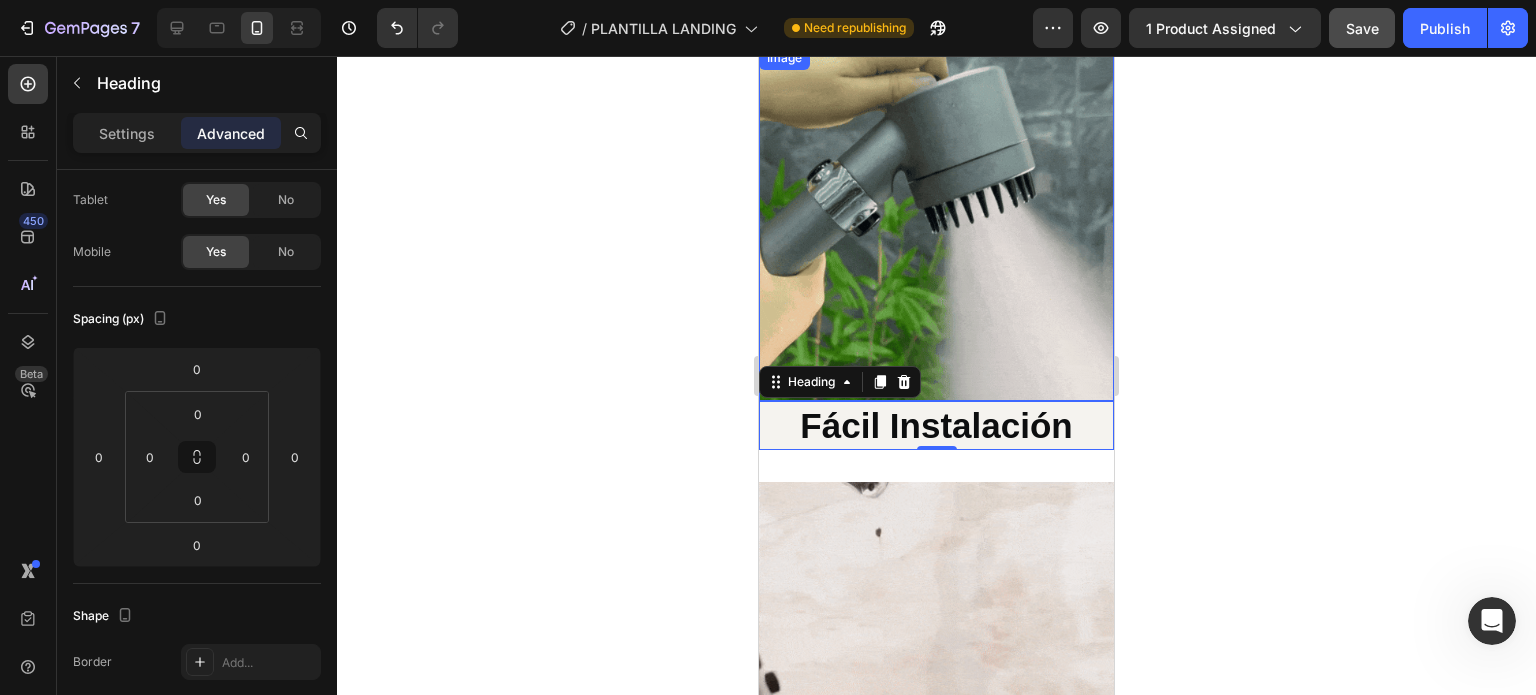 click at bounding box center [936, 223] 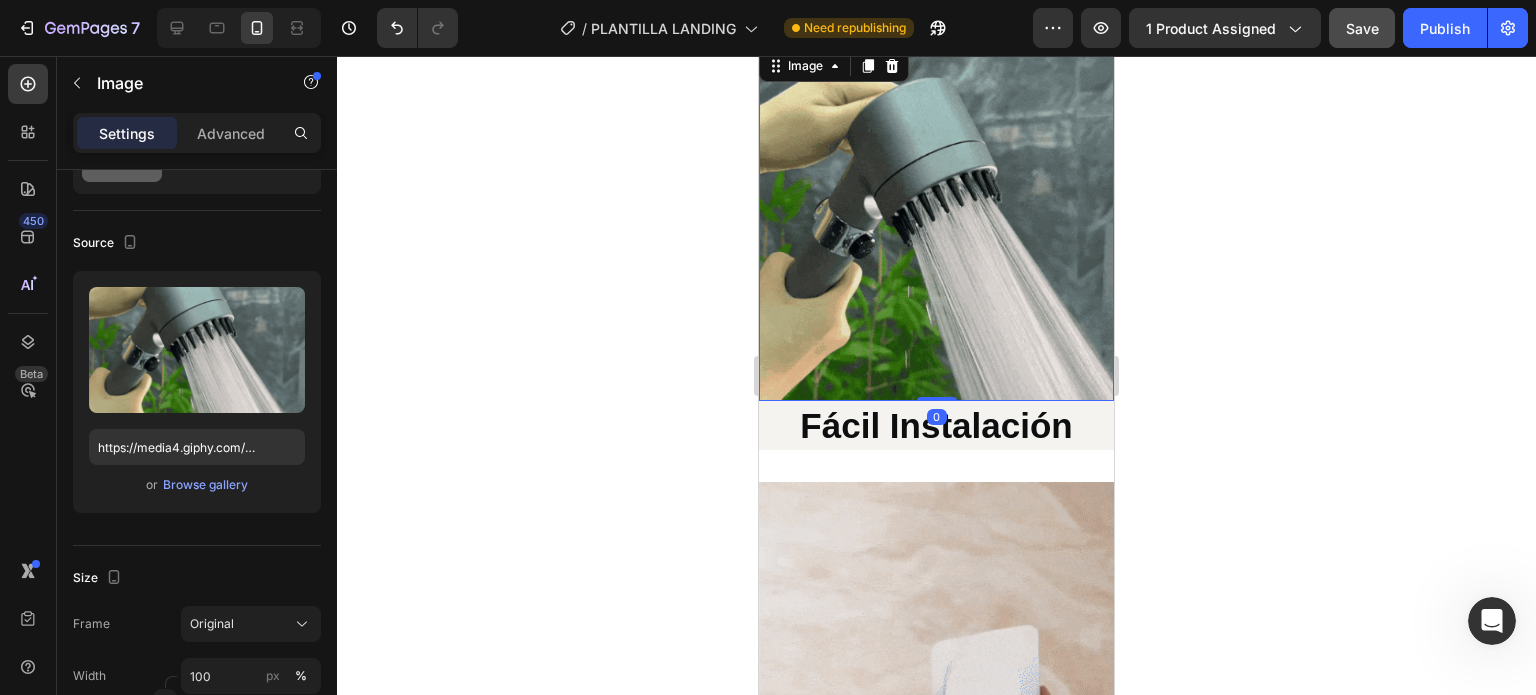 scroll, scrollTop: 0, scrollLeft: 0, axis: both 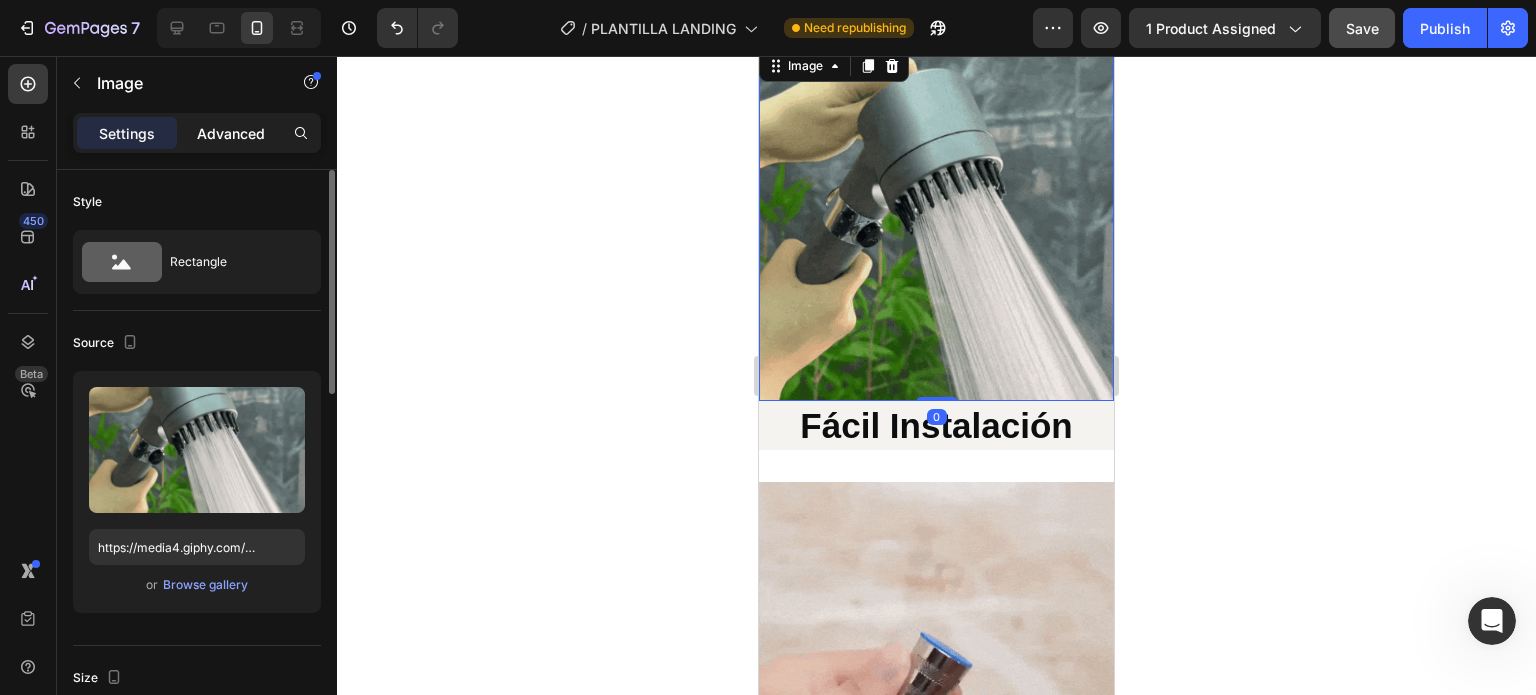 click on "Advanced" at bounding box center [231, 133] 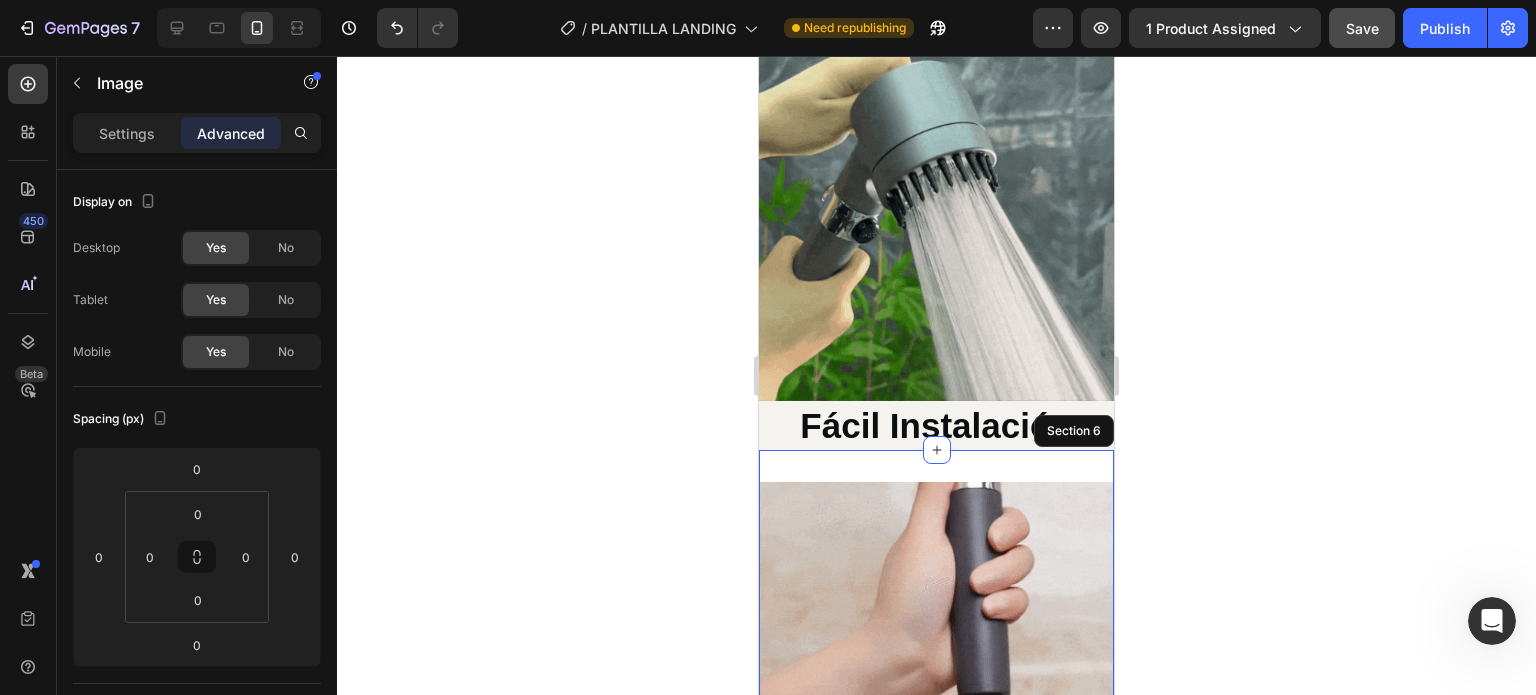 click on "Image Releasit COD Form & Upsells Releasit COD Form & Upsells
Drop element here Row Product Section 6" at bounding box center (936, 793) 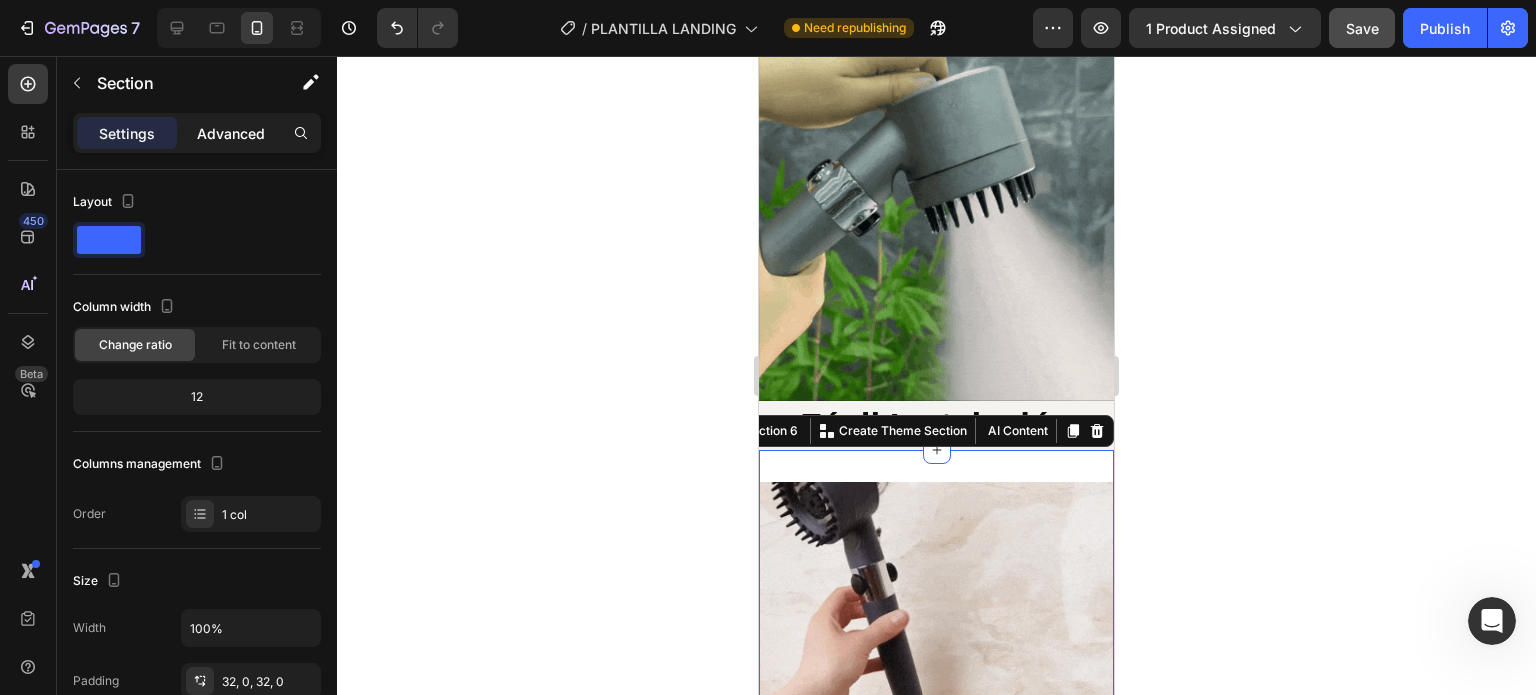 click on "Advanced" 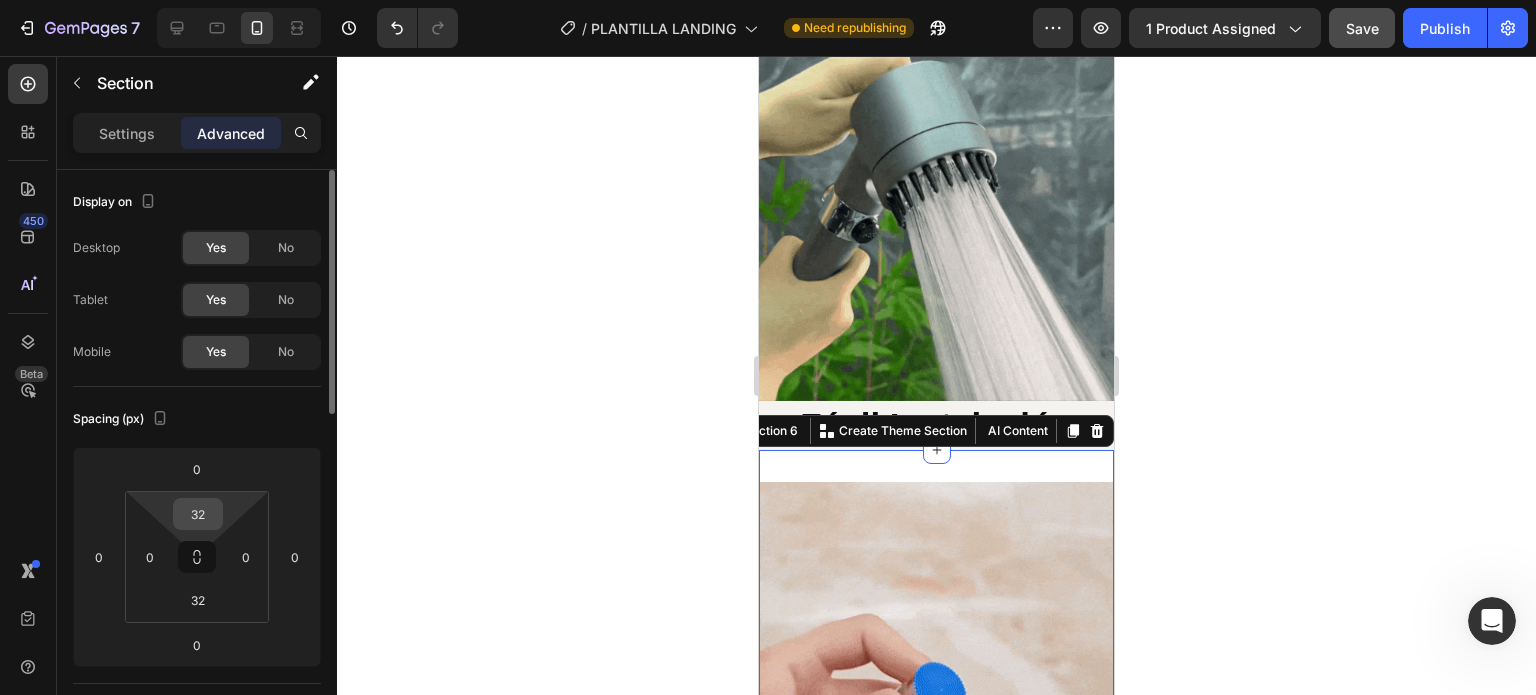 click on "32" at bounding box center [198, 514] 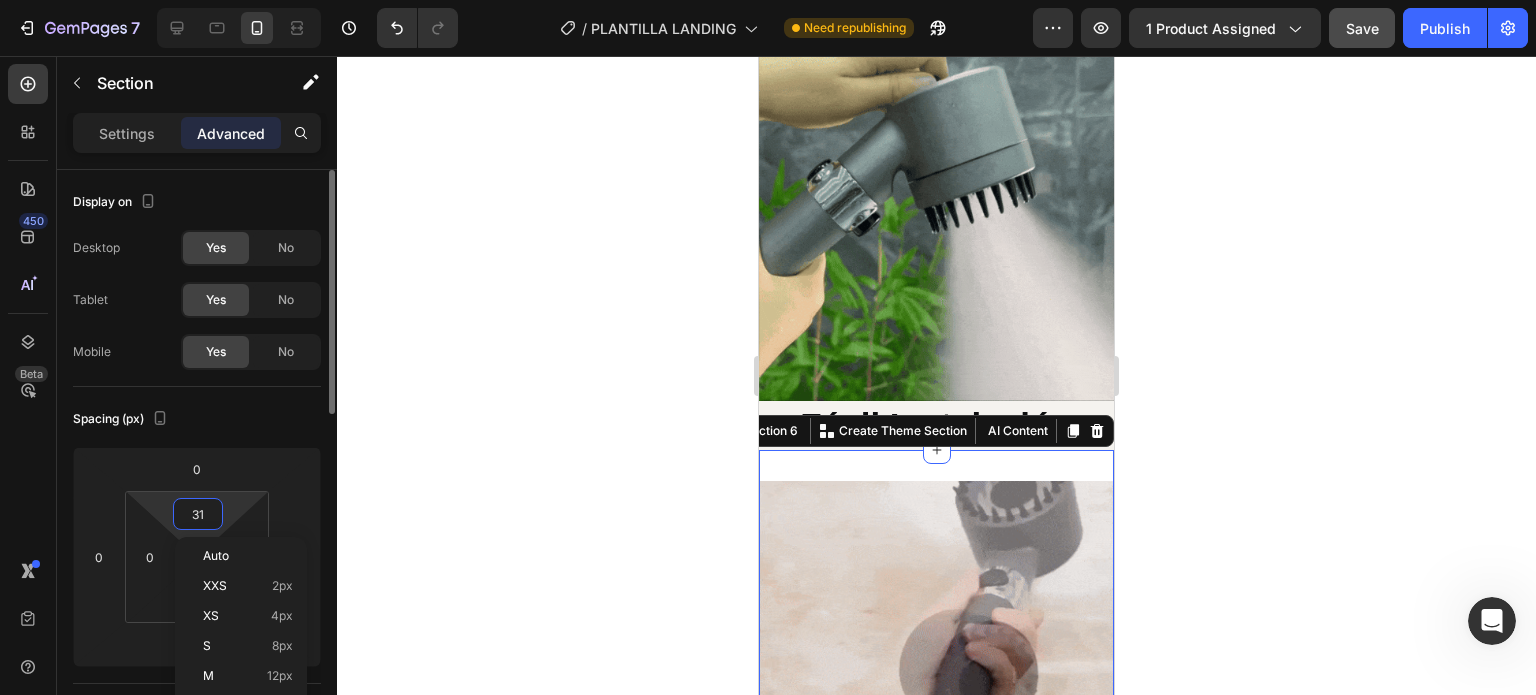 click on "31" at bounding box center [198, 514] 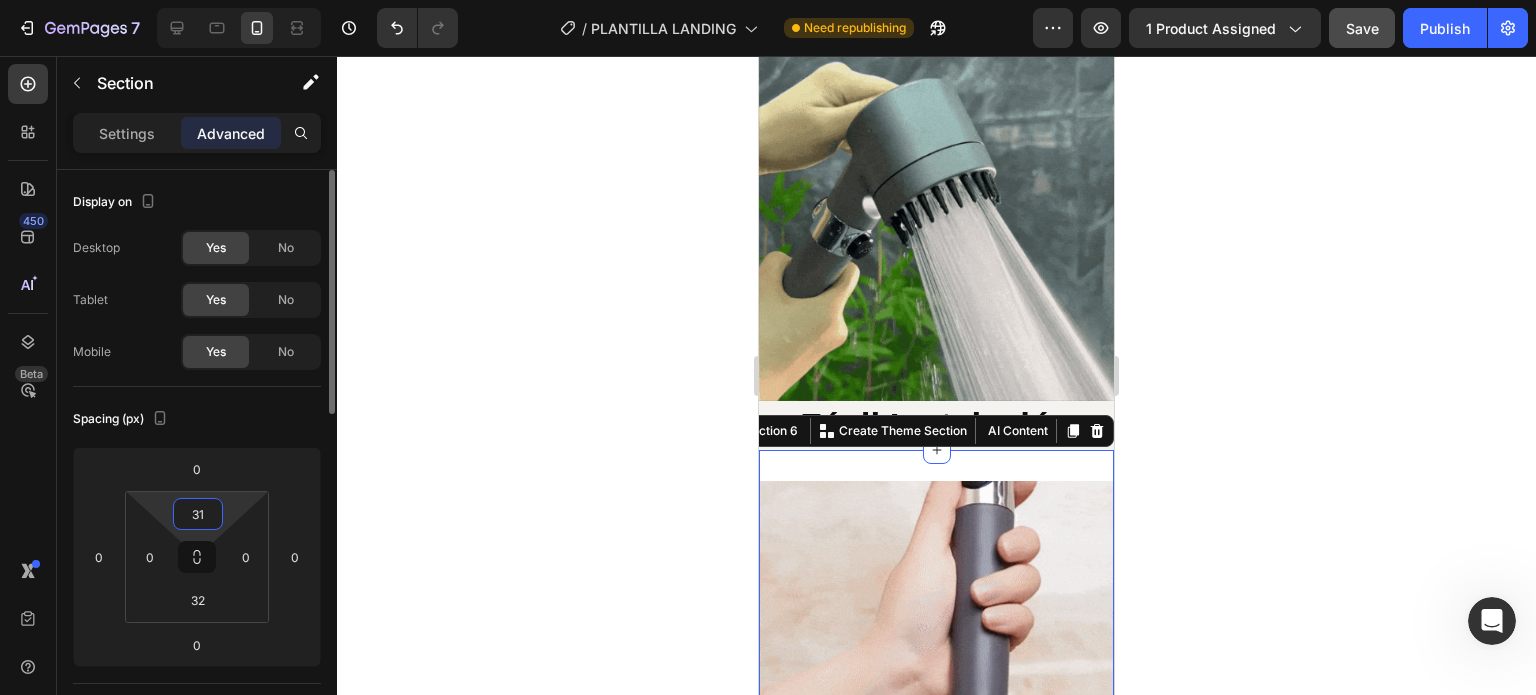 click on "31" at bounding box center [198, 514] 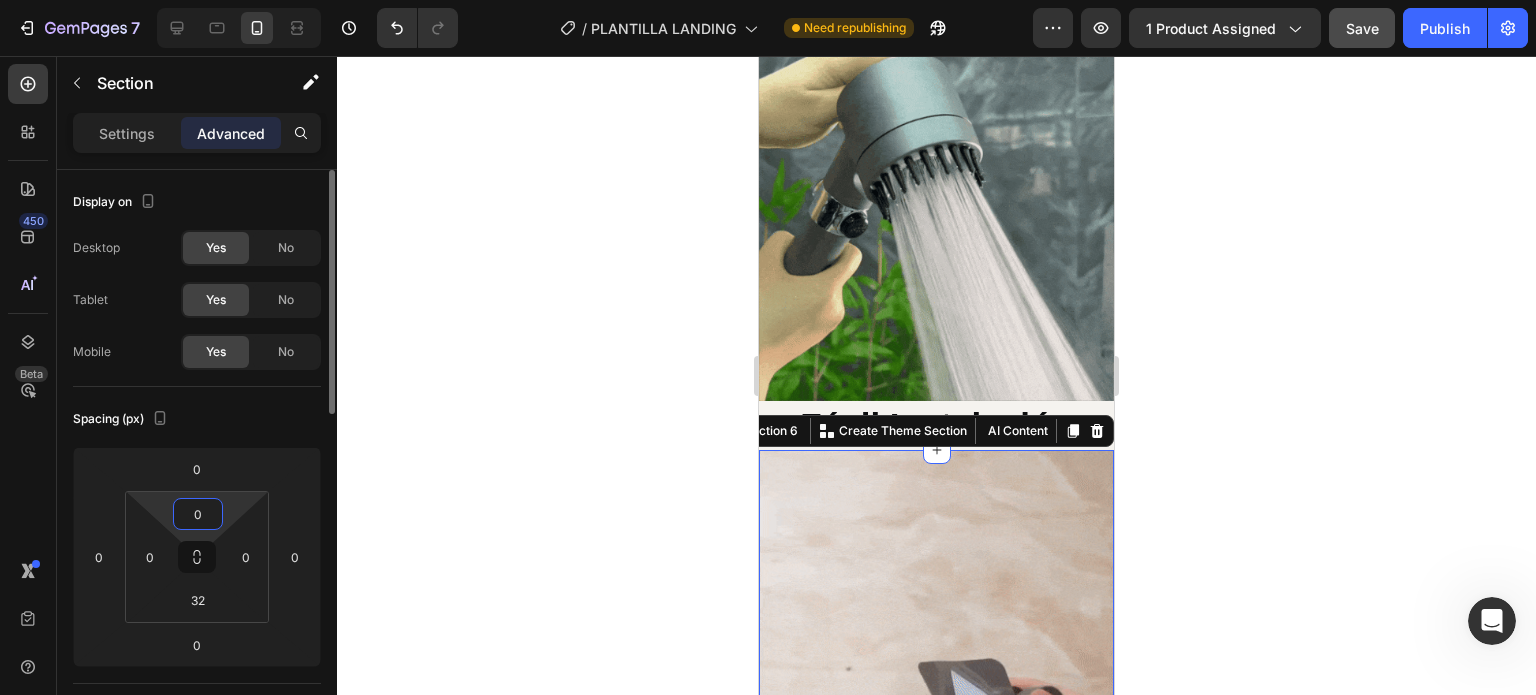 type on "0" 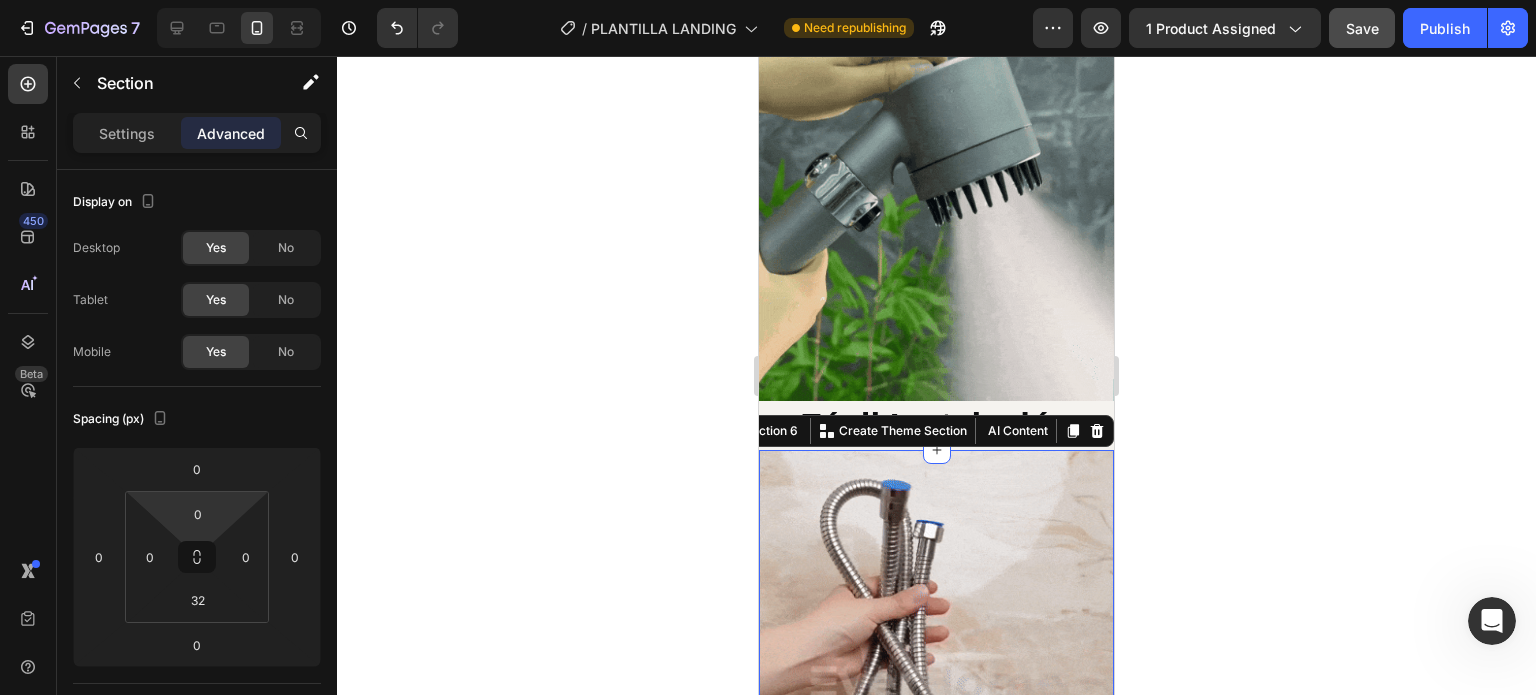 click 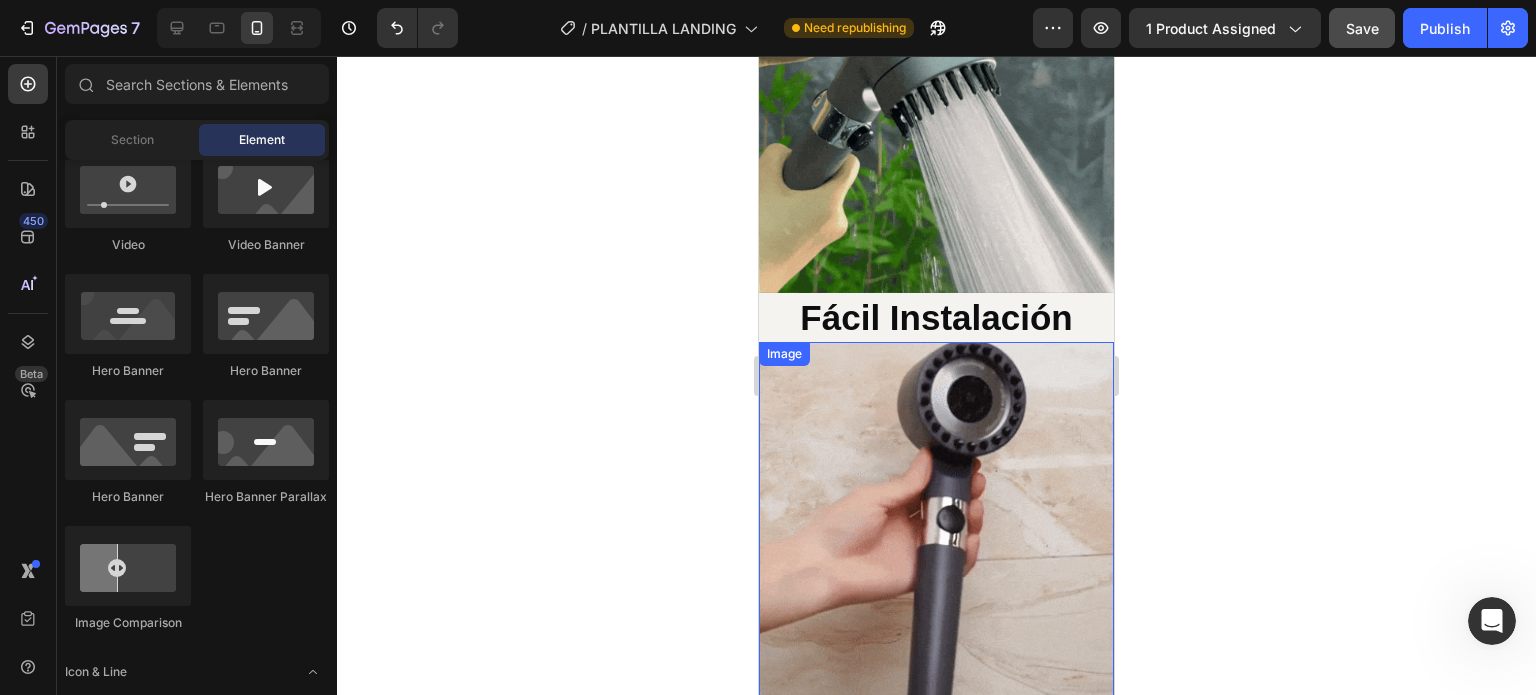 scroll, scrollTop: 2700, scrollLeft: 0, axis: vertical 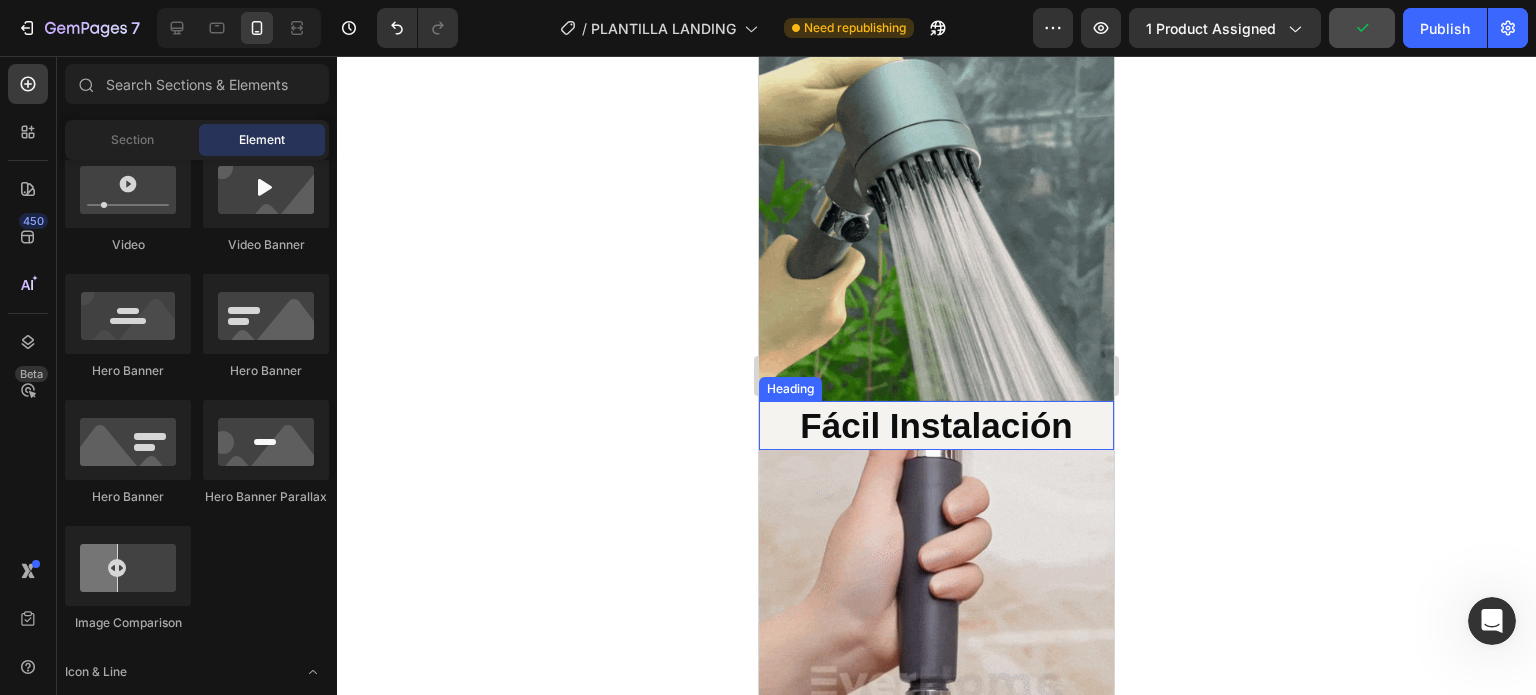 click on "Fácil Instalación" at bounding box center [936, 426] 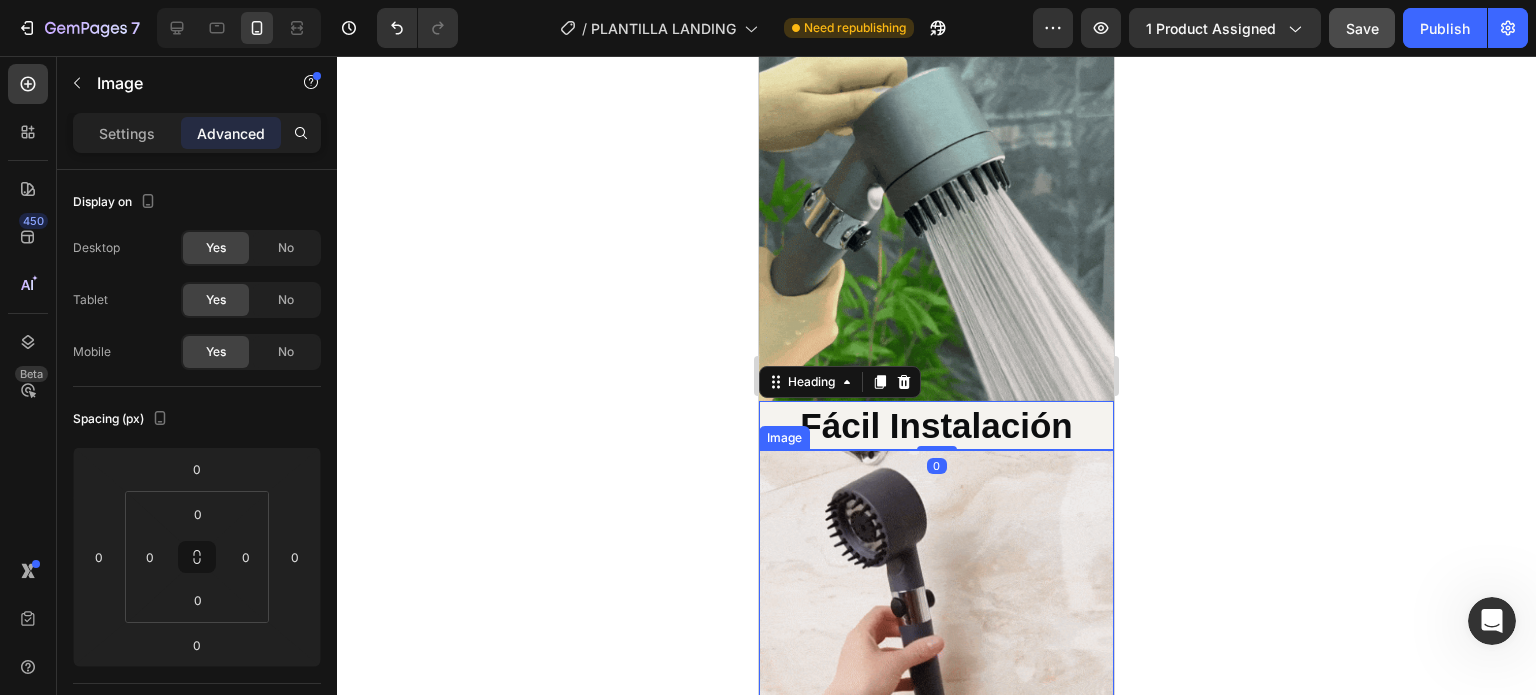 click at bounding box center (936, 683) 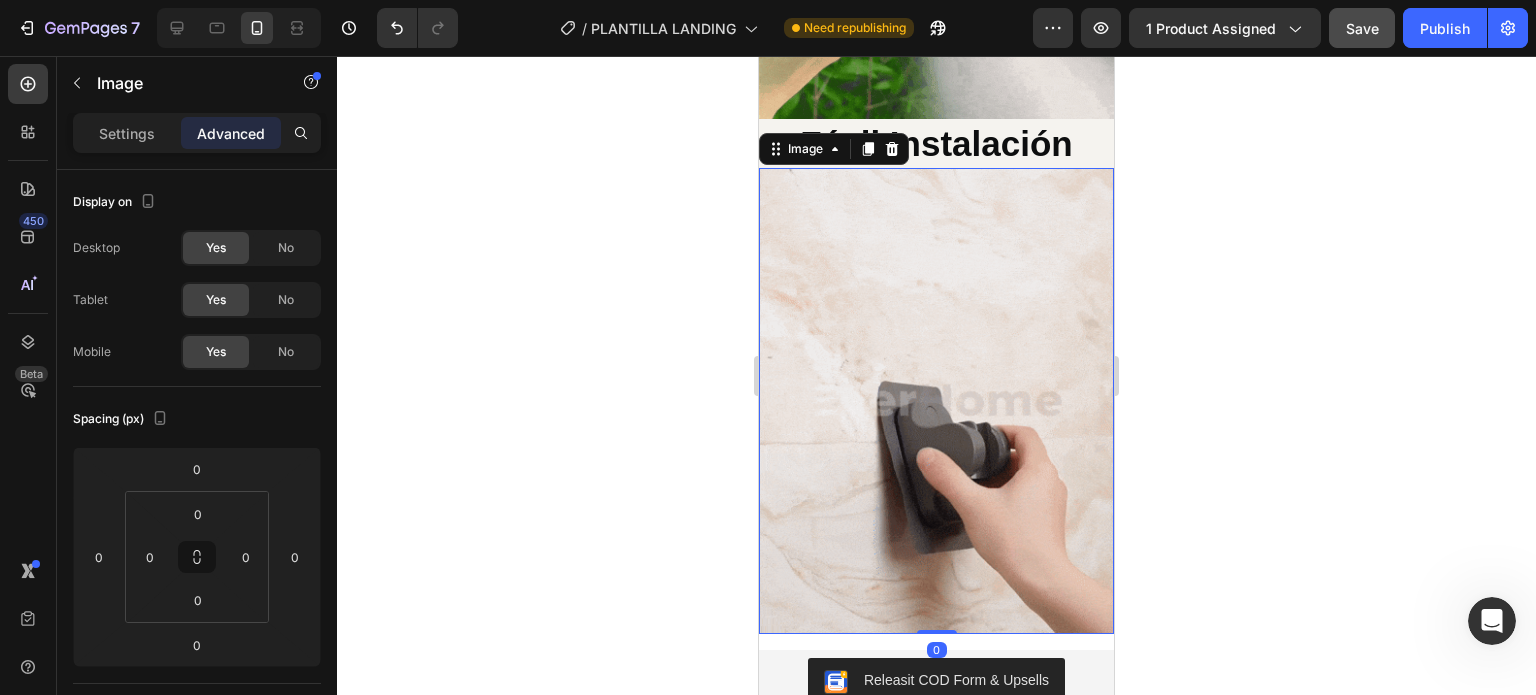 scroll, scrollTop: 3000, scrollLeft: 0, axis: vertical 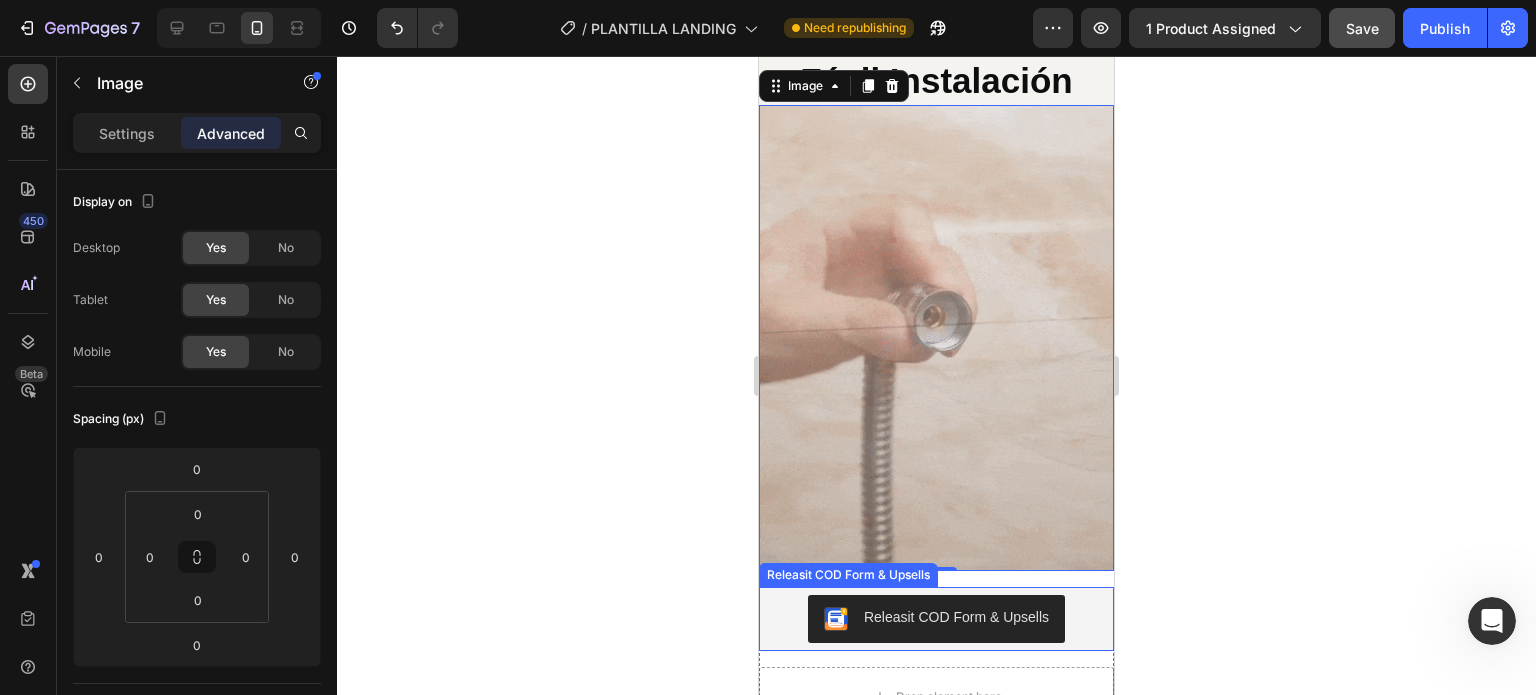 click on "Releasit COD Form & Upsells" at bounding box center [936, 619] 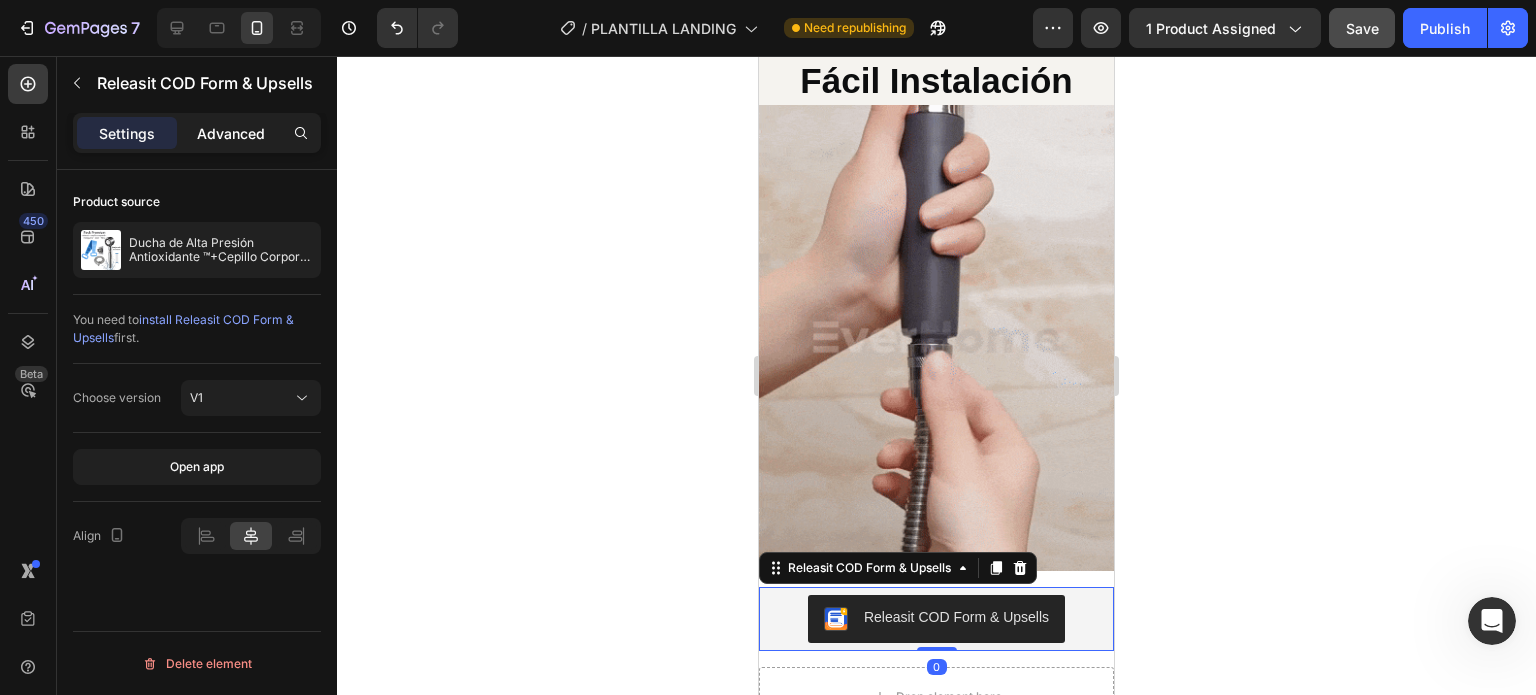 click on "Advanced" at bounding box center [231, 133] 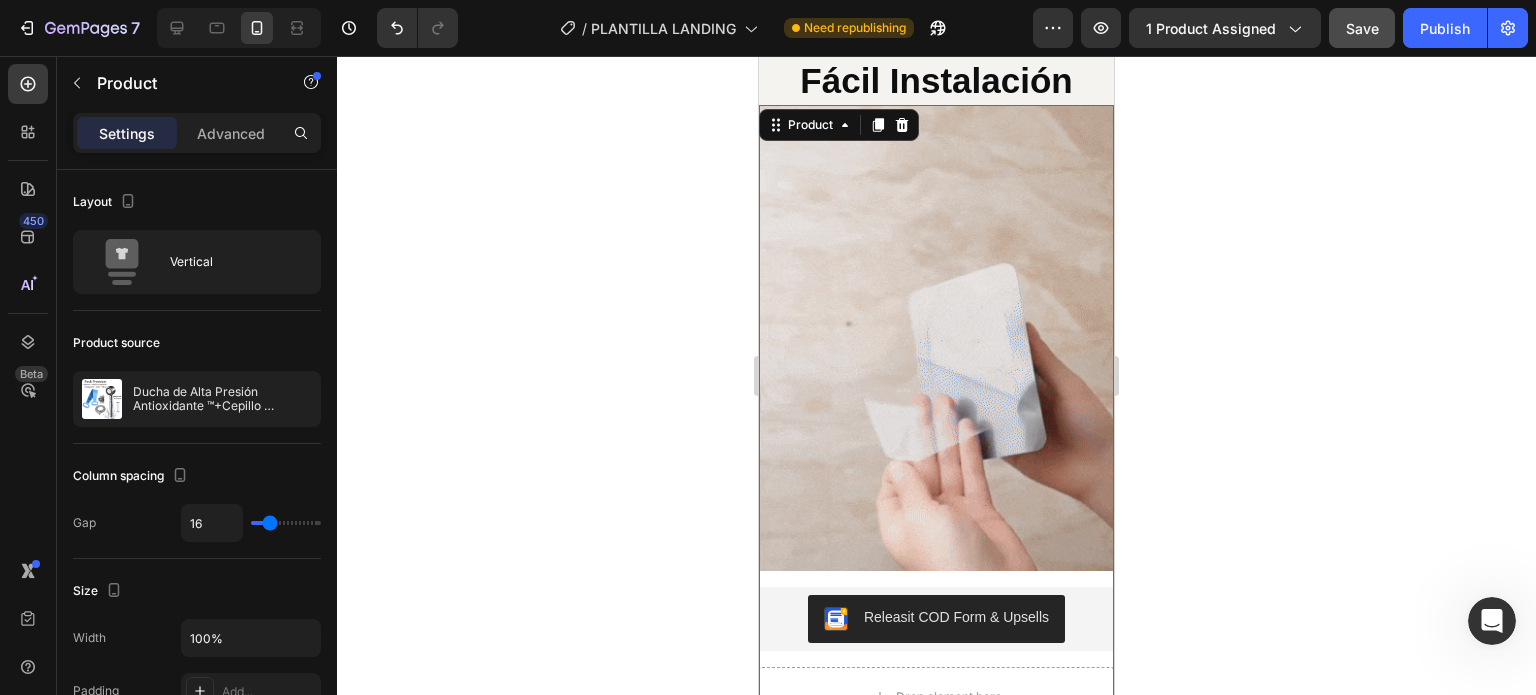 click on "Image Releasit COD Form & Upsells Releasit COD Form & Upsells
Drop element here Row Product   0" at bounding box center [936, 416] 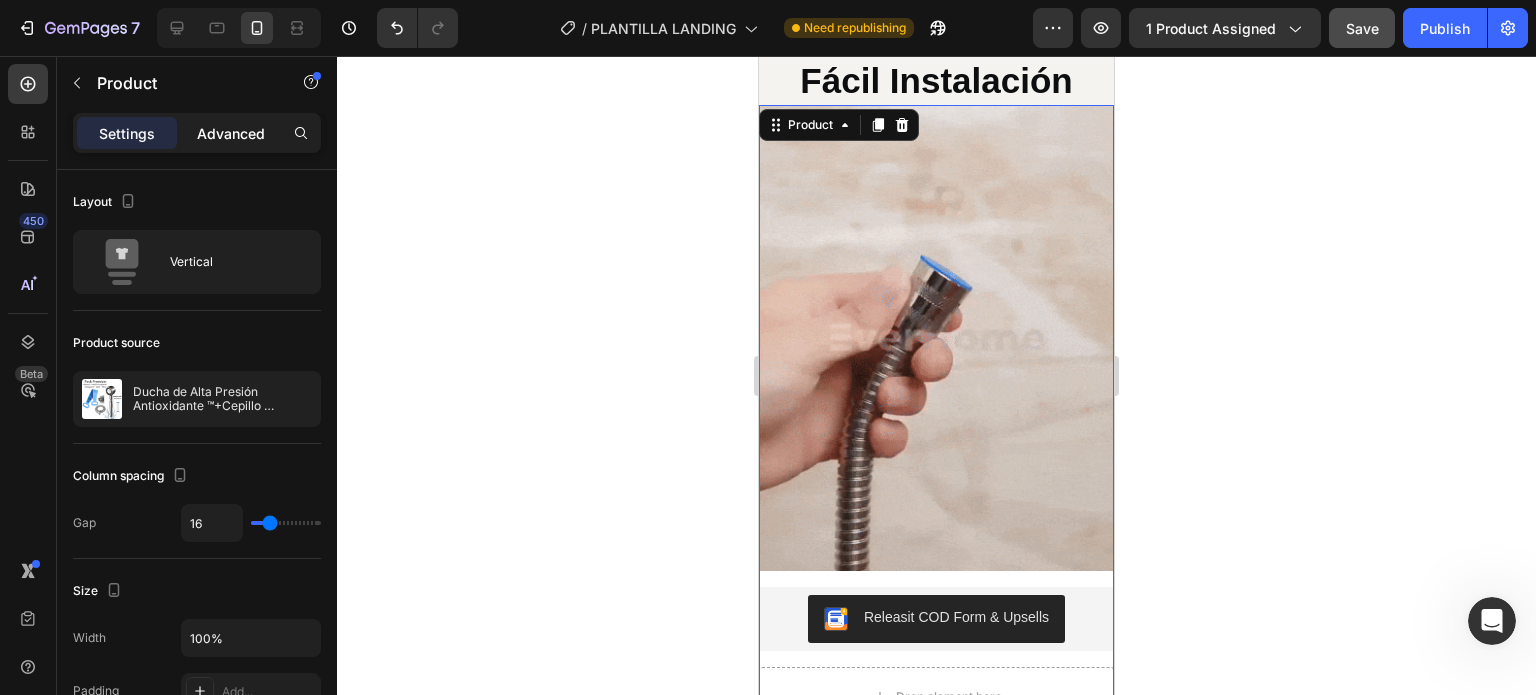 click on "Advanced" 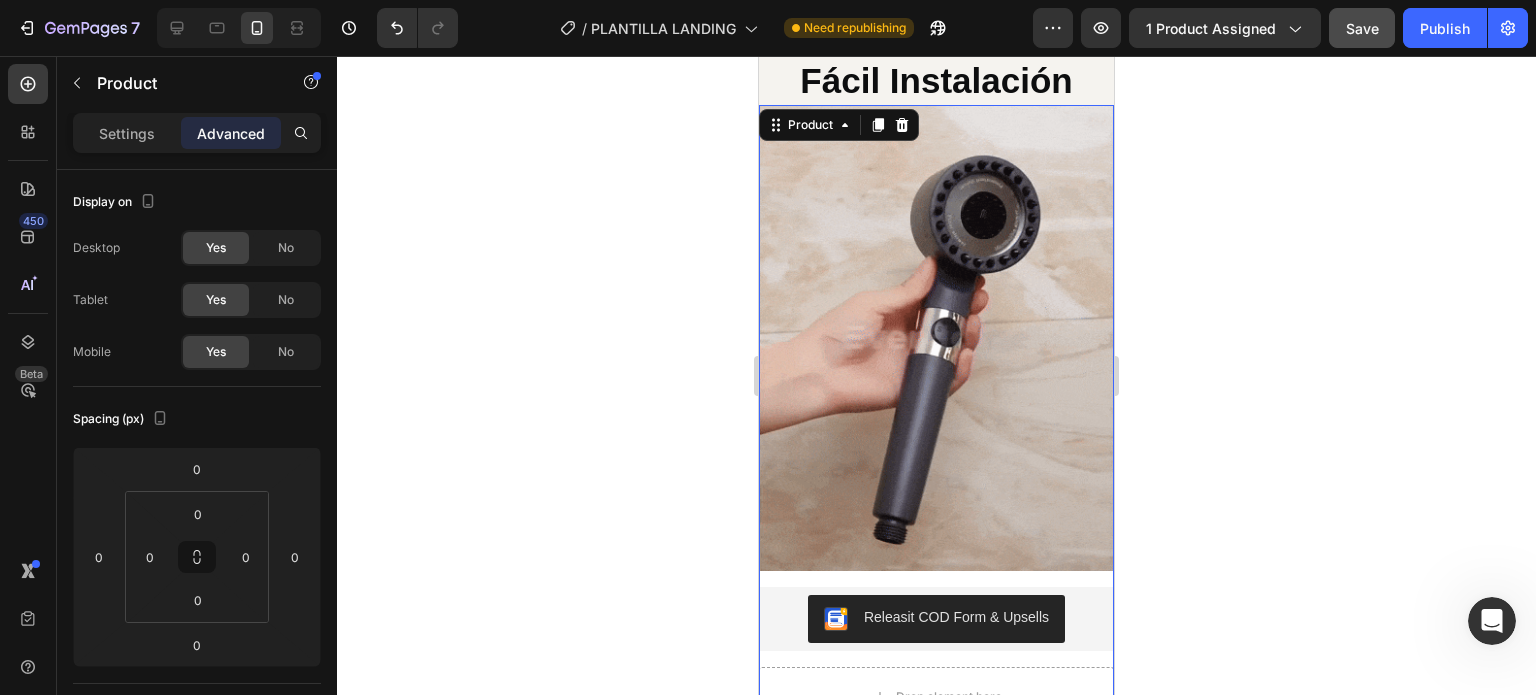 drag, startPoint x: 1201, startPoint y: 351, endPoint x: 1222, endPoint y: 378, distance: 34.20526 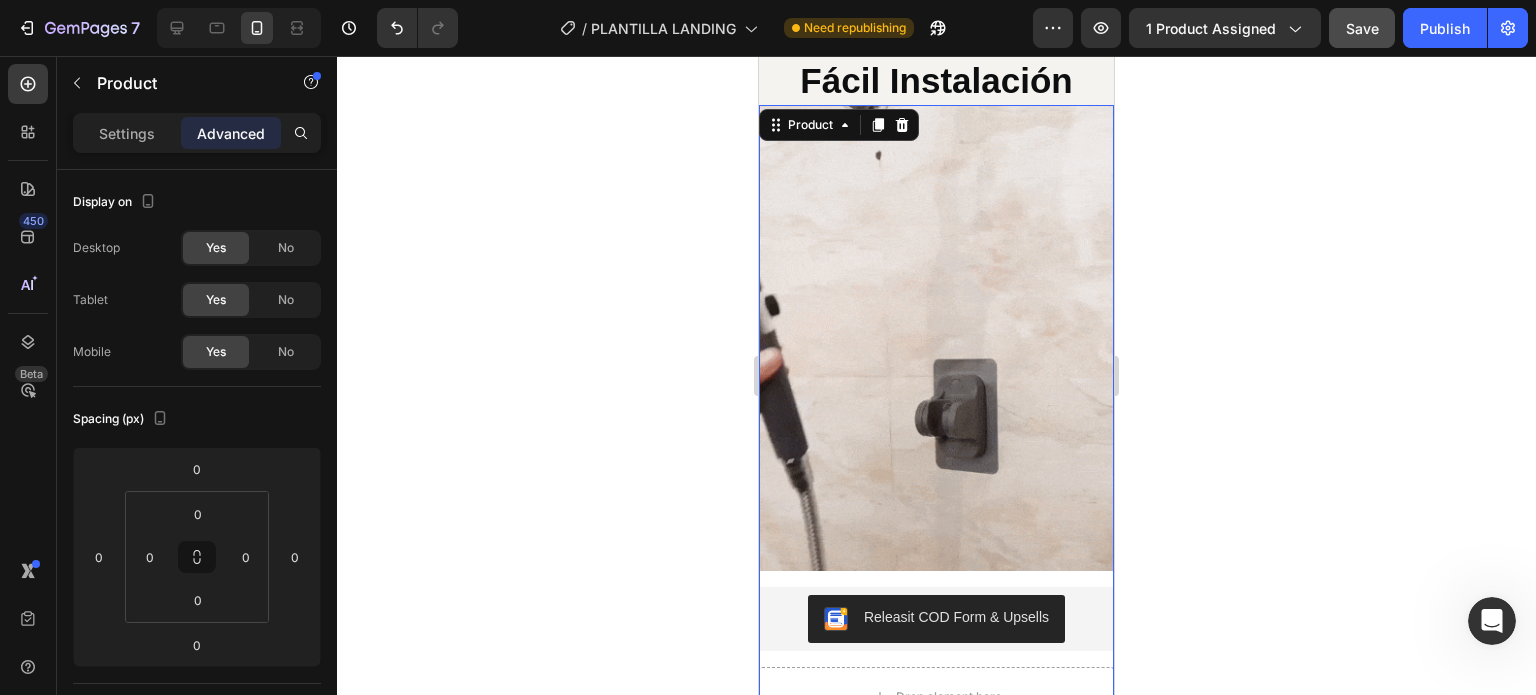 click 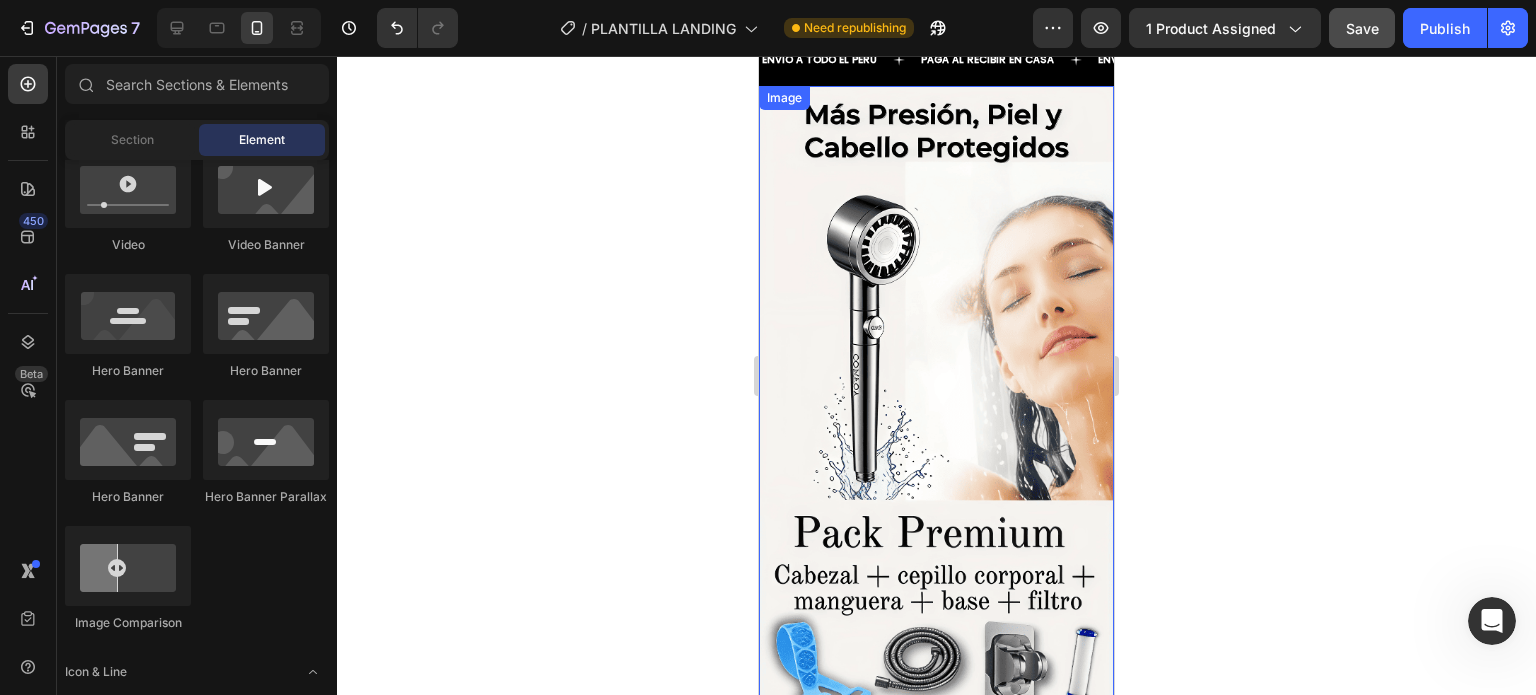 scroll, scrollTop: 0, scrollLeft: 0, axis: both 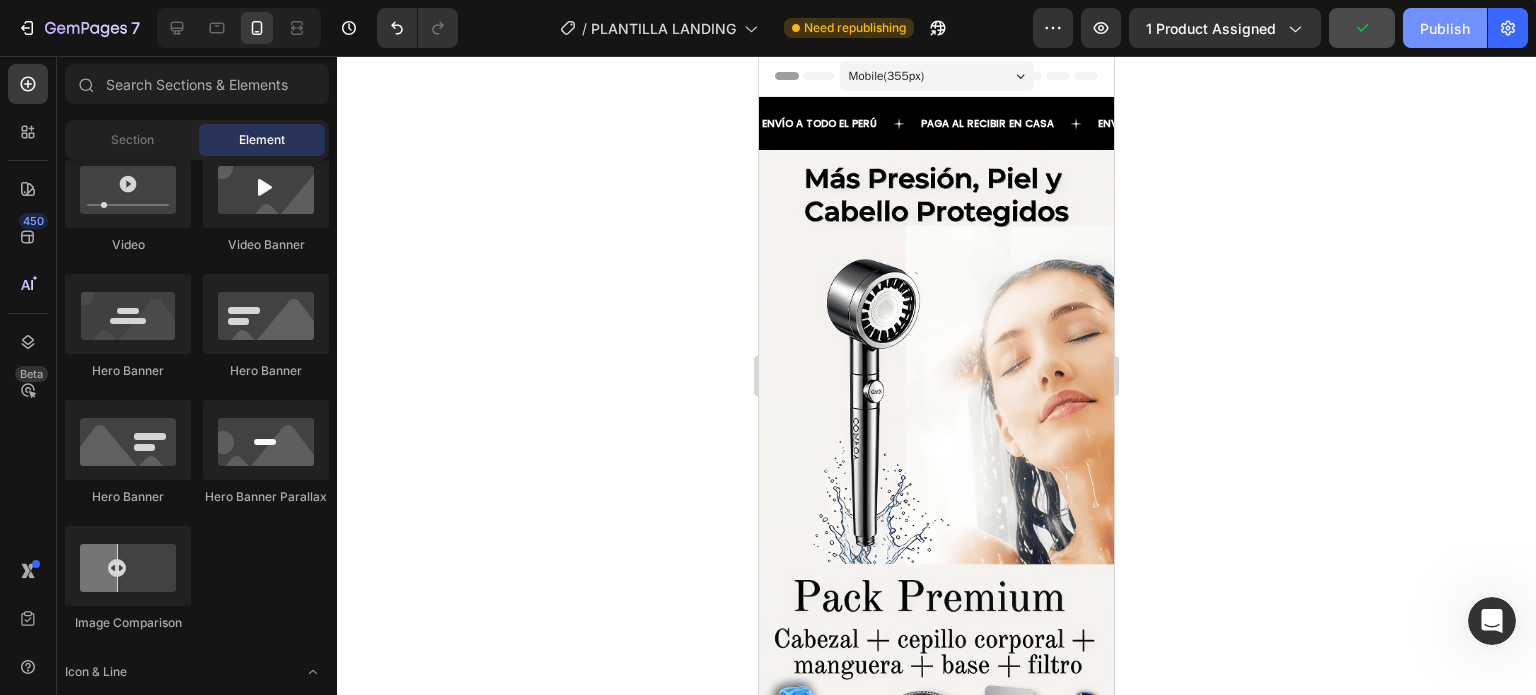 click on "Publish" at bounding box center (1445, 28) 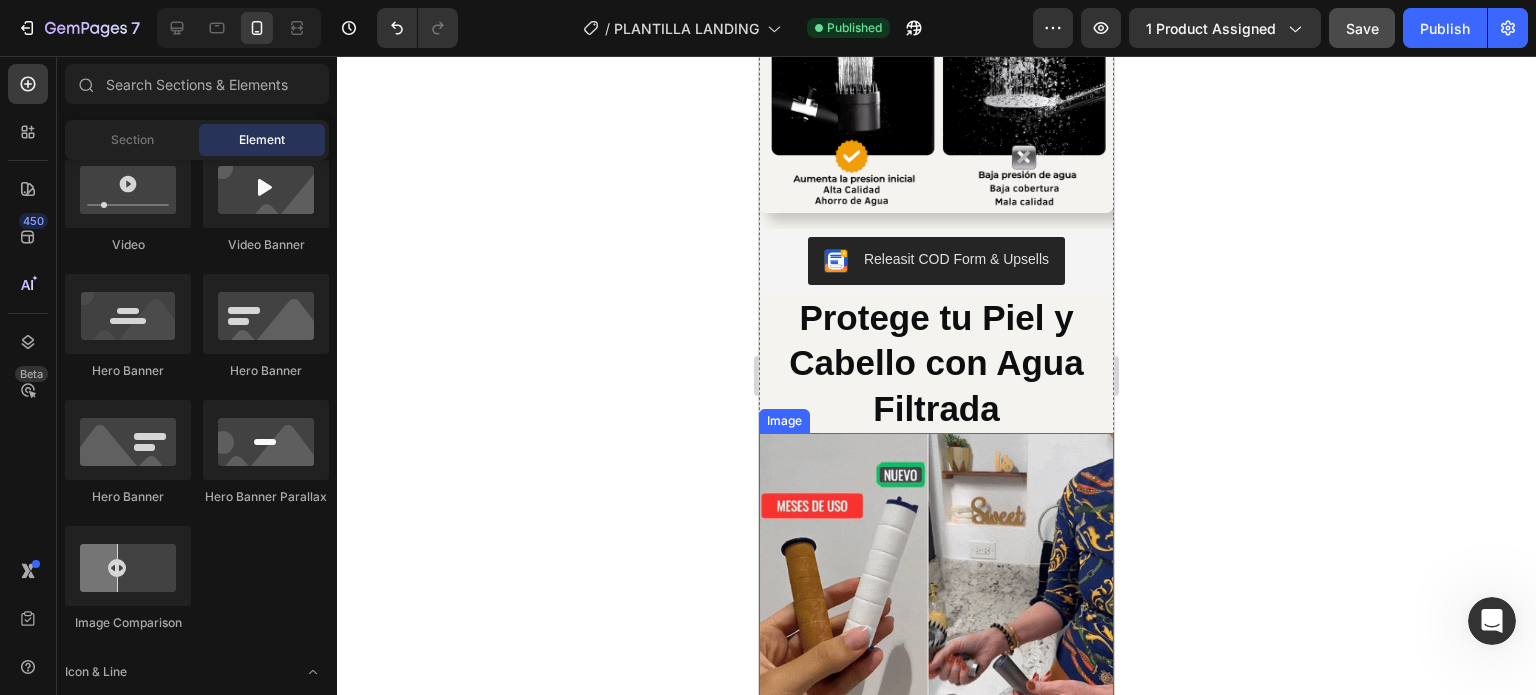 scroll, scrollTop: 1719, scrollLeft: 0, axis: vertical 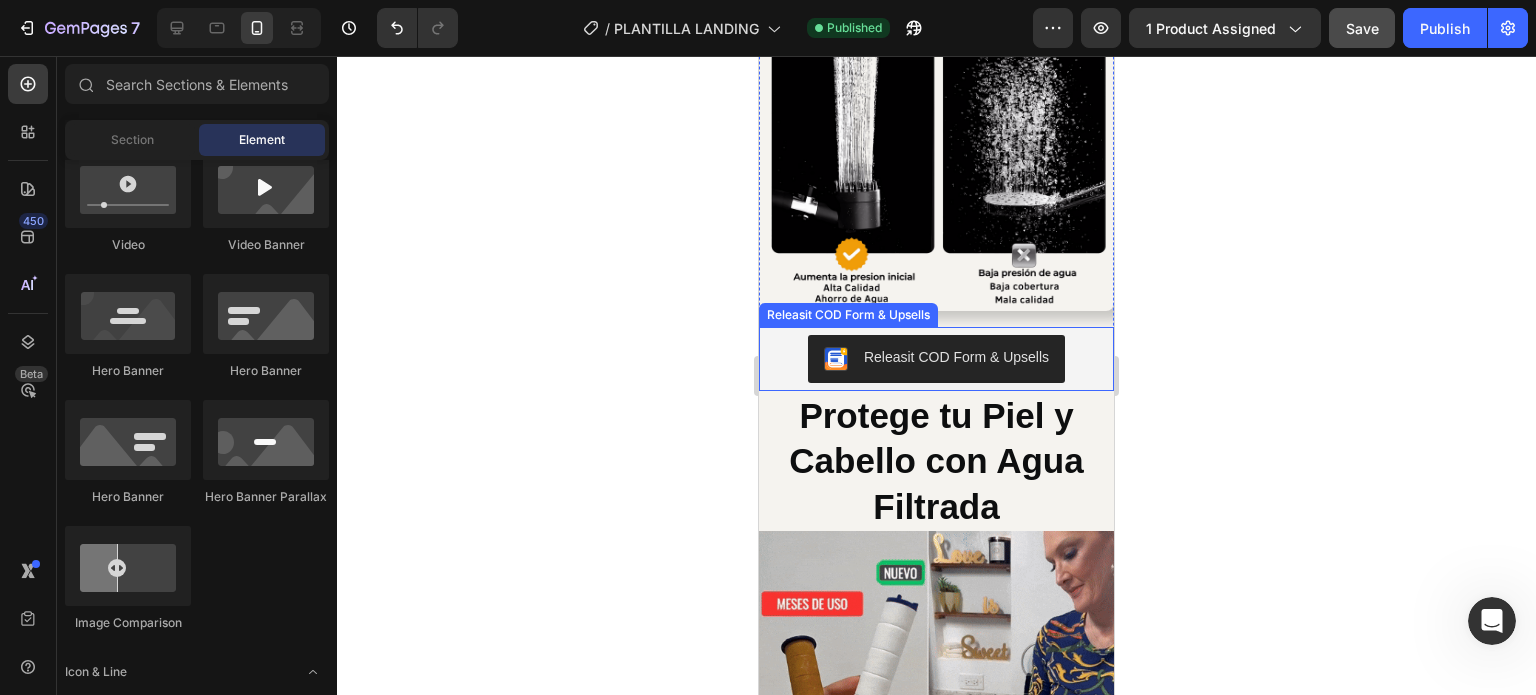click on "Releasit COD Form & Upsells" at bounding box center [956, 357] 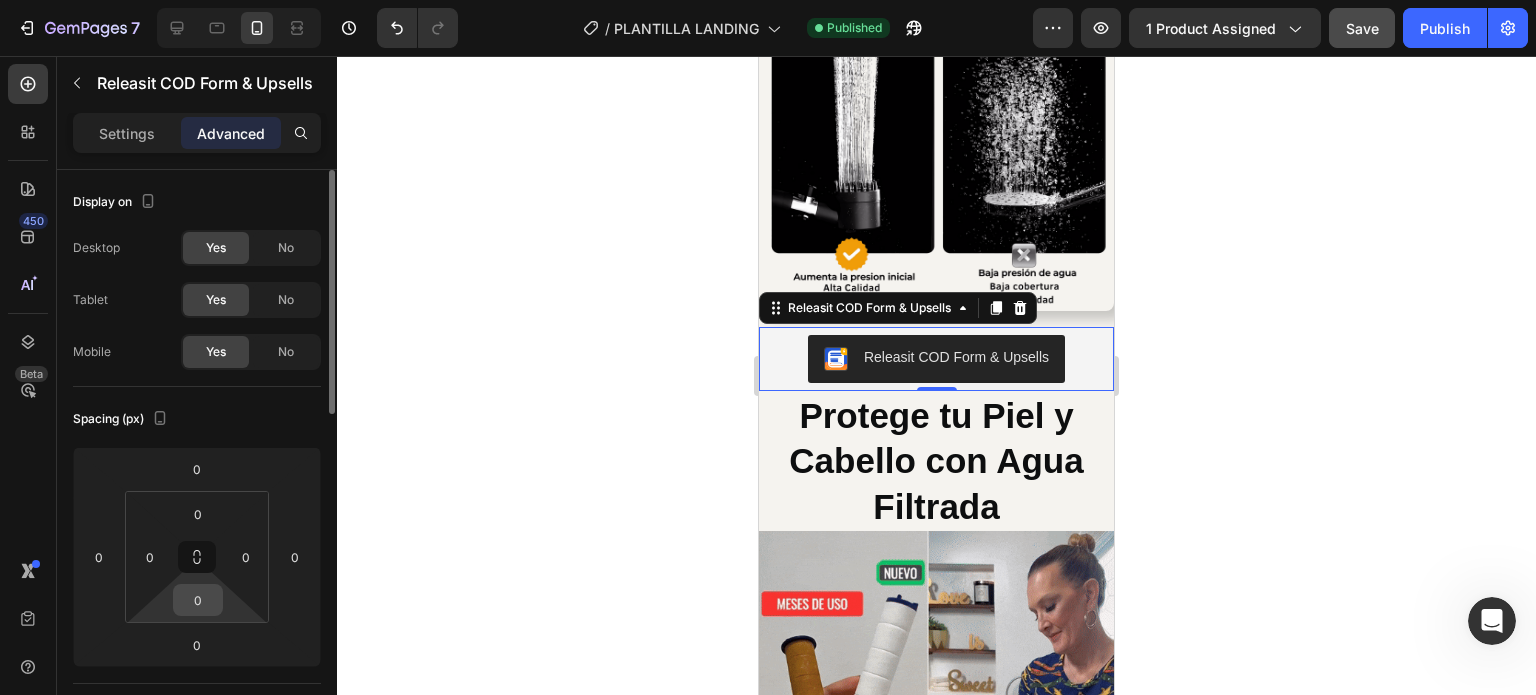 click on "0" at bounding box center [198, 600] 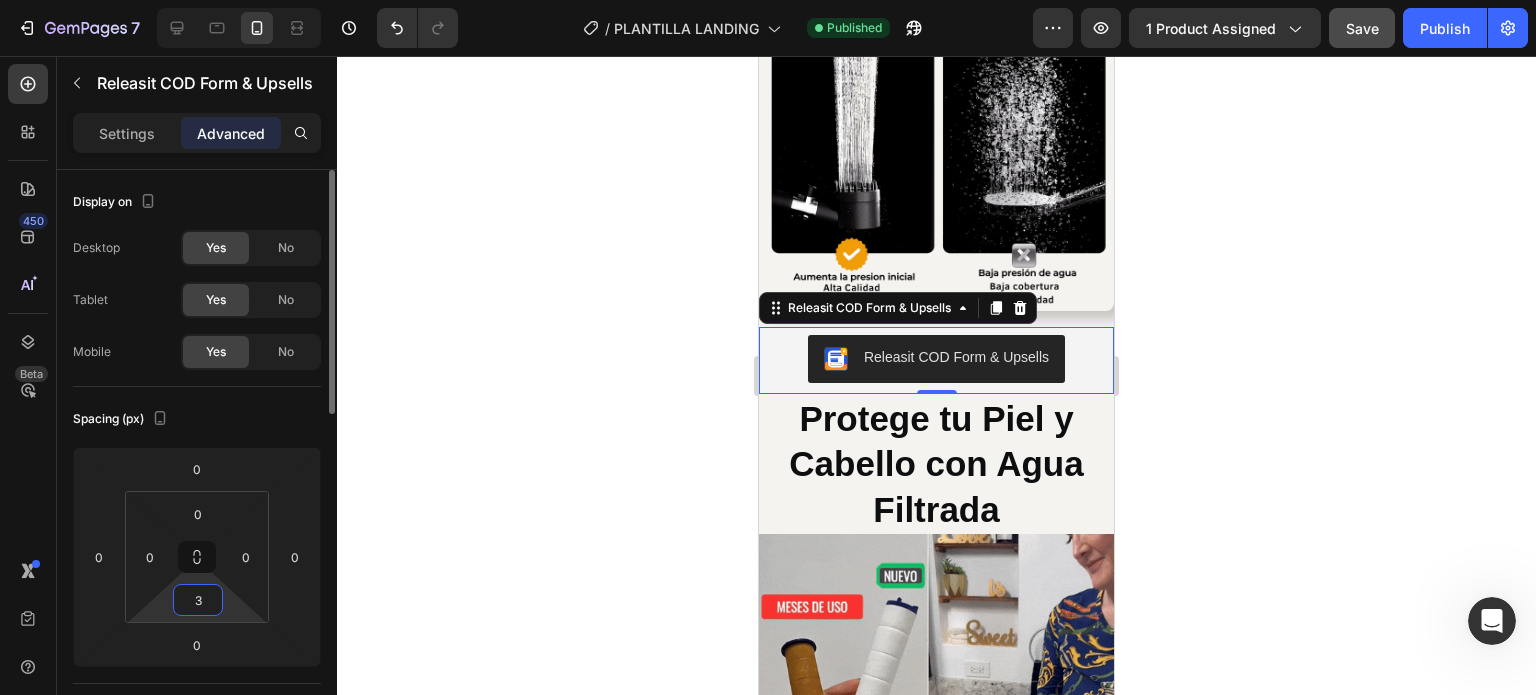 click on "3" at bounding box center (198, 600) 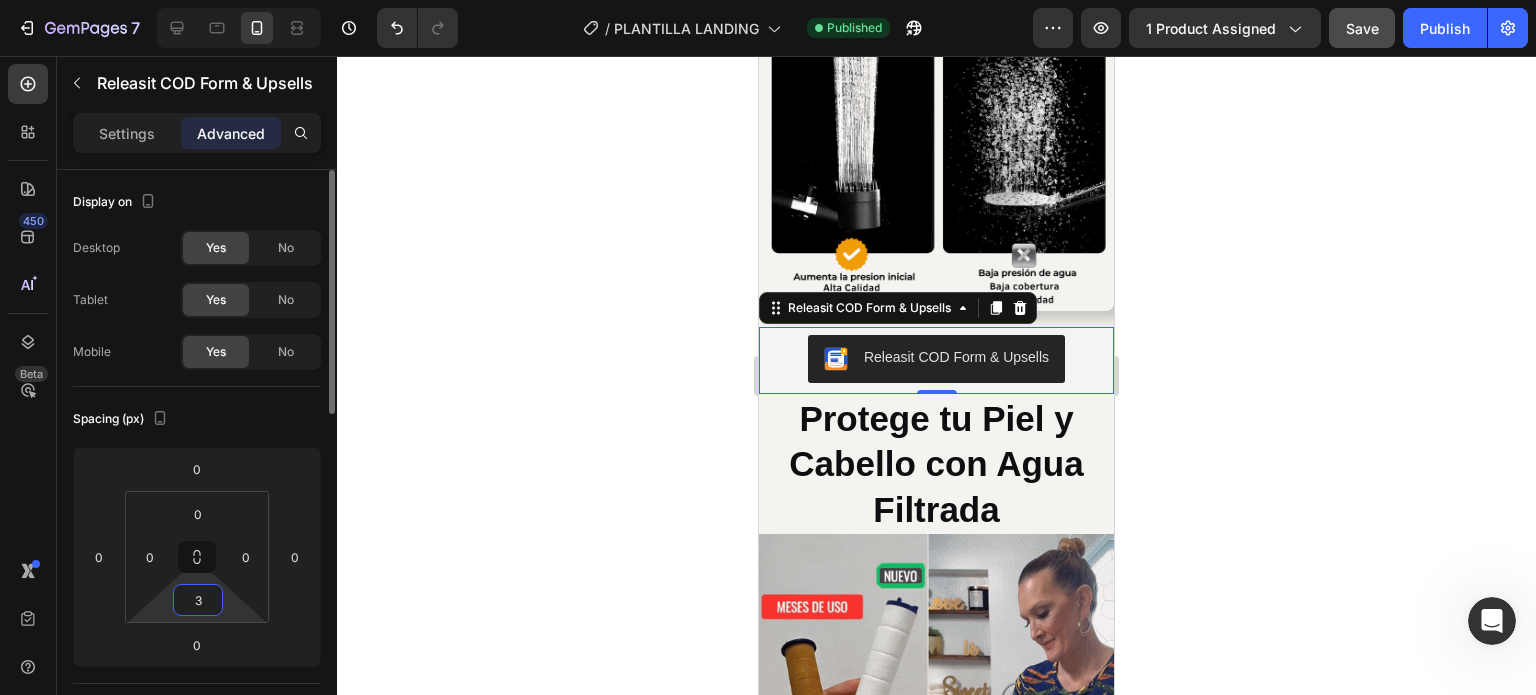 click on "3" at bounding box center (198, 600) 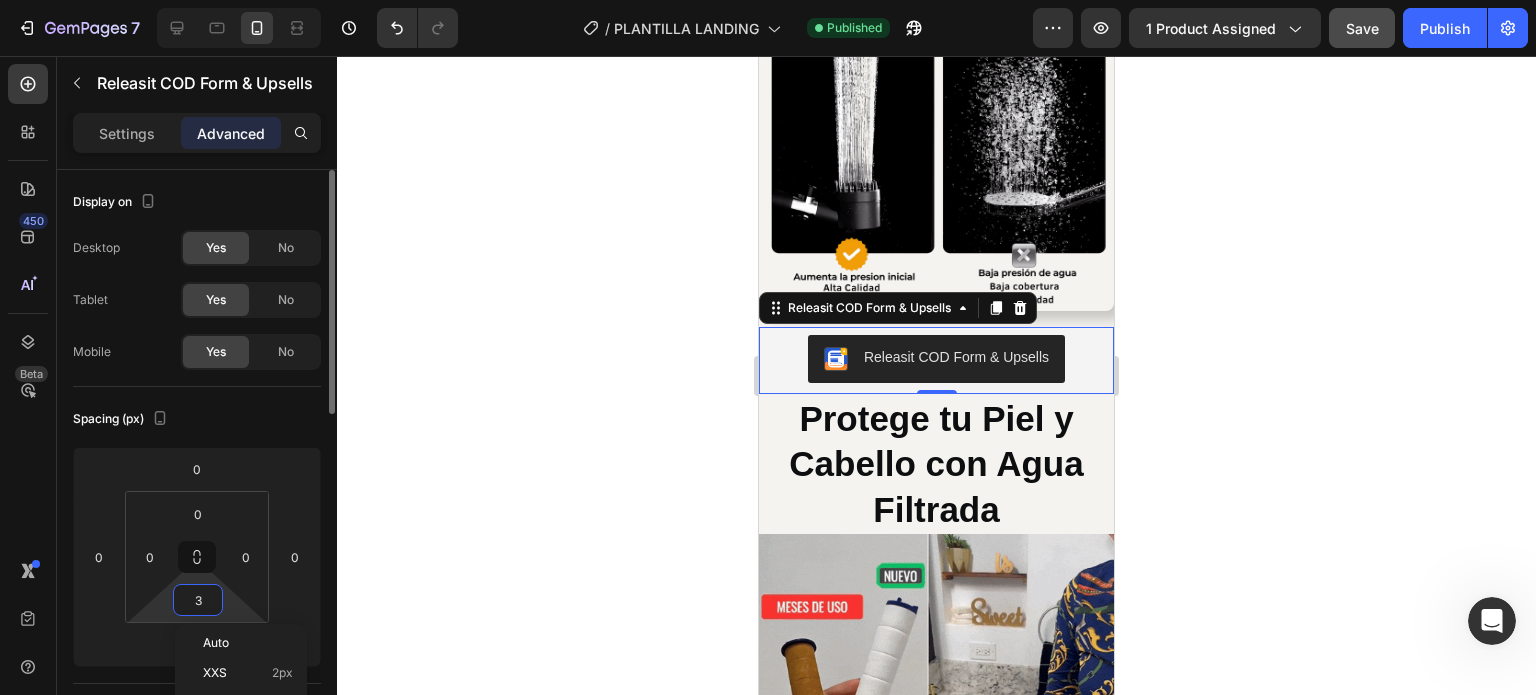 type on "7" 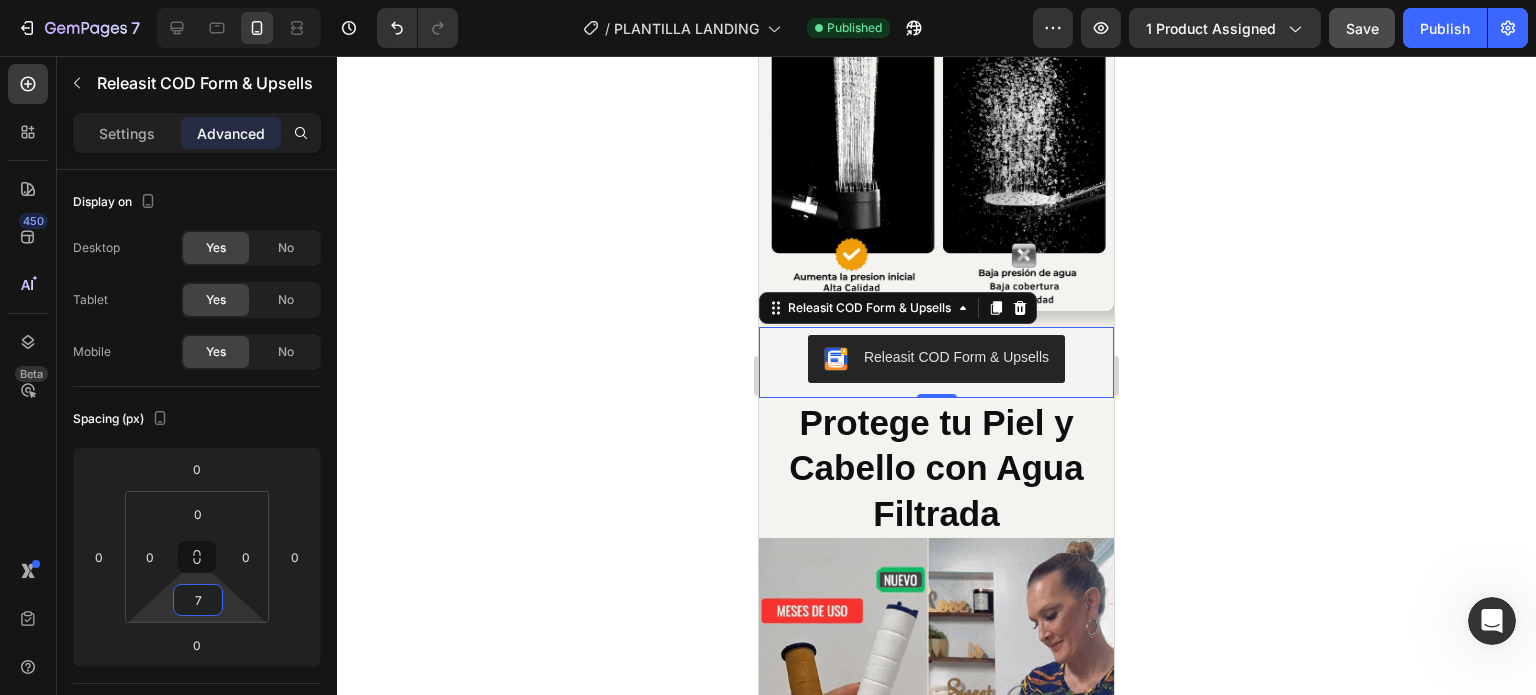 click 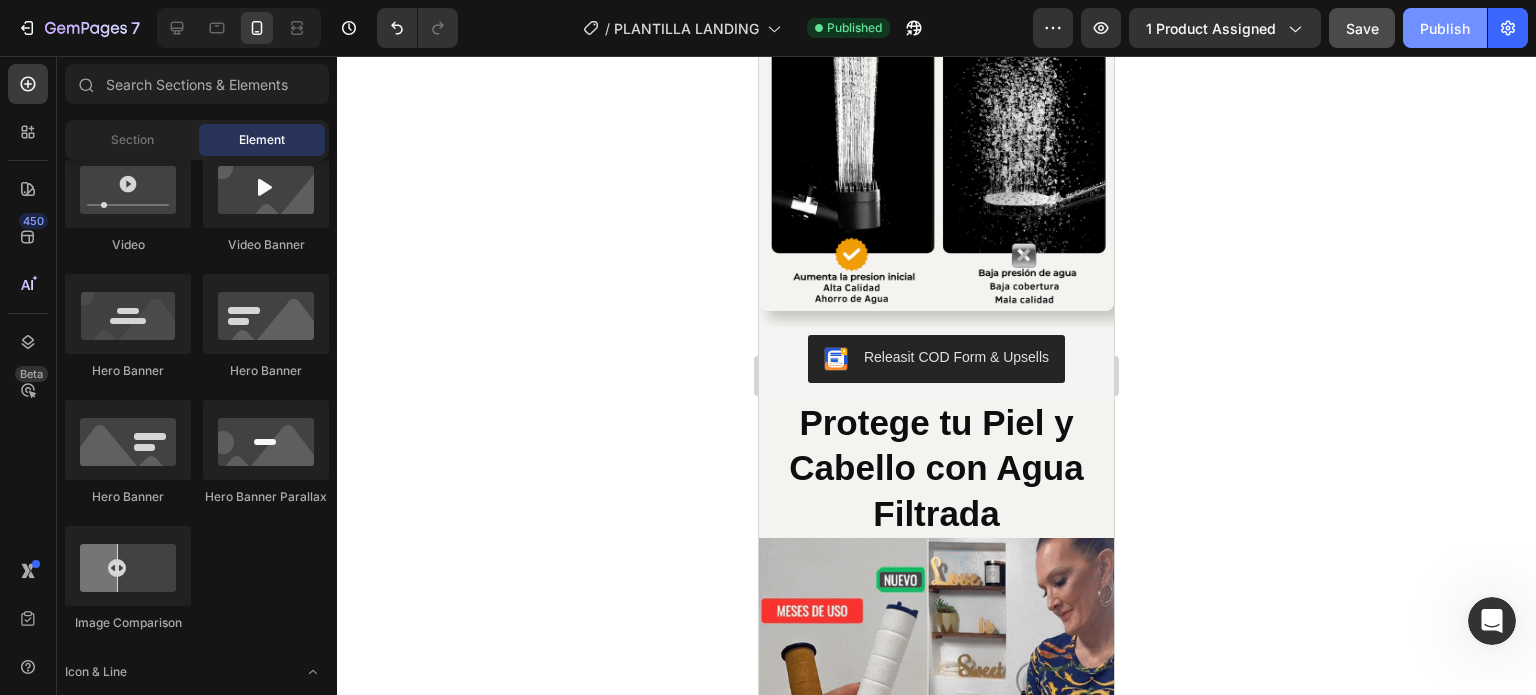 click on "Publish" at bounding box center (1445, 28) 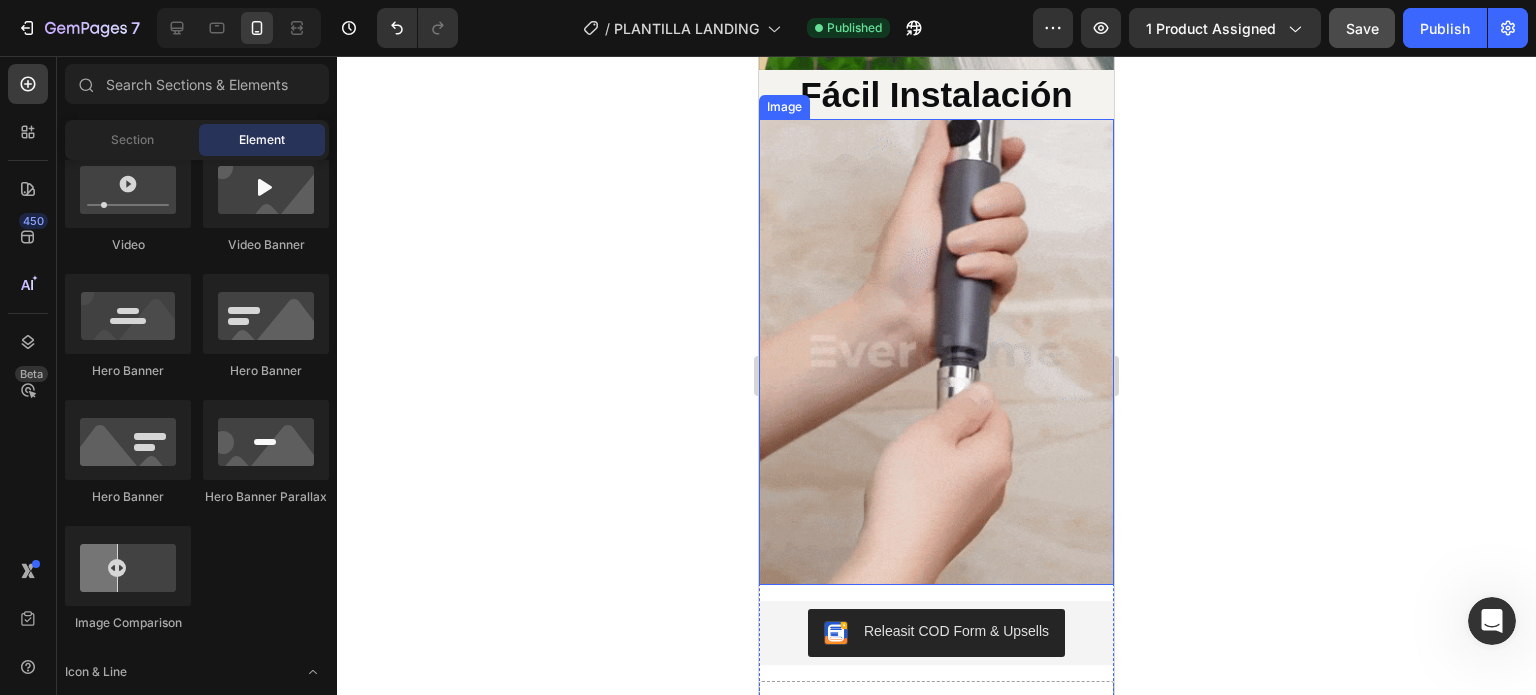scroll, scrollTop: 3219, scrollLeft: 0, axis: vertical 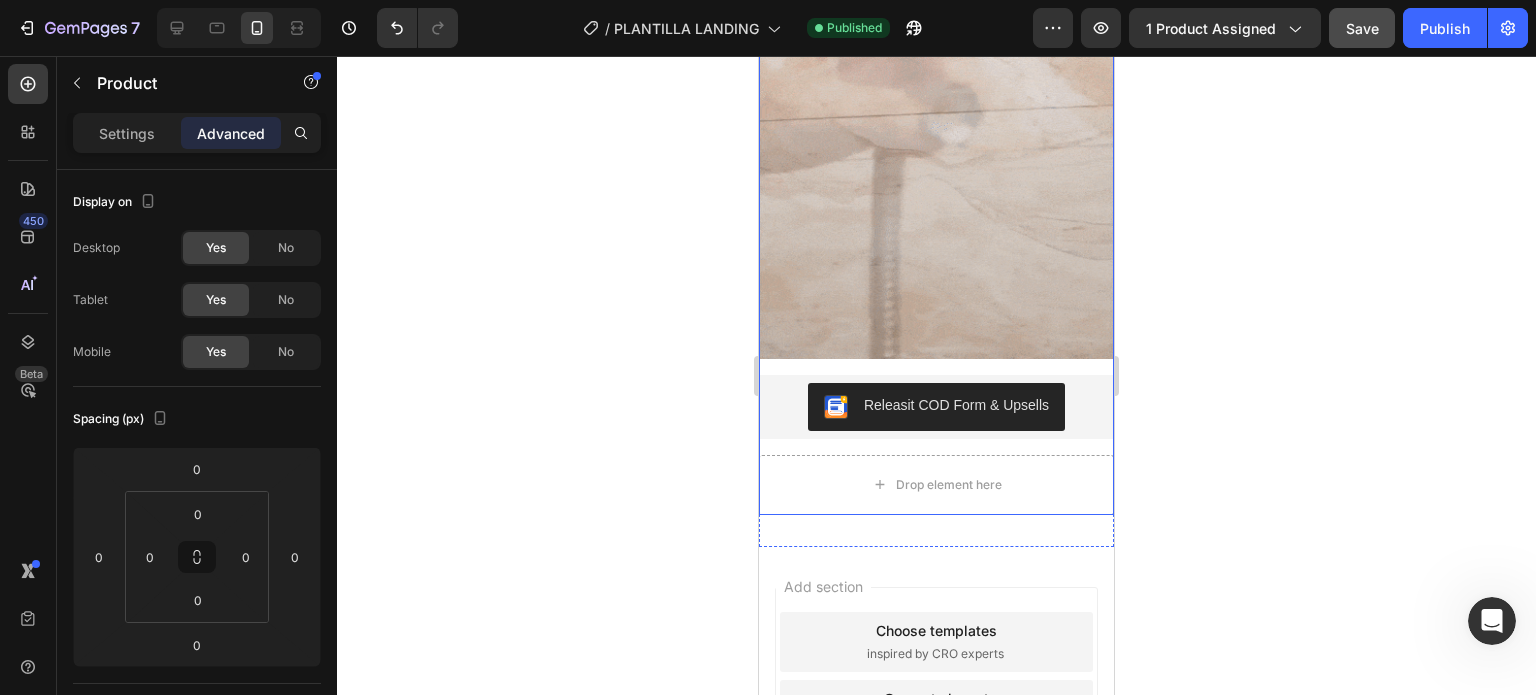 click on "Image Releasit COD Form & Upsells Releasit COD Form & Upsells
Drop element here Row Product" at bounding box center [936, 204] 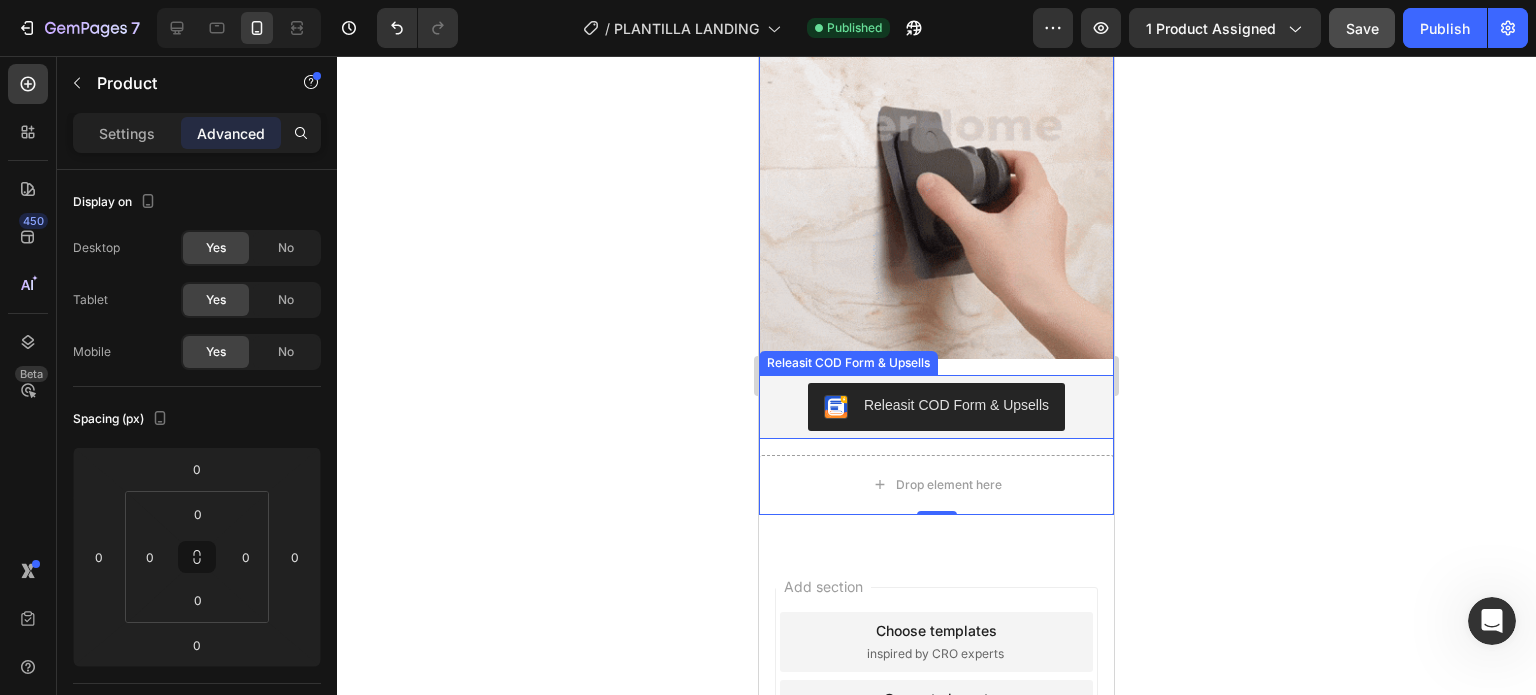 click on "Releasit COD Form & Upsells" at bounding box center [936, 407] 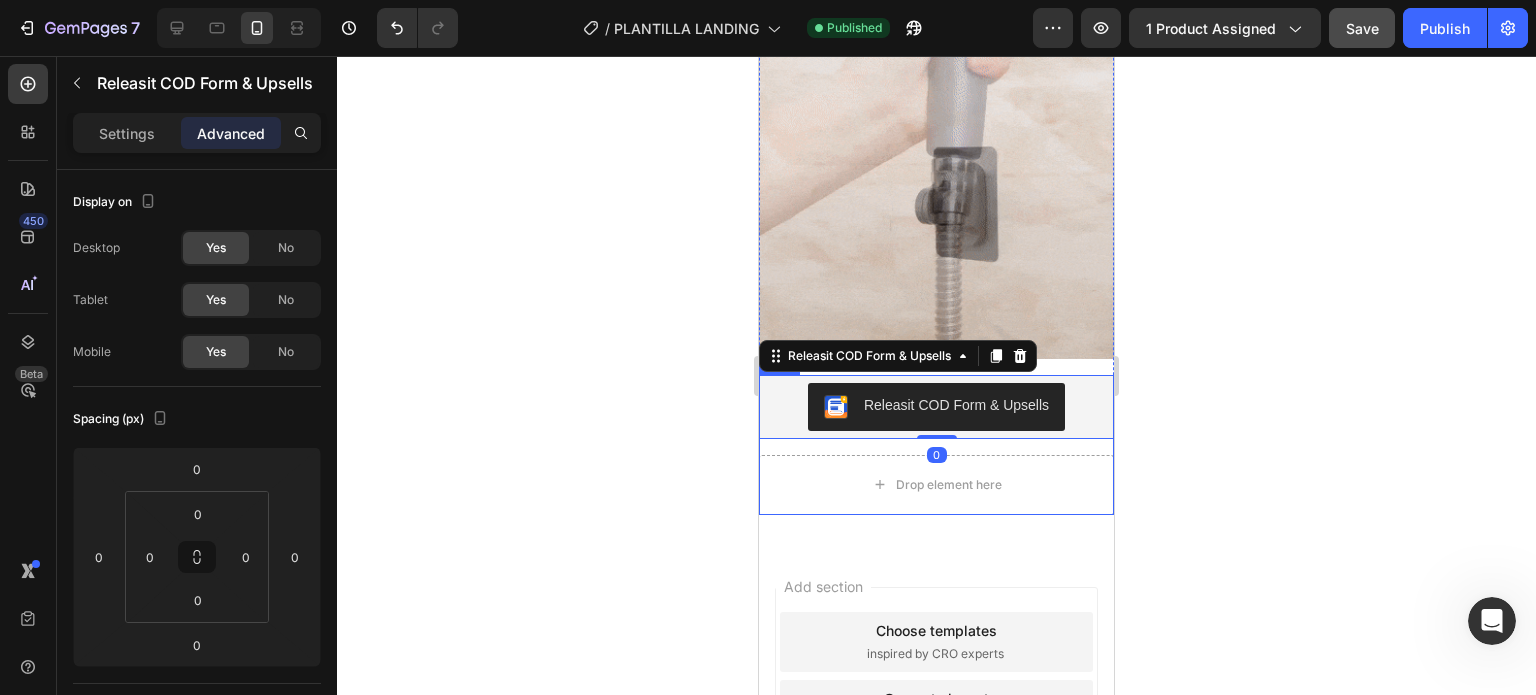 click on "Releasit COD Form & Upsells Releasit COD Form & Upsells   0
Drop element here Row" at bounding box center (936, 445) 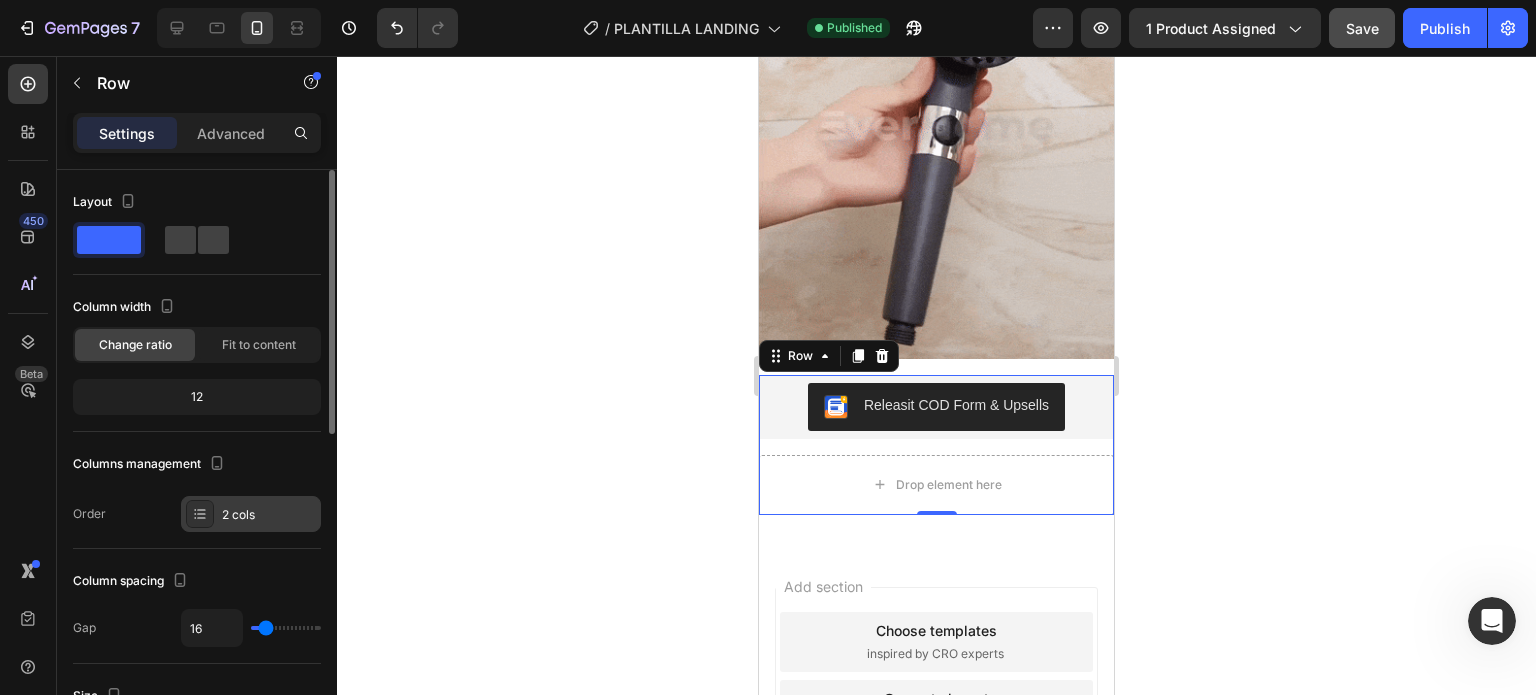 click on "2 cols" at bounding box center [269, 515] 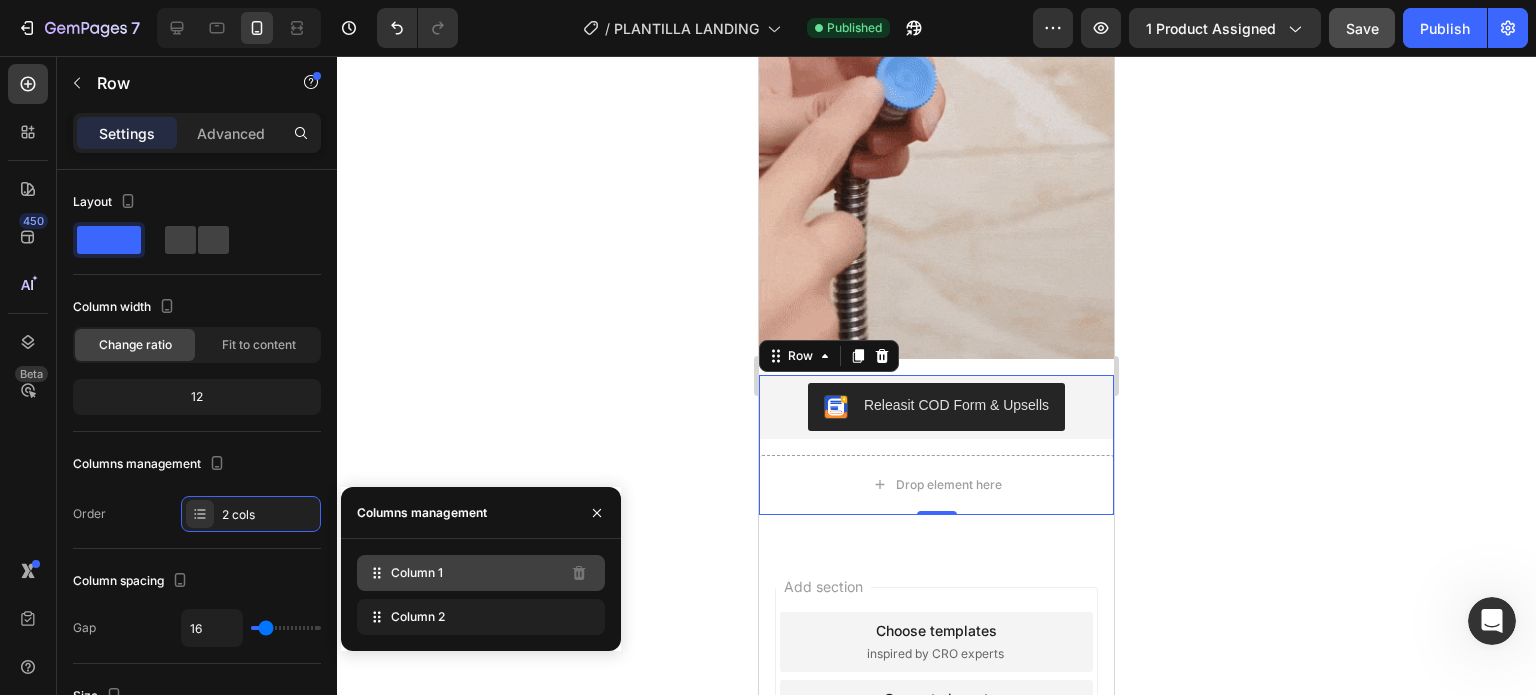 click on "Column 1" 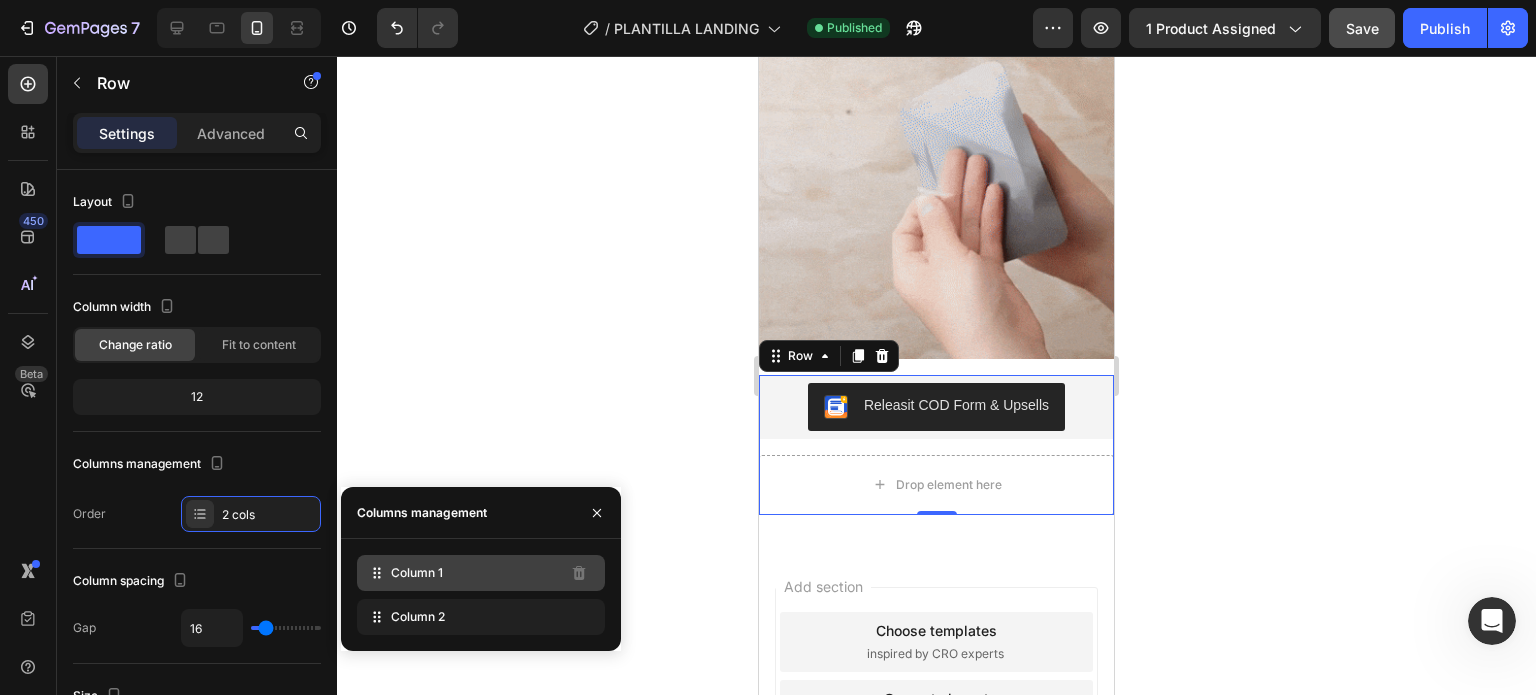 click on "Column 1" at bounding box center [417, 573] 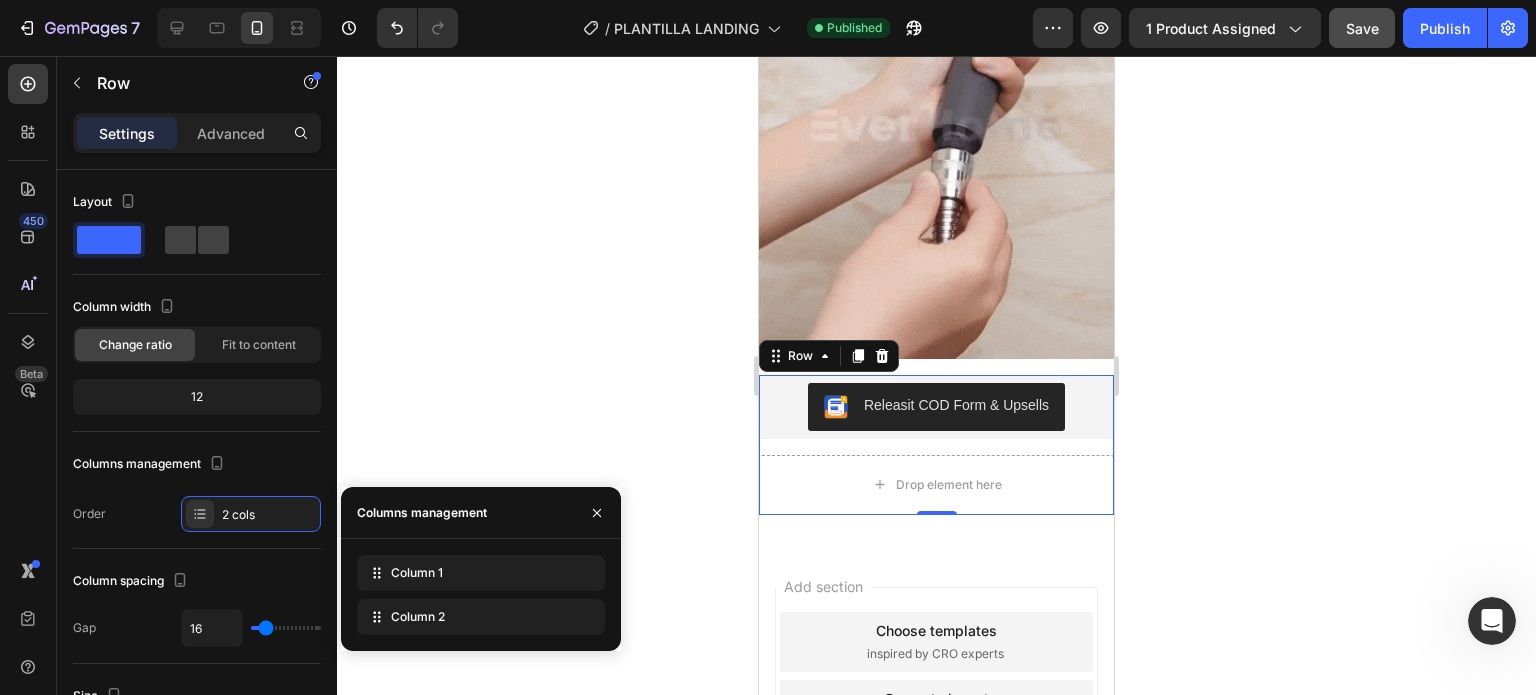 click 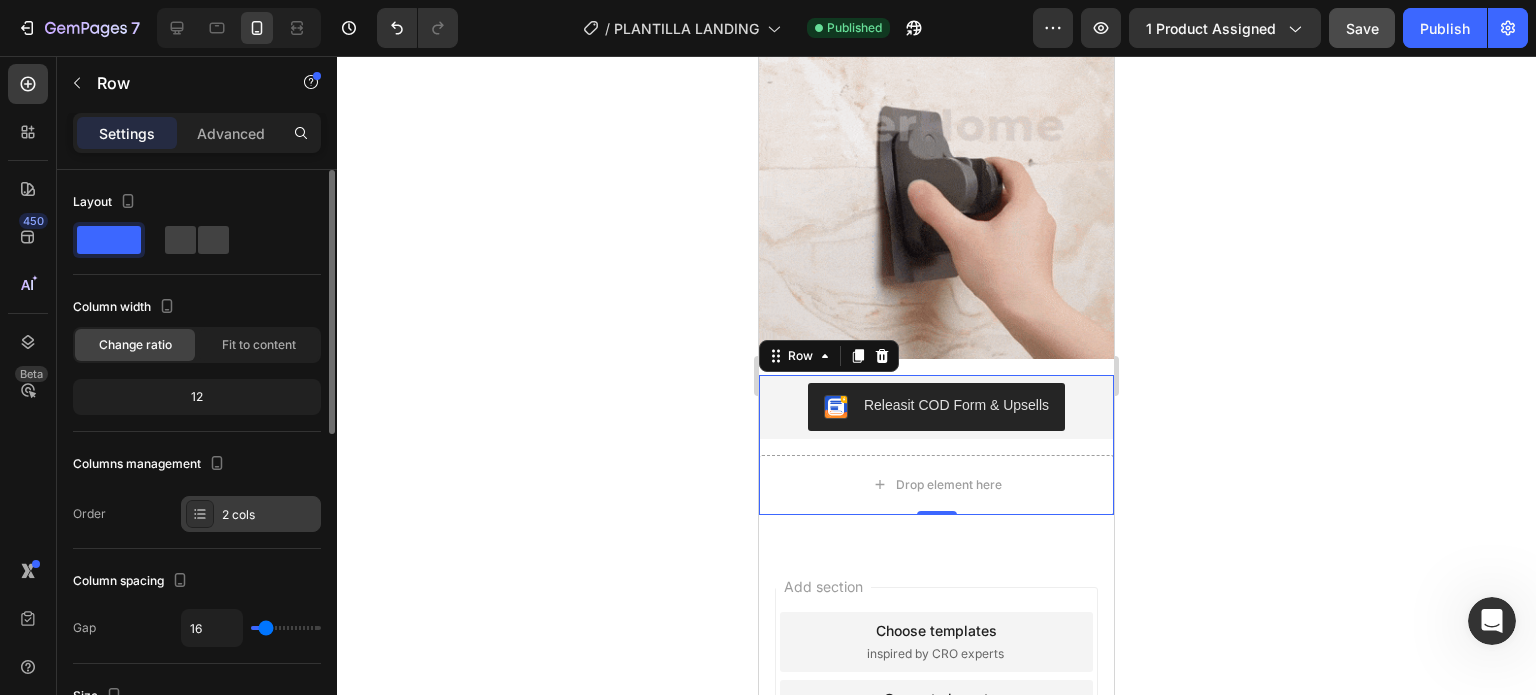 click on "2 cols" at bounding box center [251, 514] 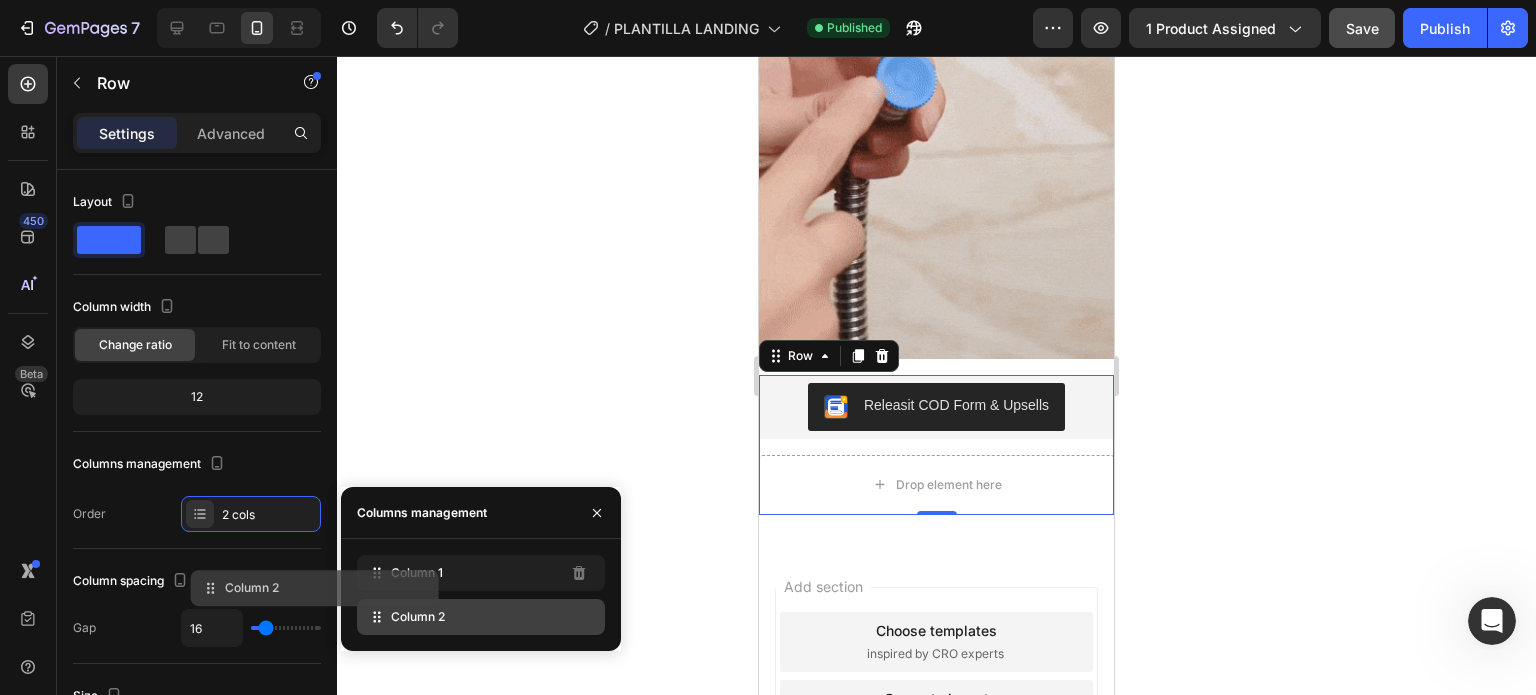 type 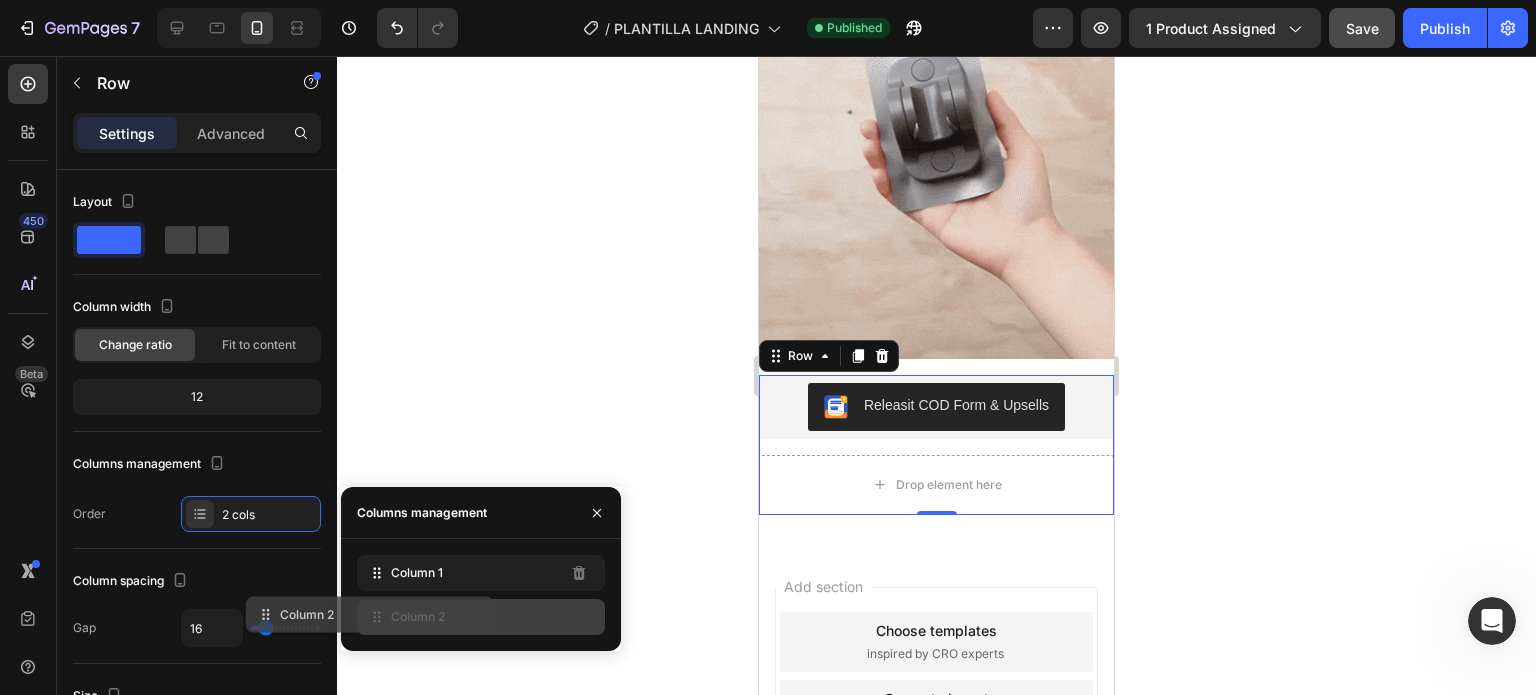 click on "Column 2" 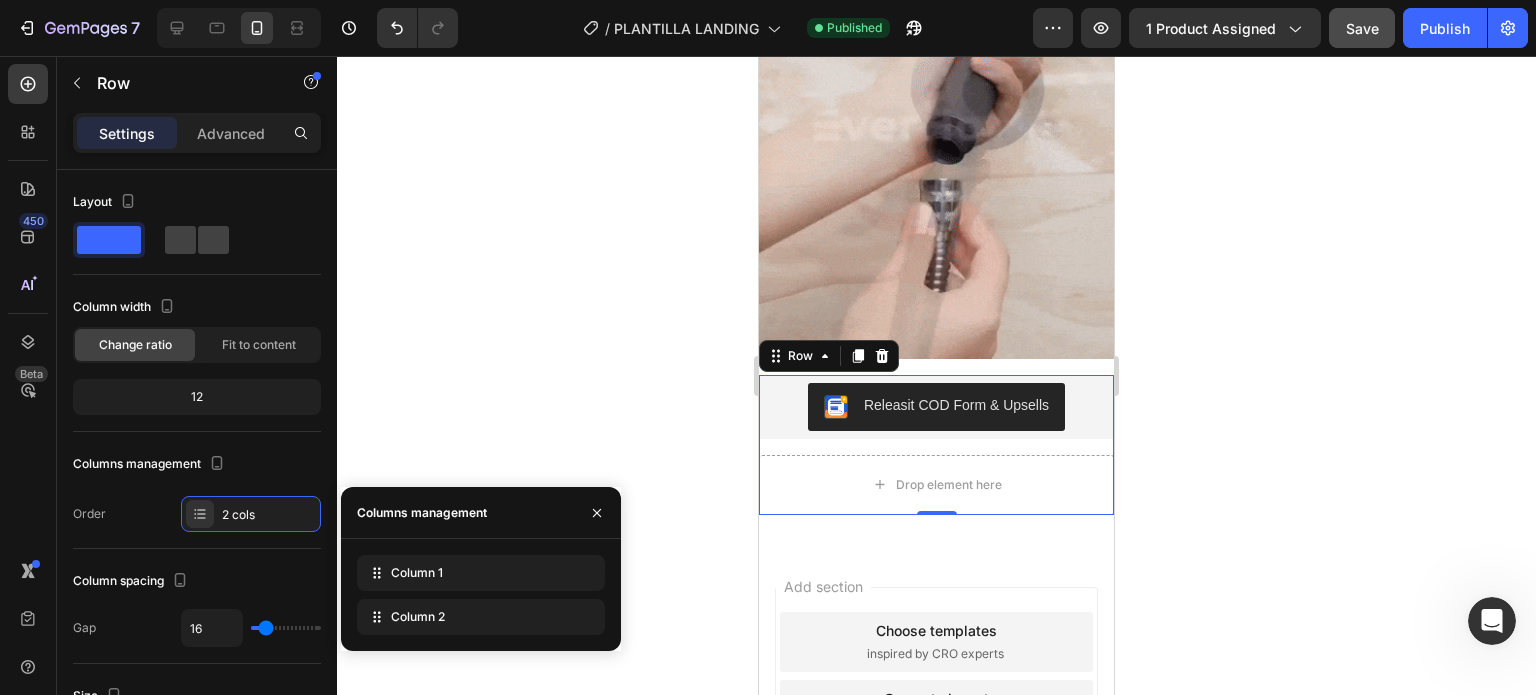 click 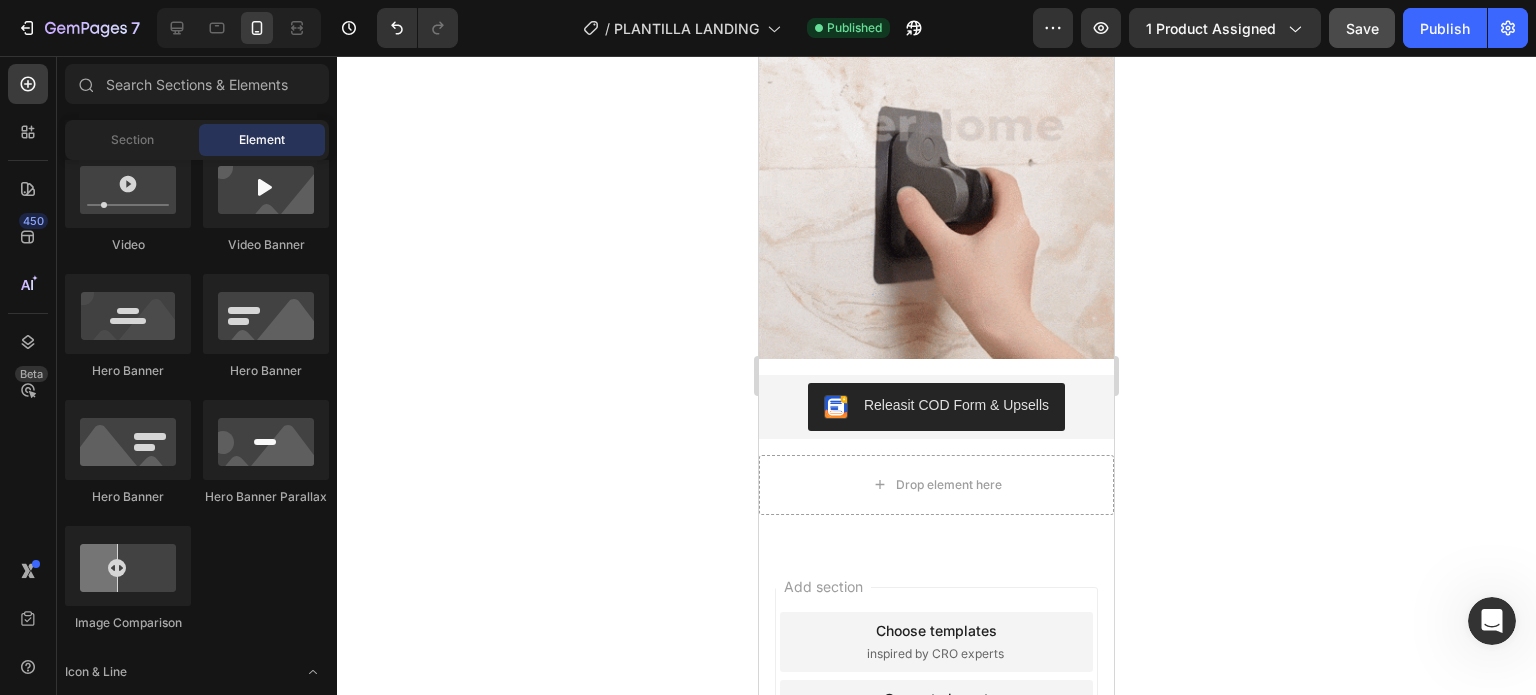 click 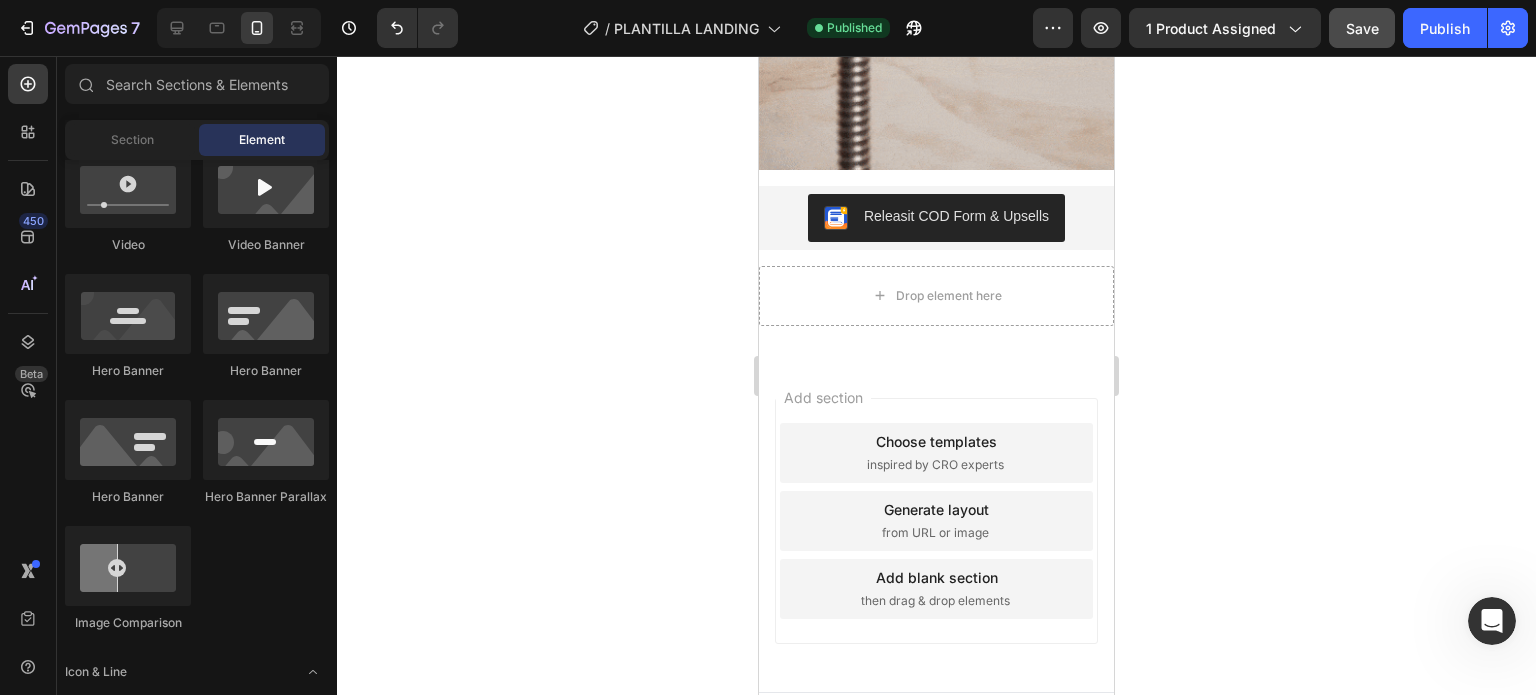 scroll, scrollTop: 3426, scrollLeft: 0, axis: vertical 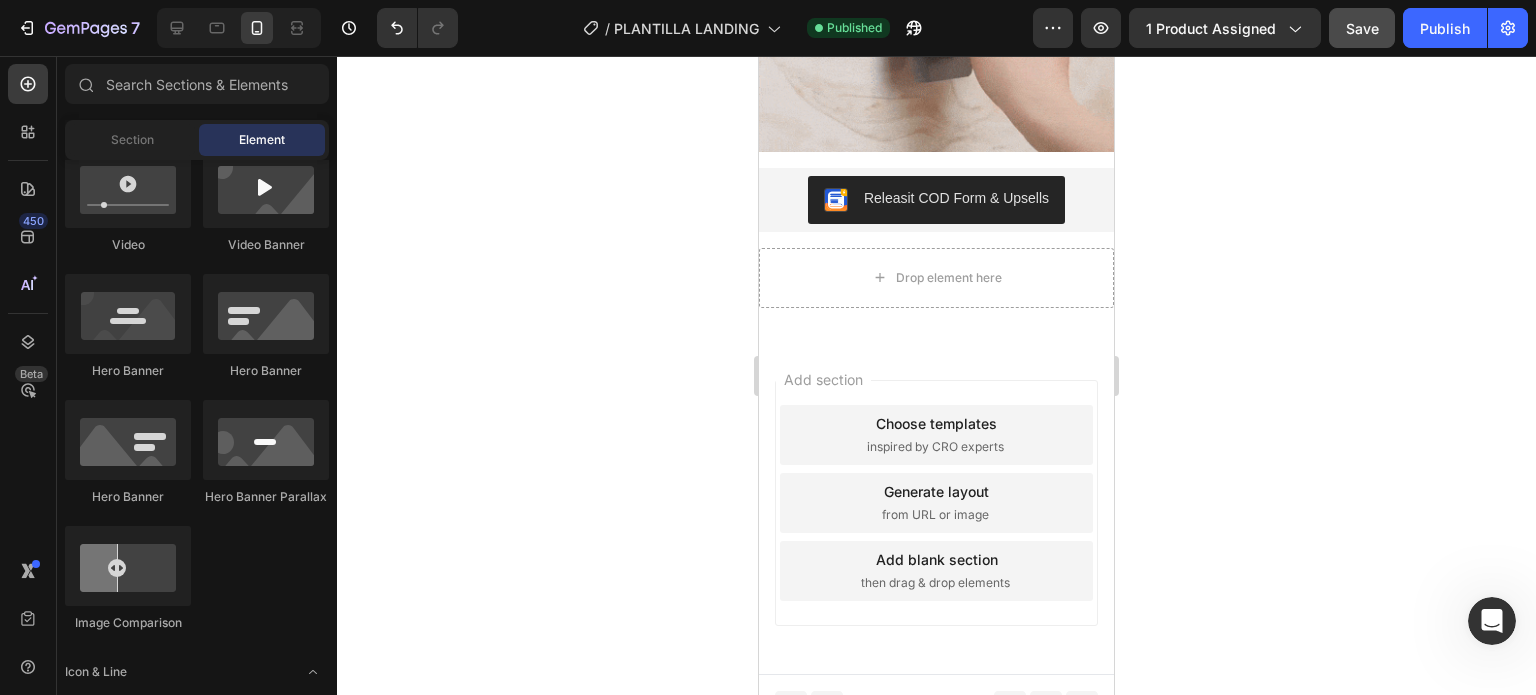 click on "Add section Choose templates inspired by CRO experts Generate layout from URL or image Add blank section then drag & drop elements" at bounding box center (936, 507) 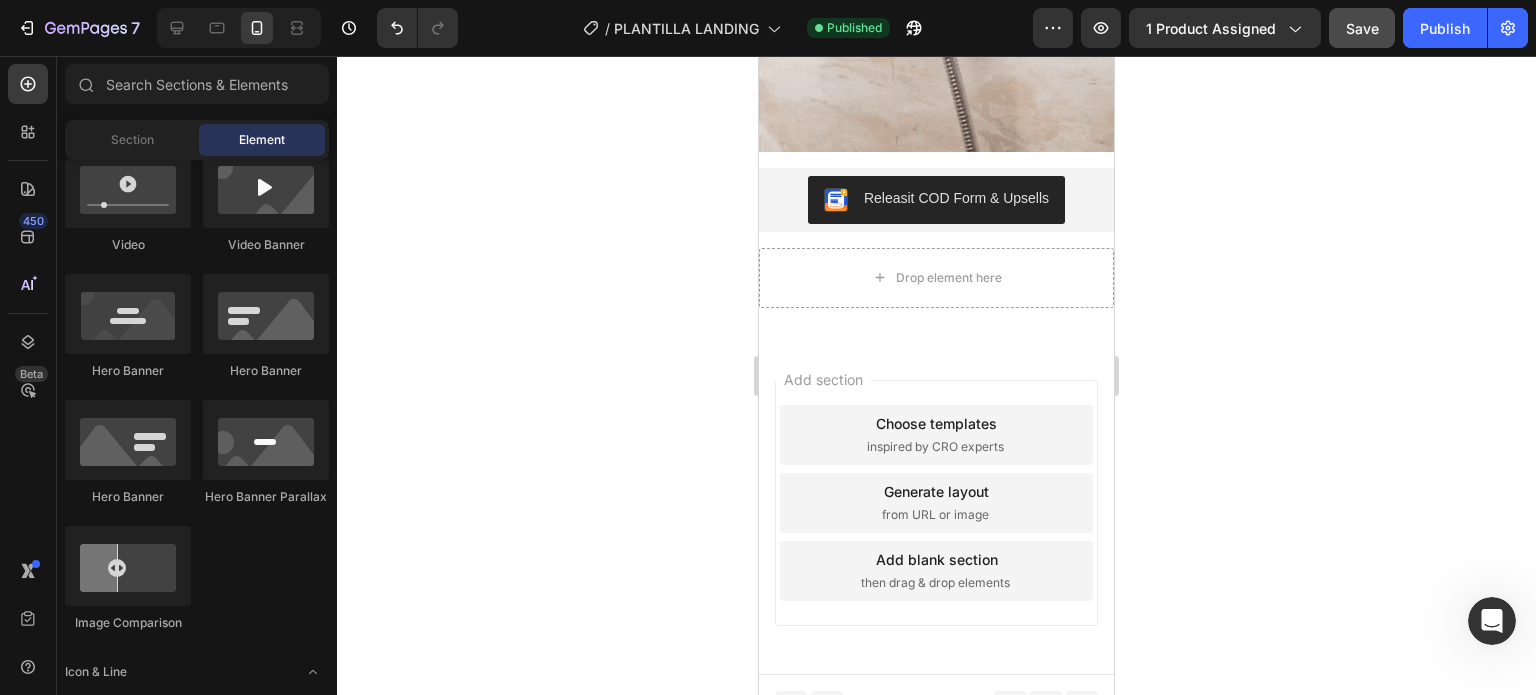 click on "Add section Choose templates inspired by CRO experts Generate layout from URL or image Add blank section then drag & drop elements" at bounding box center (936, 507) 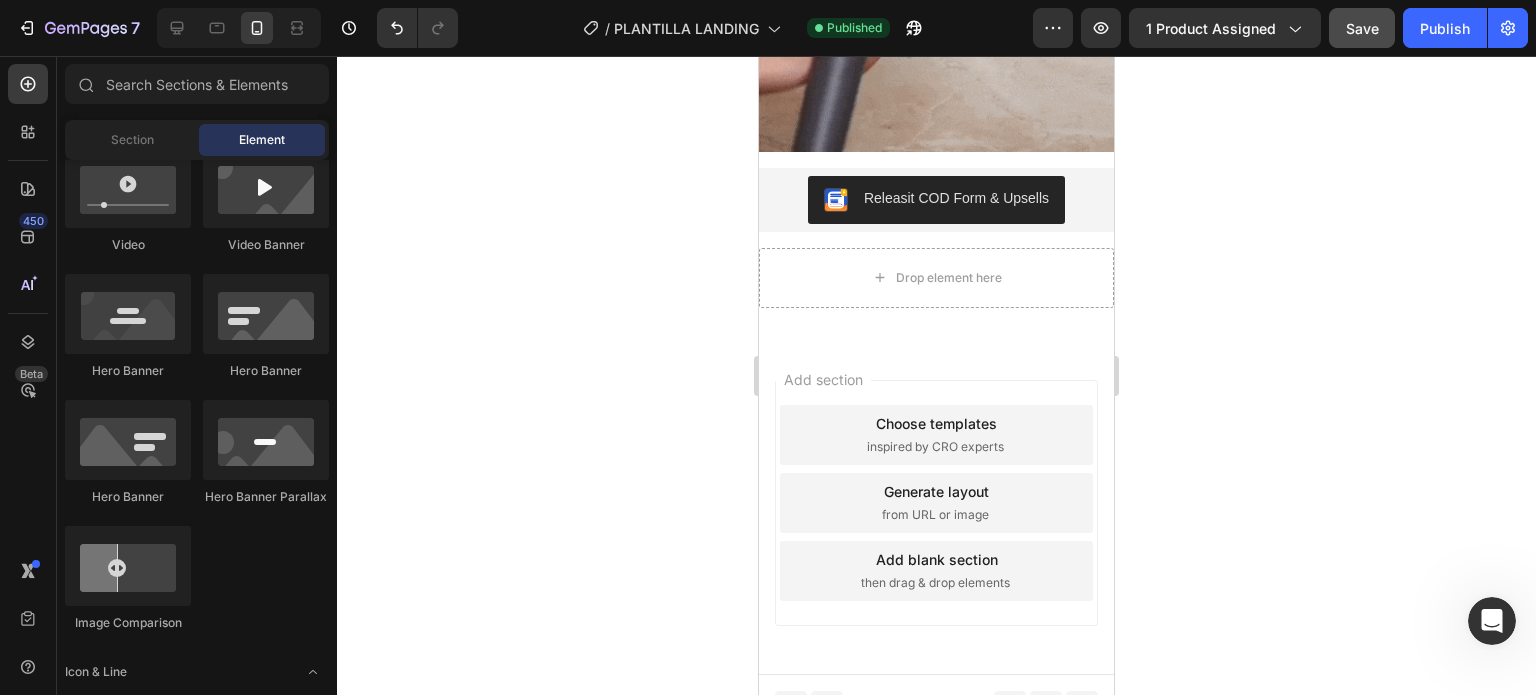 click on "Add section Choose templates inspired by CRO experts Generate layout from URL or image Add blank section then drag & drop elements" at bounding box center (936, 507) 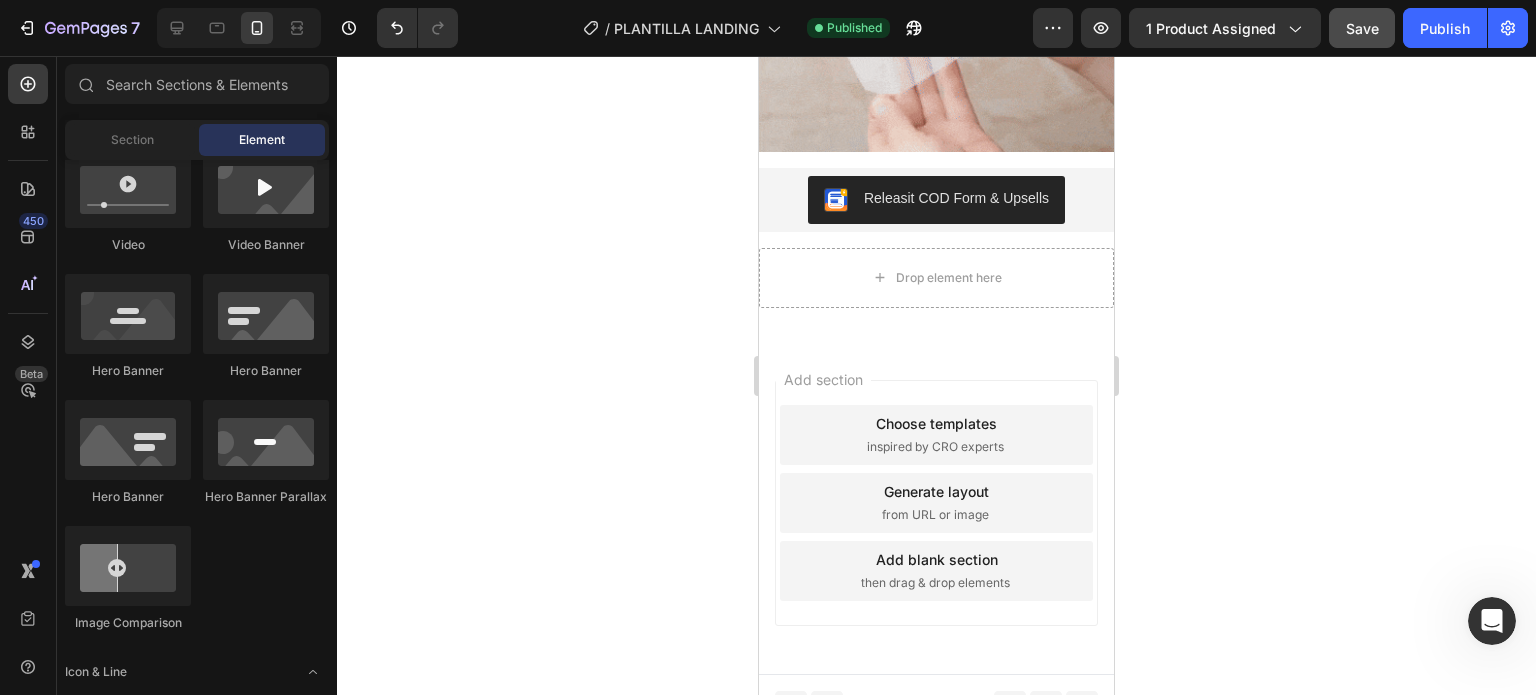 click on "Add section Choose templates inspired by CRO experts Generate layout from URL or image Add blank section then drag & drop elements" at bounding box center (936, 507) 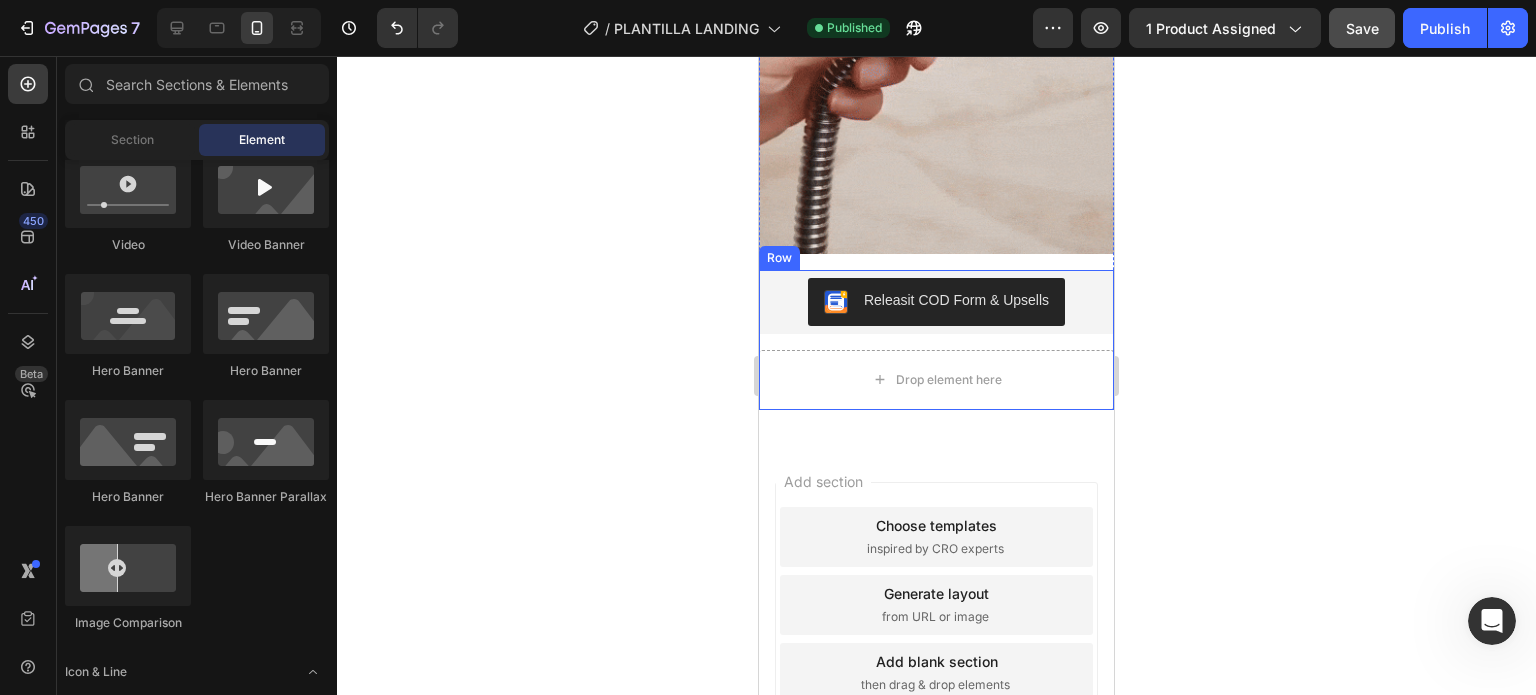scroll, scrollTop: 3226, scrollLeft: 0, axis: vertical 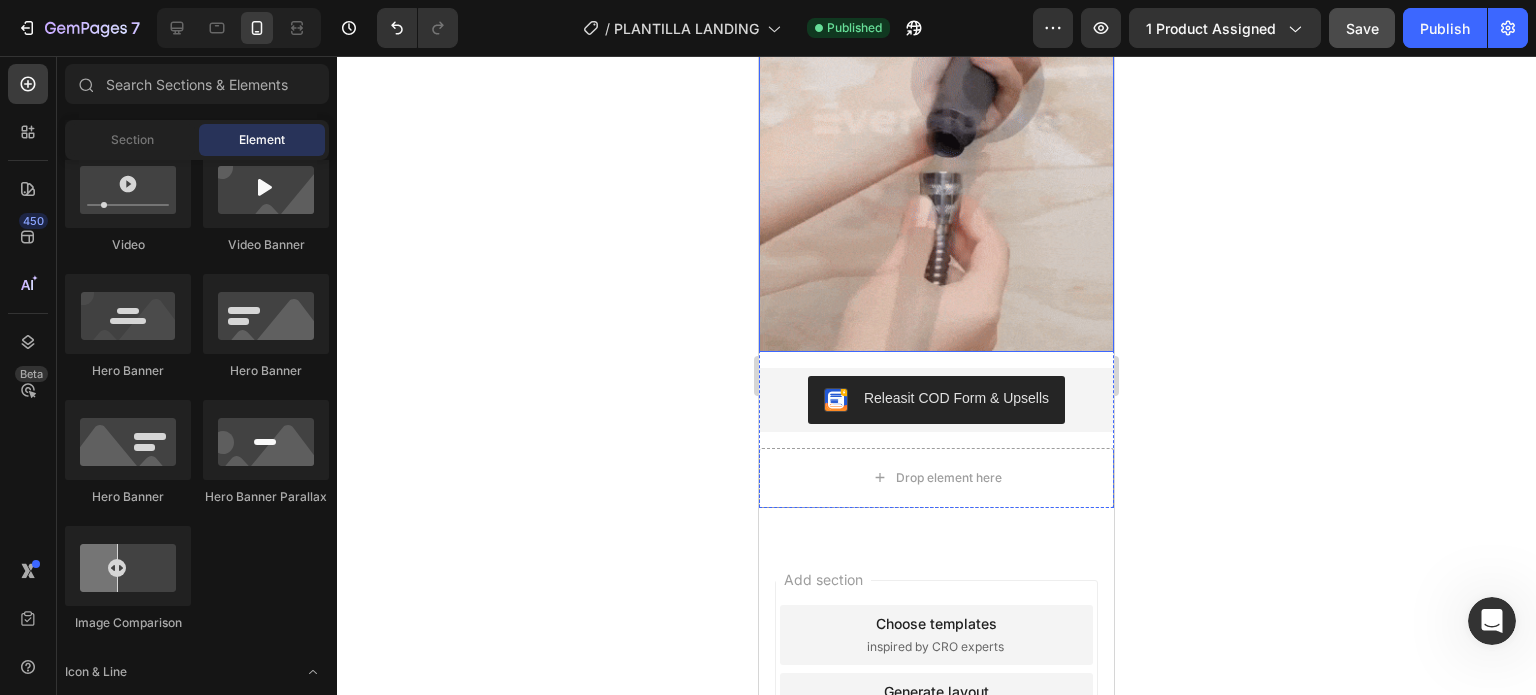 click at bounding box center (936, 119) 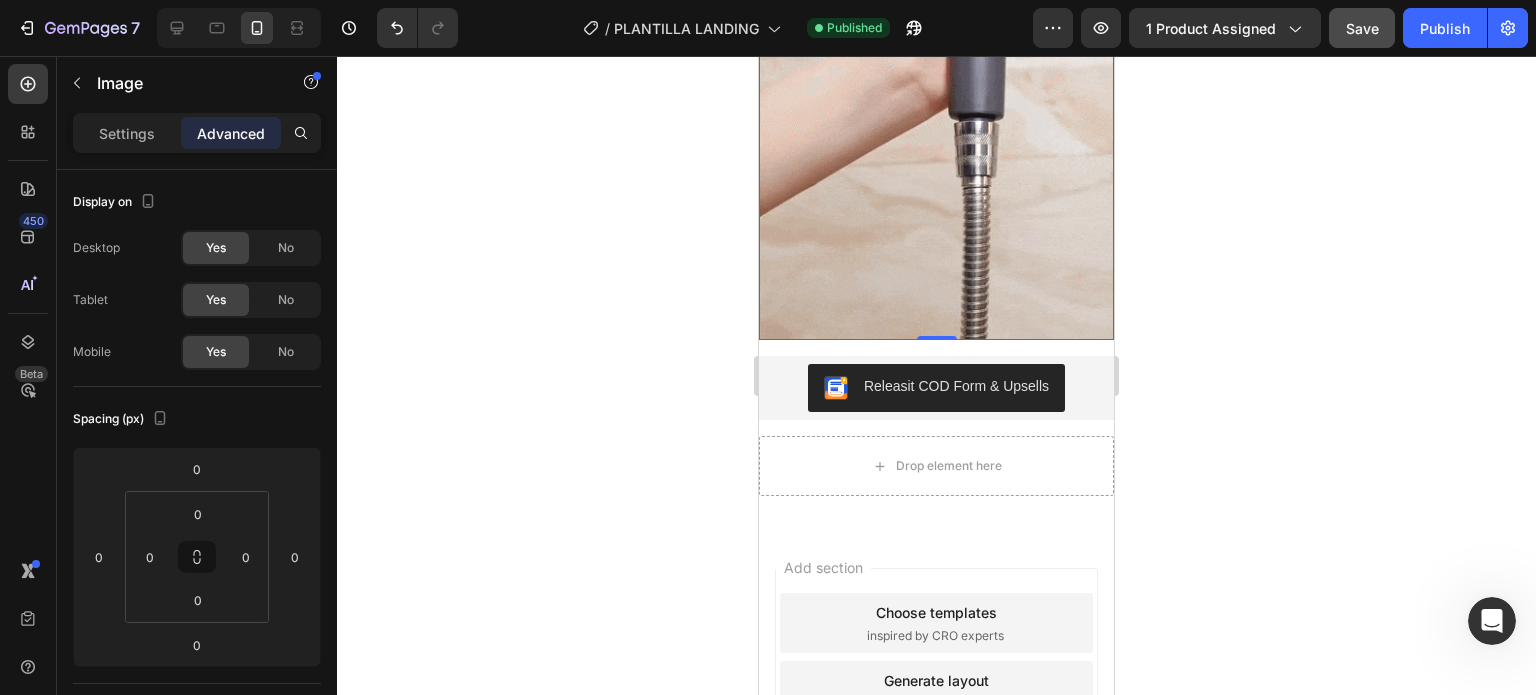 scroll, scrollTop: 2448, scrollLeft: 0, axis: vertical 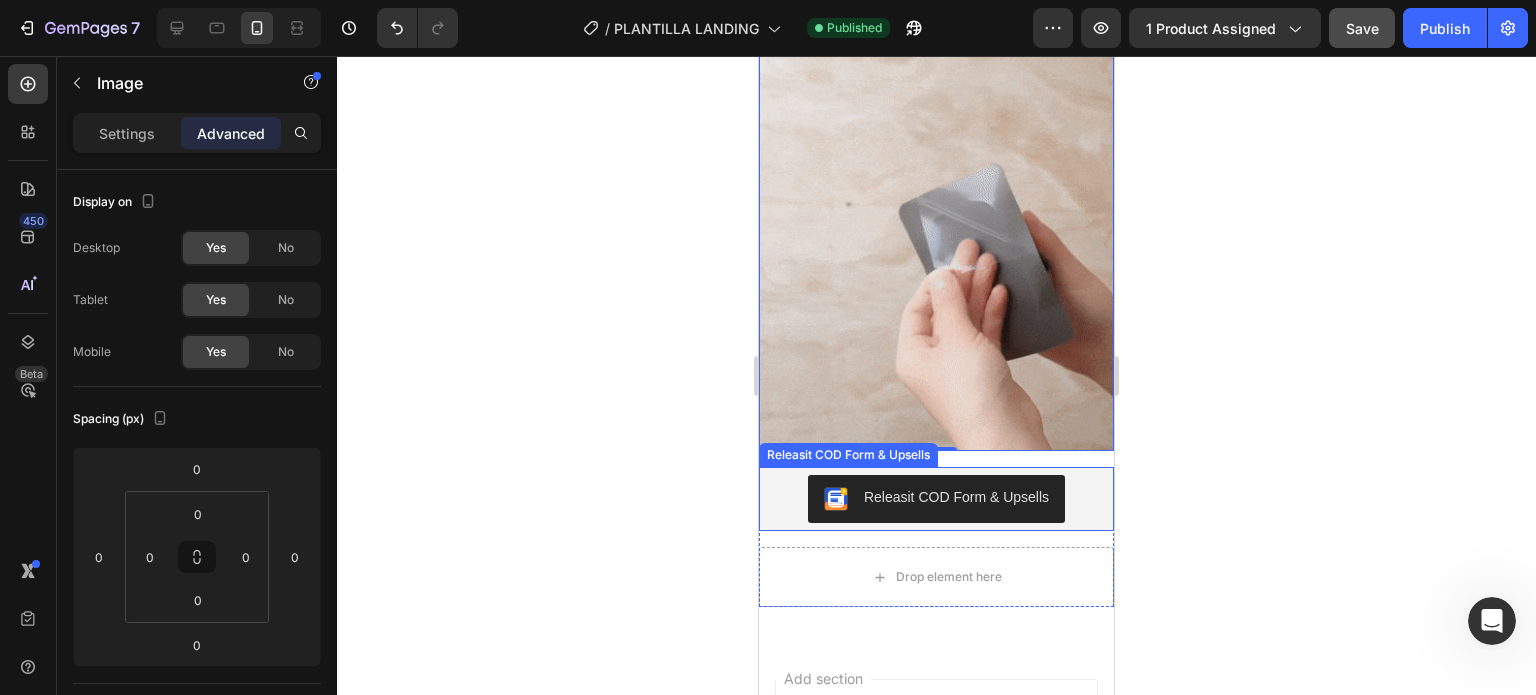 click on "Releasit COD Form & Upsells" at bounding box center (936, 499) 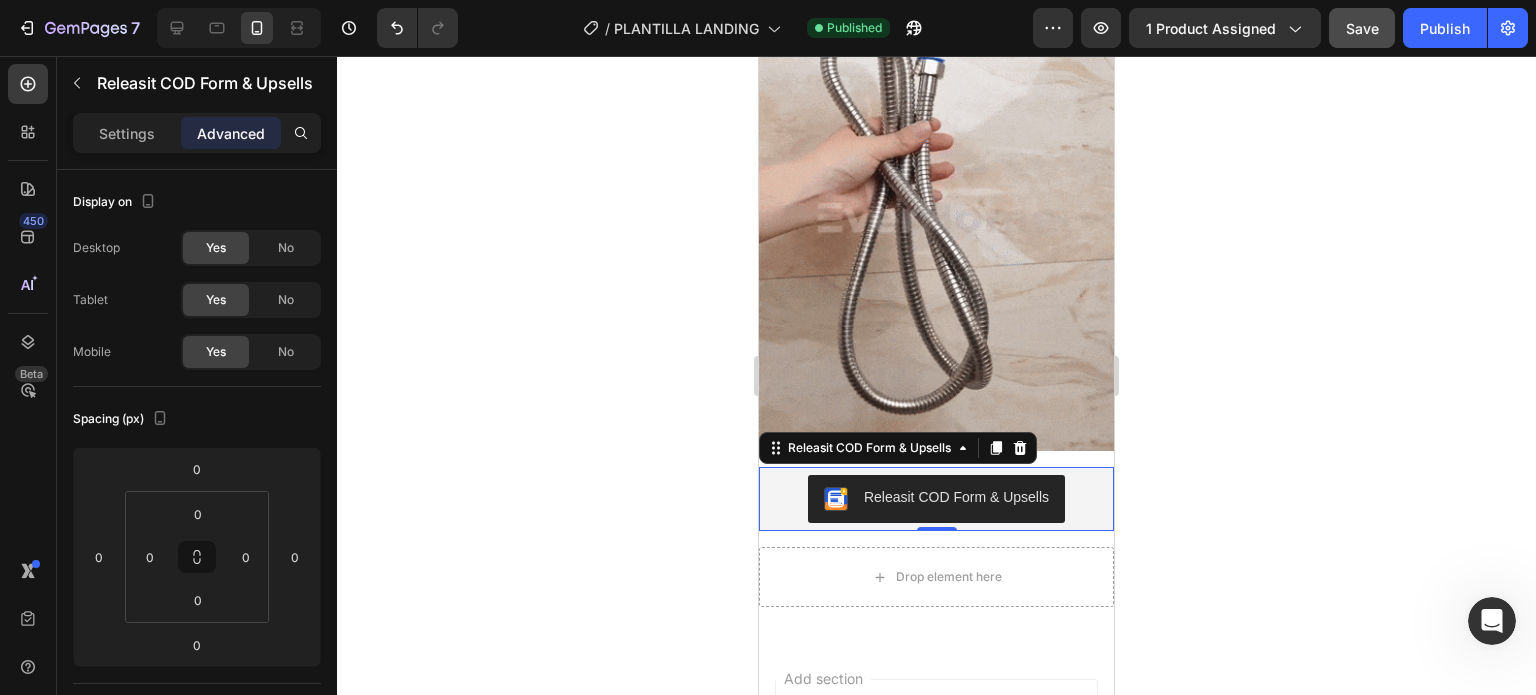 click 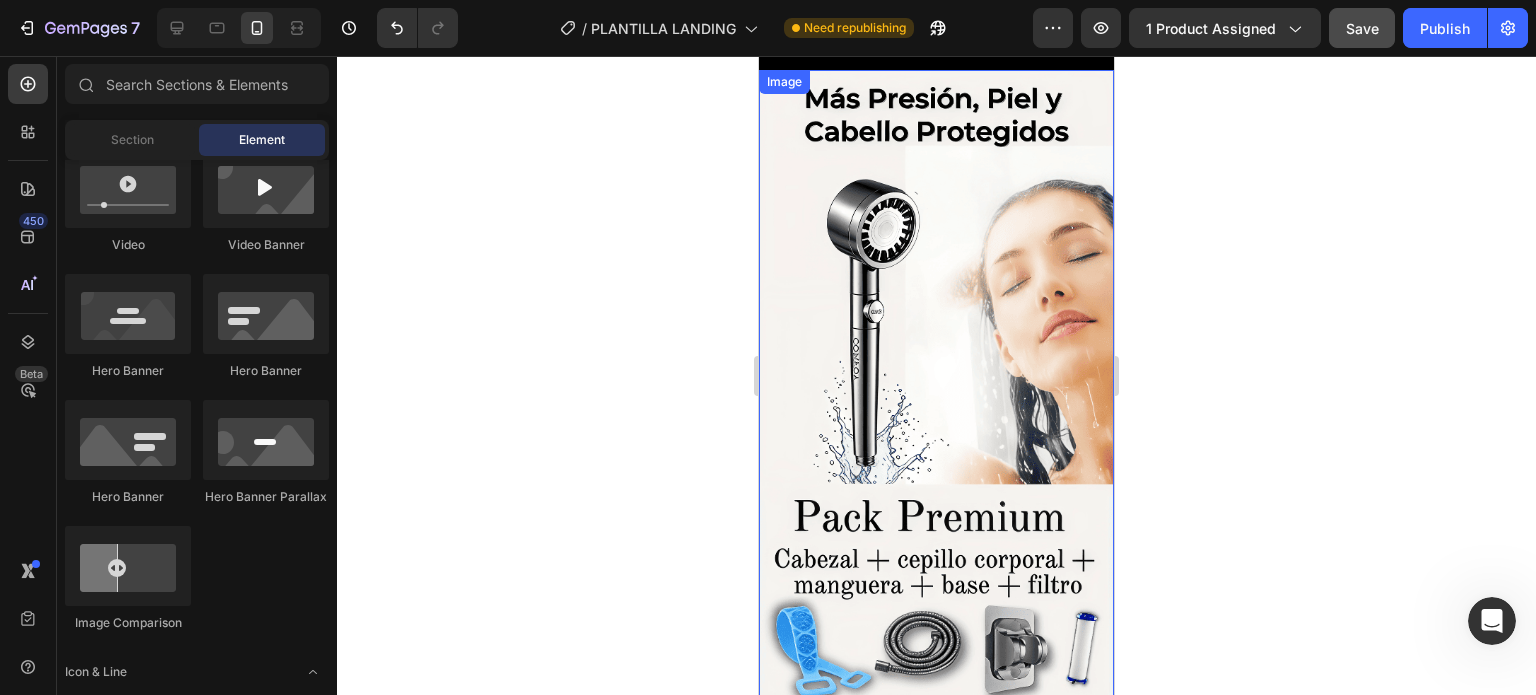 scroll, scrollTop: 0, scrollLeft: 0, axis: both 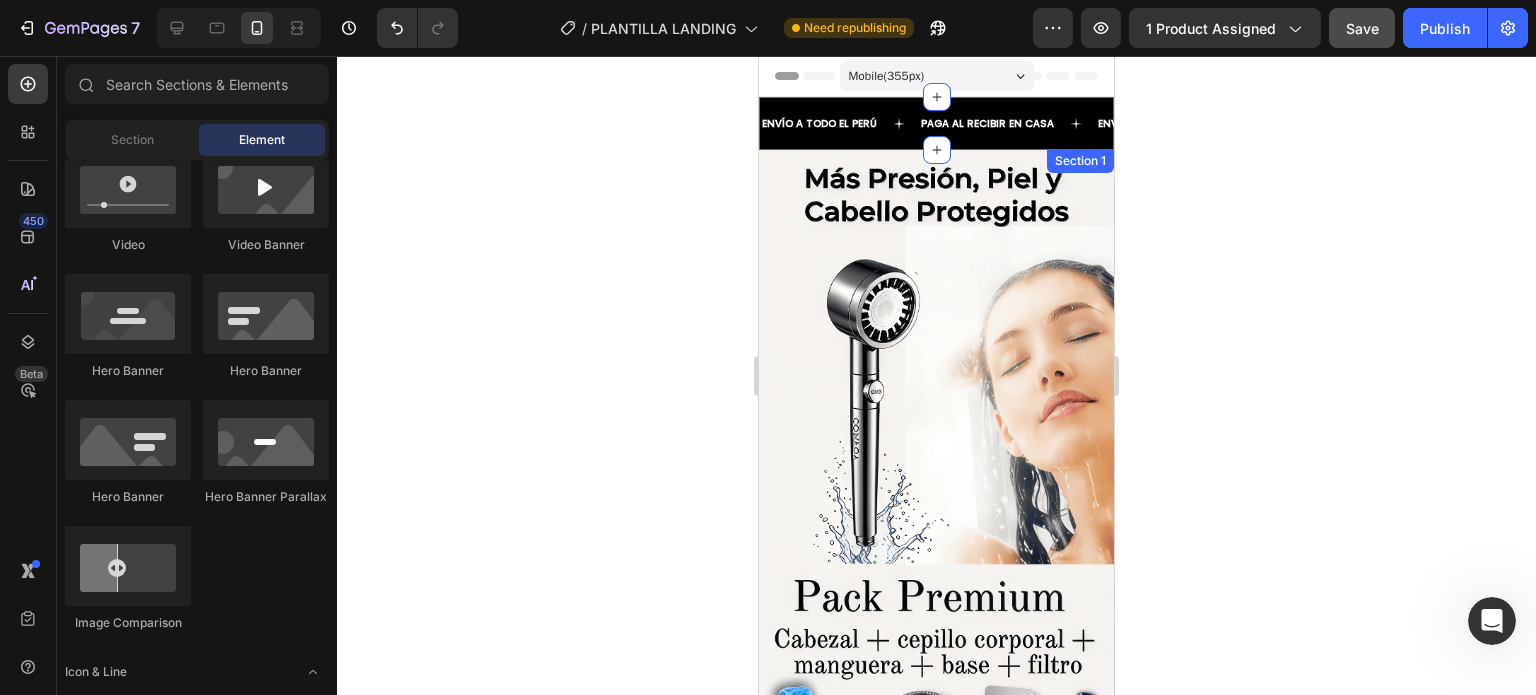 click on "ENVÍO A TODO EL PERÚ Text
PAGA AL RECIBIR EN CASA Text
ENVIO A PROVINCIA : S/10 DE ADELANTO  Text
ENVÍO A TODO EL PERÚ Text
PAGA AL RECIBIR EN CASA Text
ENVIO A PROVINCIA : S/10 DE ADELANTO  Text
Marquee Section 1" at bounding box center (936, 123) 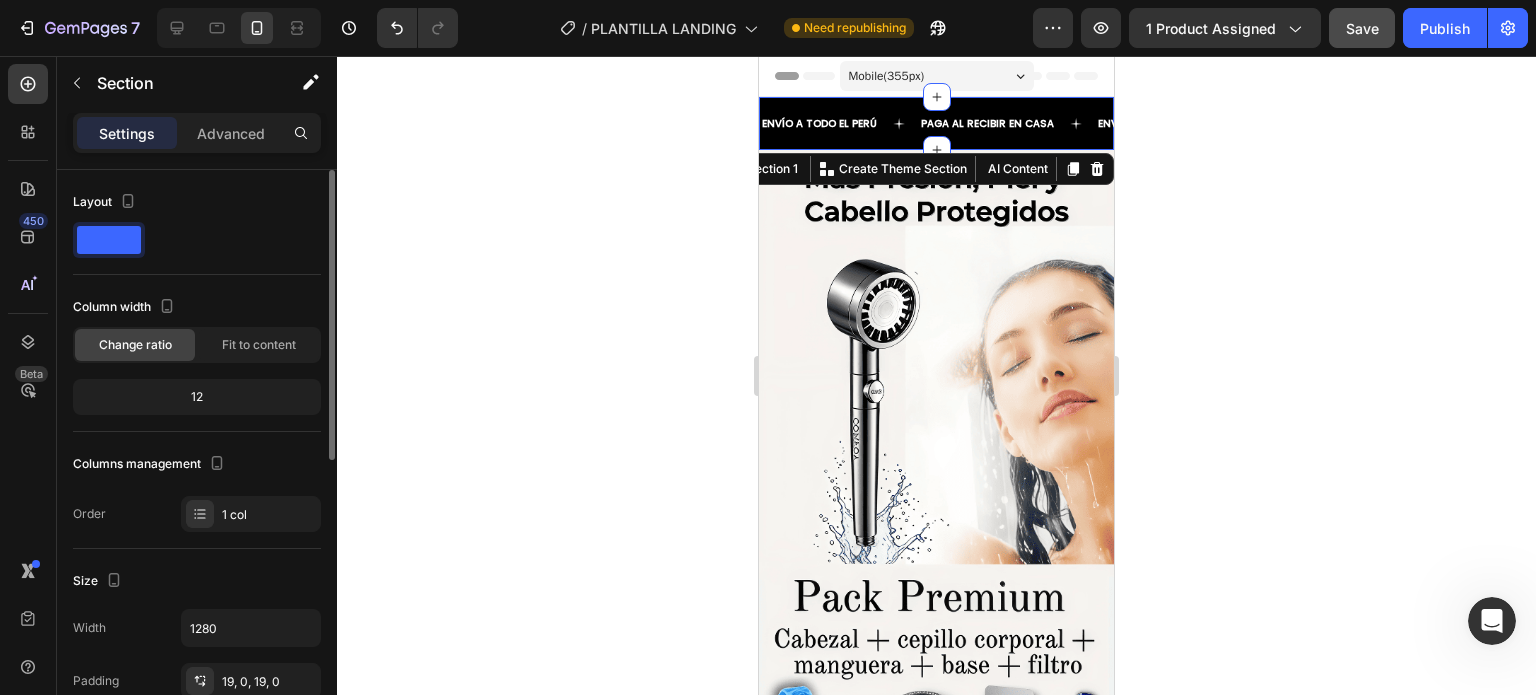 click on "12" 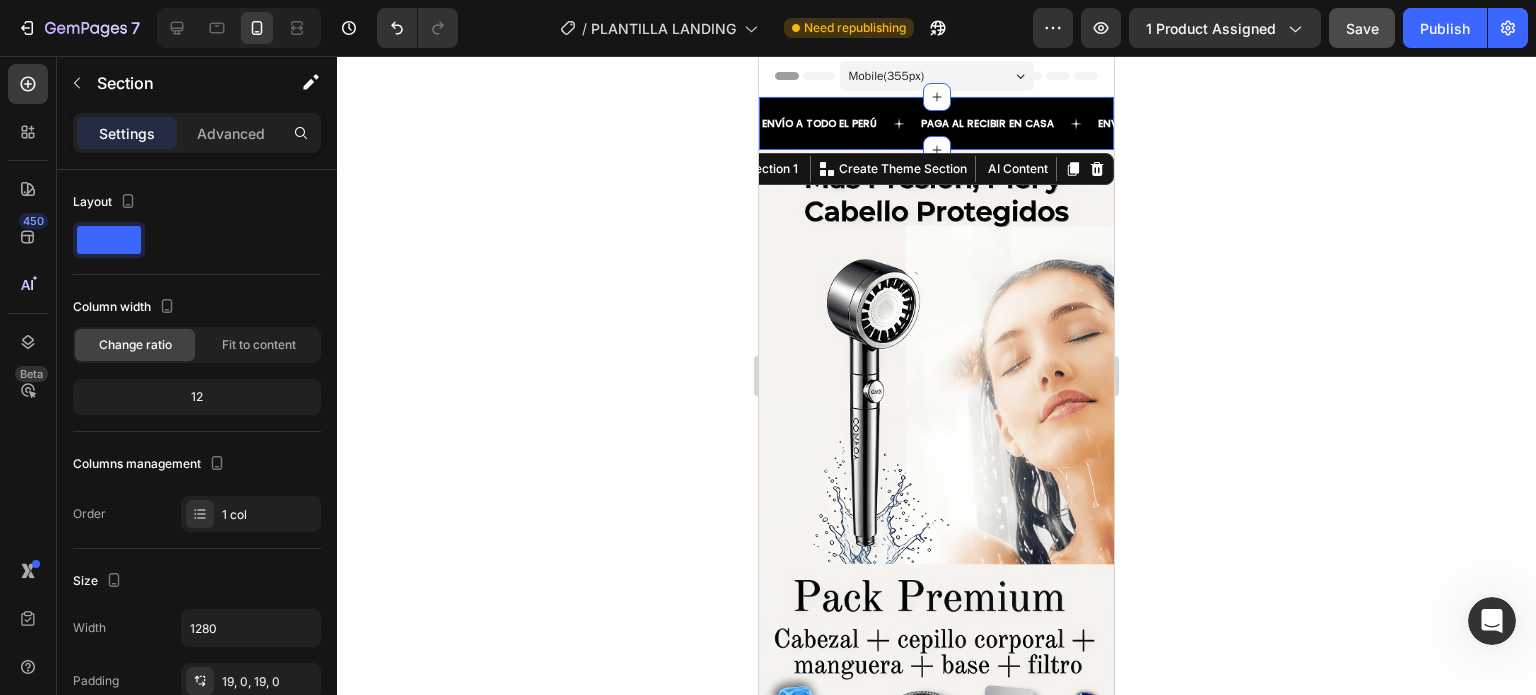 drag, startPoint x: 1316, startPoint y: 85, endPoint x: 1222, endPoint y: 91, distance: 94.19129 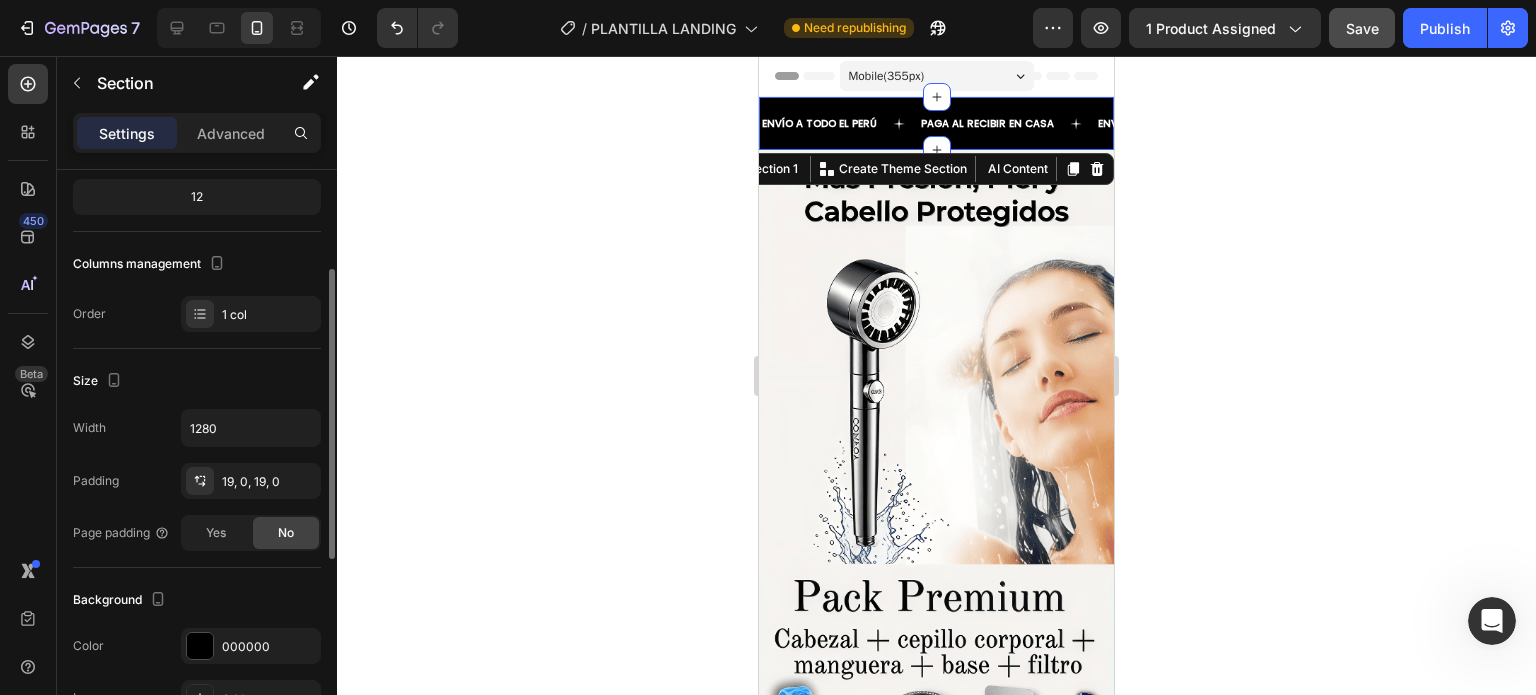 scroll, scrollTop: 0, scrollLeft: 0, axis: both 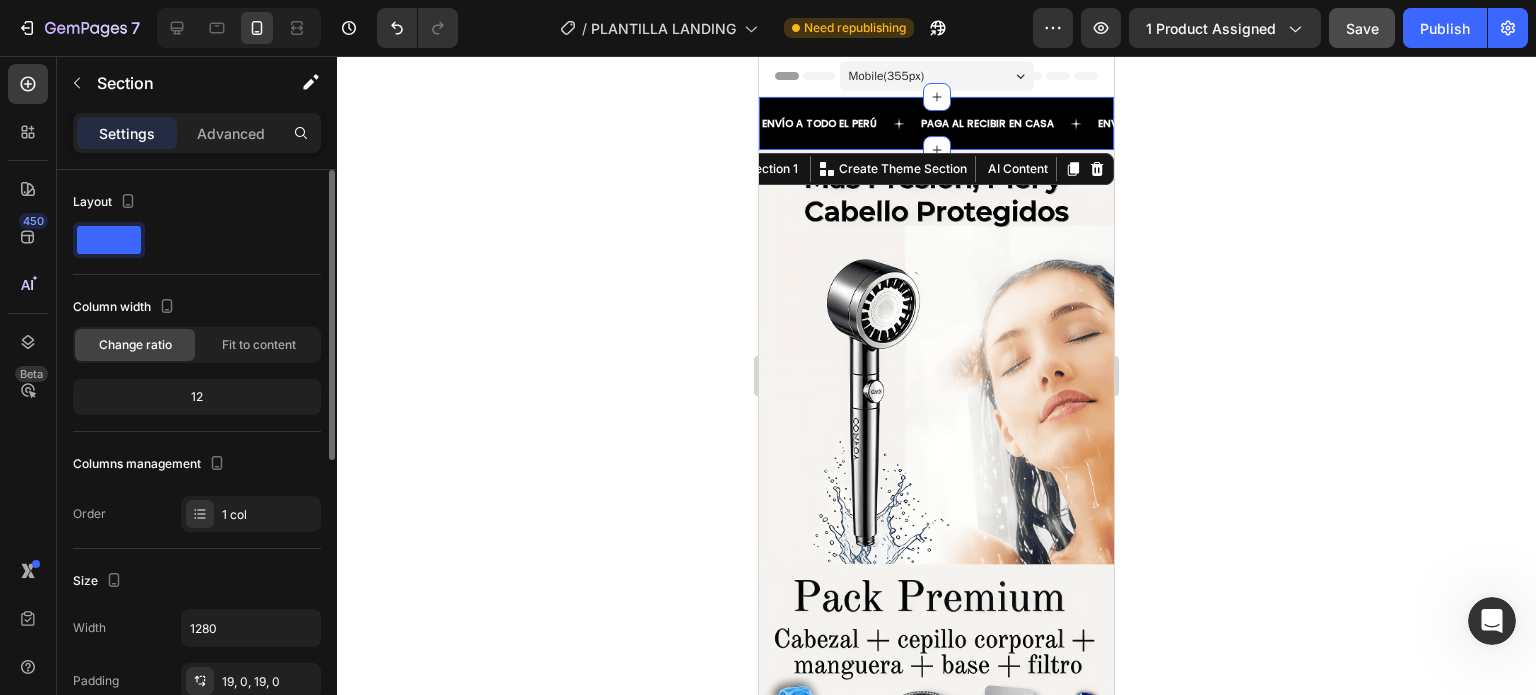 click on "12" 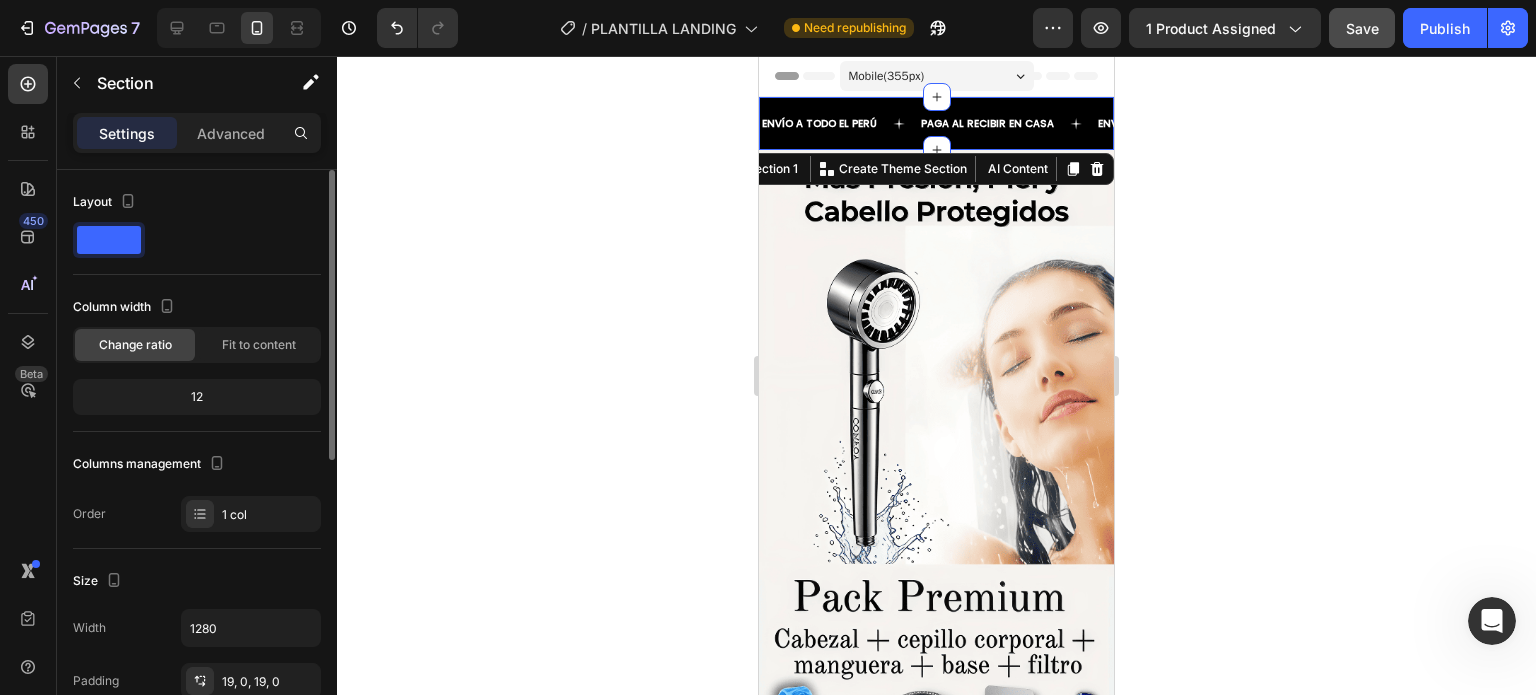 click on "12" 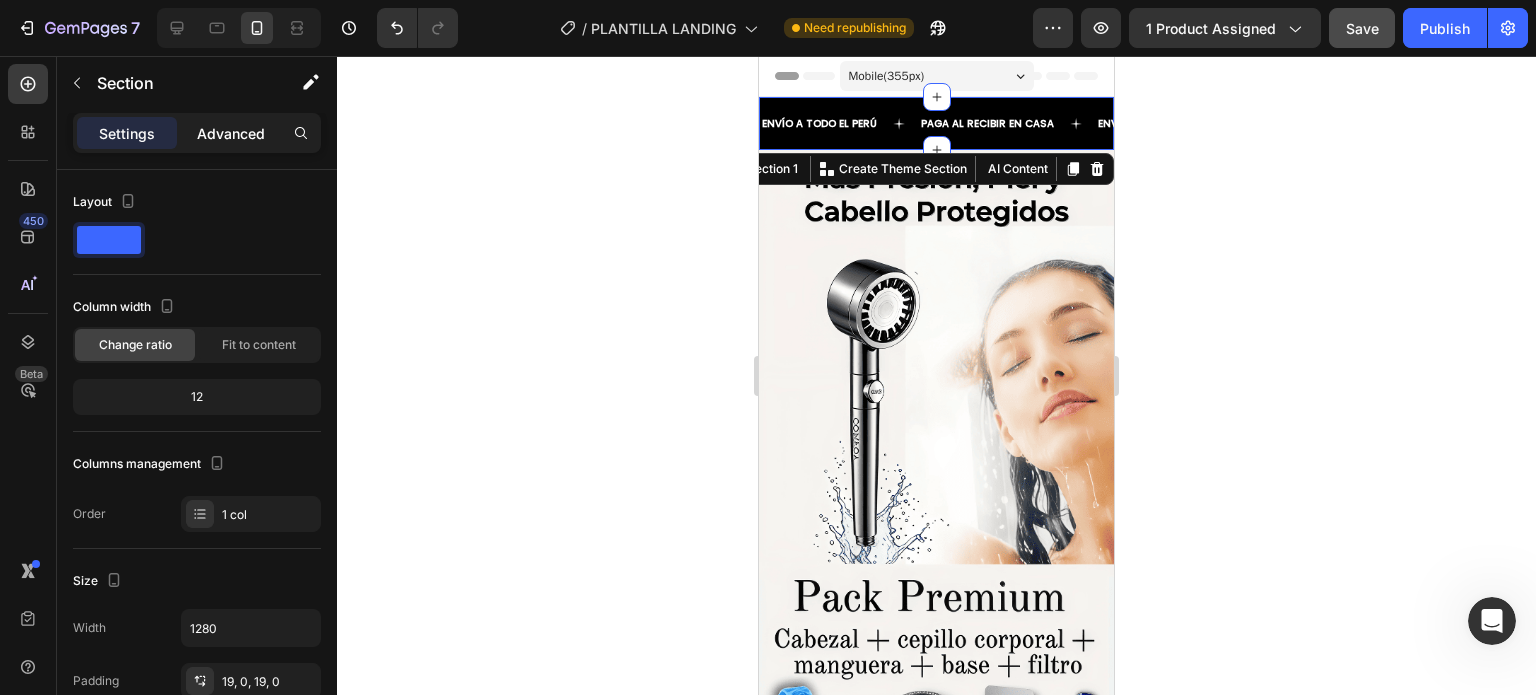 click on "Advanced" at bounding box center (231, 133) 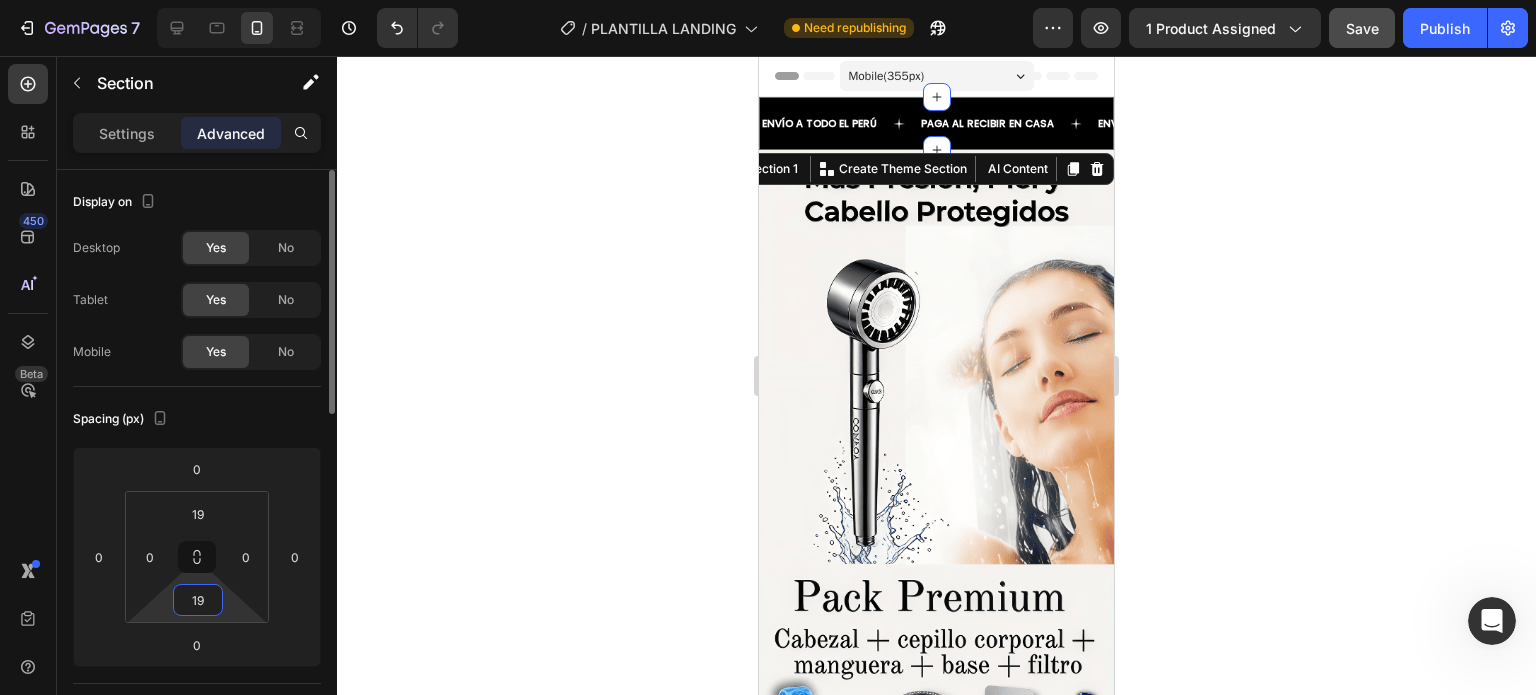 click on "19" at bounding box center (198, 600) 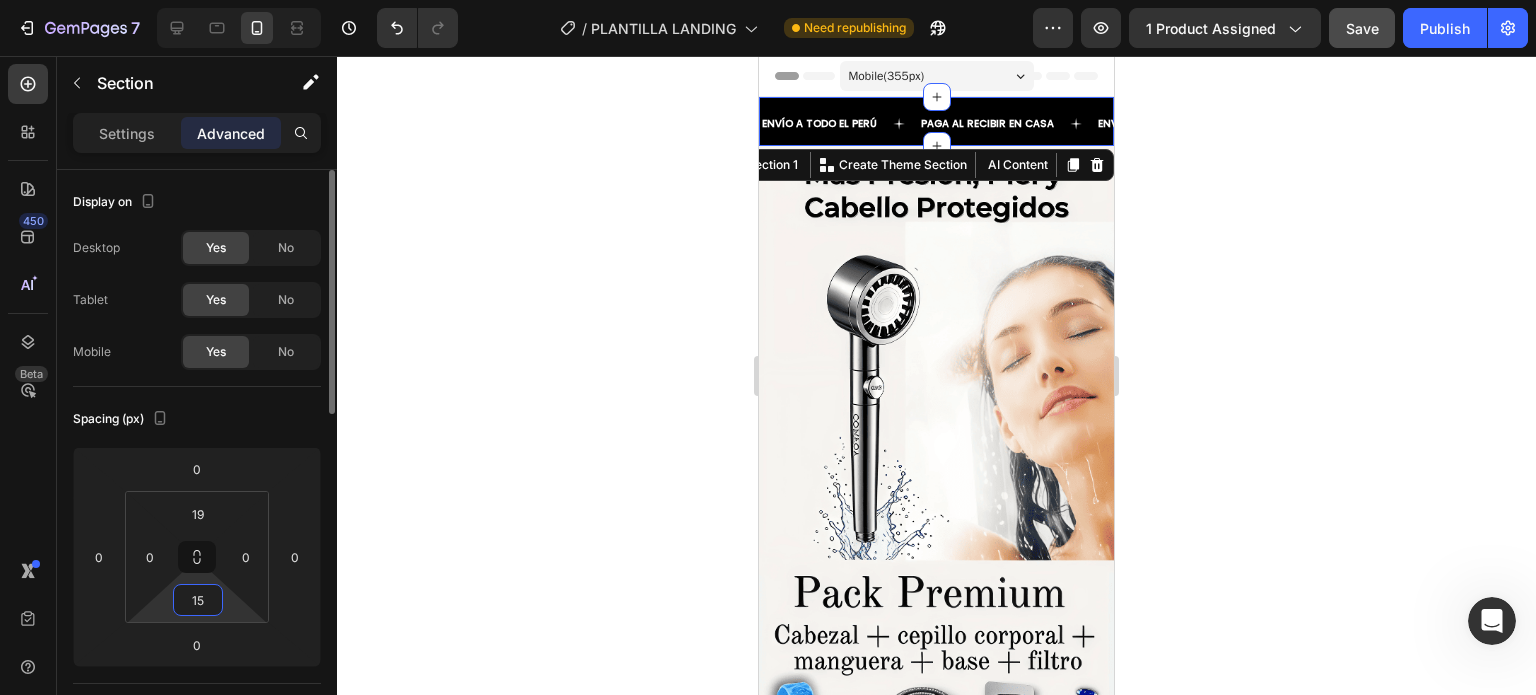 type on "1" 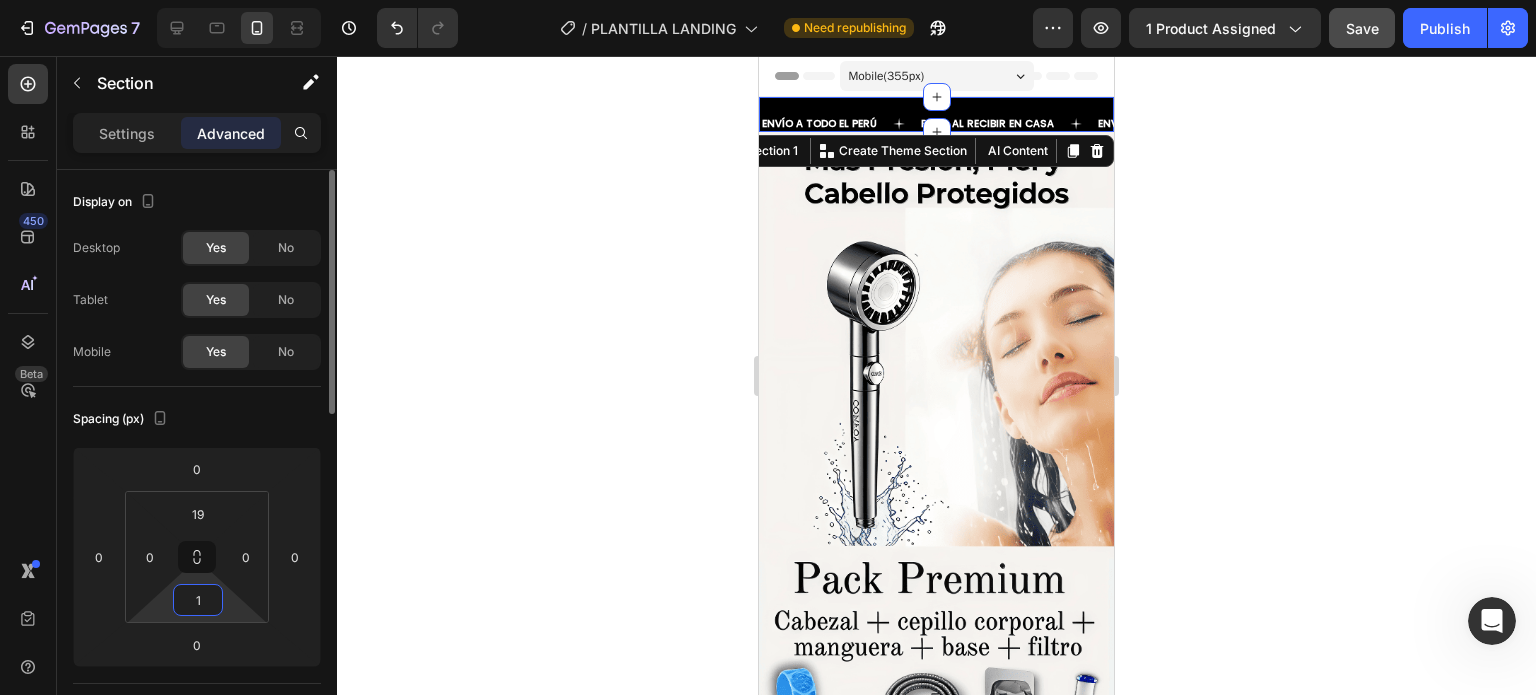 type 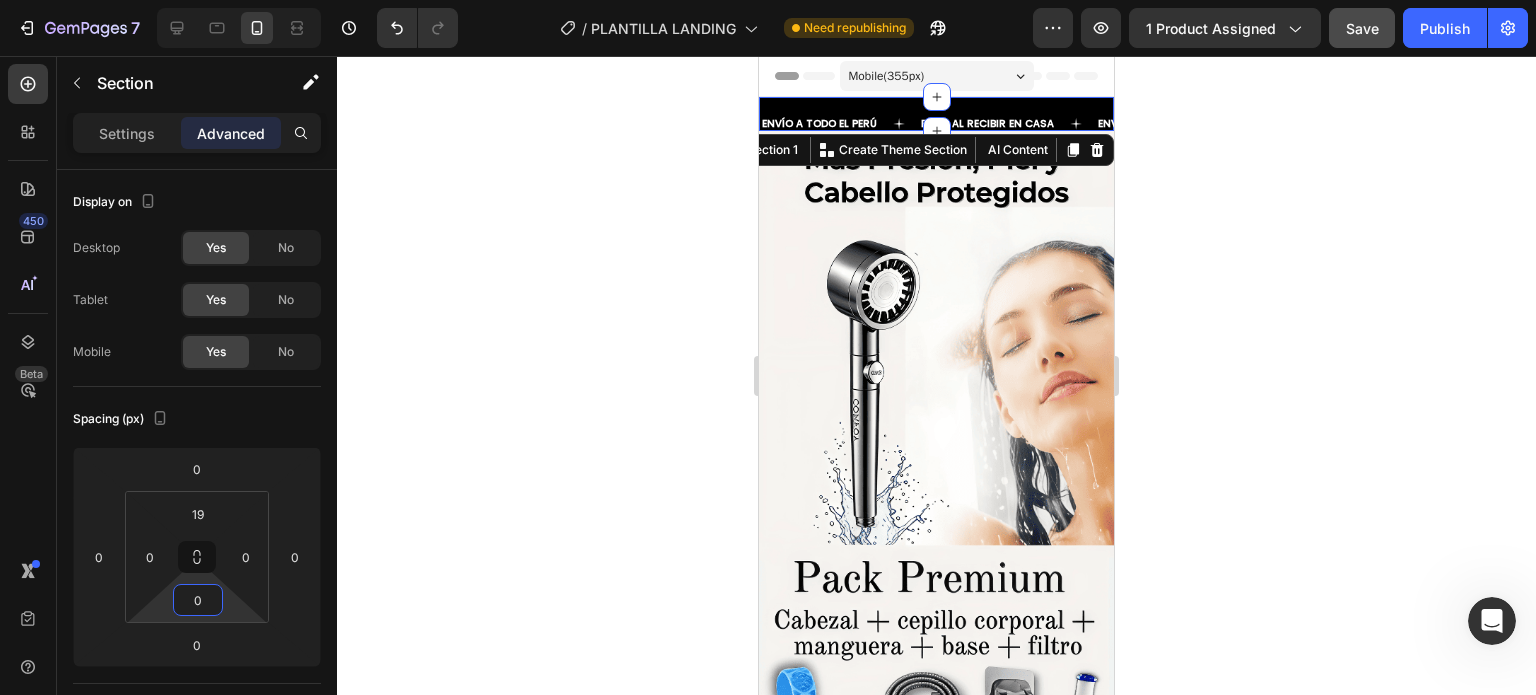 click 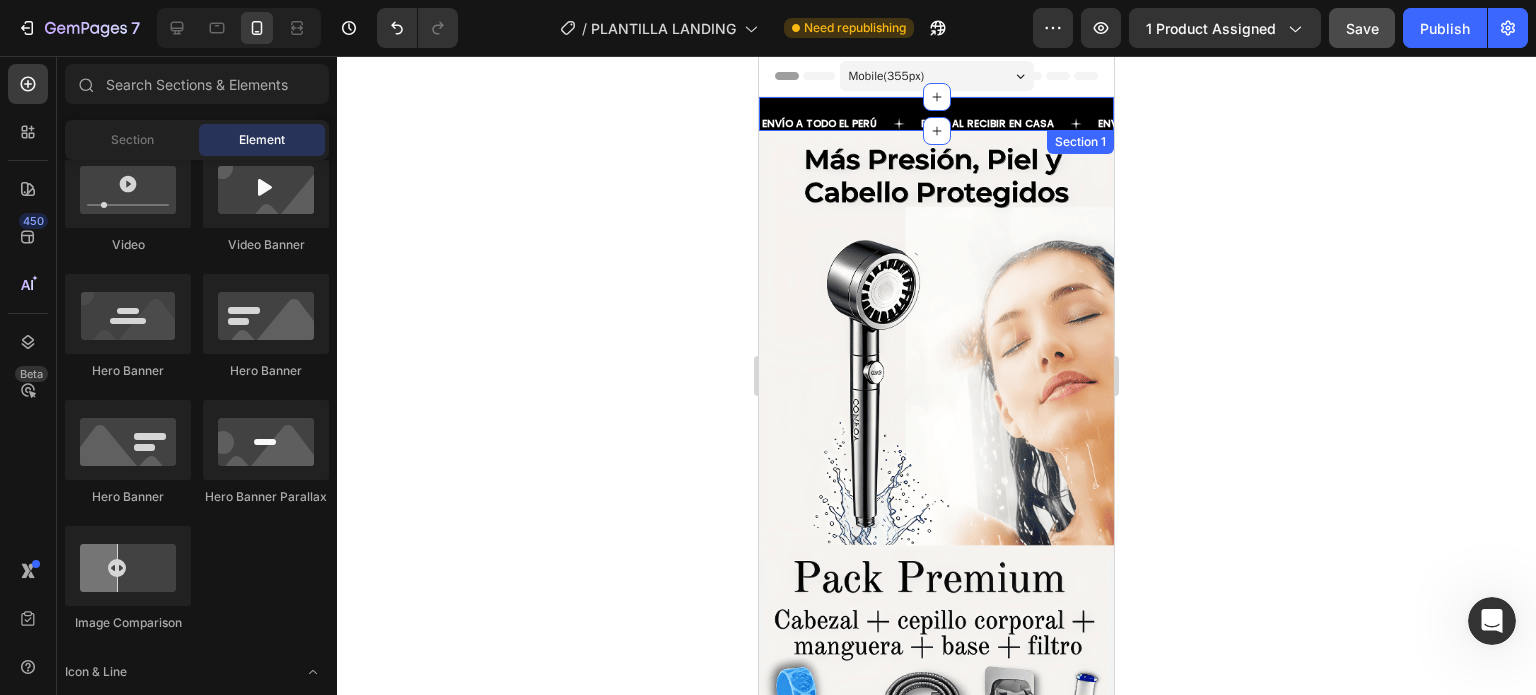 click on "ENVÍO A TODO EL PERÚ Text
PAGA AL RECIBIR EN CASA Text
ENVIO A PROVINCIA : S/10 DE ADELANTO  Text
ENVÍO A TODO EL PERÚ Text
PAGA AL RECIBIR EN CASA Text
ENVIO A PROVINCIA : S/10 DE ADELANTO  Text
Marquee Section 1" at bounding box center (936, 114) 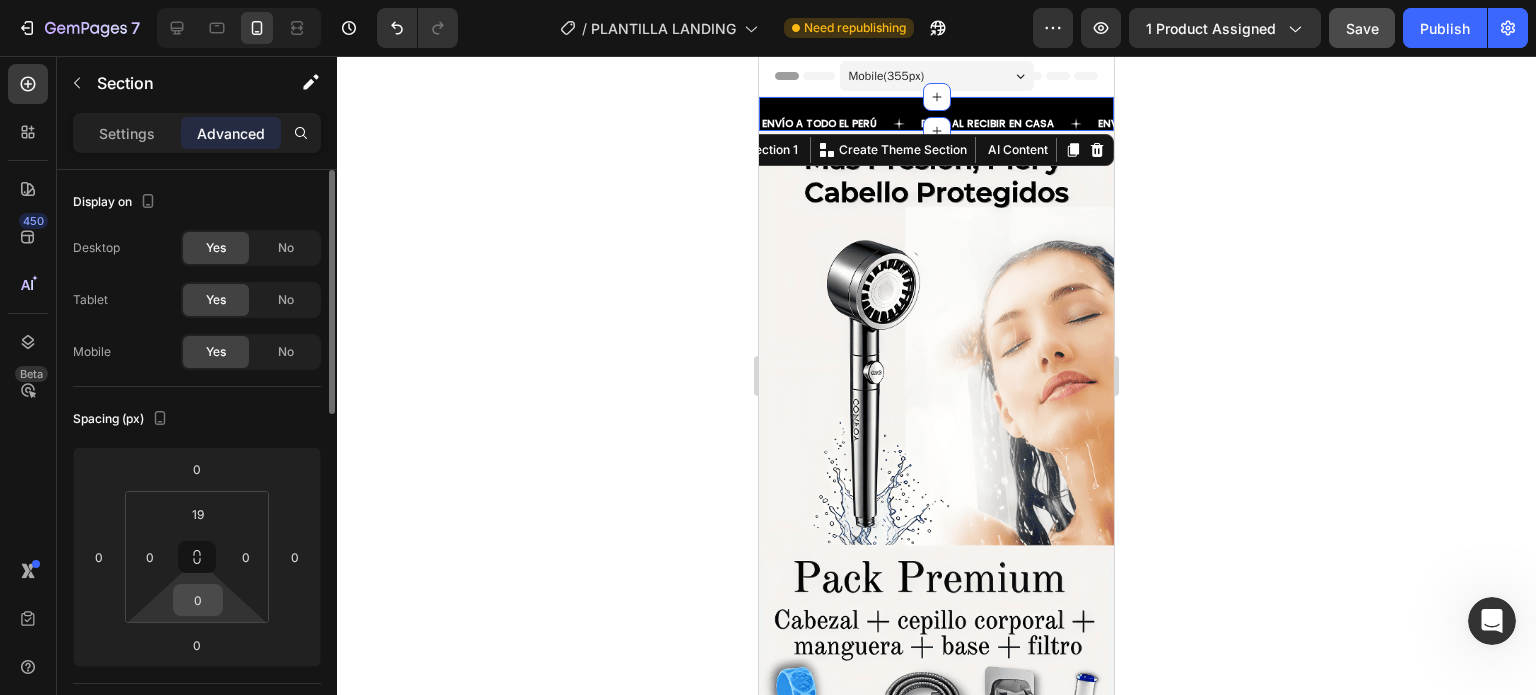 click on "0" at bounding box center (198, 600) 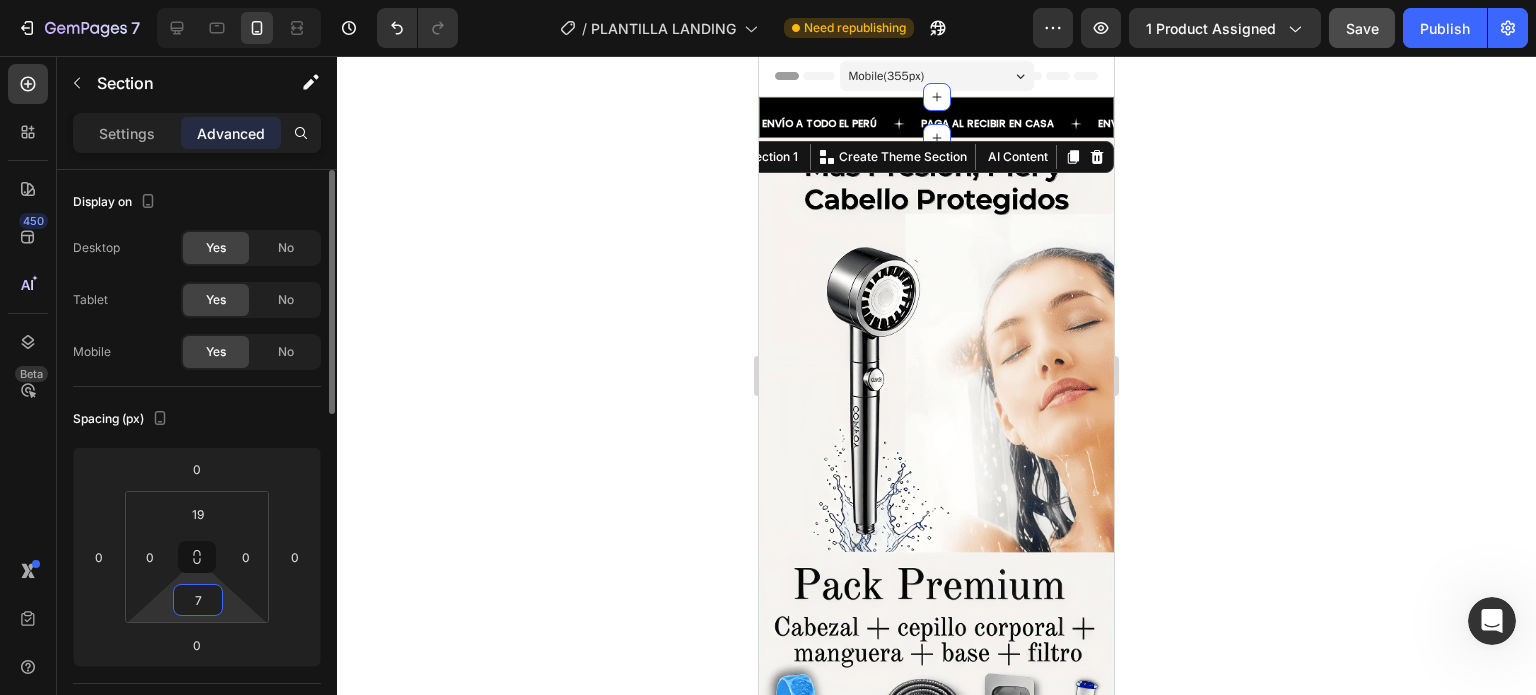 type on "7" 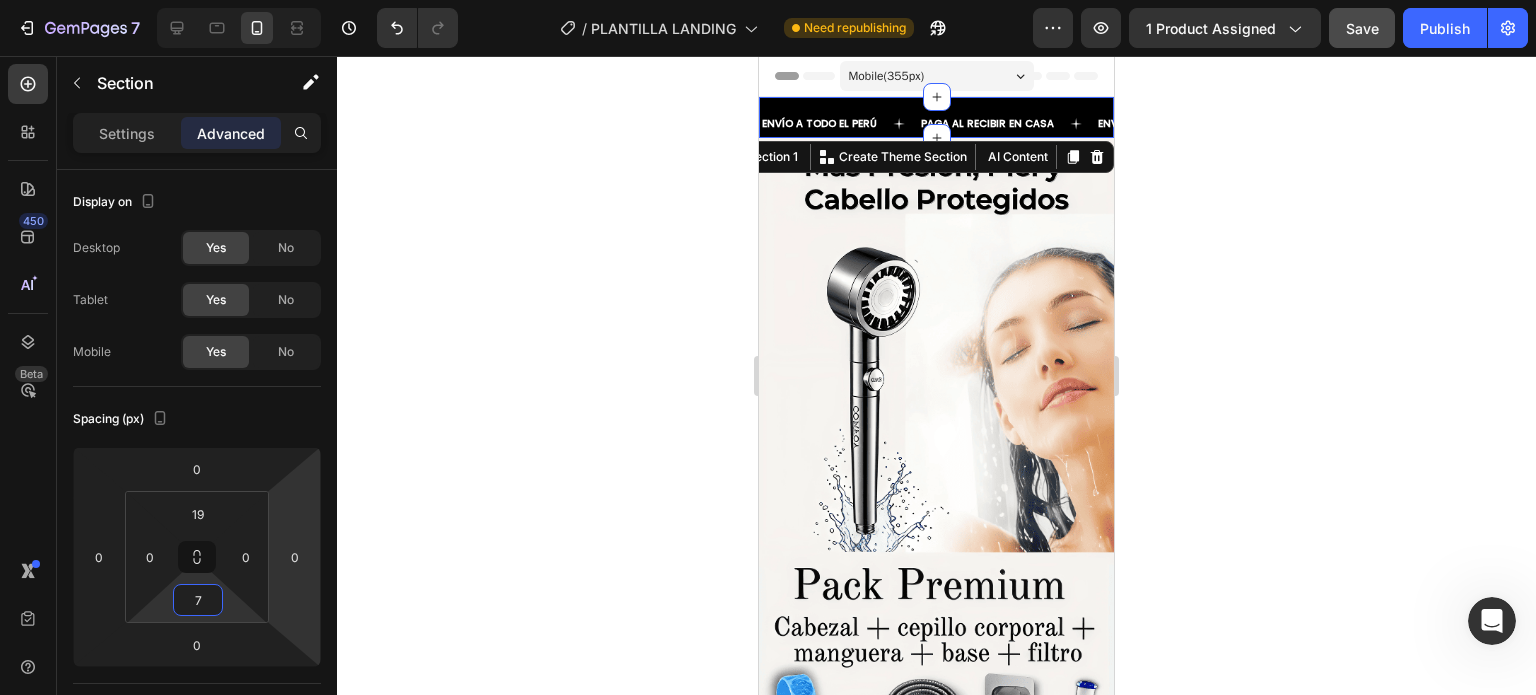 click 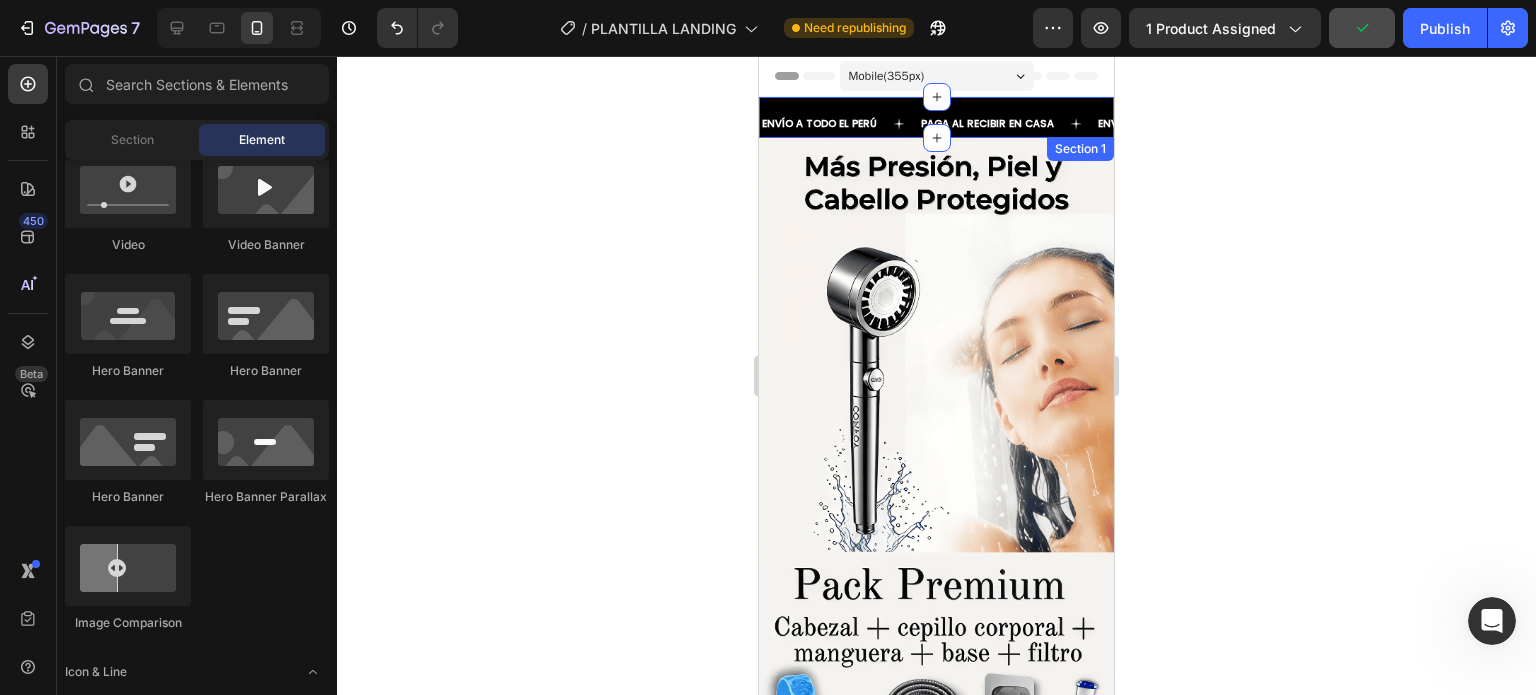 click on "ENVÍO A TODO EL PERÚ Text
PAGA AL RECIBIR EN CASA Text
ENVIO A PROVINCIA : S/10 DE ADELANTO  Text
ENVÍO A TODO EL PERÚ Text
PAGA AL RECIBIR EN CASA Text
ENVIO A PROVINCIA : S/10 DE ADELANTO  Text
Marquee Section 1" at bounding box center (936, 117) 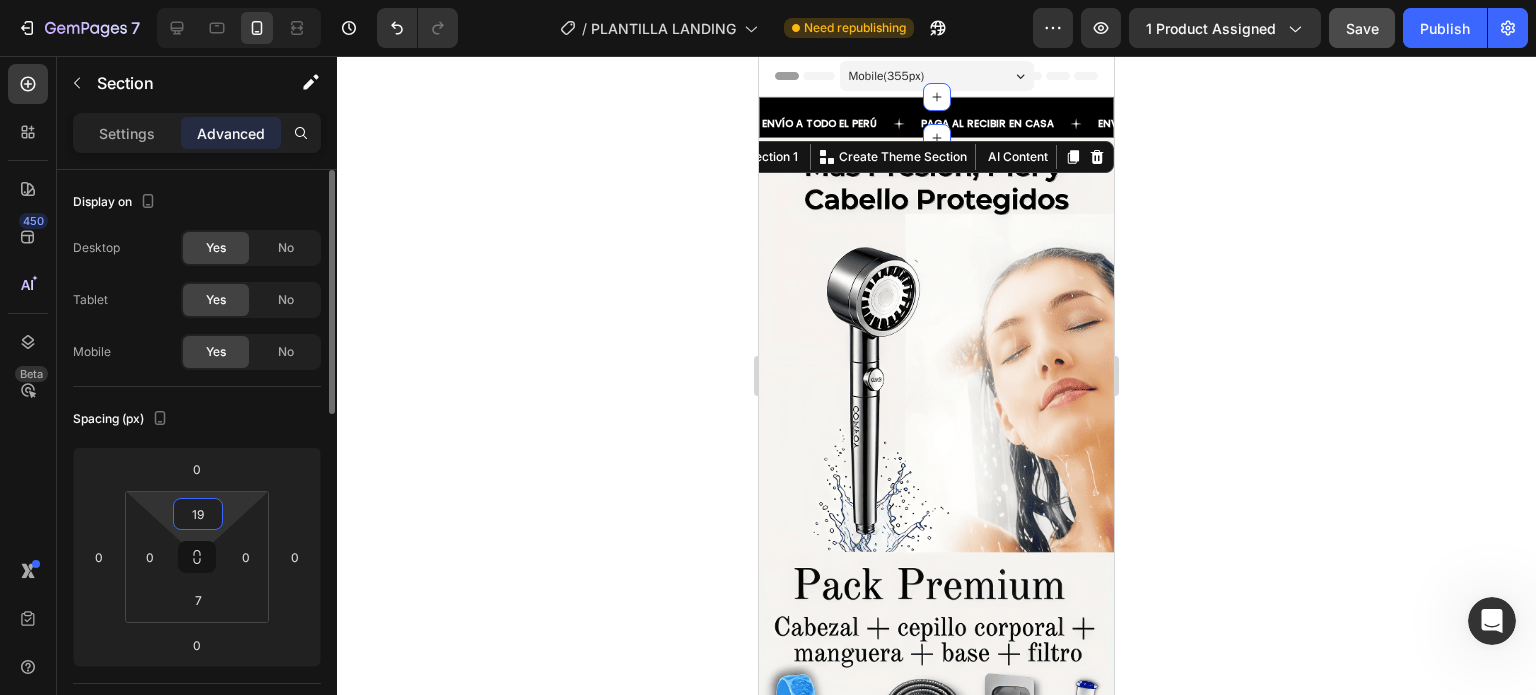 click on "19" at bounding box center [198, 514] 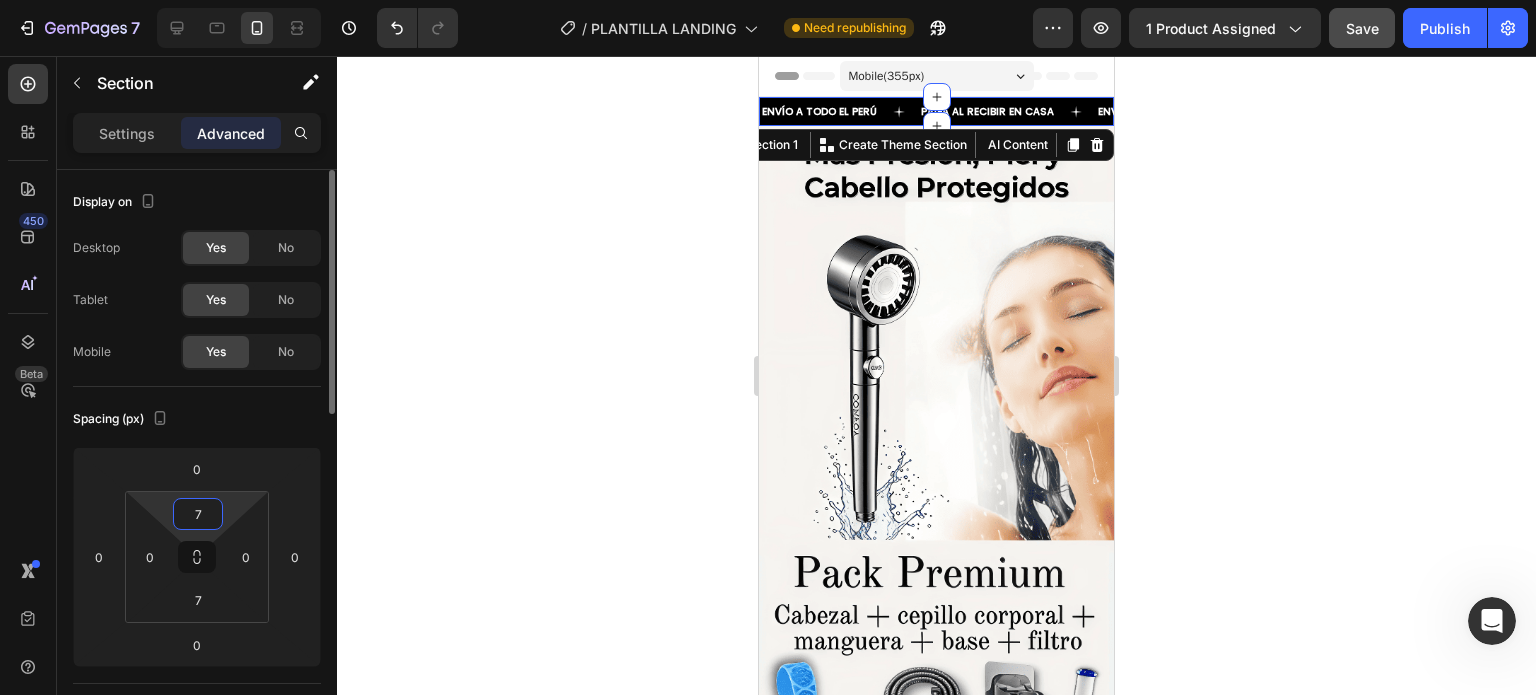 type on "7" 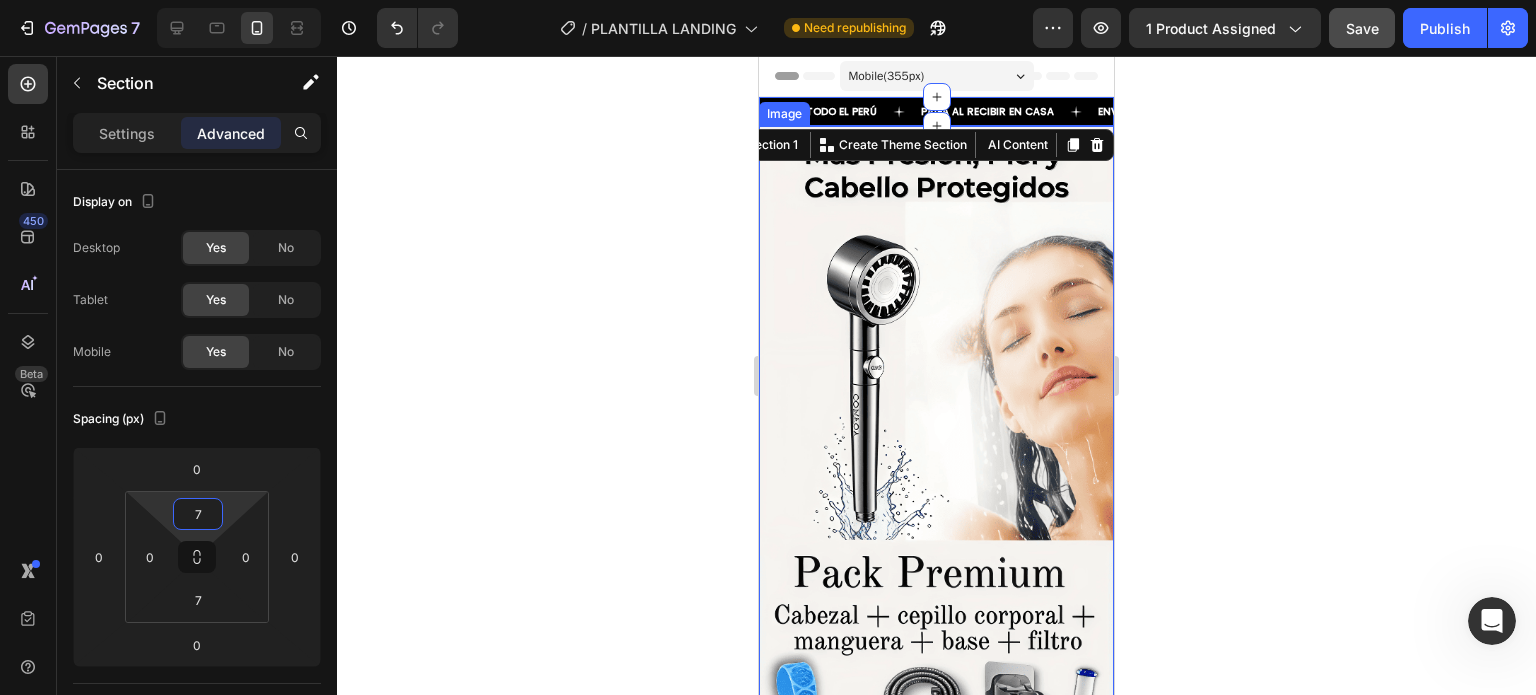 click 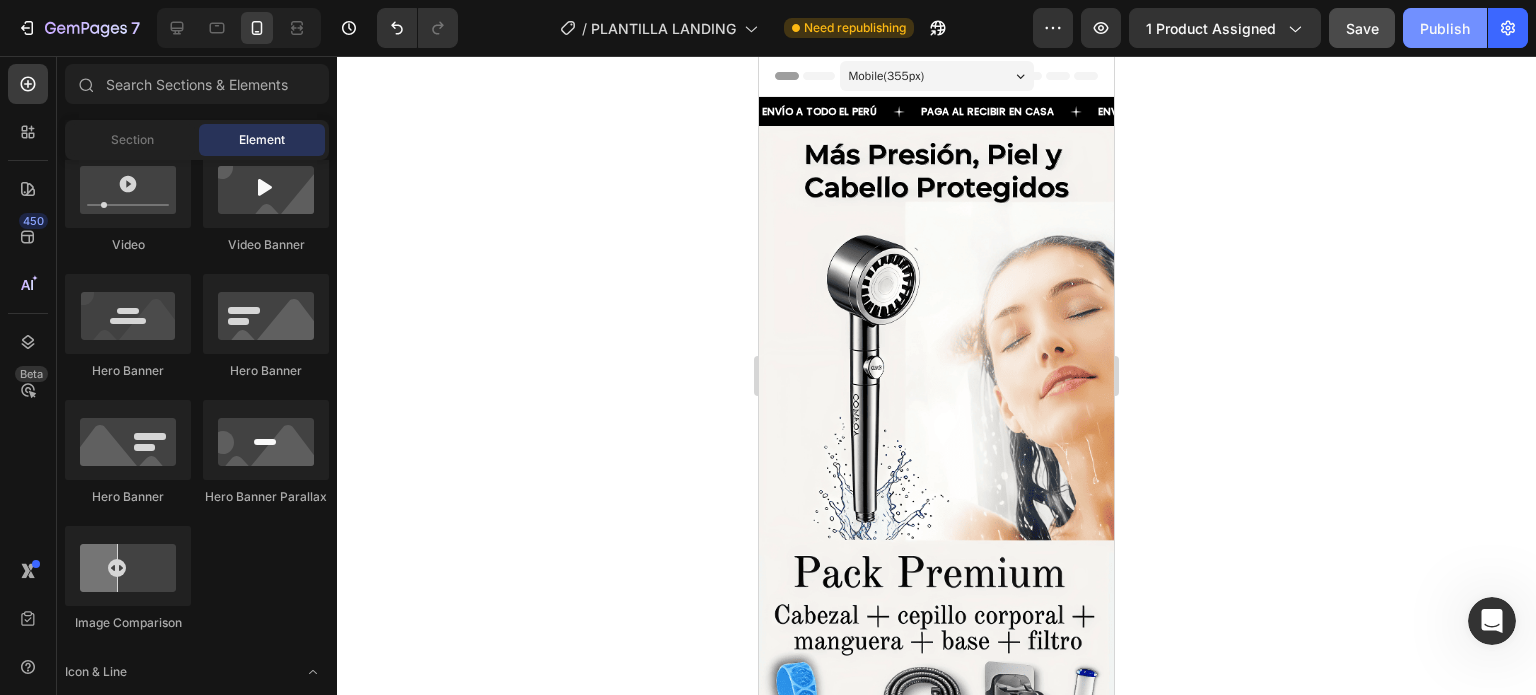 click on "Publish" at bounding box center [1445, 28] 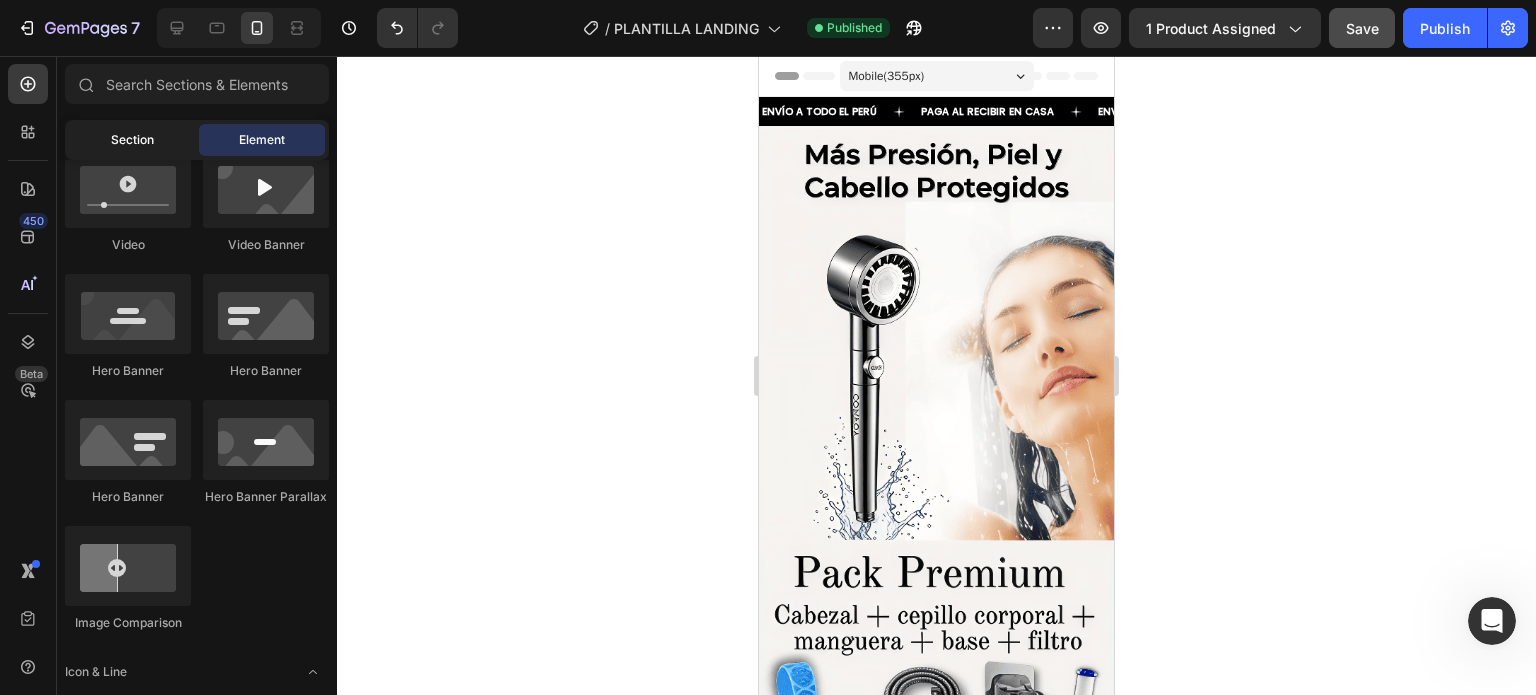 click on "Section" at bounding box center [132, 140] 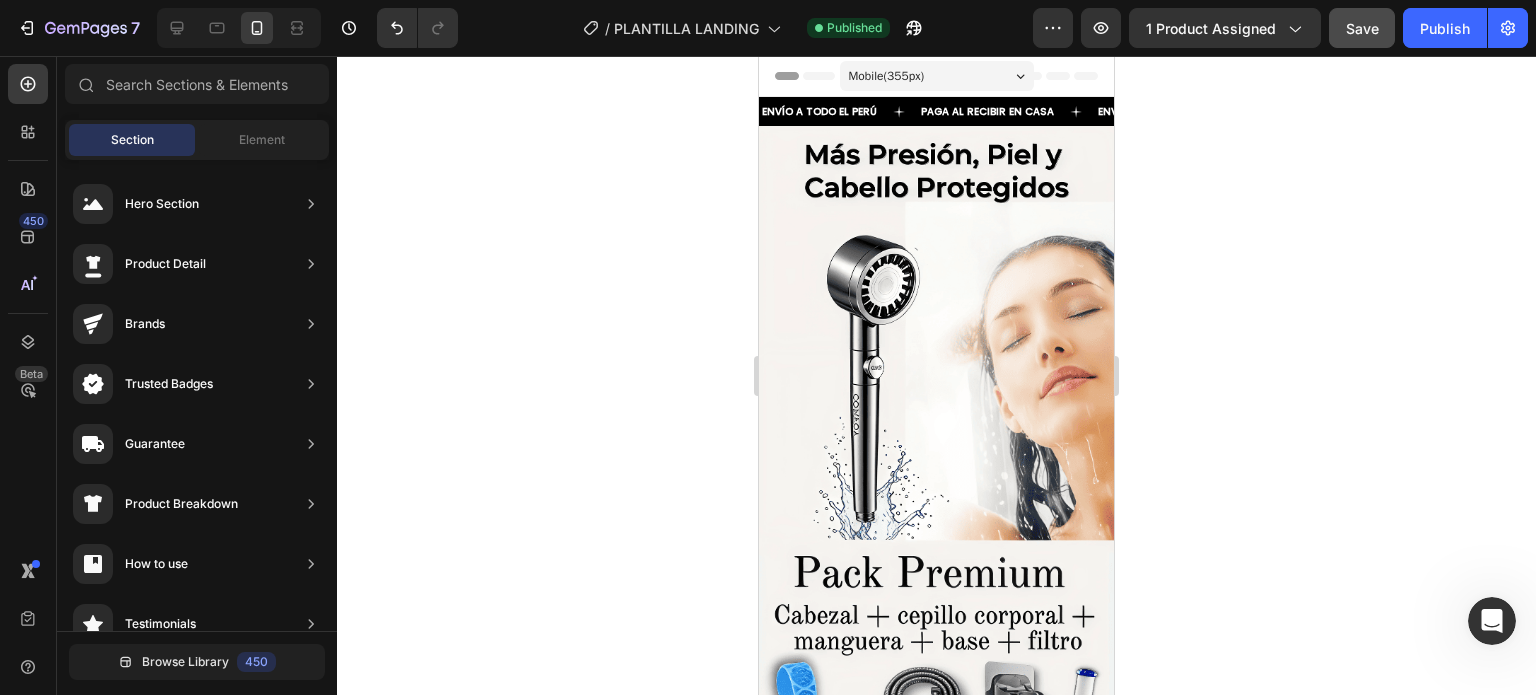 click 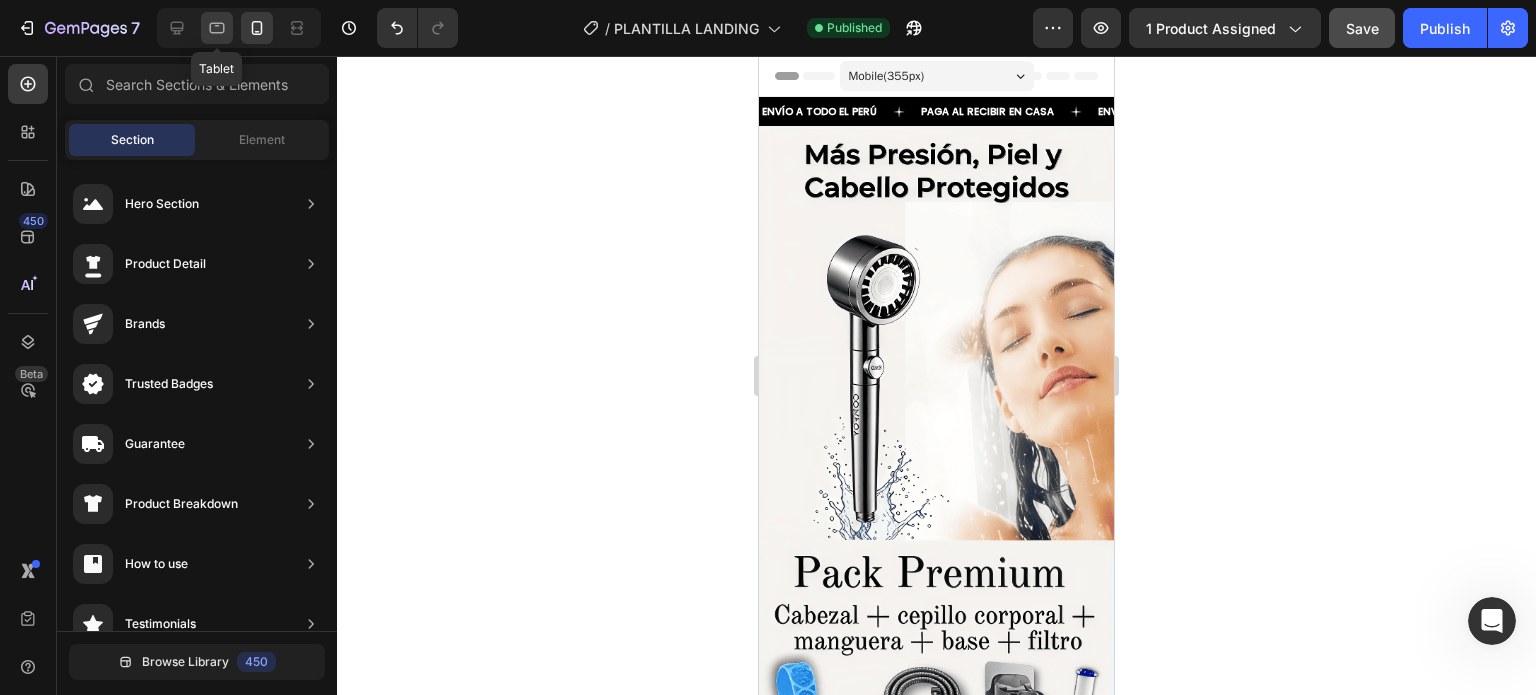 click 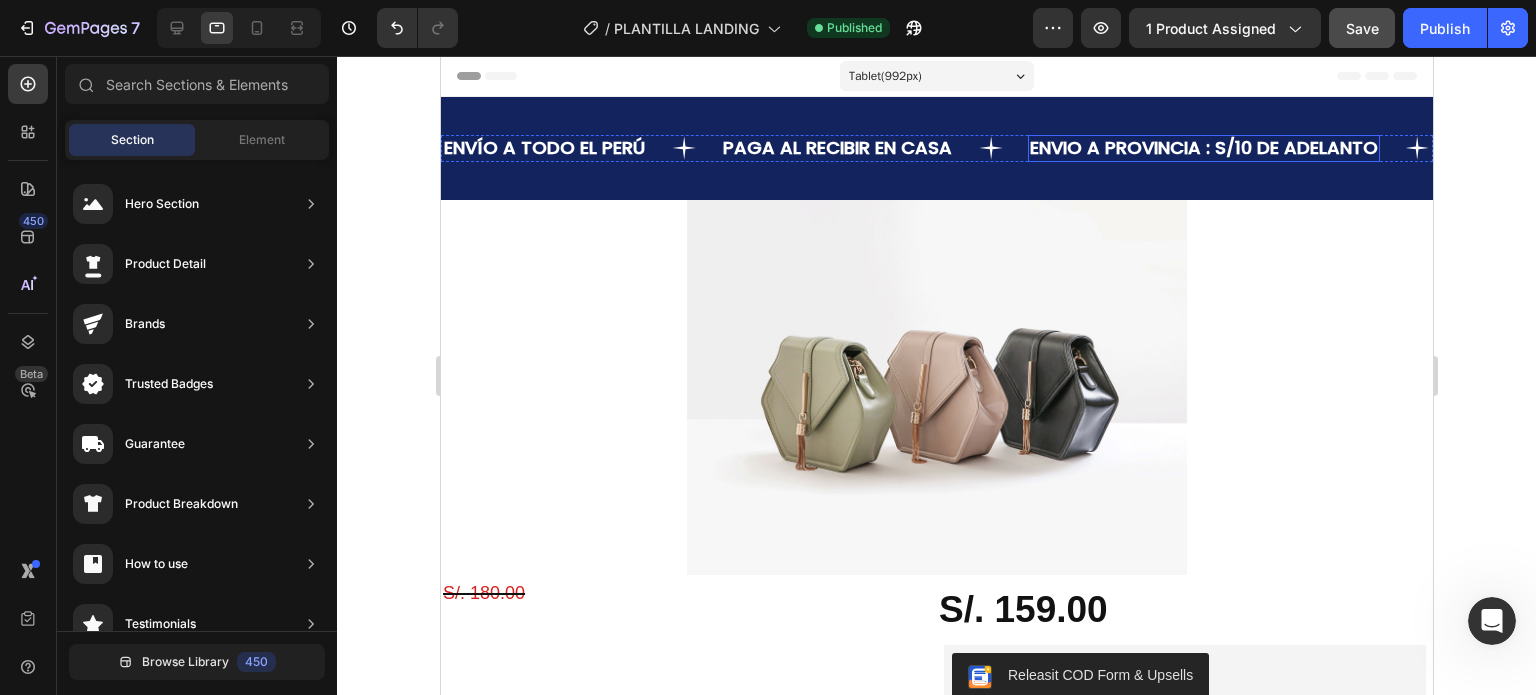 click on "ENVIO A PROVINCIA : S/10 DE ADELANTO" at bounding box center [1203, 147] 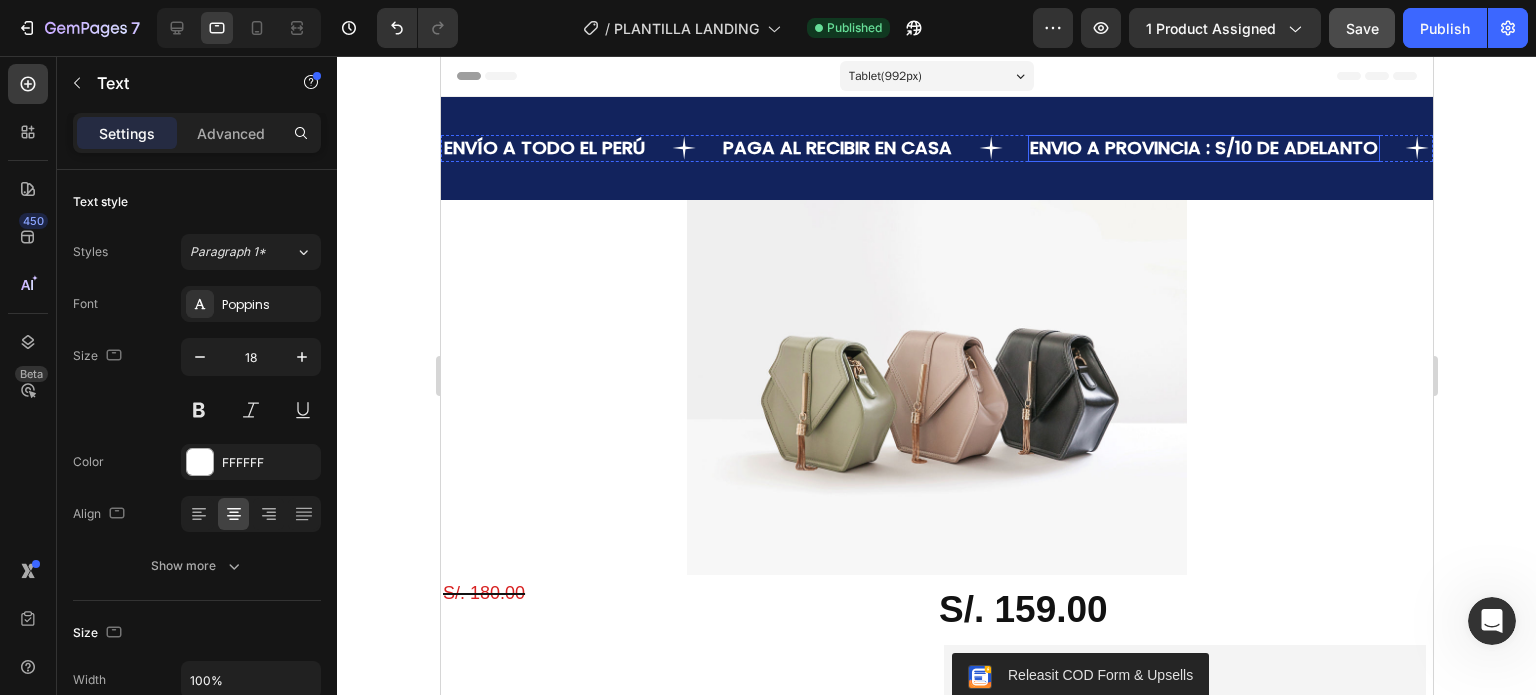 click on "ENVIO A PROVINCIA : S/10 DE ADELANTO" at bounding box center (1203, 147) 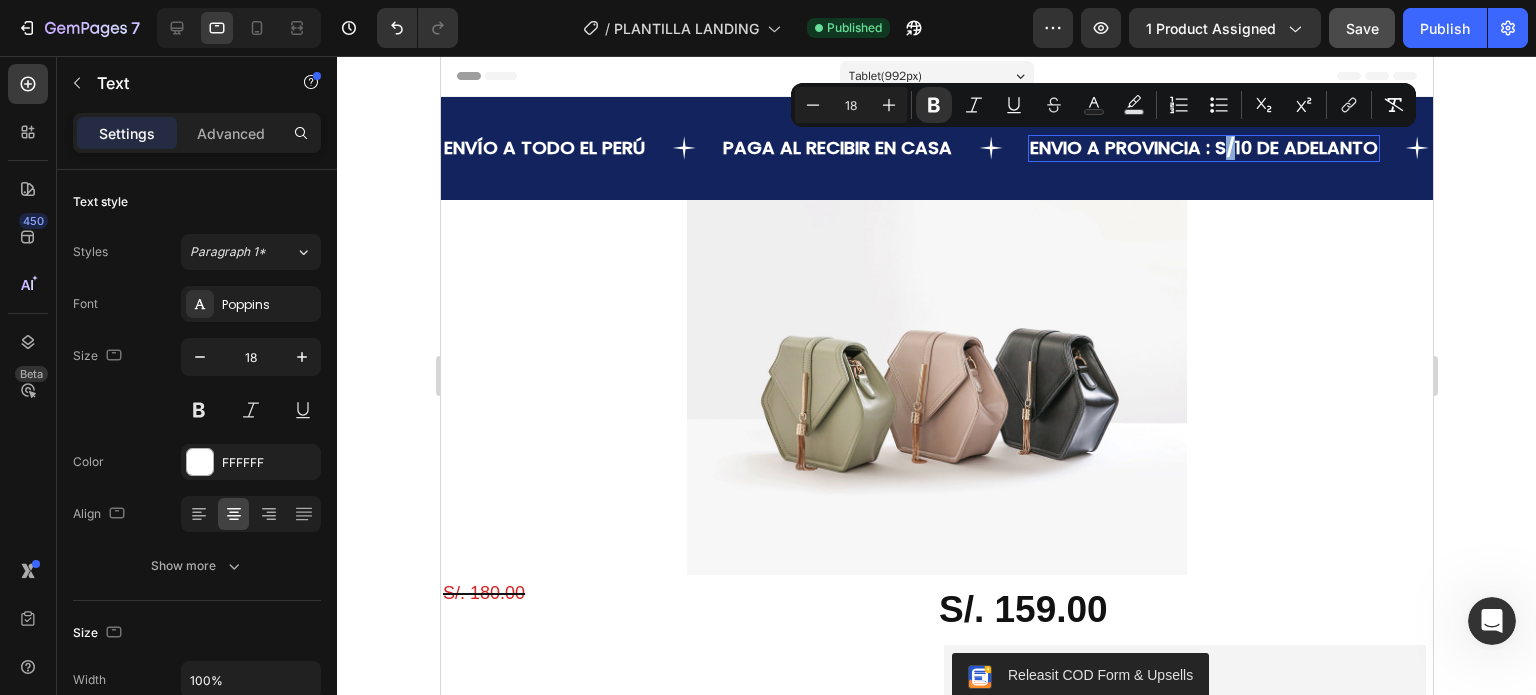 click on "ENVIO A PROVINCIA : S/10 DE ADELANTO" at bounding box center (1203, 147) 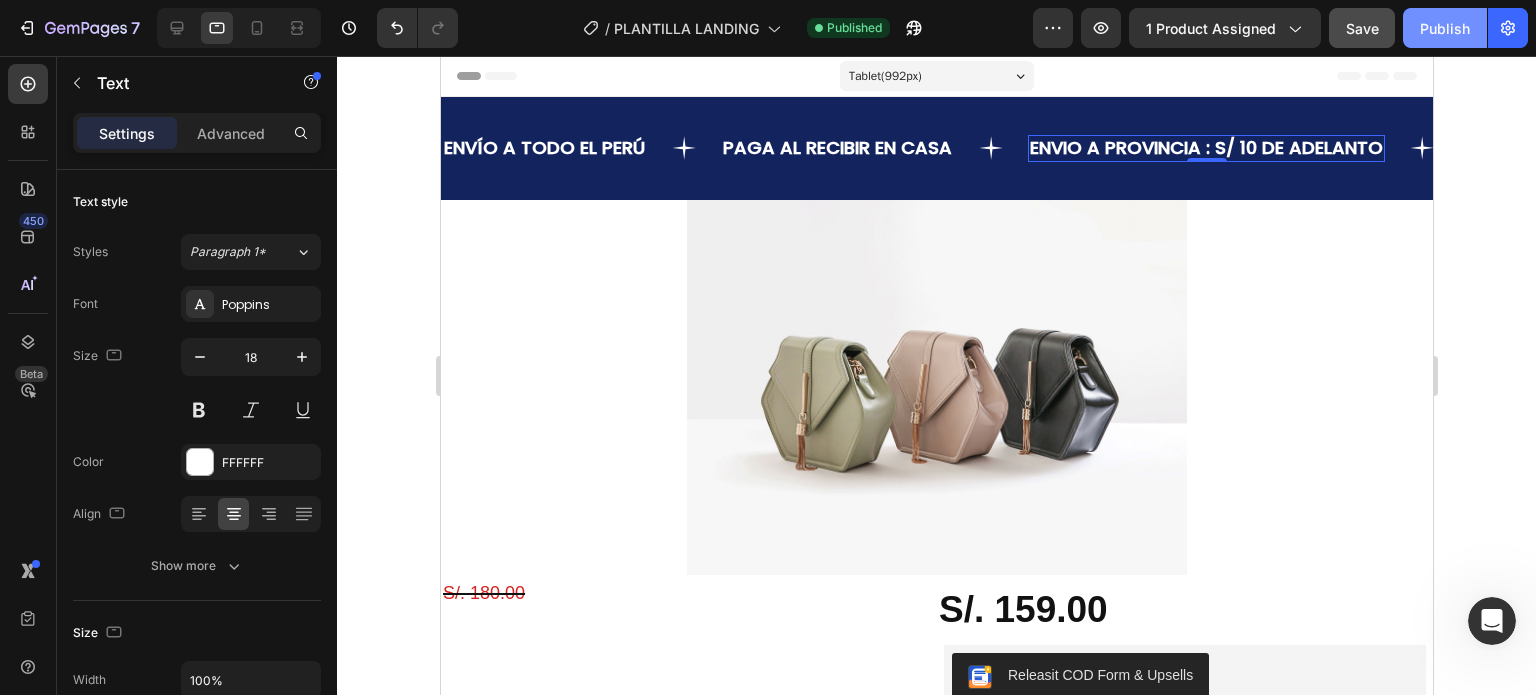 click on "Publish" at bounding box center [1445, 28] 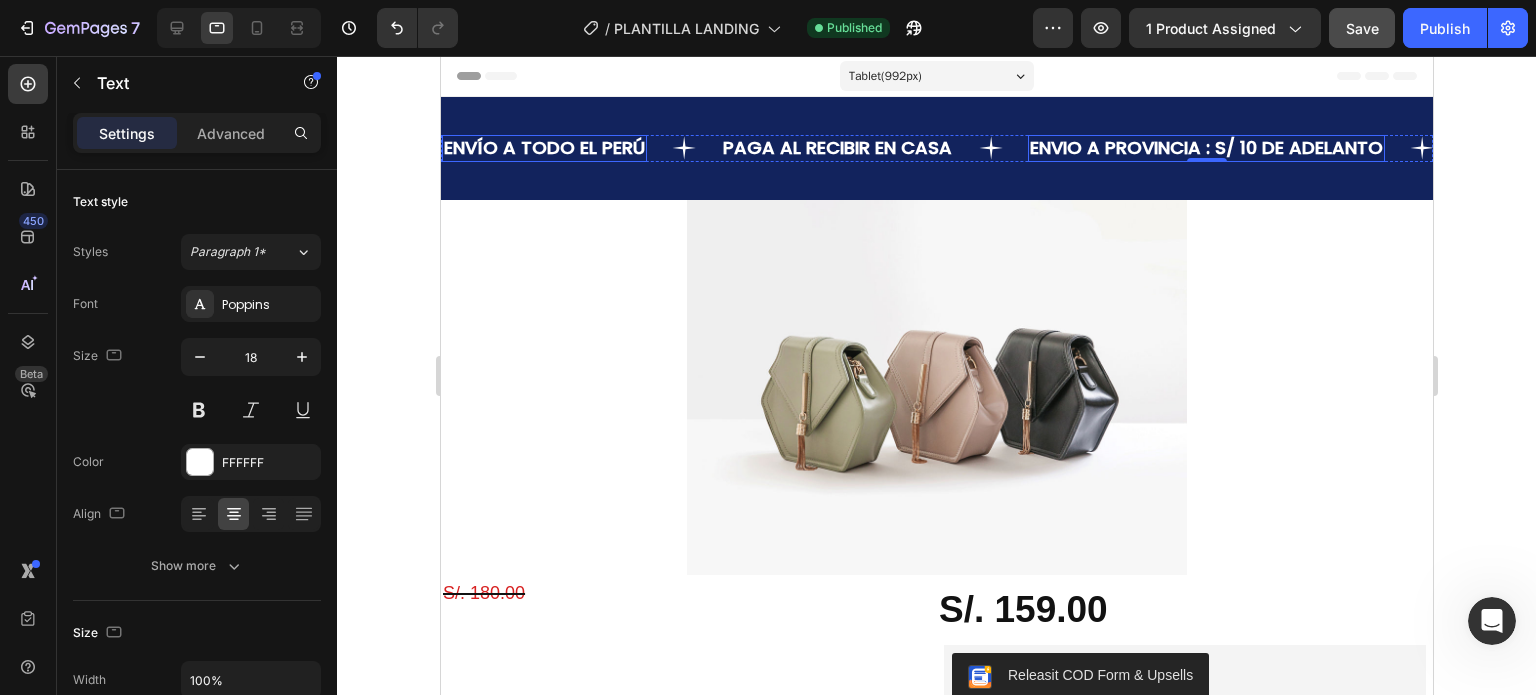 click on "ENVÍO A TODO EL PERÚ" at bounding box center [543, 148] 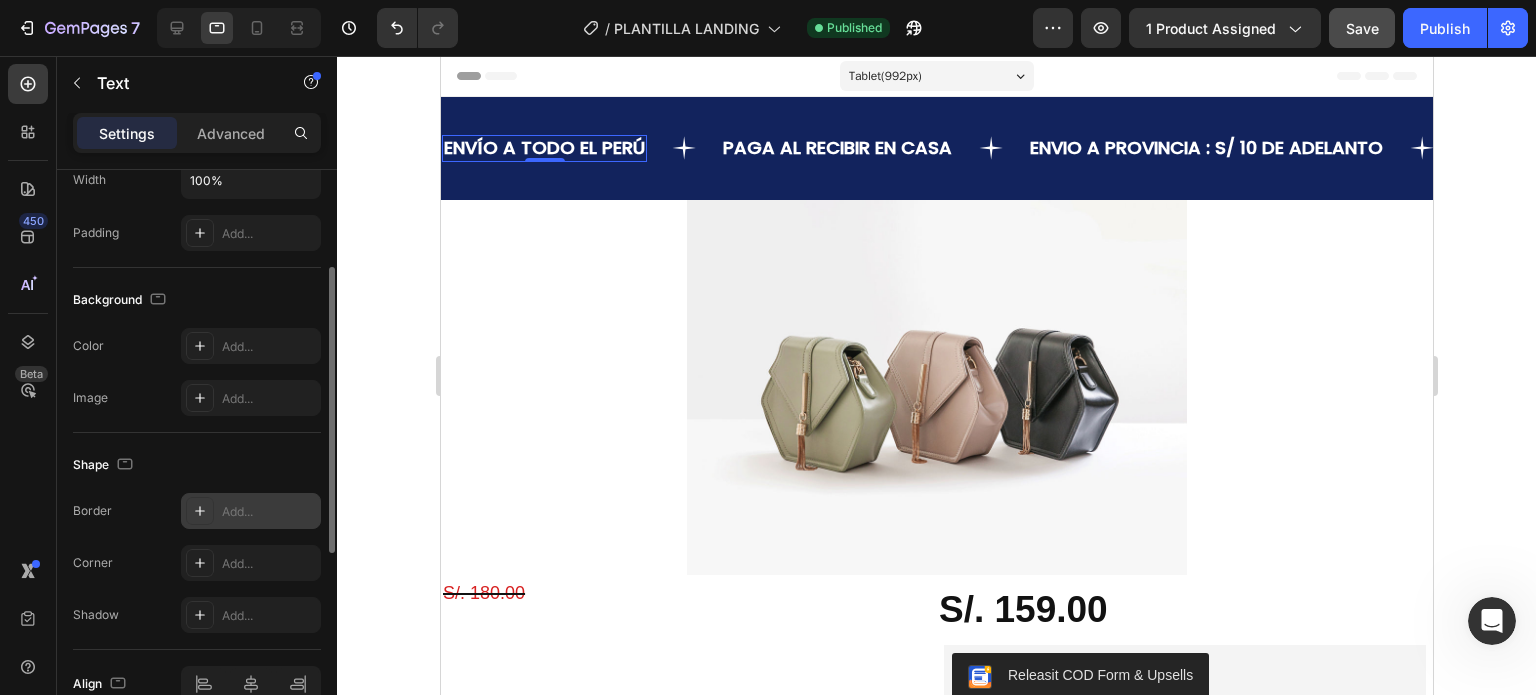 scroll, scrollTop: 400, scrollLeft: 0, axis: vertical 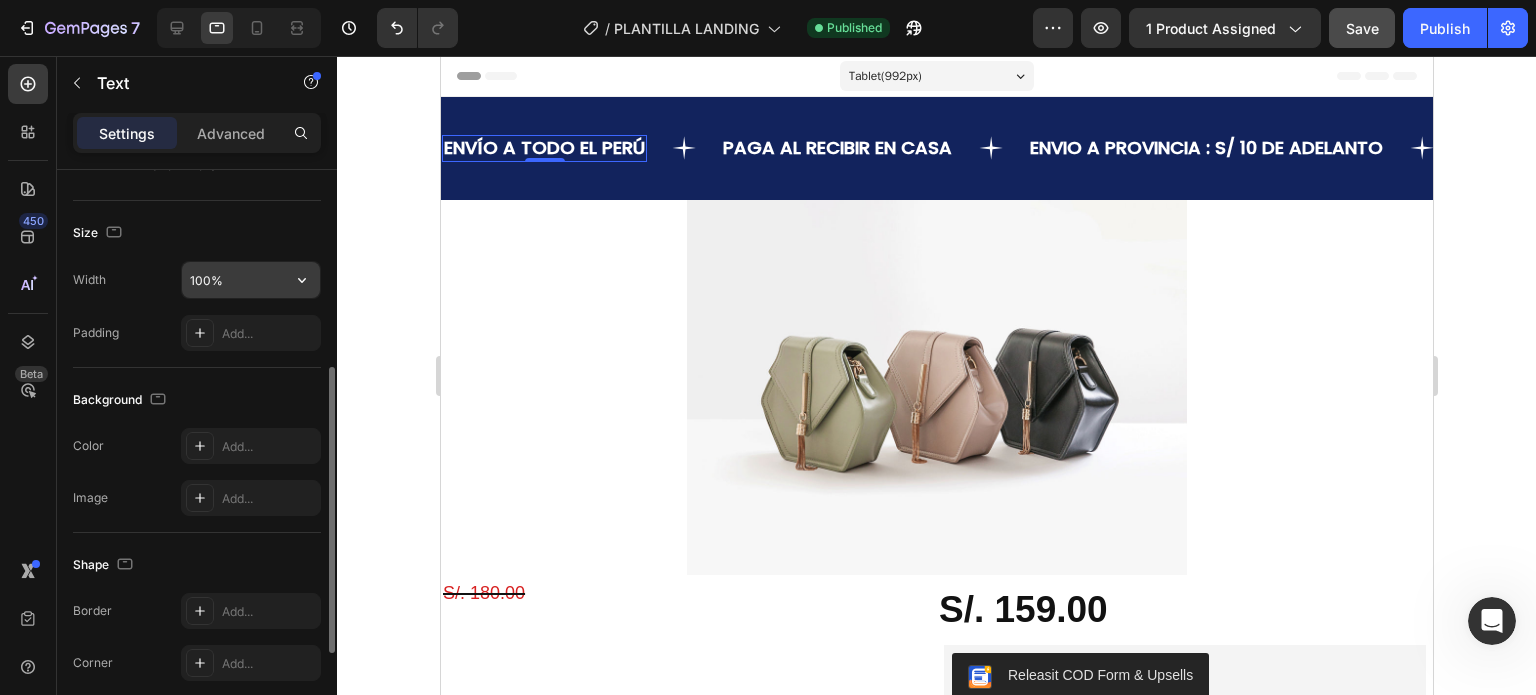 click on "100%" at bounding box center (251, 280) 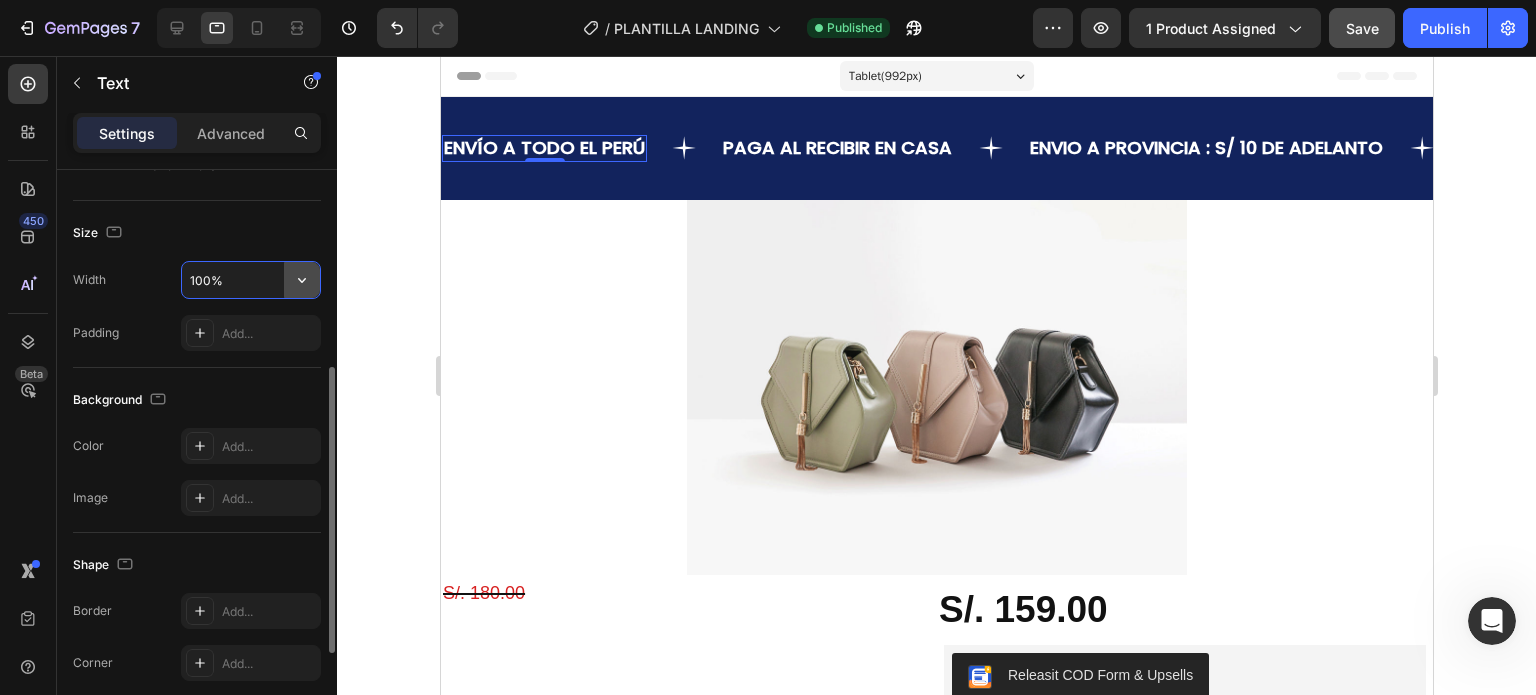 click 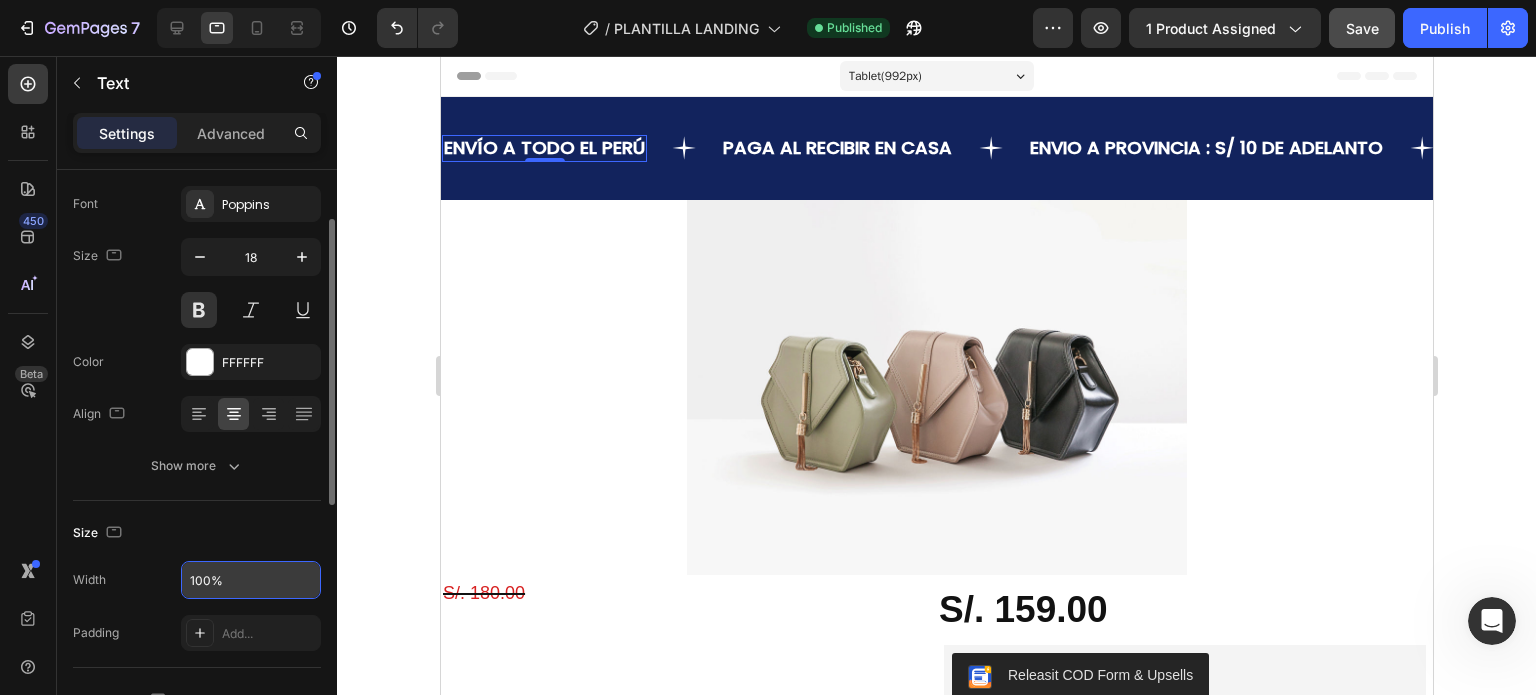 scroll, scrollTop: 0, scrollLeft: 0, axis: both 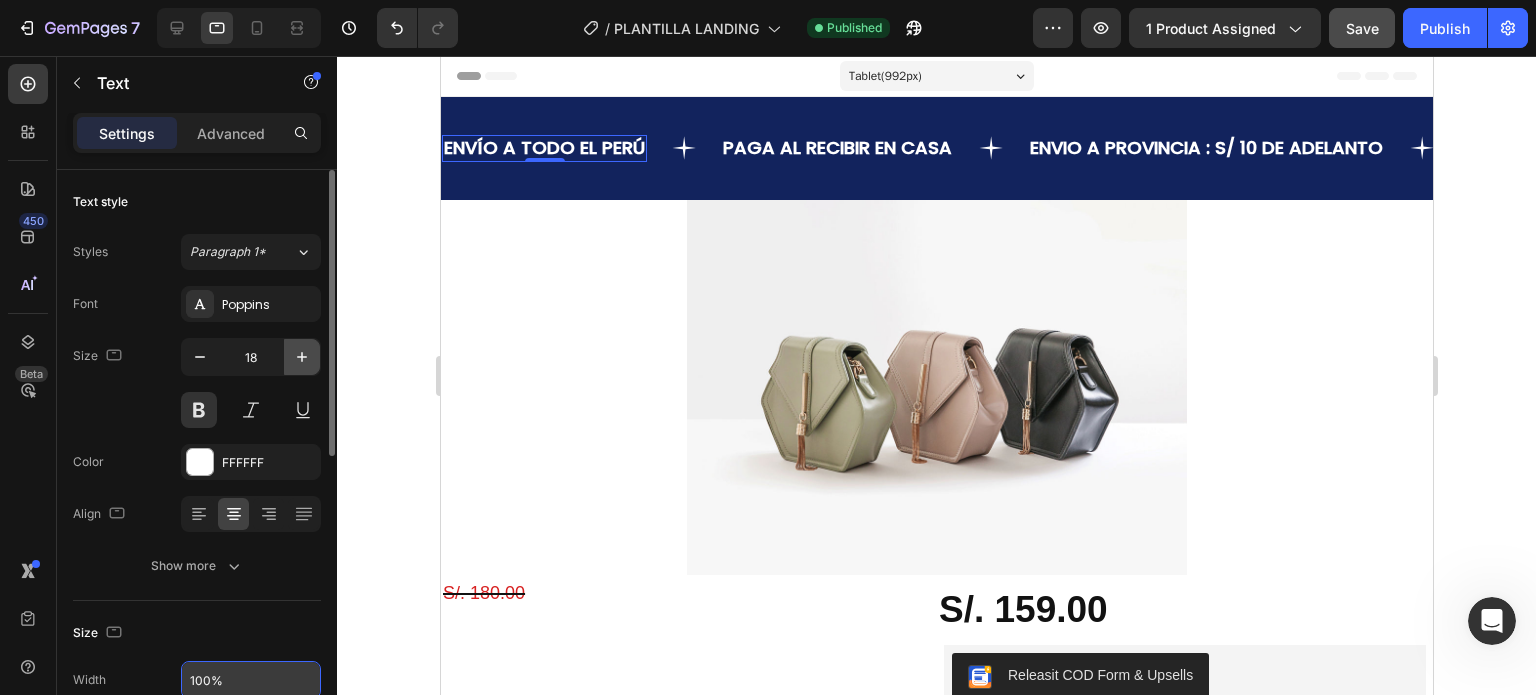 click 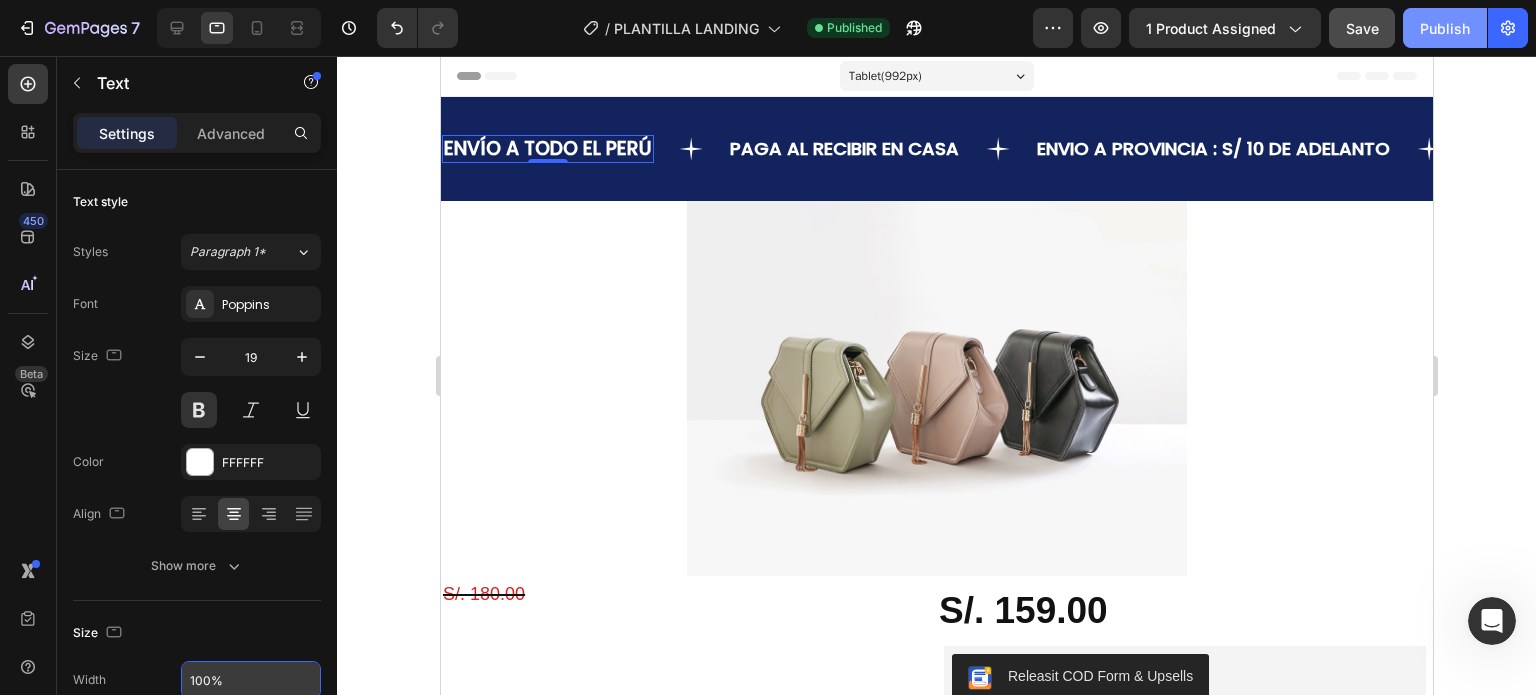 click on "Publish" at bounding box center [1445, 28] 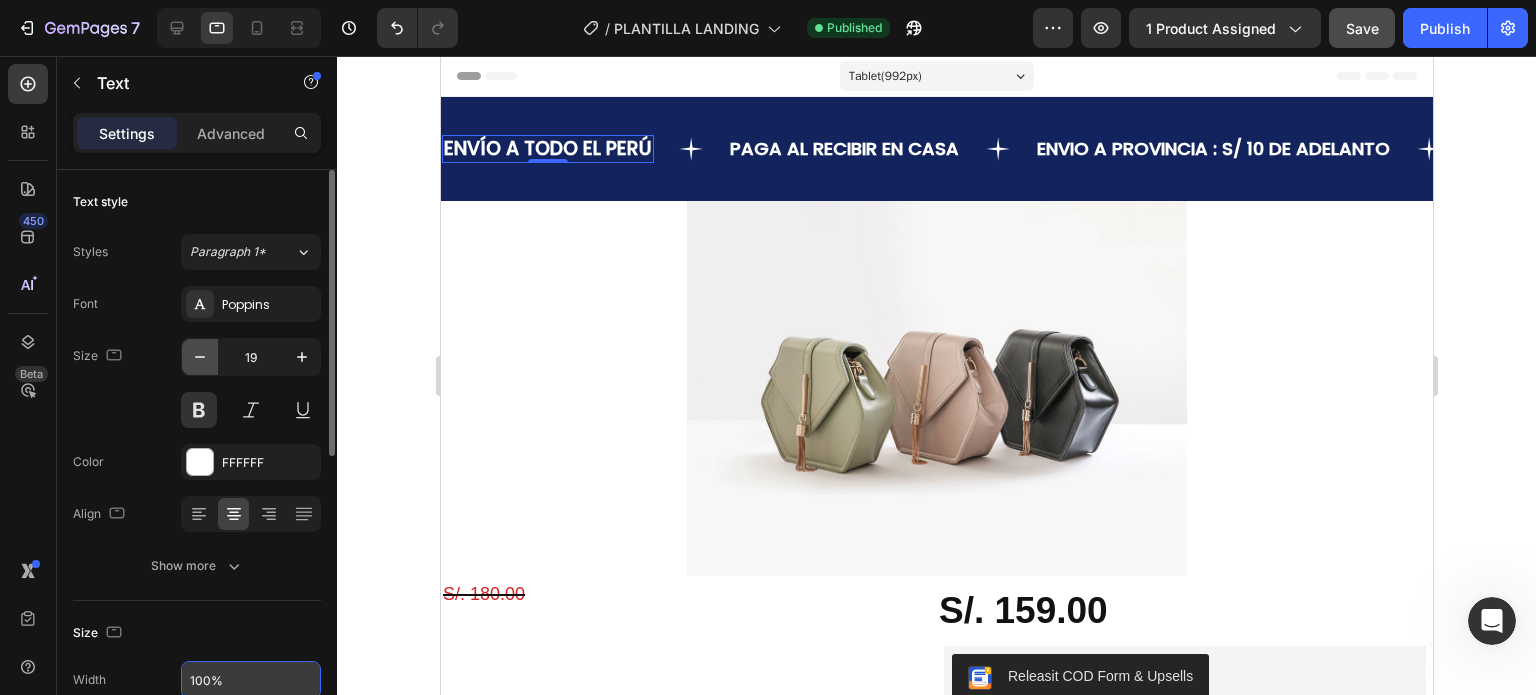 click 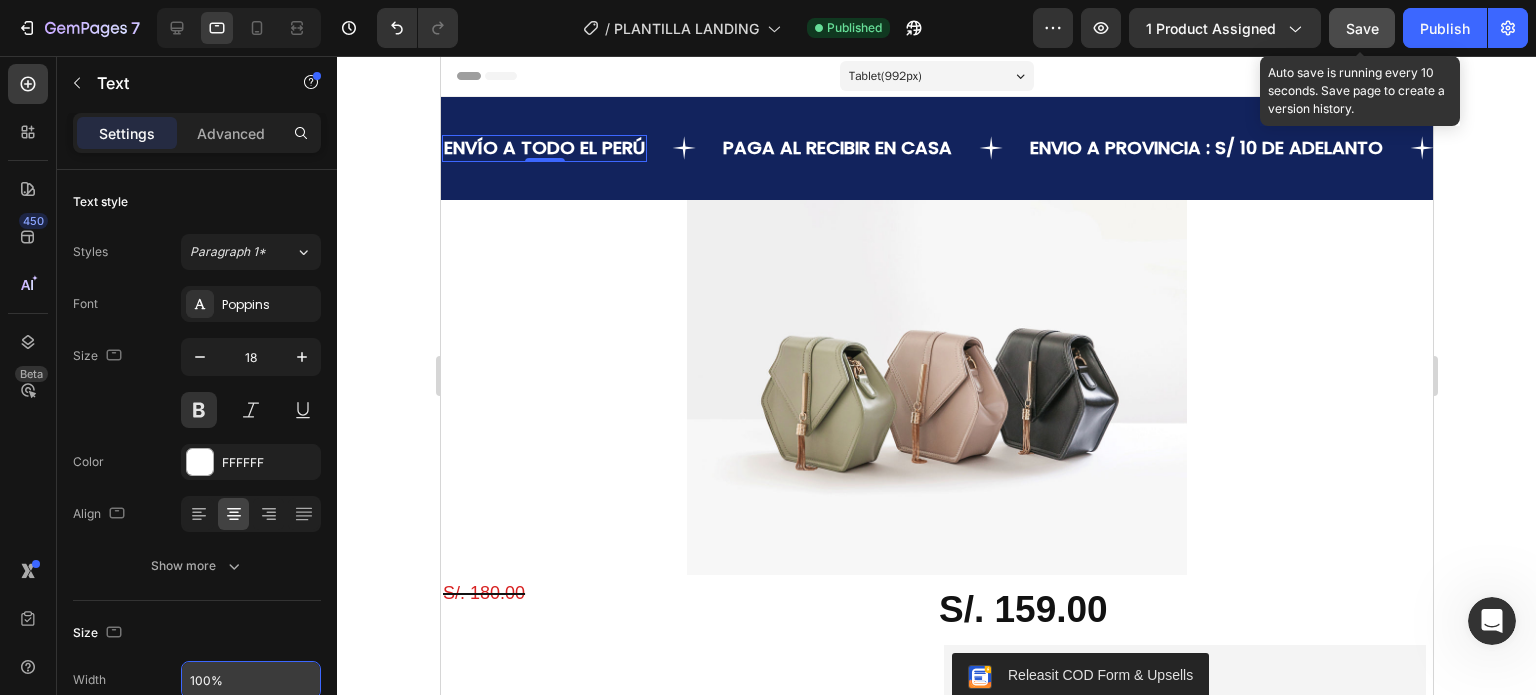 click on "Save" at bounding box center [1362, 28] 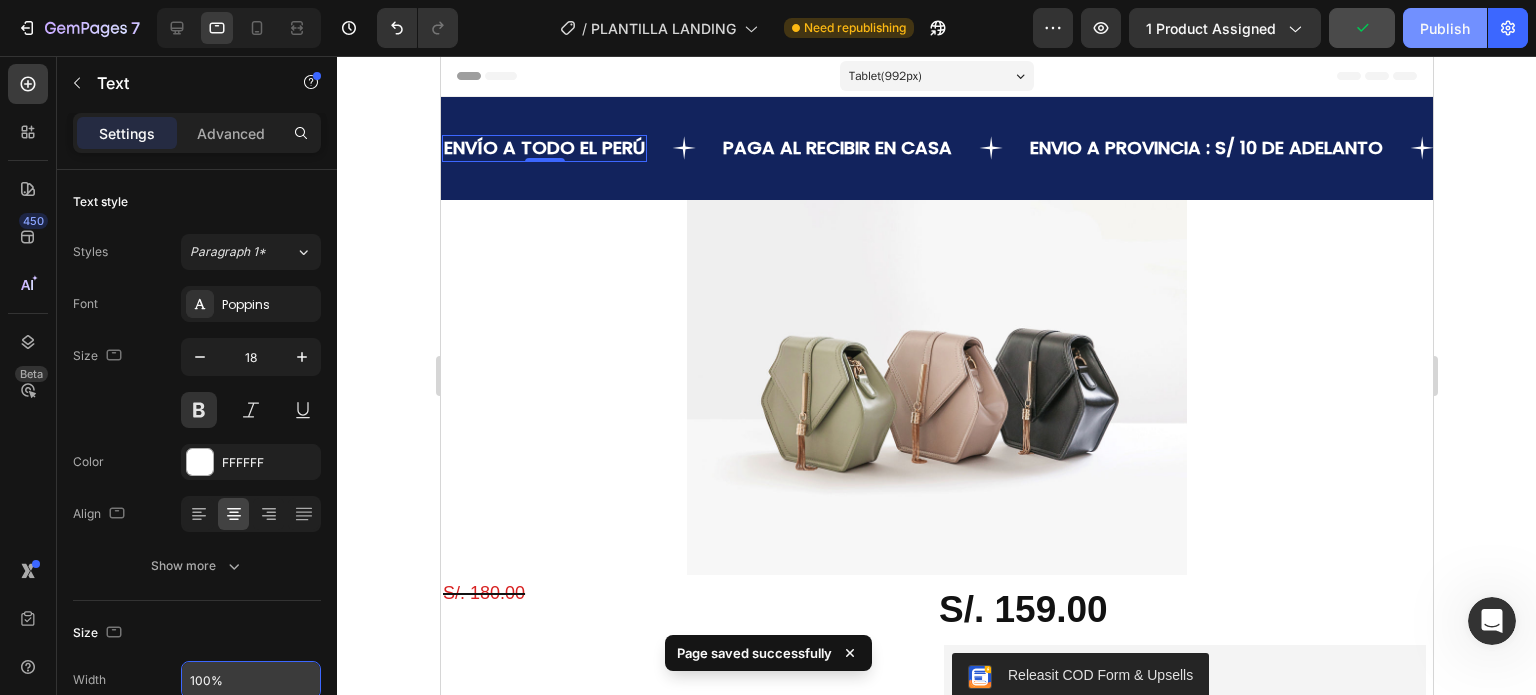 click on "Publish" at bounding box center [1445, 28] 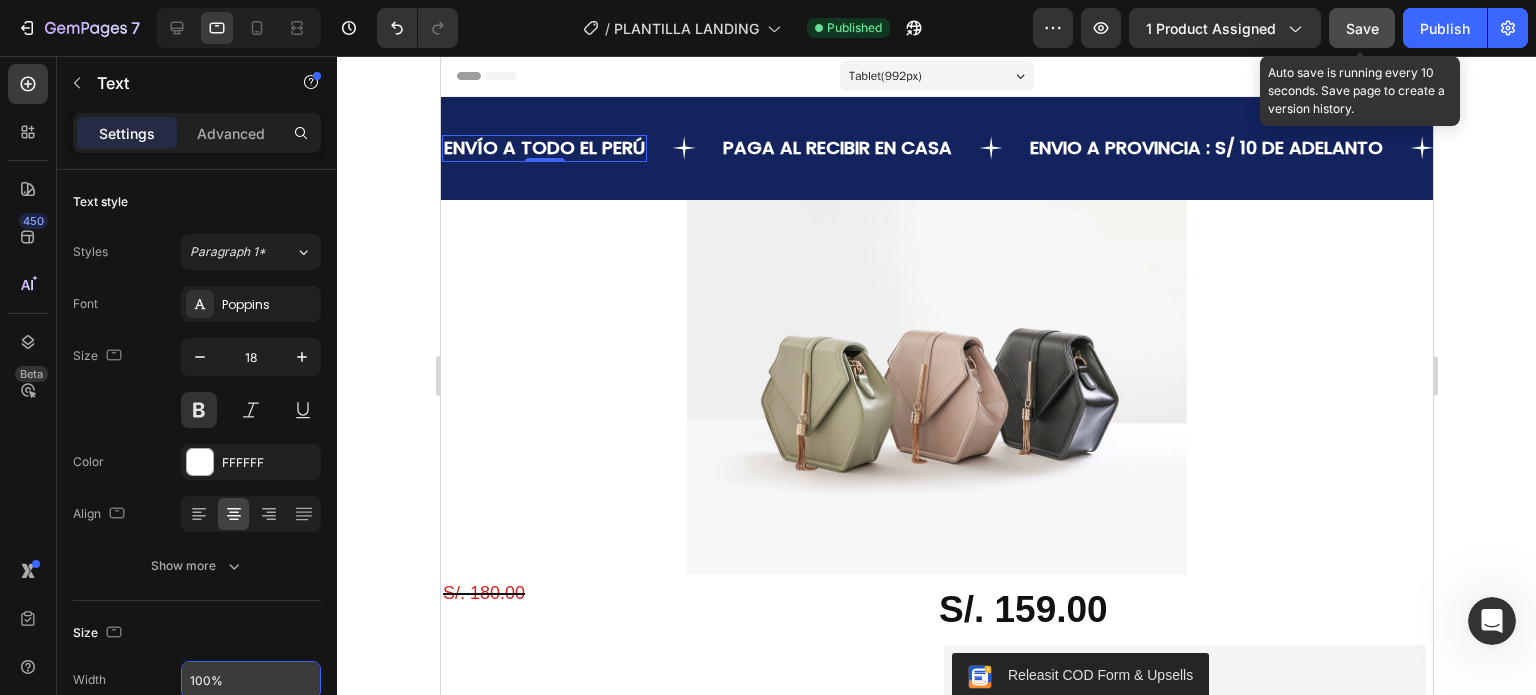 click on "Save" at bounding box center (1362, 28) 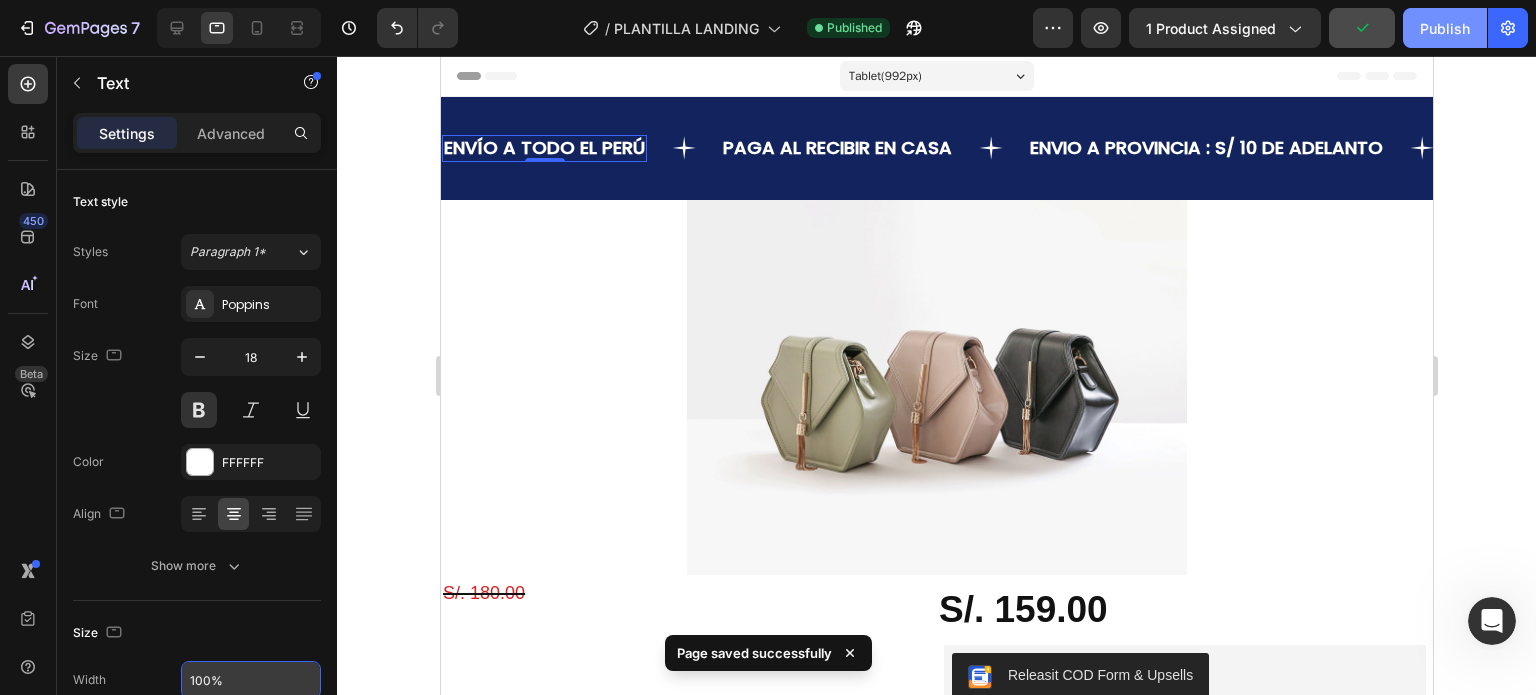 click on "Publish" at bounding box center (1445, 28) 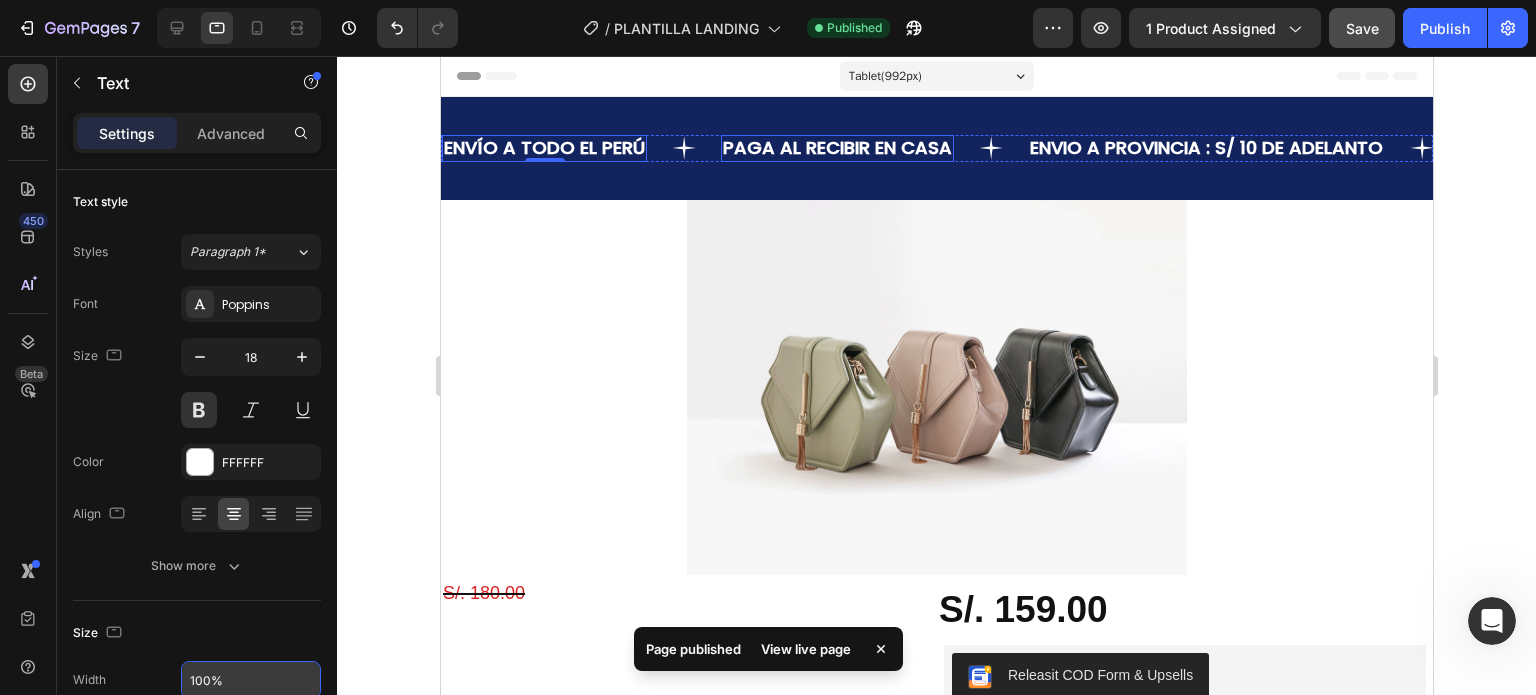 click on "PAGA AL RECIBIR EN CASA" at bounding box center (836, 148) 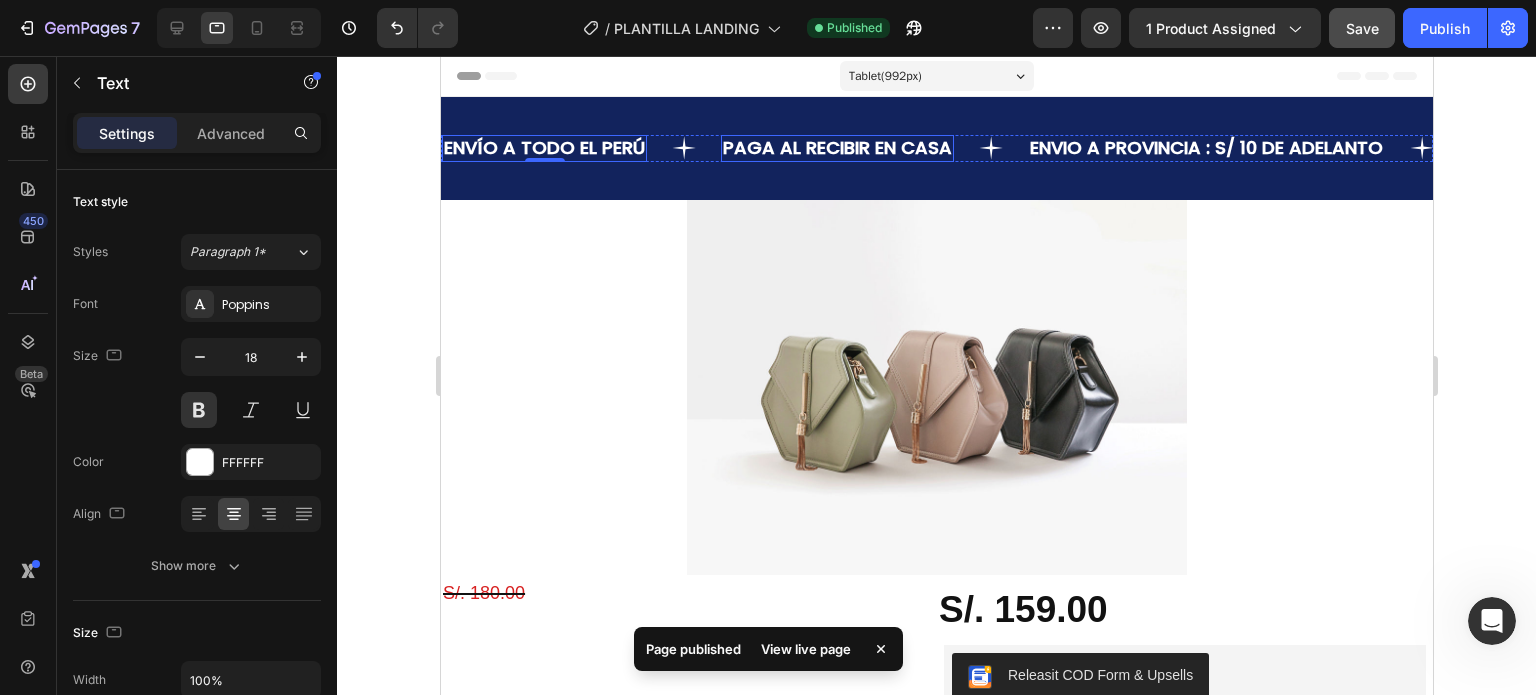 scroll, scrollTop: 0, scrollLeft: 0, axis: both 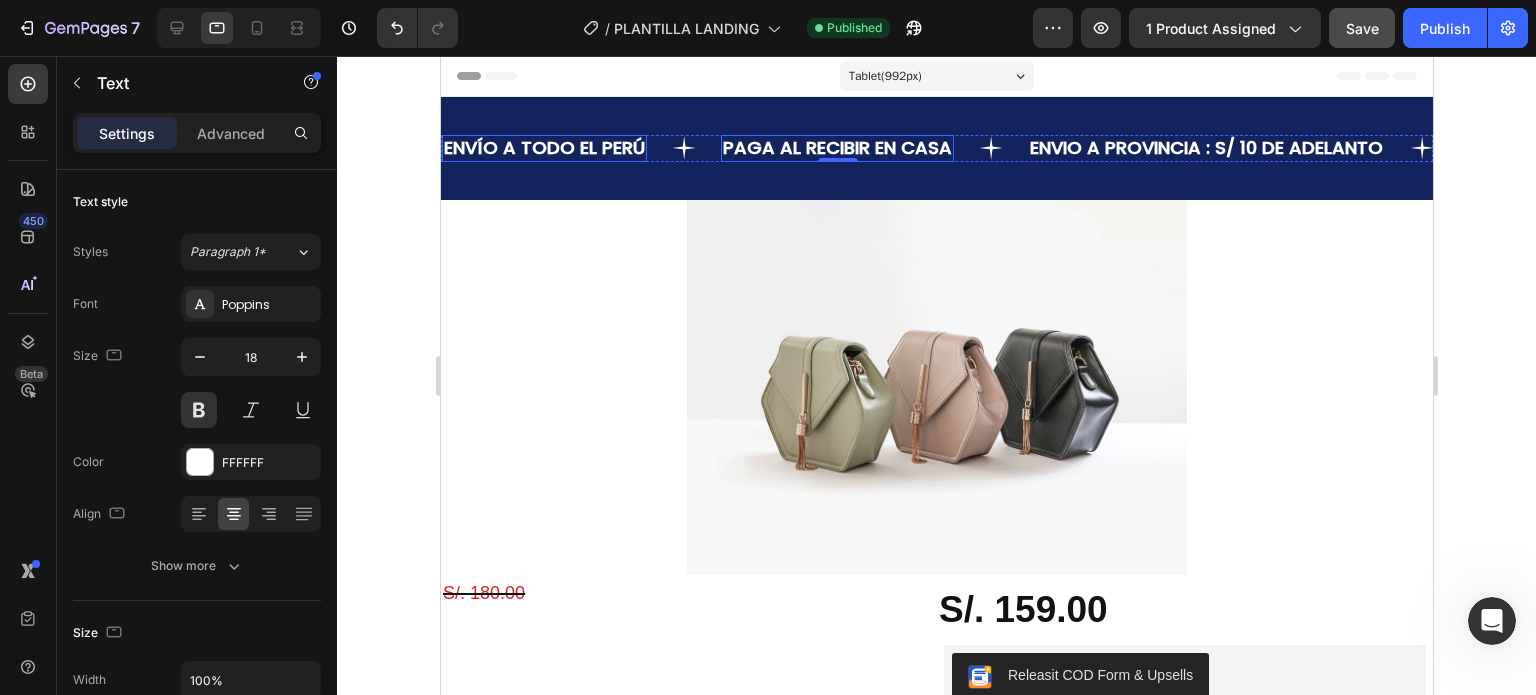 click on "ENVÍO A TODO EL PERÚ" at bounding box center [543, 148] 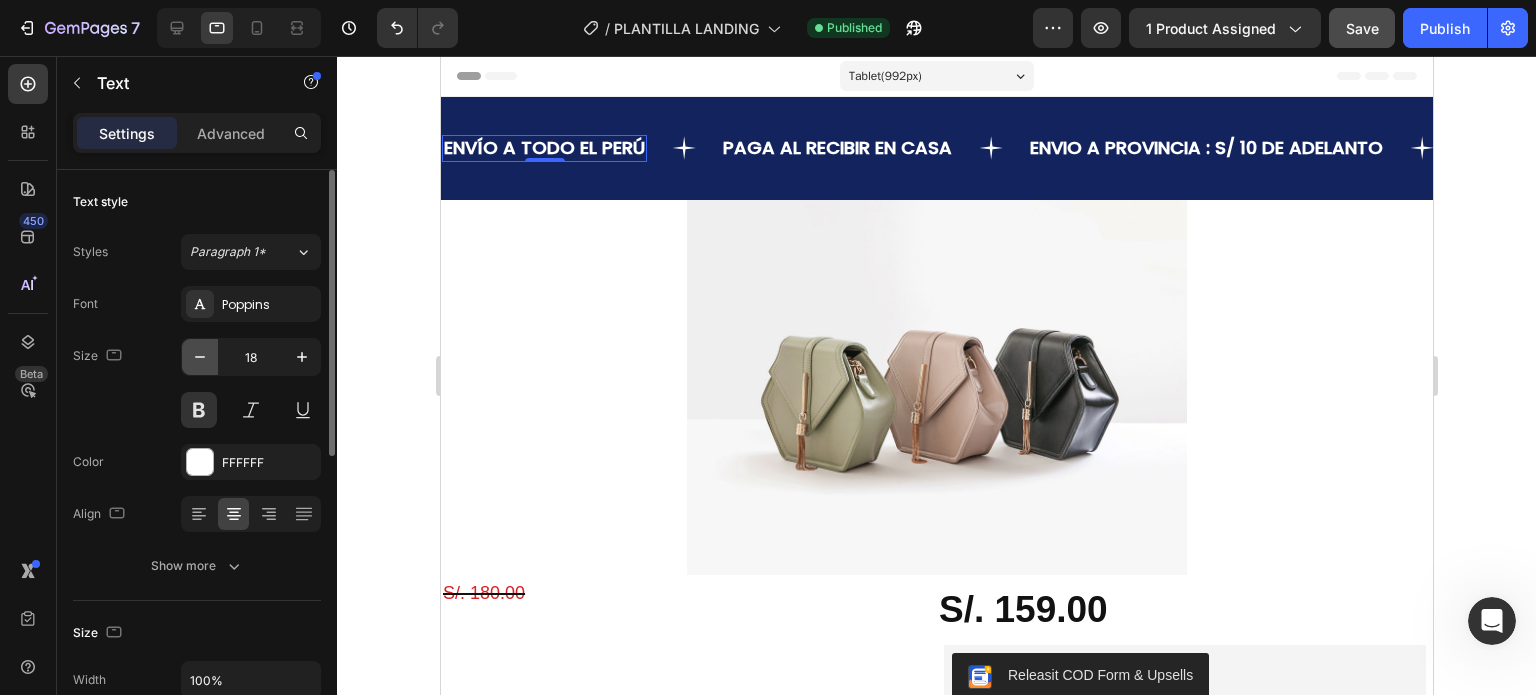 click 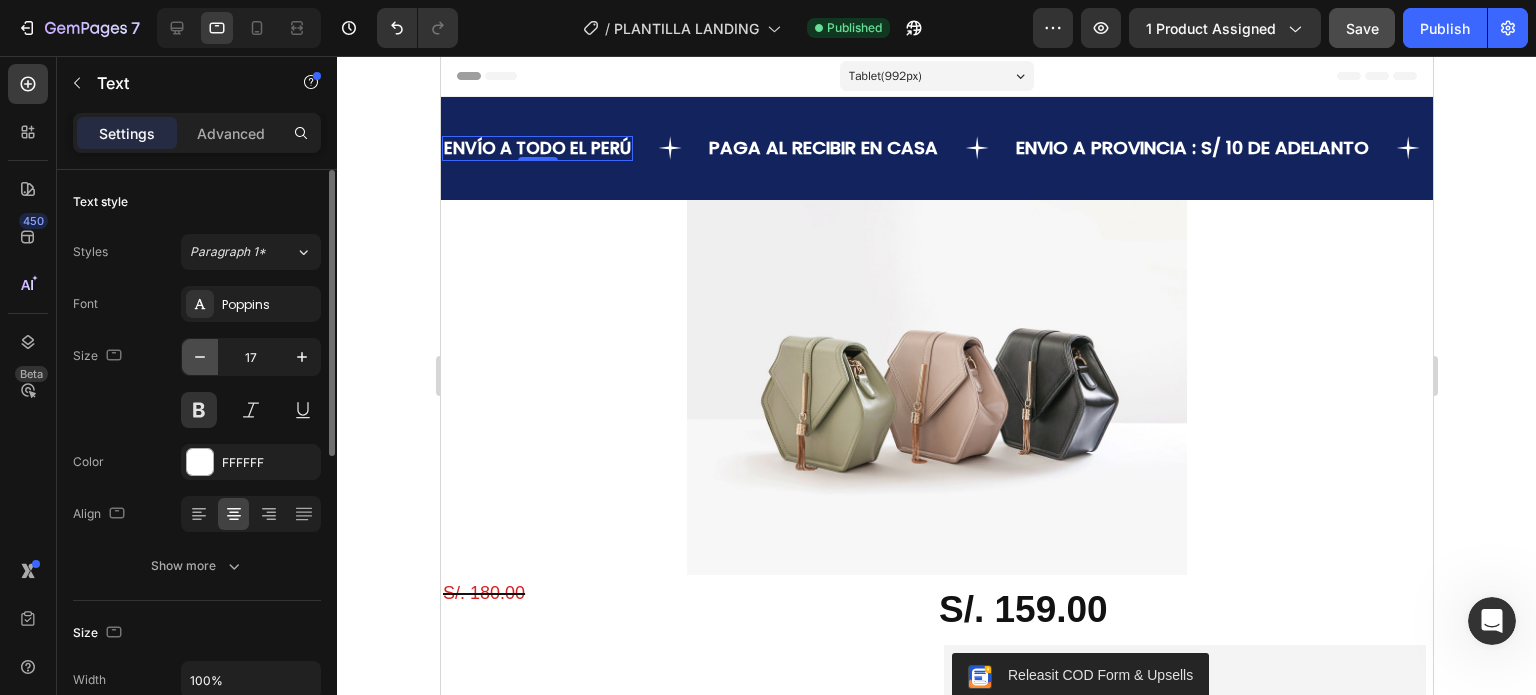 click 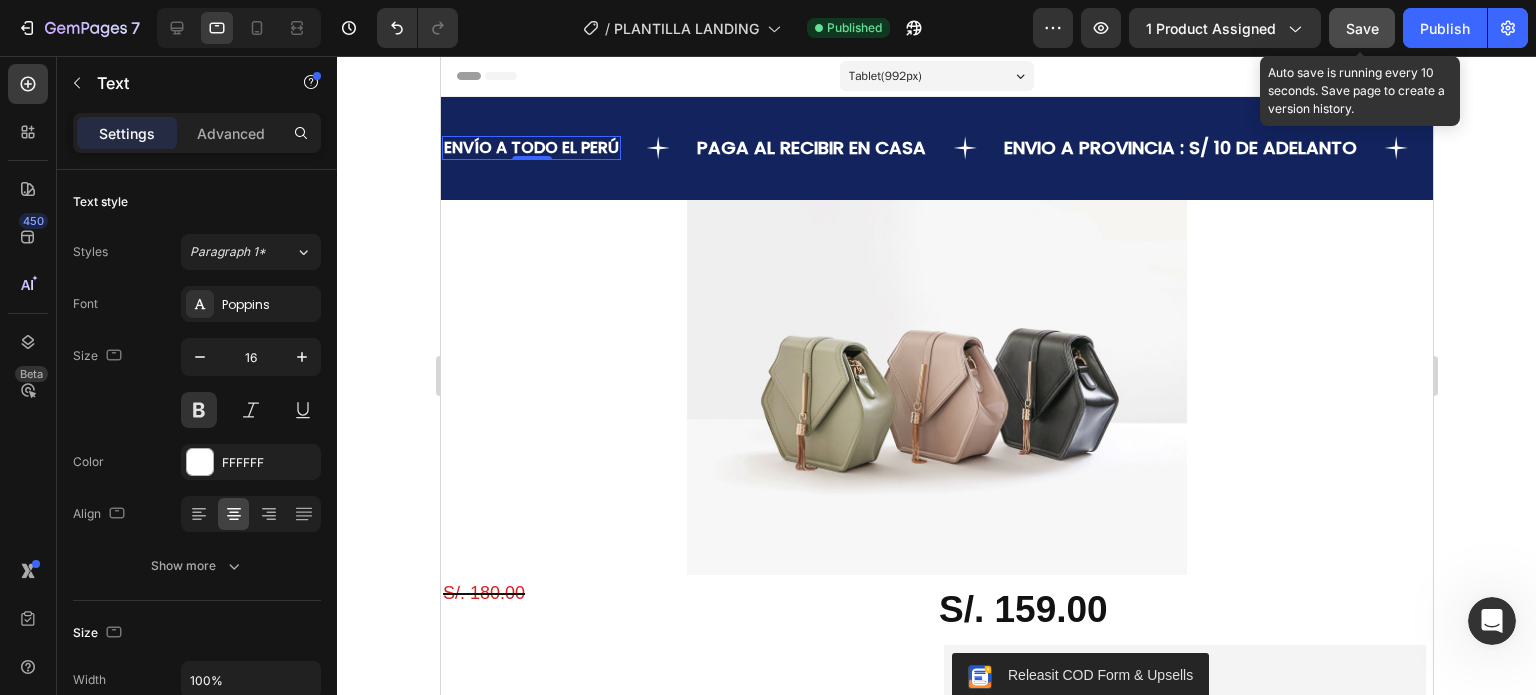 click on "Save" at bounding box center [1362, 28] 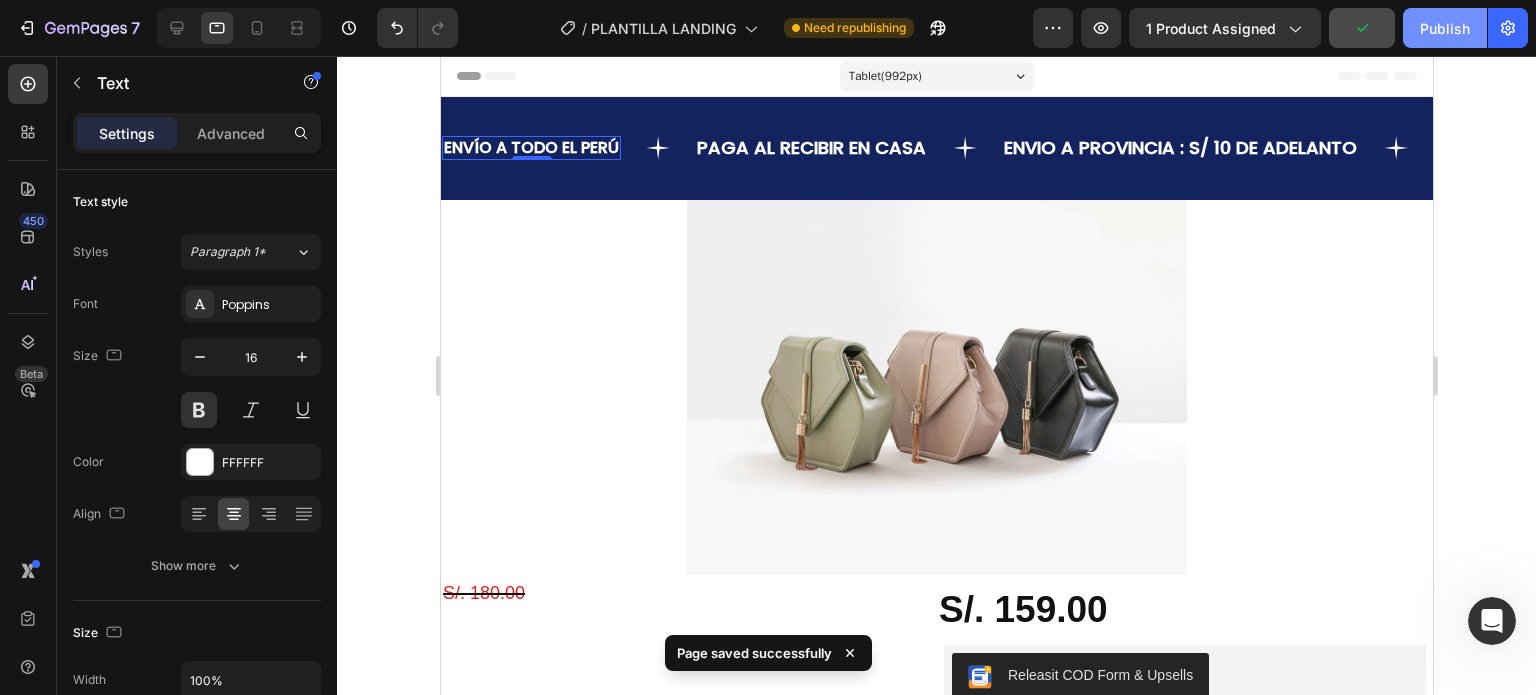 click on "Publish" at bounding box center [1445, 28] 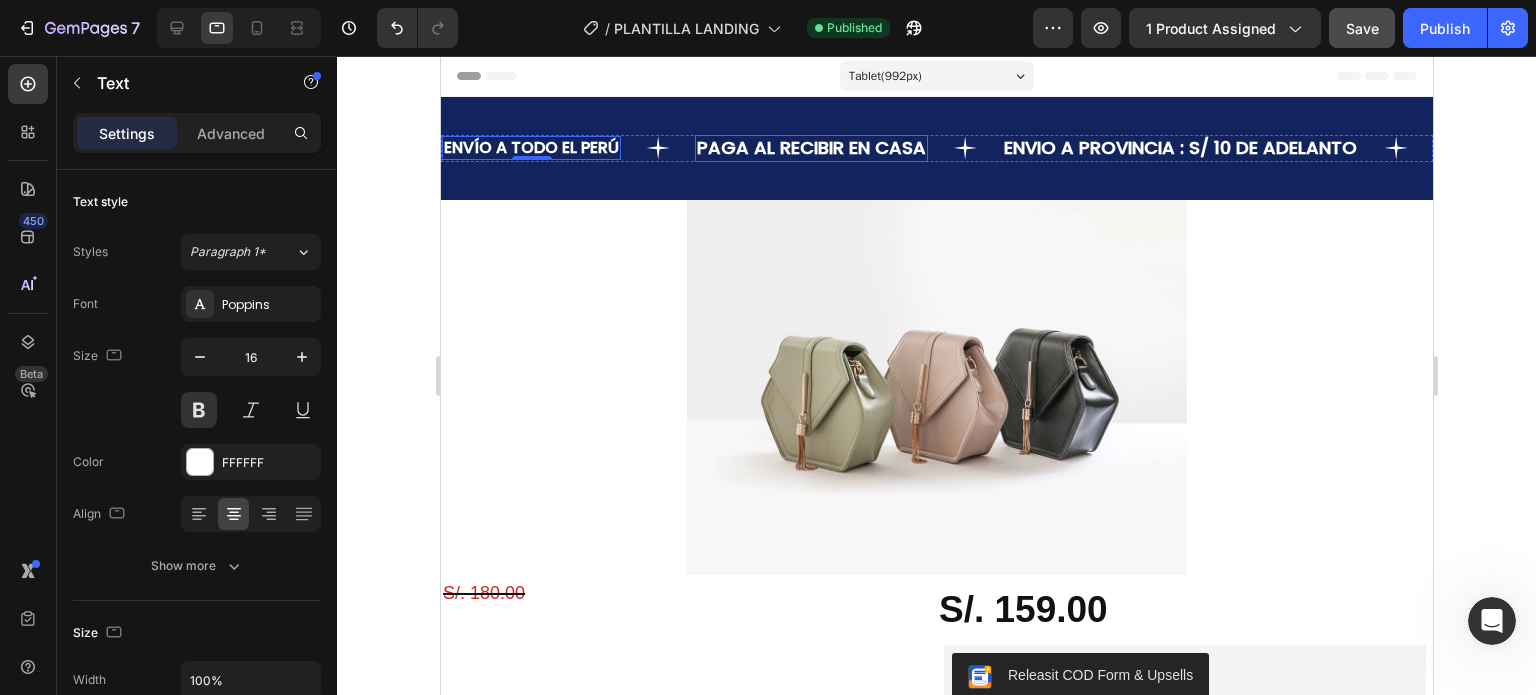 click on "PAGA AL RECIBIR EN CASA" at bounding box center (810, 148) 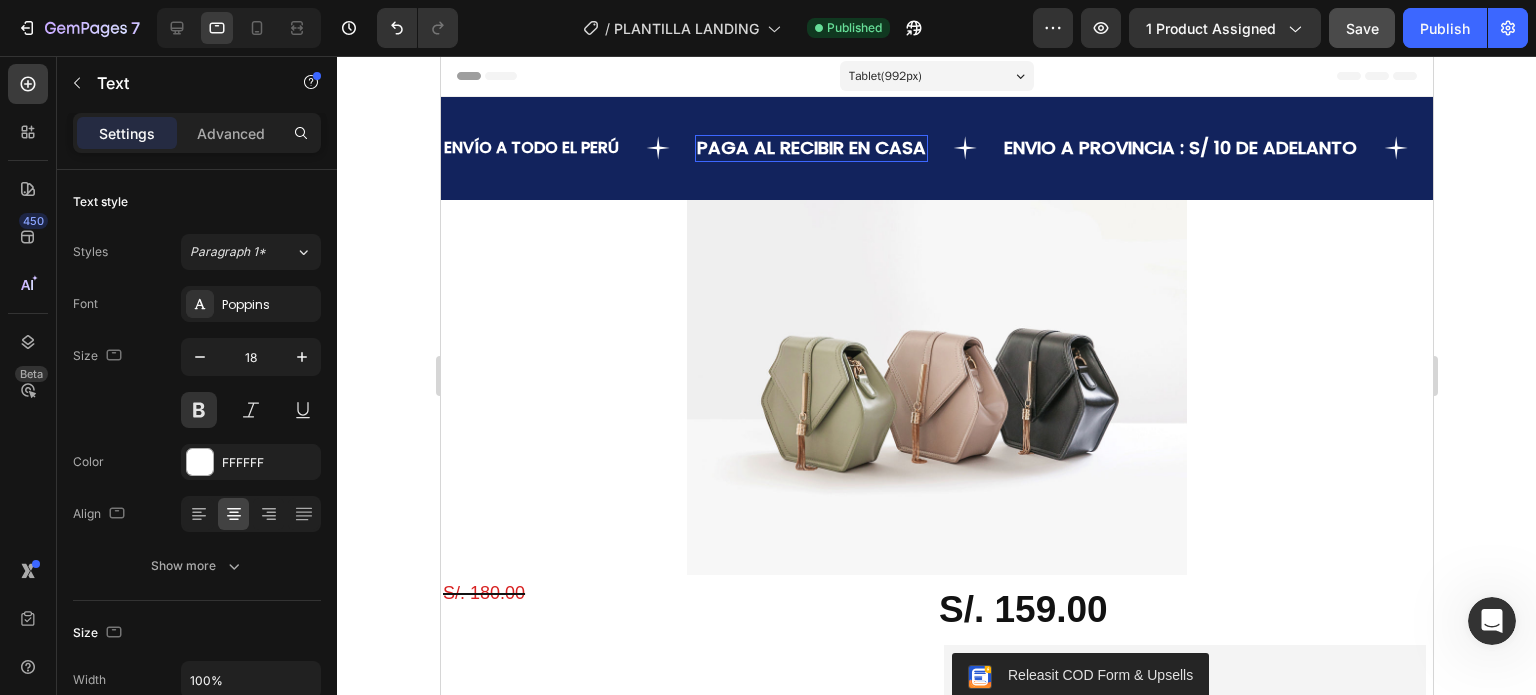 click on "PAGA AL RECIBIR EN CASA" at bounding box center (810, 148) 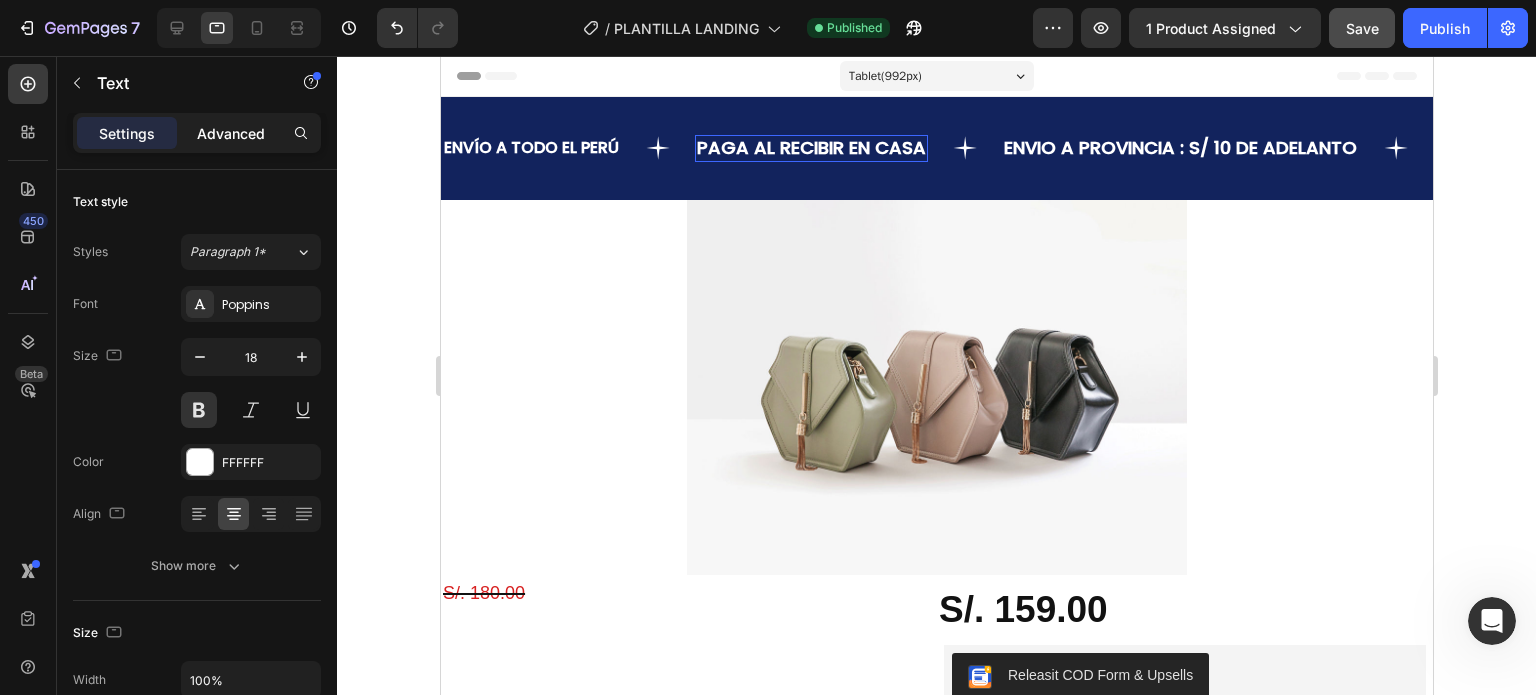 click on "Advanced" at bounding box center [231, 133] 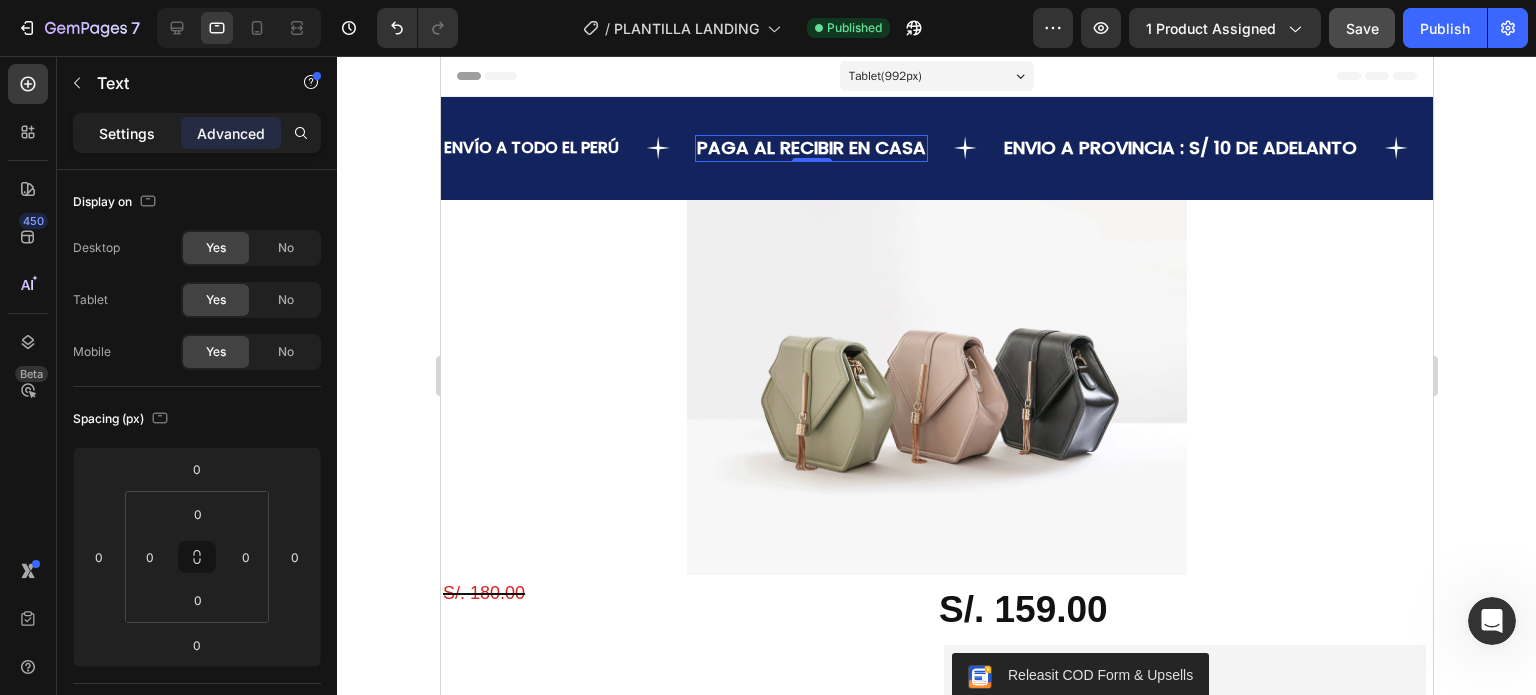 click on "Settings" at bounding box center (127, 133) 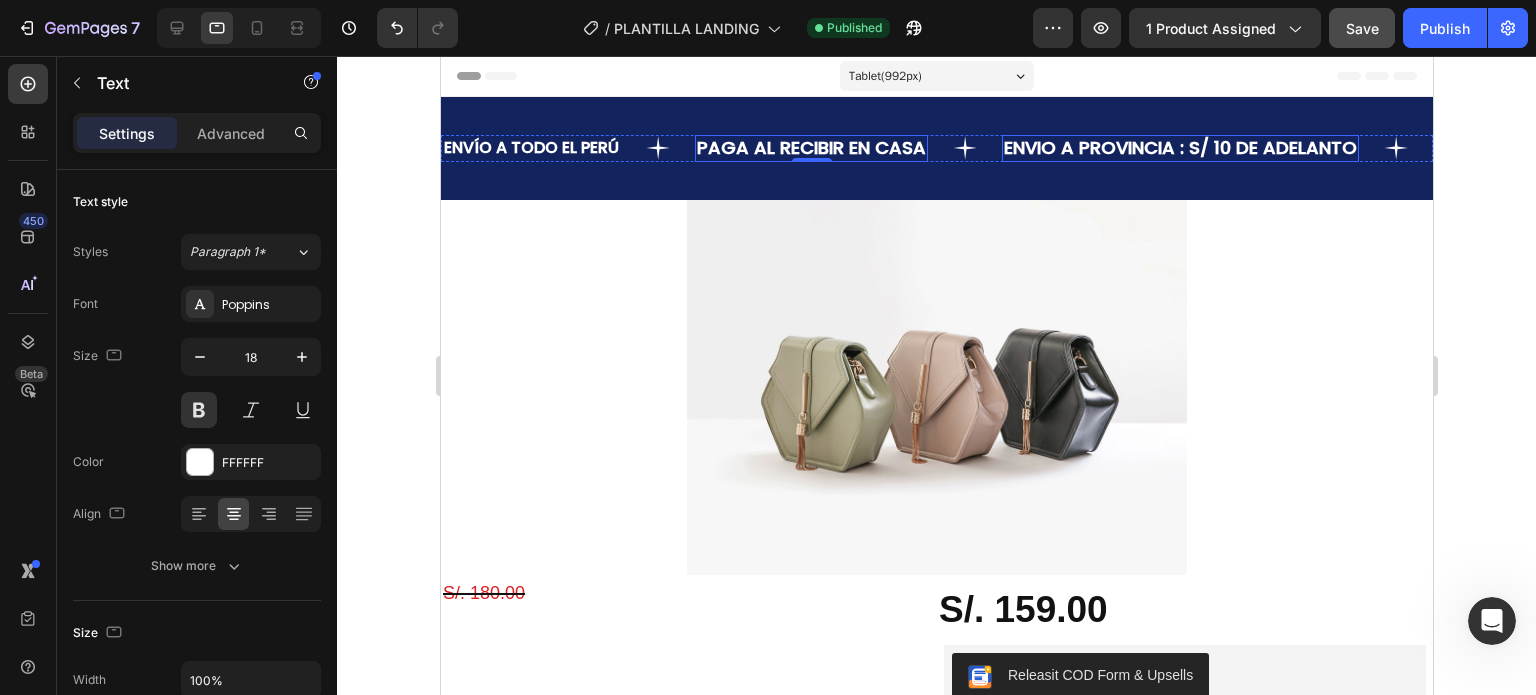 click on "ENVIO A PROVINCIA : S/ 10 DE ADELANTO" at bounding box center [1179, 147] 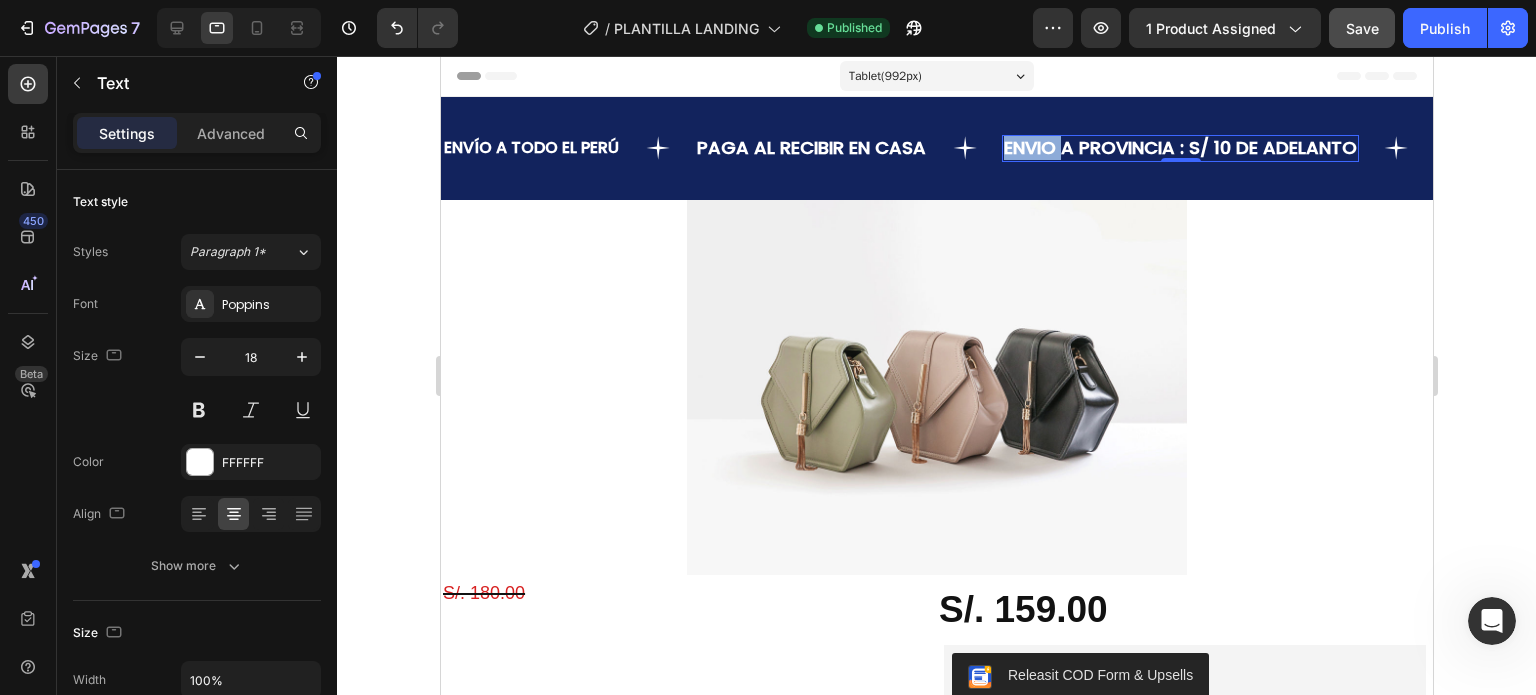 click on "ENVIO A PROVINCIA : S/ 10 DE ADELANTO" at bounding box center (1179, 147) 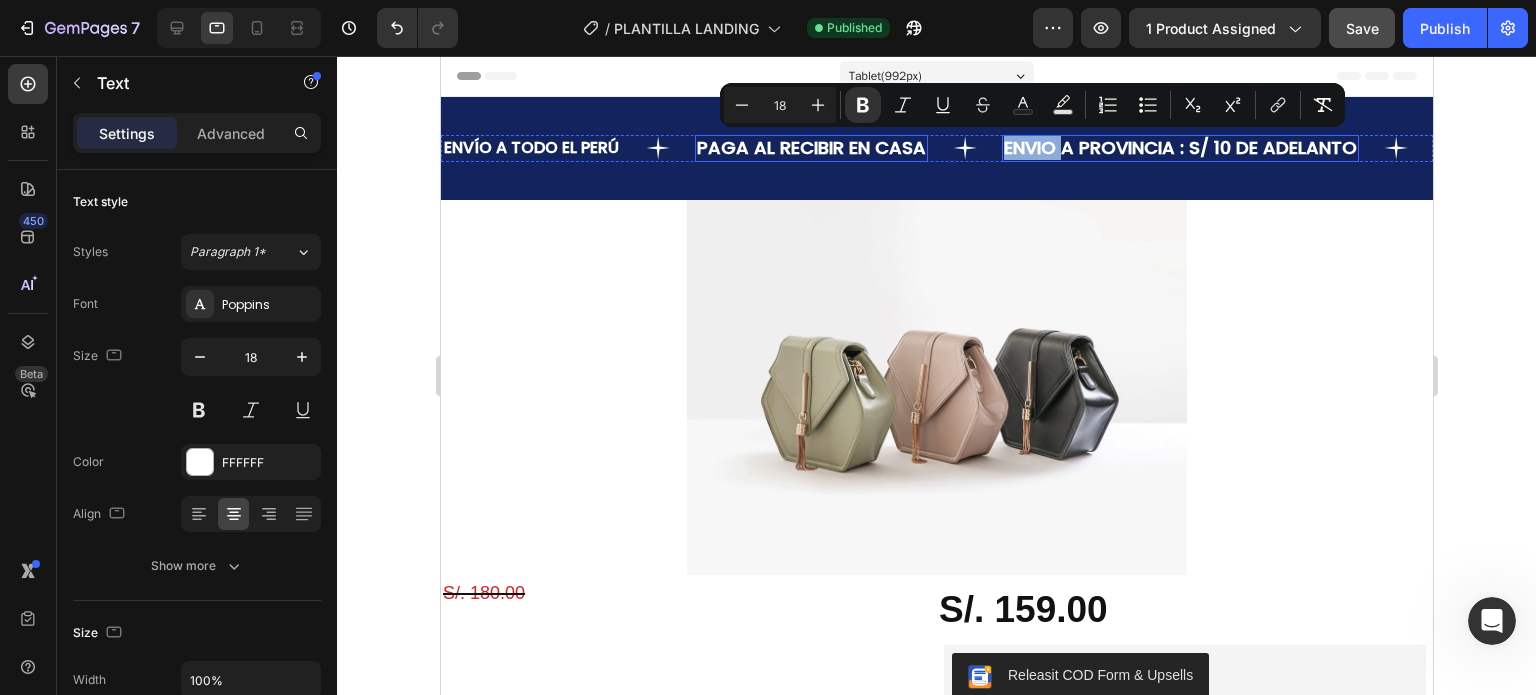 click on "PAGA AL RECIBIR EN CASA" at bounding box center [810, 148] 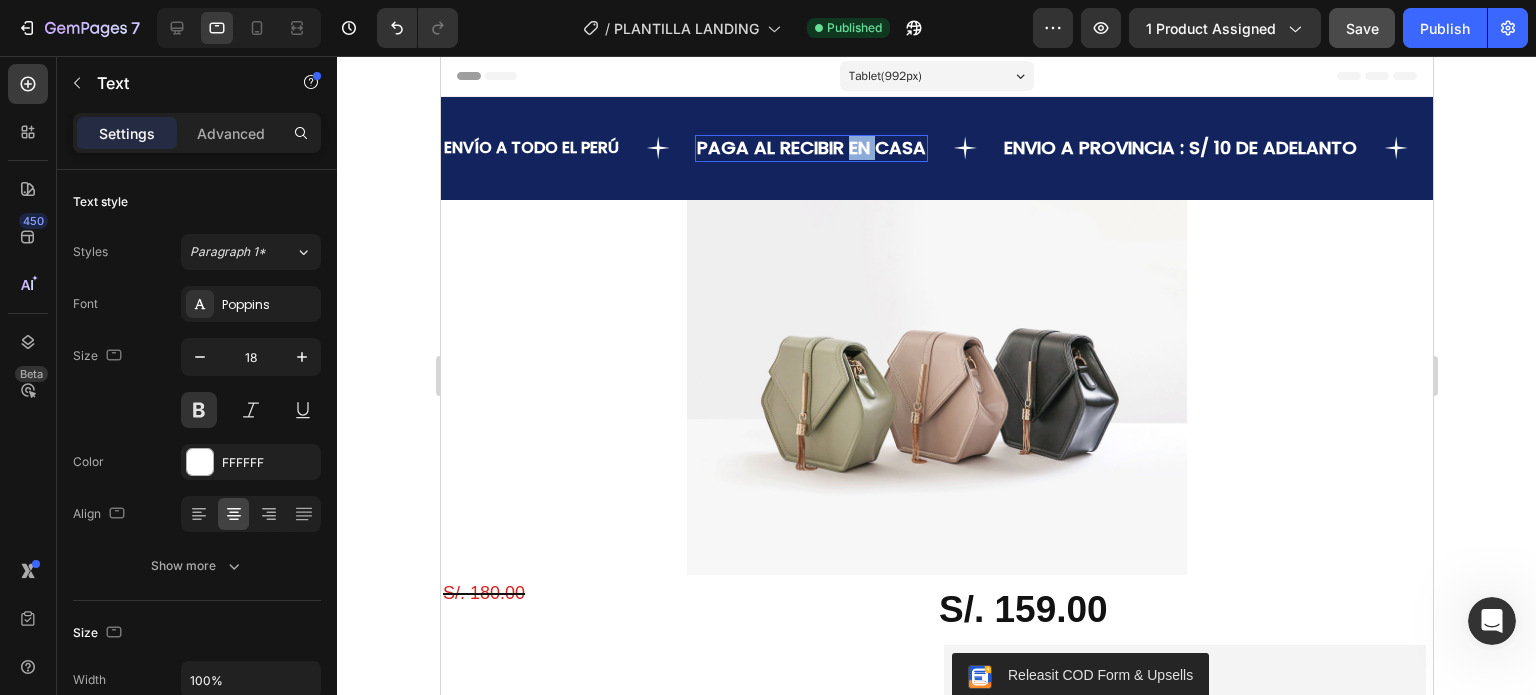 click on "PAGA AL RECIBIR EN CASA" at bounding box center (810, 148) 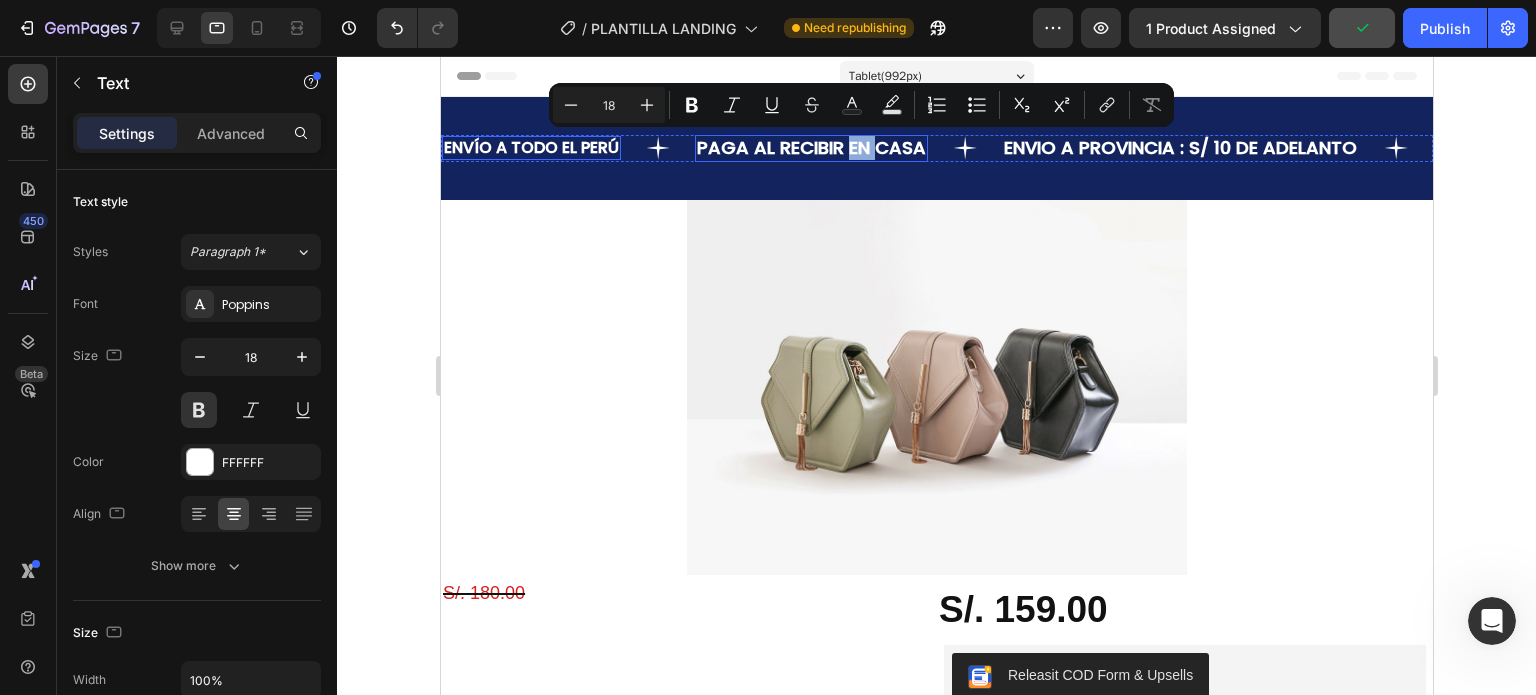 click on "ENVÍO A TODO EL PERÚ" at bounding box center (530, 148) 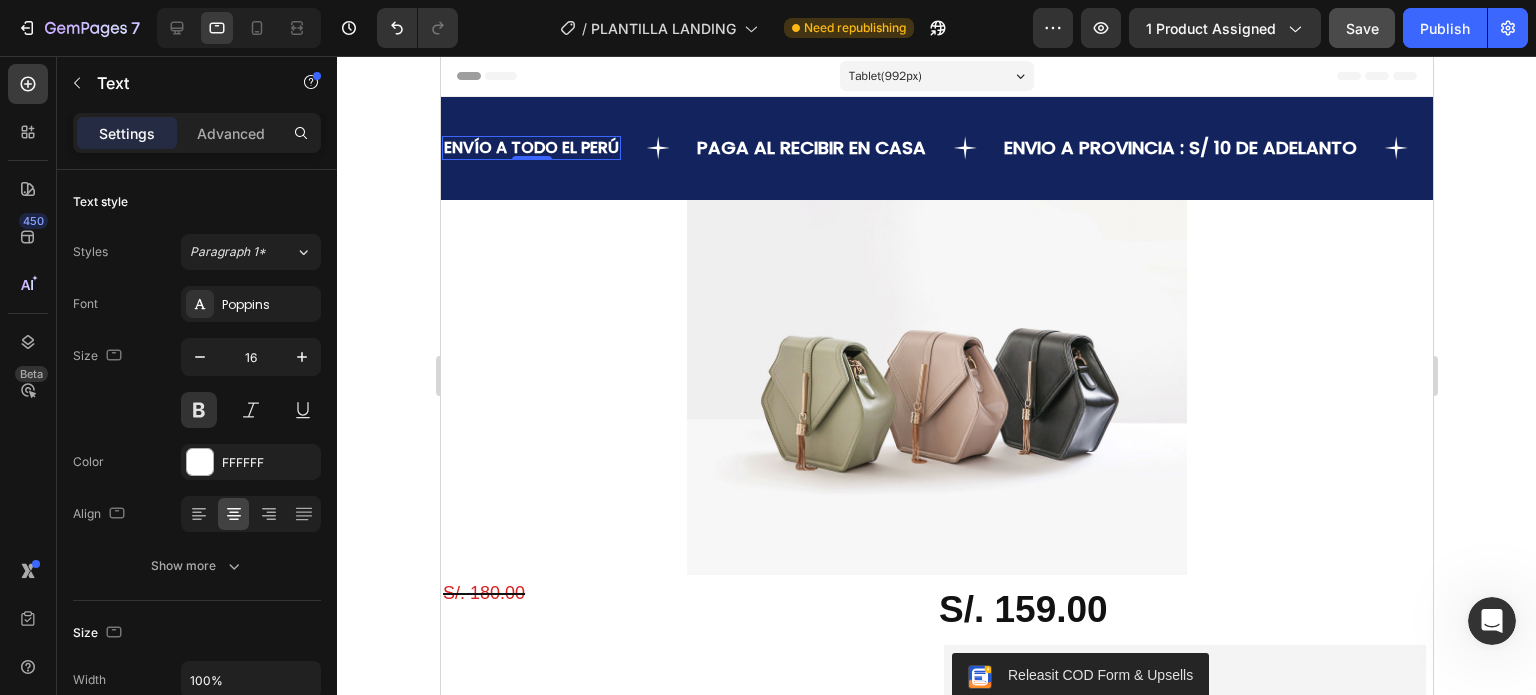 click on "ENVÍO A TODO EL PERÚ" at bounding box center [530, 148] 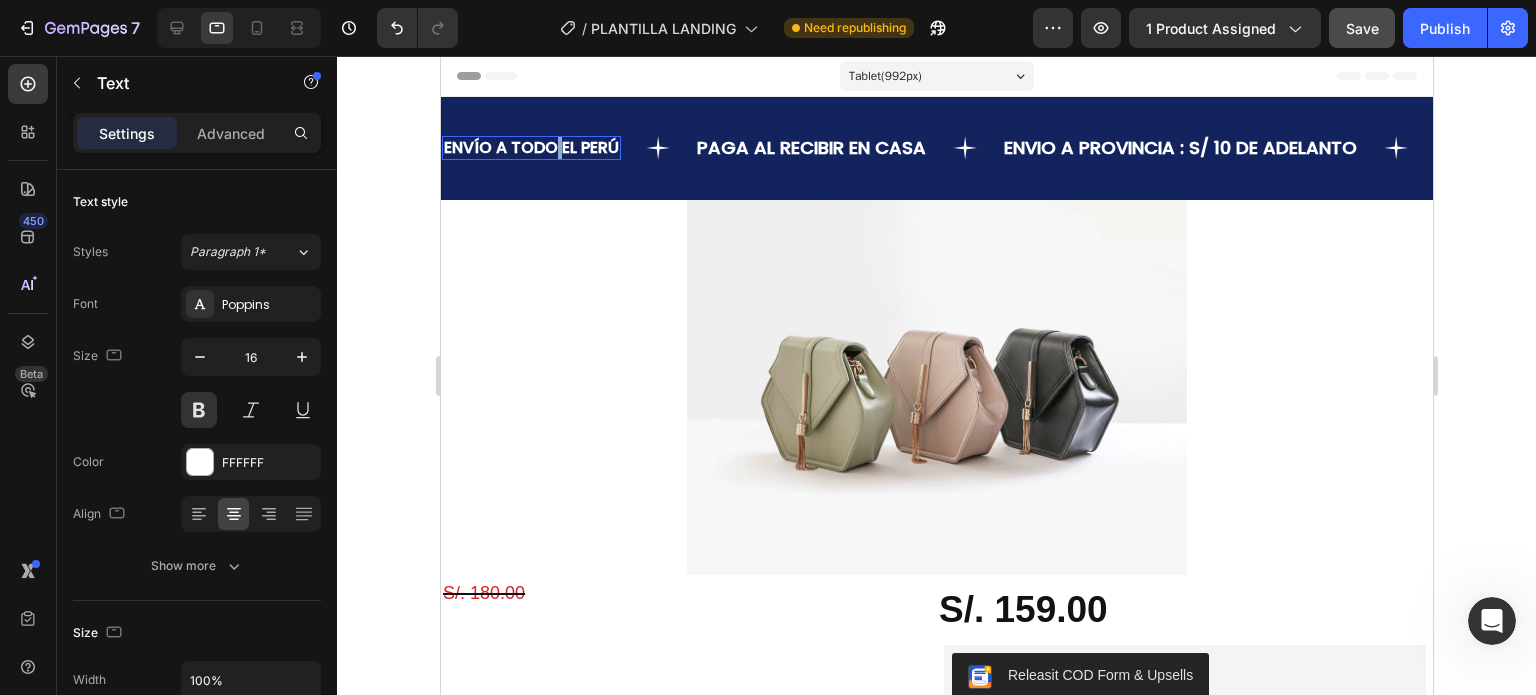 click on "ENVÍO A TODO EL PERÚ" at bounding box center (530, 148) 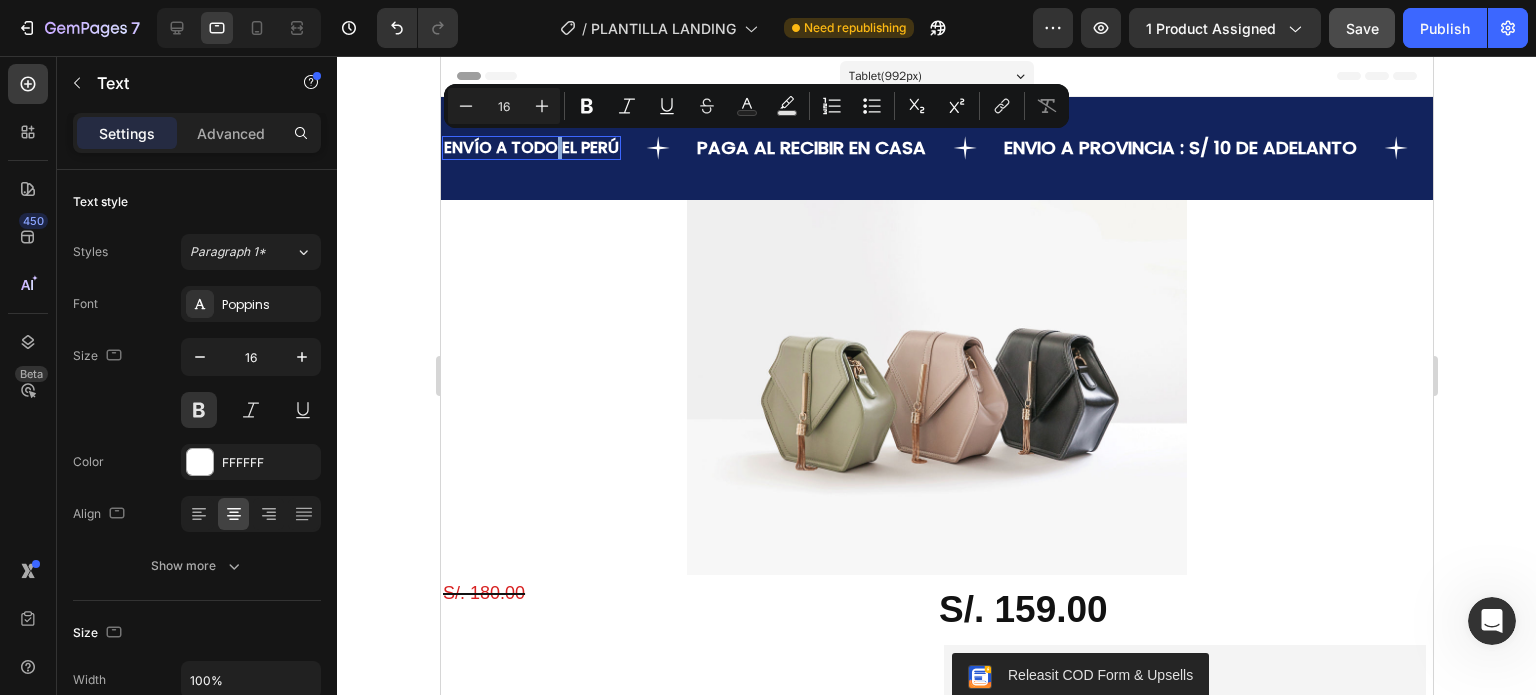 click on "Header" at bounding box center (936, 76) 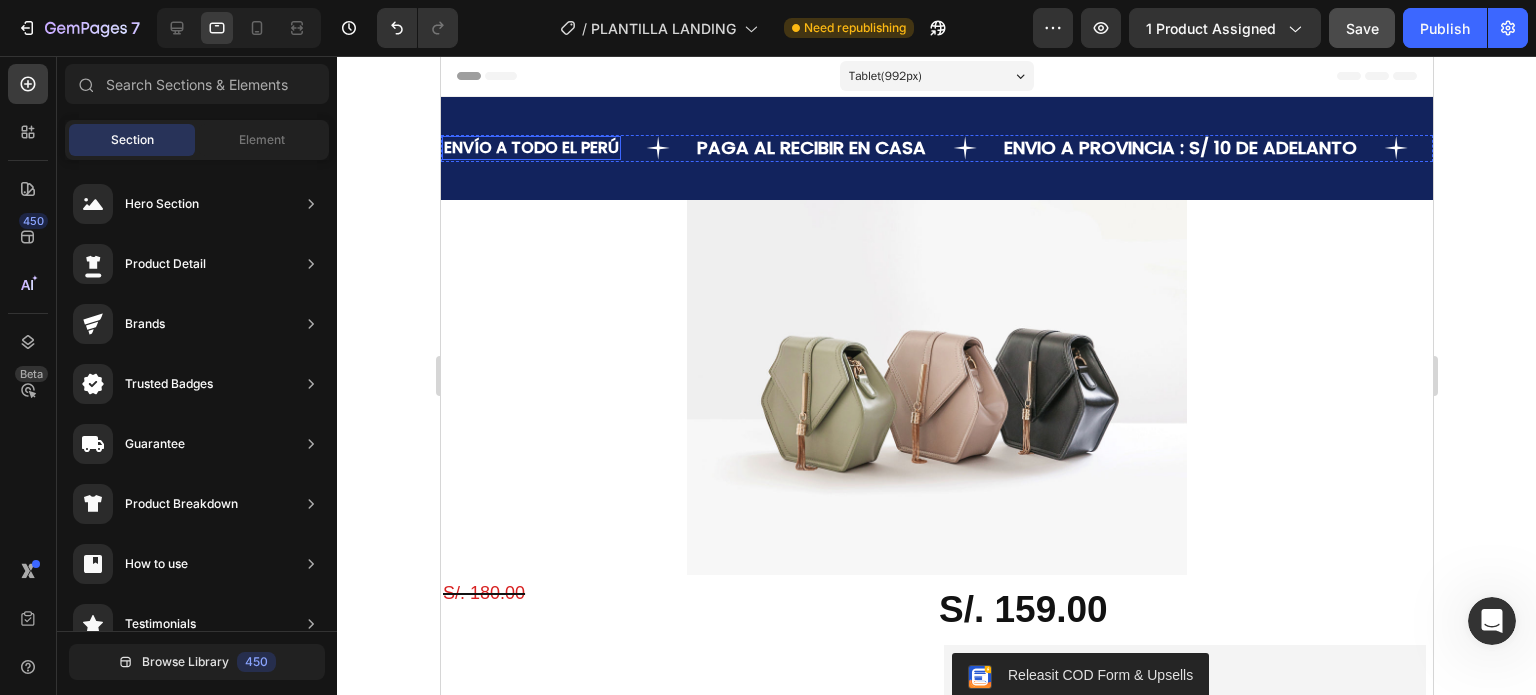 click on "ENVÍO A TODO EL PERÚ" at bounding box center (530, 148) 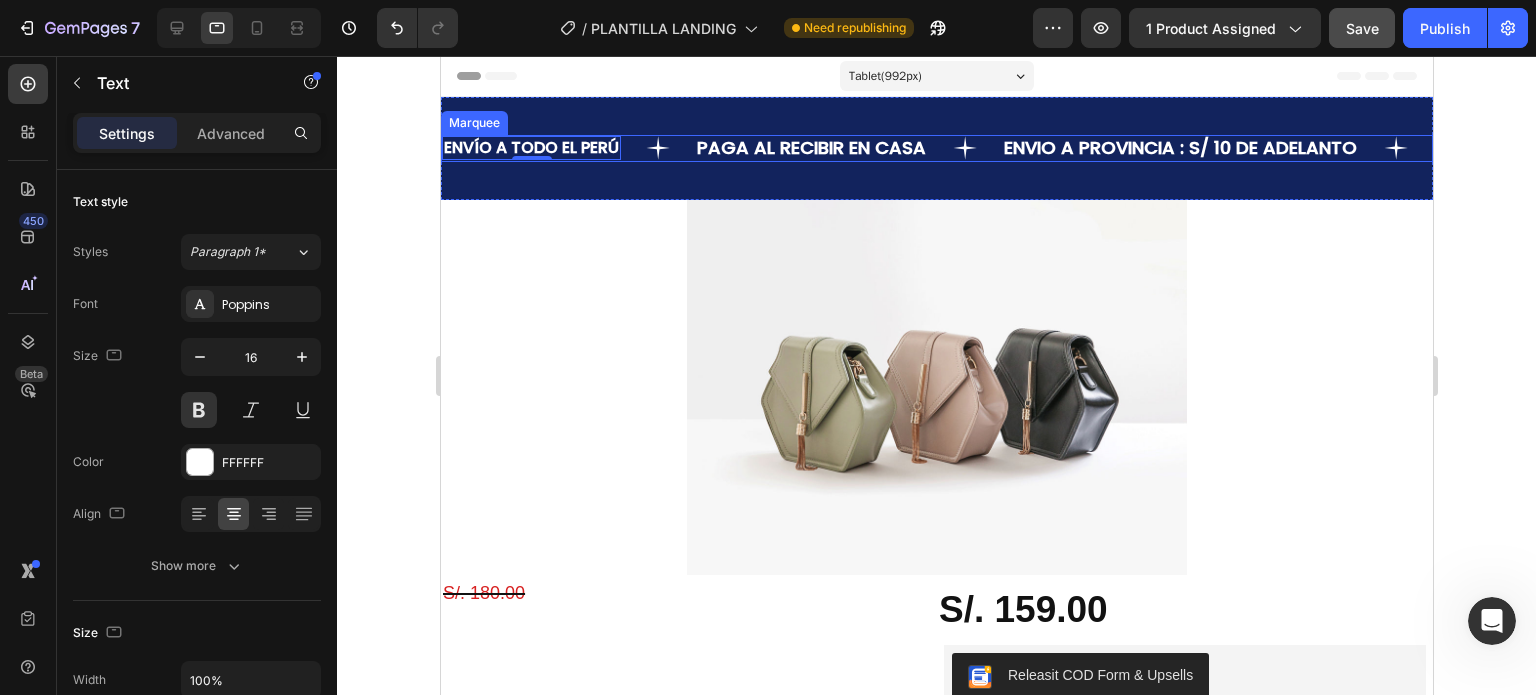 click on "ENVÍO A TODO EL PERÚ Text   0" at bounding box center [567, 148] 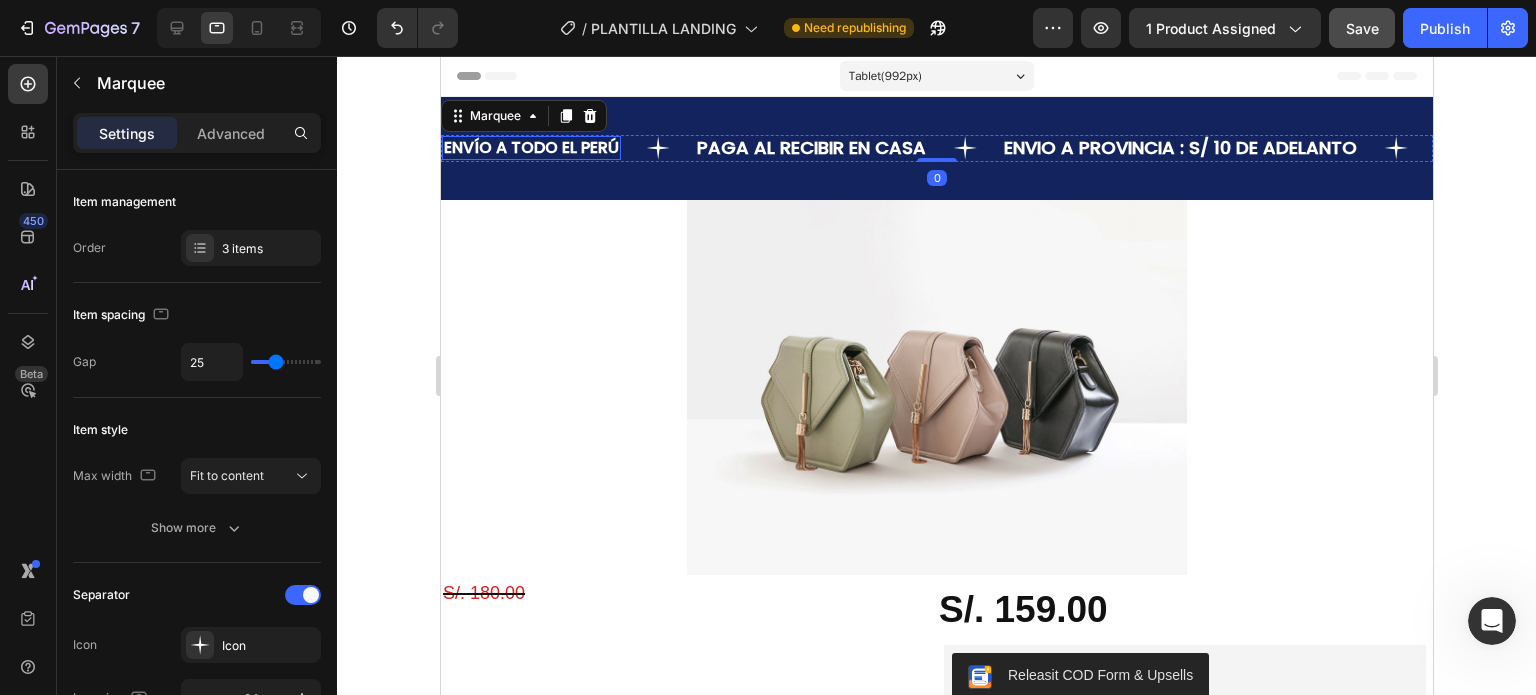 click on "ENVÍO A TODO EL PERÚ" at bounding box center [530, 148] 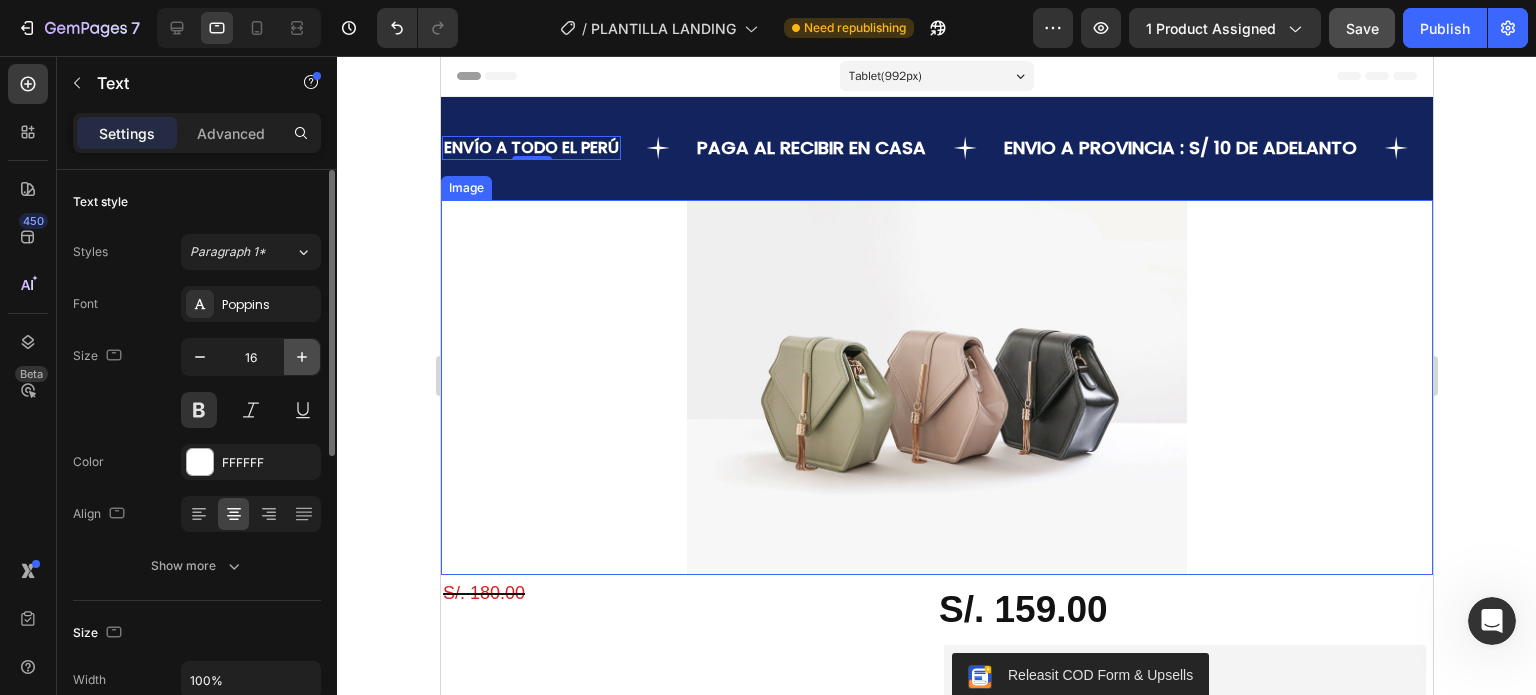 click 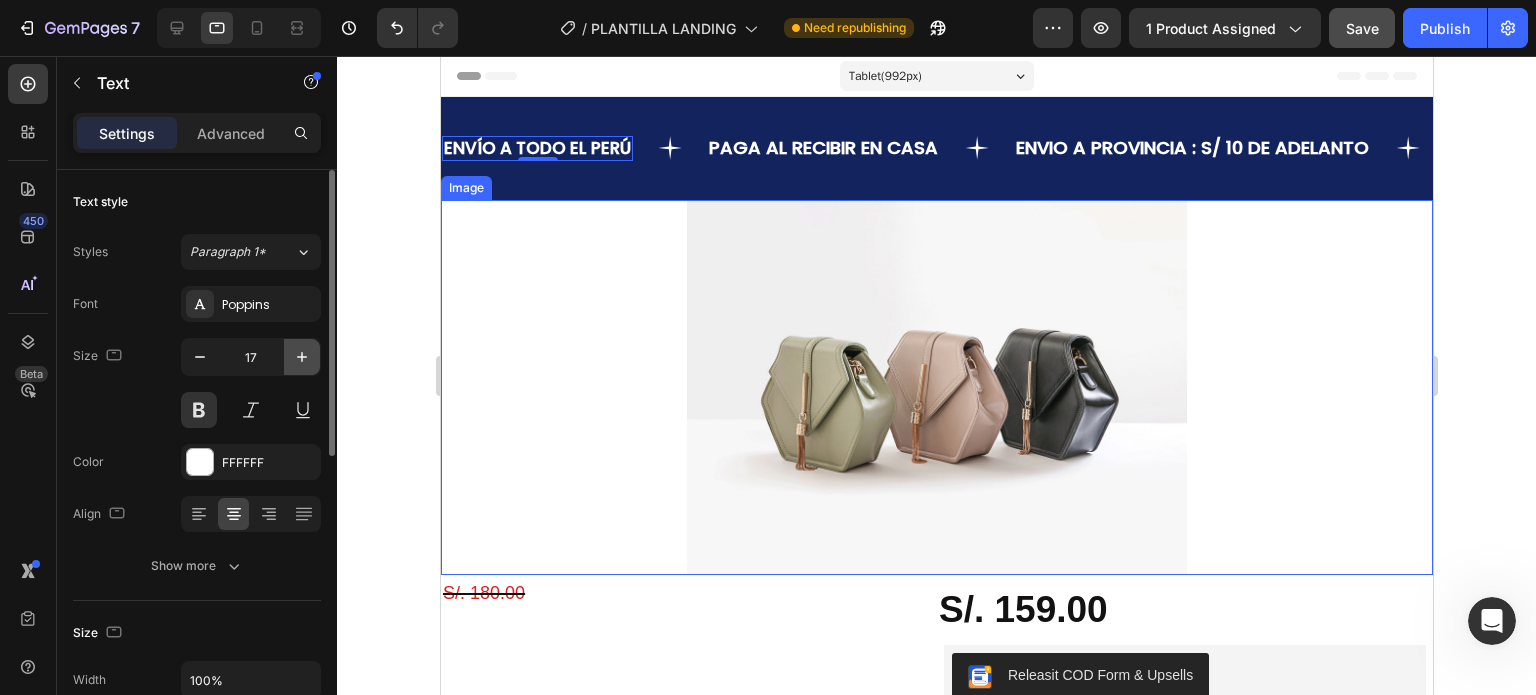 click 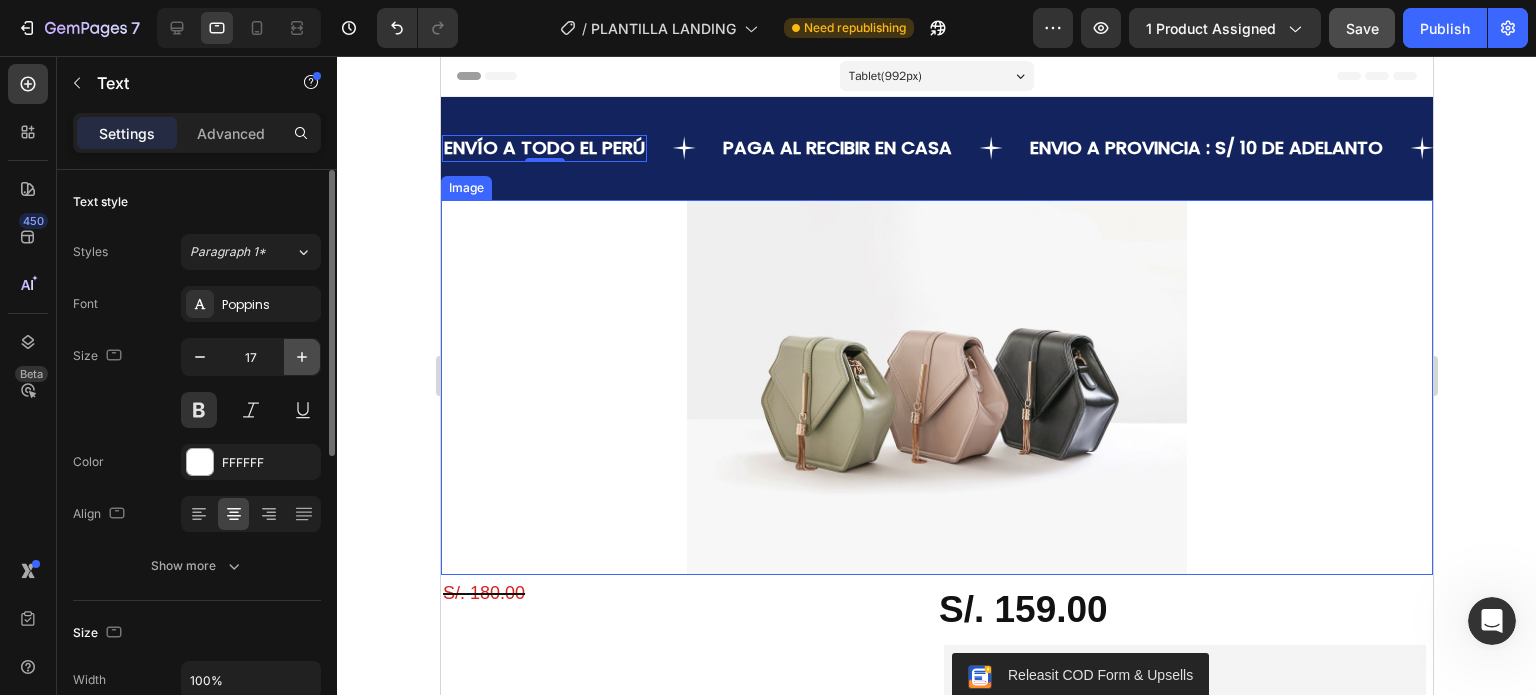 type on "18" 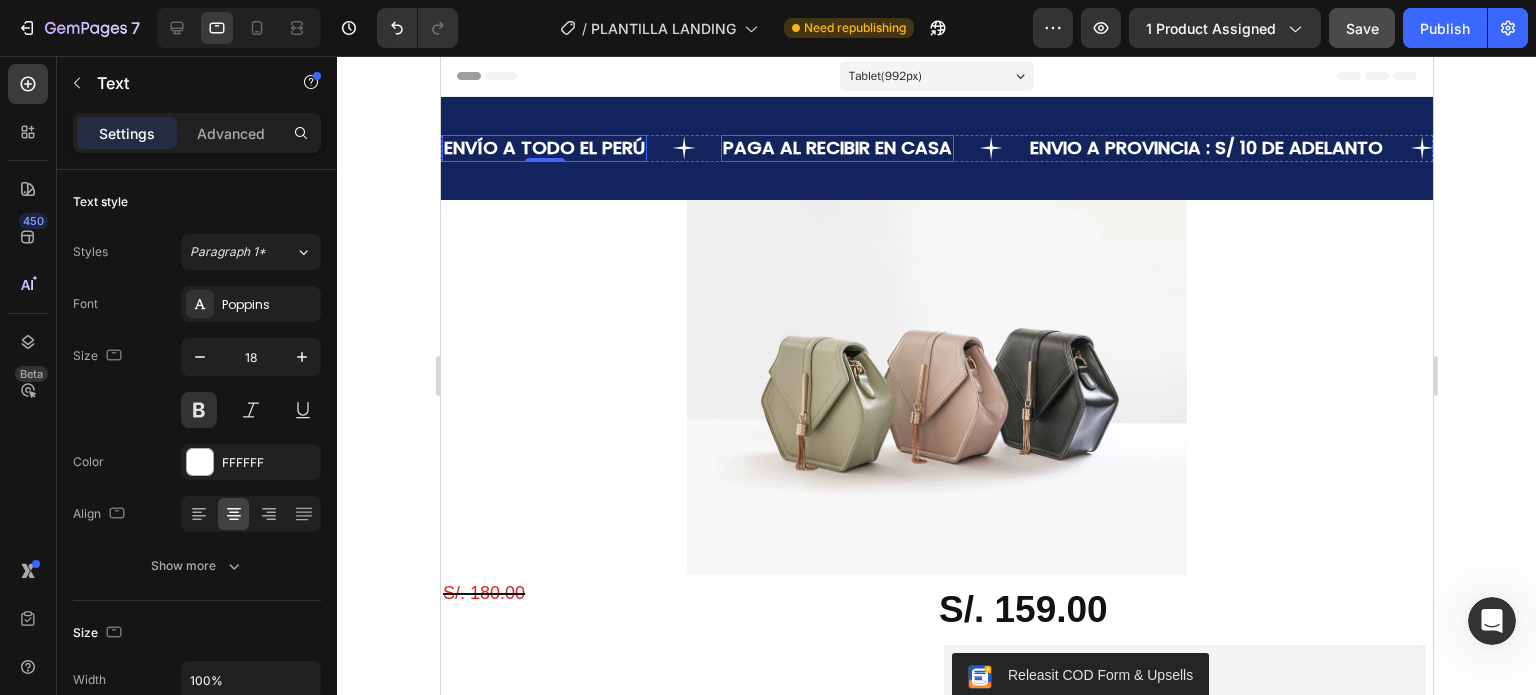 click on "PAGA AL RECIBIR EN CASA" at bounding box center (836, 148) 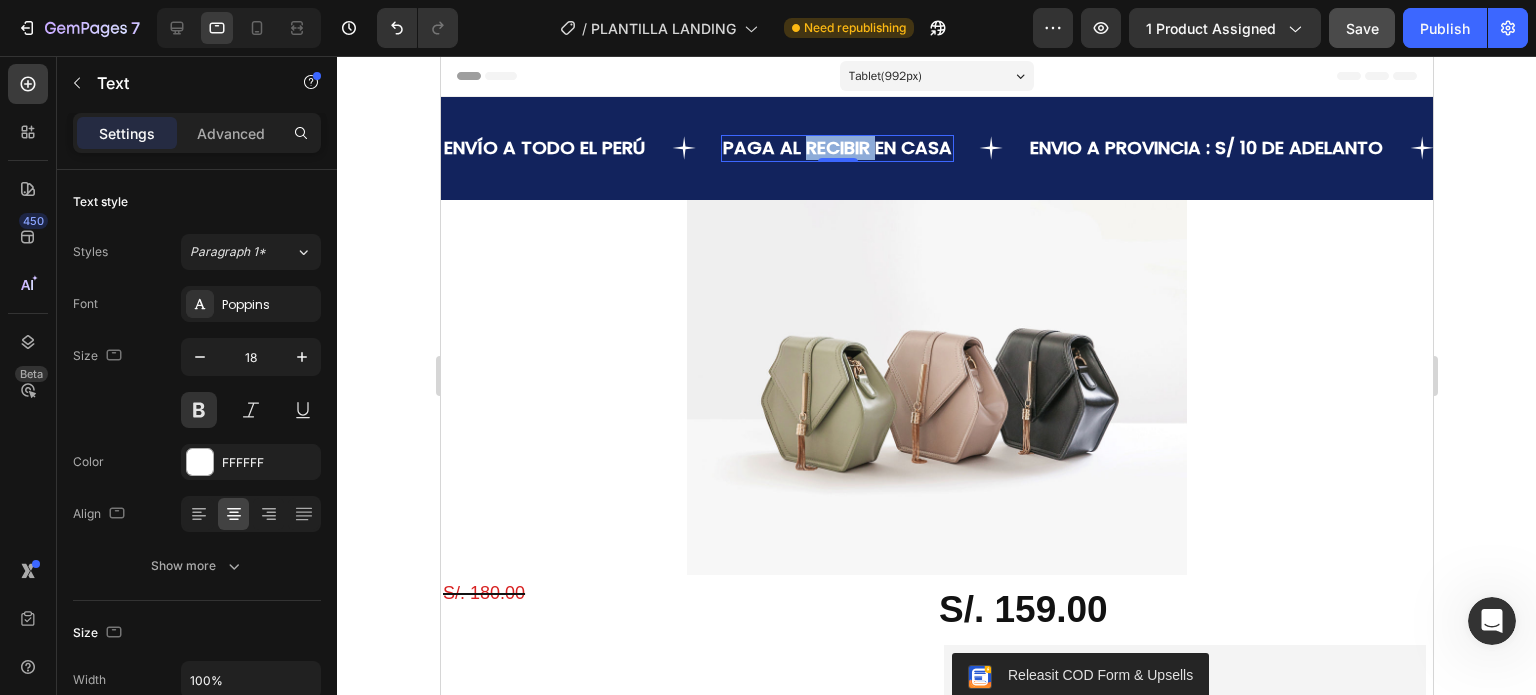 click on "PAGA AL RECIBIR EN CASA" at bounding box center (836, 148) 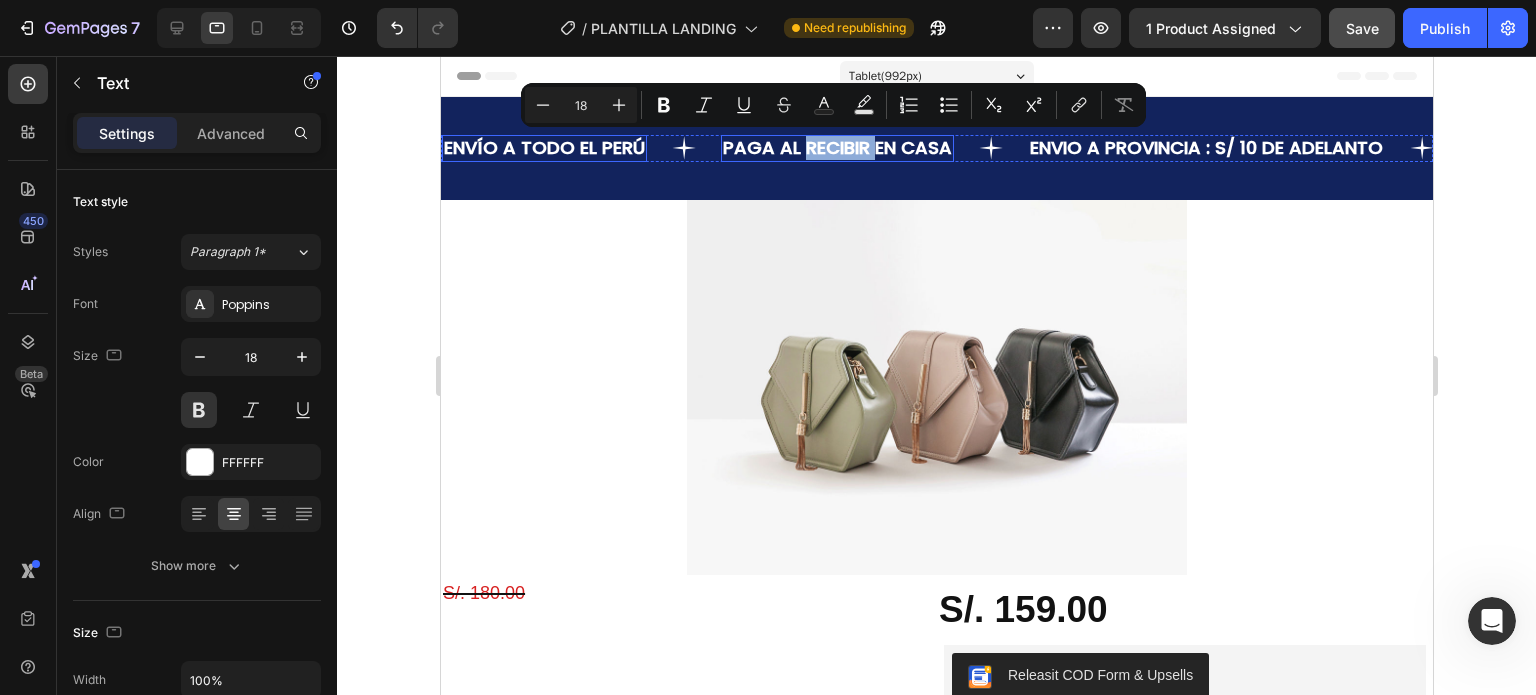 click on "ENVÍO A TODO EL PERÚ" at bounding box center [543, 148] 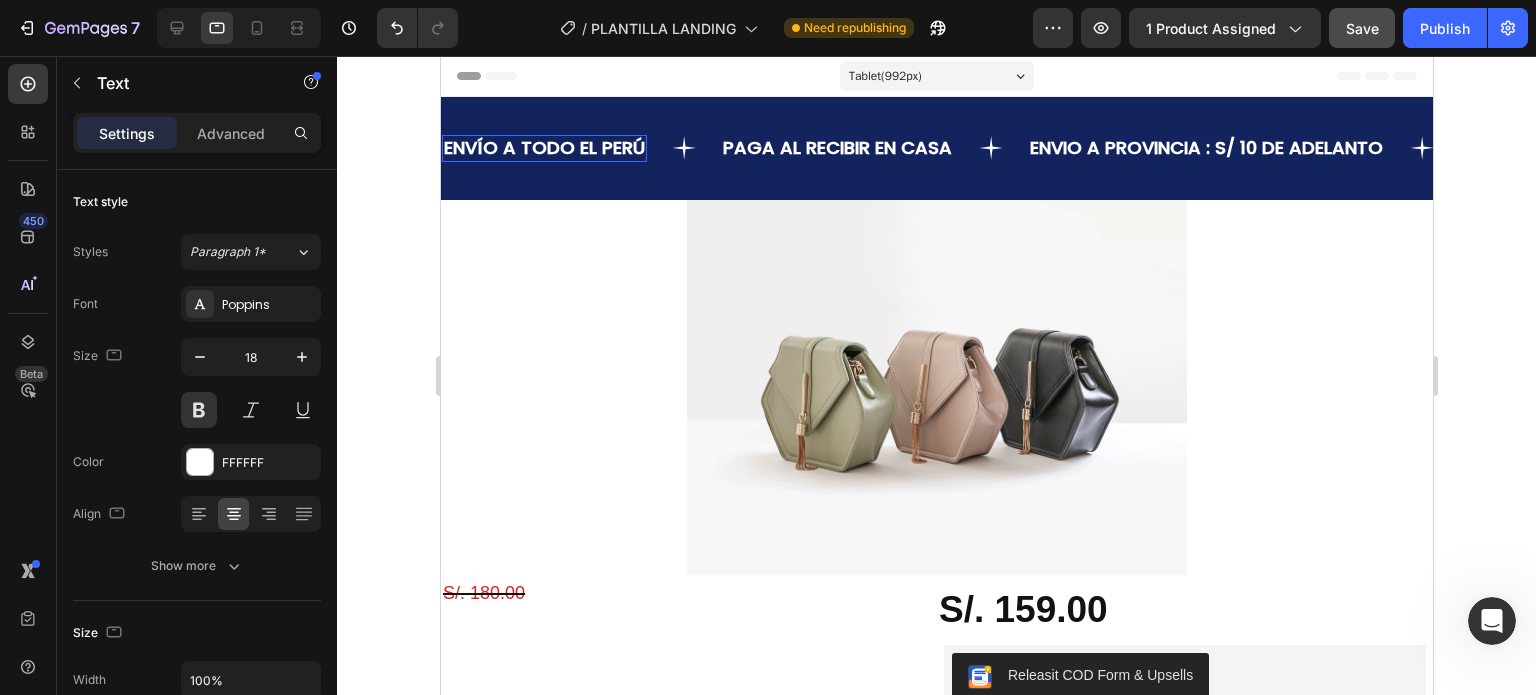 click on "ENVÍO A TODO EL PERÚ" at bounding box center (543, 148) 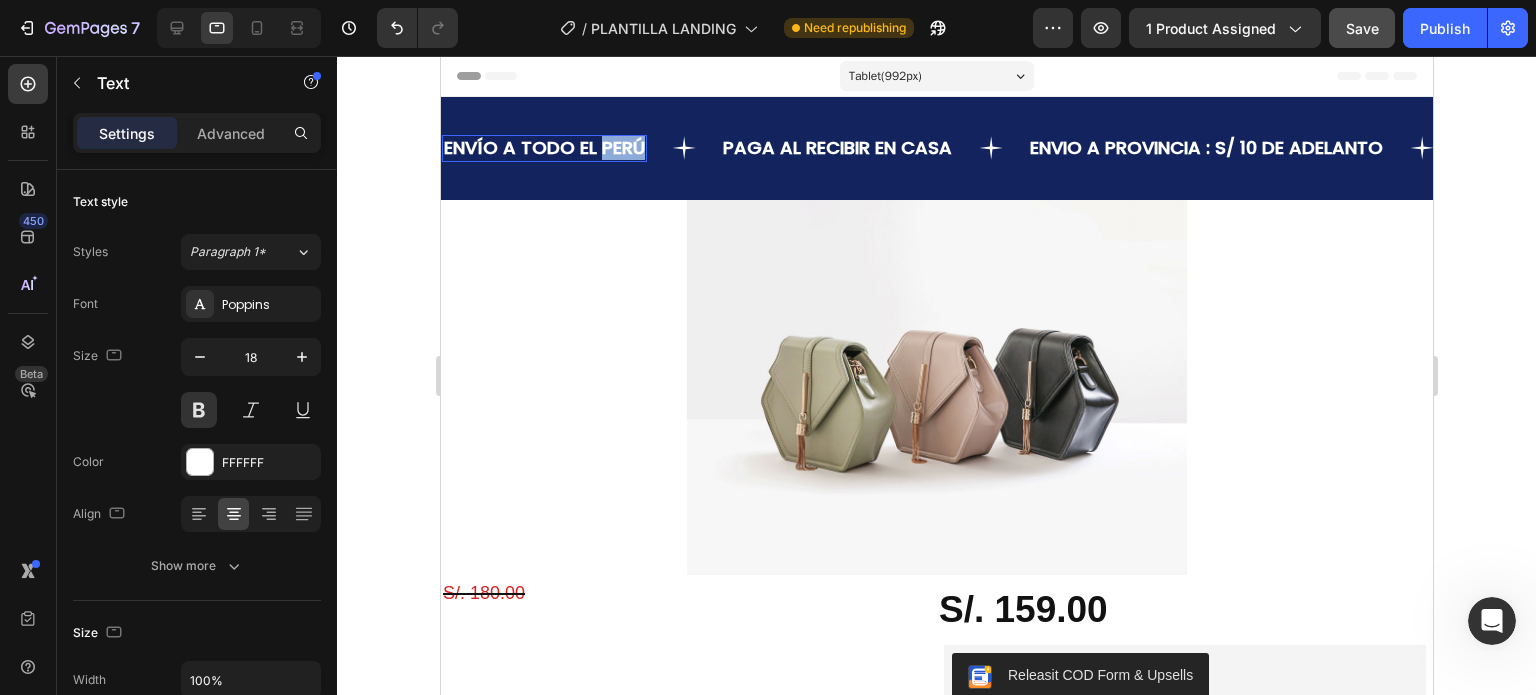click on "ENVÍO A TODO EL PERÚ" at bounding box center (543, 148) 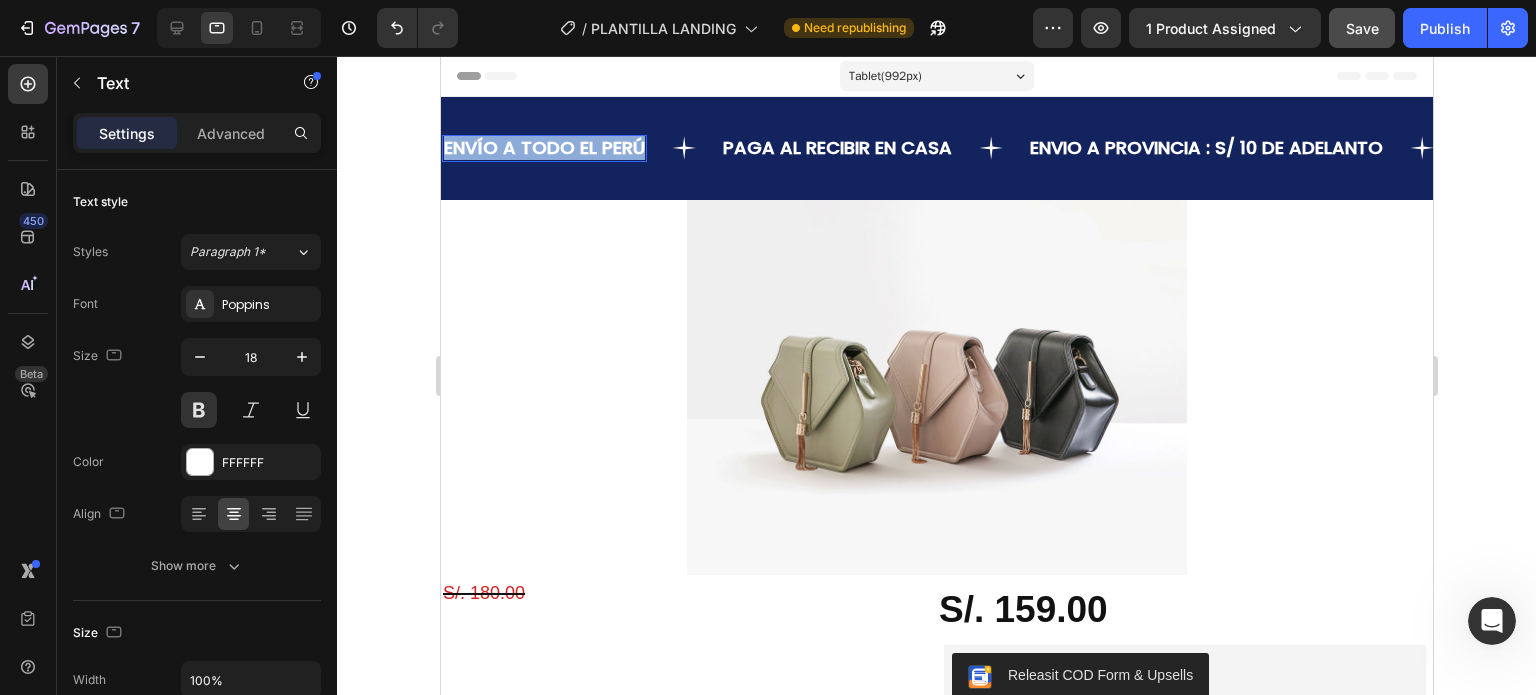 click on "ENVÍO A TODO EL PERÚ" at bounding box center (543, 148) 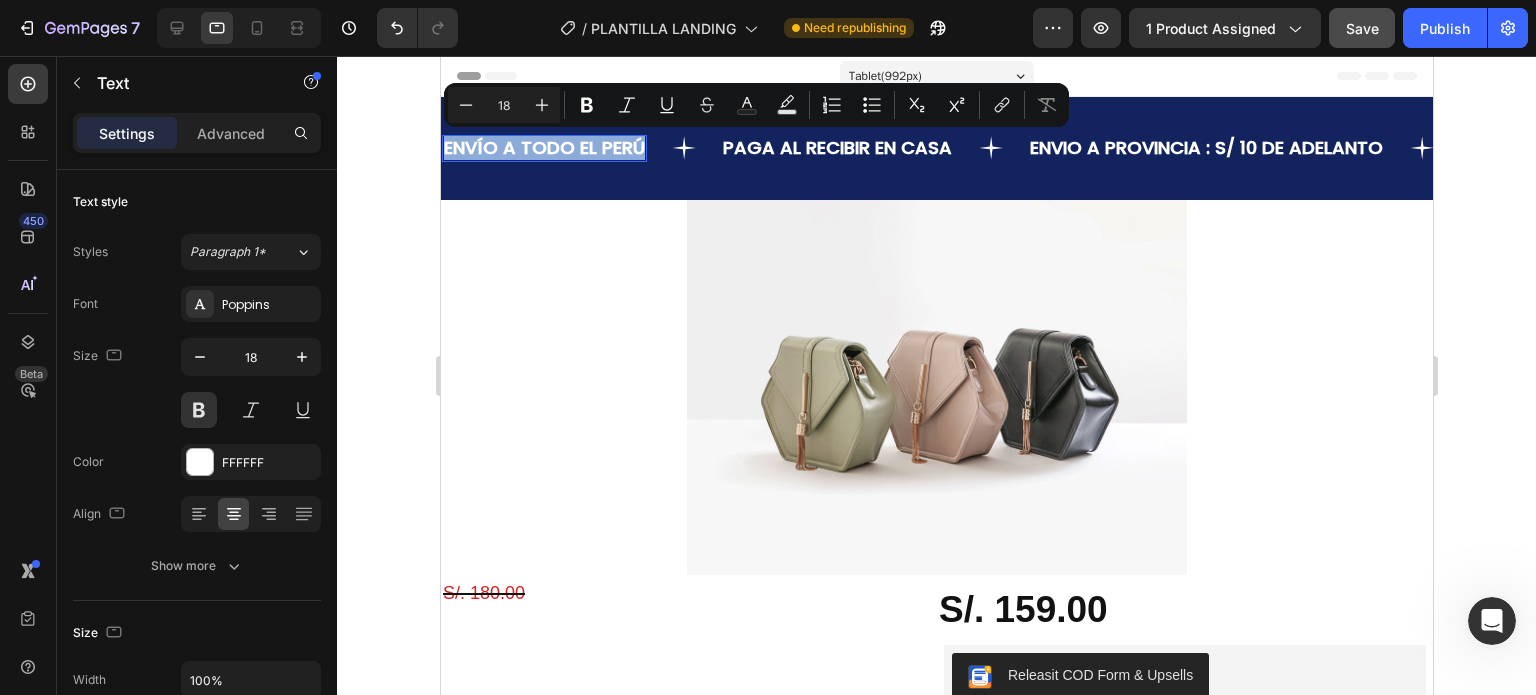 click on "ENVÍO A TODO EL PERÚ" at bounding box center (543, 148) 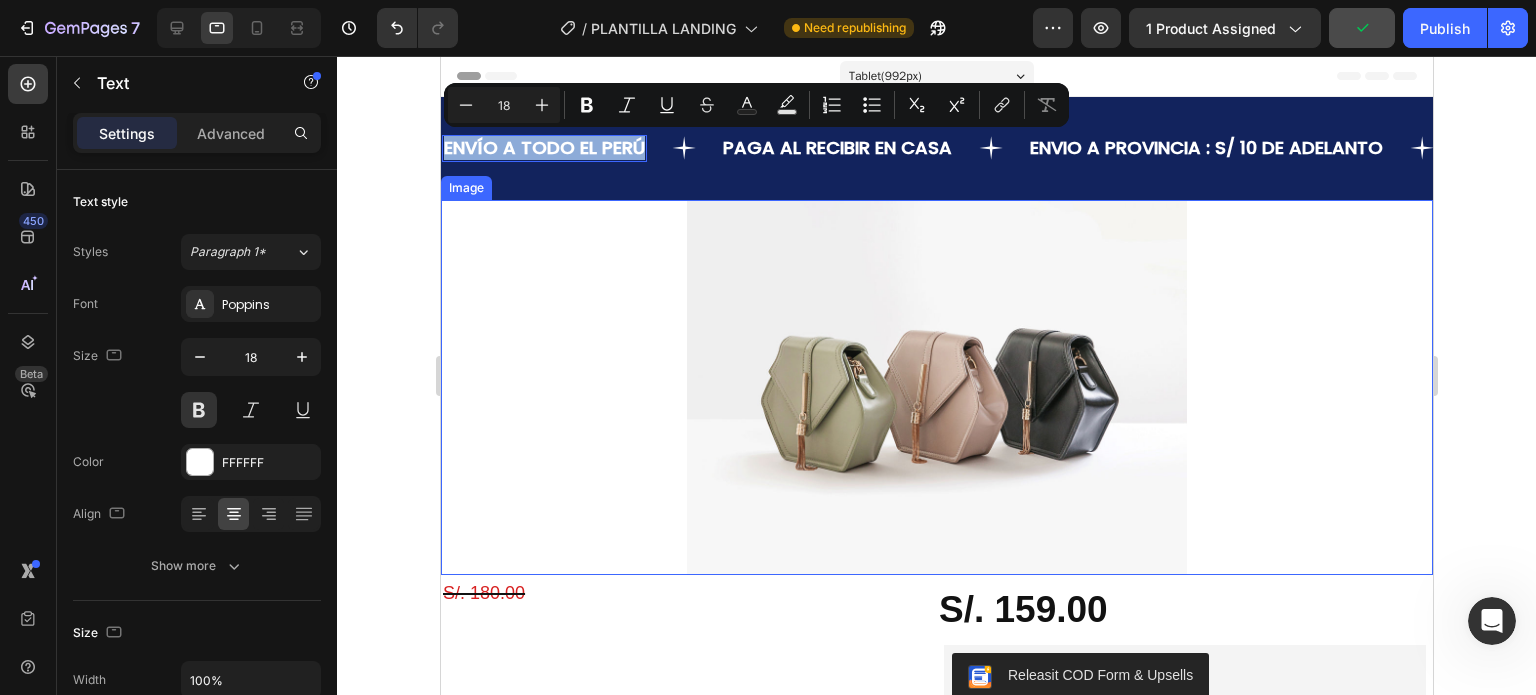 click at bounding box center (936, 387) 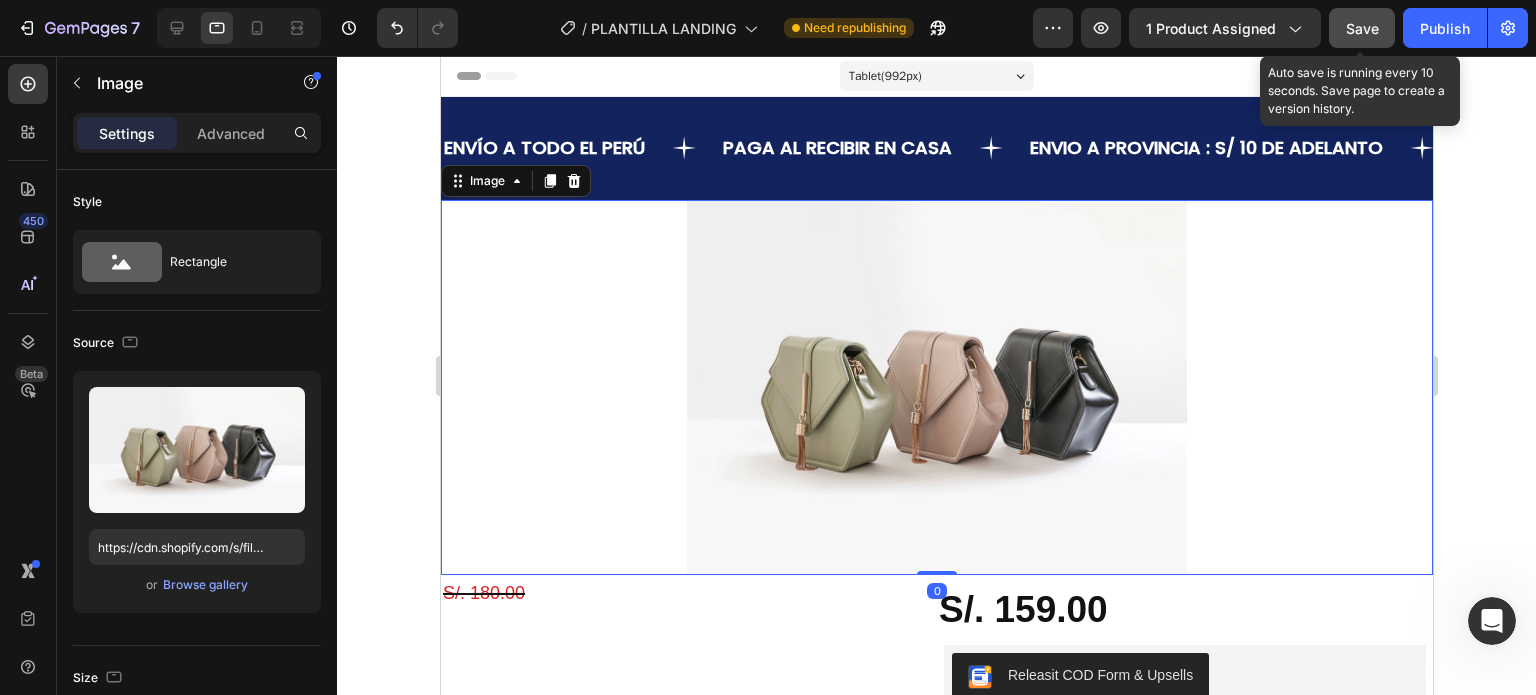 click on "Save" 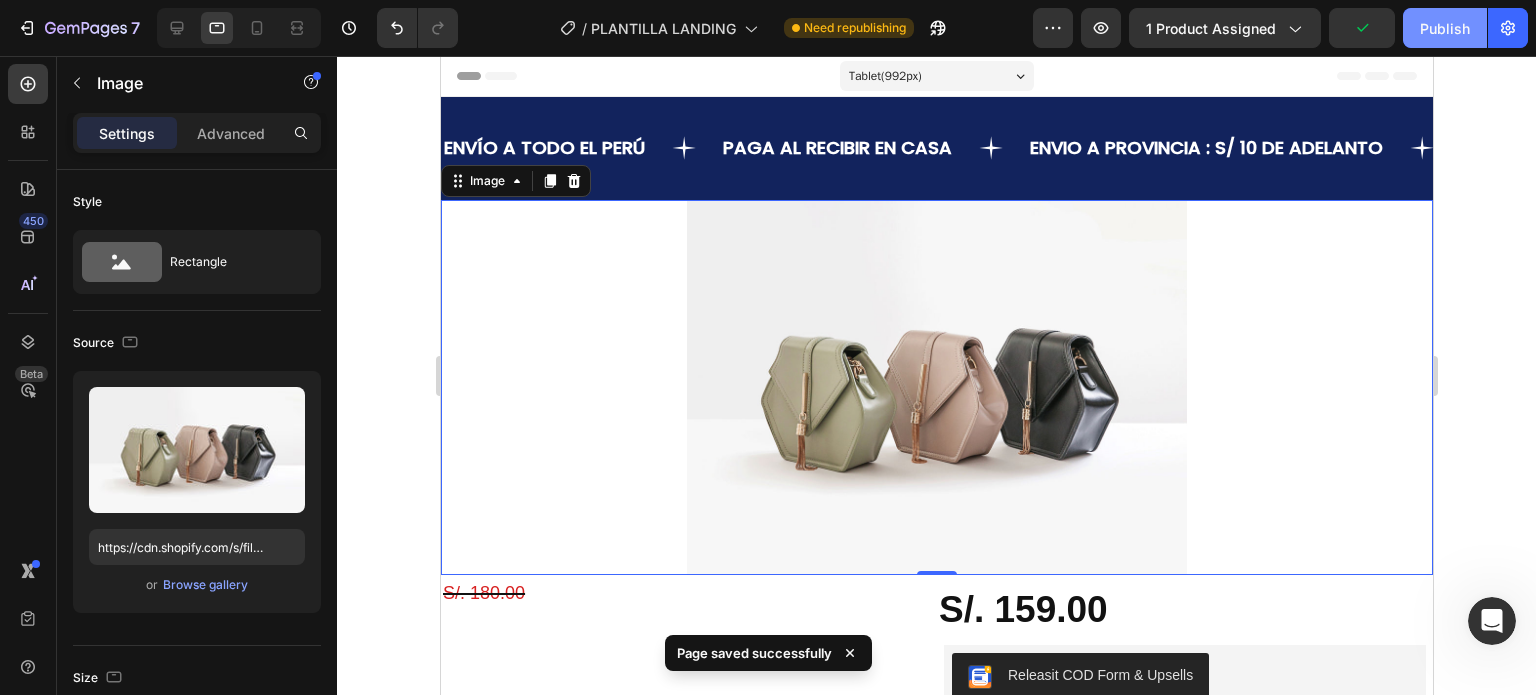 click on "Publish" 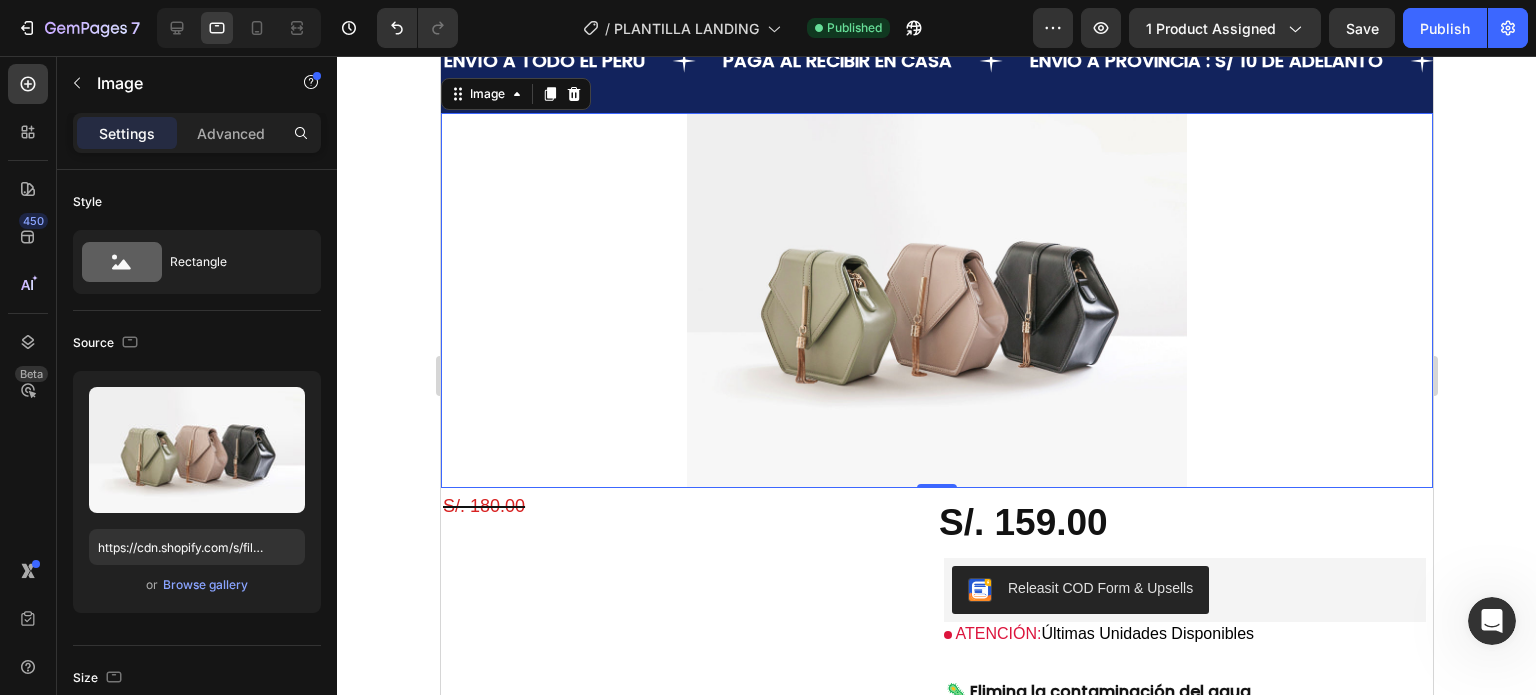 scroll, scrollTop: 0, scrollLeft: 0, axis: both 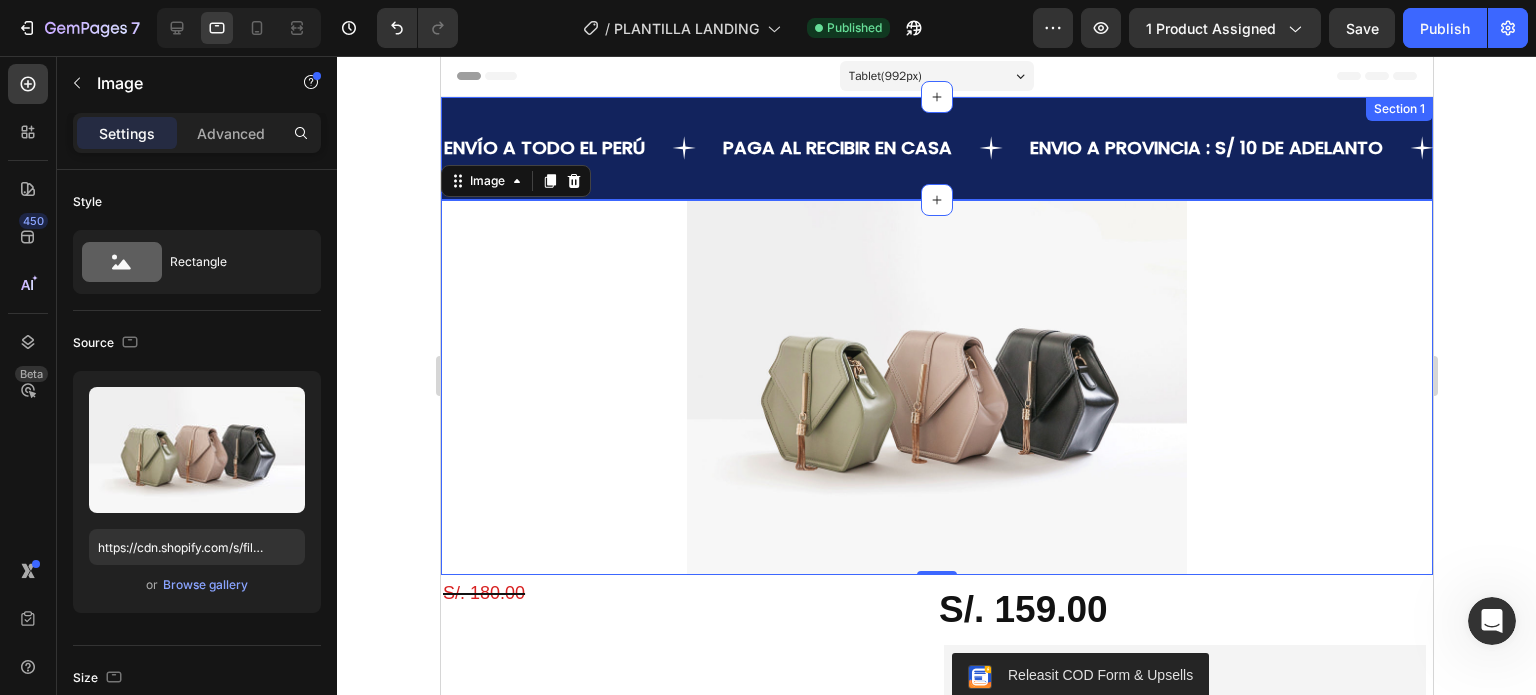 click on "ENVÍO A TODO EL PERÚ Text
PAGA AL RECIBIR EN CASA Text
ENVIO A PROVINCIA : S/ 10 DE ADELANTO  Text
ENVÍO A TODO EL PERÚ Text
PAGA AL RECIBIR EN CASA Text
ENVIO A PROVINCIA : S/ 10 DE ADELANTO  Text
Marquee Section 1" at bounding box center [936, 148] 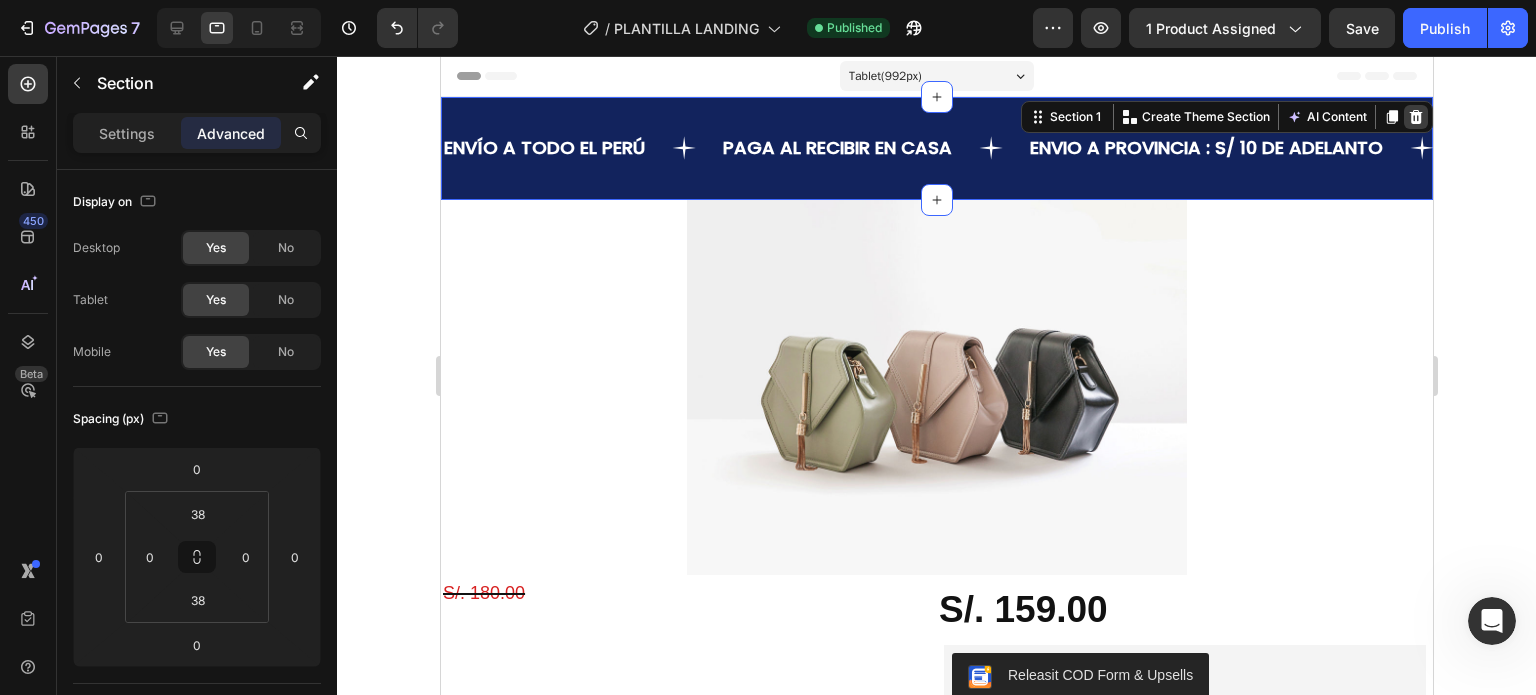 click at bounding box center [1415, 117] 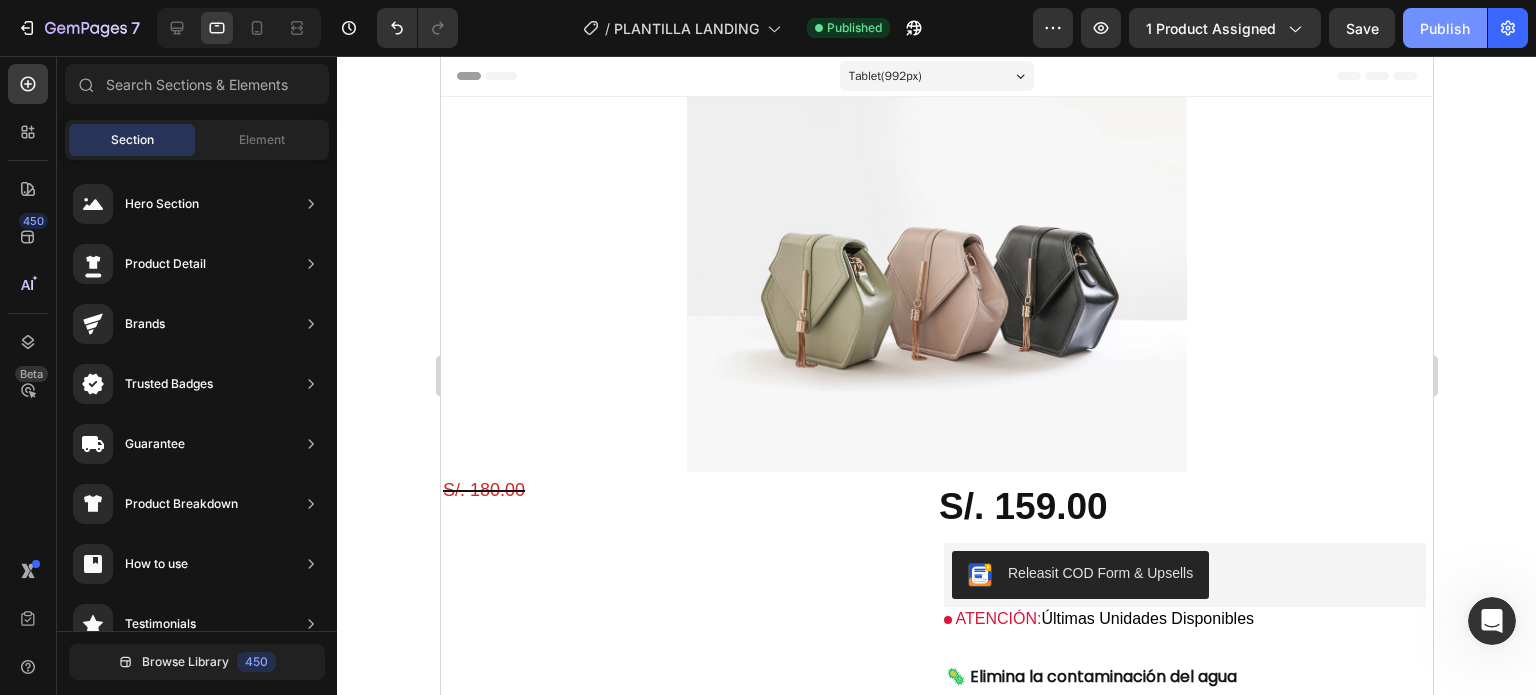 click on "Publish" at bounding box center [1445, 28] 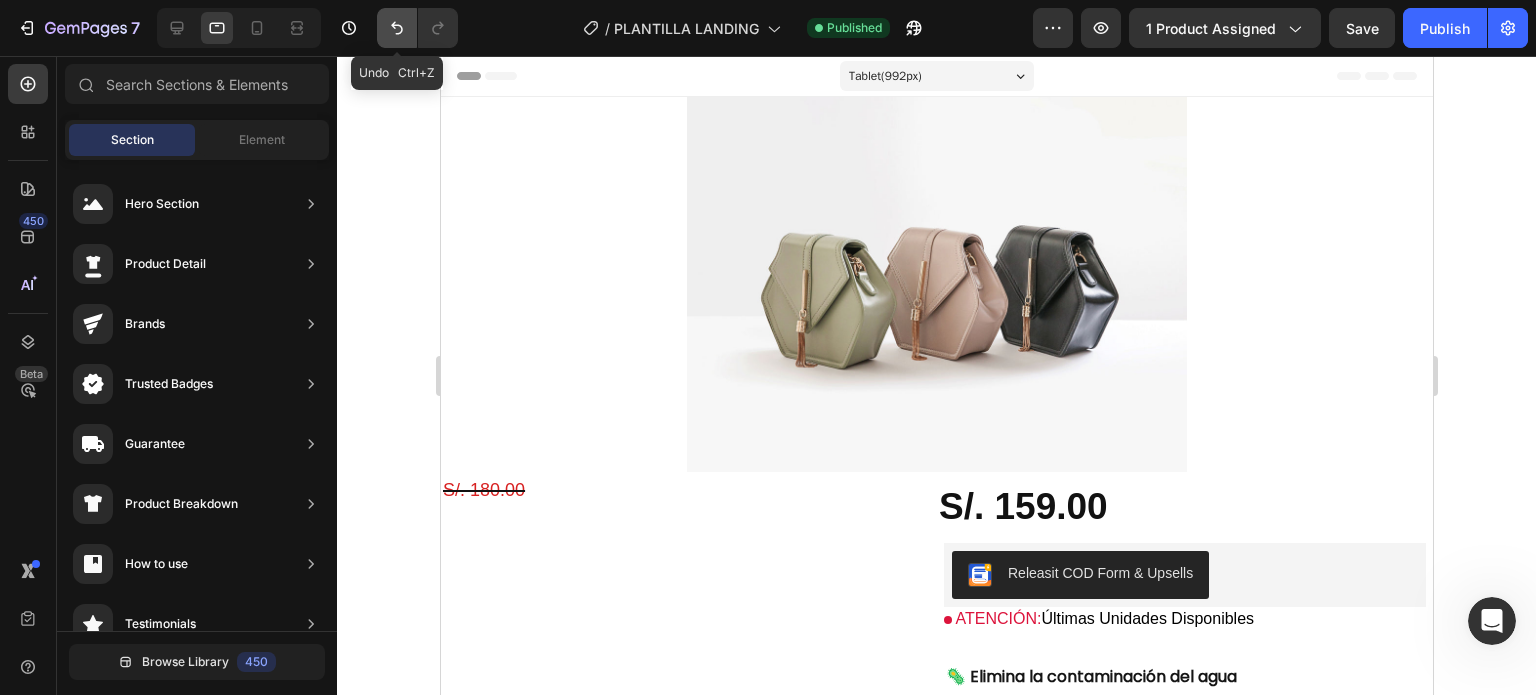 click 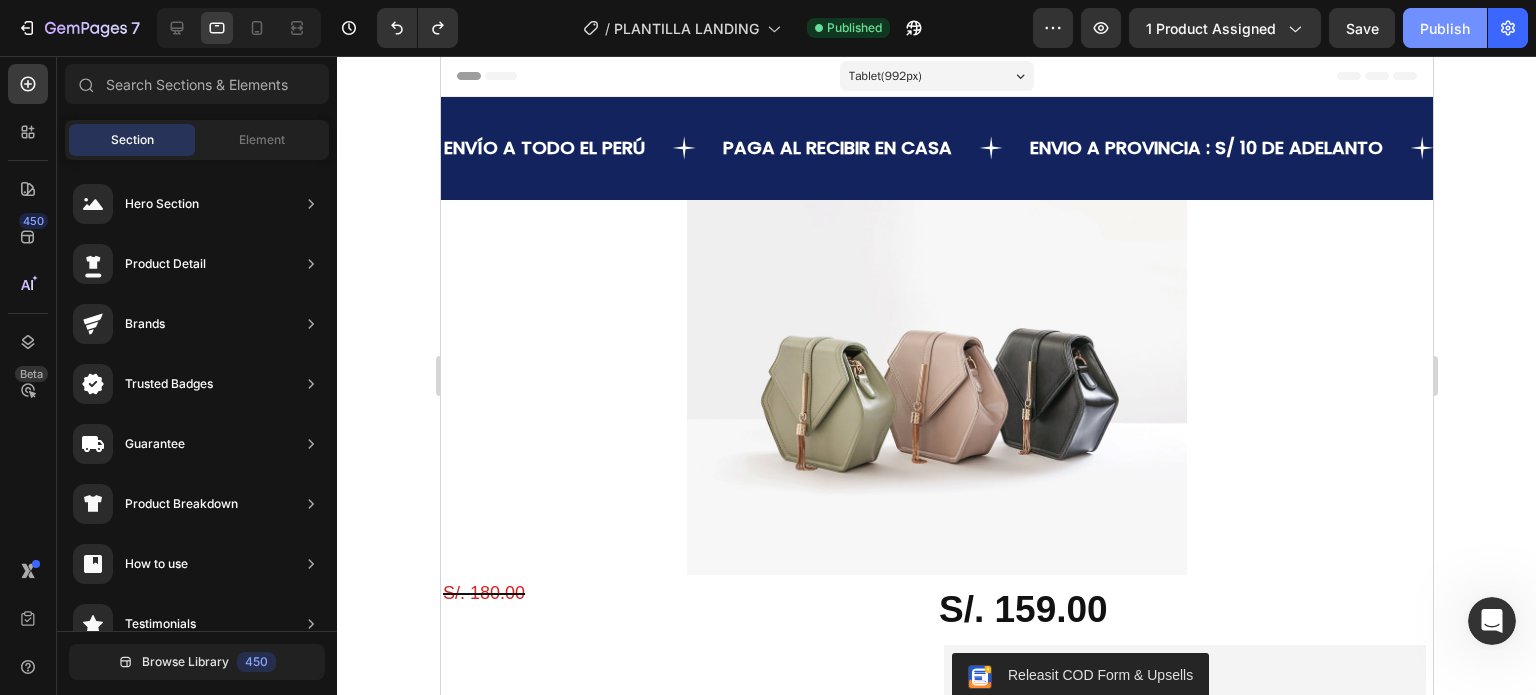 click on "Publish" at bounding box center (1445, 28) 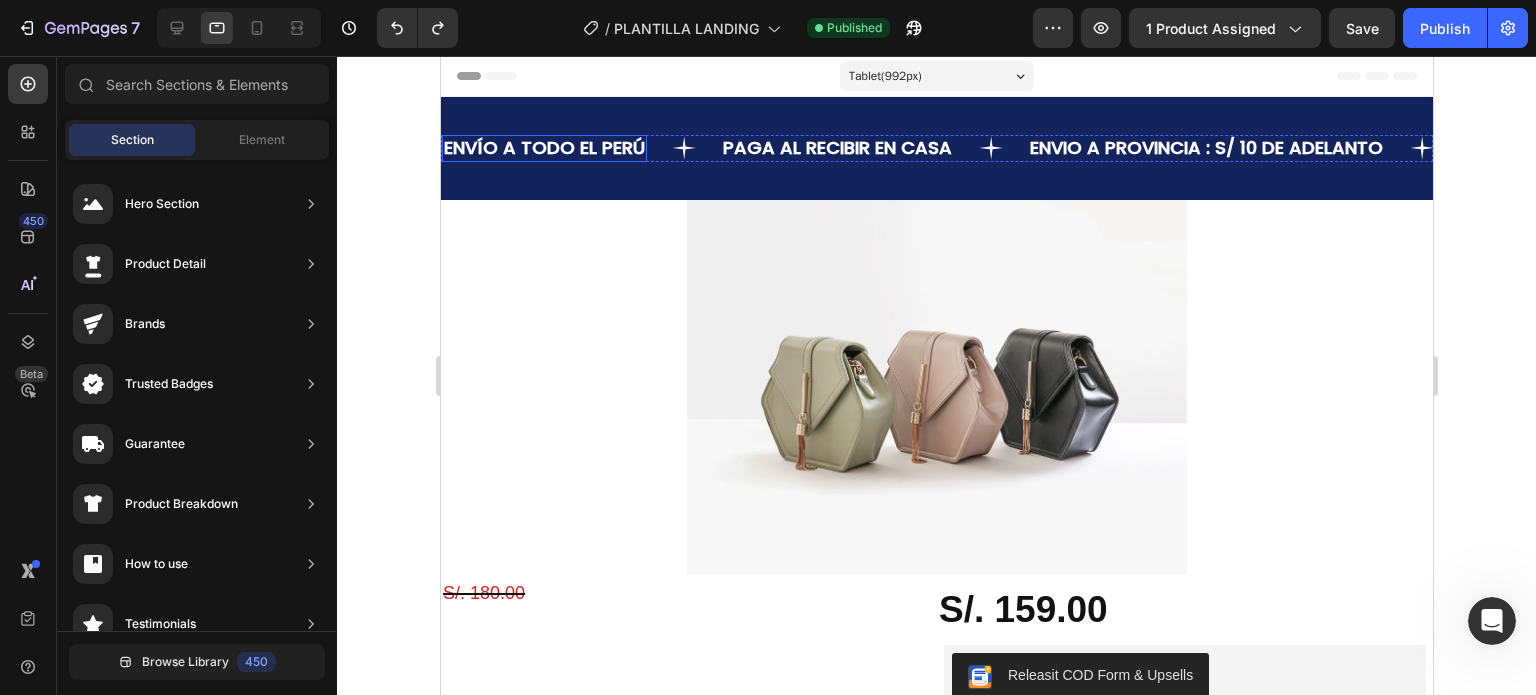 click on "ENVÍO A TODO EL PERÚ" at bounding box center [543, 148] 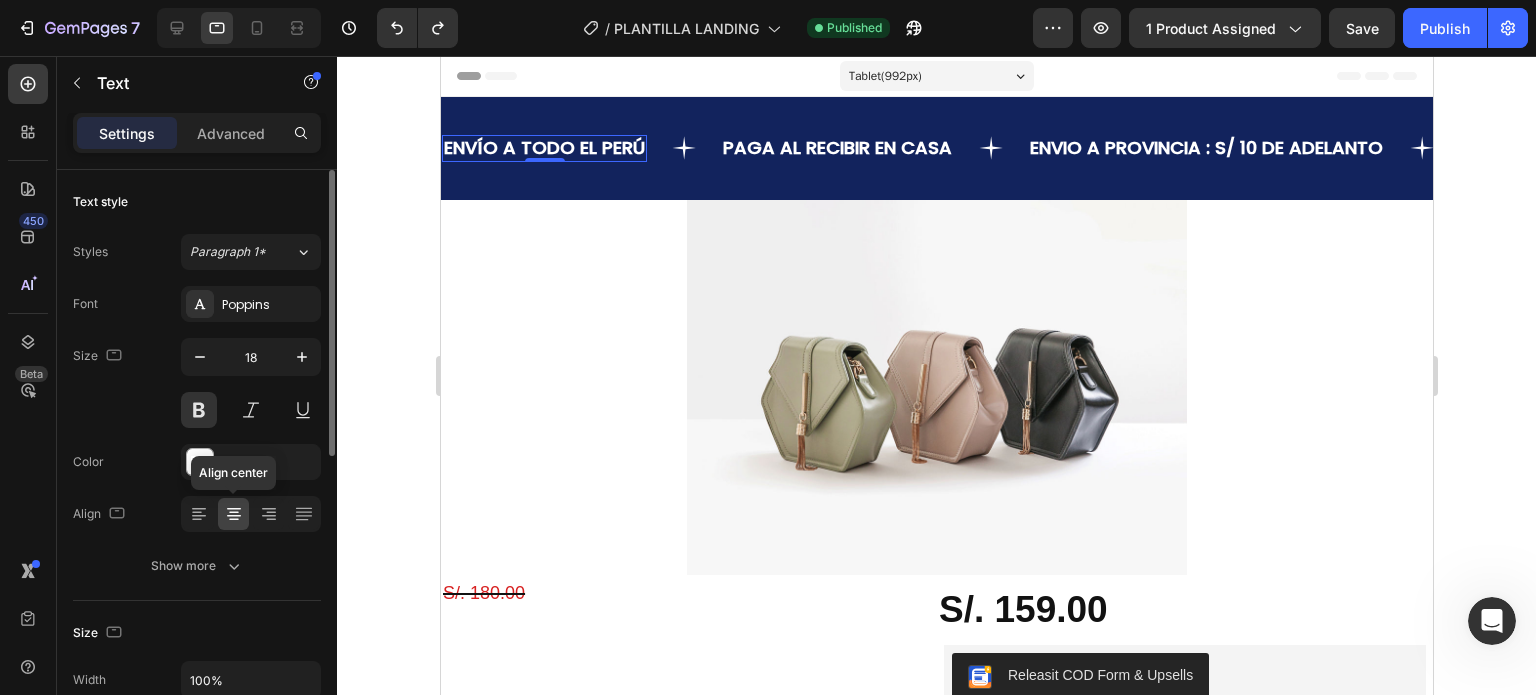 scroll, scrollTop: 0, scrollLeft: 0, axis: both 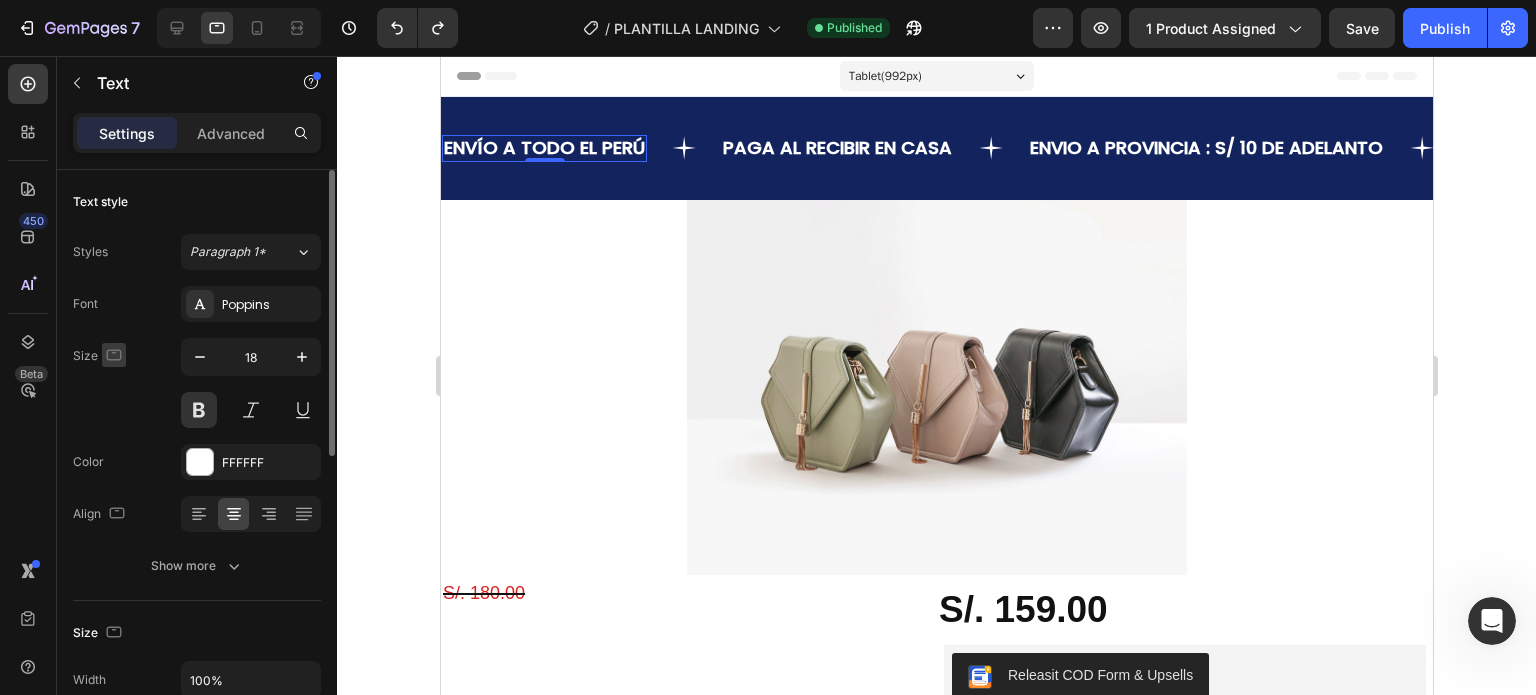 click 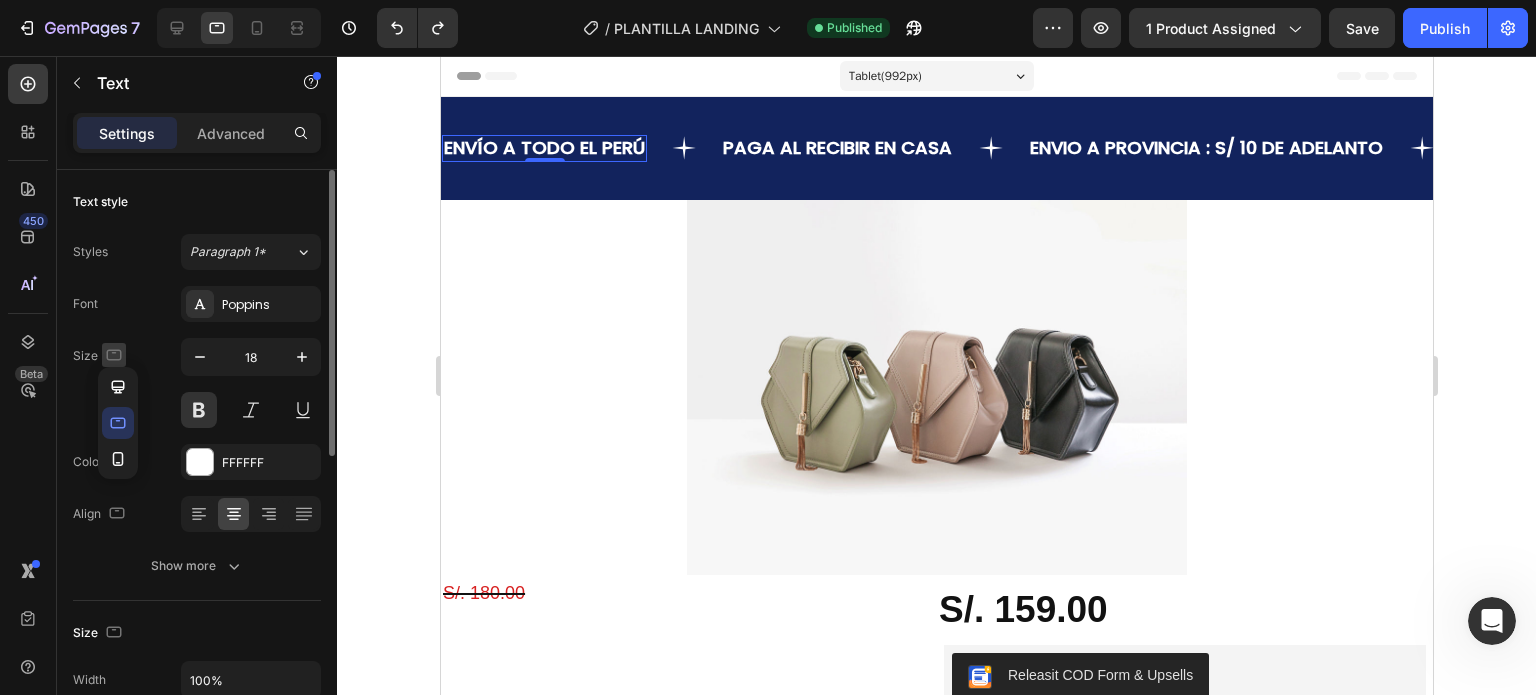 click 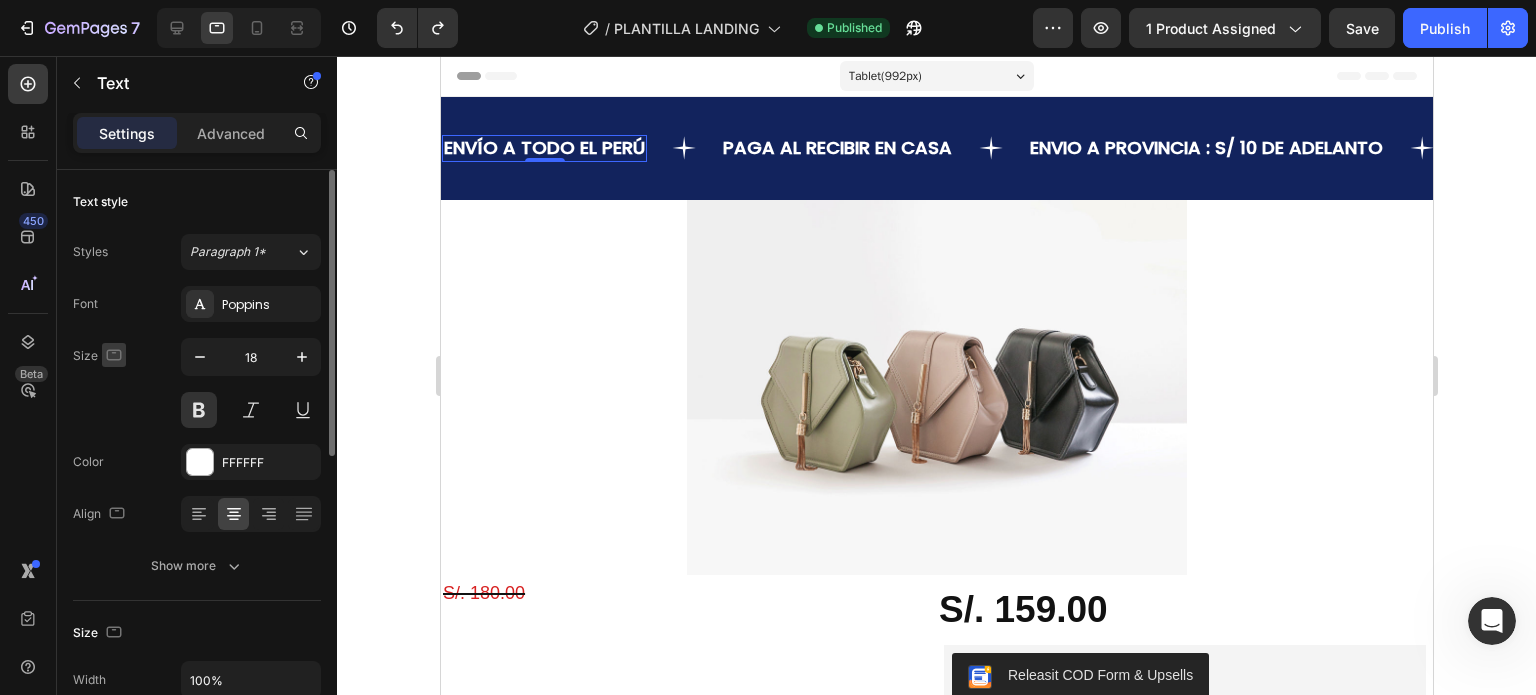 click 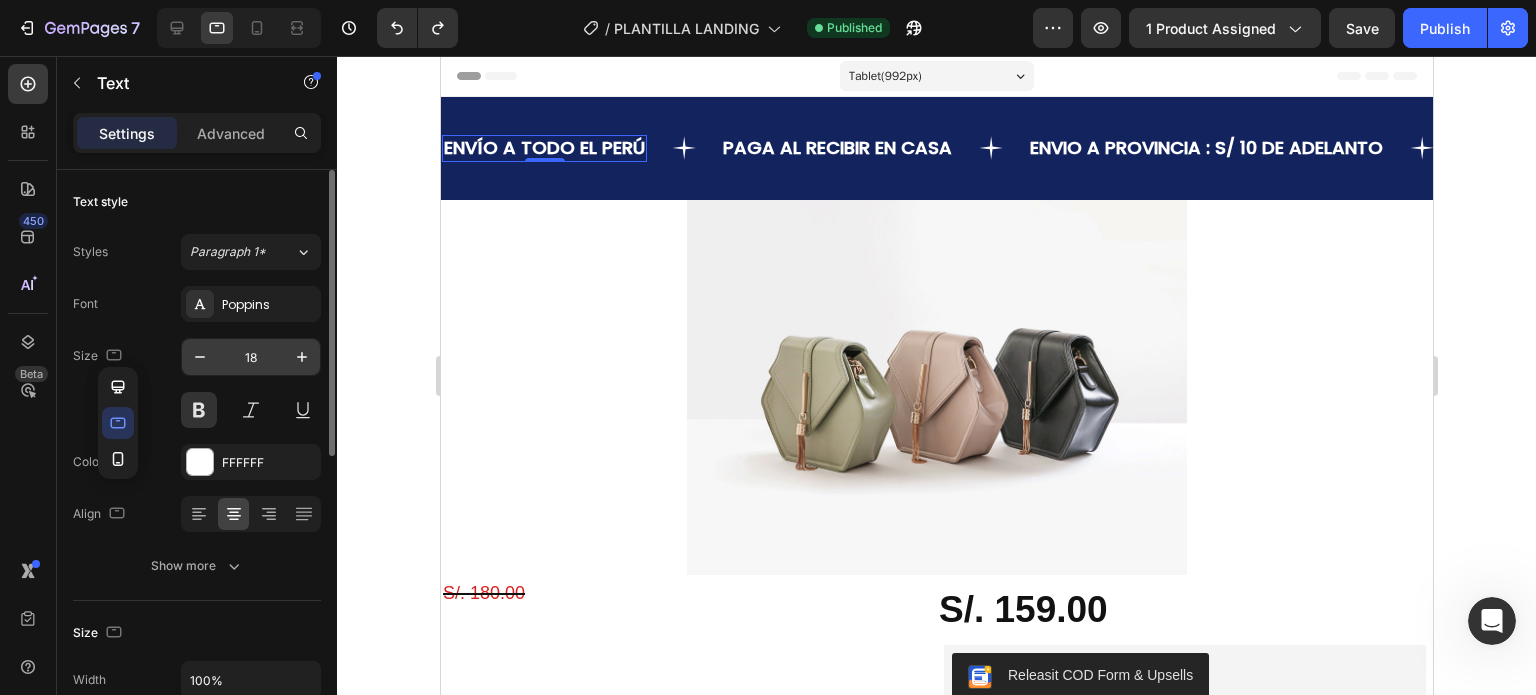 click on "18" at bounding box center (251, 357) 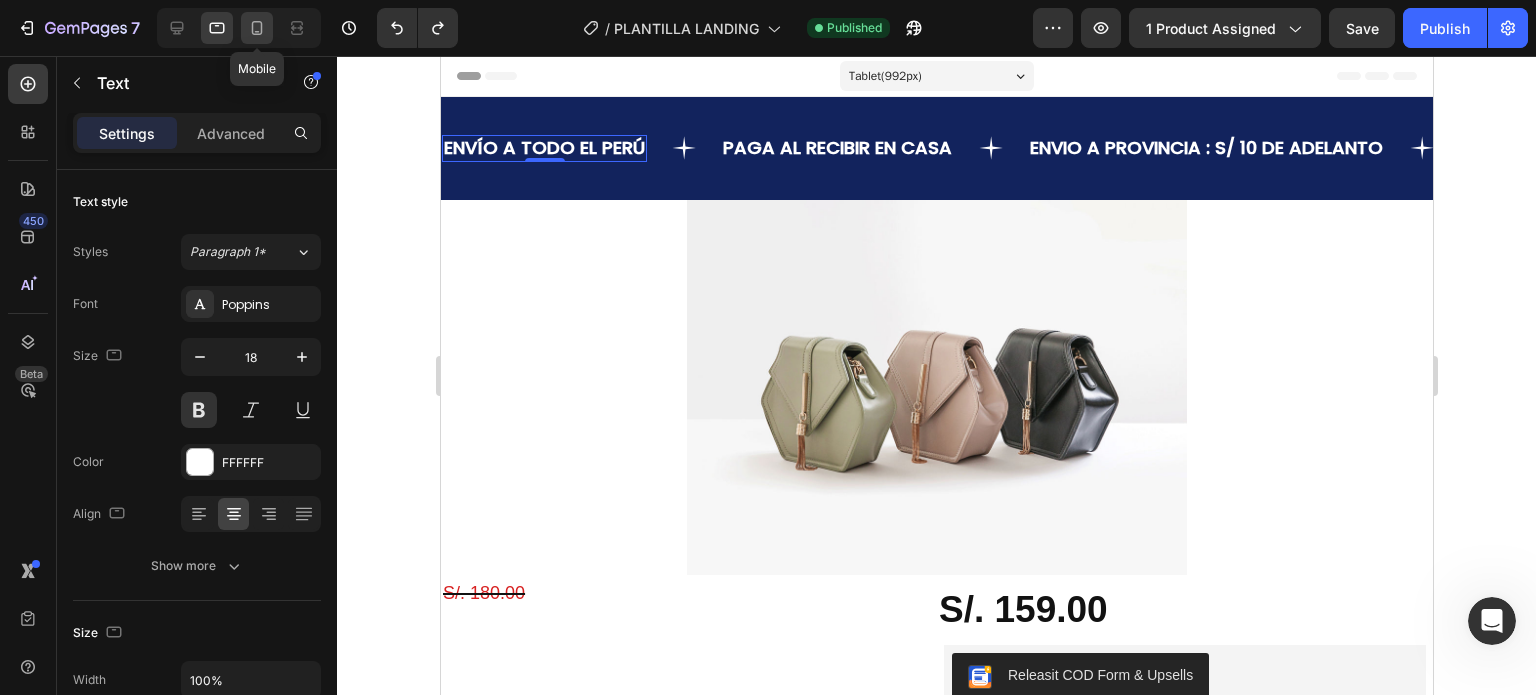click 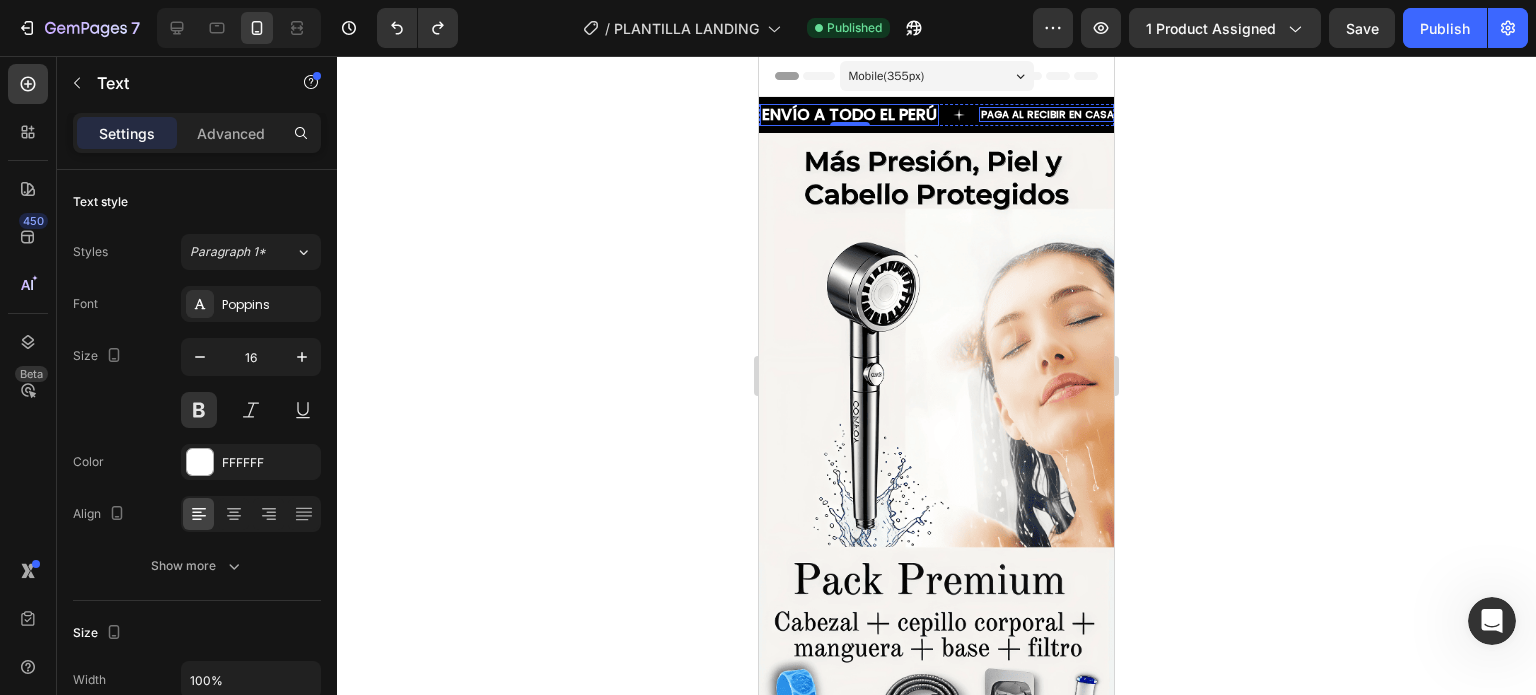 click on "PAGA AL RECIBIR EN CASA" at bounding box center [1047, 114] 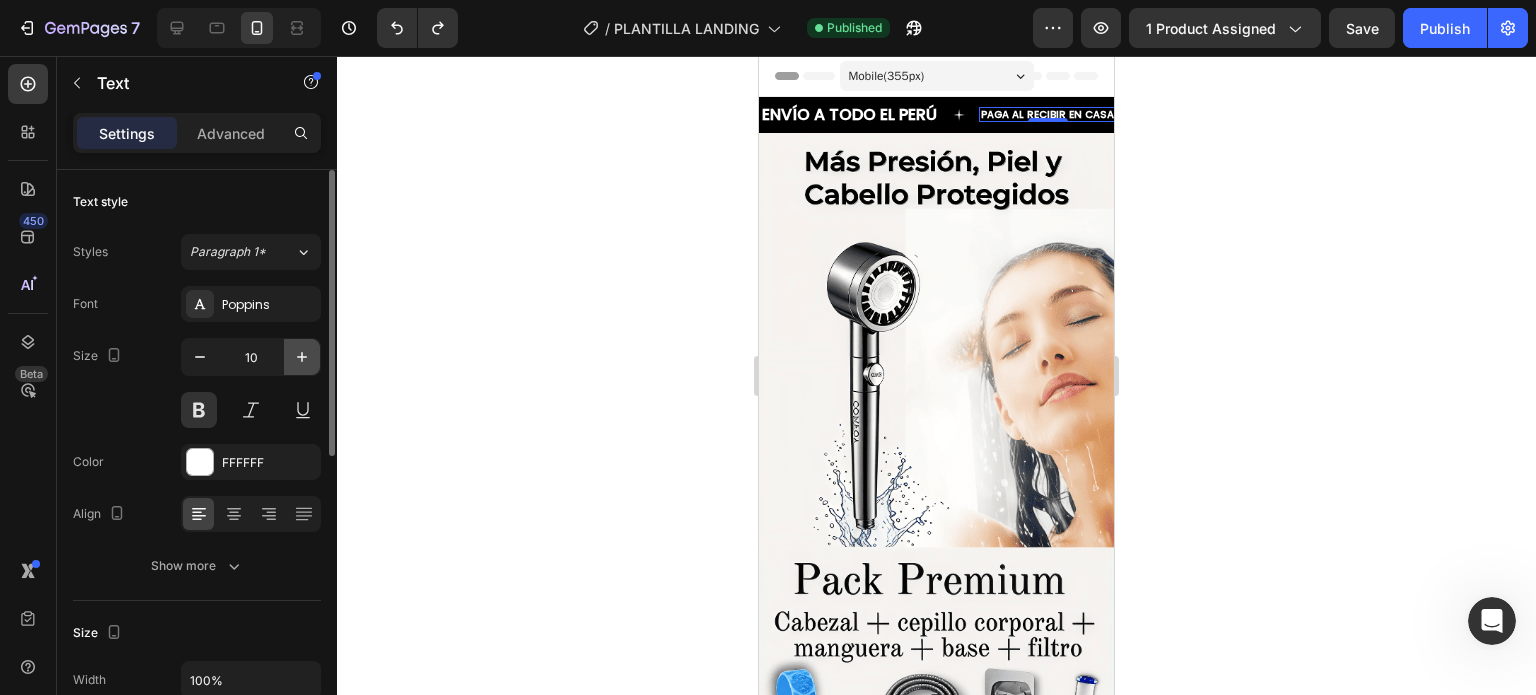 click 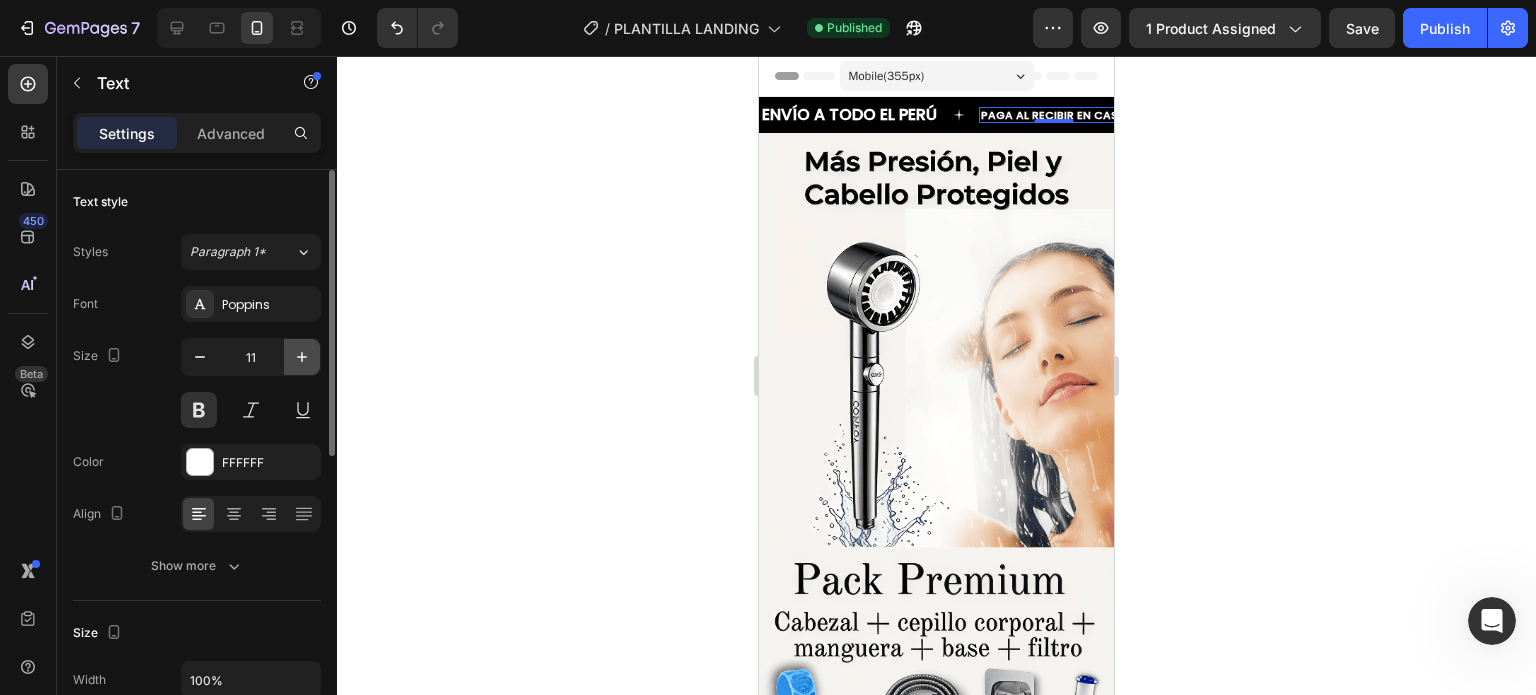 click 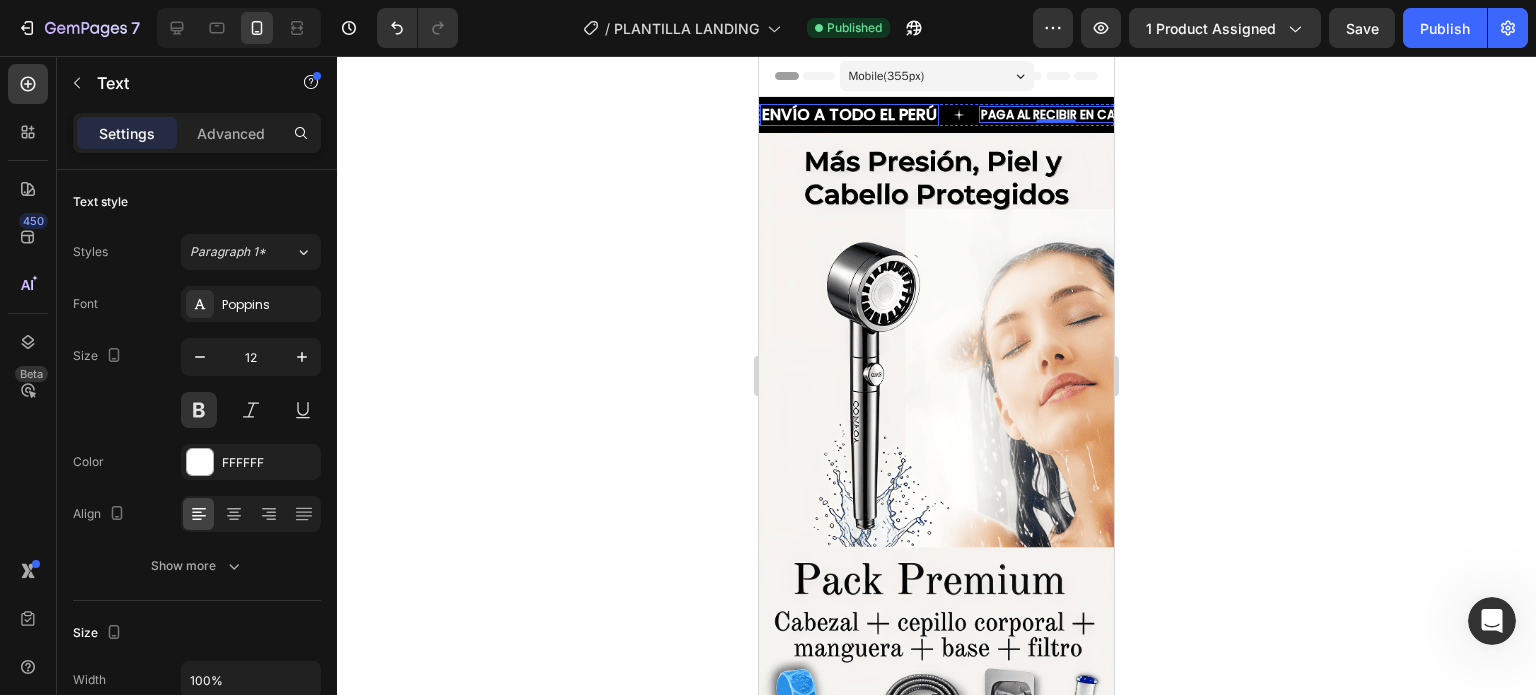 click on "ENVÍO A TODO EL PERÚ" at bounding box center [849, 115] 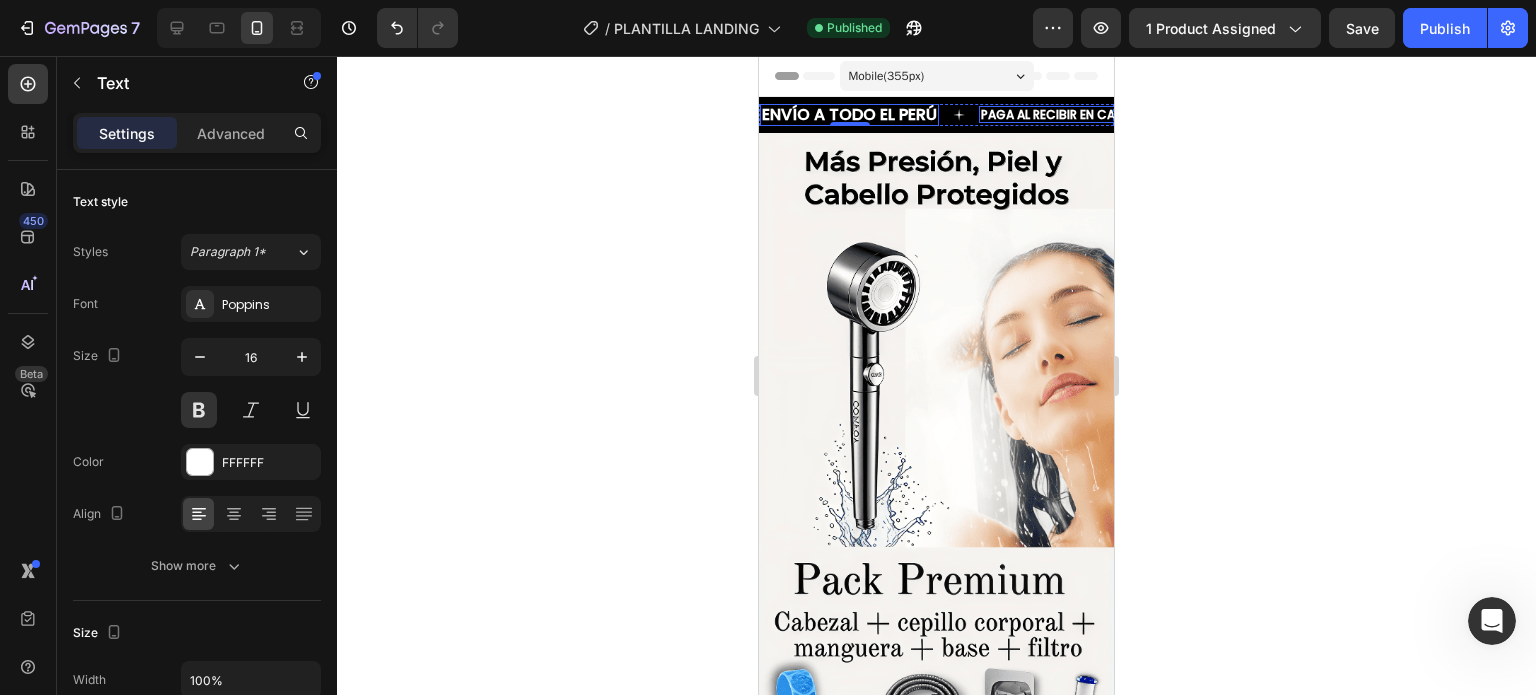 click on "PAGA AL RECIBIR EN CASA" at bounding box center (1055, 114) 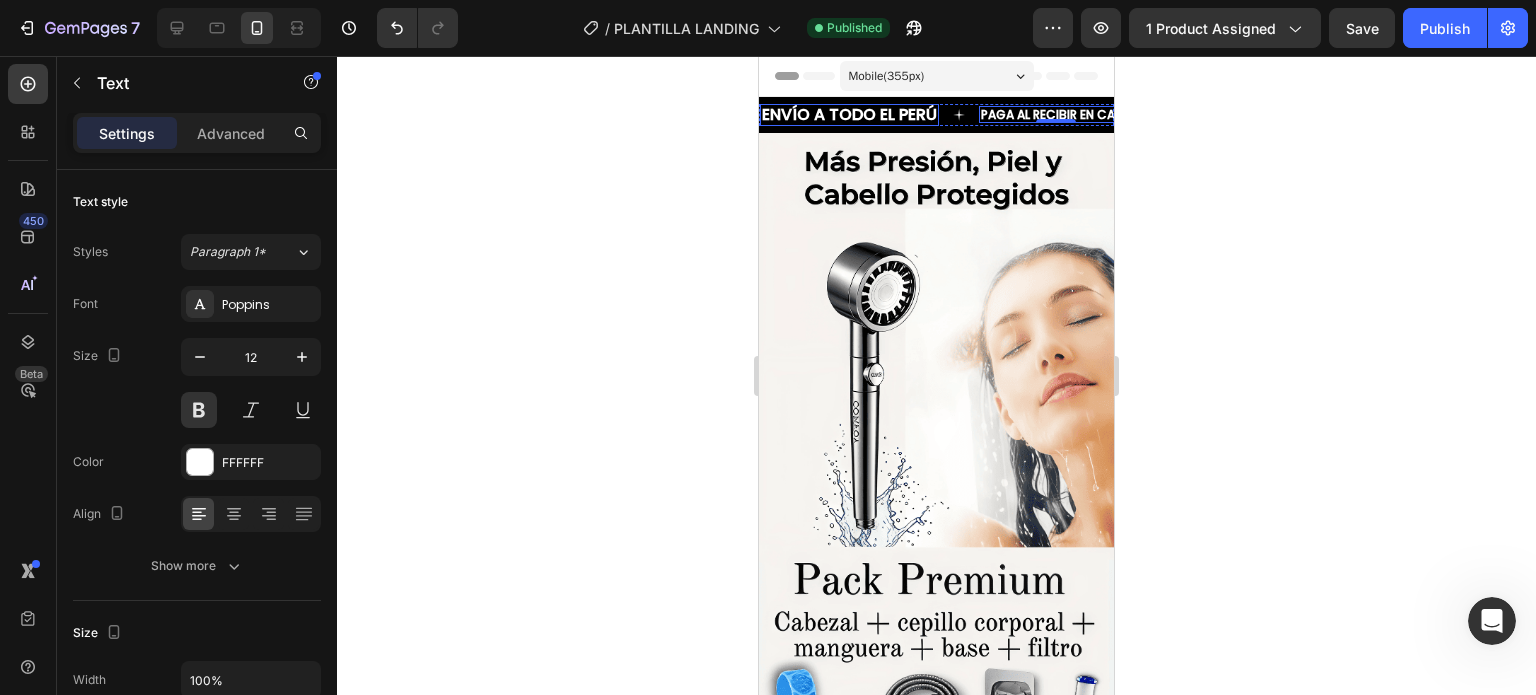 click on "ENVÍO A TODO EL PERÚ" at bounding box center [849, 115] 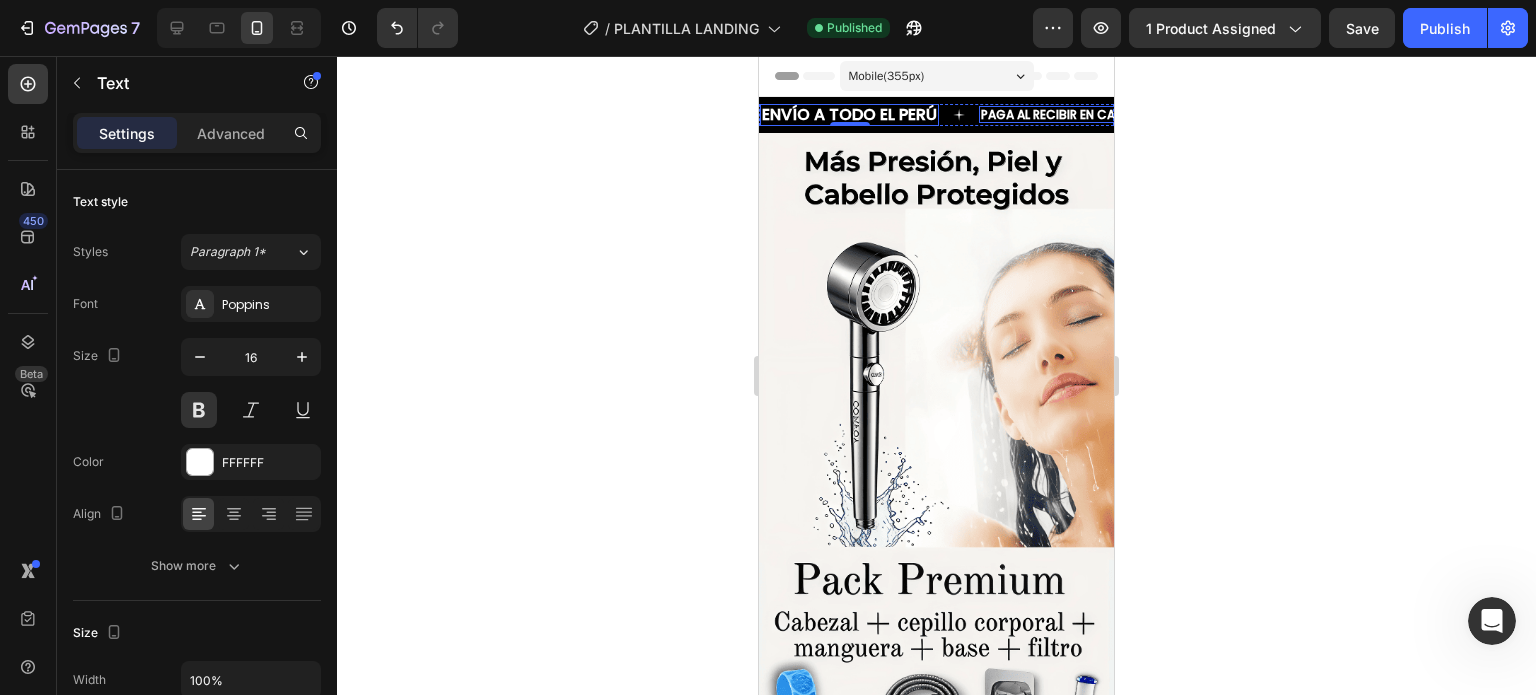 click on "PAGA AL RECIBIR EN CASA" at bounding box center [1055, 114] 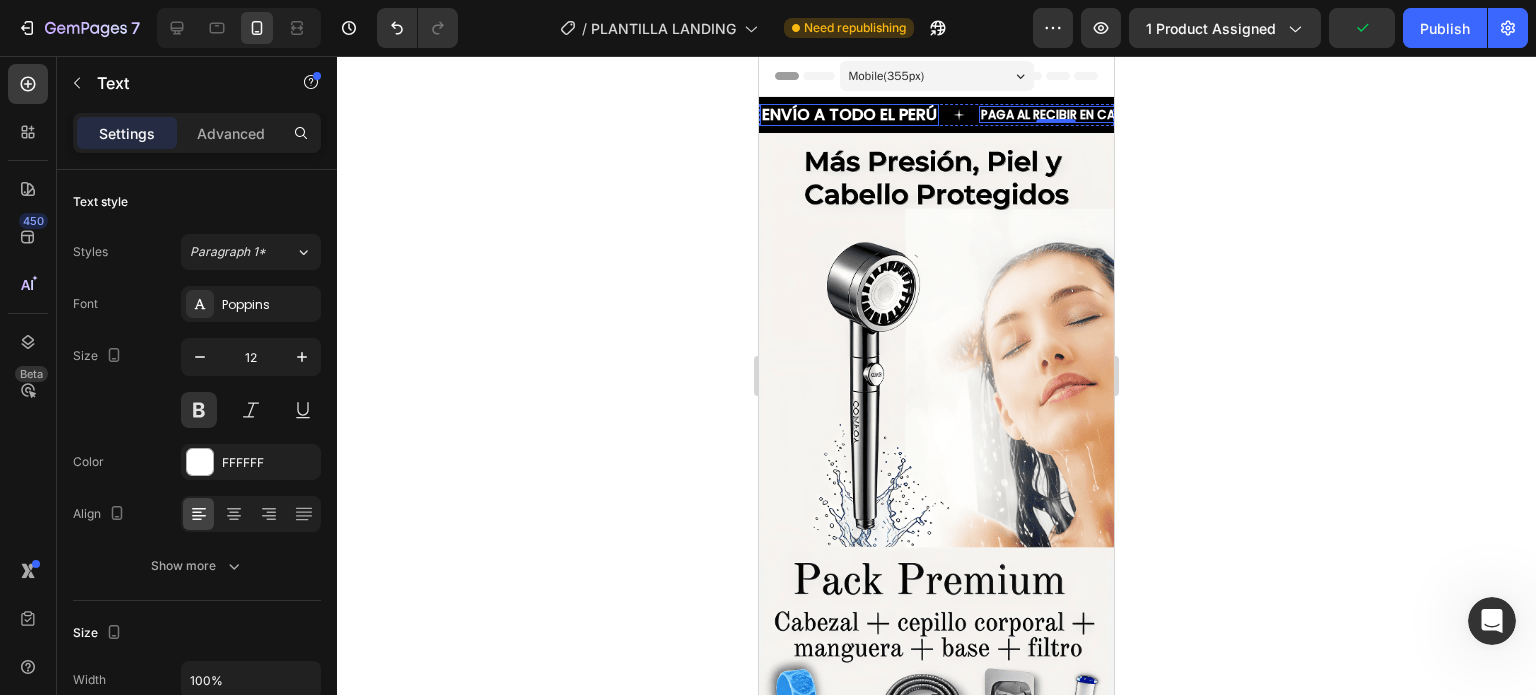 click on "ENVÍO A TODO EL PERÚ" at bounding box center (849, 115) 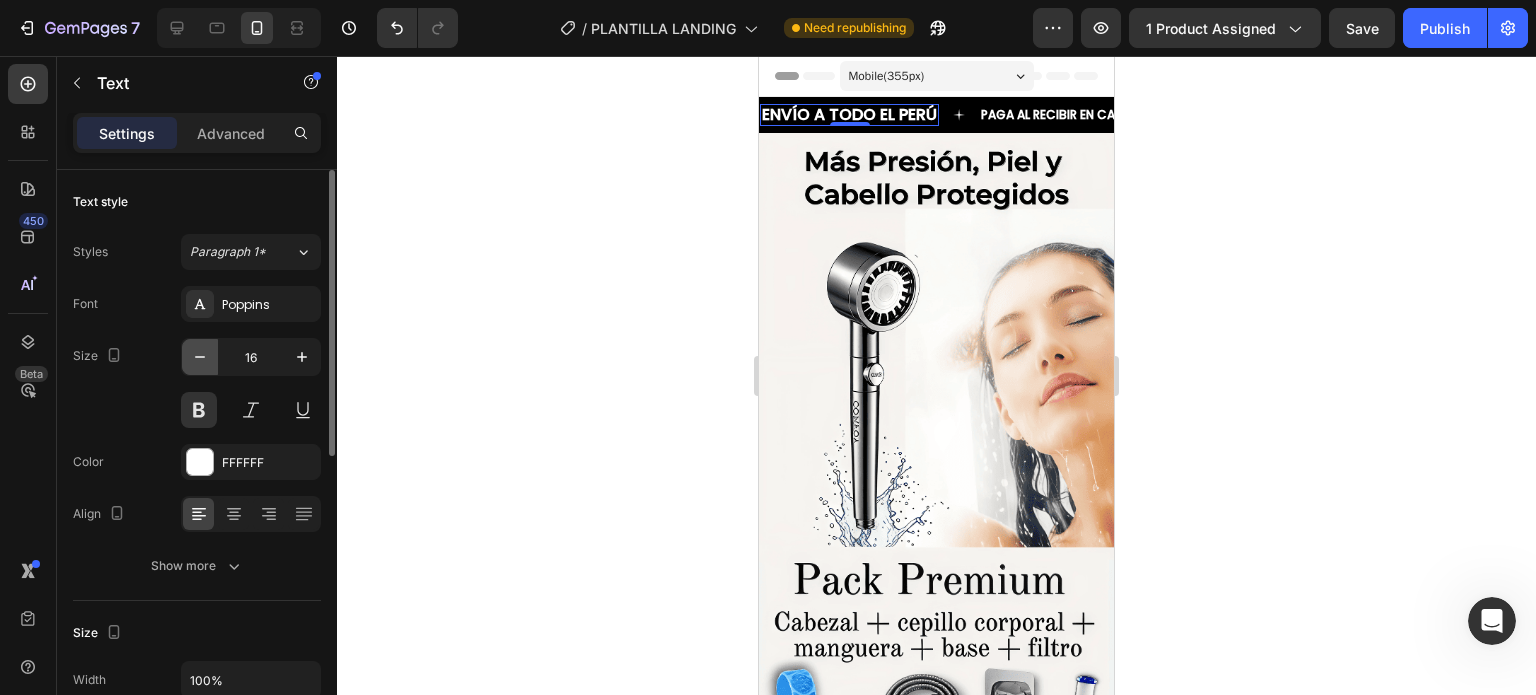 click 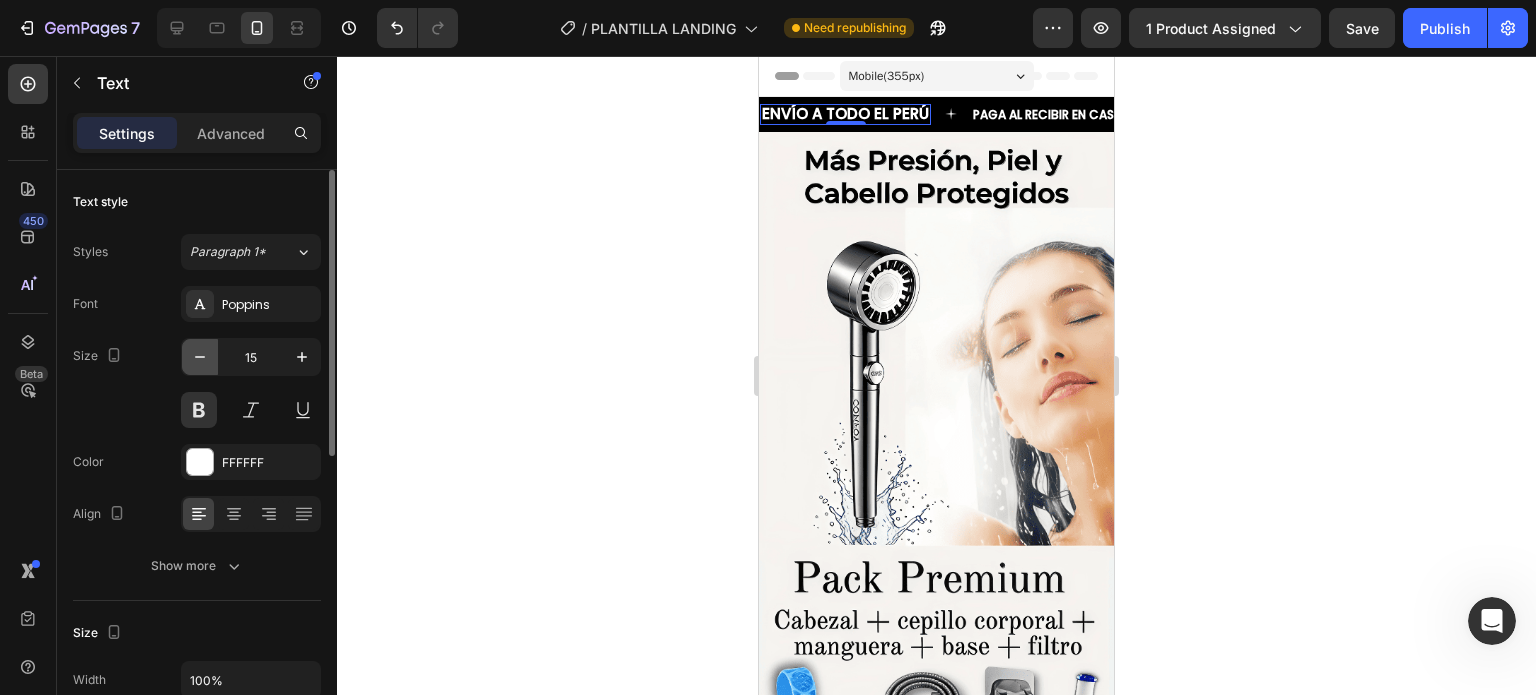 click 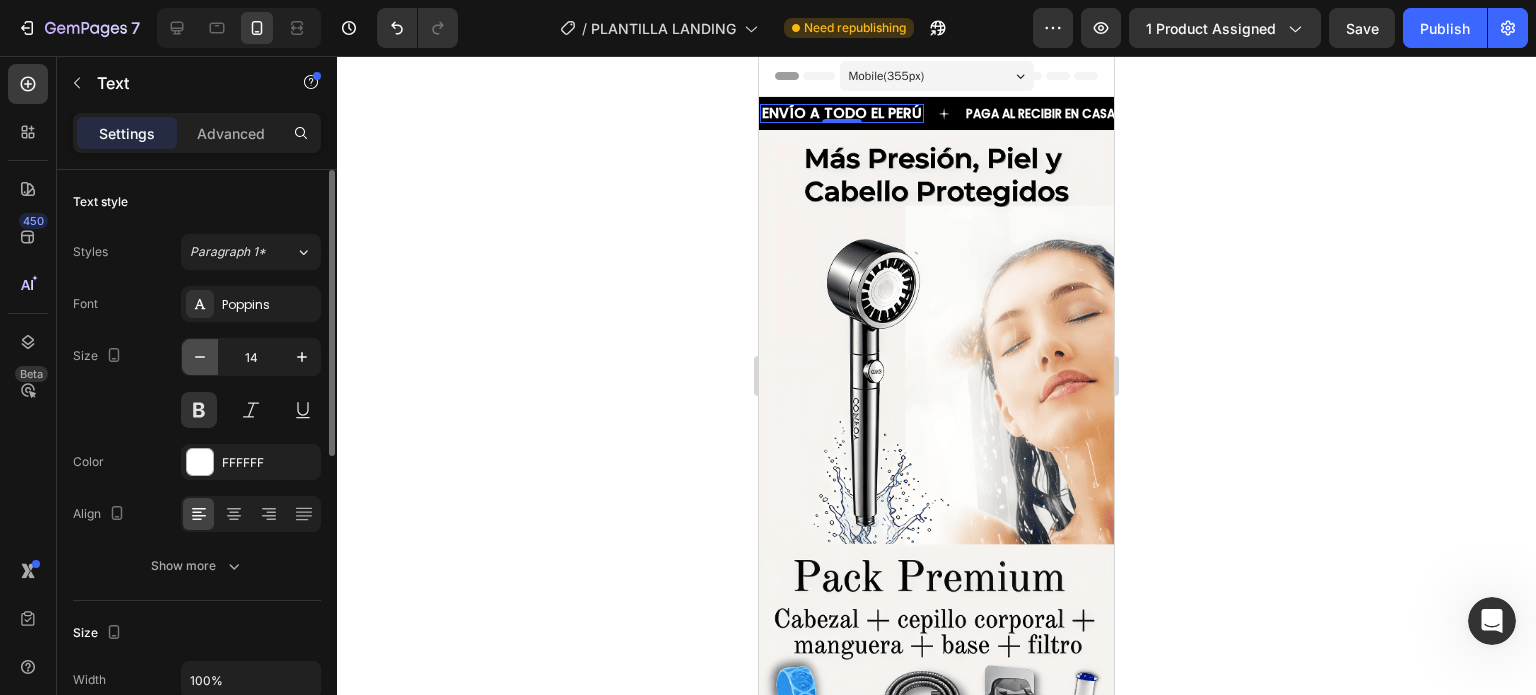 click 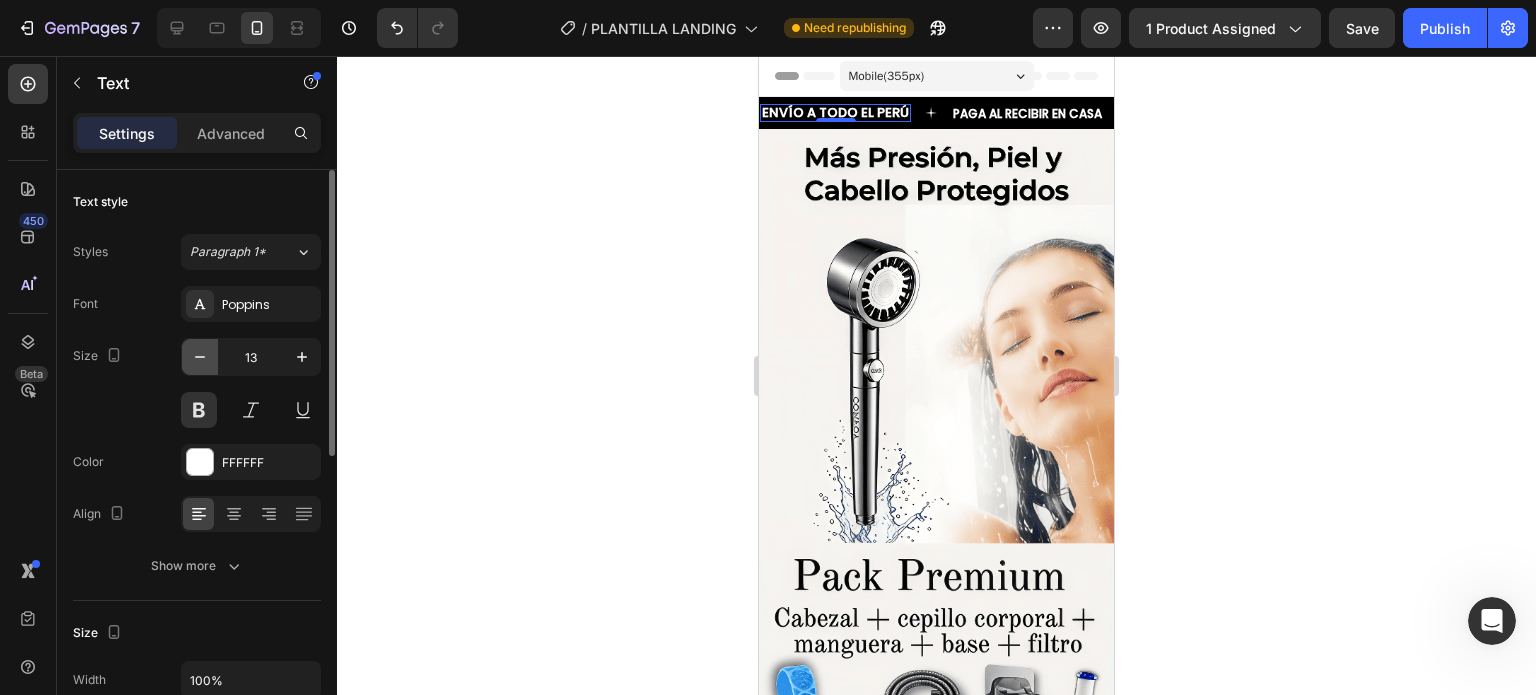 click 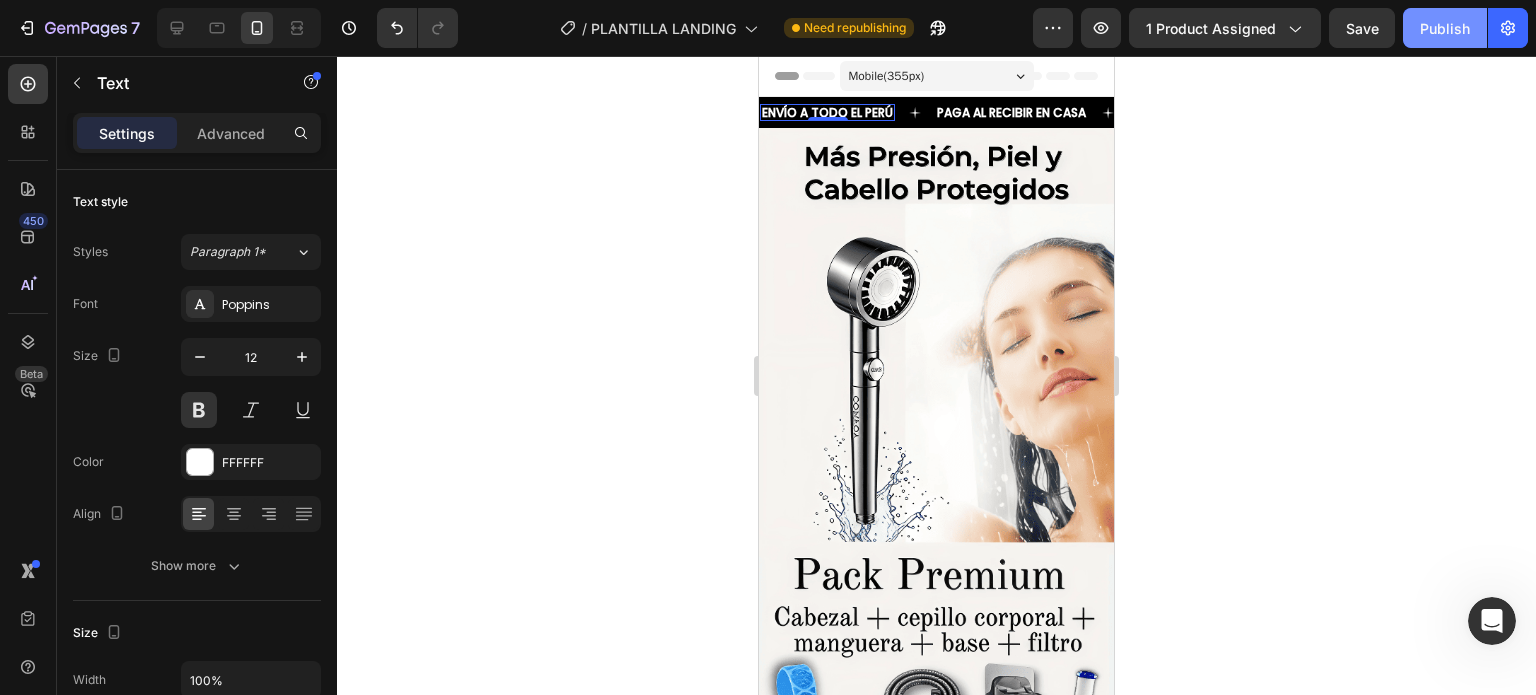 click on "Publish" at bounding box center [1445, 28] 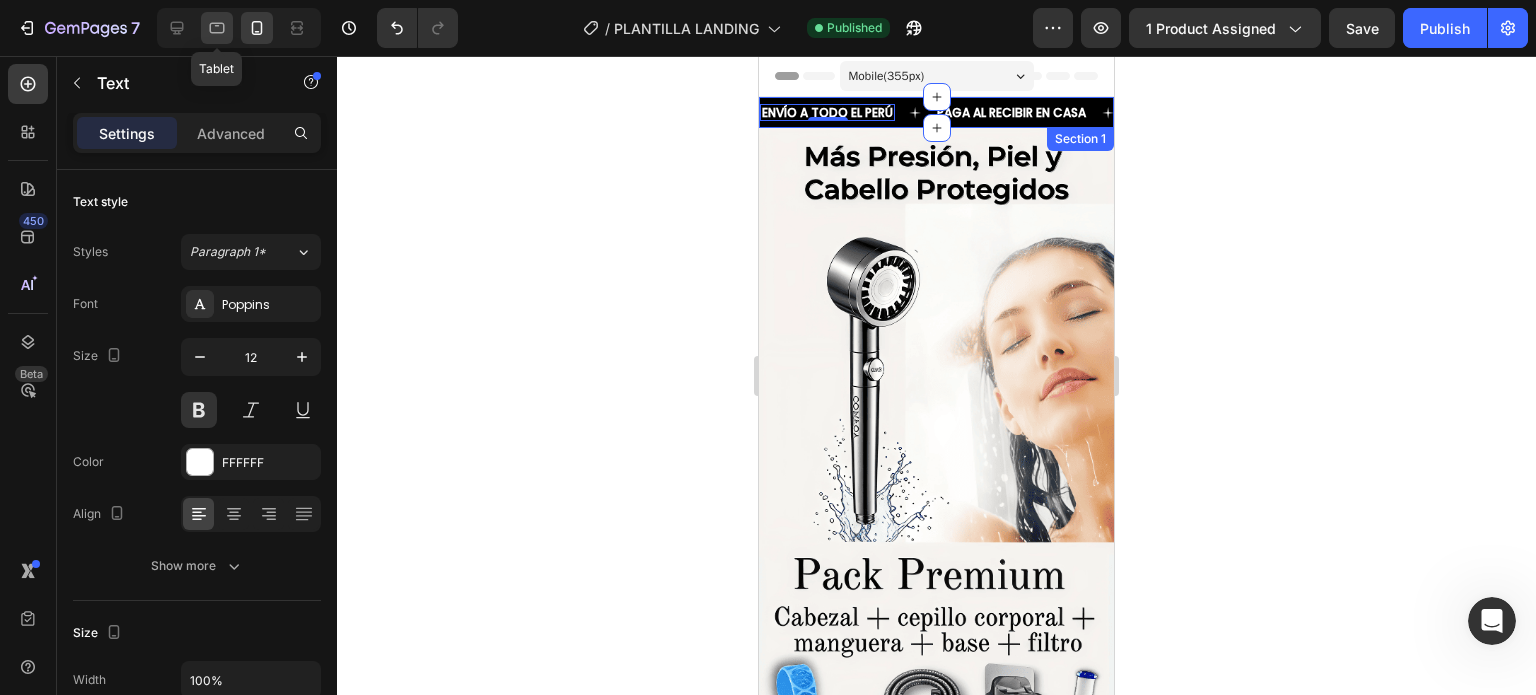 click 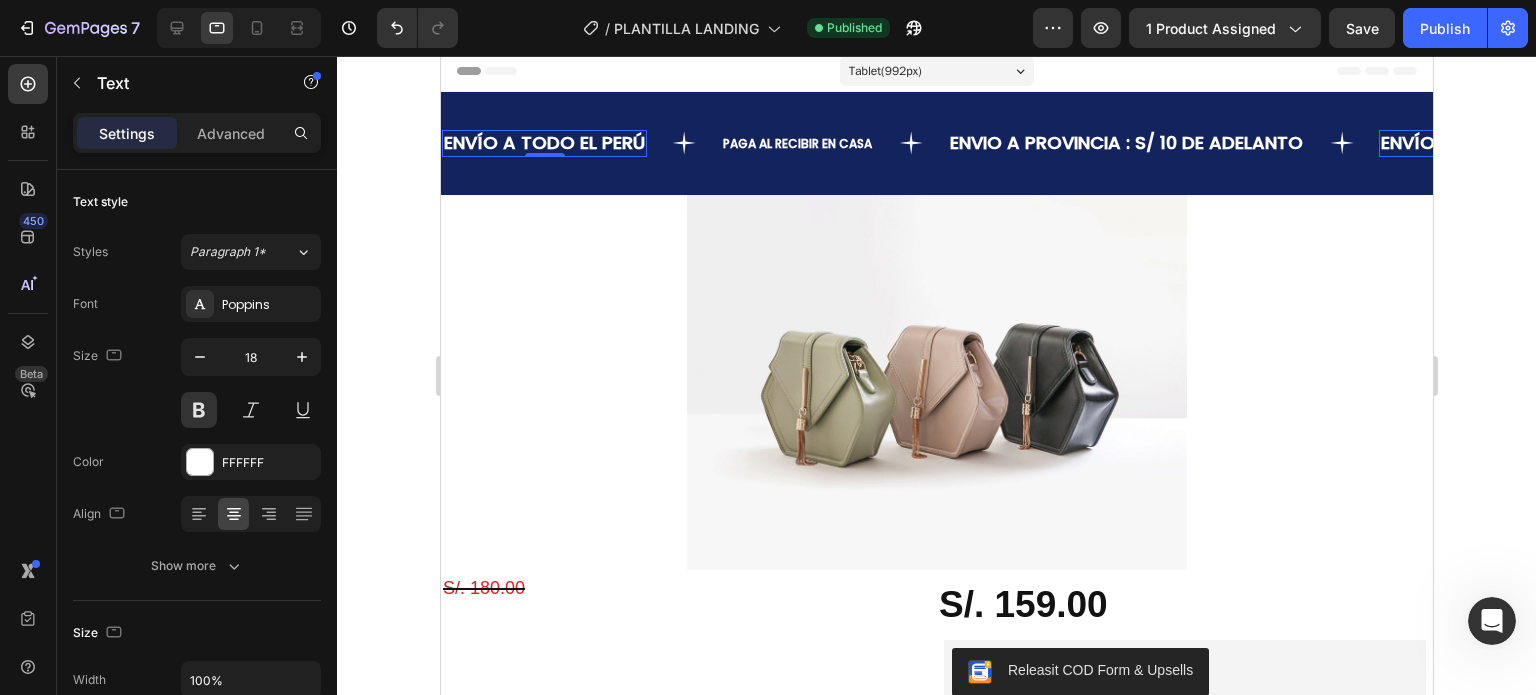 scroll, scrollTop: 8, scrollLeft: 0, axis: vertical 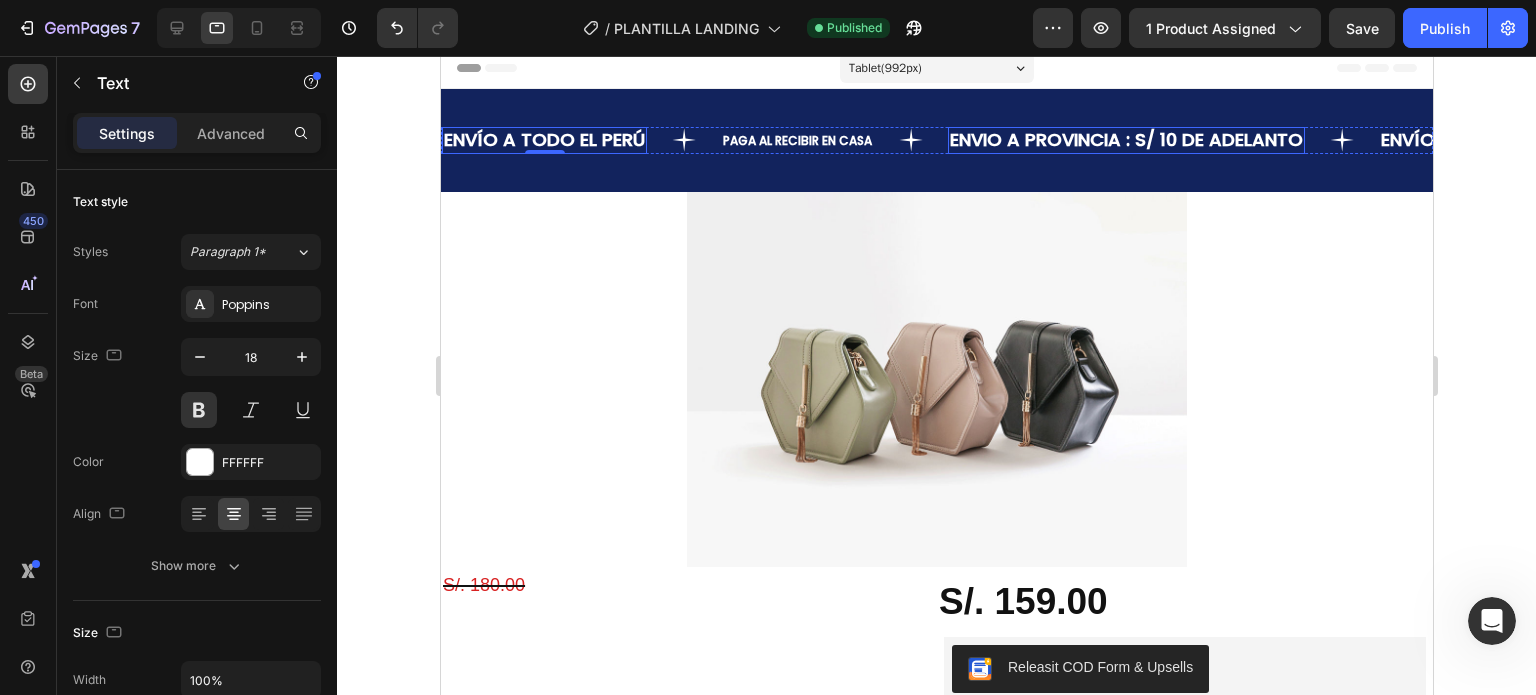 click on "ENVIO A PROVINCIA : S/ 10 DE ADELANTO" at bounding box center (1125, 139) 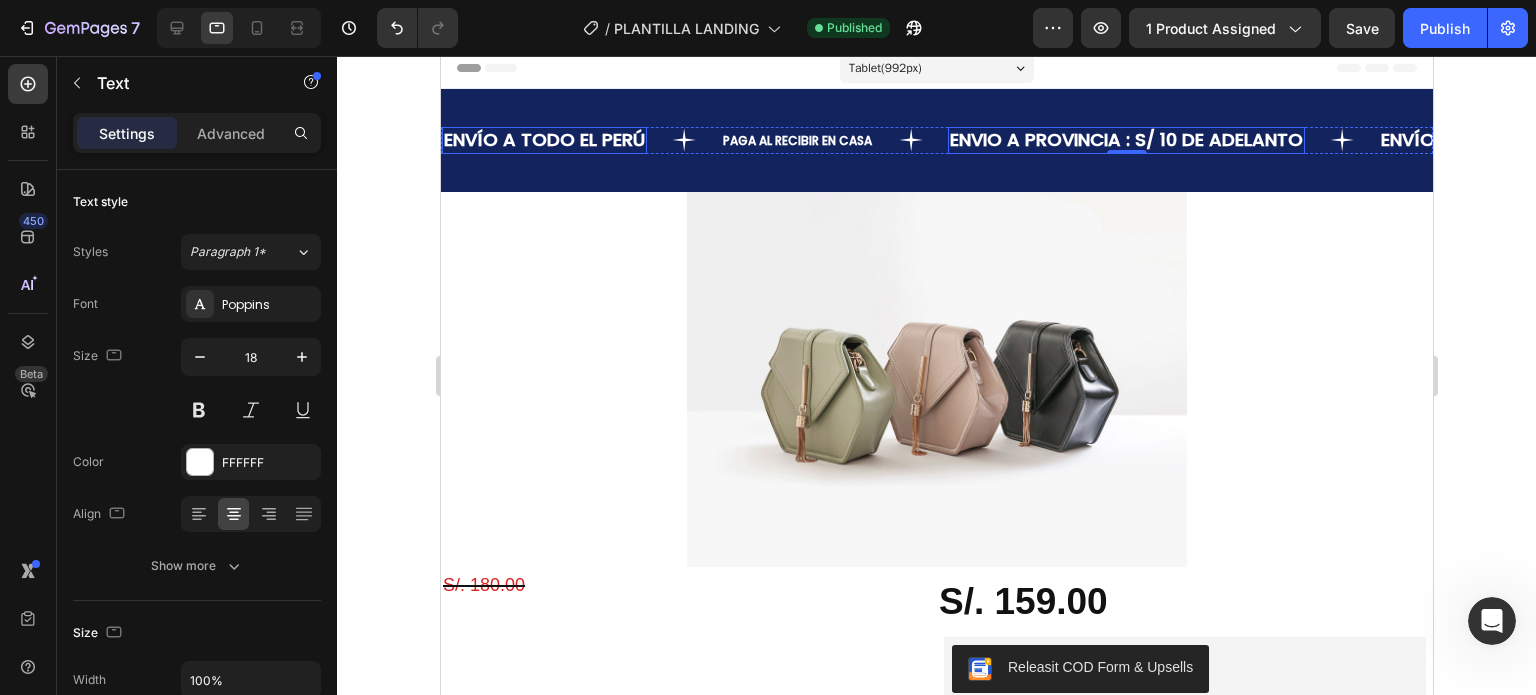 click on "ENVÍO A TODO EL PERÚ" at bounding box center [543, 140] 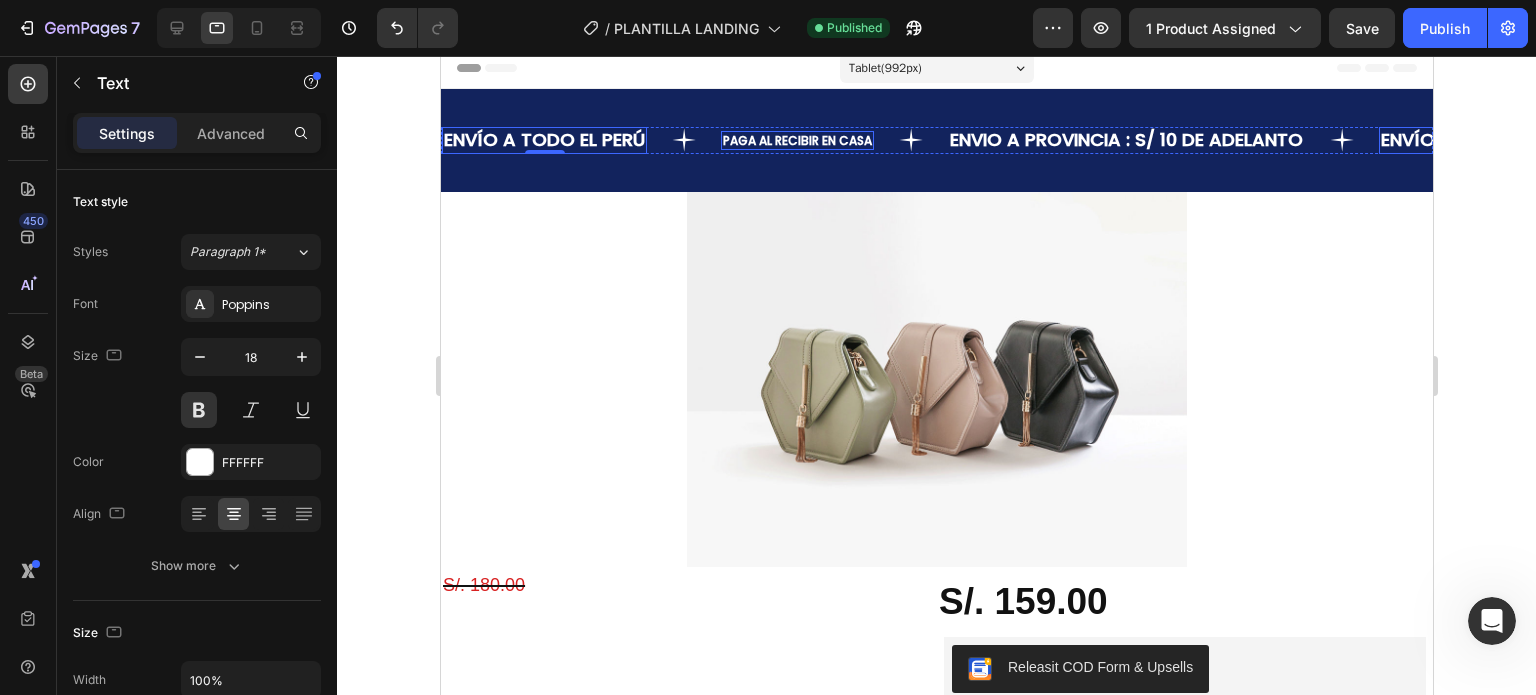click on "PAGA AL RECIBIR EN CASA" at bounding box center [796, 140] 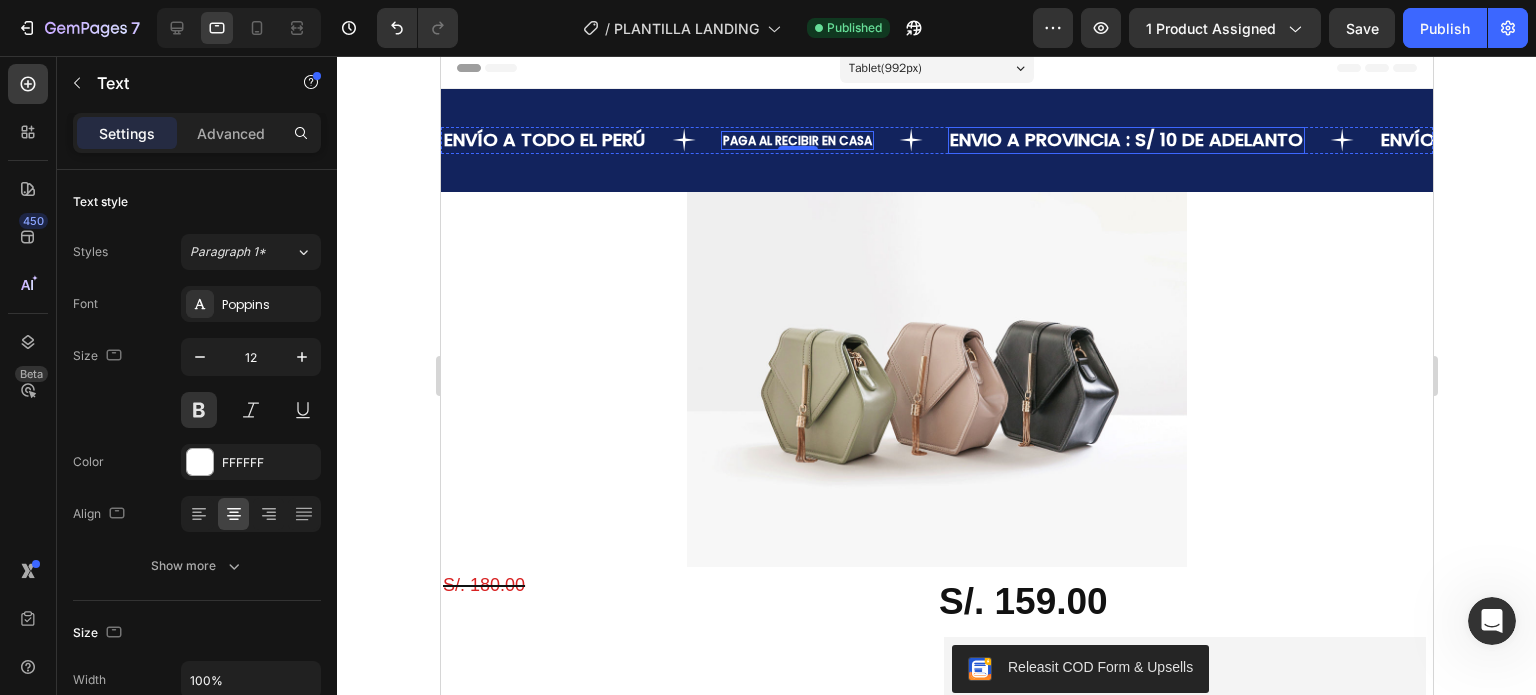 click on "ENVIO A PROVINCIA : S/ 10 DE ADELANTO" at bounding box center (1125, 139) 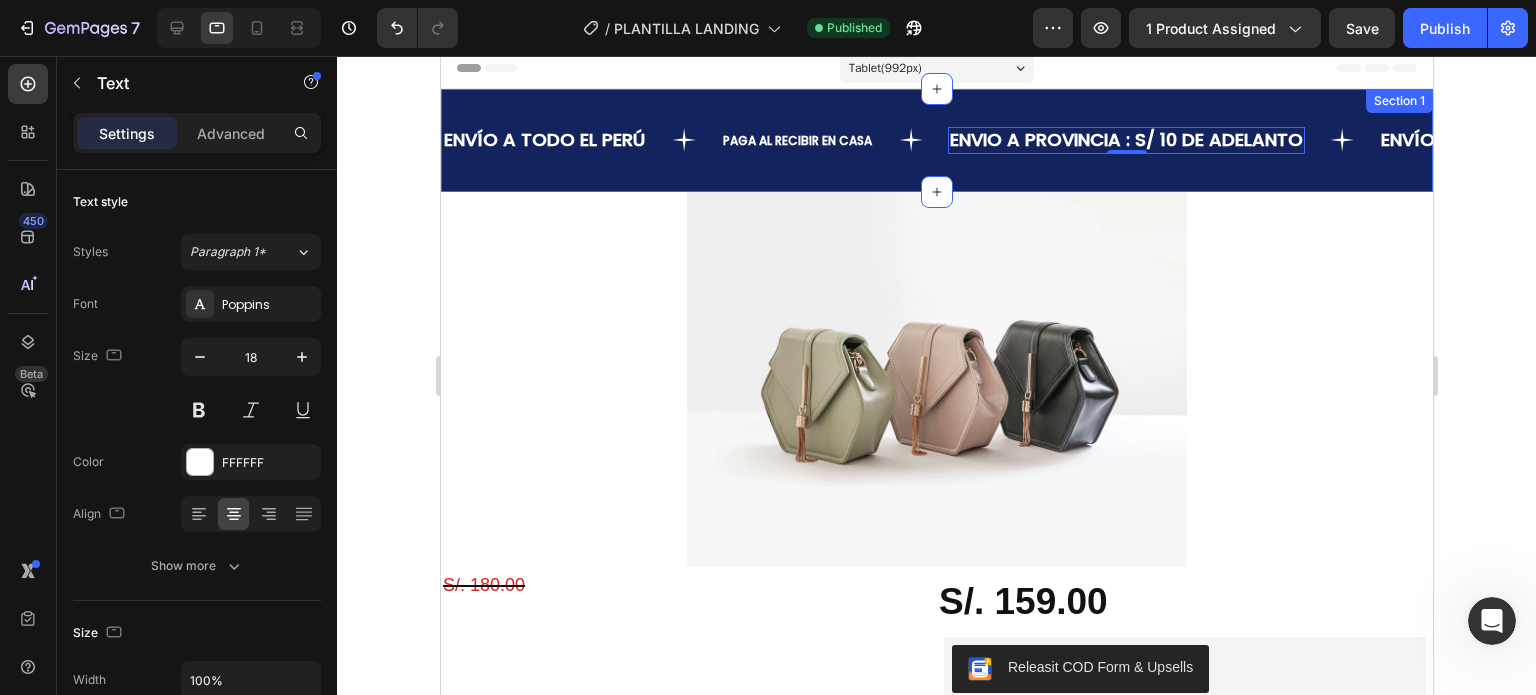 click on "ENVÍO A TODO EL PERÚ Text
PAGA AL RECIBIR EN CASA Text
ENVIO A PROVINCIA : S/ 10 DE ADELANTO  Text   0
ENVÍO A TODO EL PERÚ Text
PAGA AL RECIBIR EN CASA Text
ENVIO A PROVINCIA : S/ 10 DE ADELANTO  Text   0
ENVÍO A TODO EL PERÚ Text
PAGA AL RECIBIR EN CASA Text
ENVIO A PROVINCIA : S/ 10 DE ADELANTO  Text   0
ENVÍO A TODO EL PERÚ Text
PAGA AL RECIBIR EN CASA Text
ENVIO A PROVINCIA : S/ 10 DE ADELANTO  Text   0
ENVÍO A TODO EL PERÚ Text
PAGA AL RECIBIR EN CASA Text
ENVIO A PROVINCIA : S/ 10 DE ADELANTO  Text   0
ENVÍO A TODO EL PERÚ Text
PAGA AL RECIBIR EN CASA Text
ENVIO A PROVINCIA : S/ 10 DE ADELANTO  Text   0
Marquee Section 1" at bounding box center [936, 140] 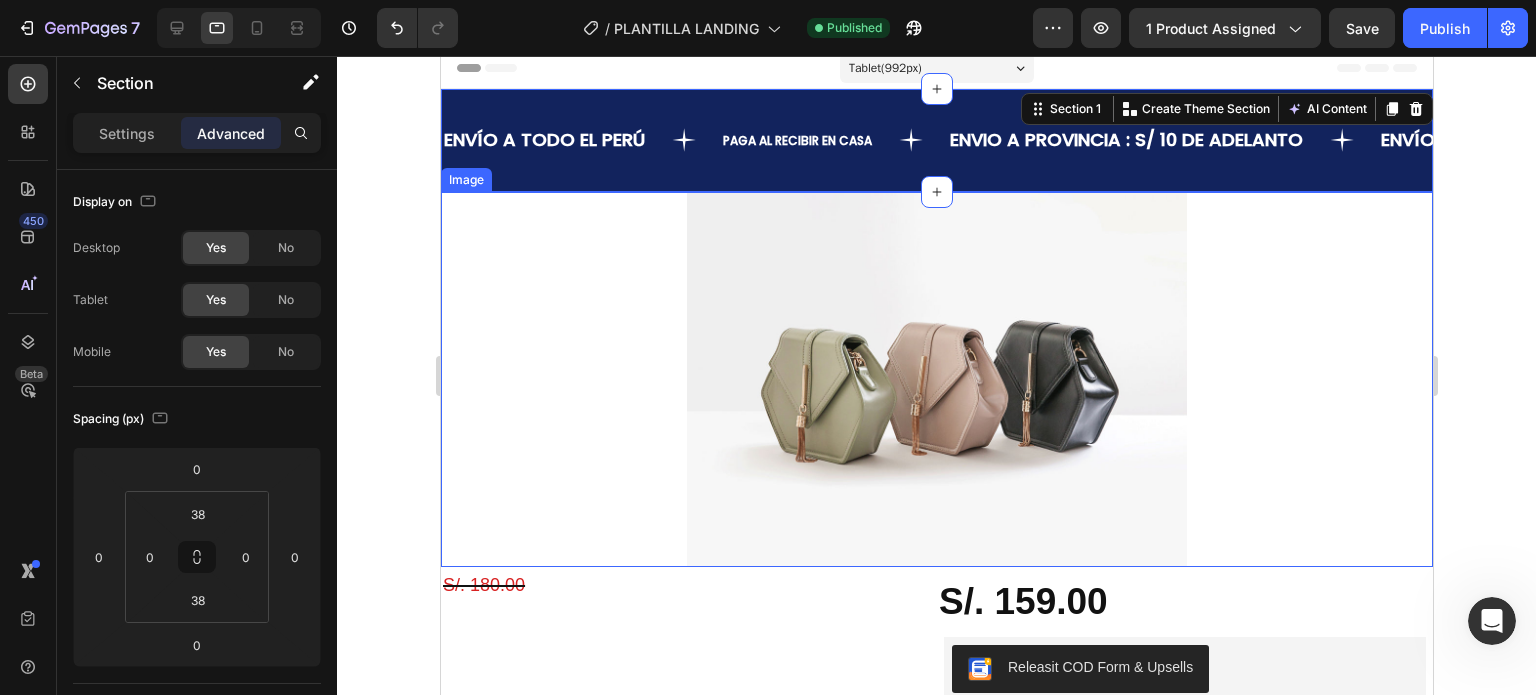 click at bounding box center [936, 379] 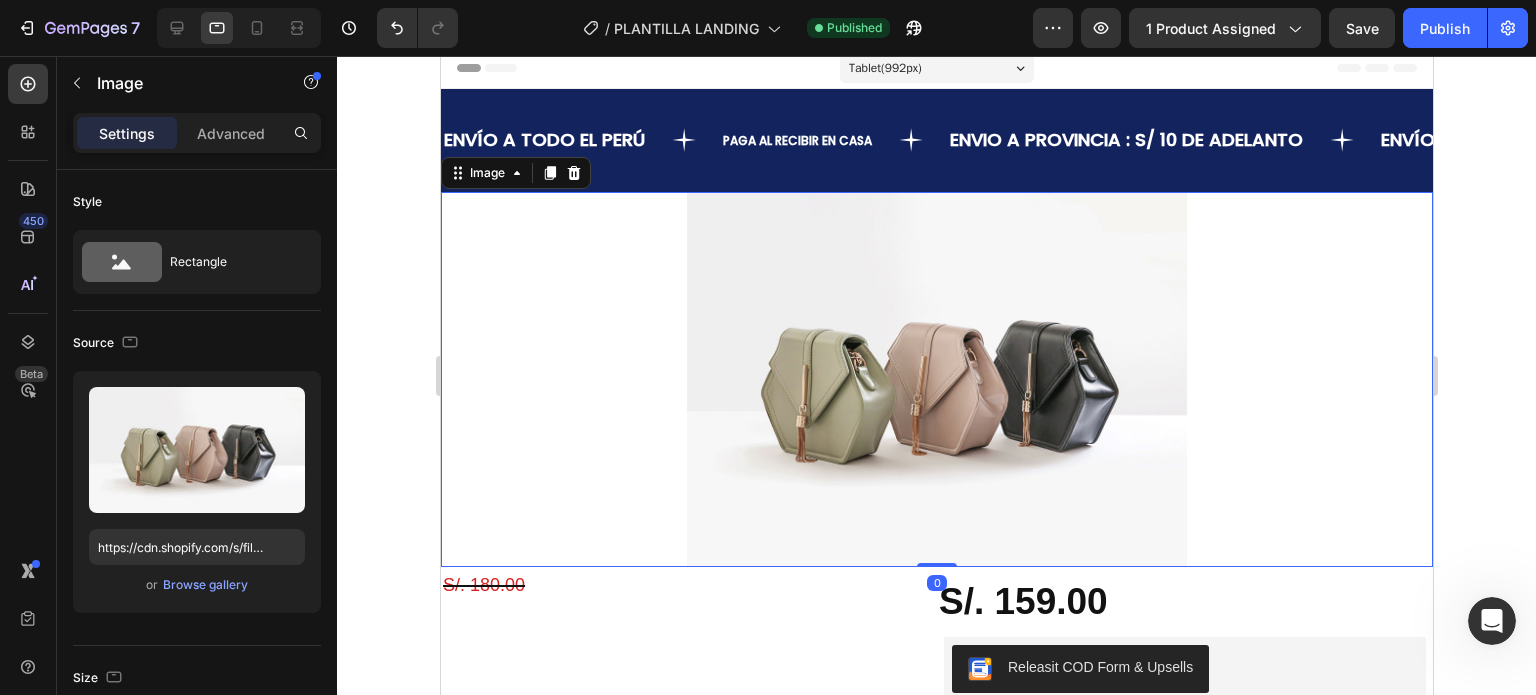 click at bounding box center (936, 379) 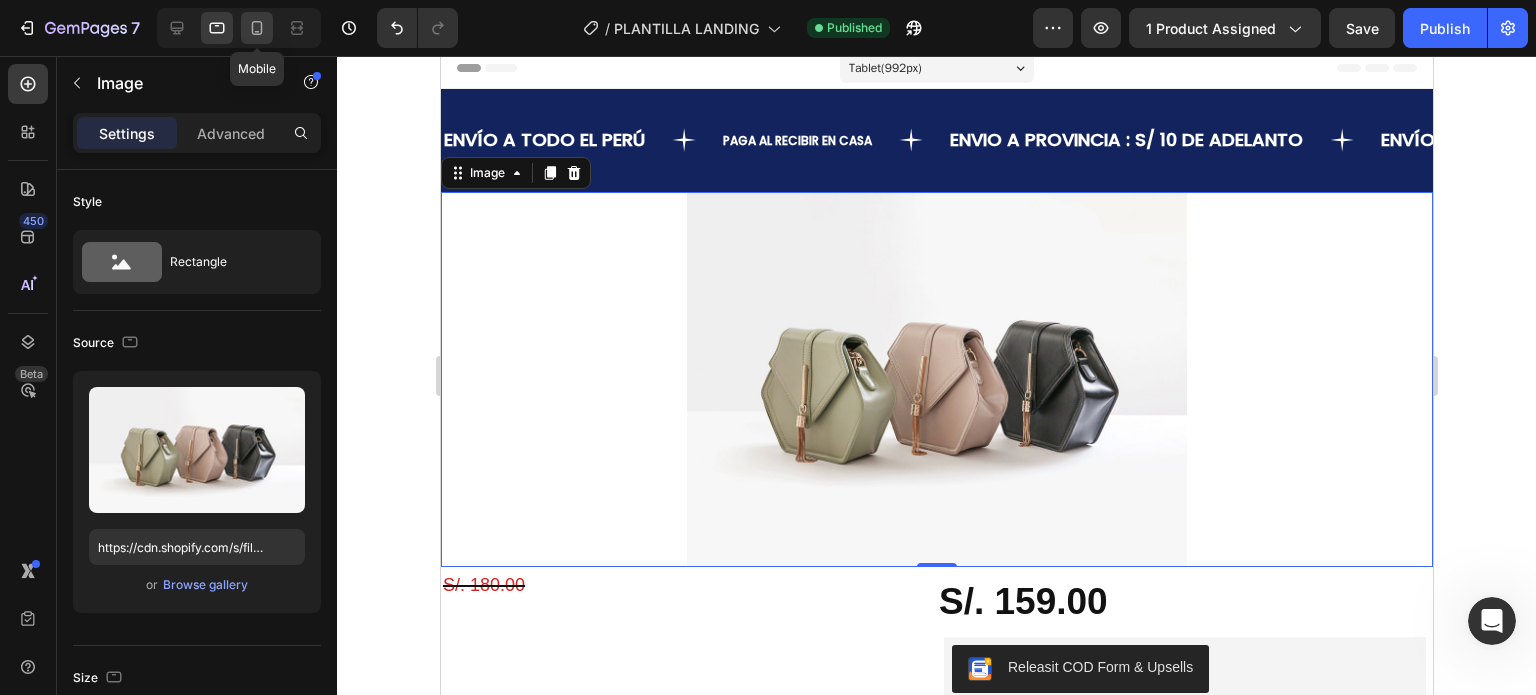 click 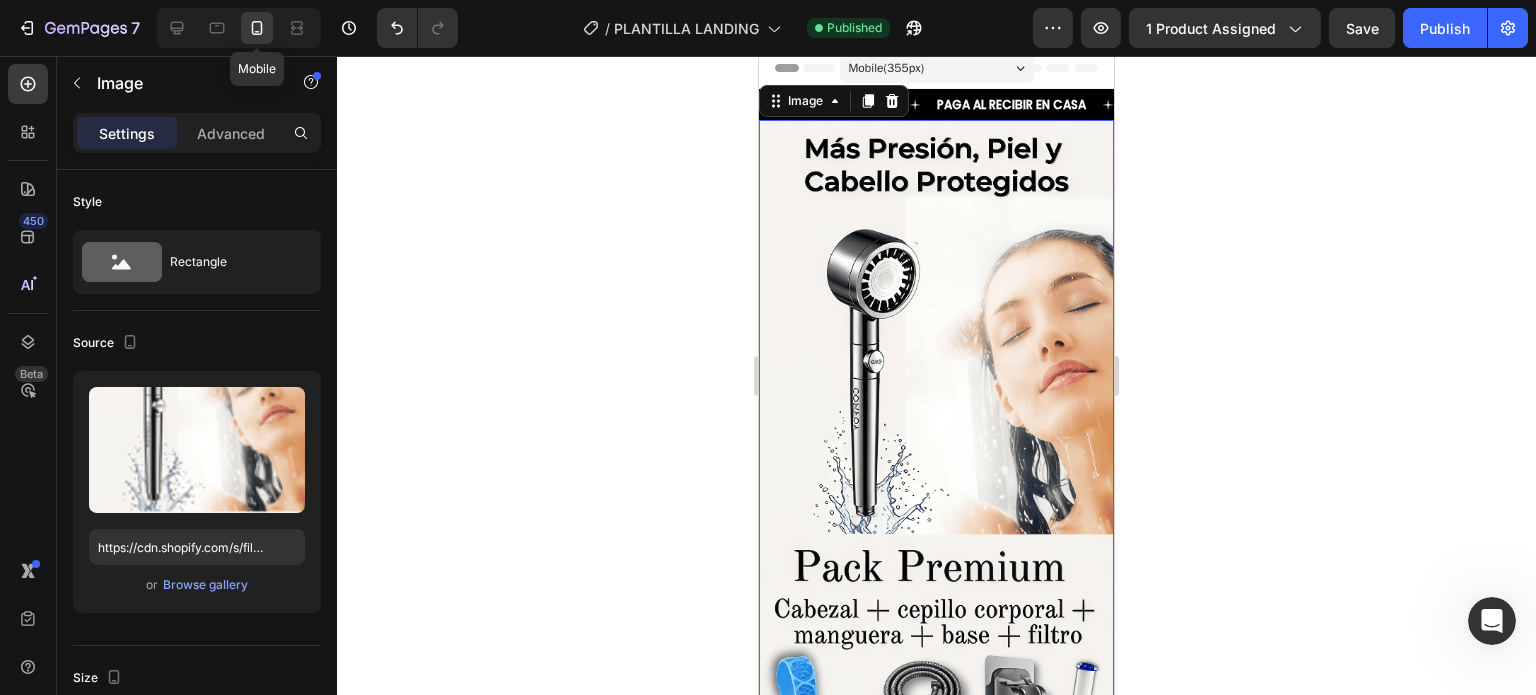 scroll, scrollTop: 2, scrollLeft: 0, axis: vertical 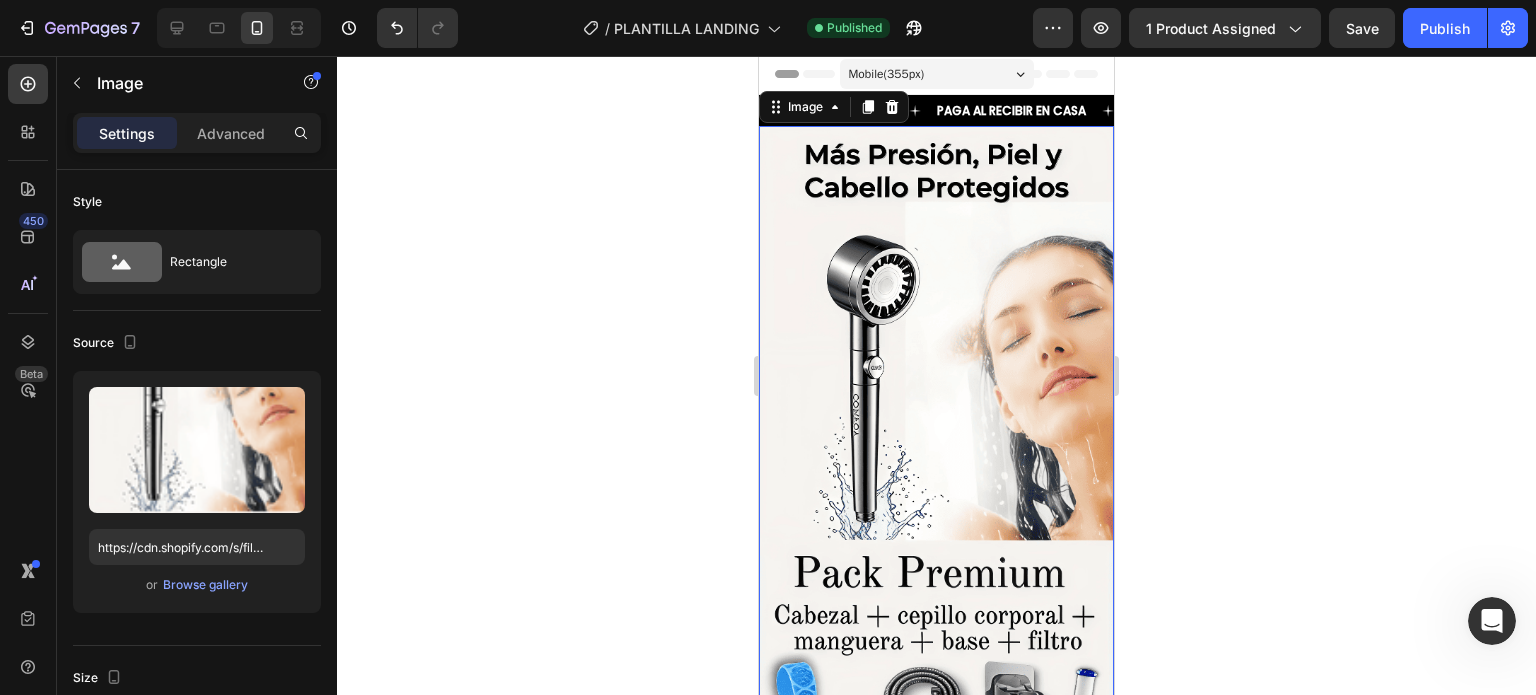 click 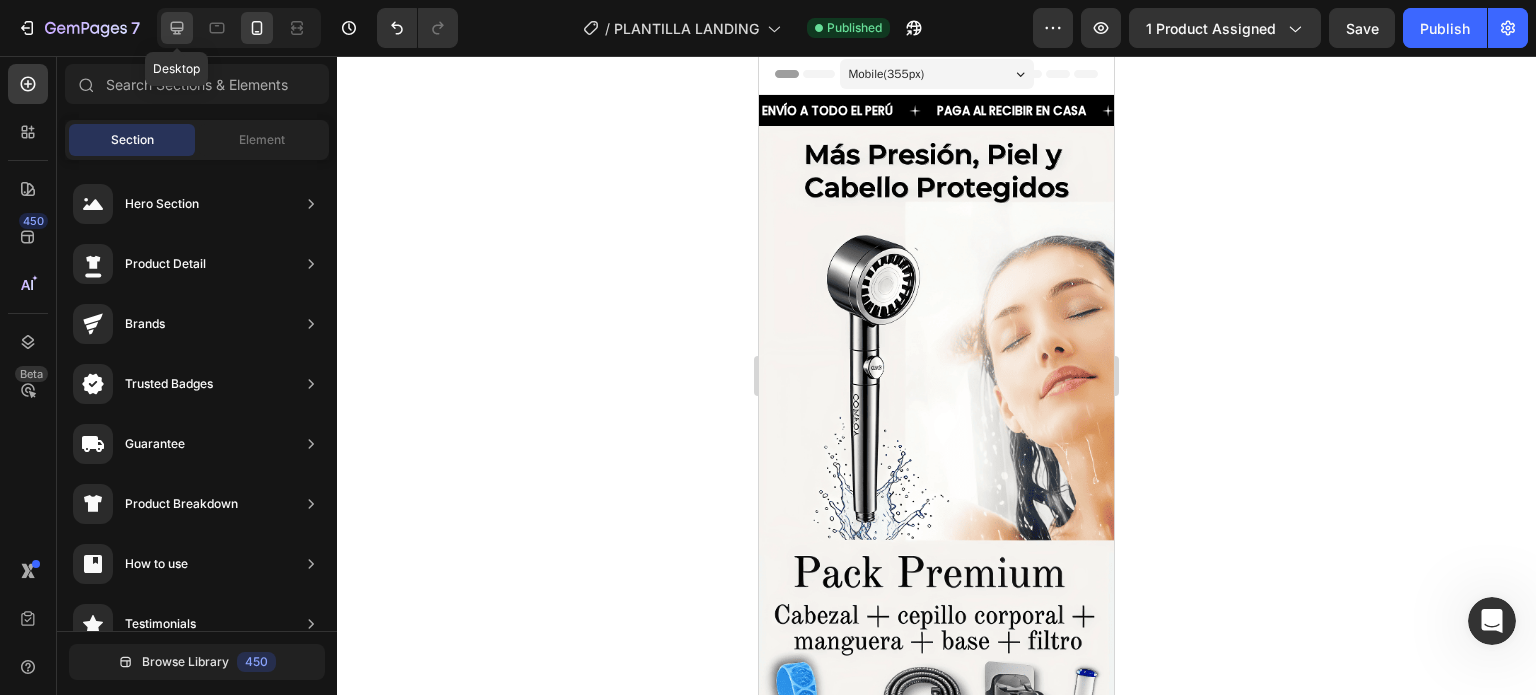 click 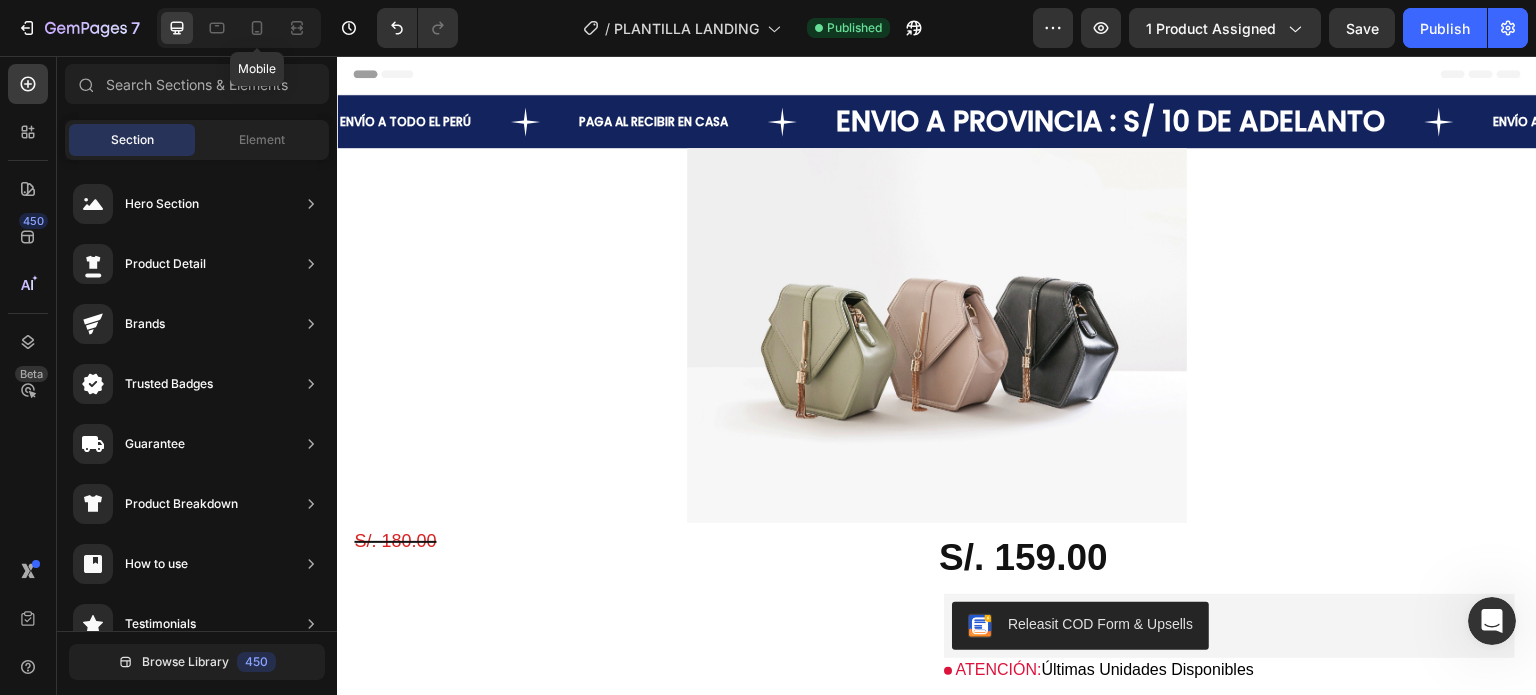 click 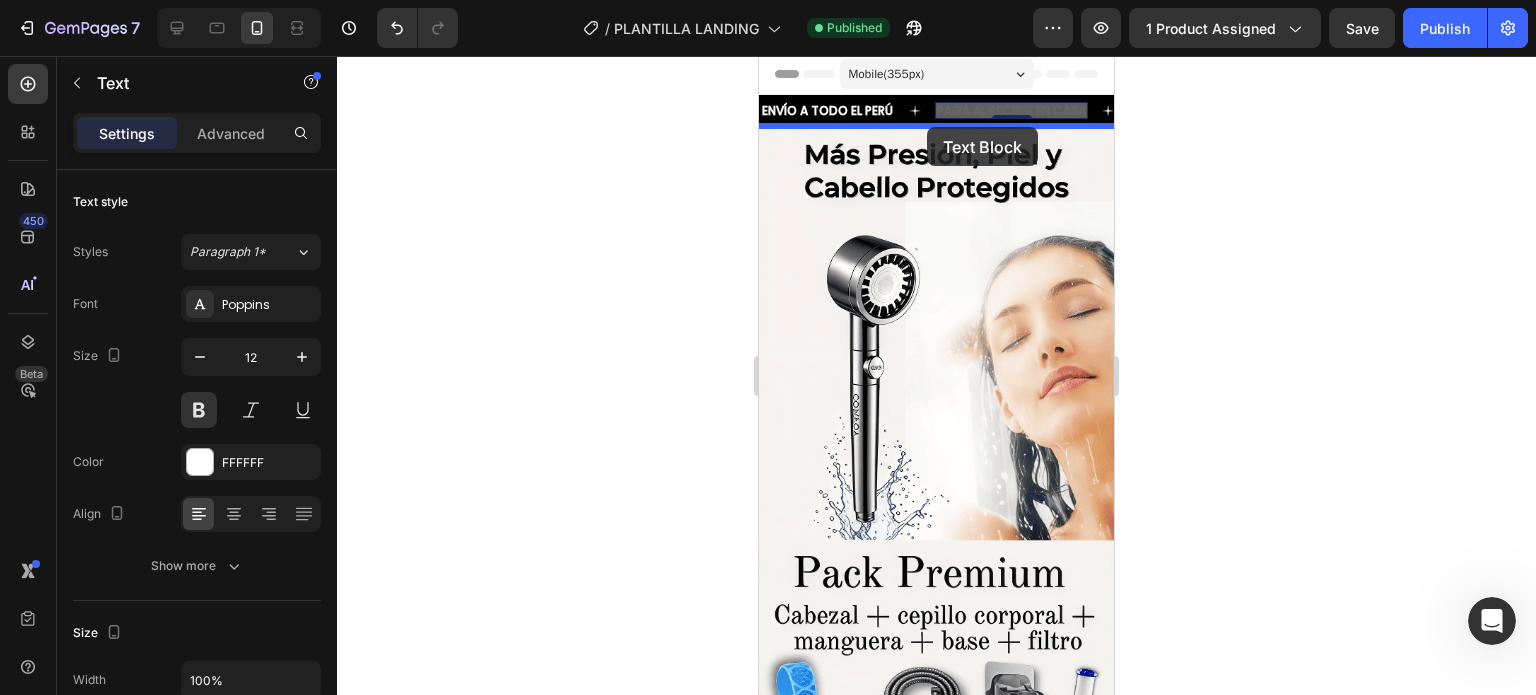 scroll, scrollTop: 0, scrollLeft: 0, axis: both 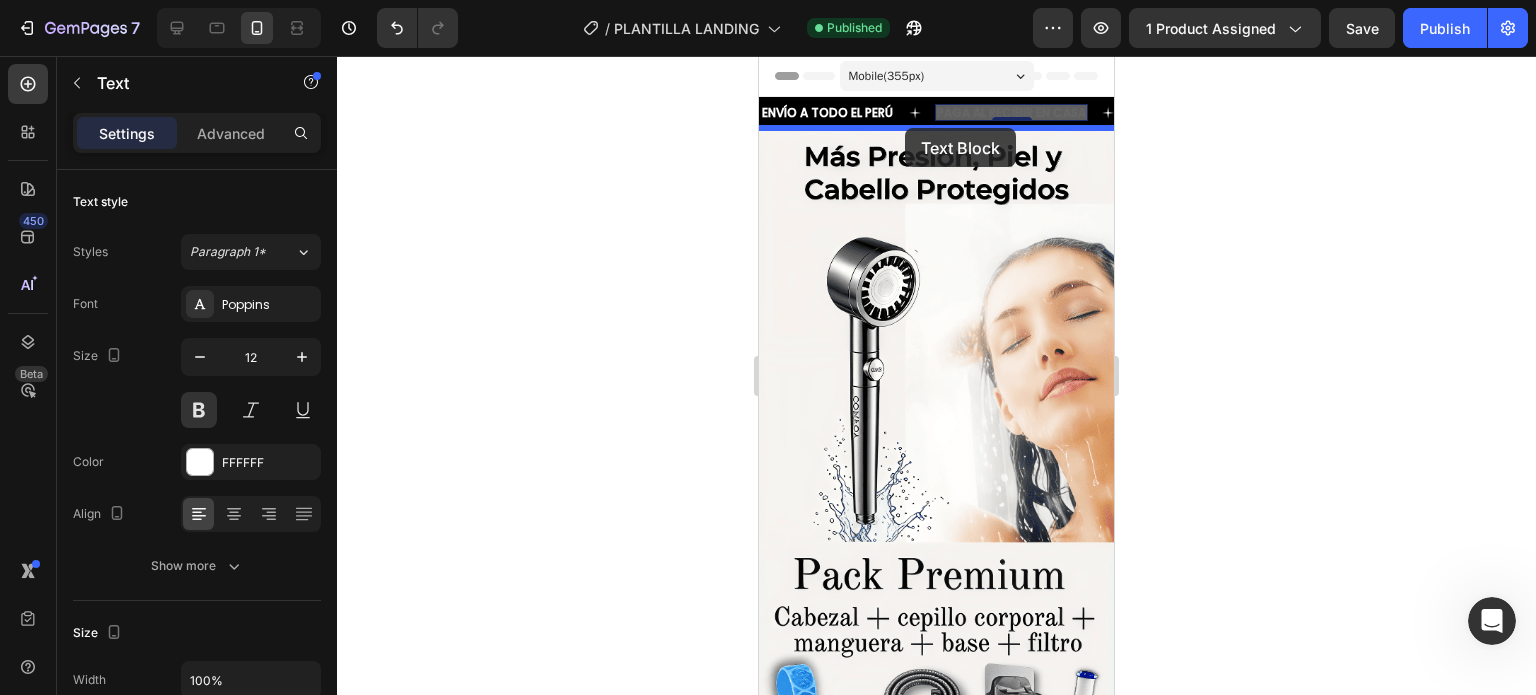drag, startPoint x: 1028, startPoint y: 103, endPoint x: 905, endPoint y: 128, distance: 125.51494 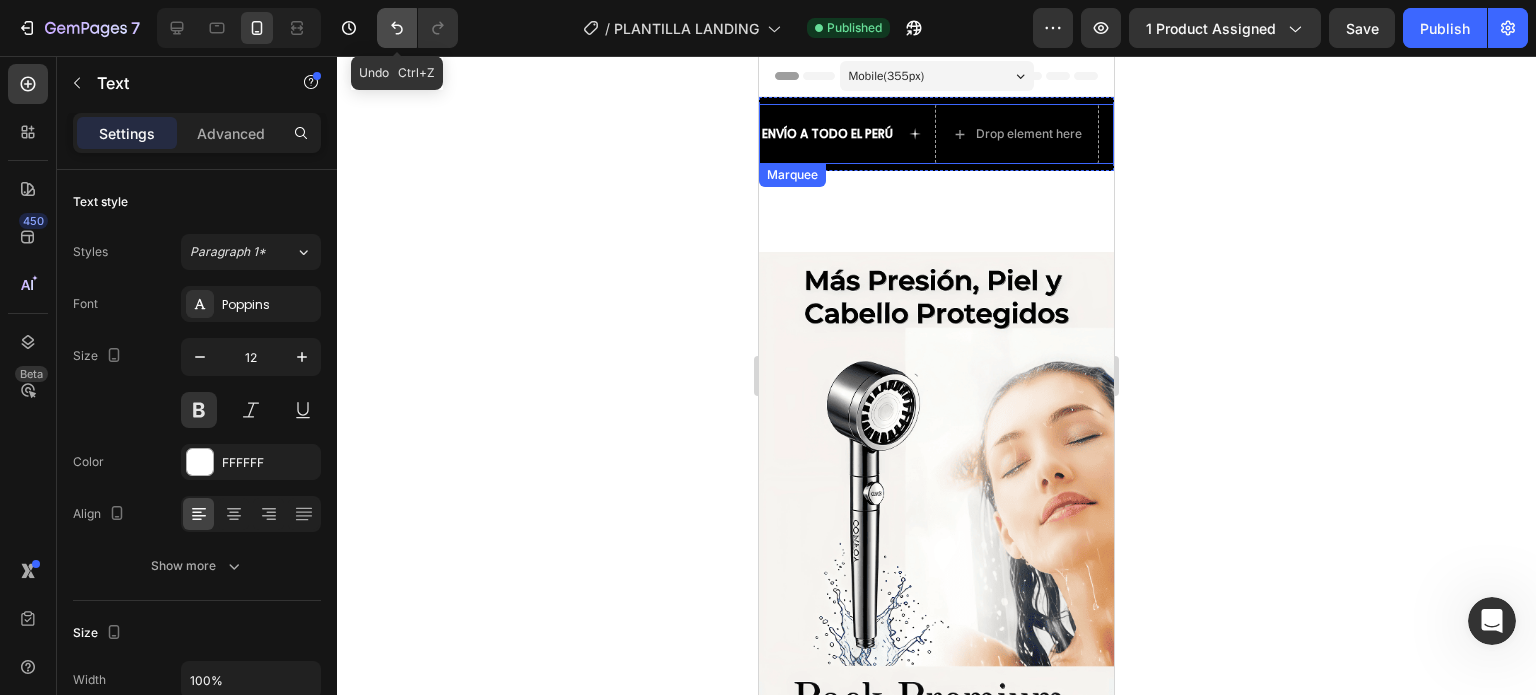 click 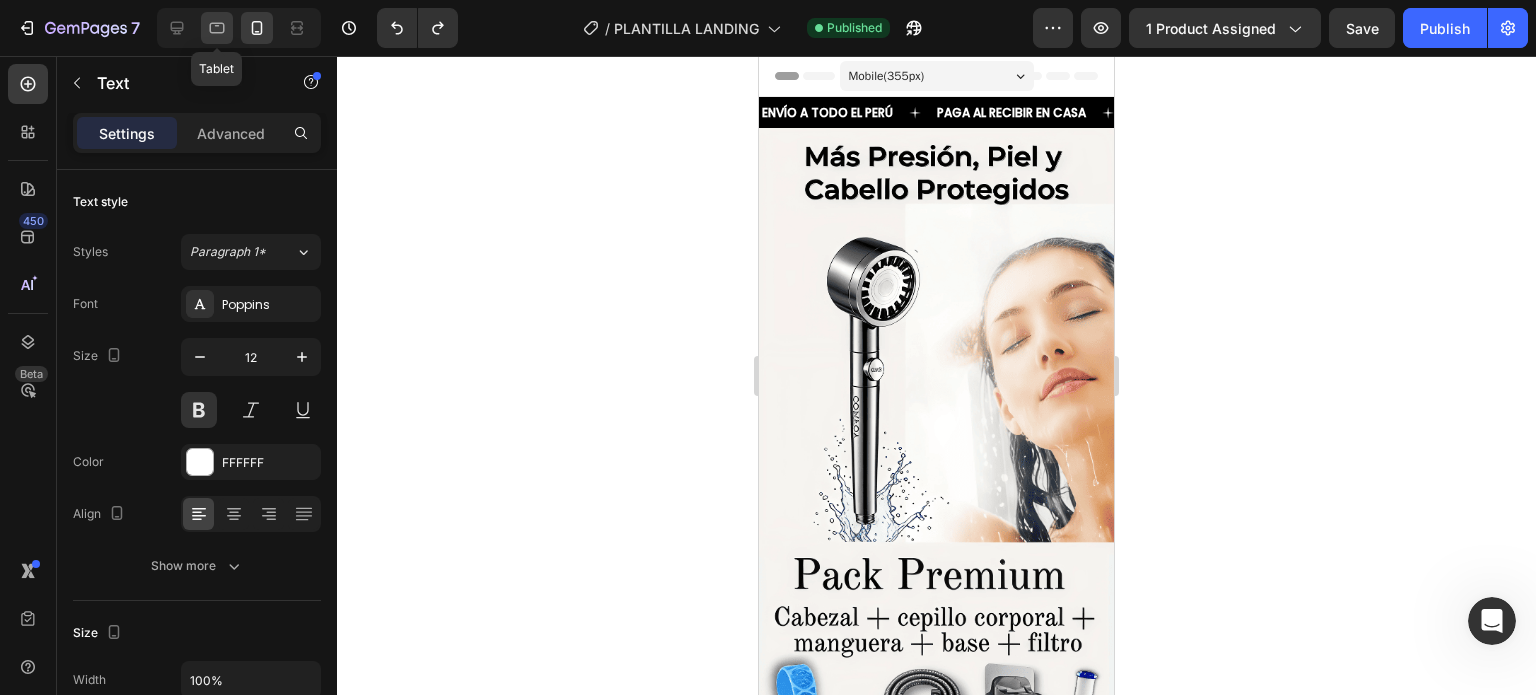 click 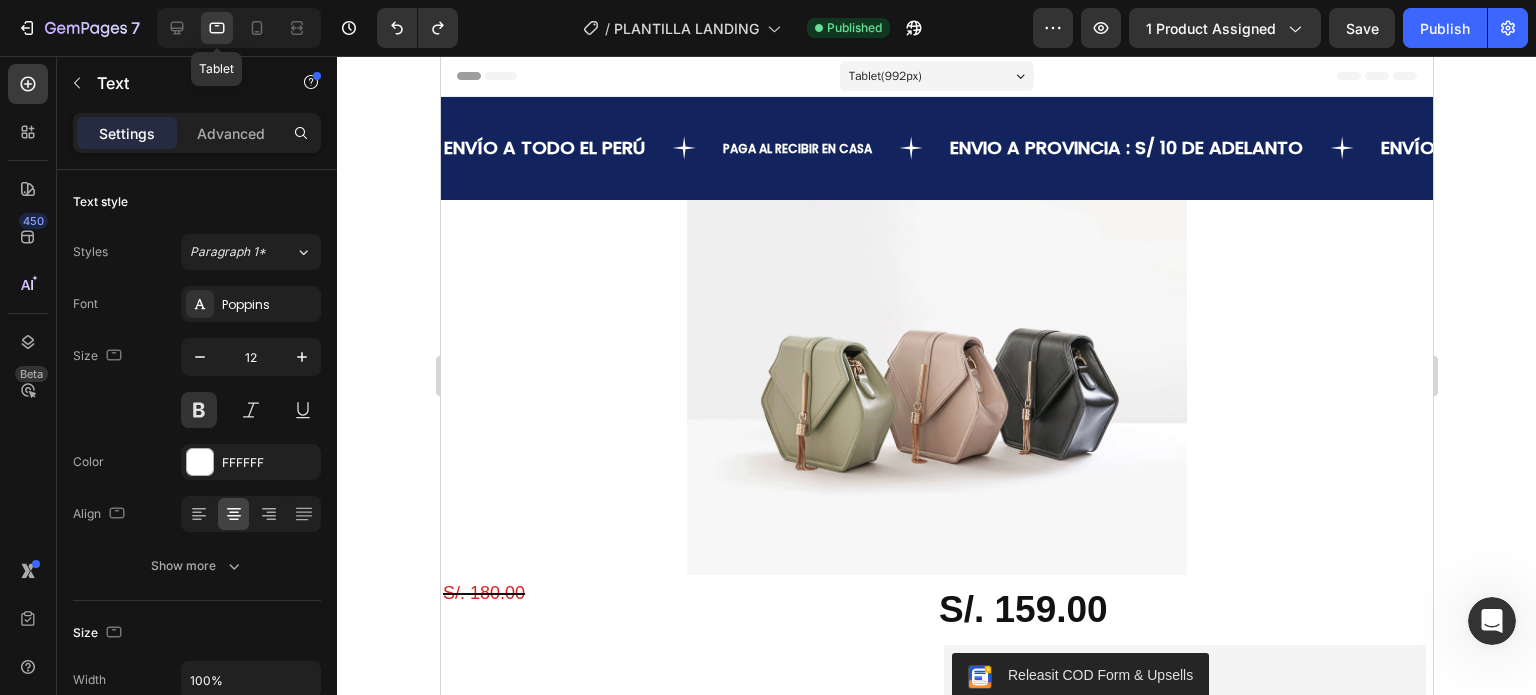 scroll, scrollTop: 12, scrollLeft: 0, axis: vertical 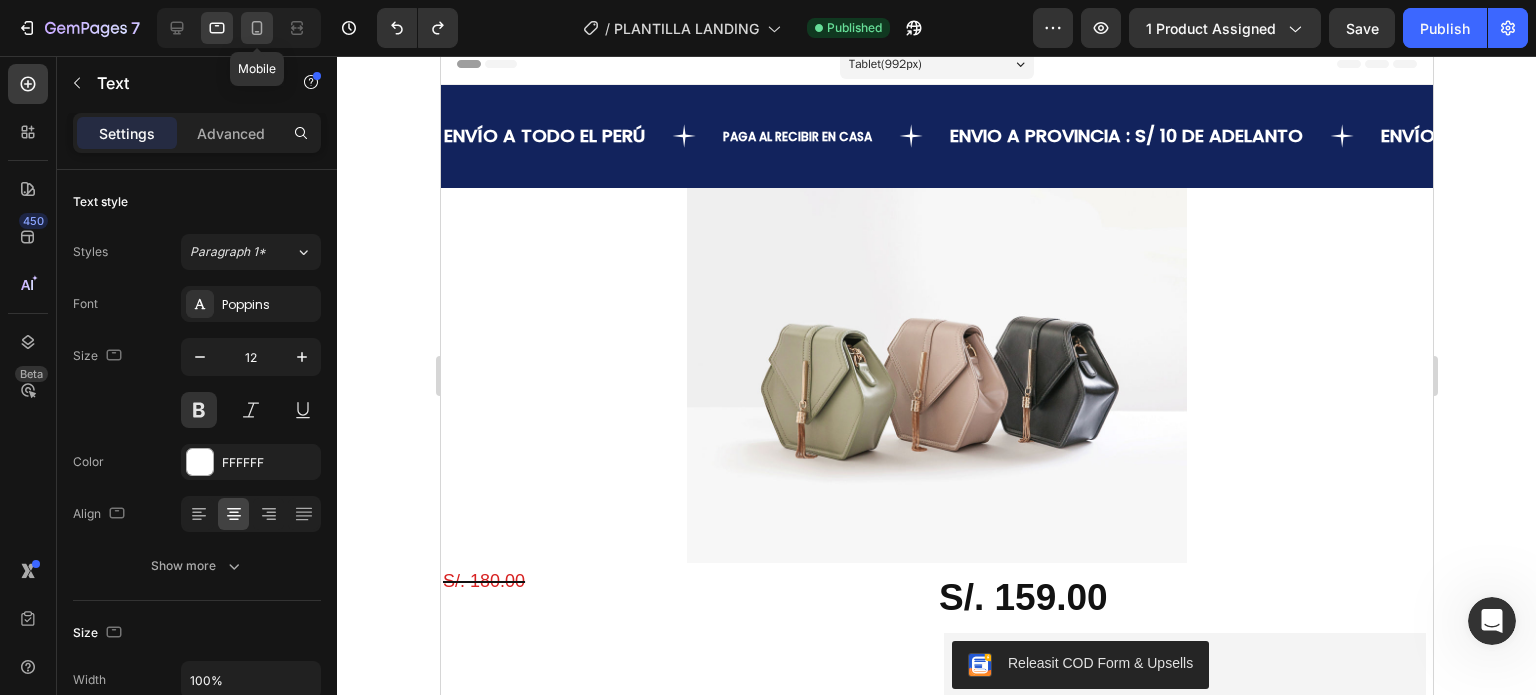 click 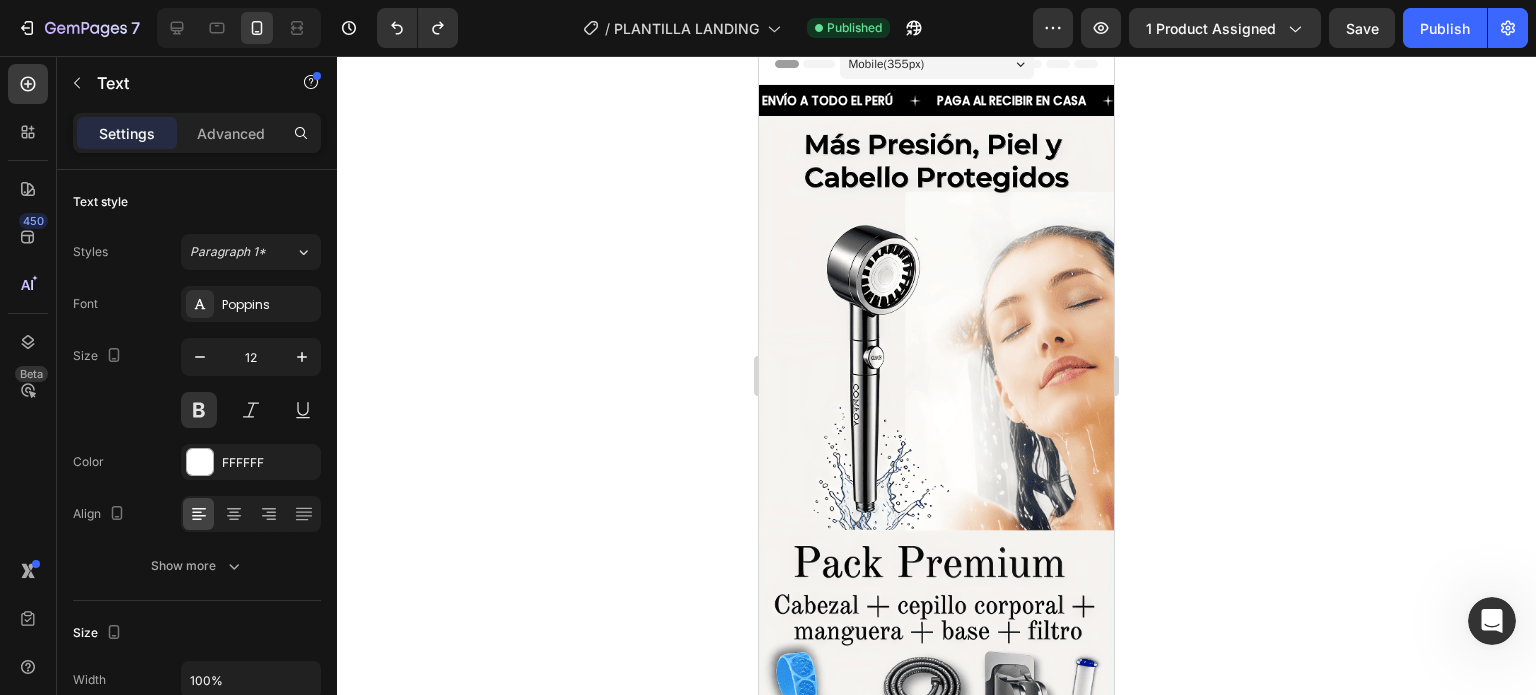 scroll, scrollTop: 0, scrollLeft: 0, axis: both 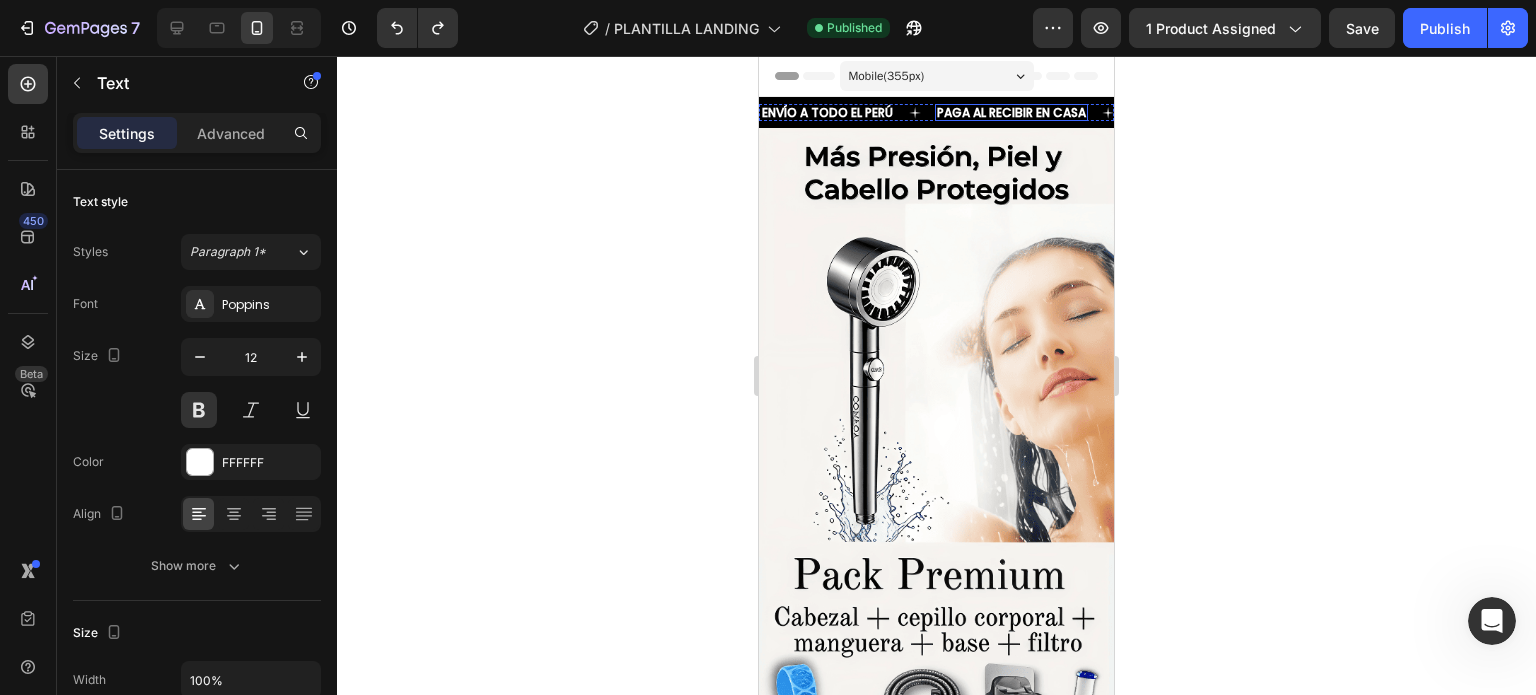 click on "PAGA AL RECIBIR EN CASA" at bounding box center [1011, 112] 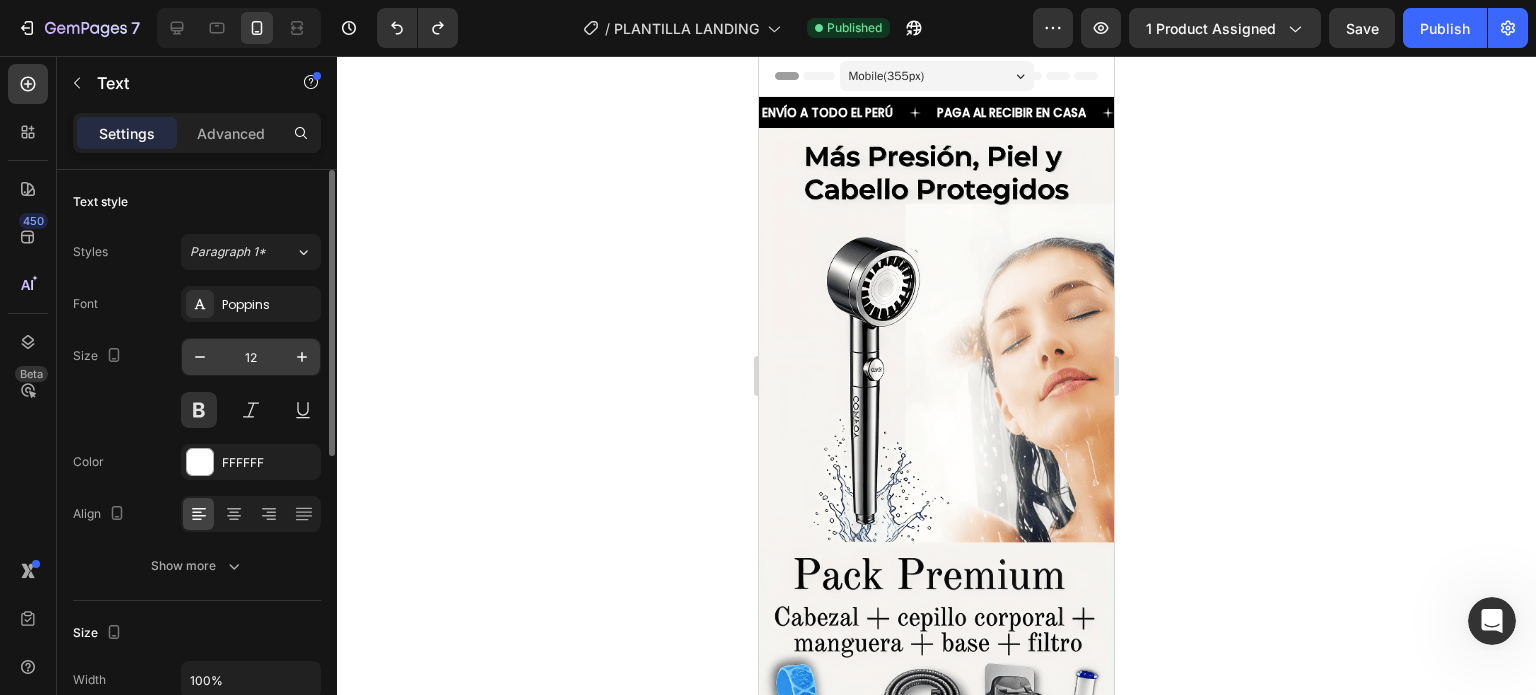 scroll, scrollTop: 0, scrollLeft: 0, axis: both 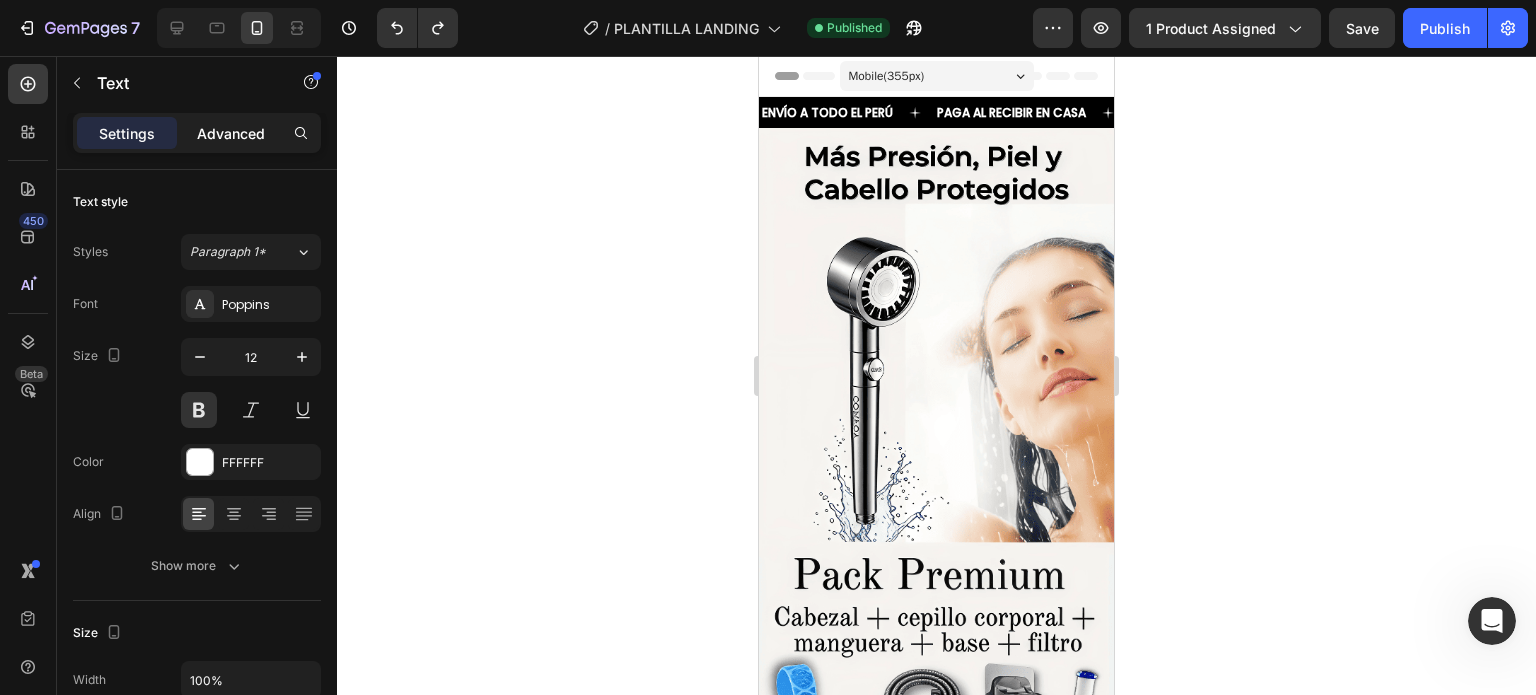 click on "Advanced" at bounding box center (231, 133) 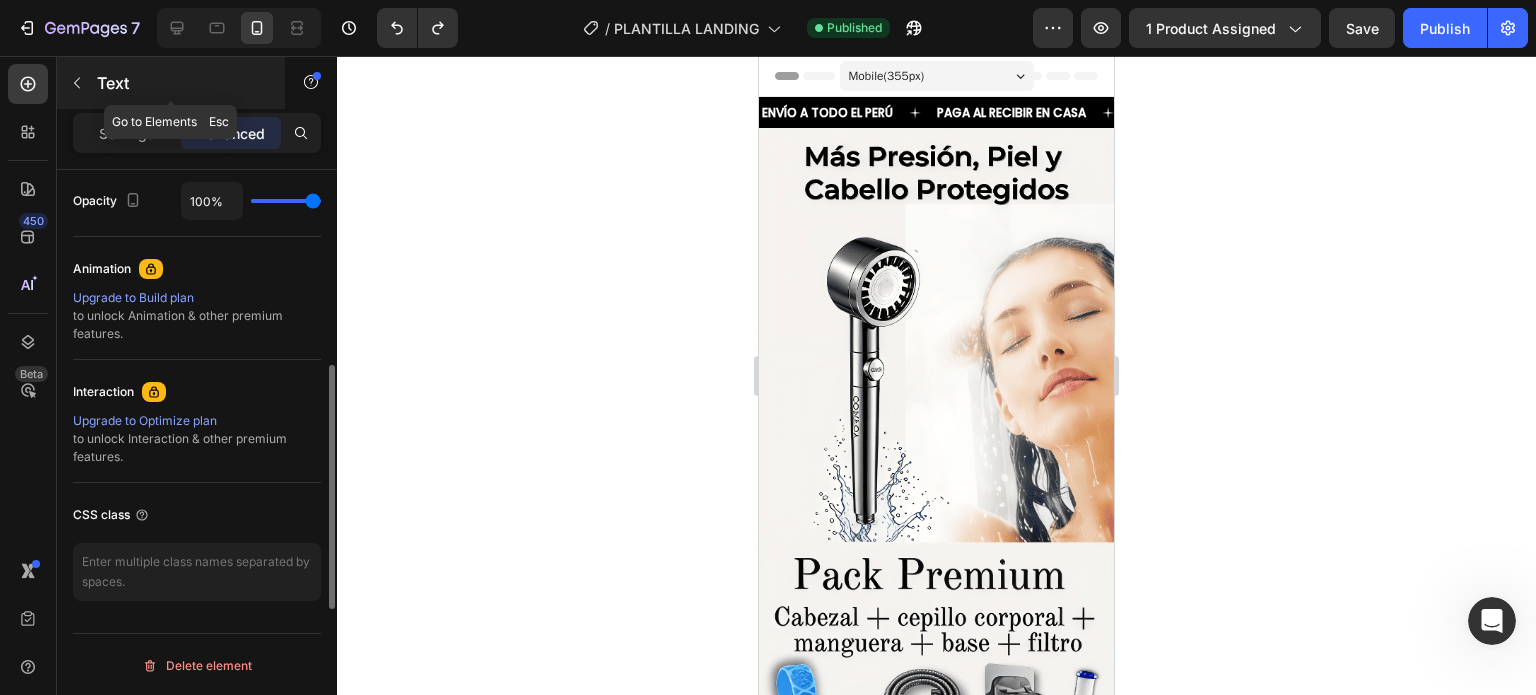 scroll, scrollTop: 704, scrollLeft: 0, axis: vertical 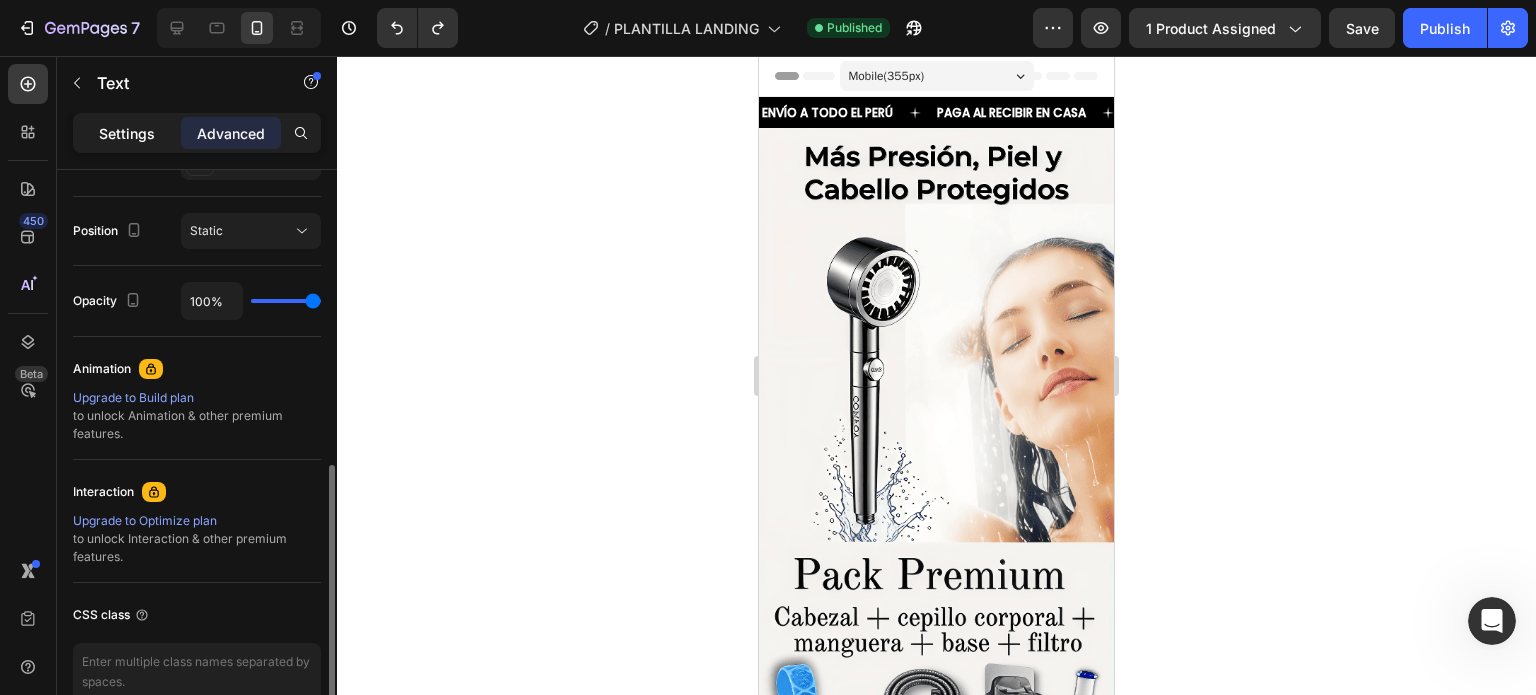 click on "Settings" at bounding box center (127, 133) 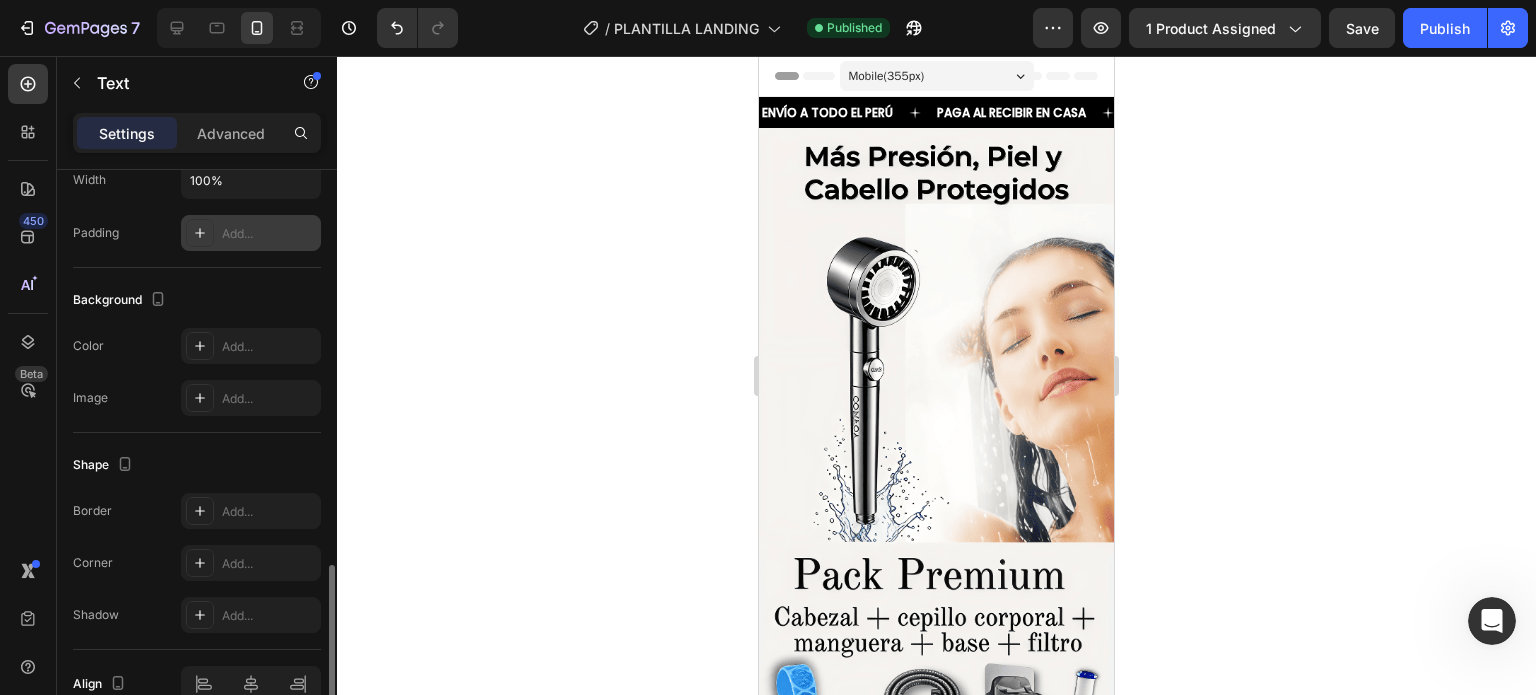 scroll, scrollTop: 600, scrollLeft: 0, axis: vertical 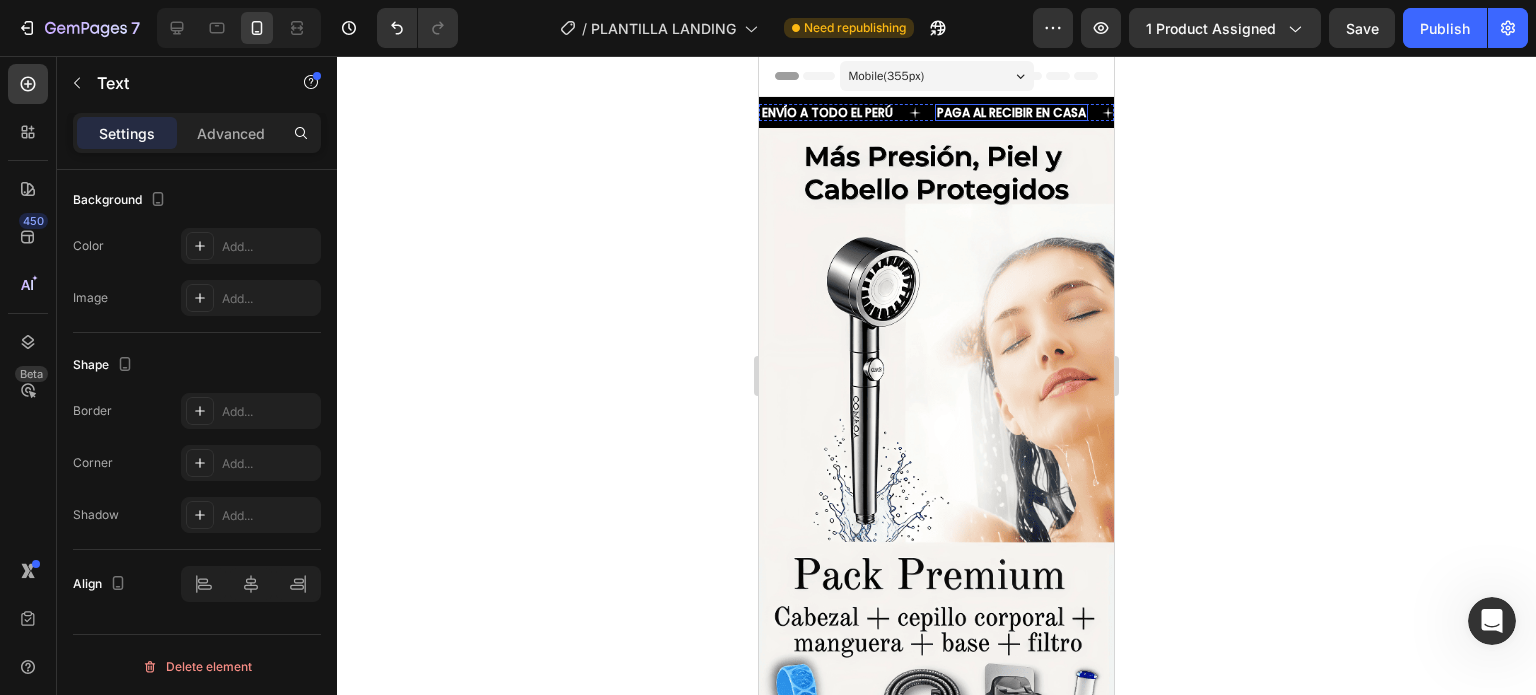 click on "PAGA AL RECIBIR EN CASA" at bounding box center (1011, 112) 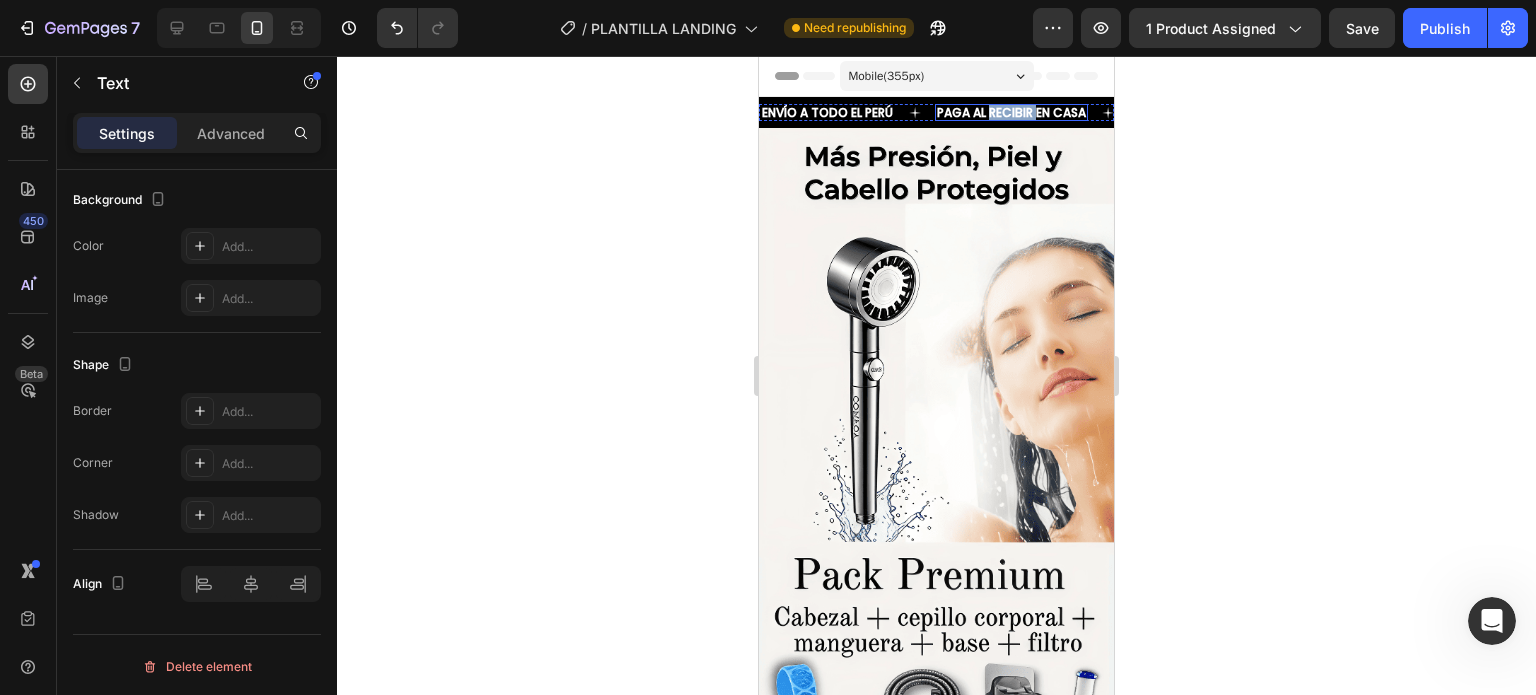 click on "PAGA AL RECIBIR EN CASA" at bounding box center (1011, 112) 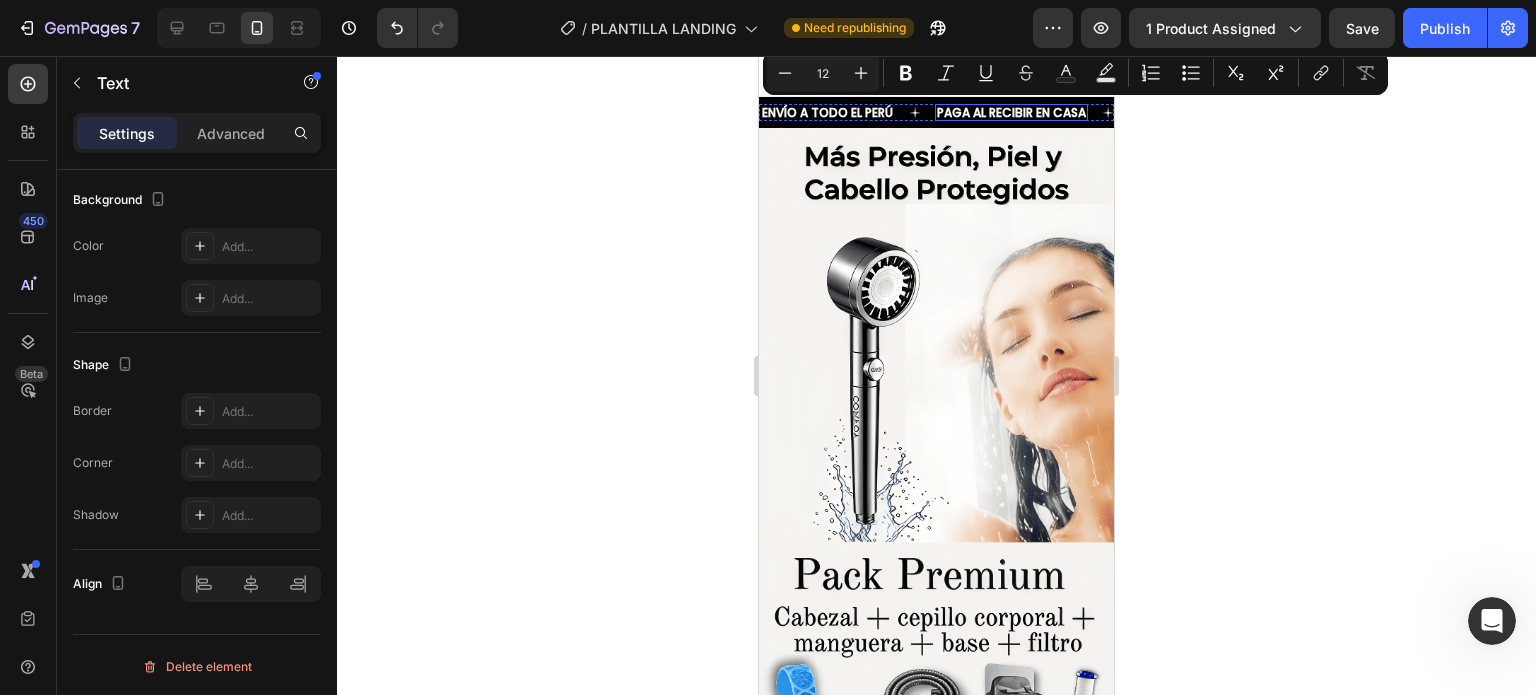 click on "PAGA AL RECIBIR EN CASA" at bounding box center (1011, 112) 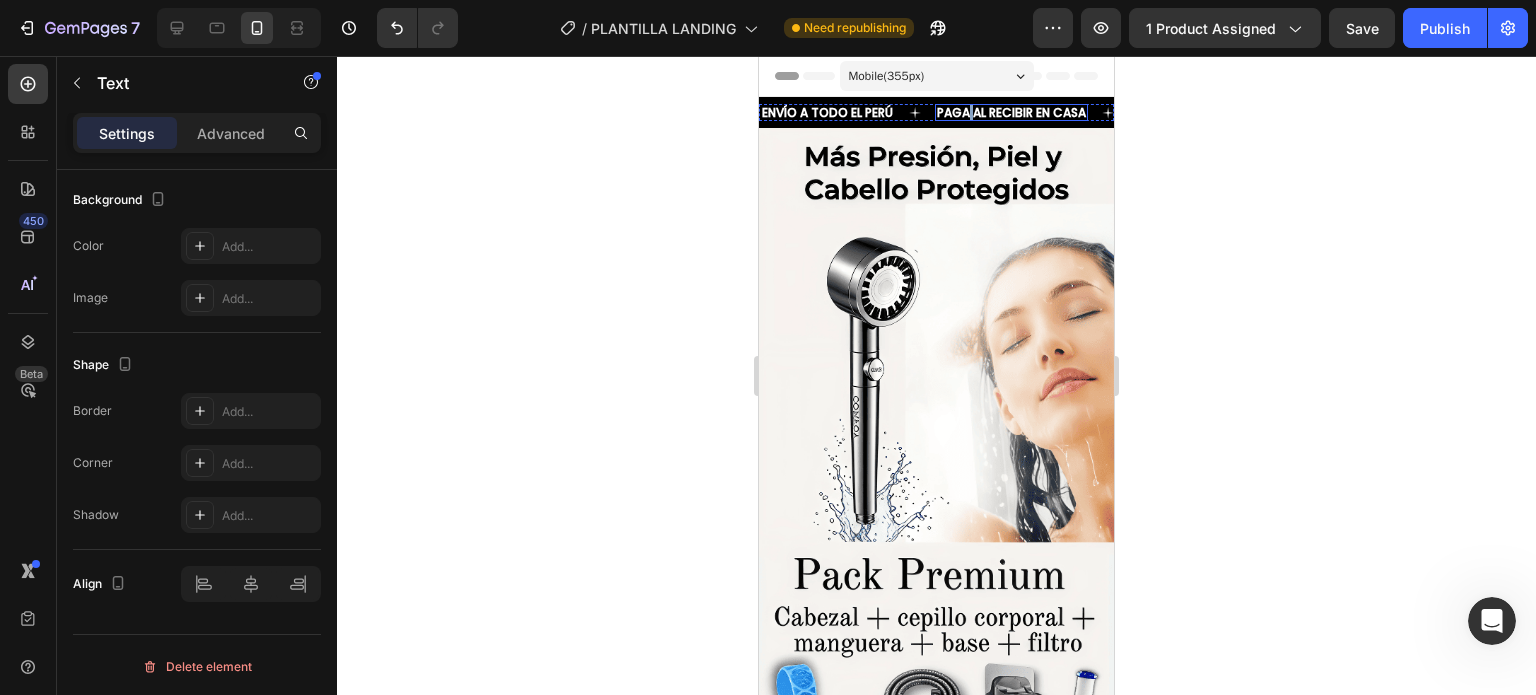 click on "PAGA AL RECIBIR EN CASA" at bounding box center (1011, 112) 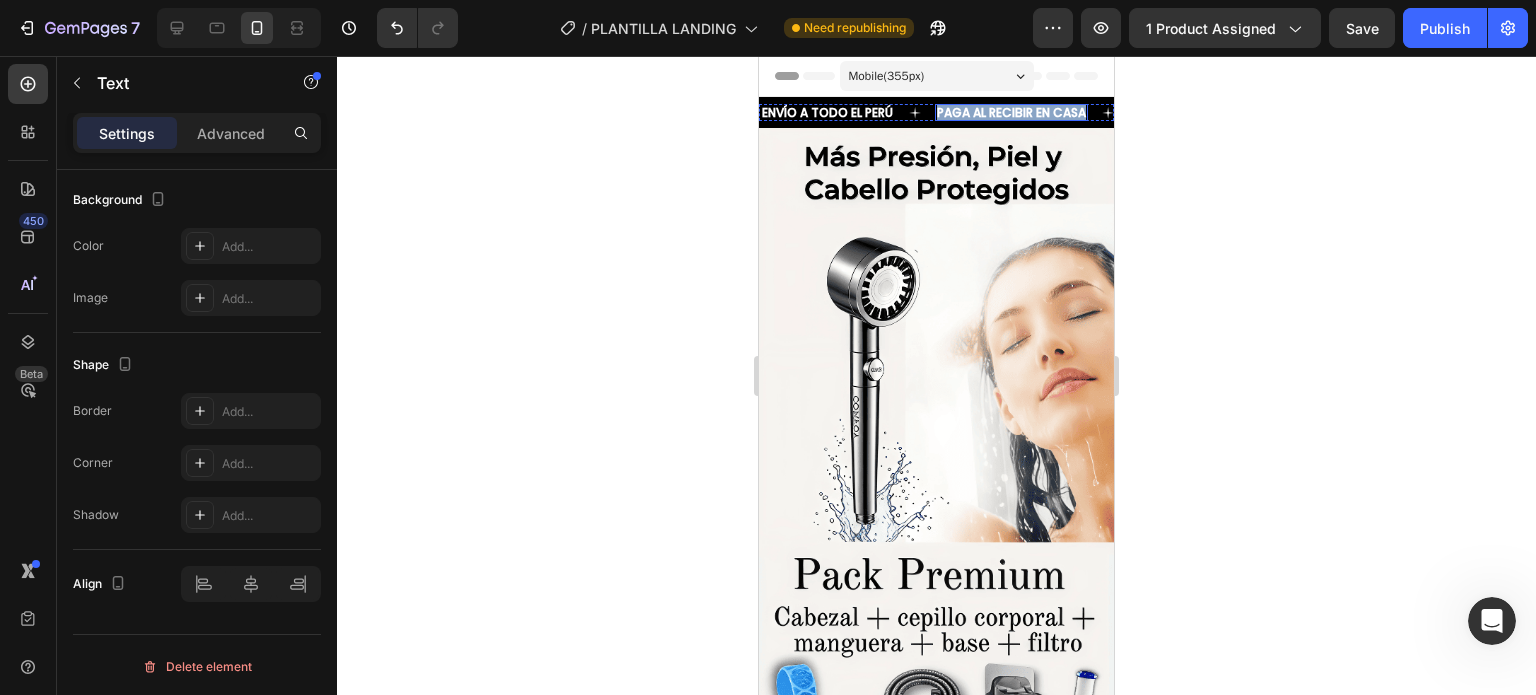 click on "PAGA AL RECIBIR EN CASA" at bounding box center (1011, 112) 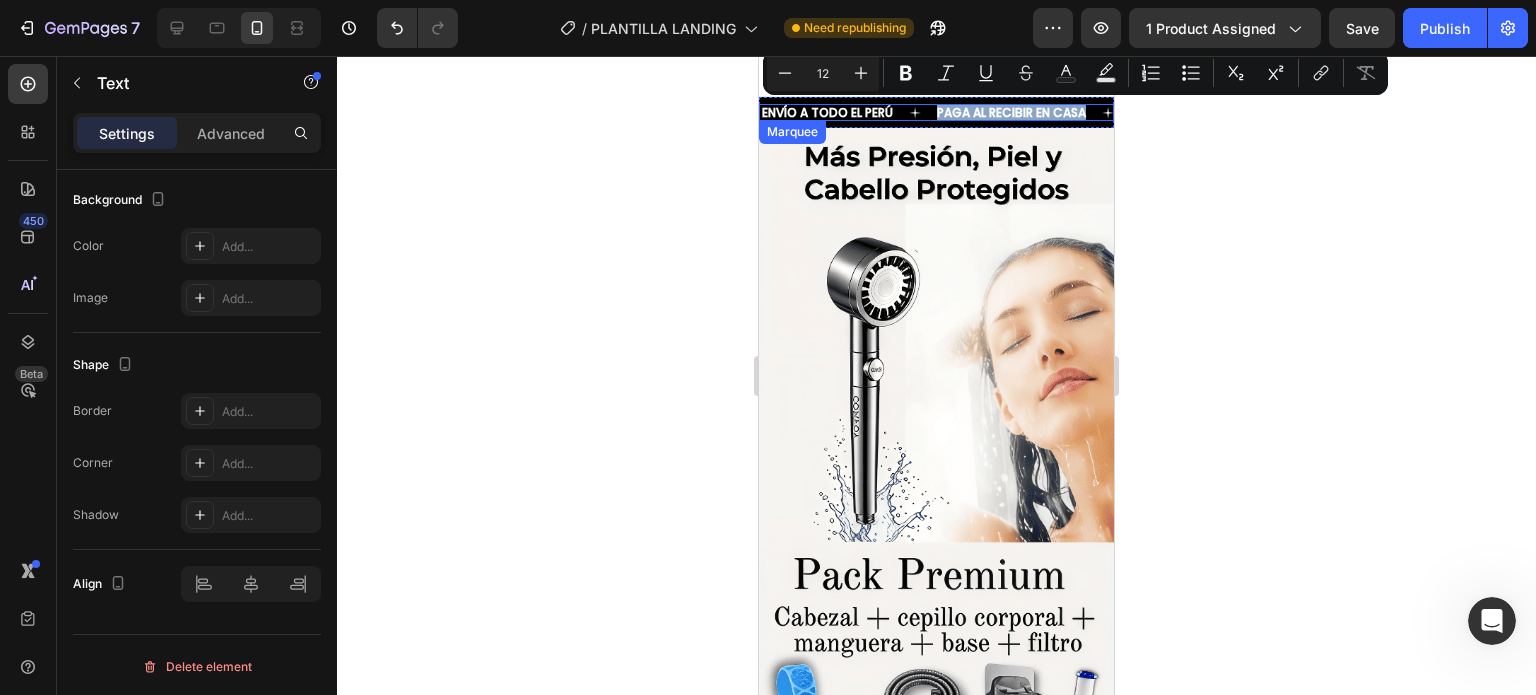 click on "ENVÍO A TODO EL PERÚ Text" at bounding box center (847, 112) 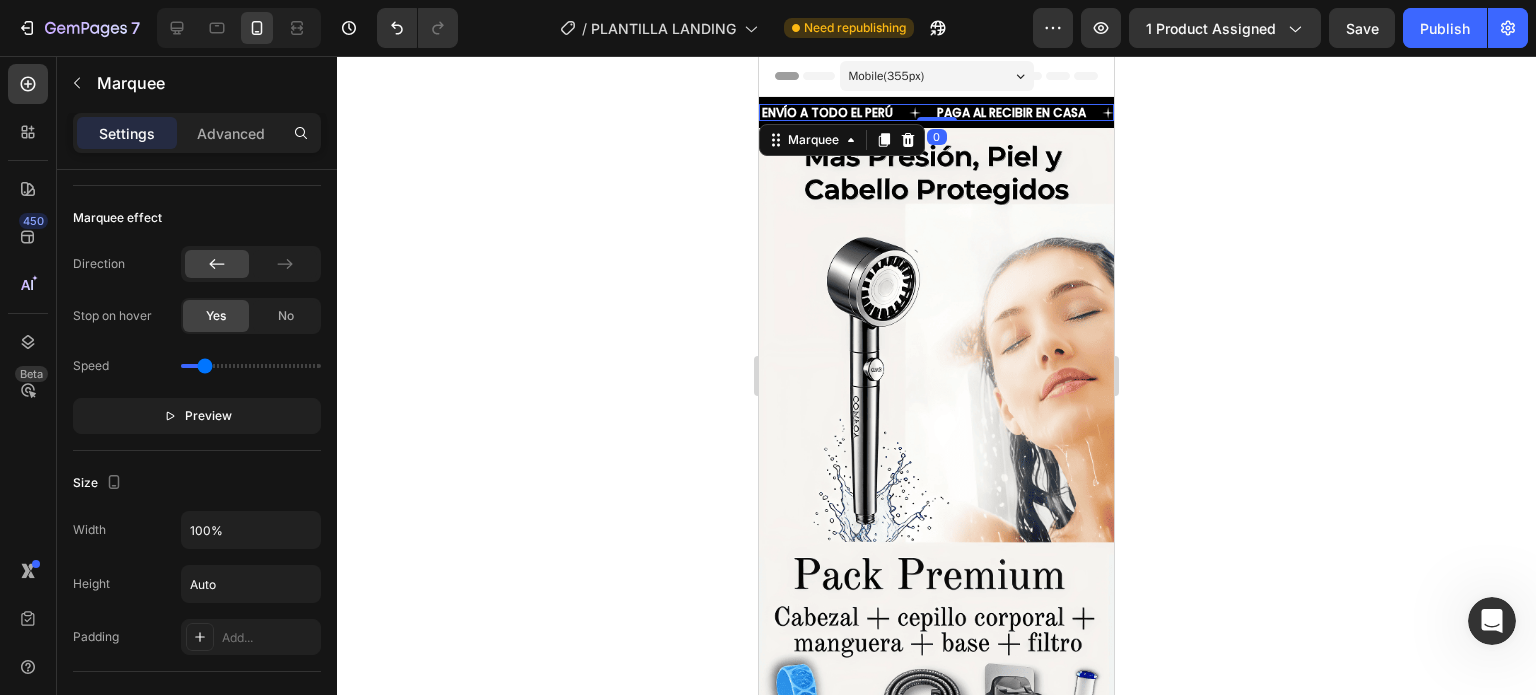 click on "ENVÍO A TODO EL PERÚ Text" at bounding box center (847, 112) 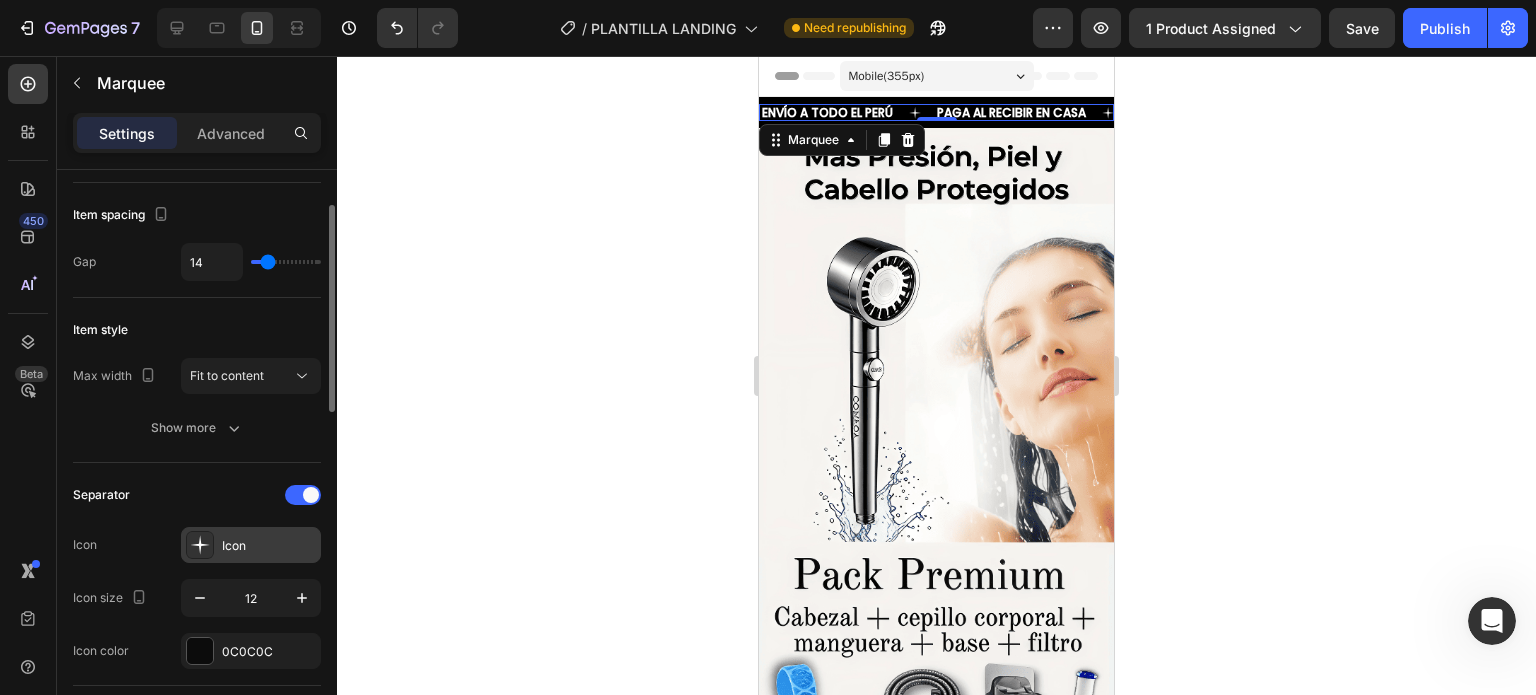 scroll, scrollTop: 200, scrollLeft: 0, axis: vertical 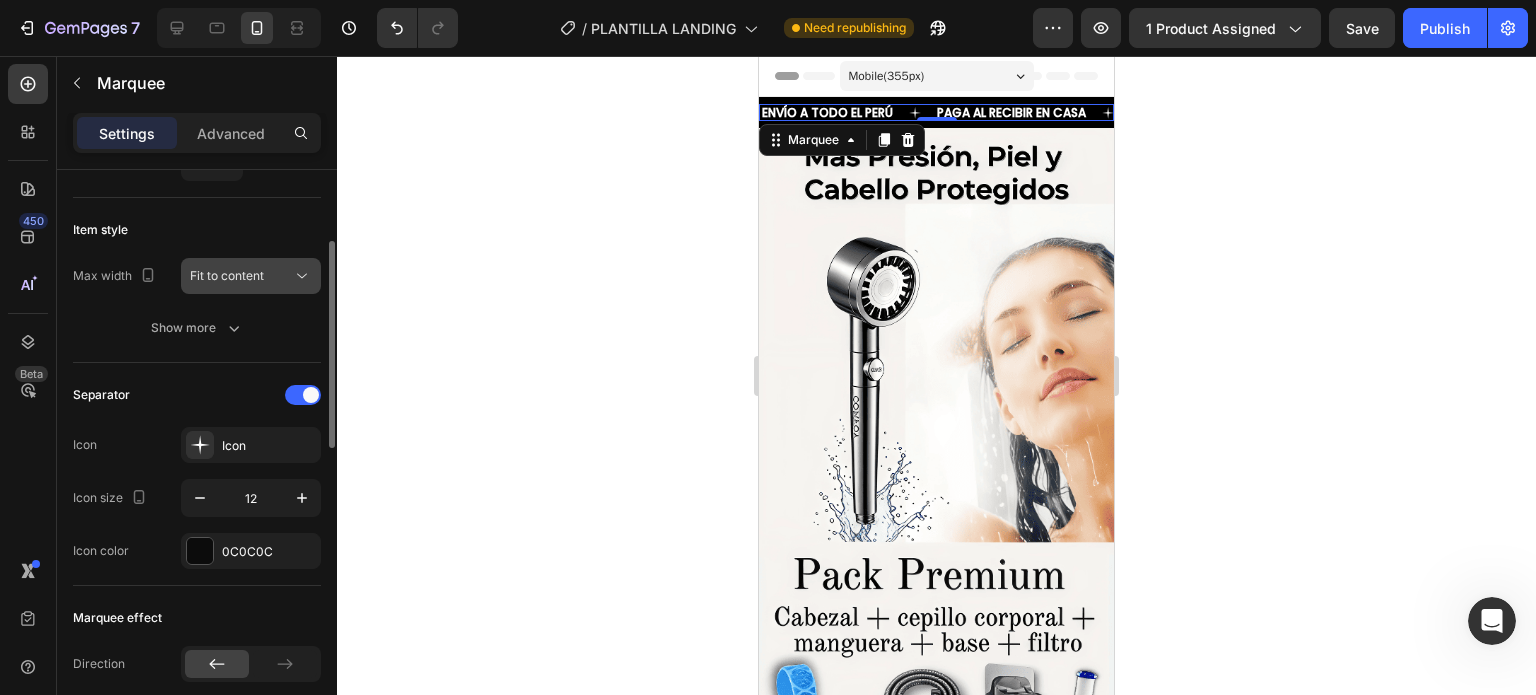 click on "Fit to content" at bounding box center (251, 276) 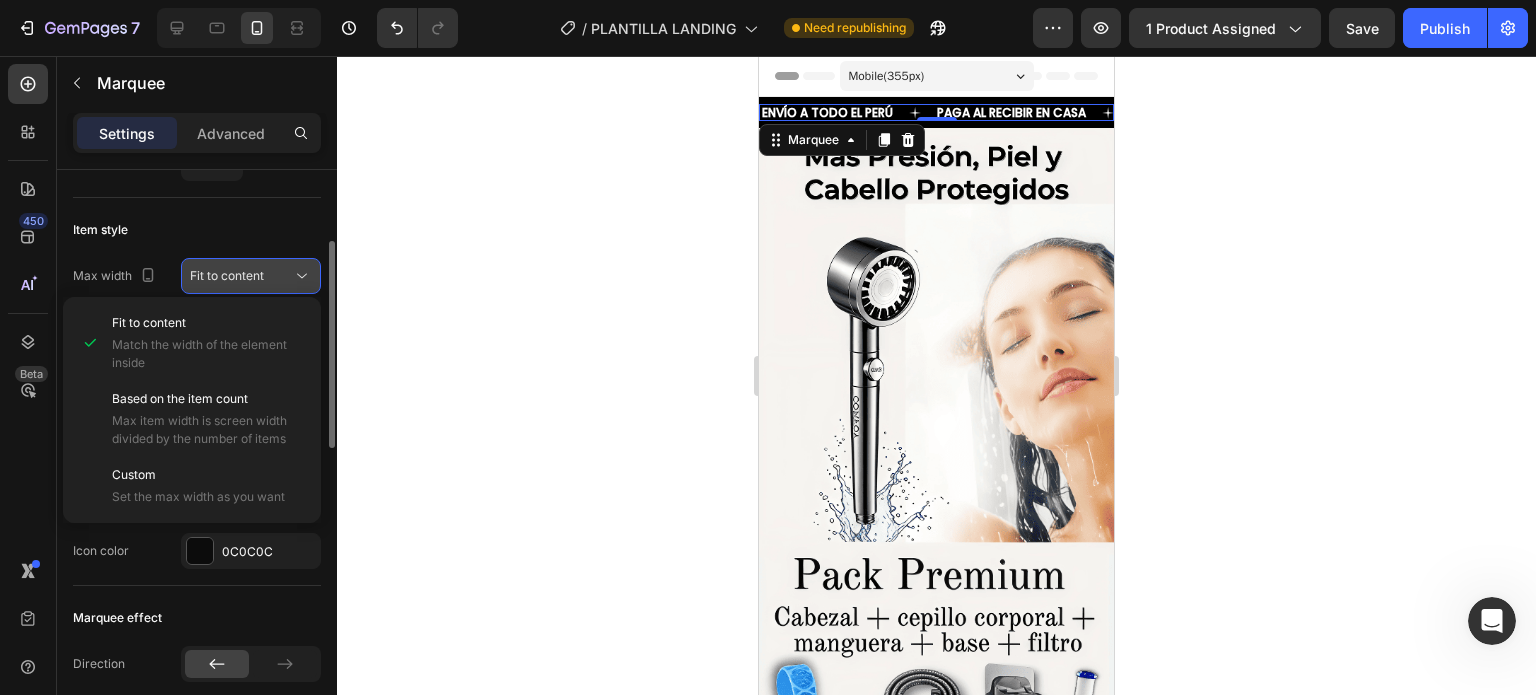 click on "Fit to content" at bounding box center [227, 275] 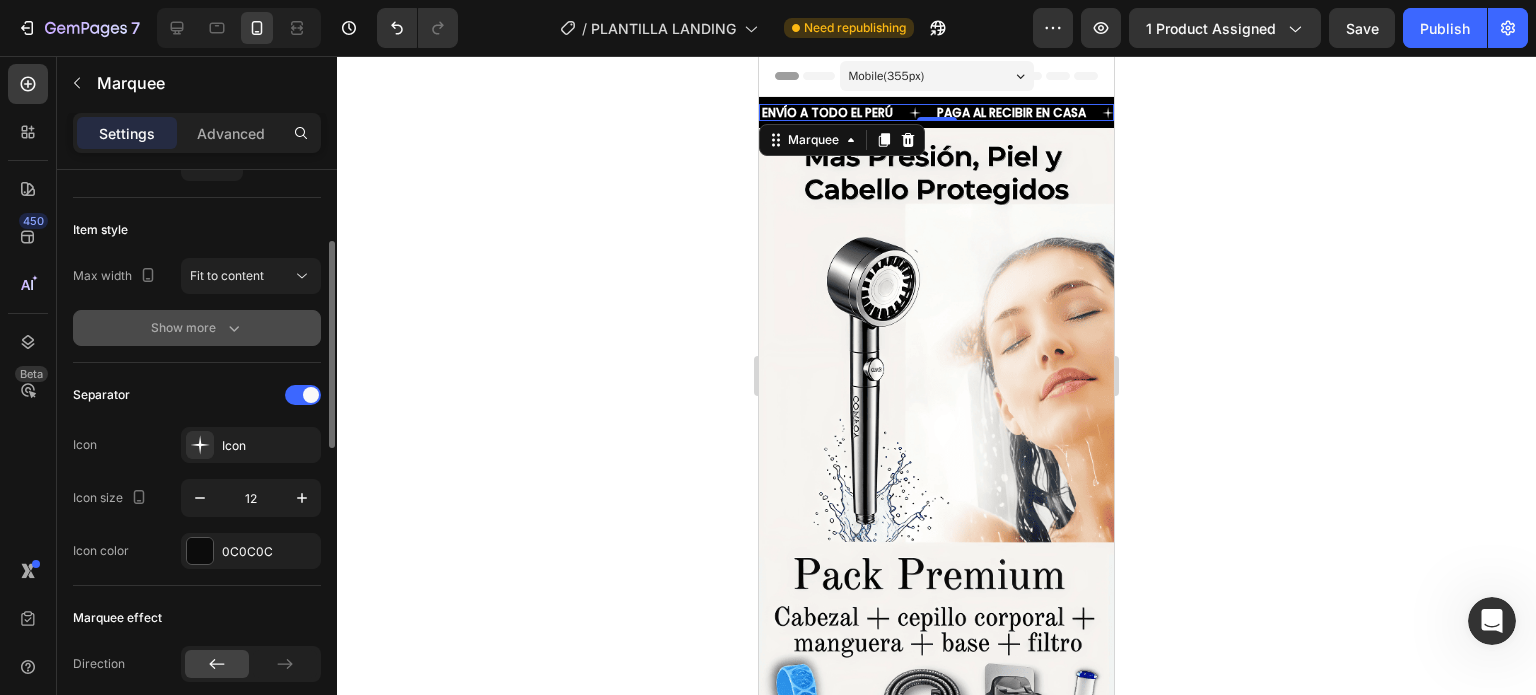 click 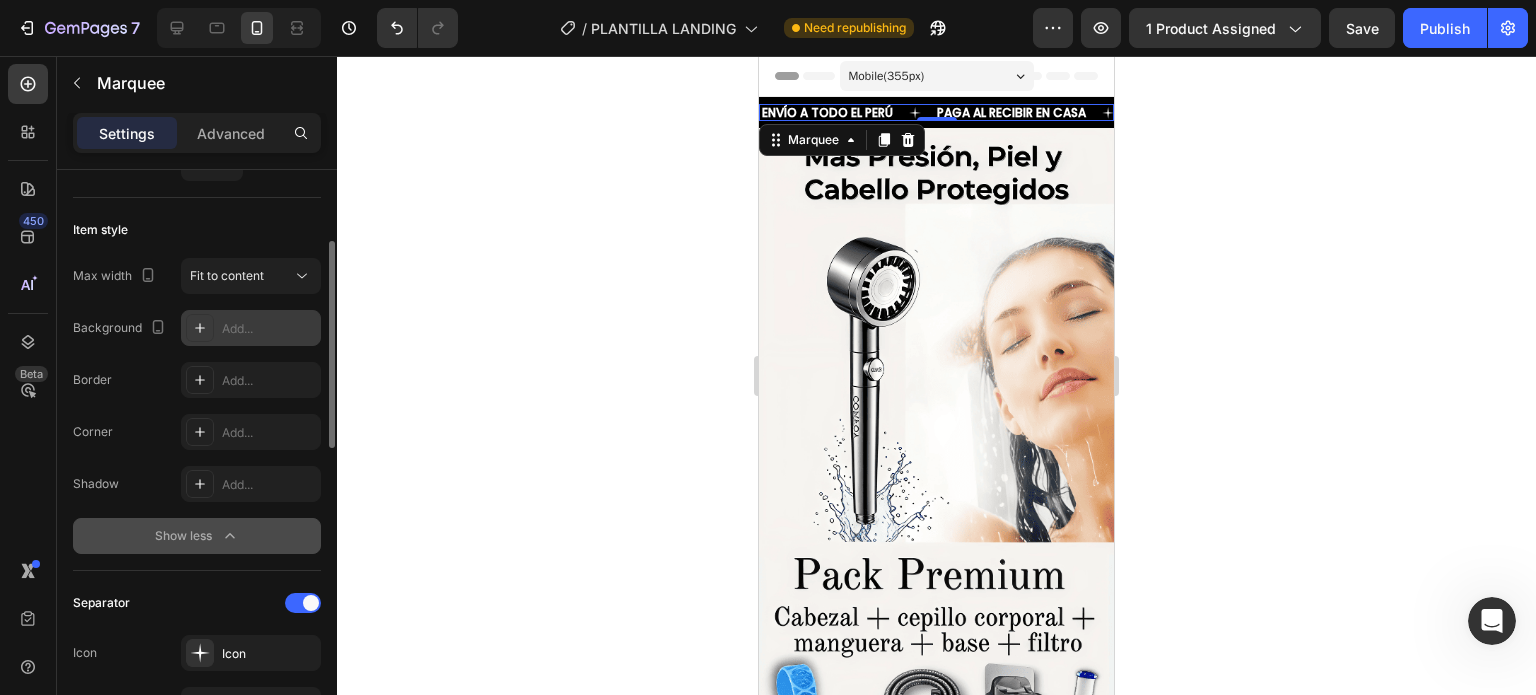 click on "Add..." at bounding box center [269, 329] 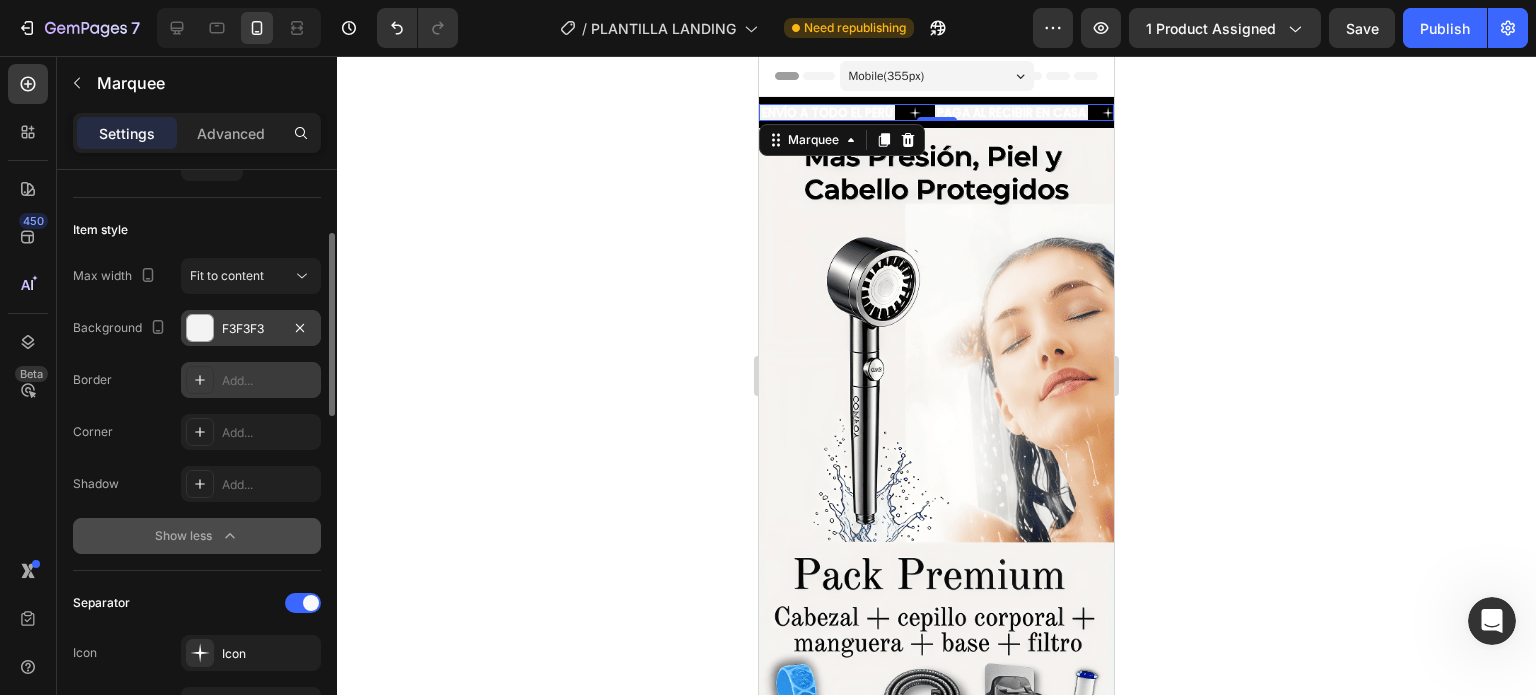 click on "Add..." at bounding box center [251, 380] 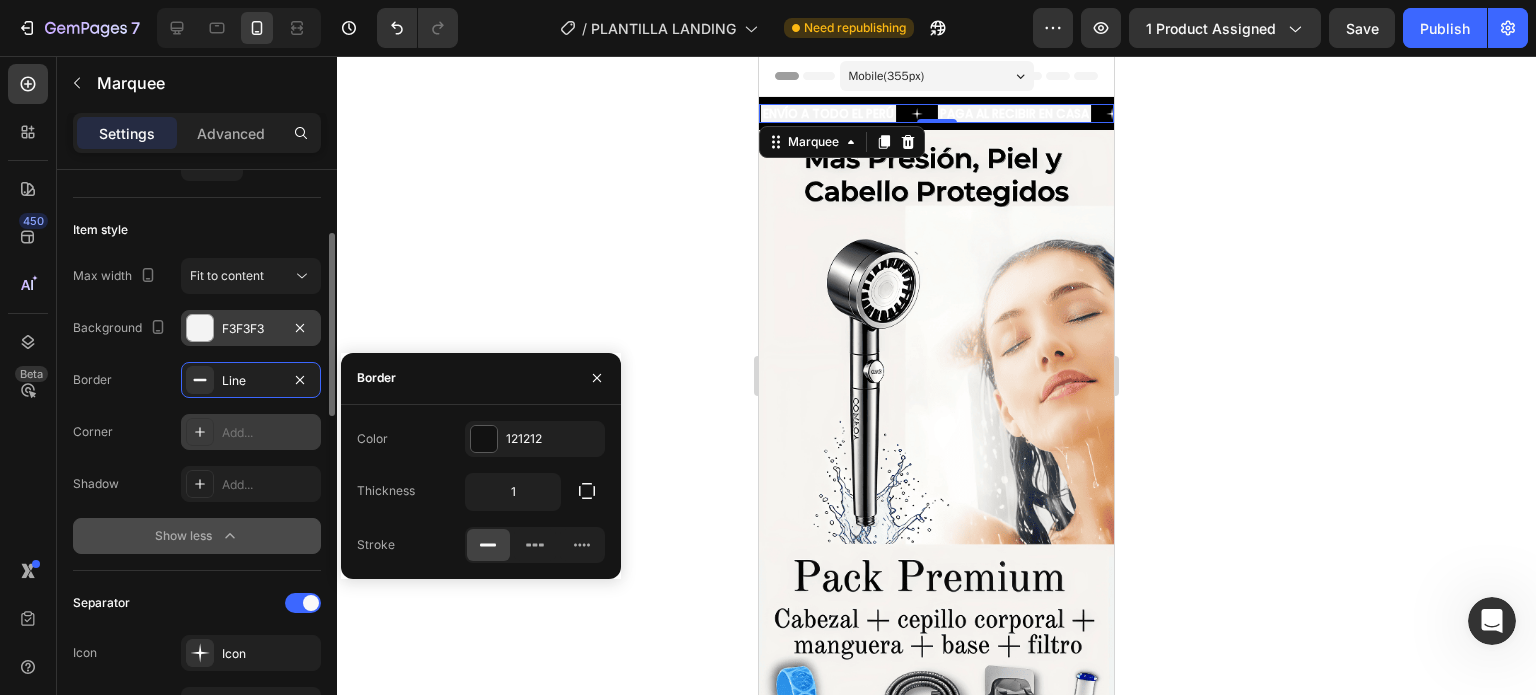 click on "Add..." at bounding box center [269, 433] 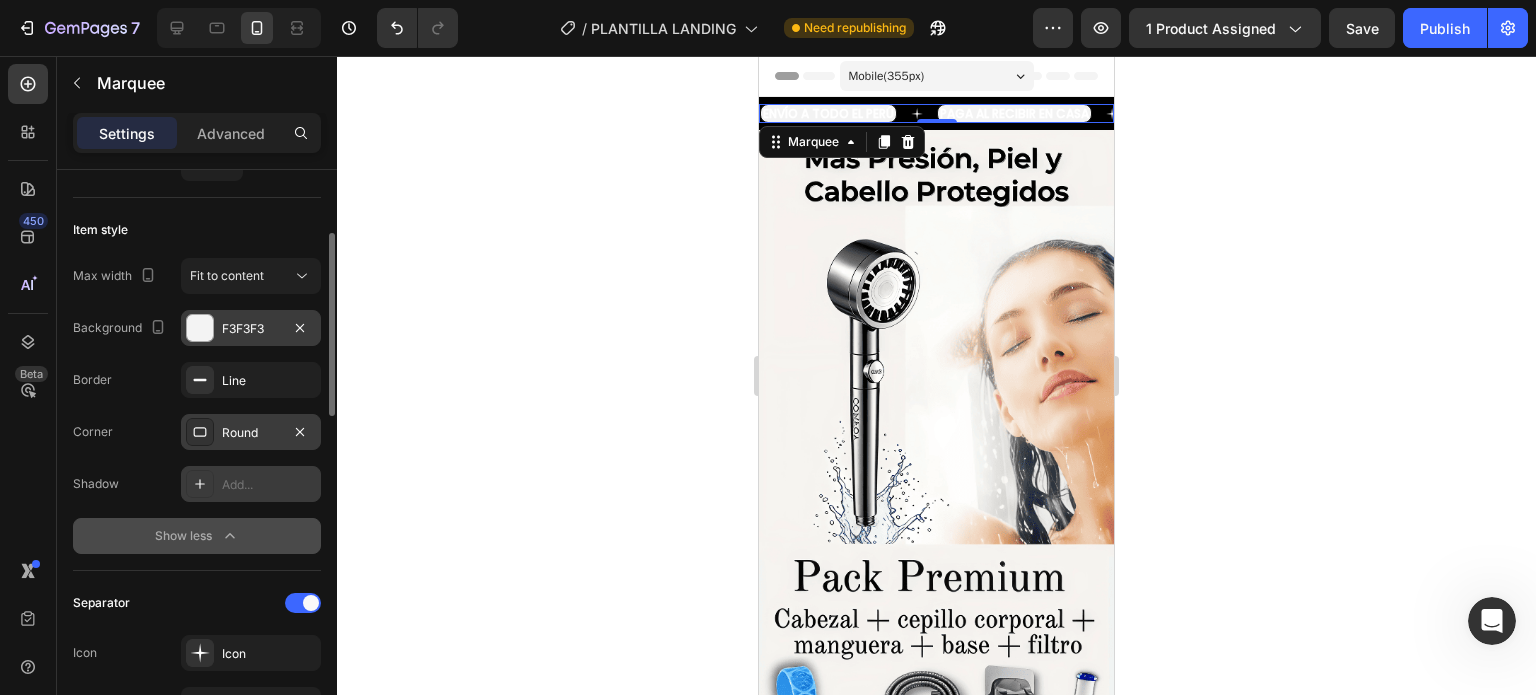 click on "Add..." at bounding box center (269, 485) 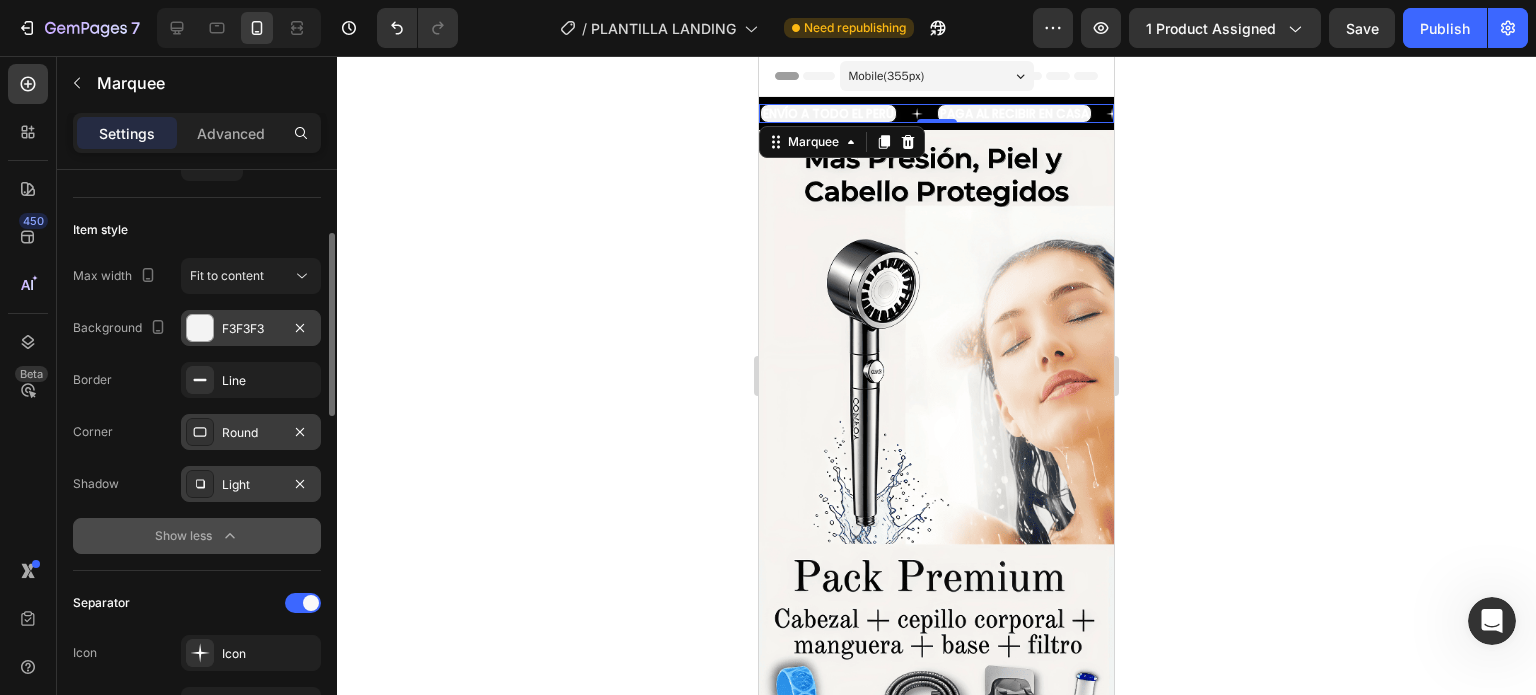 click on "Item style" at bounding box center [197, 230] 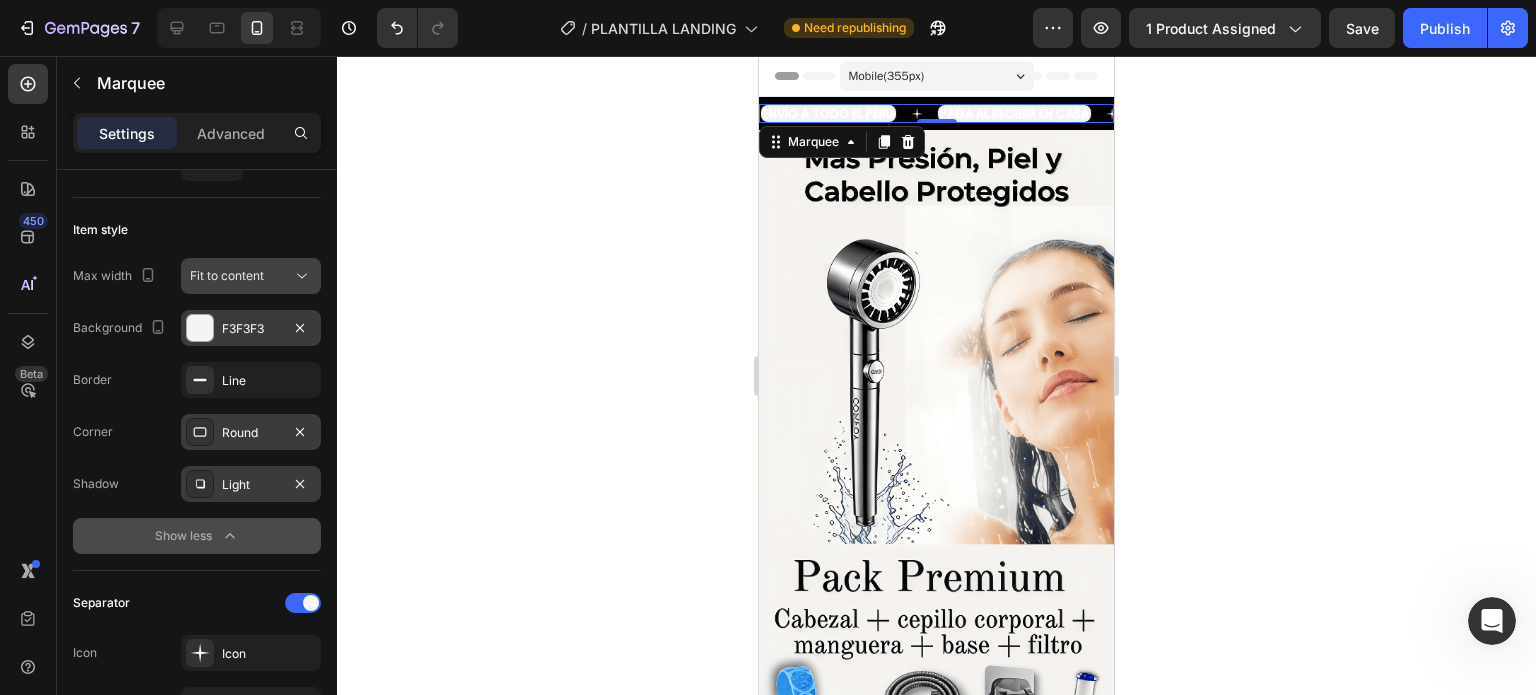 click 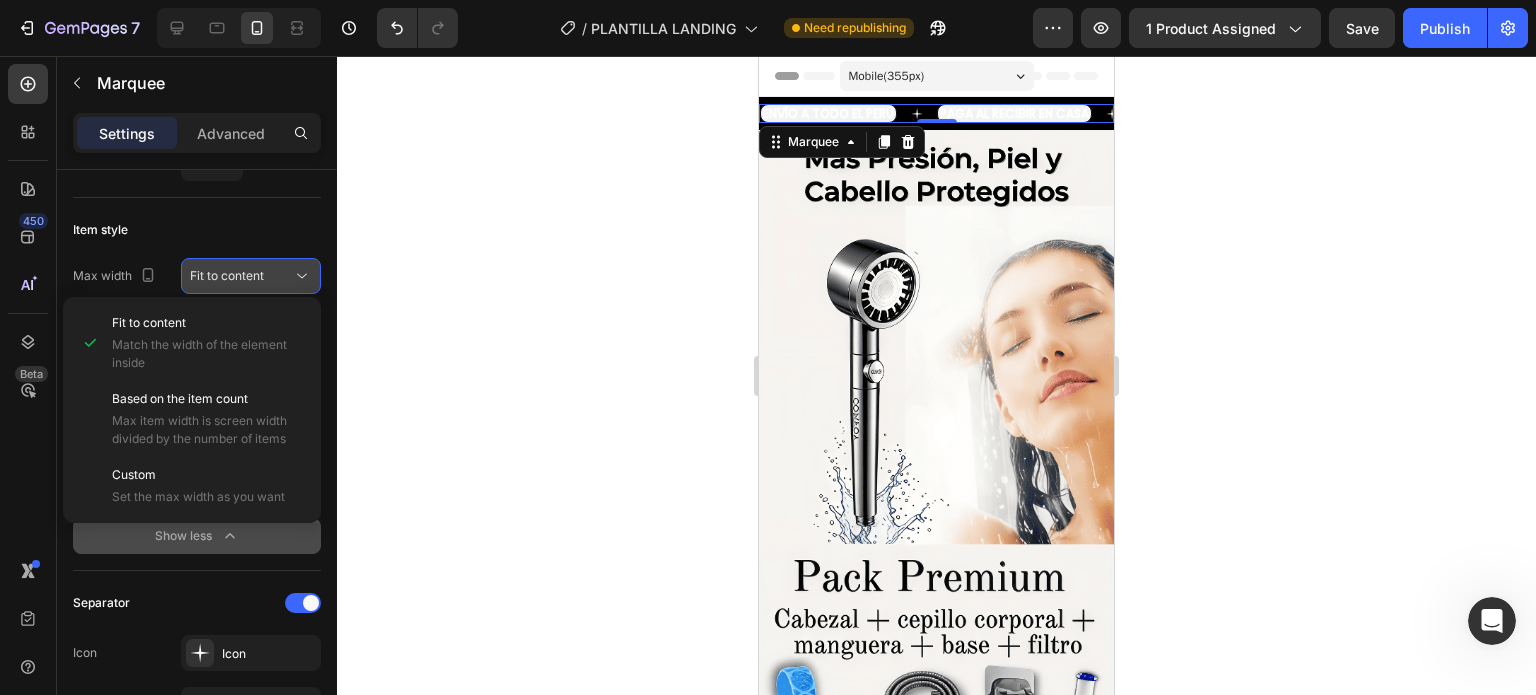 click 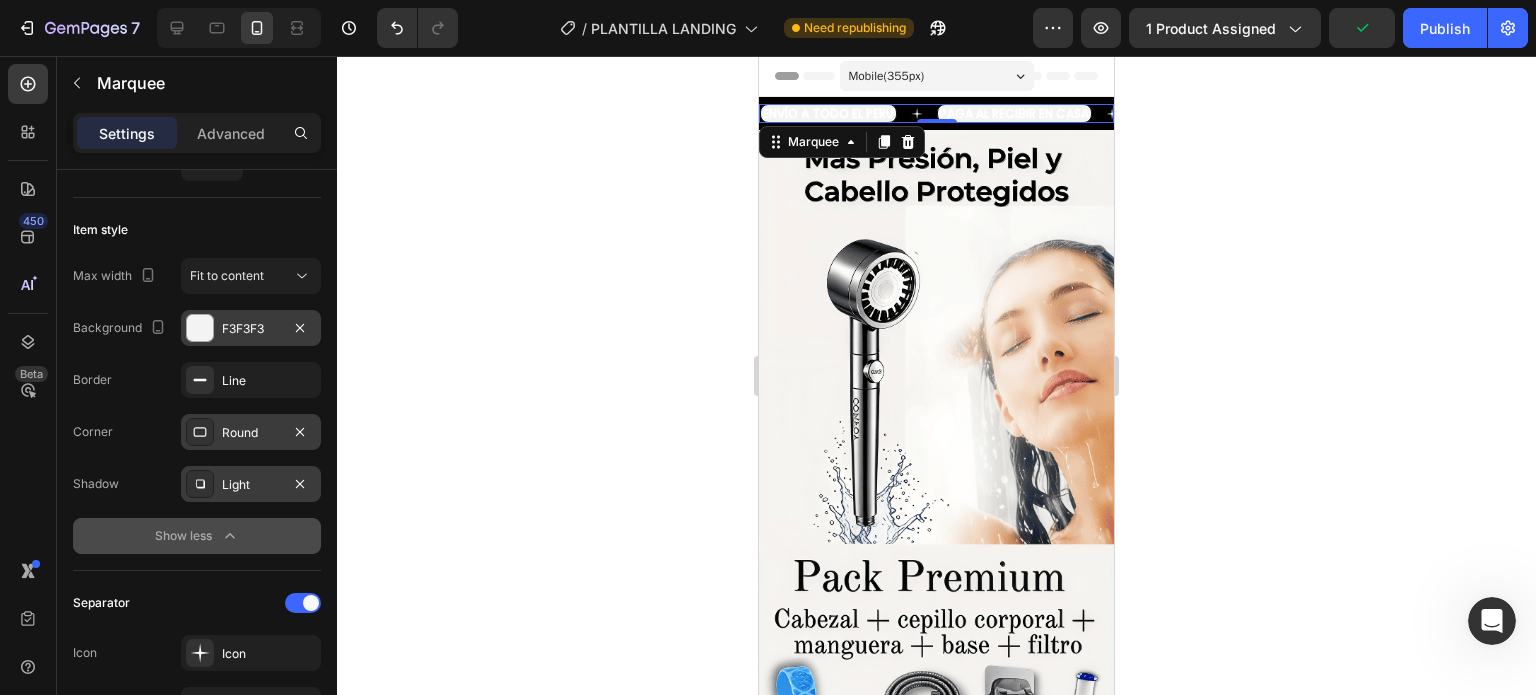 click on "Item style Max width Fit to content Background F3F3F3 Border Line Corner Round Shadow Light Show less" 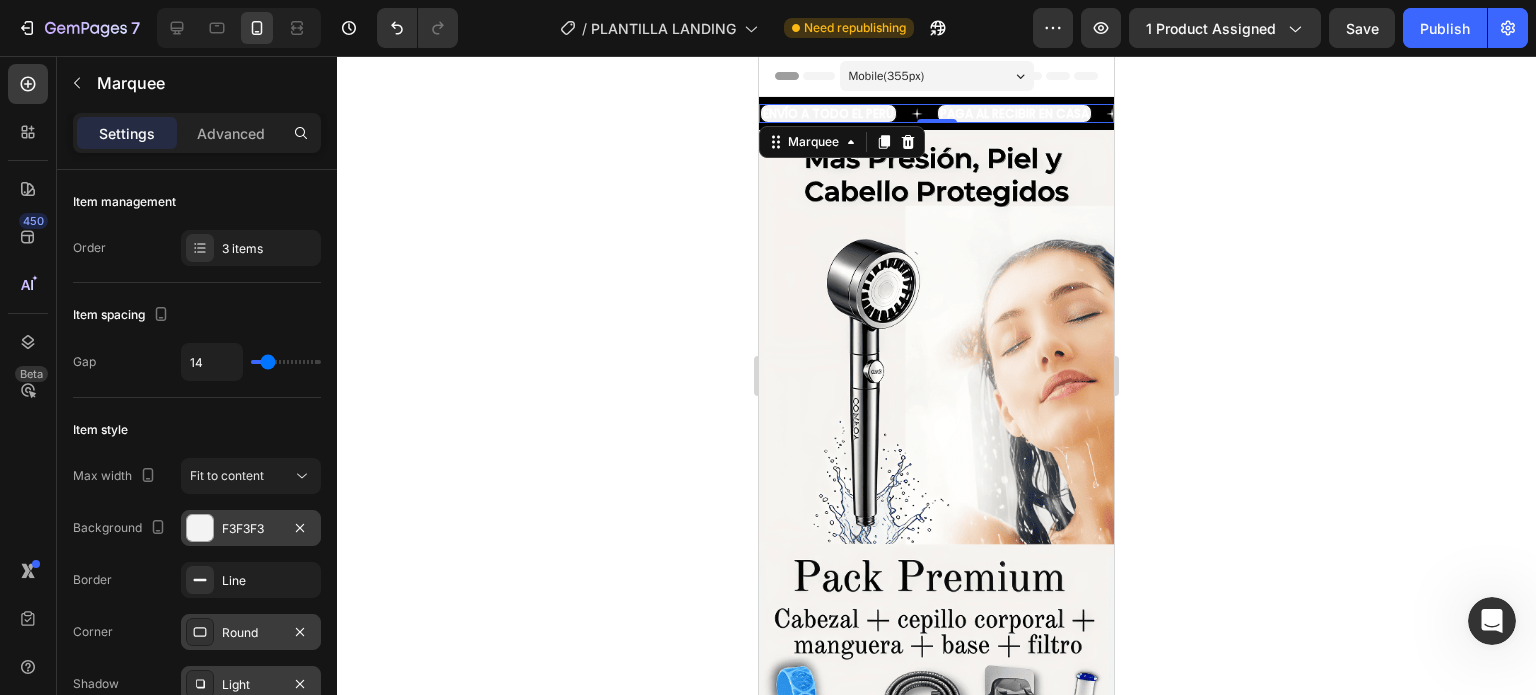 click on "Item style" at bounding box center (197, 430) 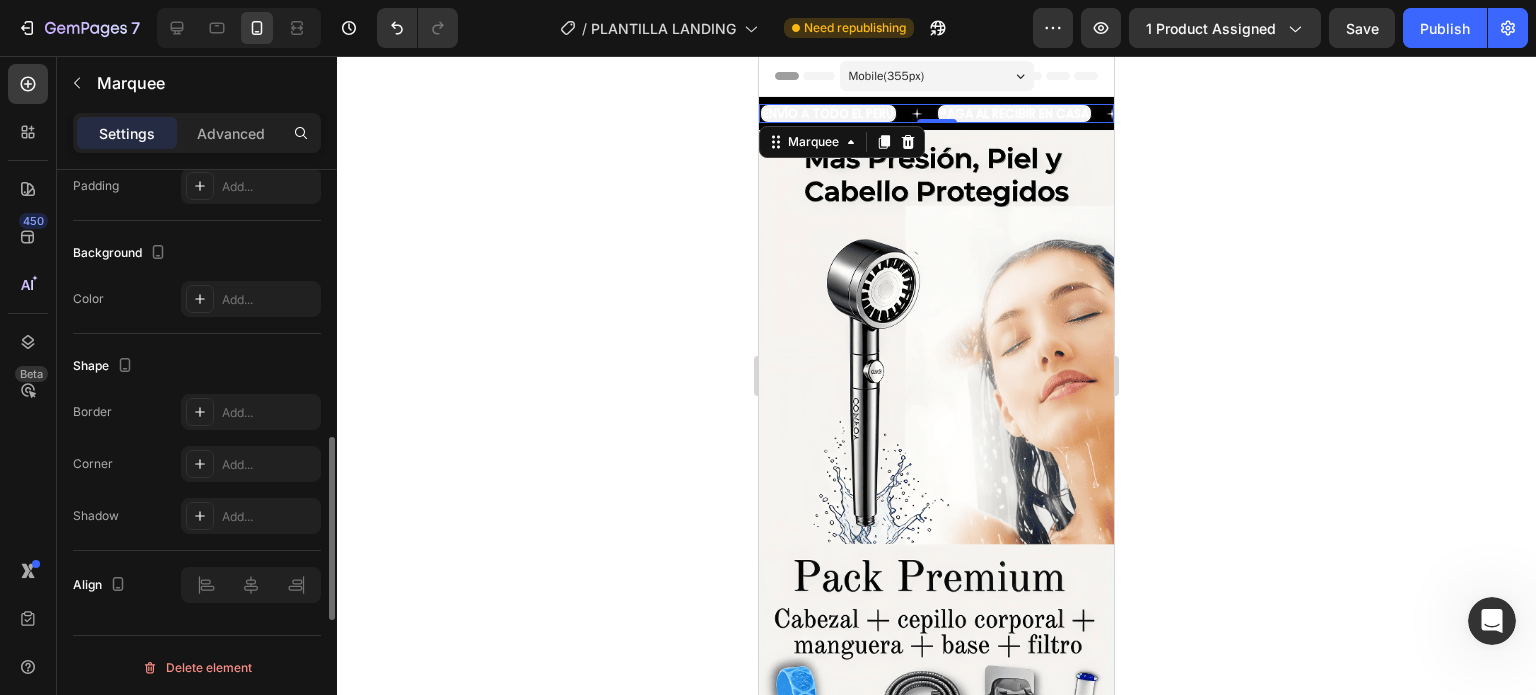 scroll, scrollTop: 1059, scrollLeft: 0, axis: vertical 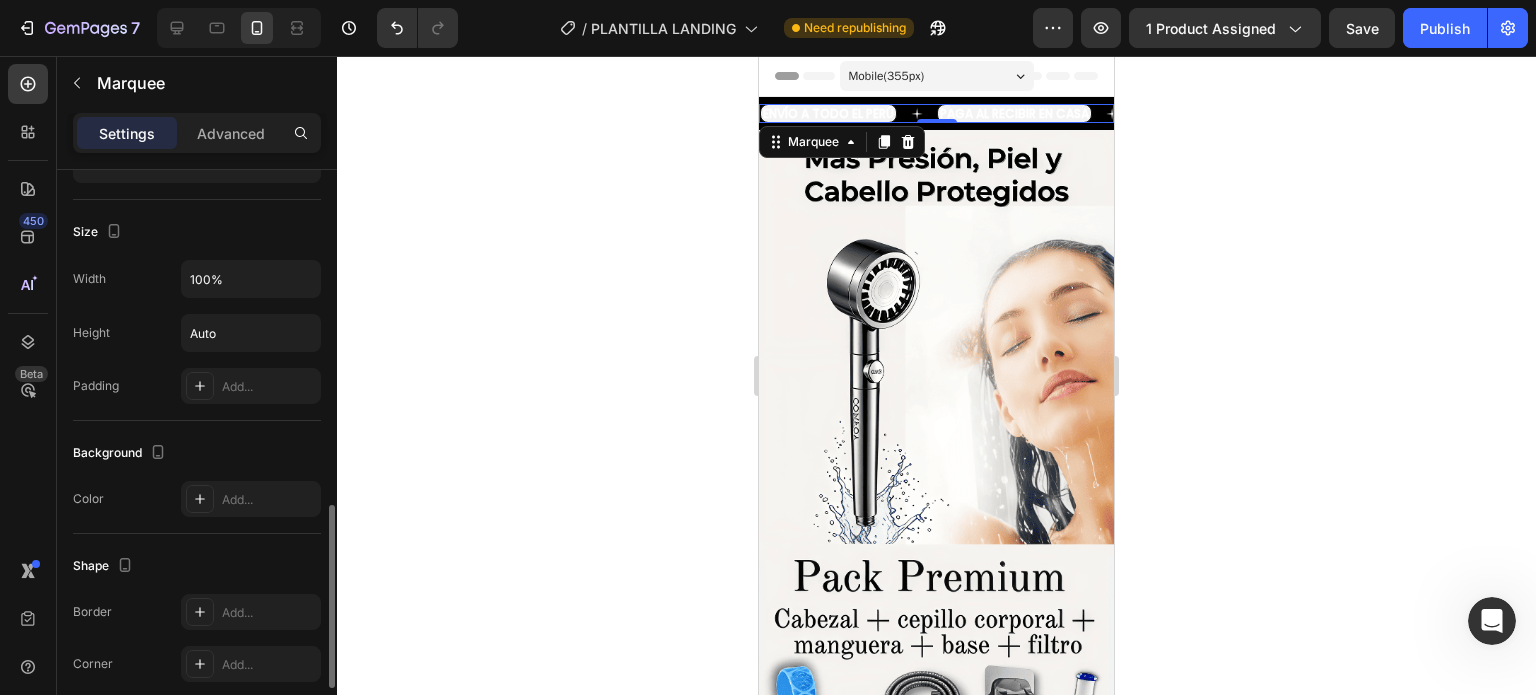 click 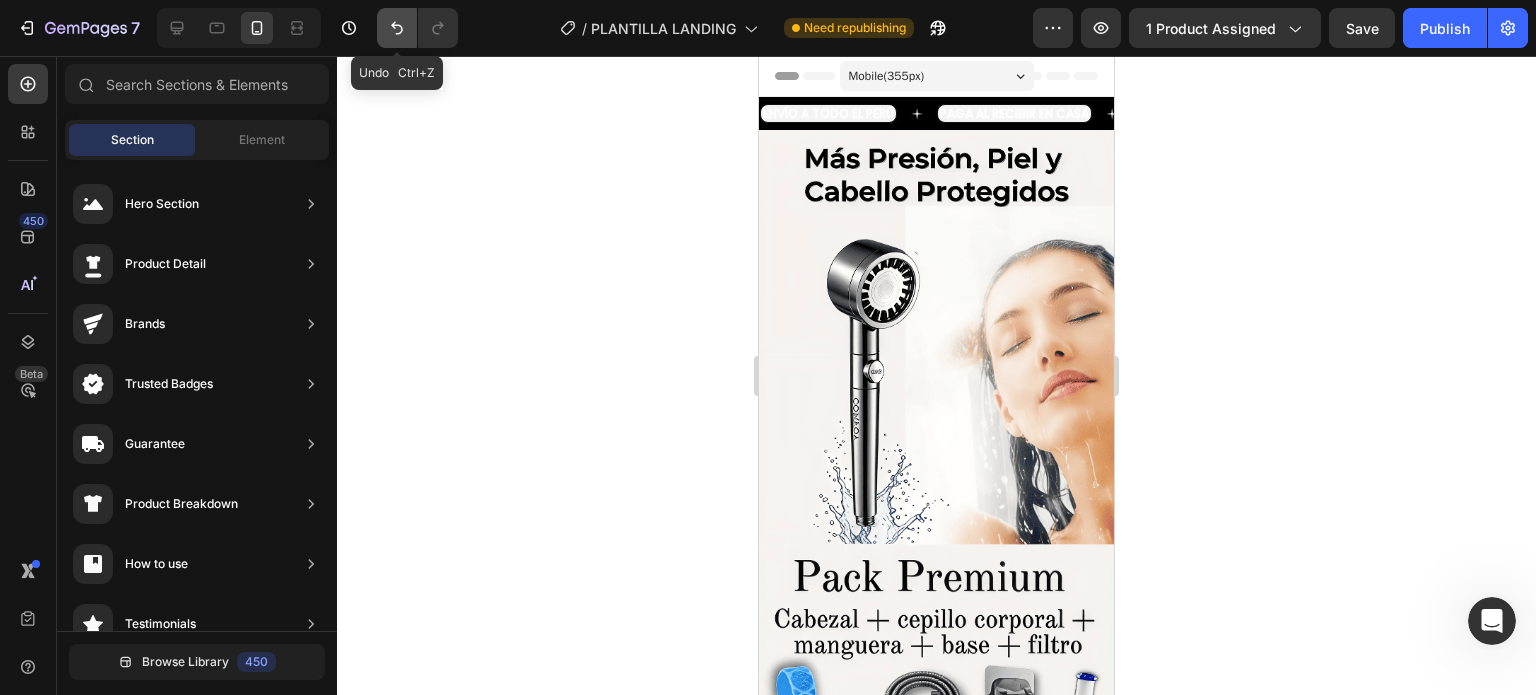 click 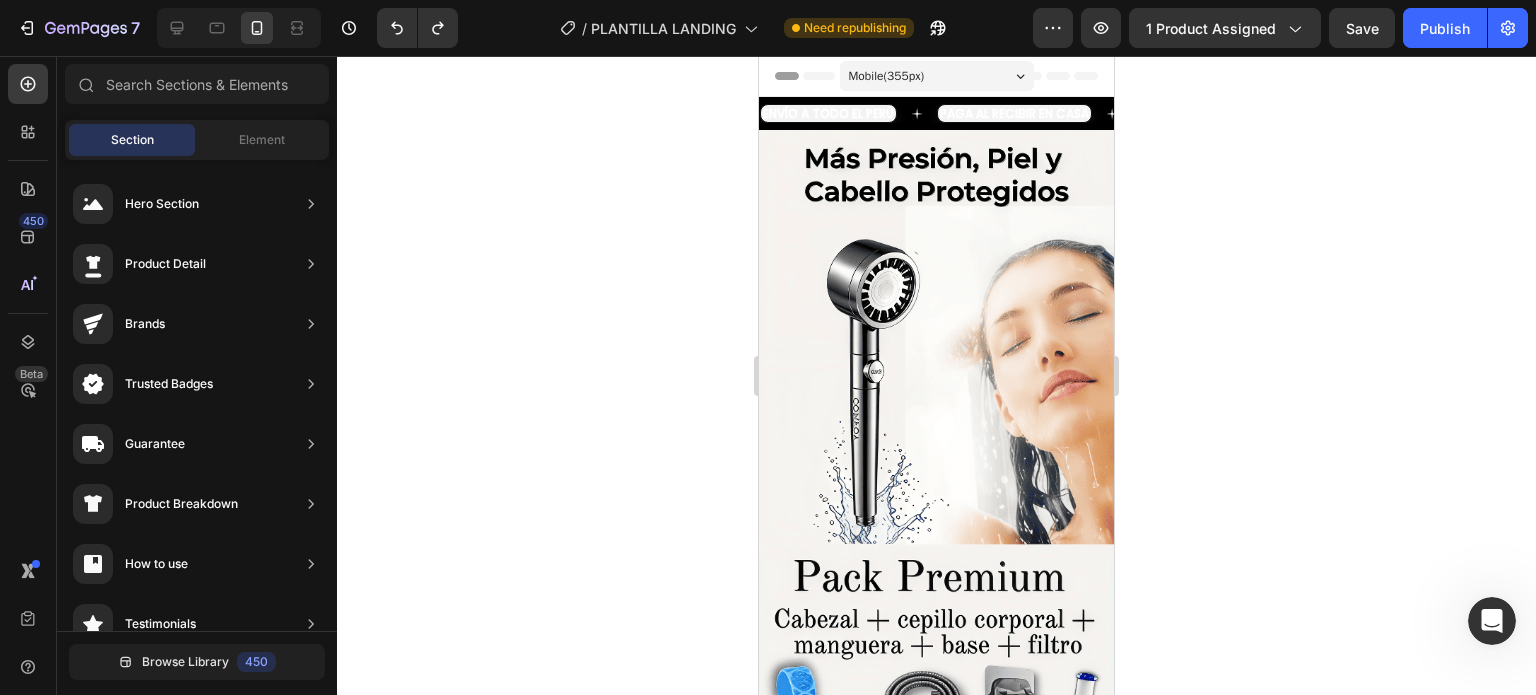 click 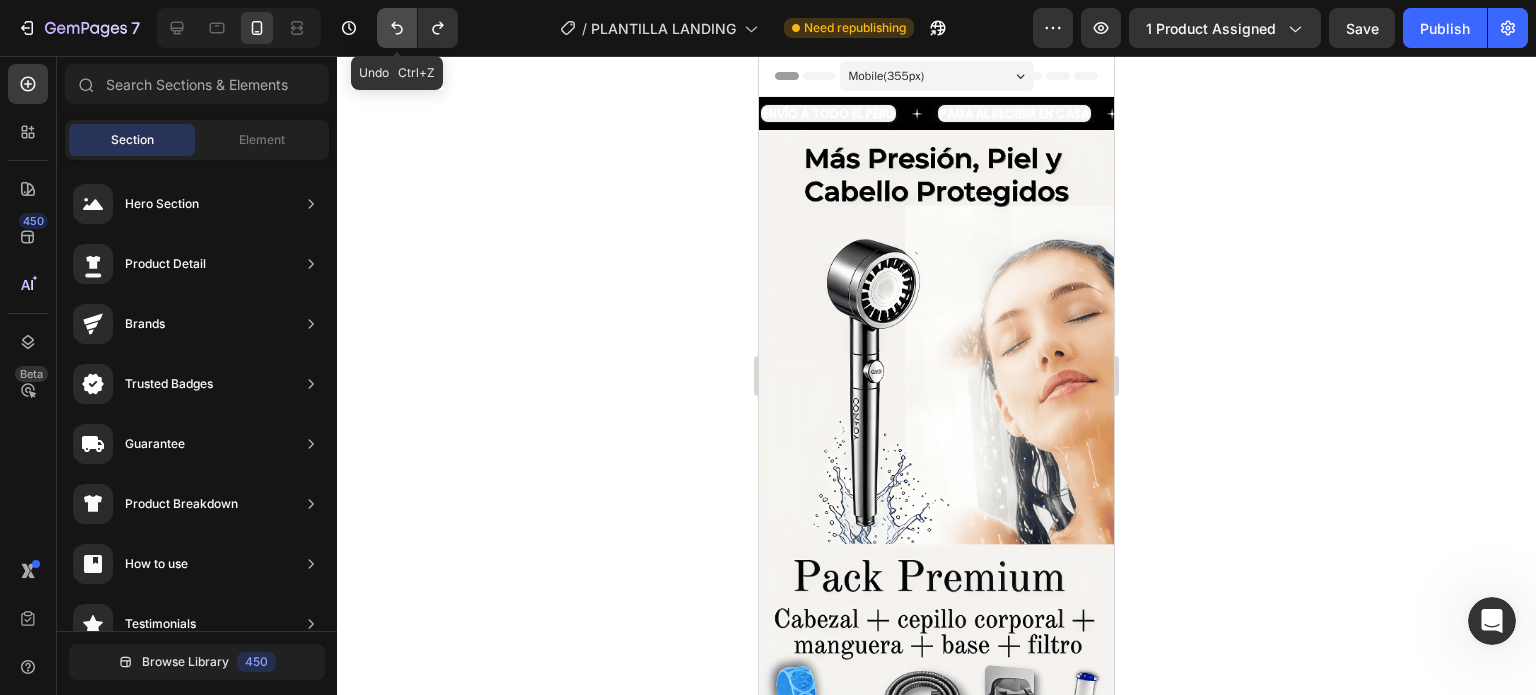 click 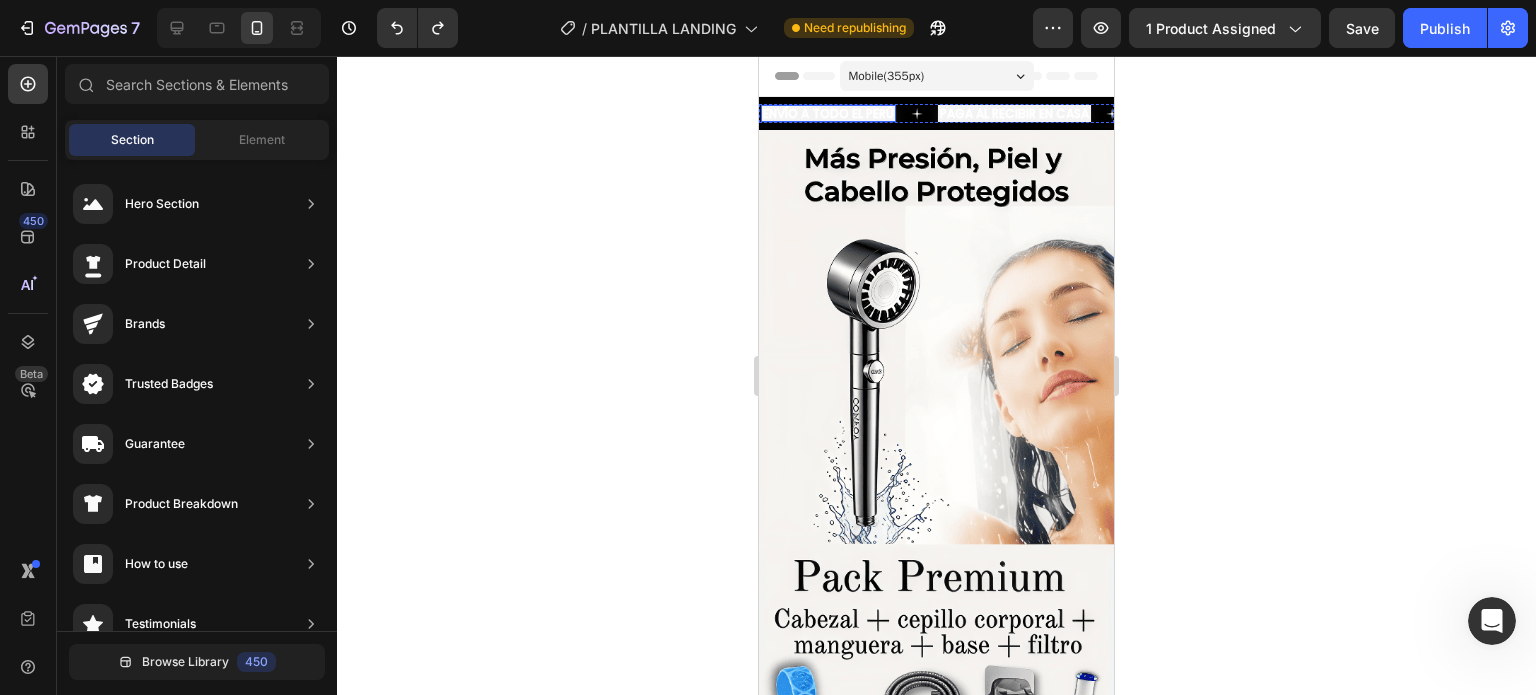click on "ENVÍO A TODO EL PERÚ" at bounding box center [828, 113] 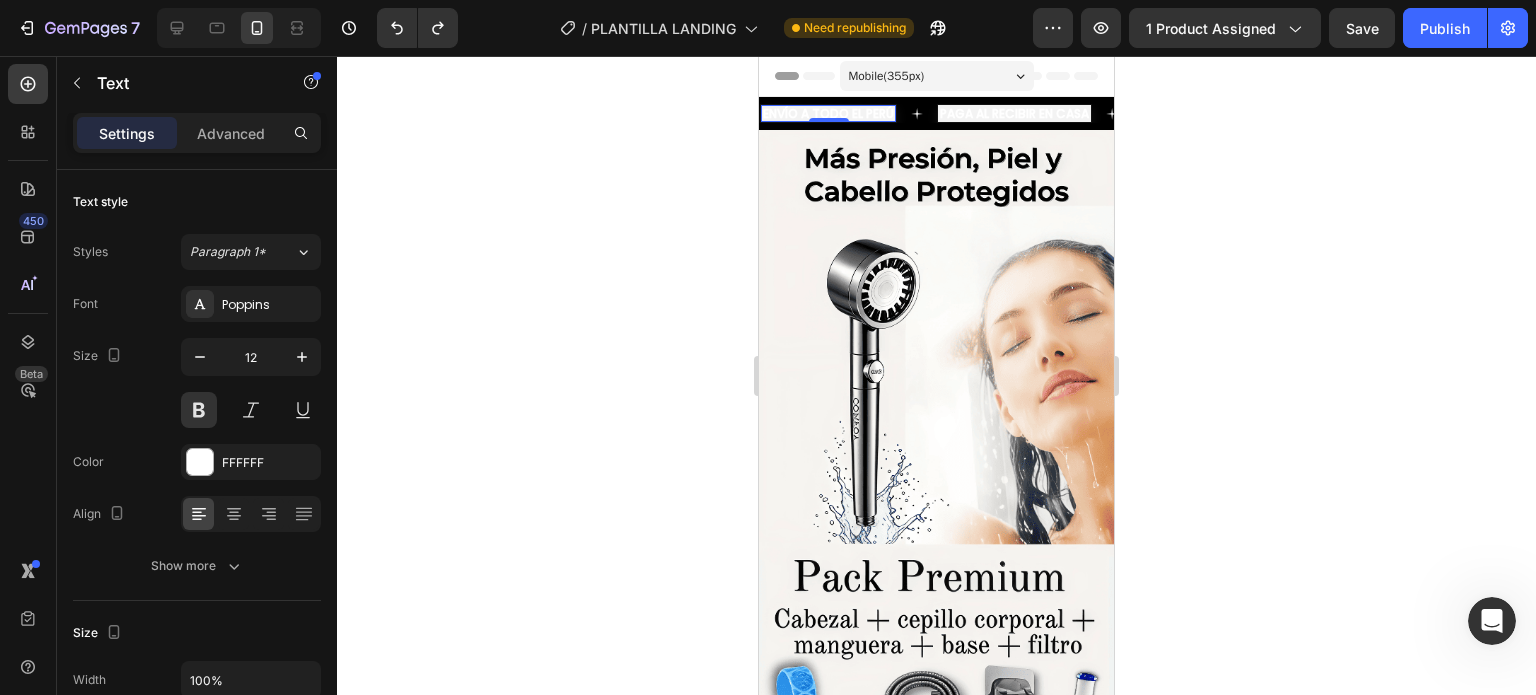 click 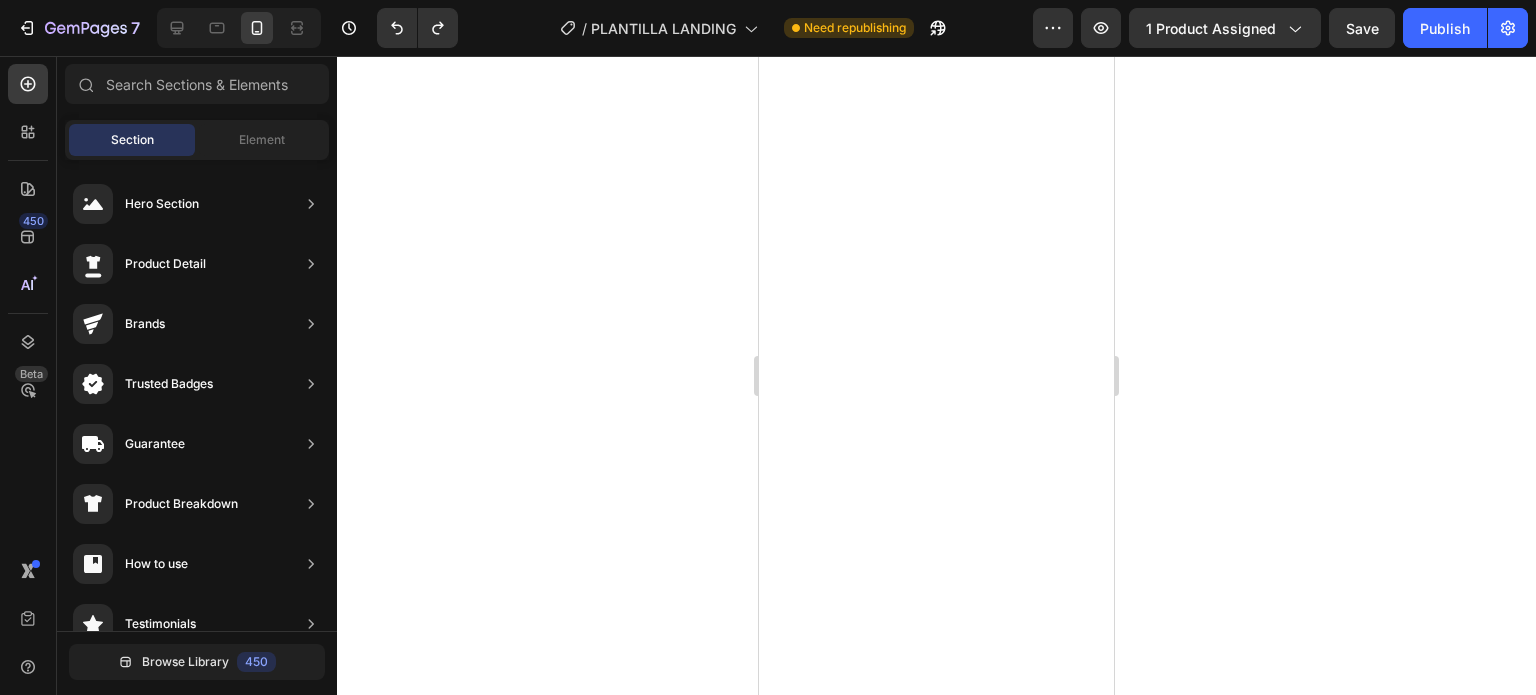 scroll, scrollTop: 0, scrollLeft: 0, axis: both 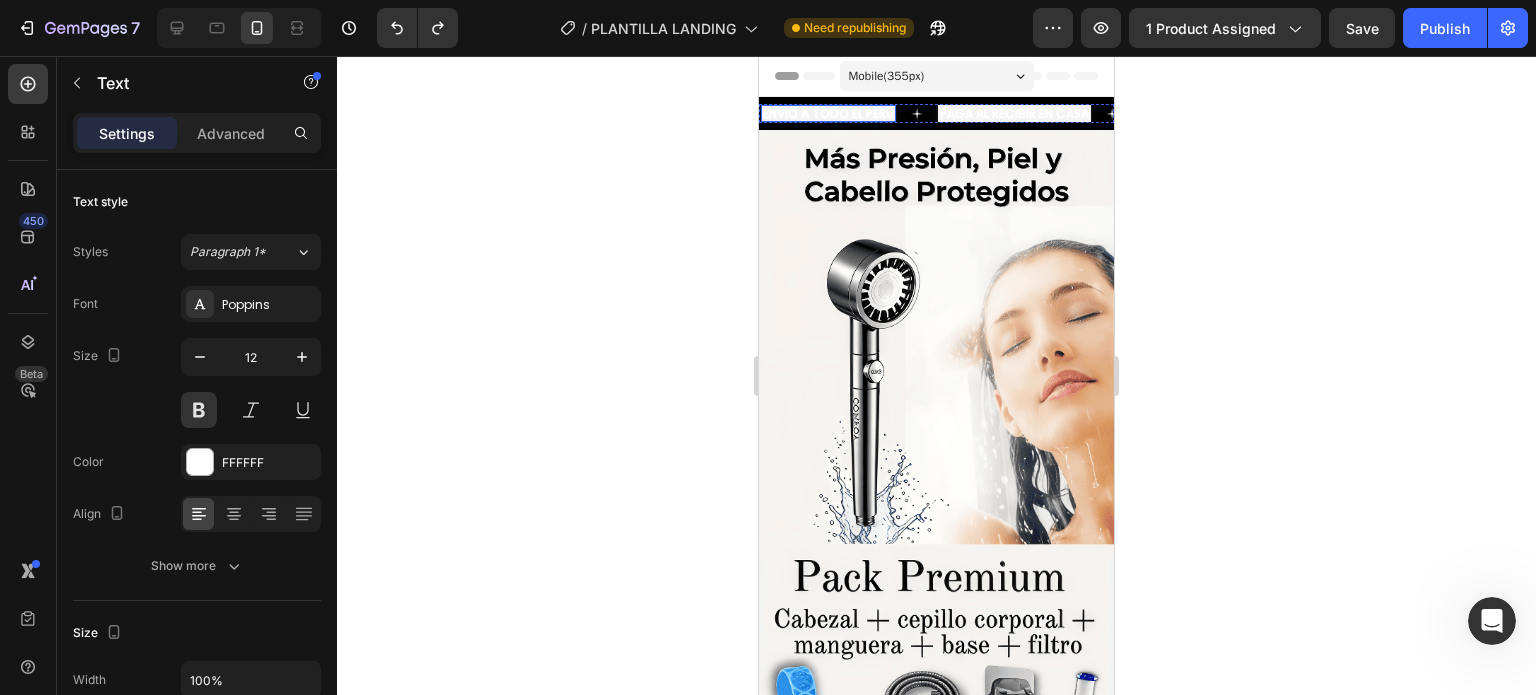 click on "ENVÍO A TODO EL PERÚ" at bounding box center (828, 113) 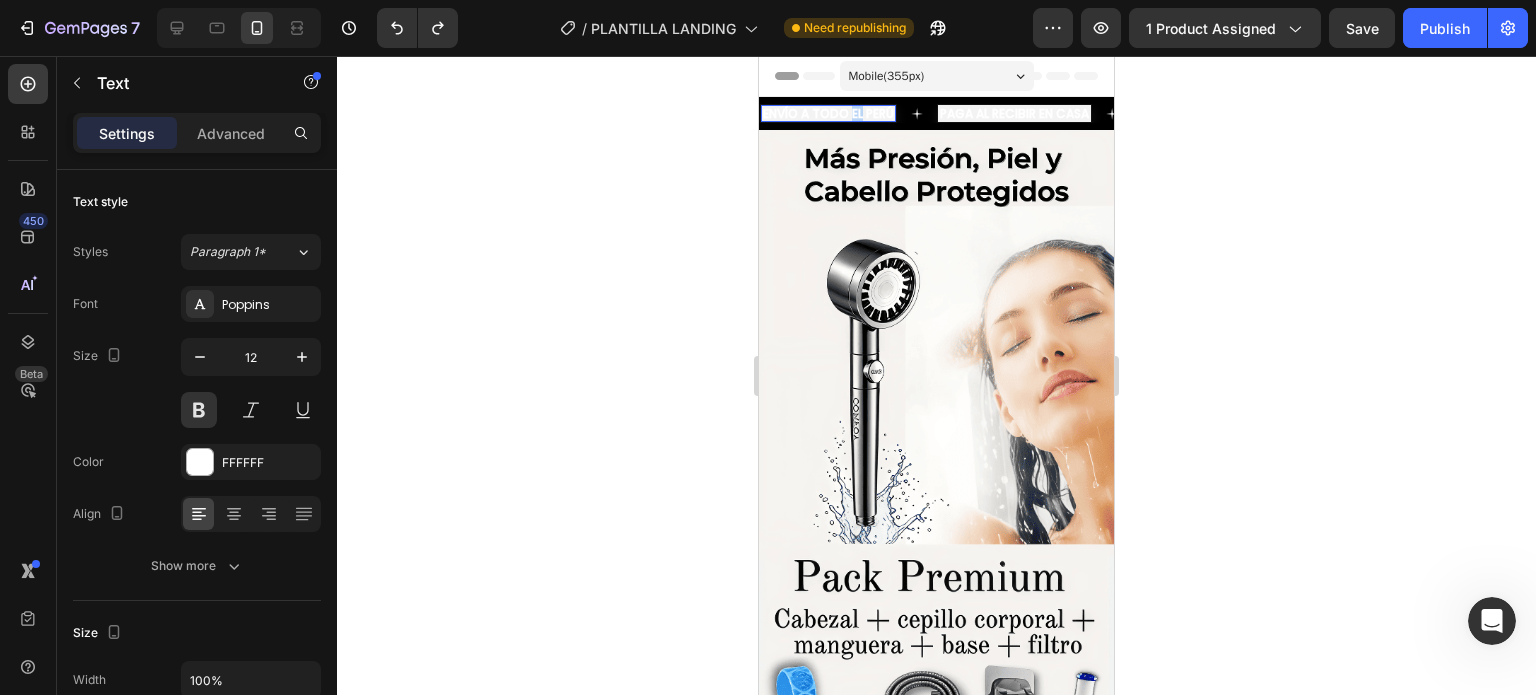 drag, startPoint x: 759, startPoint y: 56, endPoint x: 849, endPoint y: 111, distance: 105.47511 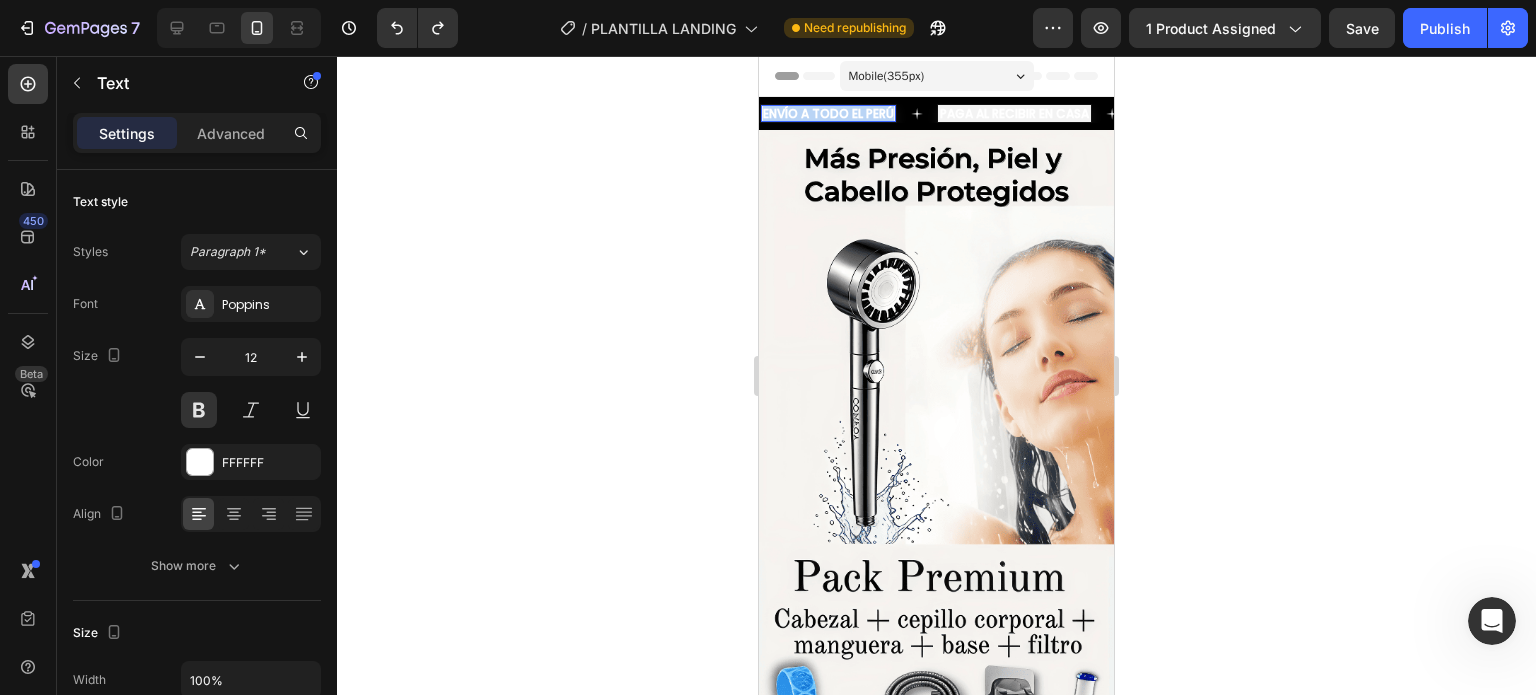 click on "ENVÍO A TODO EL PERÚ" at bounding box center (828, 113) 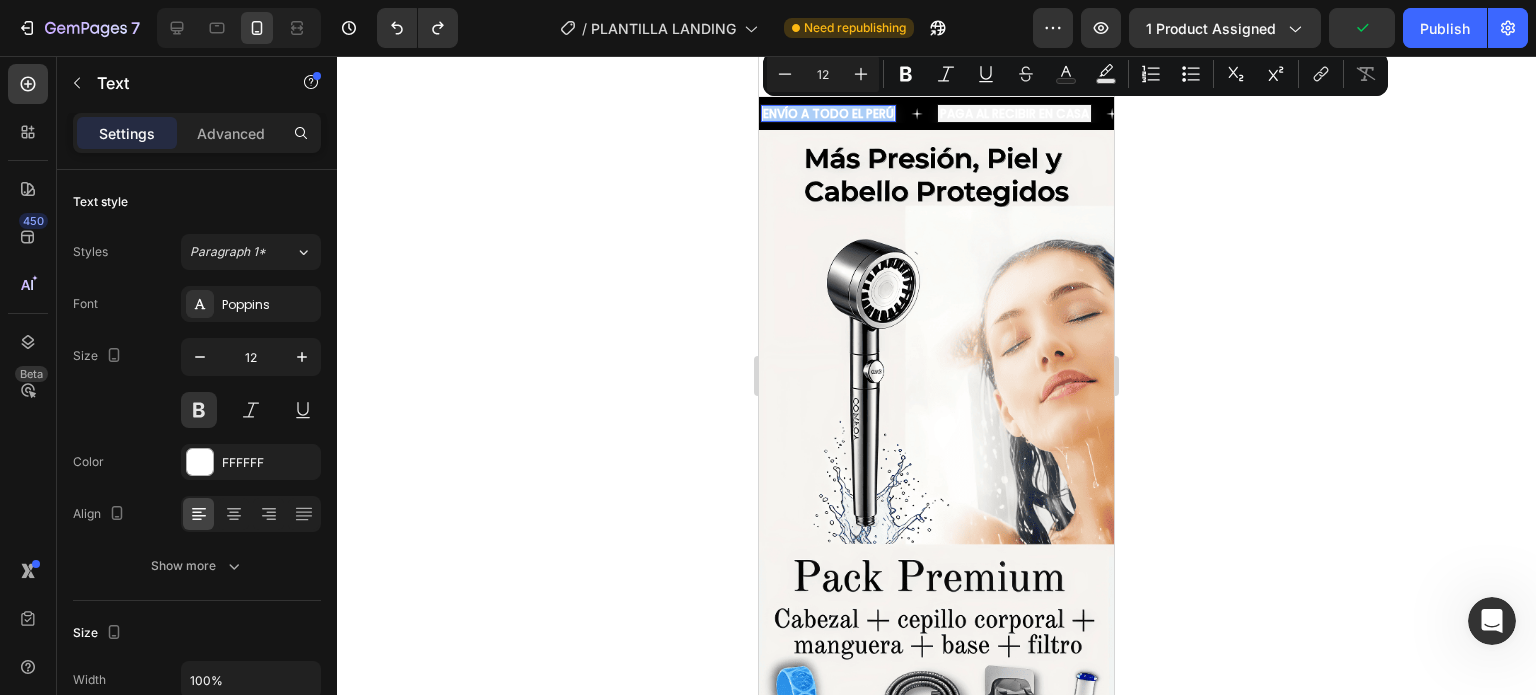 click 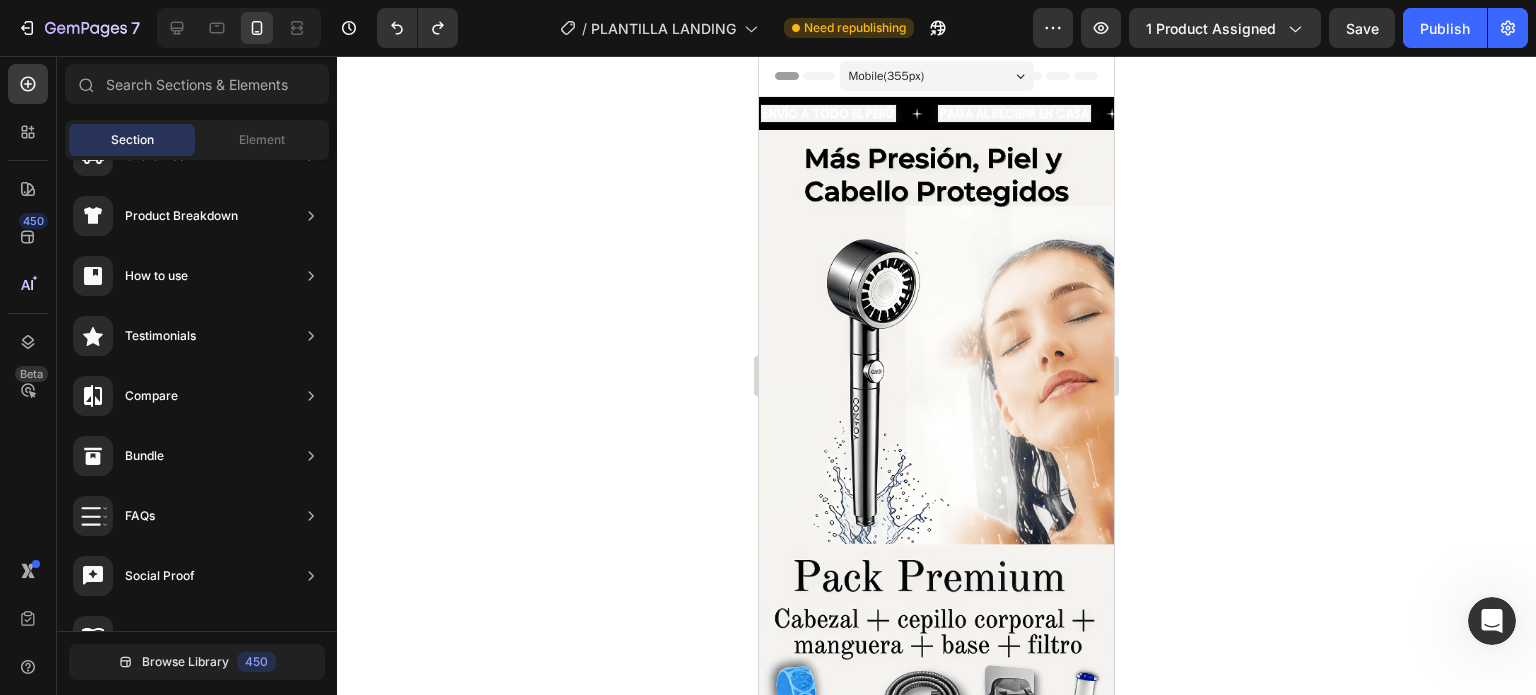 click 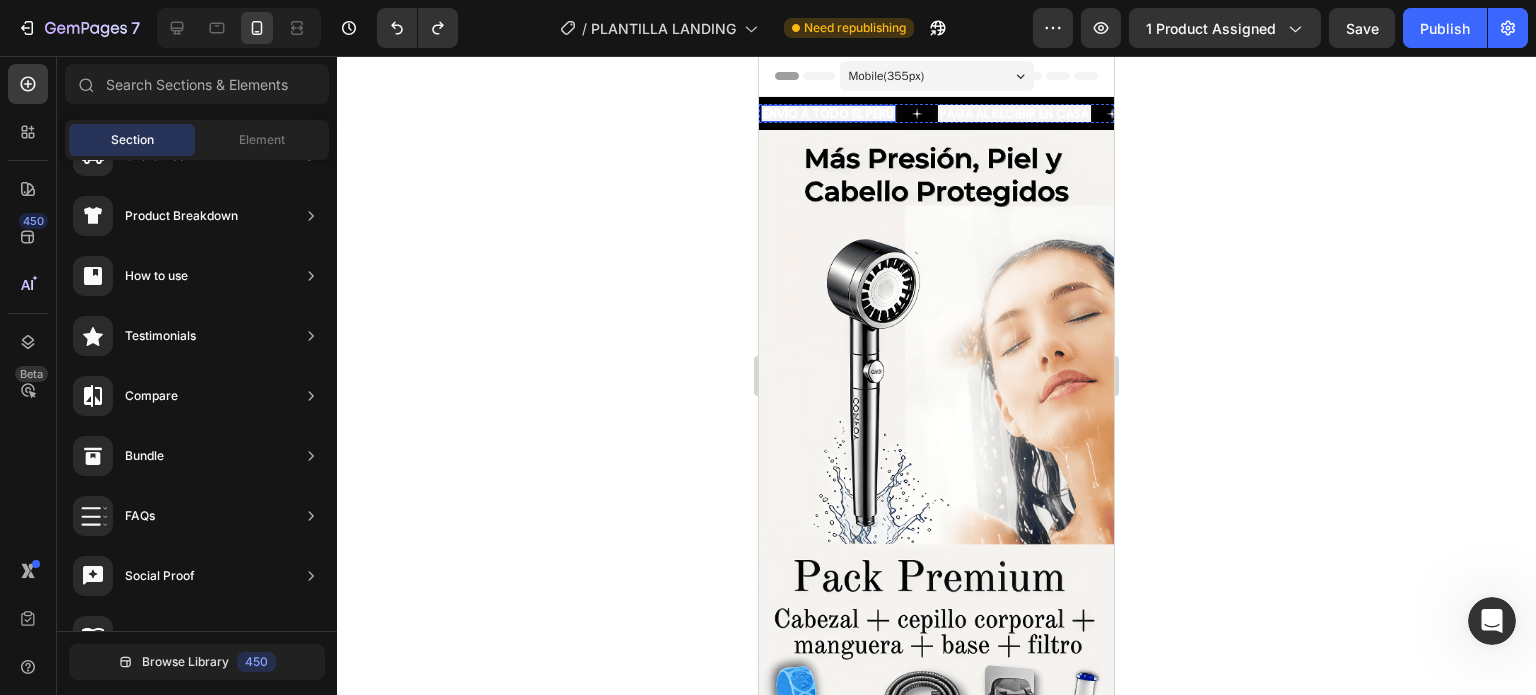 click on "ENVÍO A TODO EL PERÚ" at bounding box center [828, 113] 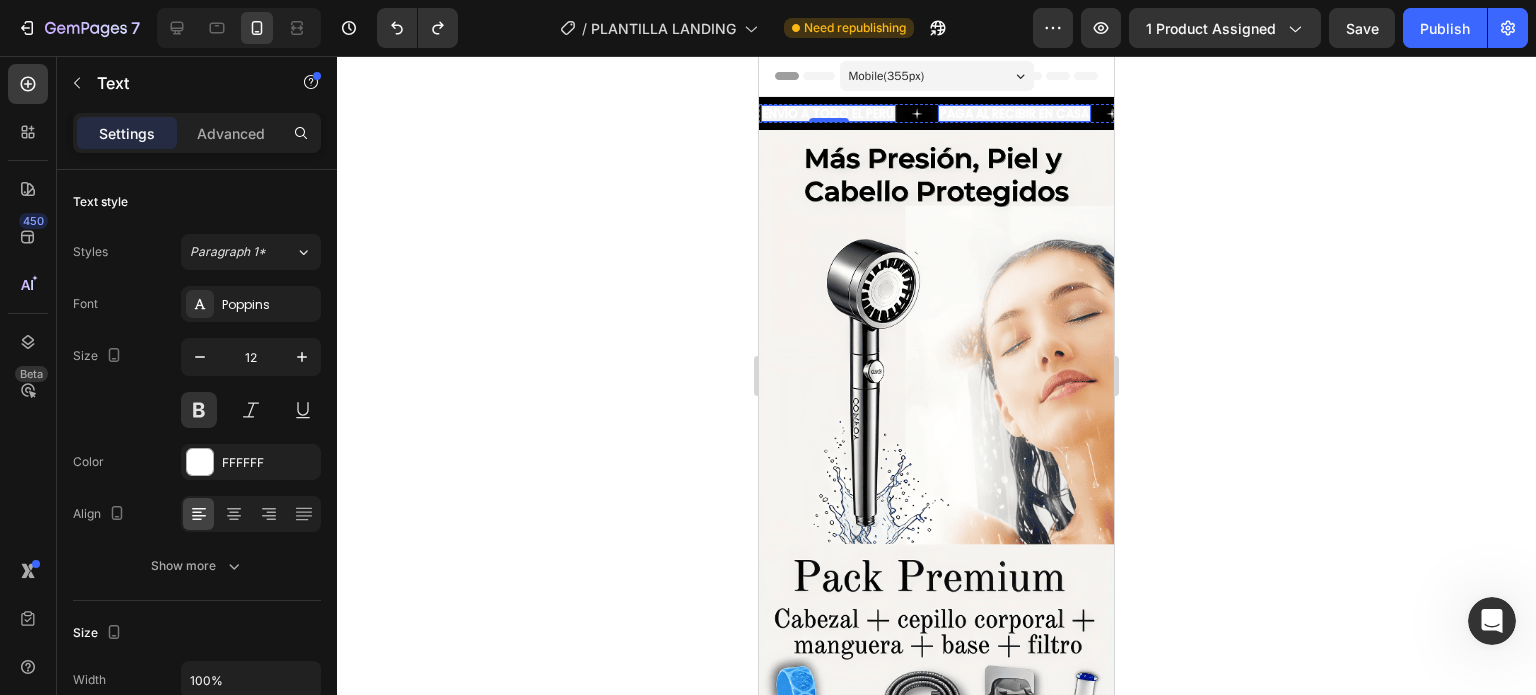 click on "PAGA AL RECIBIR EN CASA" at bounding box center [1014, 113] 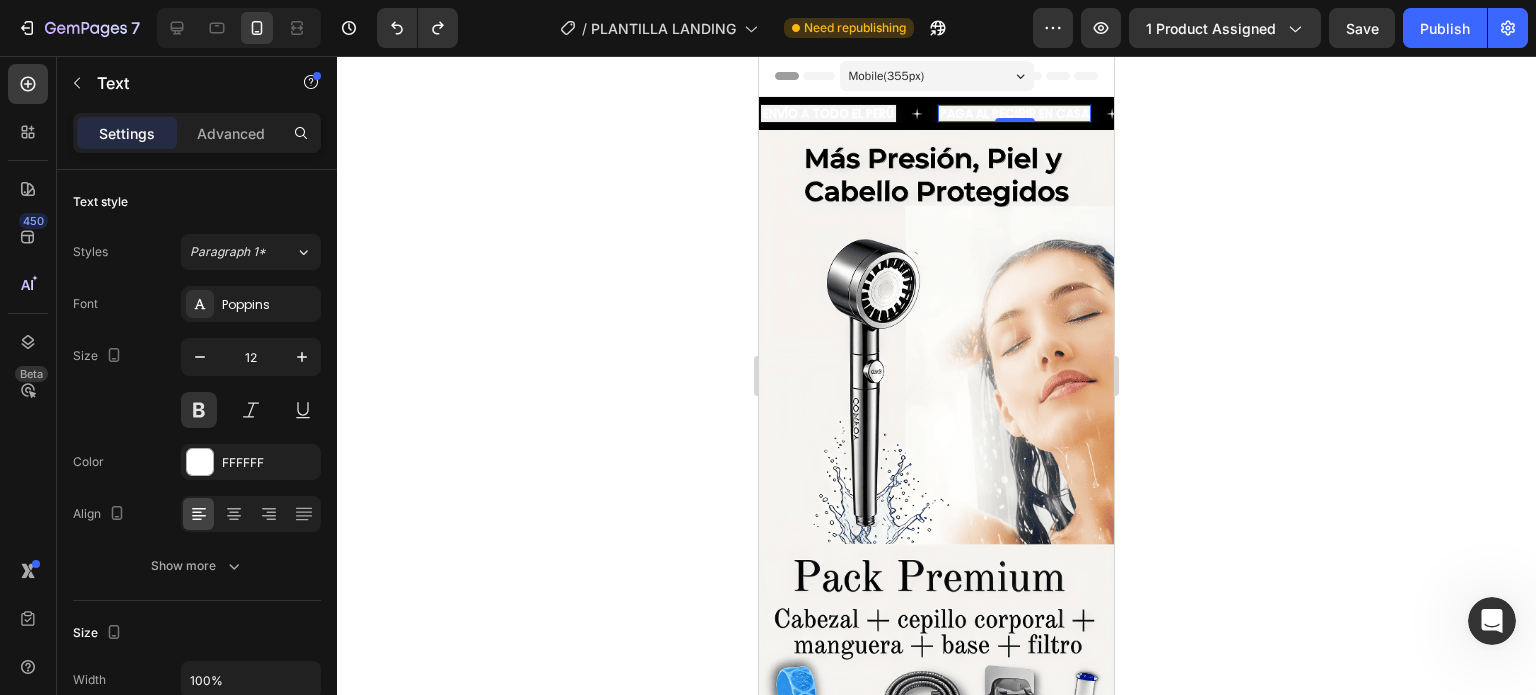 scroll, scrollTop: 600, scrollLeft: 0, axis: vertical 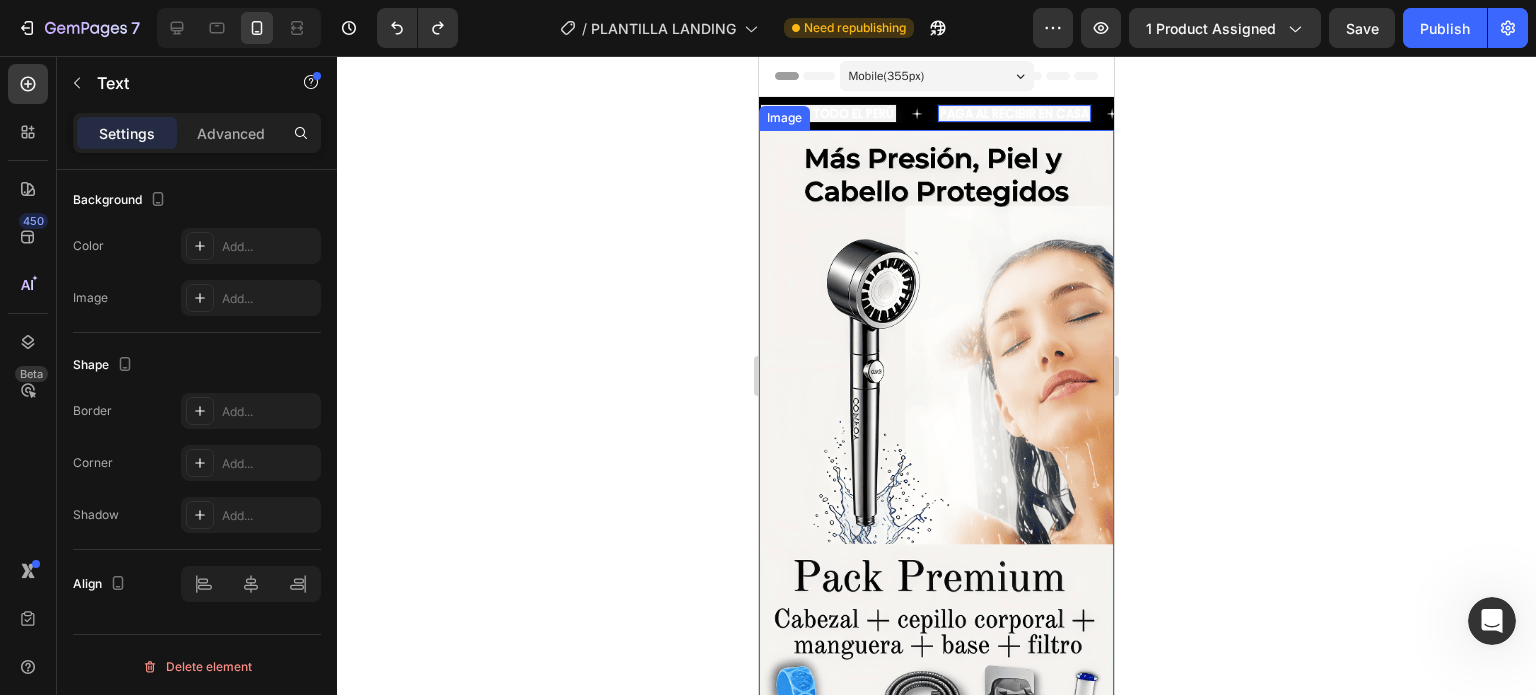 drag, startPoint x: 1064, startPoint y: 115, endPoint x: 821, endPoint y: 149, distance: 245.36707 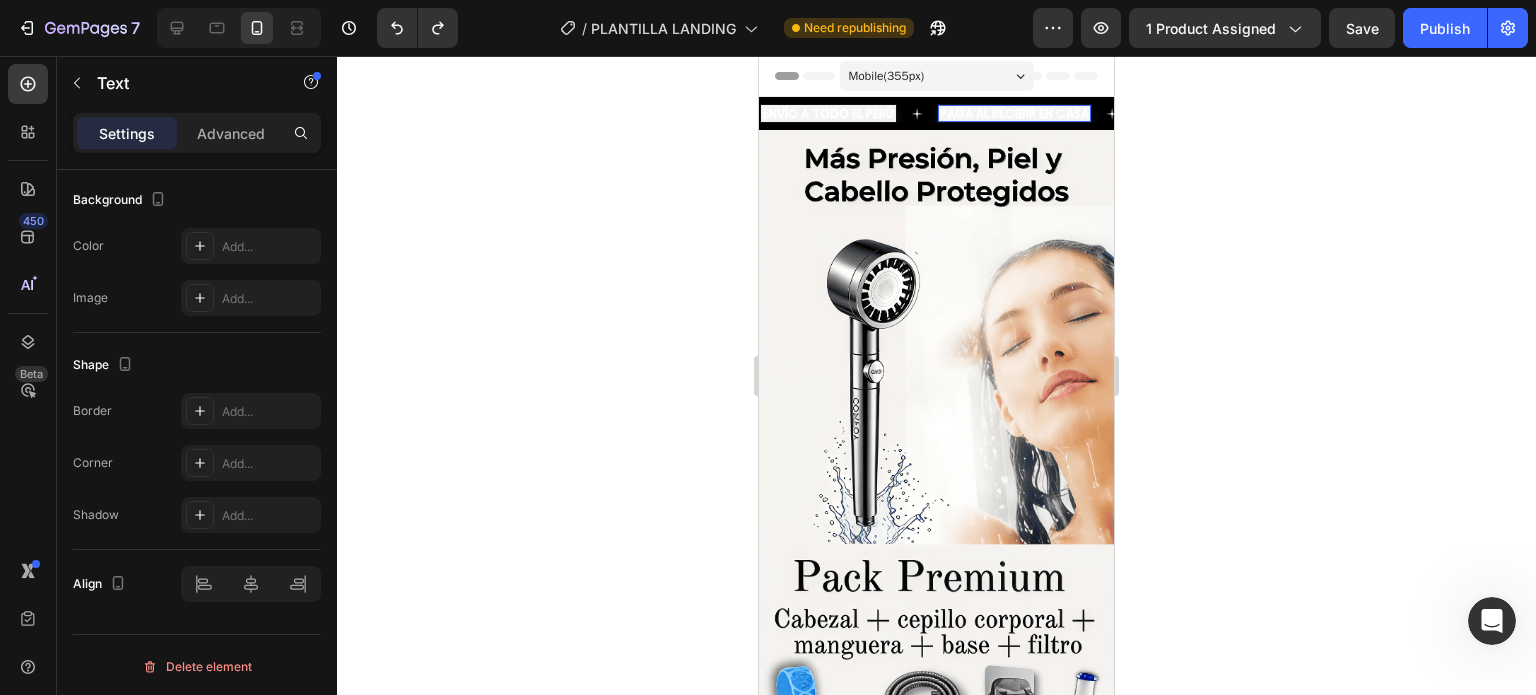 click on "PAGA AL RECIBIR EN CASA" at bounding box center (1014, 113) 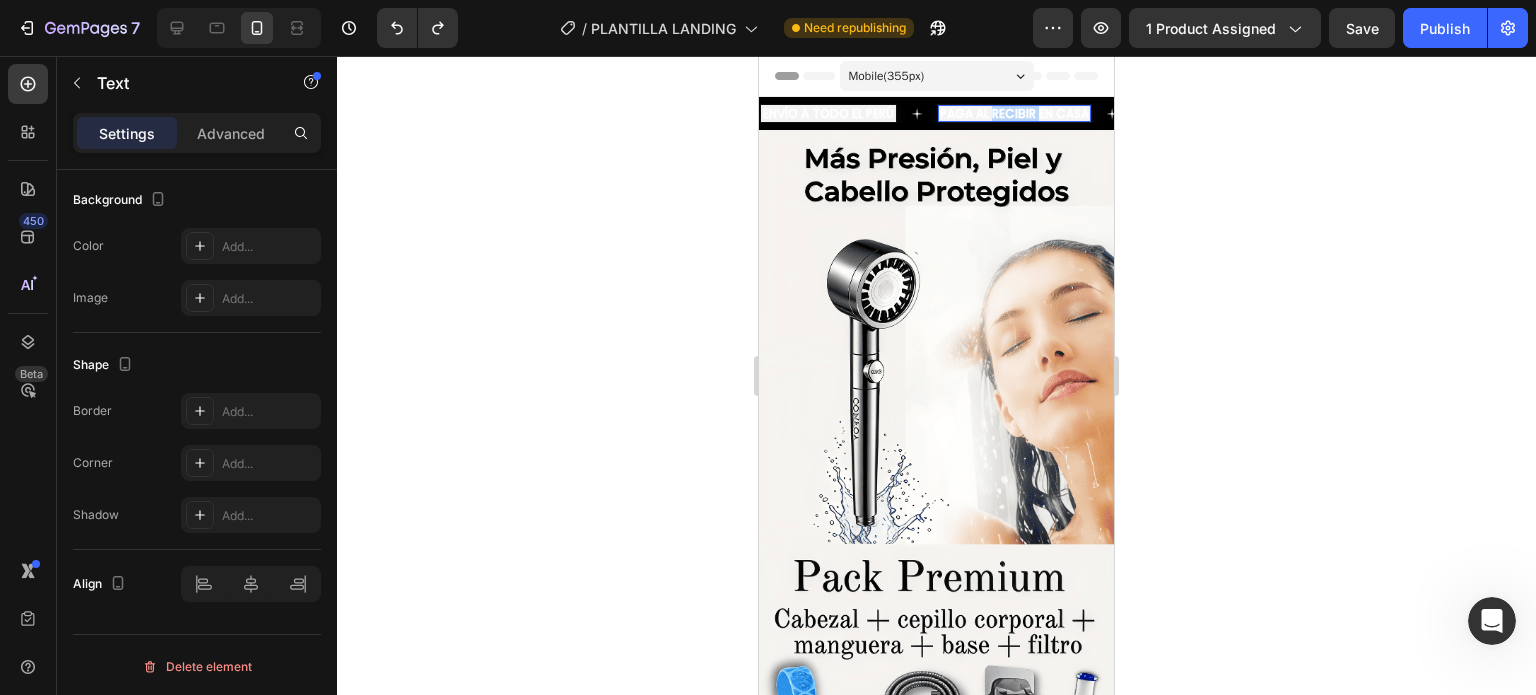 click on "PAGA AL RECIBIR EN CASA" at bounding box center (1014, 113) 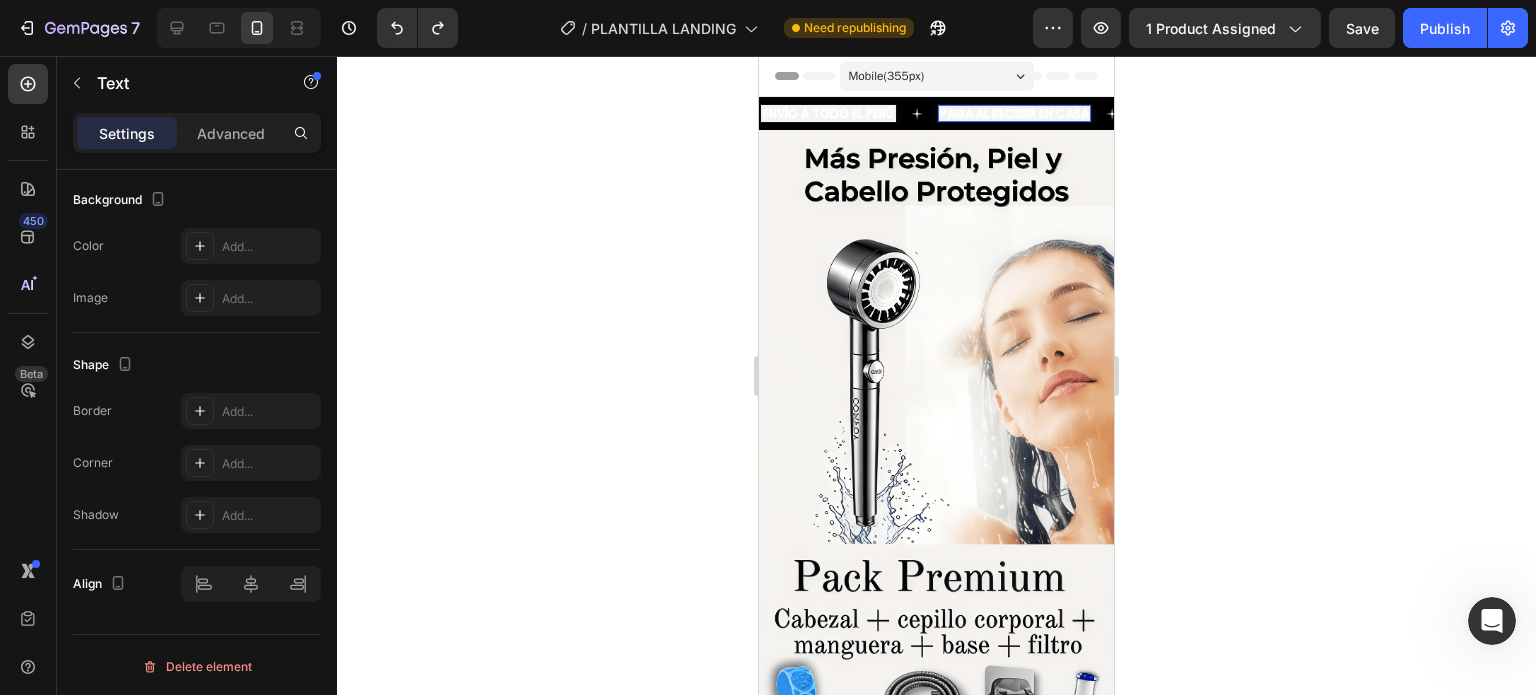 click on "PAGA AL RECIBIR EN CASA" at bounding box center (1014, 113) 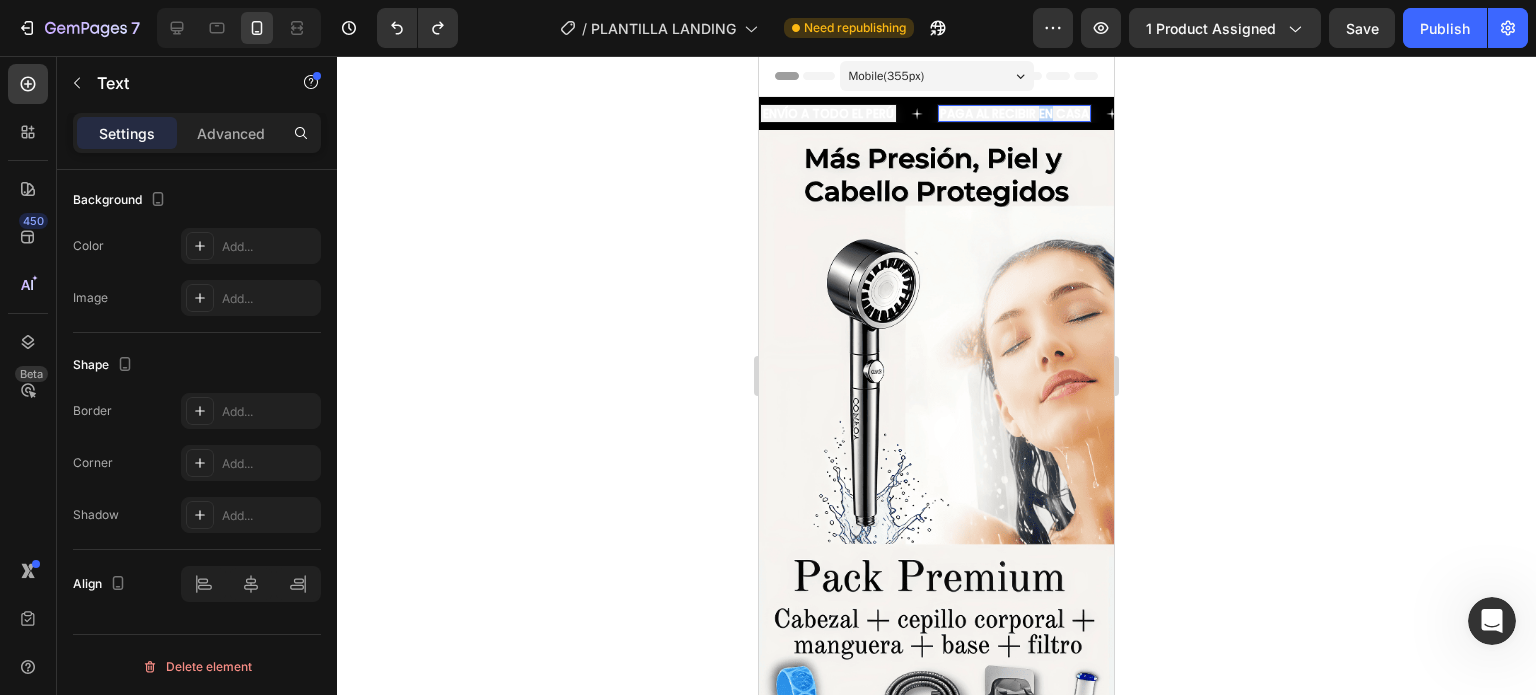 click on "PAGA AL RECIBIR EN CASA" at bounding box center [1014, 113] 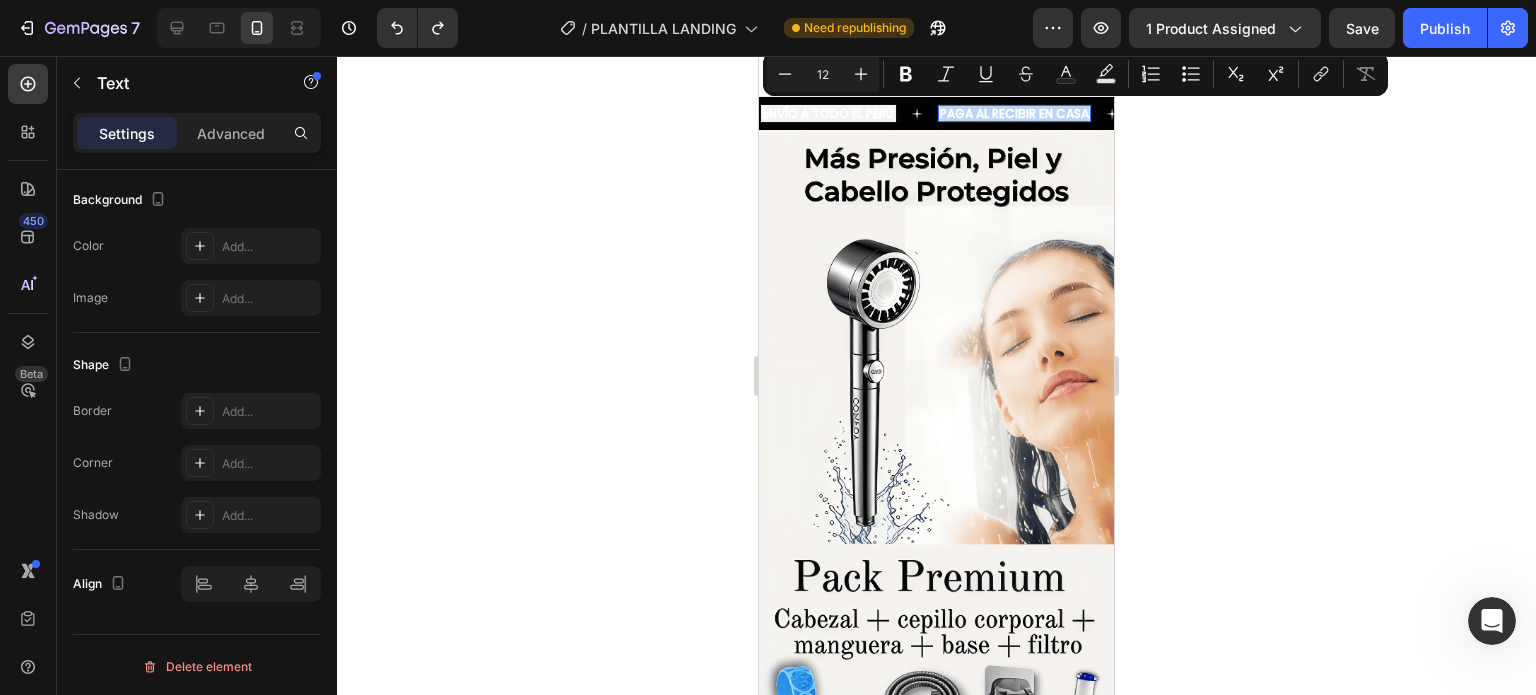 click on "PAGA AL RECIBIR EN CASA" at bounding box center (1014, 113) 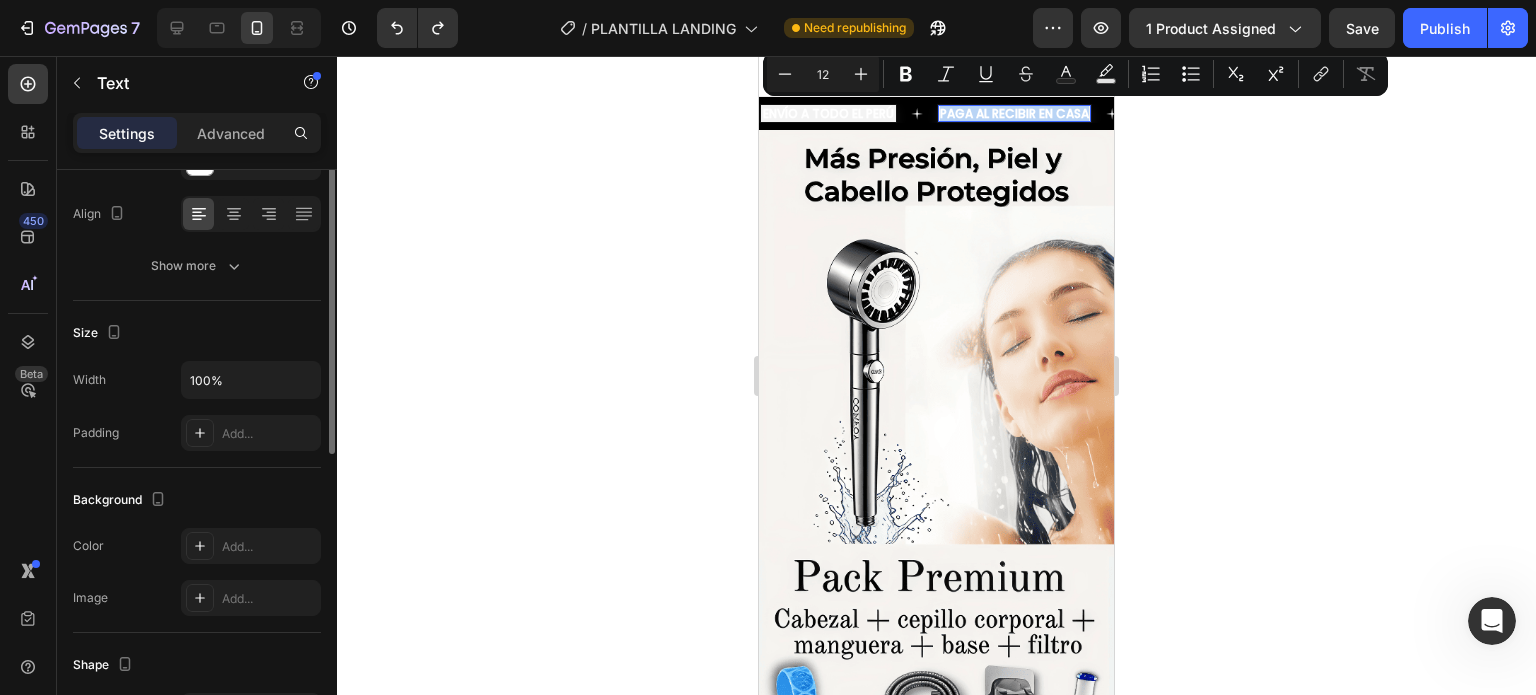 scroll, scrollTop: 100, scrollLeft: 0, axis: vertical 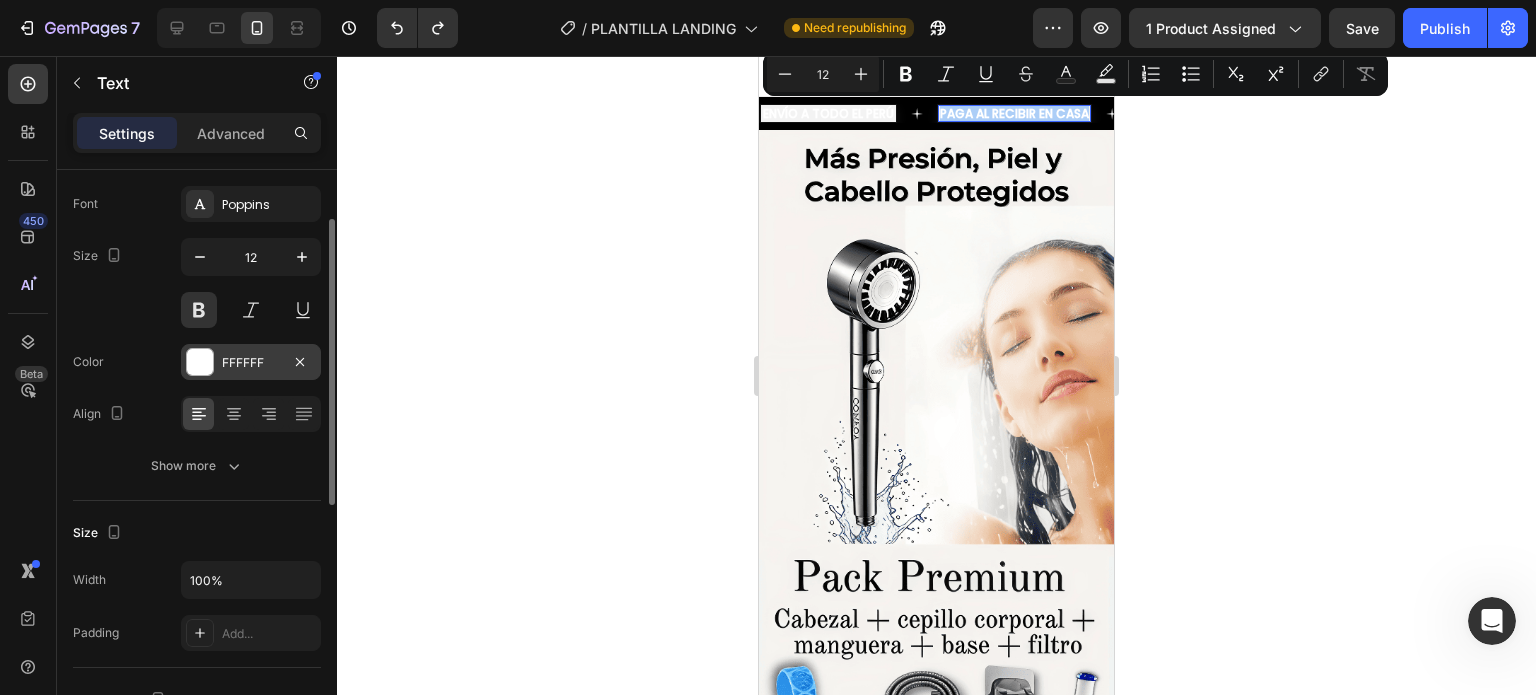 click on "FFFFFF" at bounding box center [251, 363] 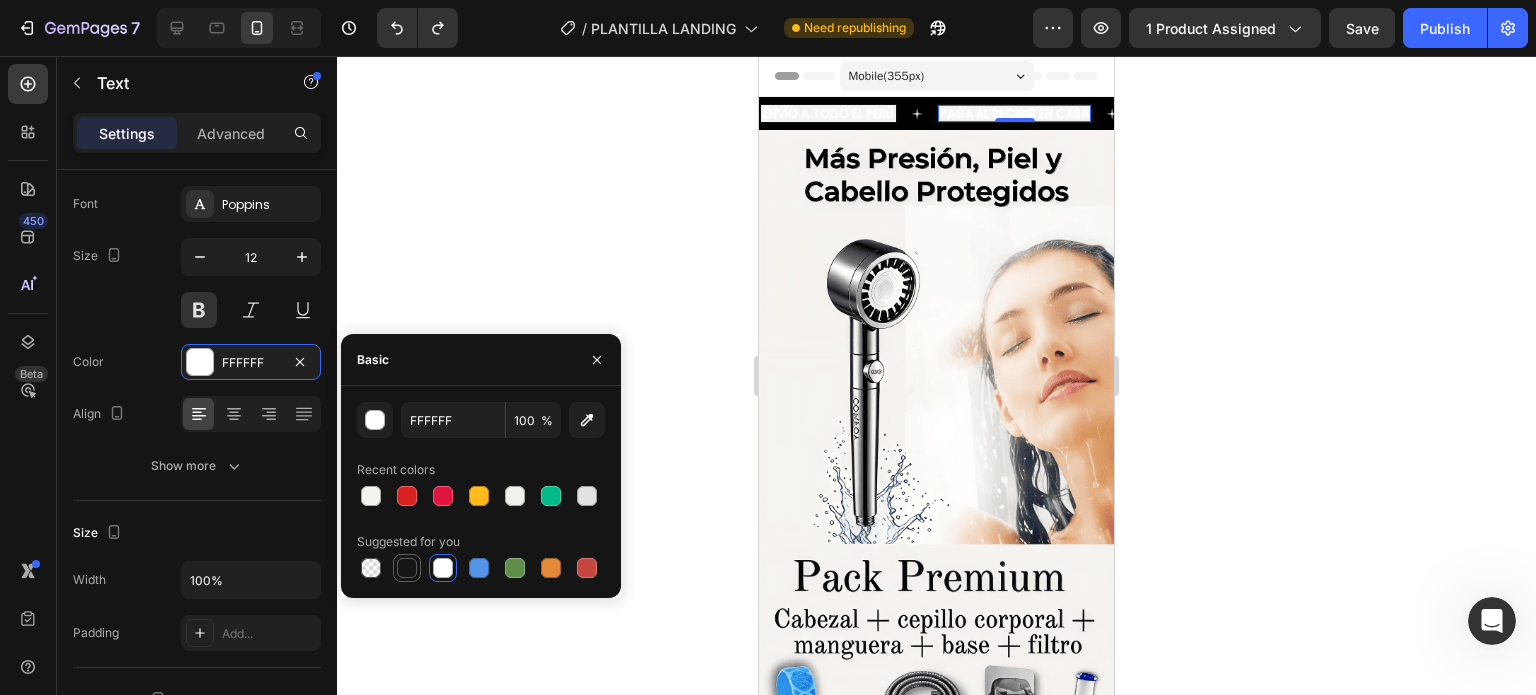 click at bounding box center [407, 568] 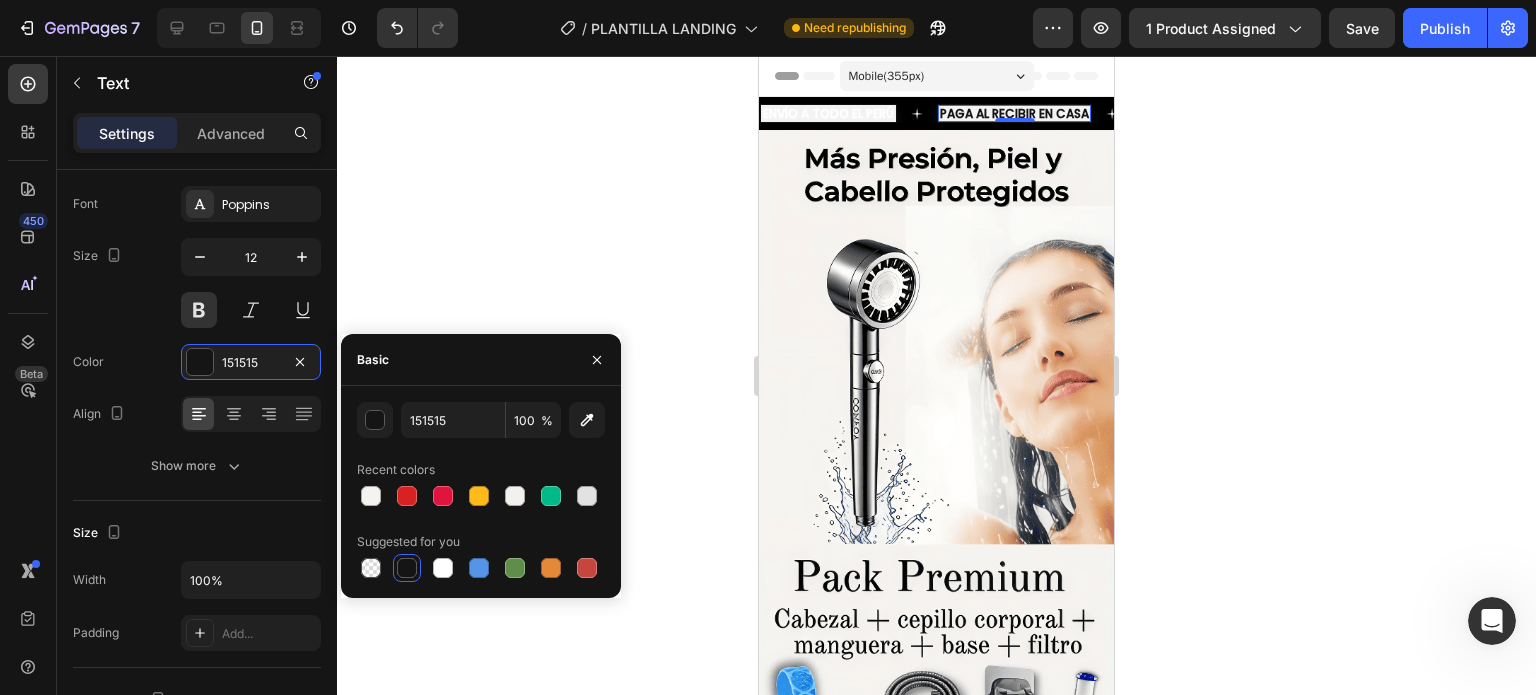 click 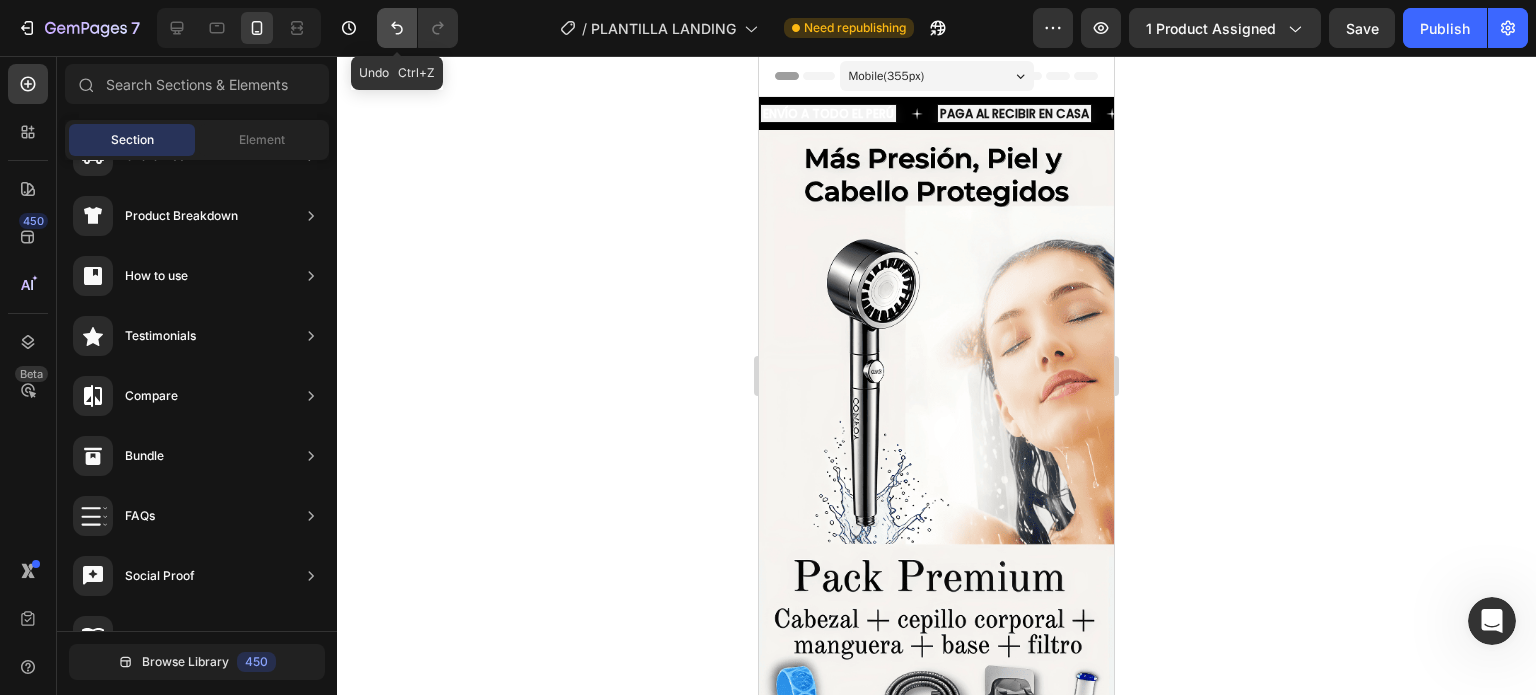 click 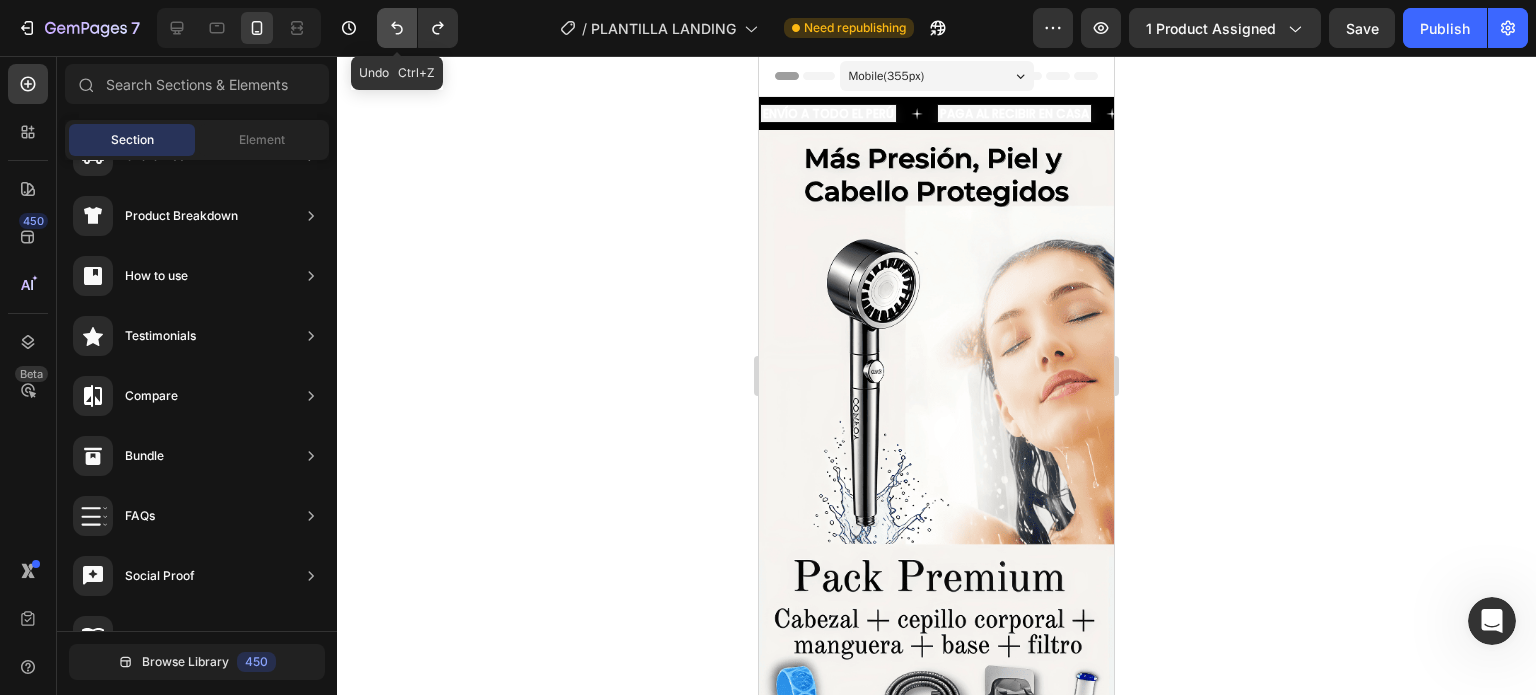 click 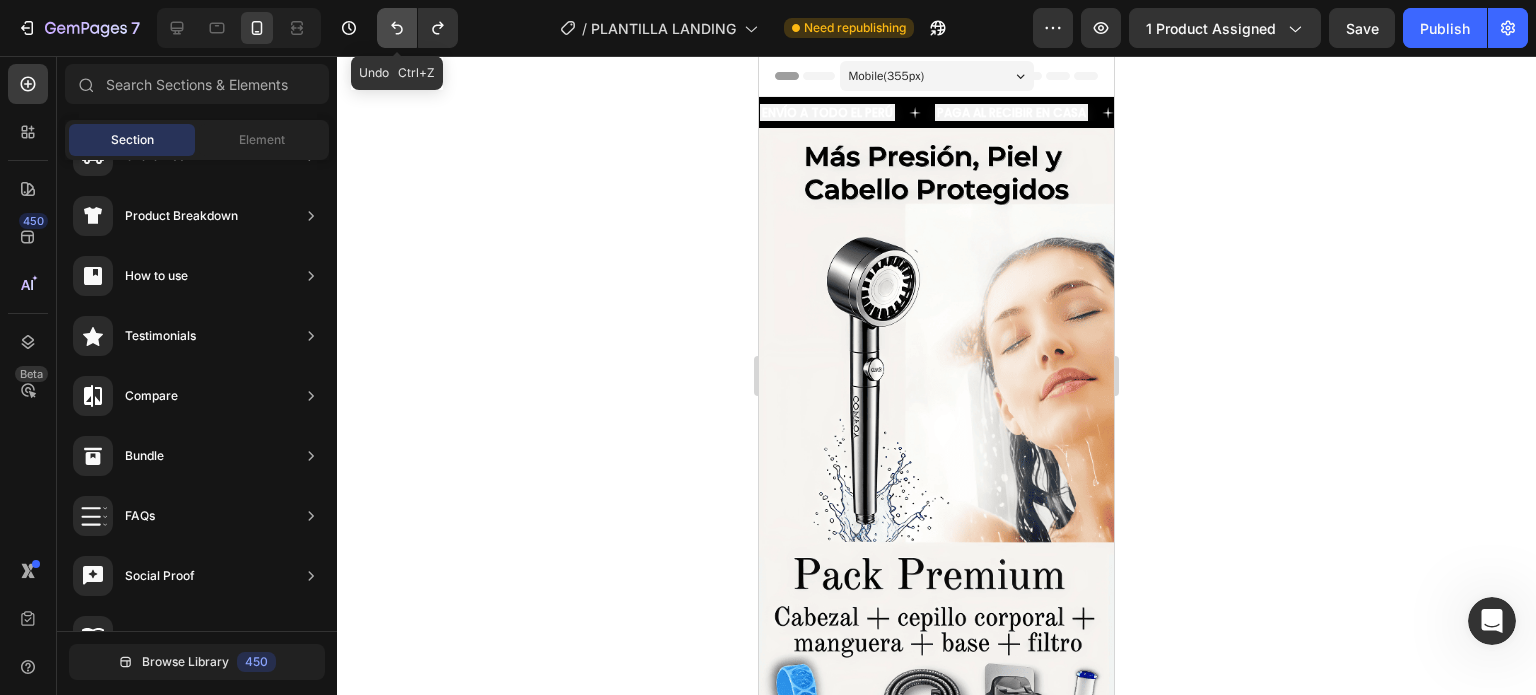 click 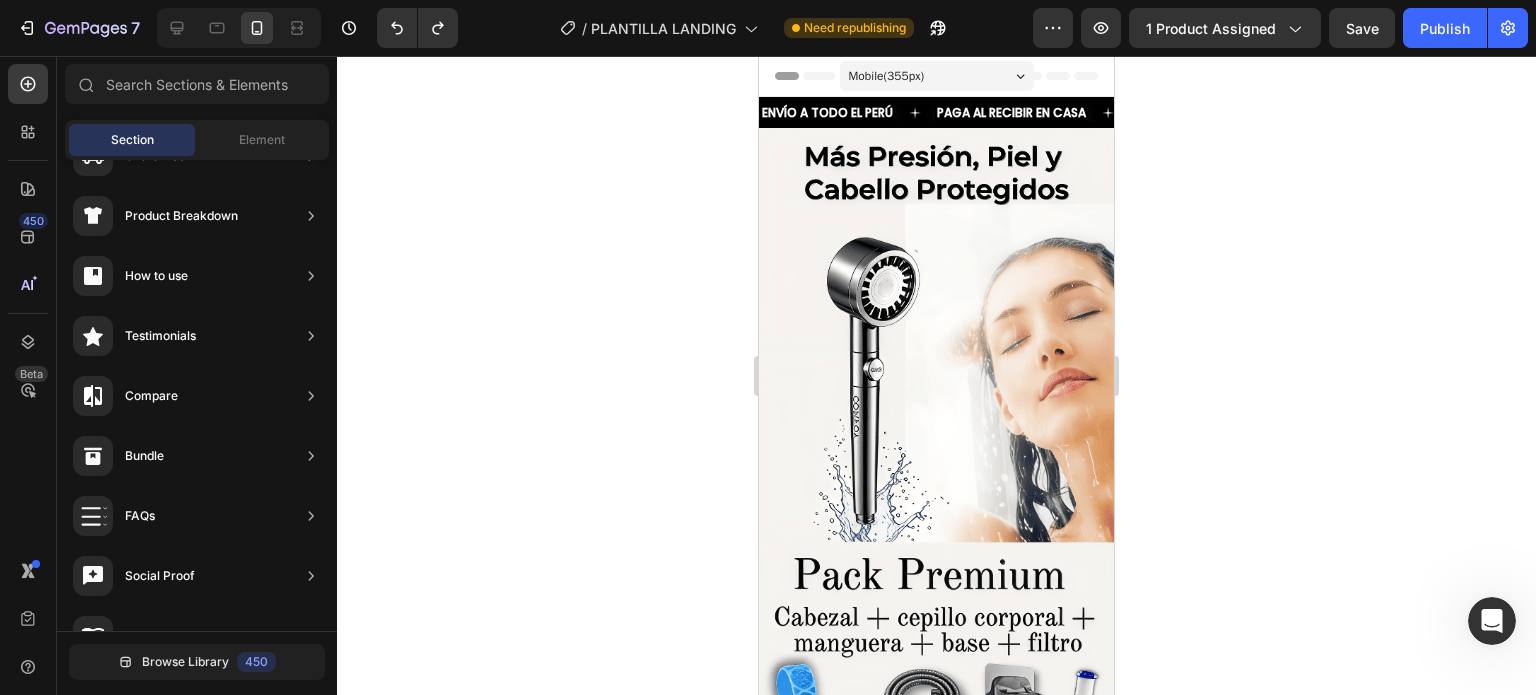 click 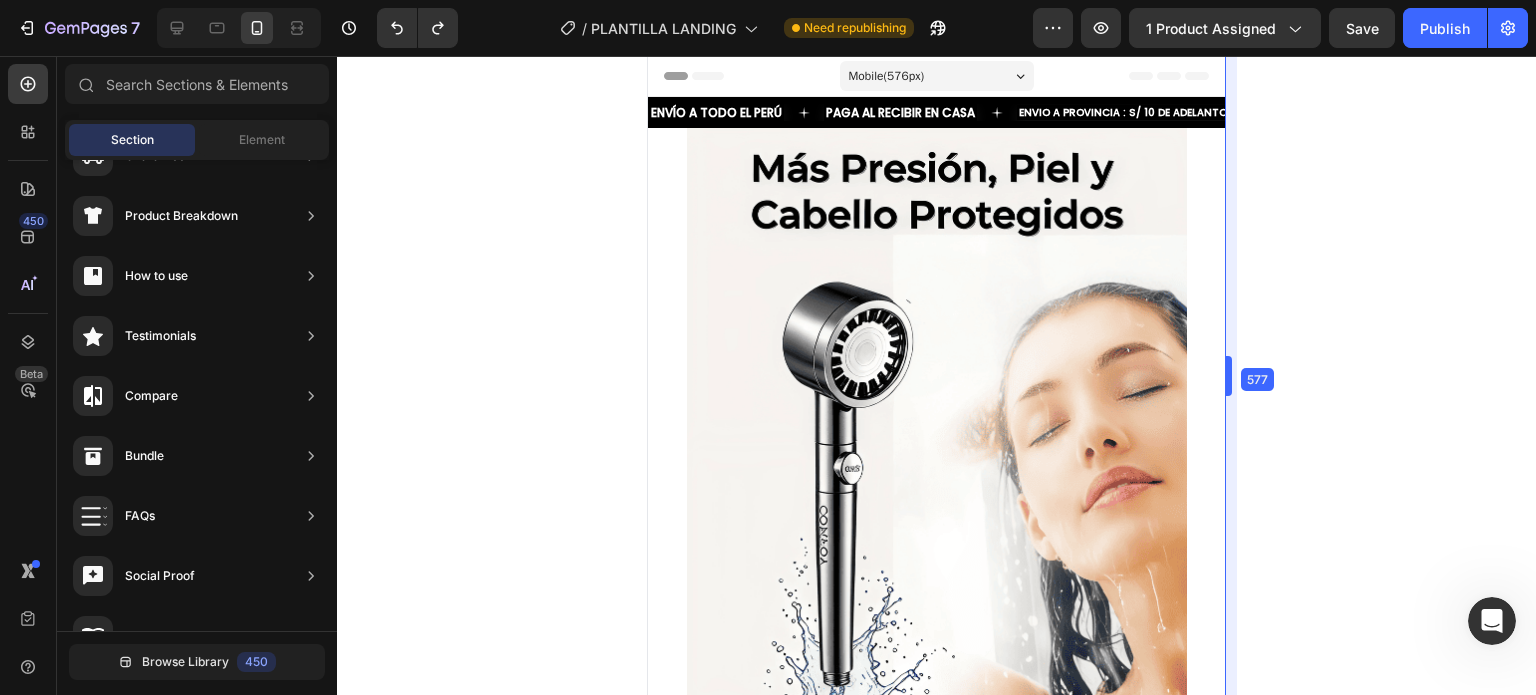 drag, startPoint x: 1120, startPoint y: 197, endPoint x: 1342, endPoint y: 213, distance: 222.57584 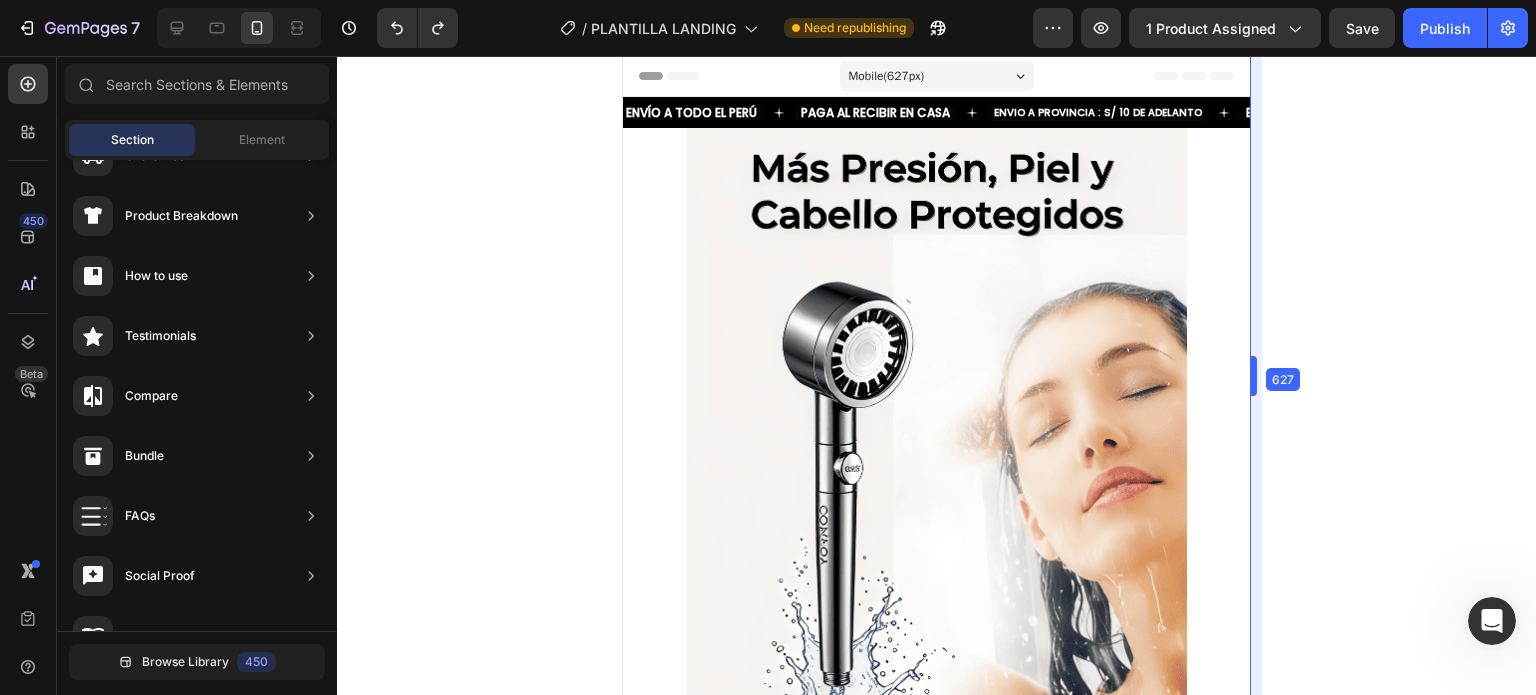 drag, startPoint x: 1228, startPoint y: 363, endPoint x: 1273, endPoint y: 374, distance: 46.32494 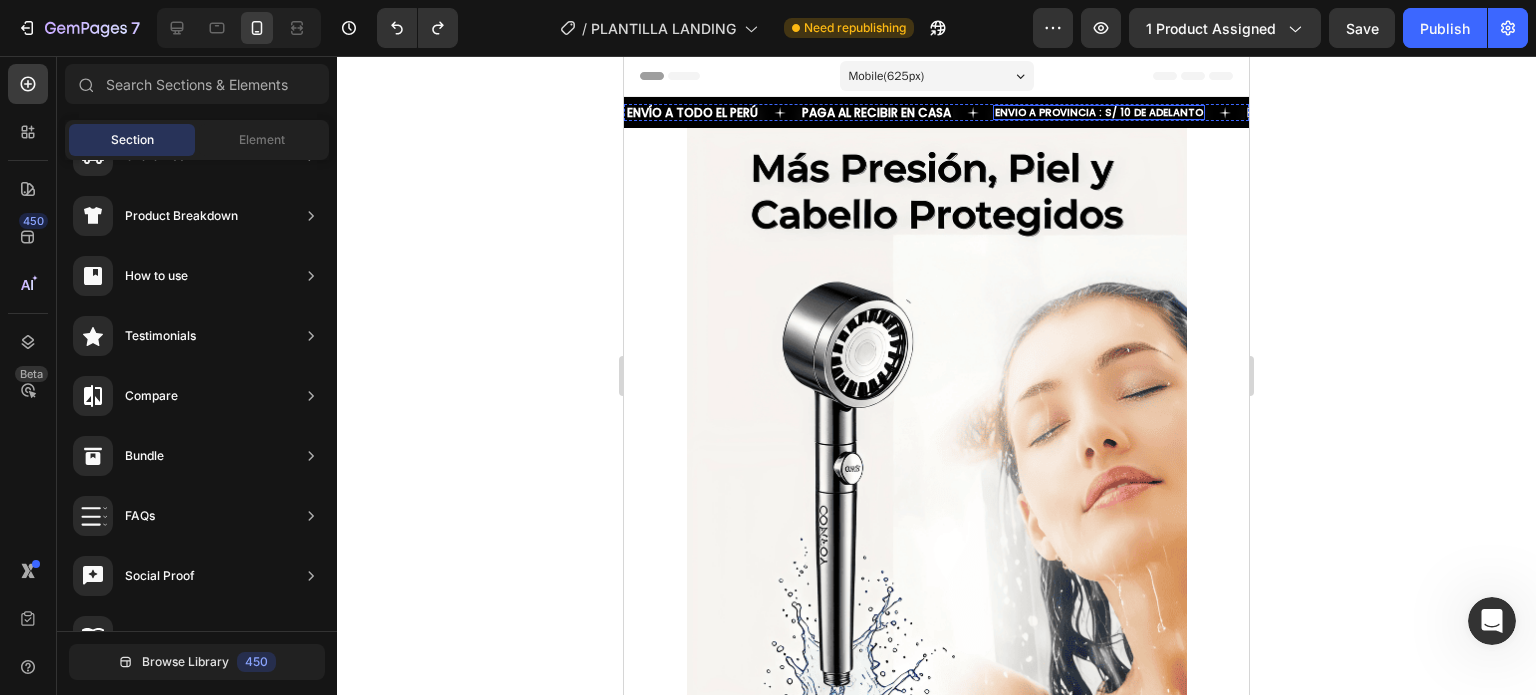 click on "ENVIO A PROVINCIA : S/ 10 DE ADELANTO" at bounding box center [1099, 112] 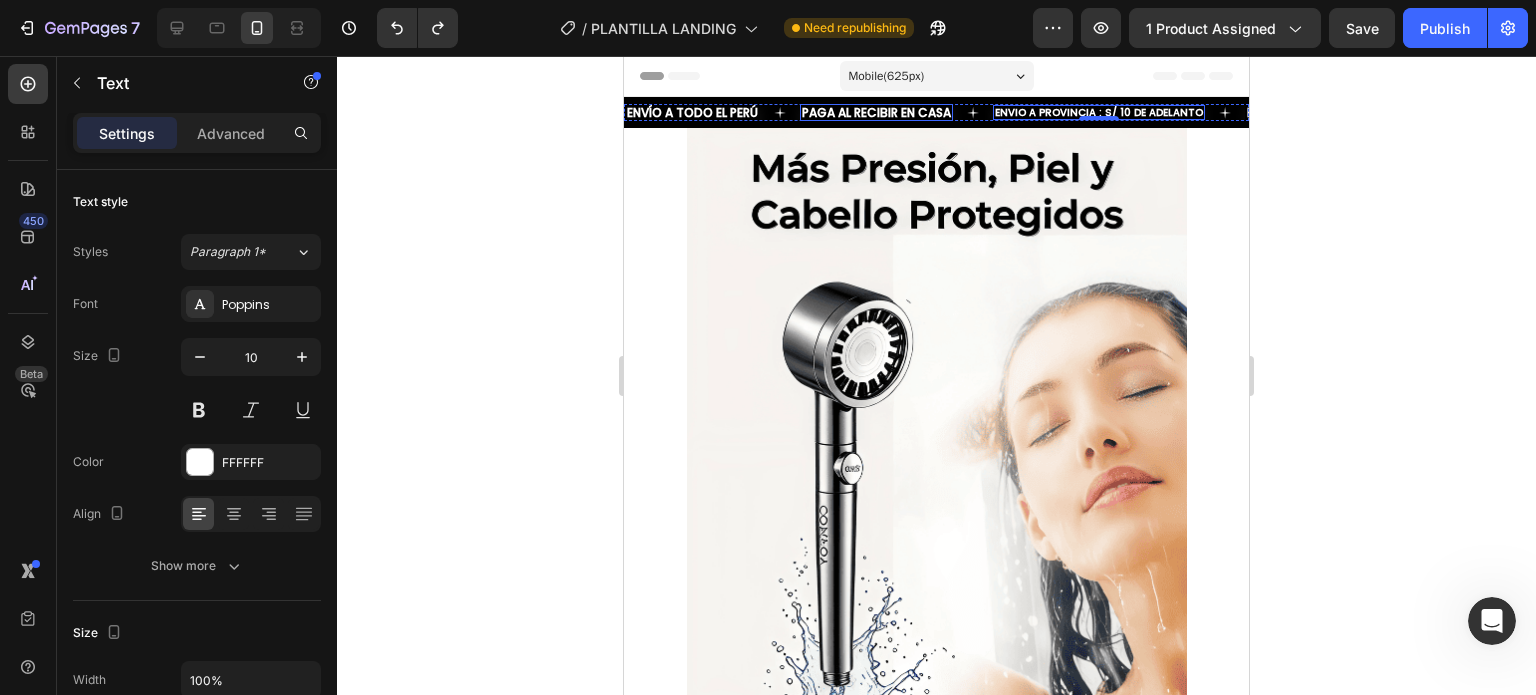 click on "PAGA AL RECIBIR EN CASA" at bounding box center [876, 112] 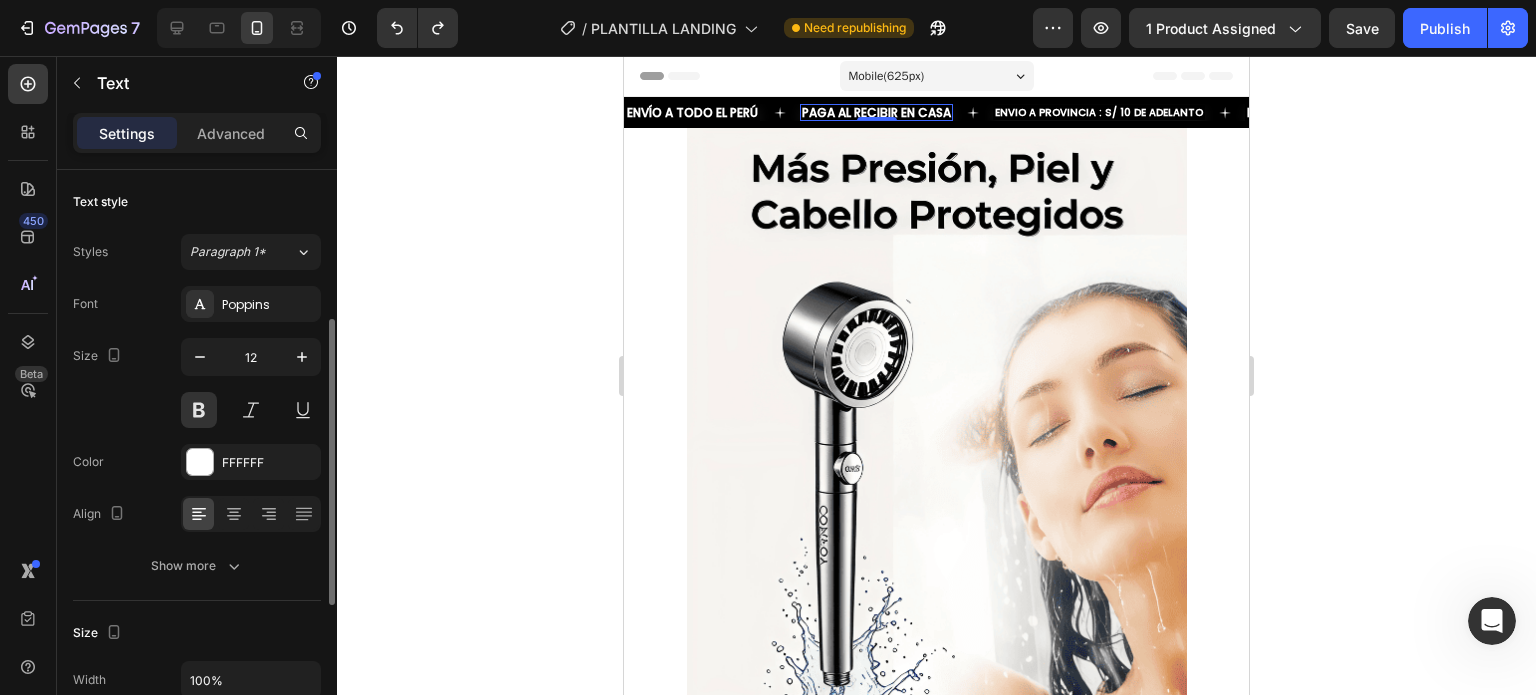 scroll, scrollTop: 100, scrollLeft: 0, axis: vertical 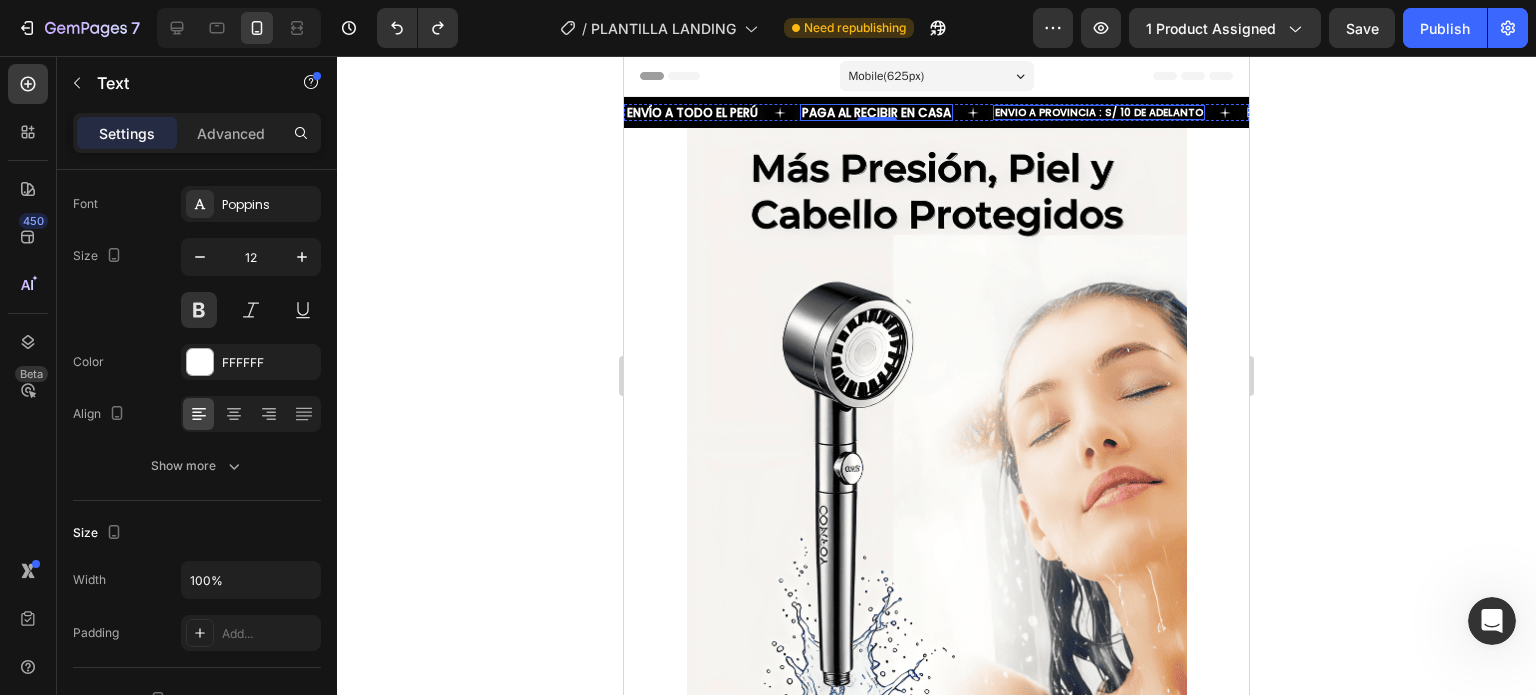 click on "ENVIO A PROVINCIA : S/ 10 DE ADELANTO" at bounding box center (1099, 112) 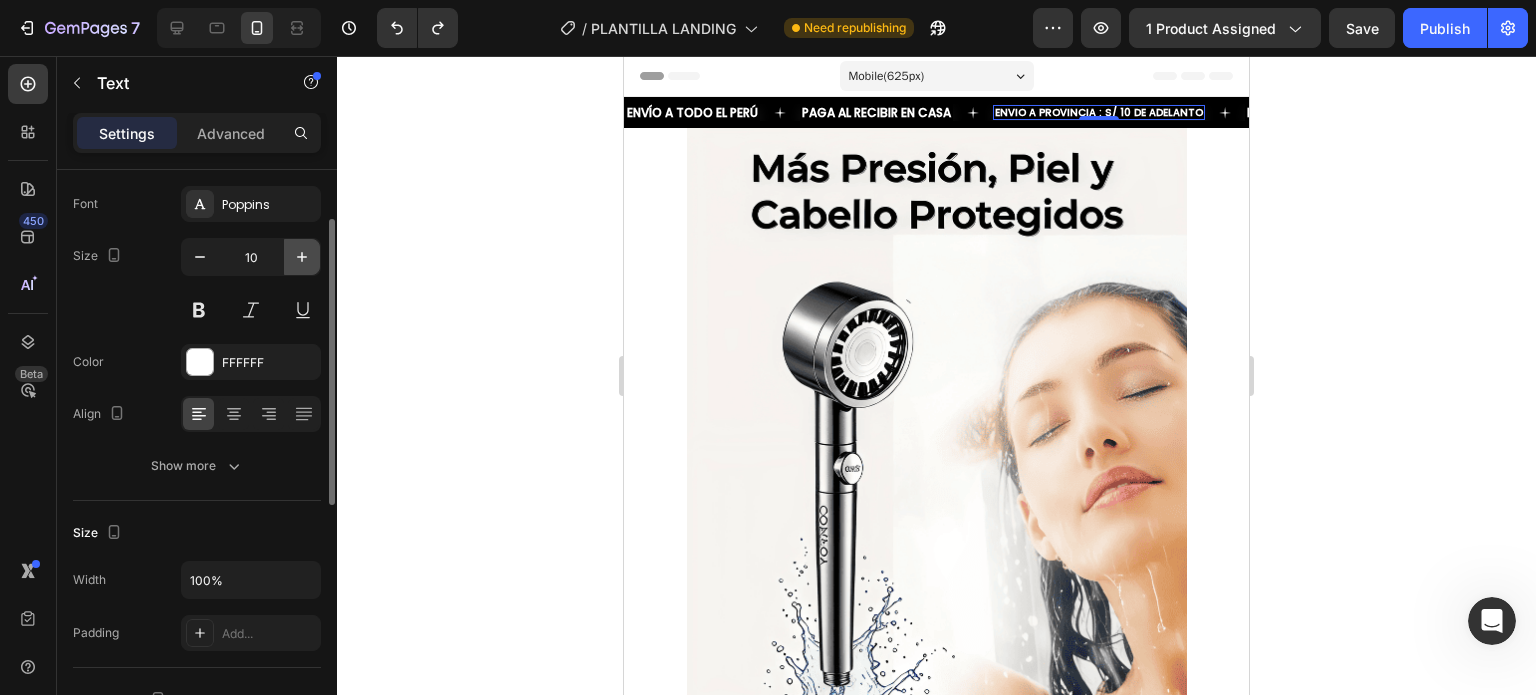 click 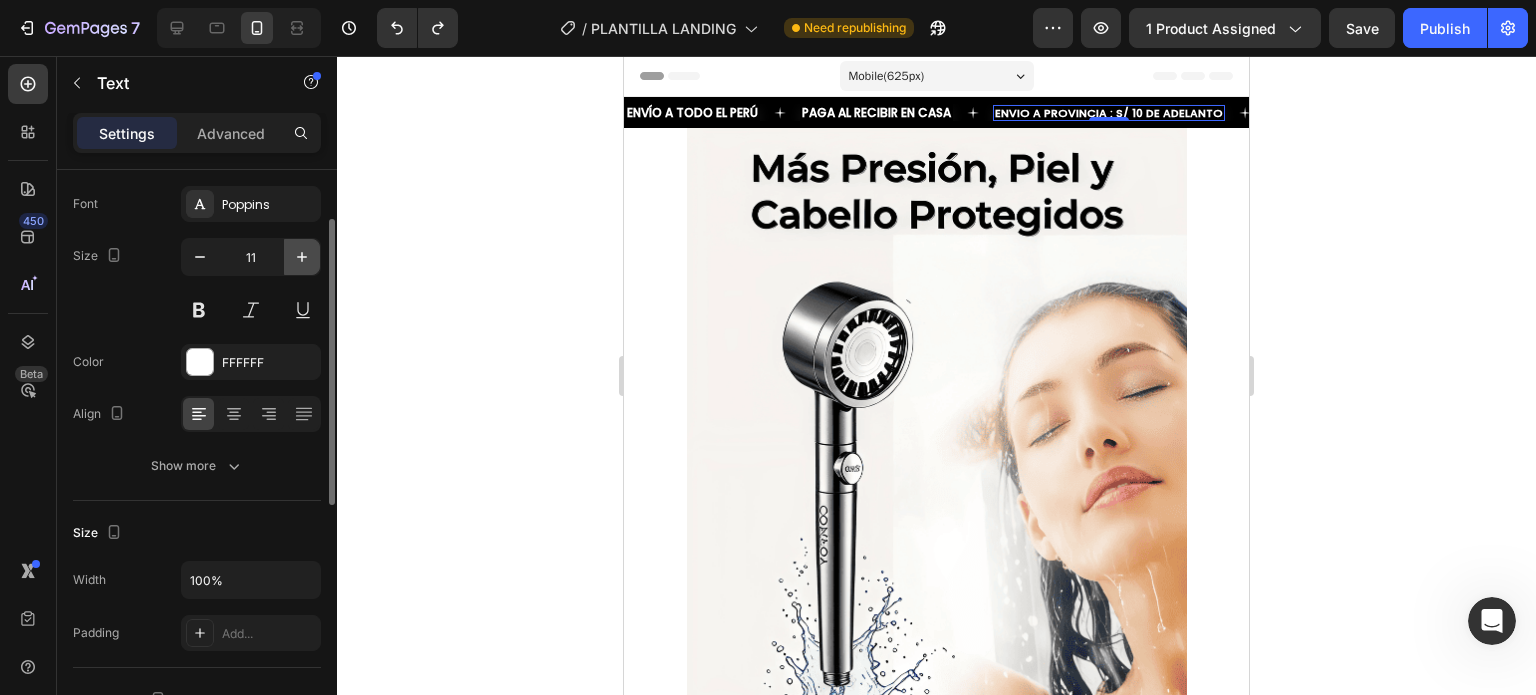 click 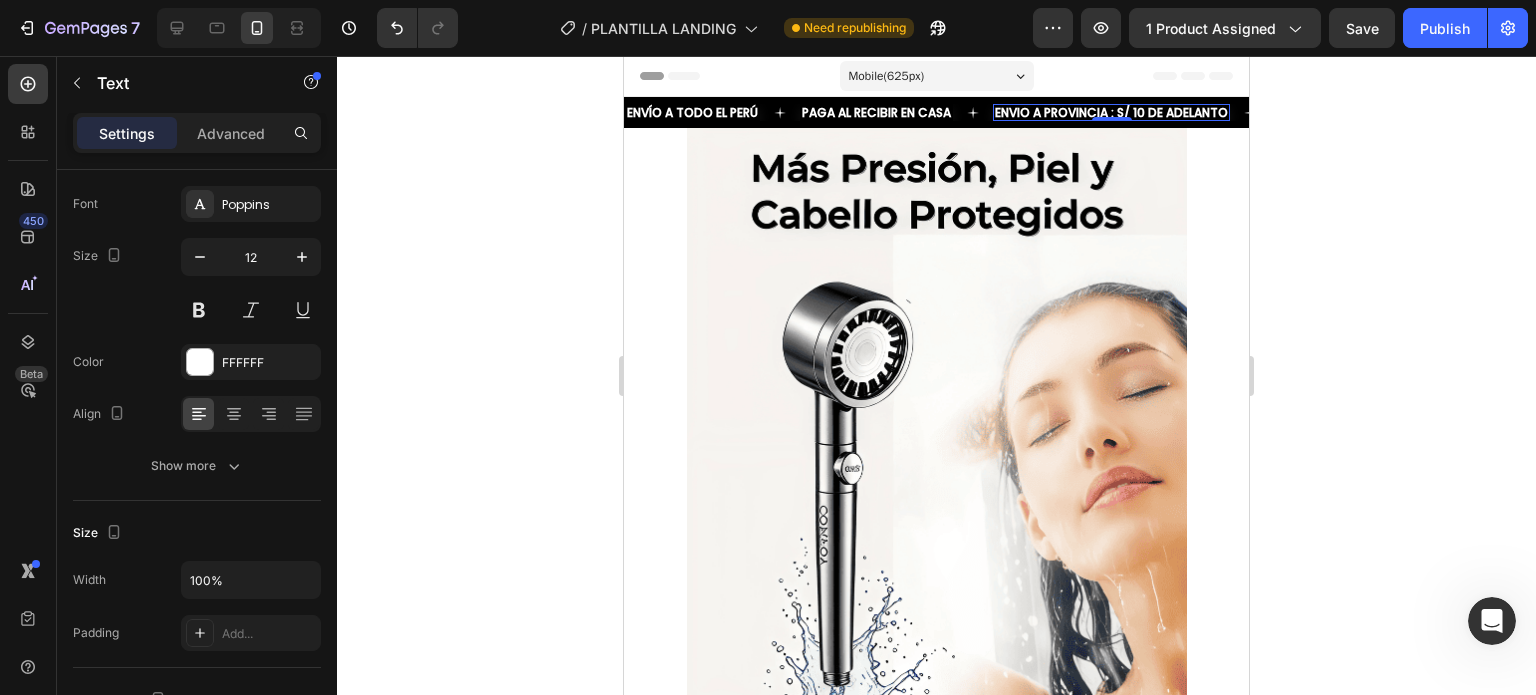click 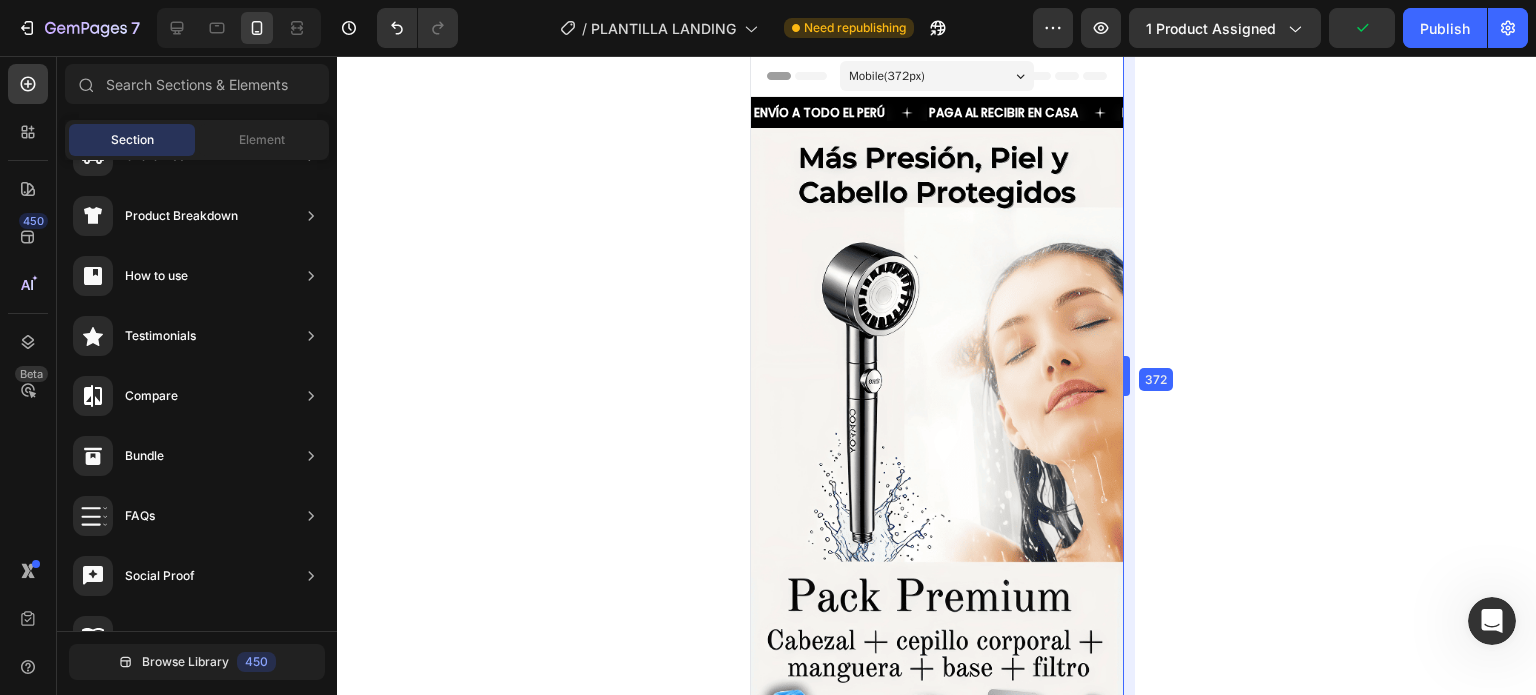 drag, startPoint x: 1255, startPoint y: 365, endPoint x: 1002, endPoint y: 375, distance: 253.19756 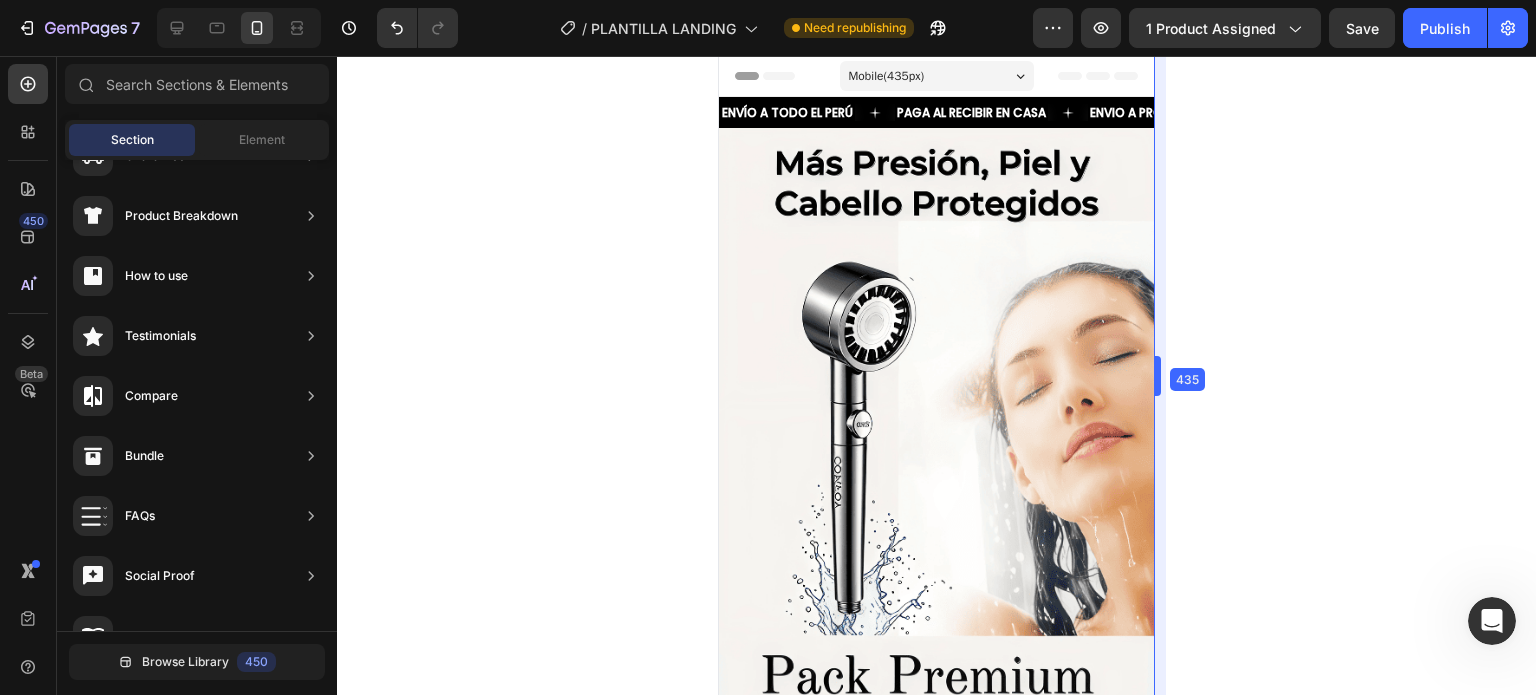 drag, startPoint x: 1128, startPoint y: 375, endPoint x: 1191, endPoint y: 386, distance: 63.953106 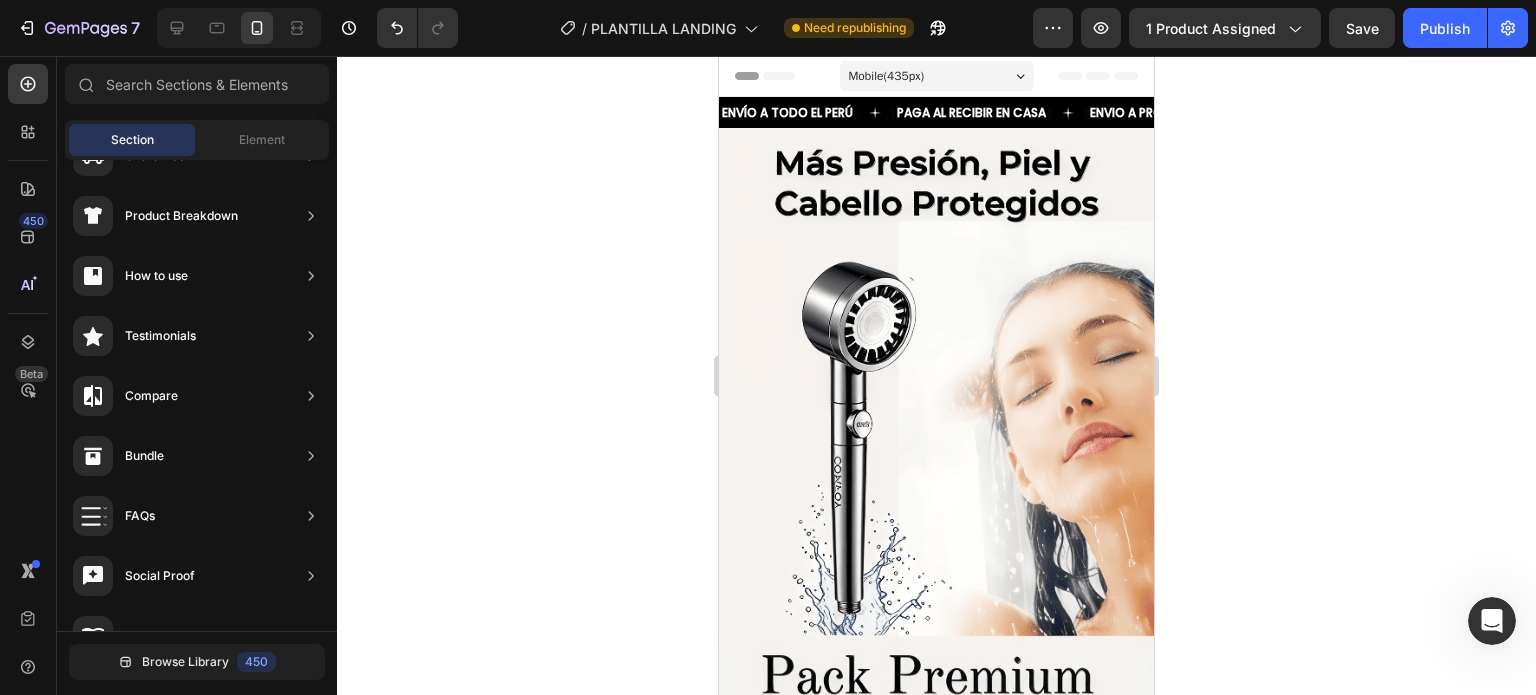 click on "Mobile  ( 435 px)" at bounding box center (937, 76) 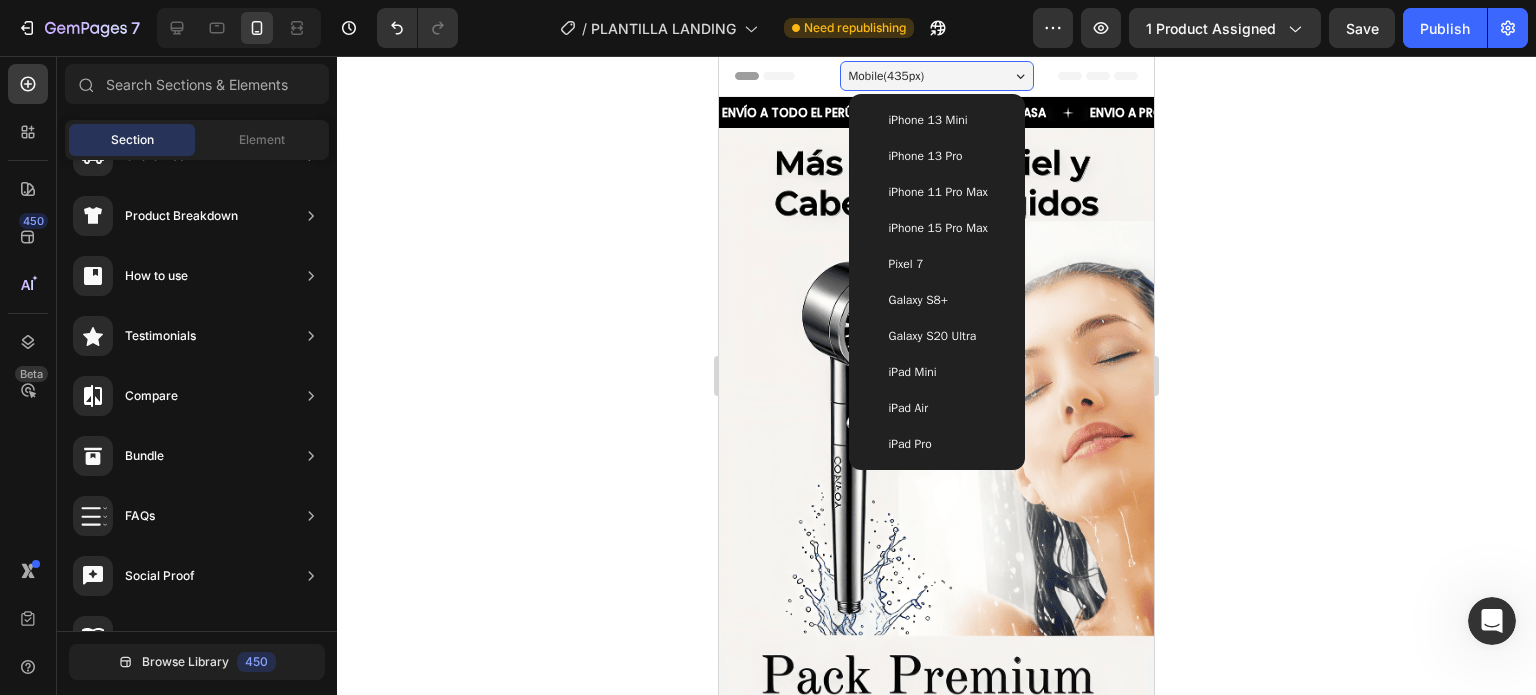 click on "iPhone 13 Pro" at bounding box center (926, 156) 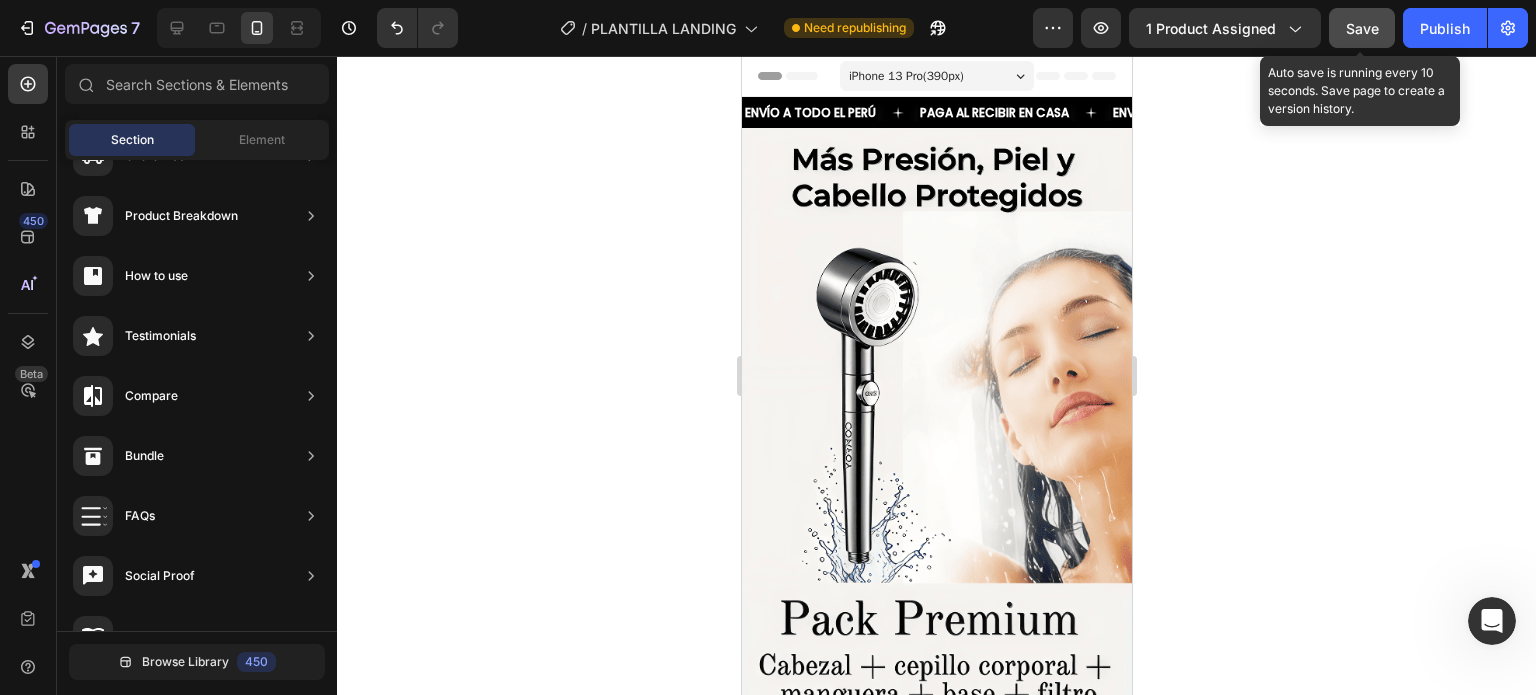 click on "Save" at bounding box center (1362, 28) 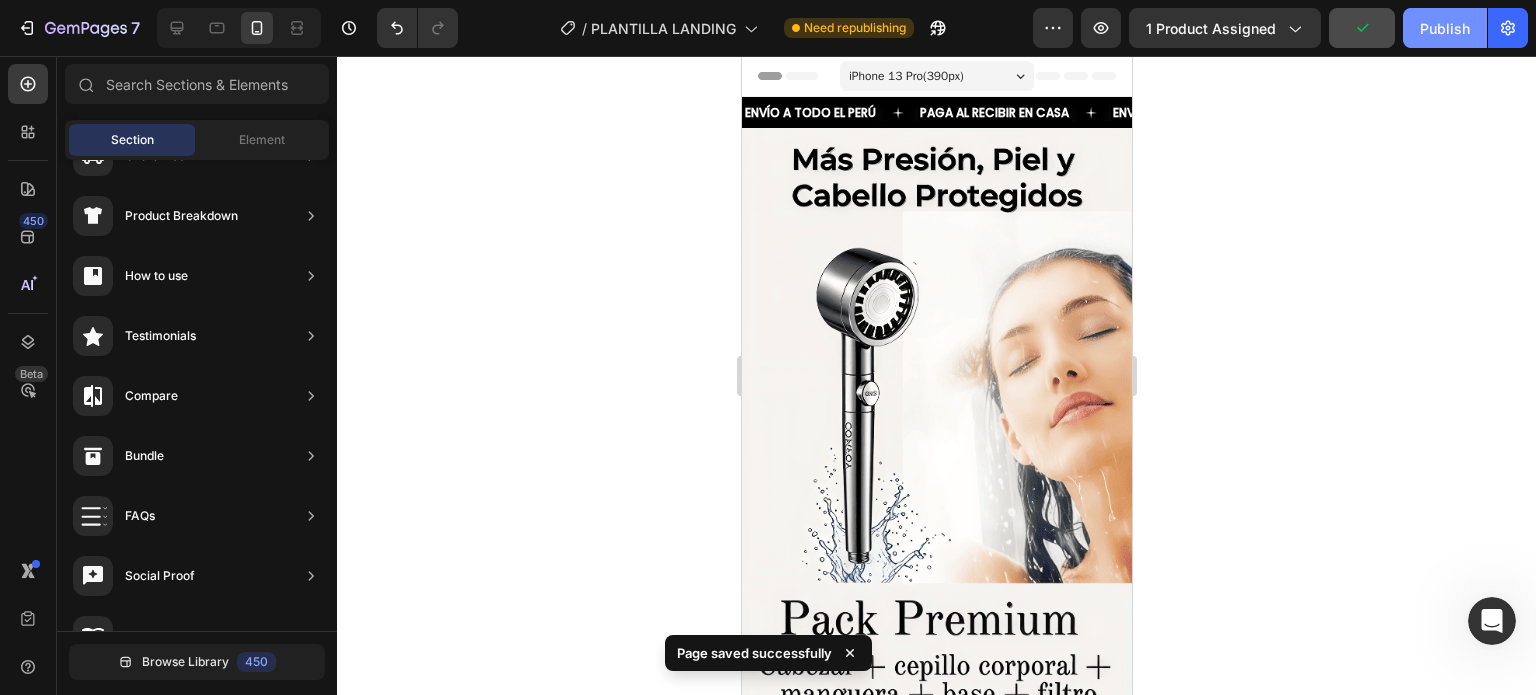 click on "Publish" at bounding box center [1445, 28] 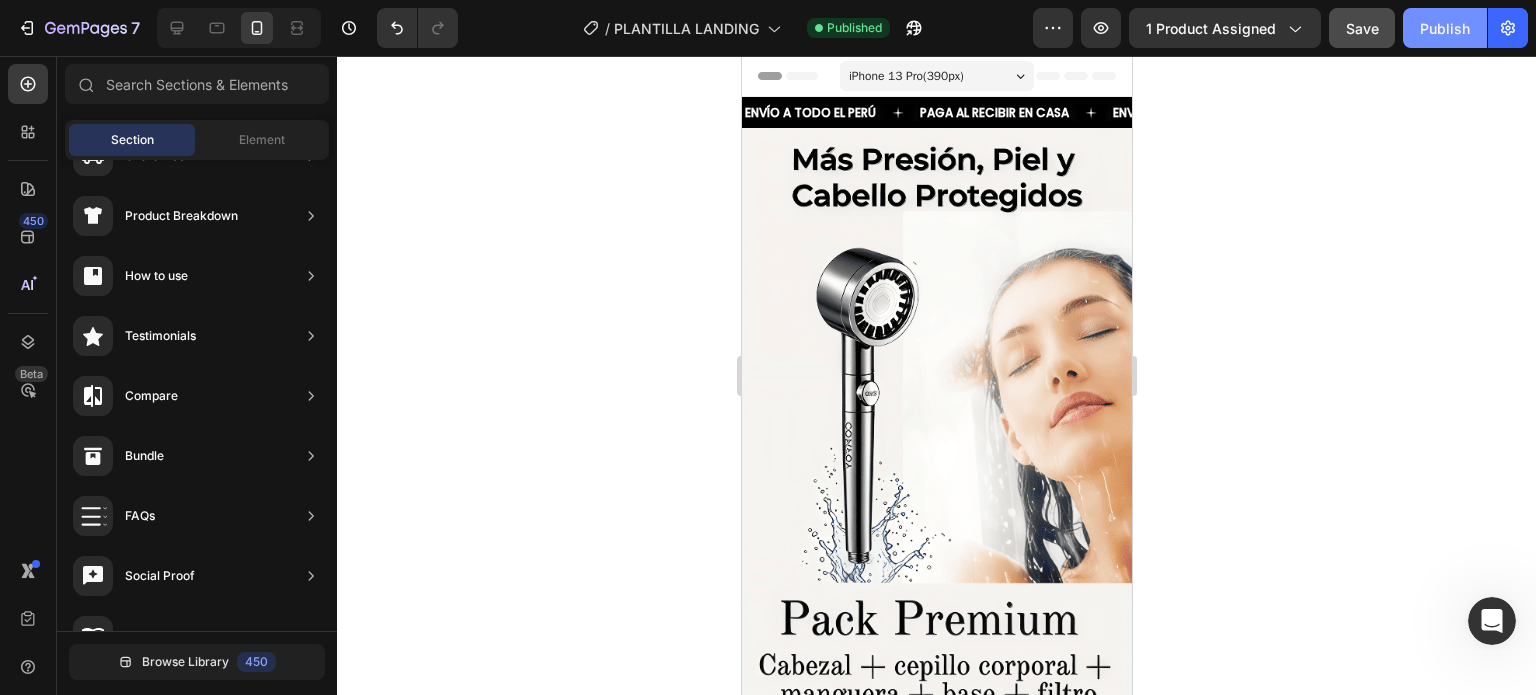 type 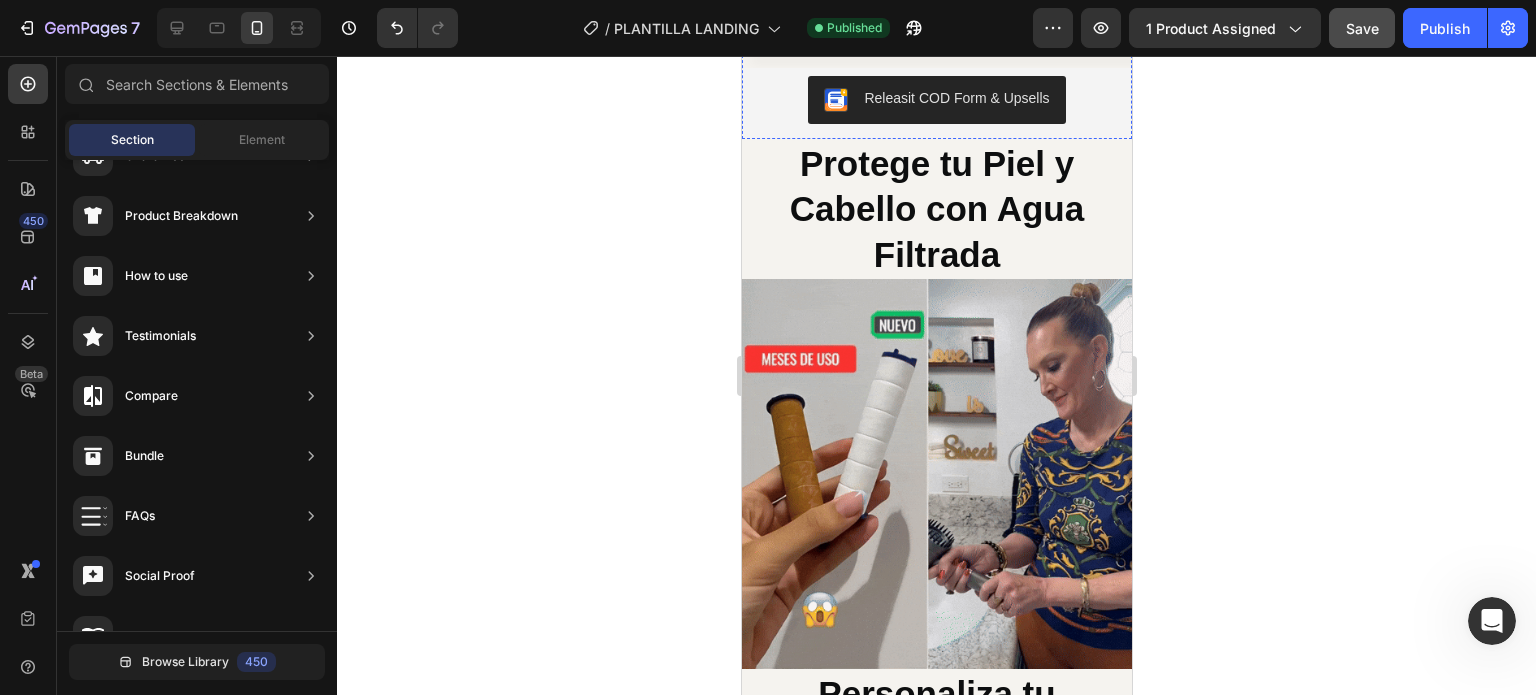 scroll, scrollTop: 1800, scrollLeft: 0, axis: vertical 